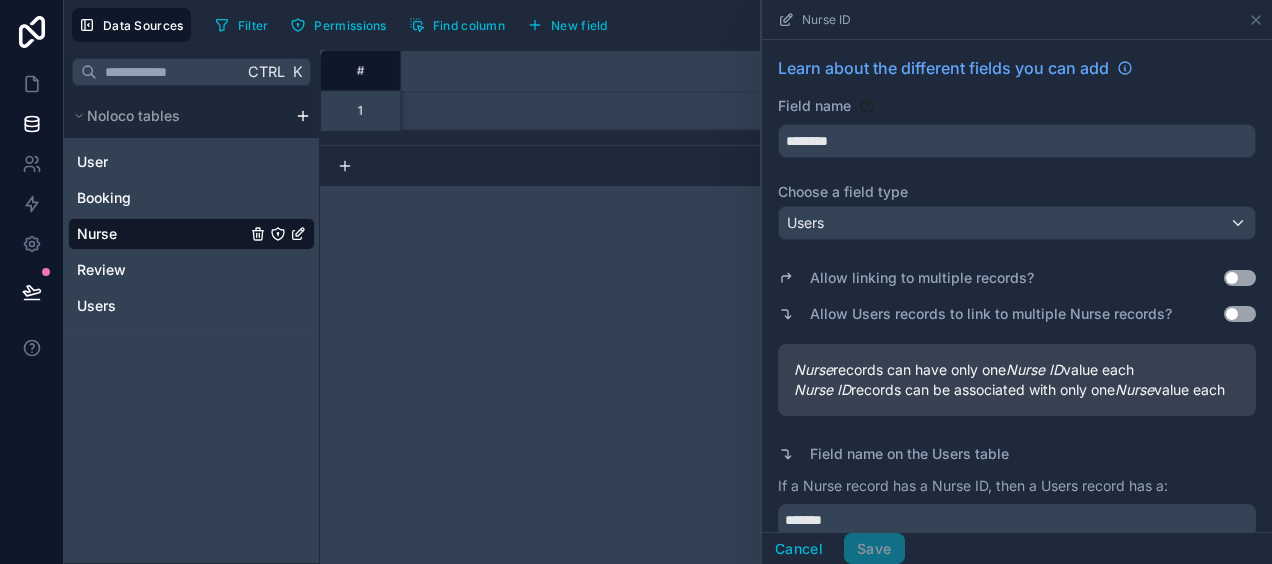 scroll, scrollTop: 0, scrollLeft: 0, axis: both 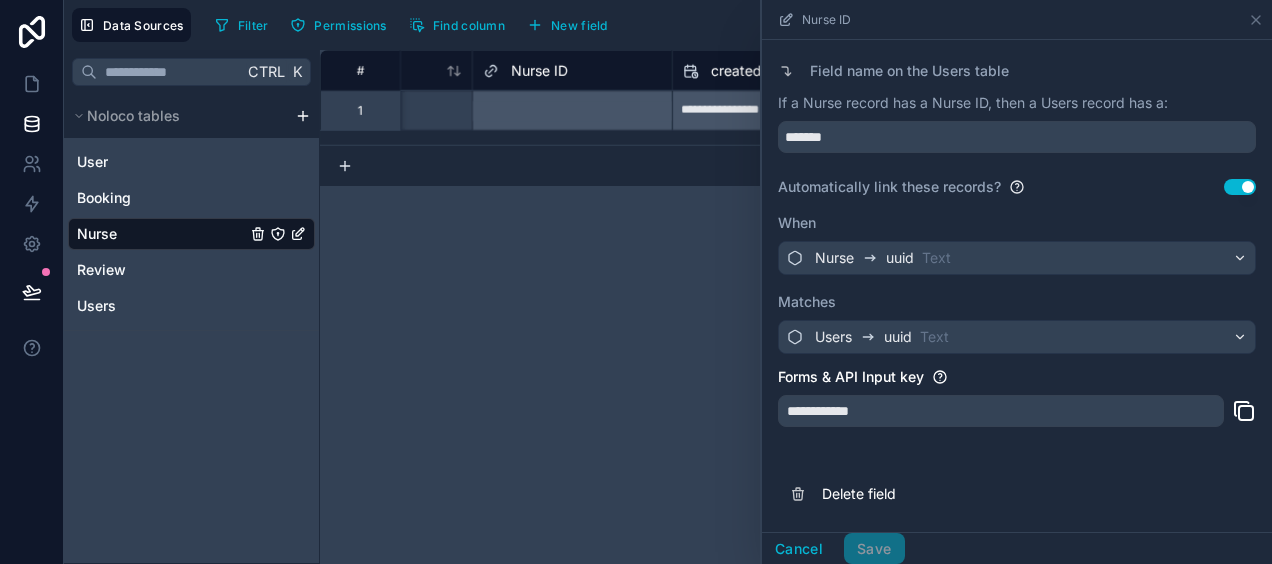 click on "**********" at bounding box center (796, 307) 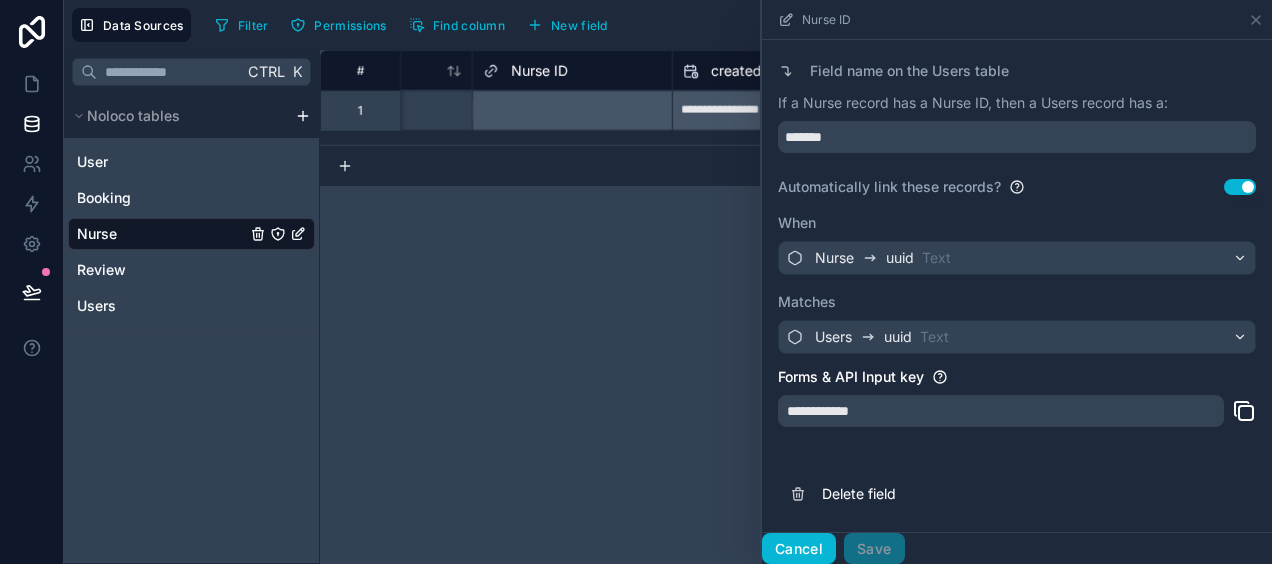 click on "Cancel" at bounding box center (799, 549) 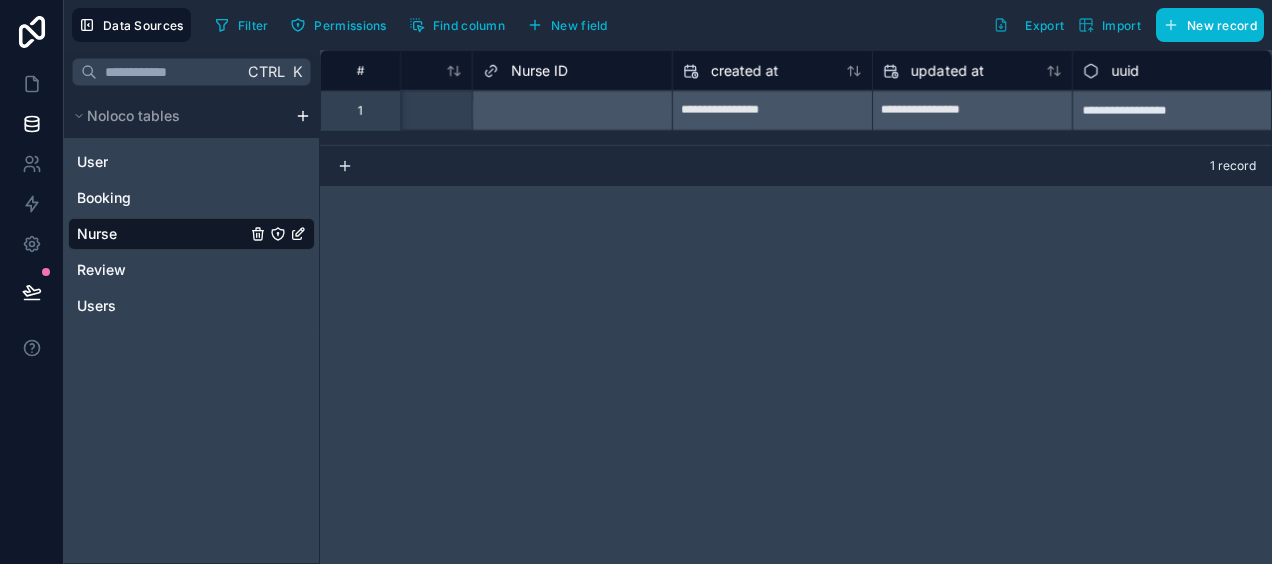 scroll, scrollTop: 0, scrollLeft: 696, axis: horizontal 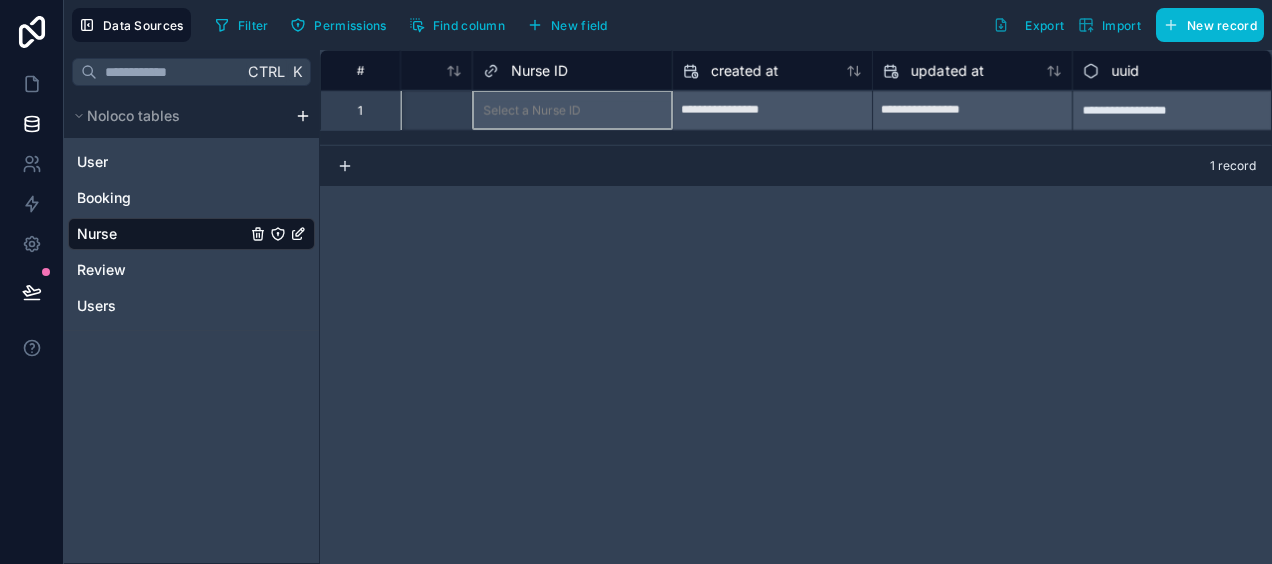 click on "Nurse ID" at bounding box center (539, 71) 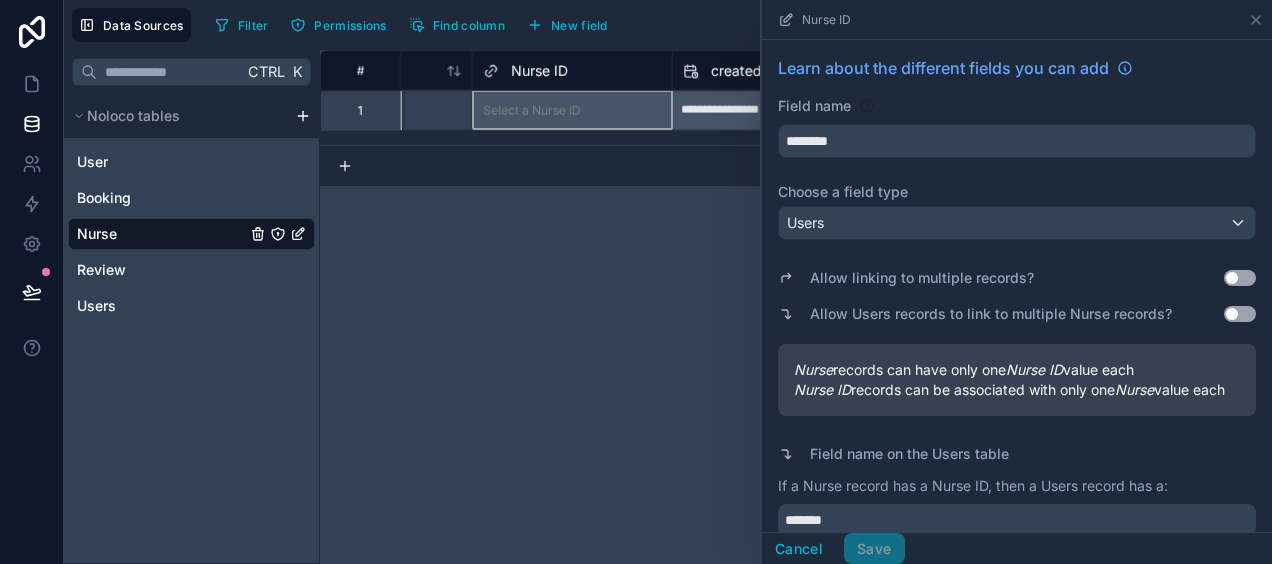 scroll, scrollTop: 401, scrollLeft: 0, axis: vertical 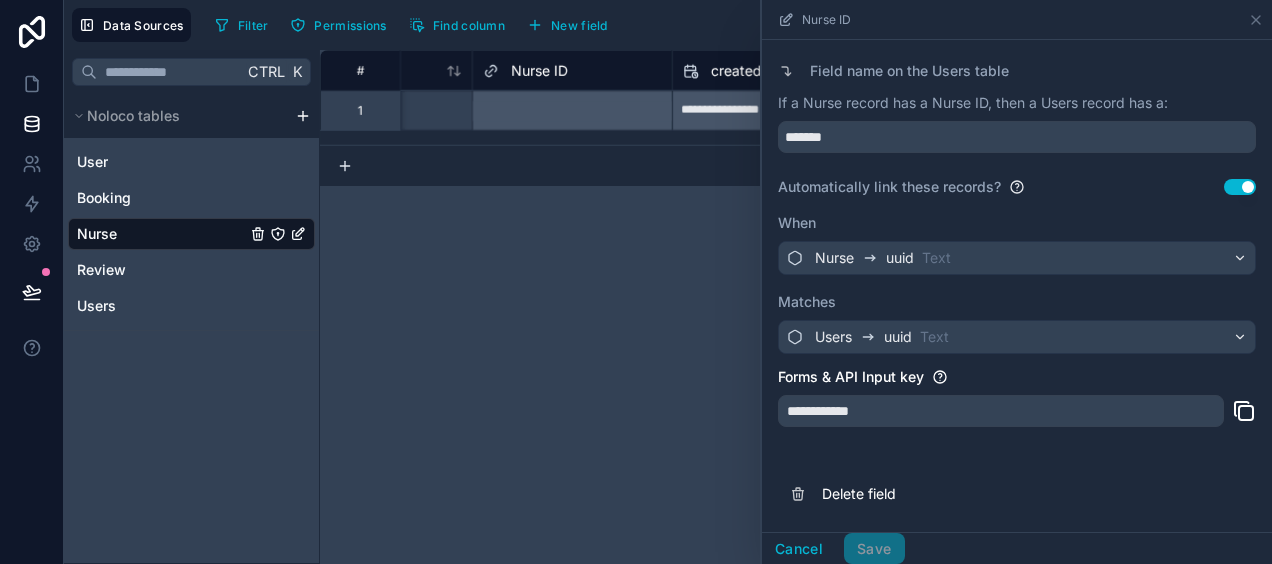 click on "Use setting" at bounding box center [1240, 187] 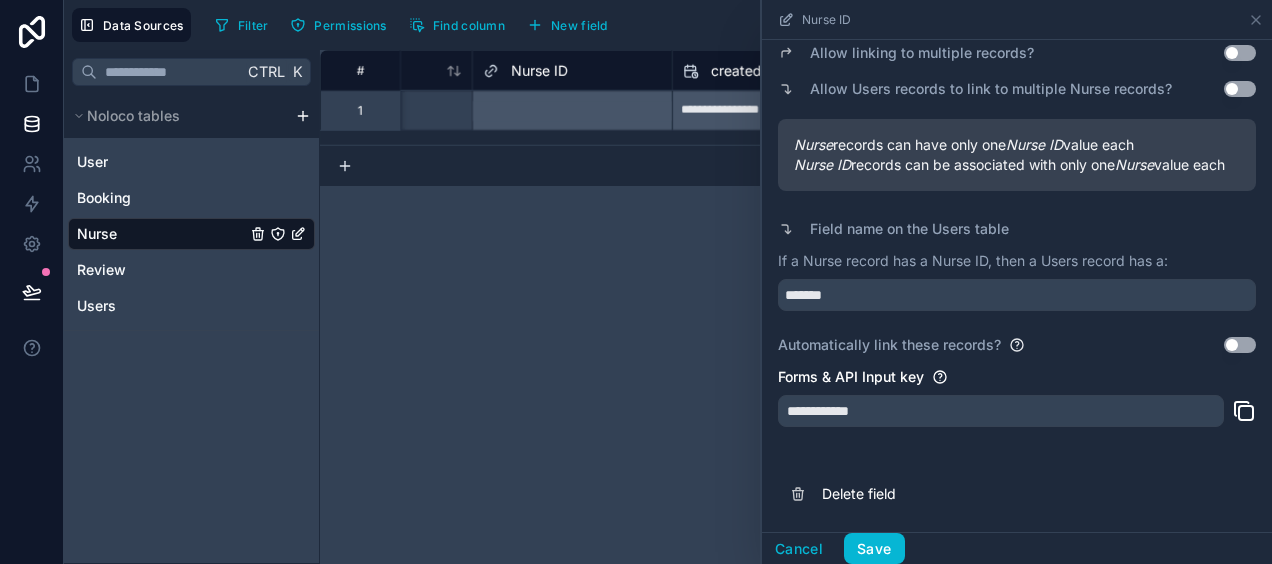 scroll, scrollTop: 242, scrollLeft: 0, axis: vertical 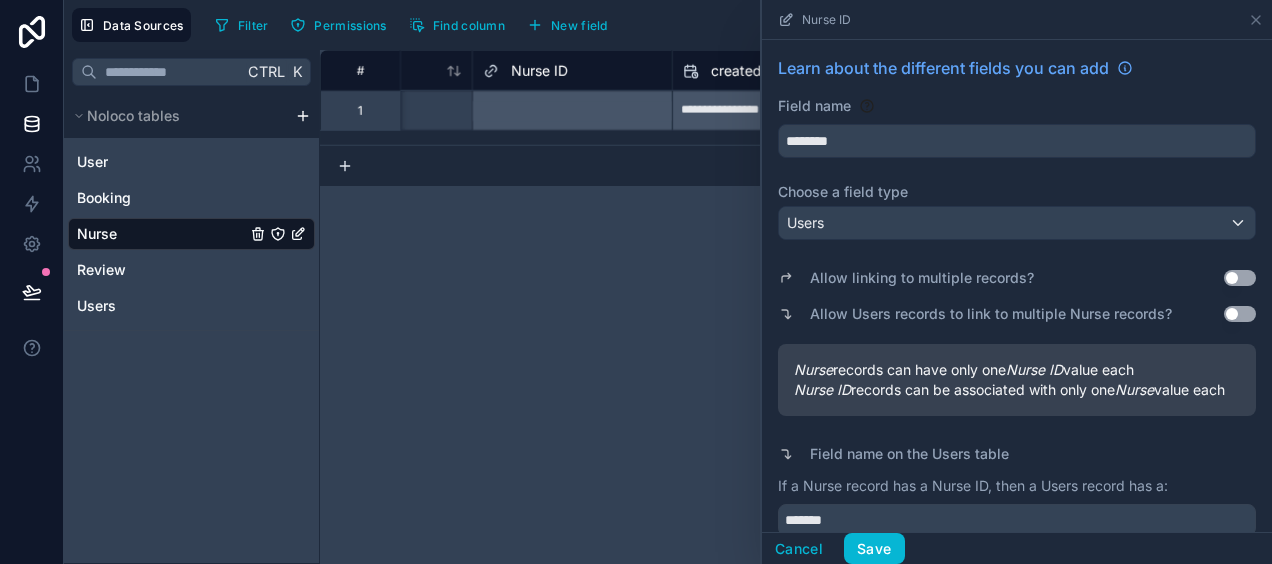 click on "**********" at bounding box center (796, 307) 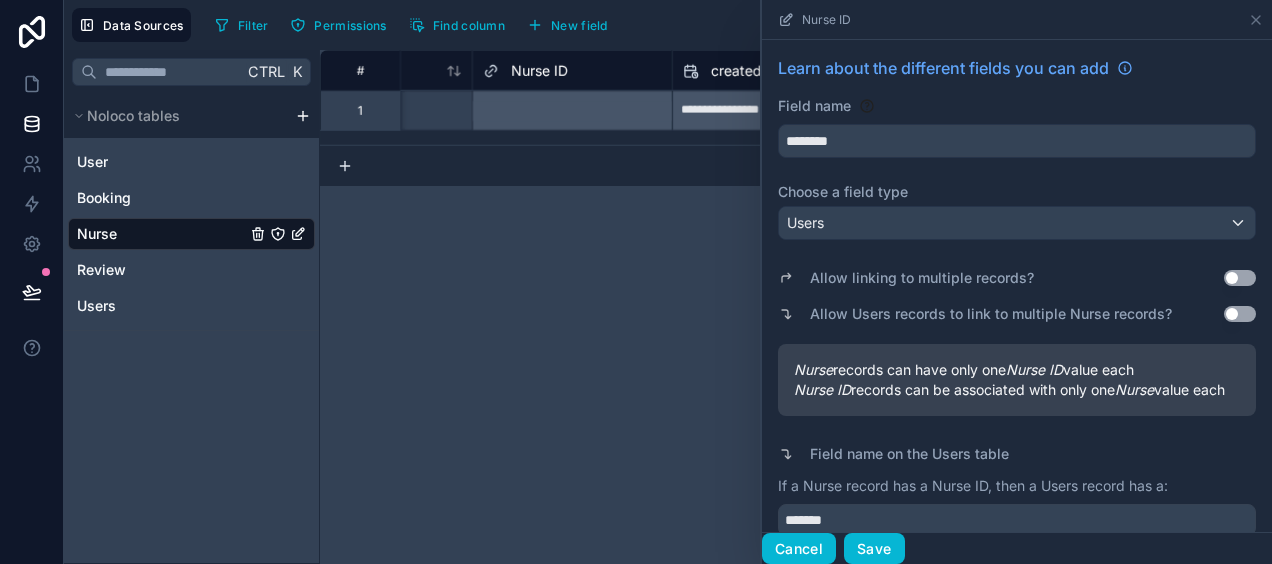 click on "Cancel" at bounding box center (799, 549) 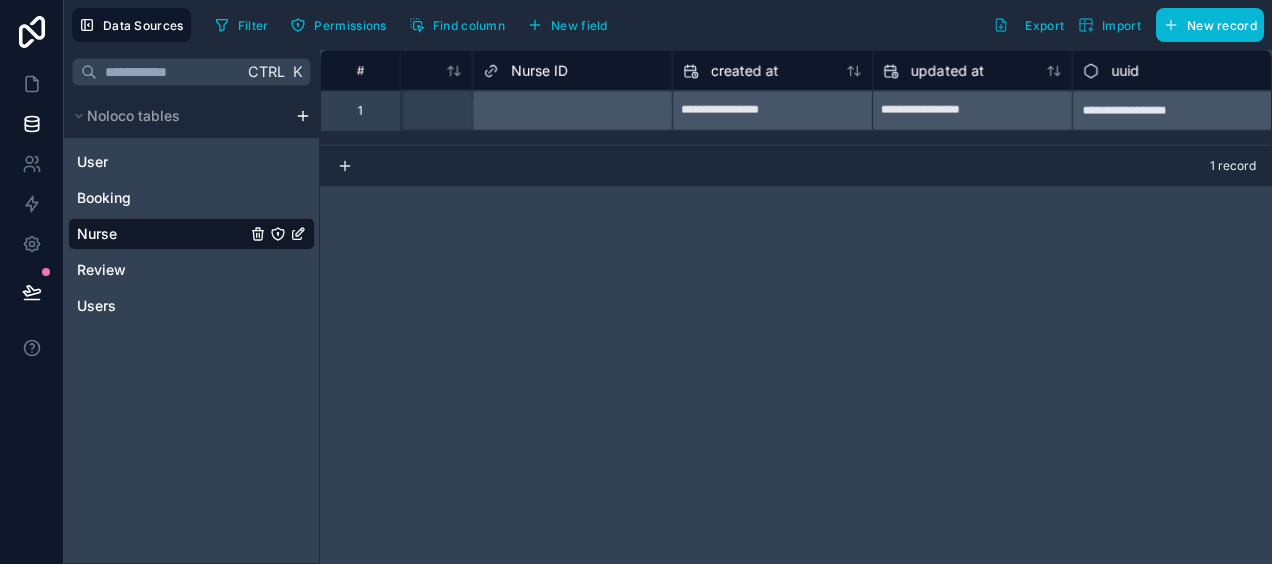 click on "**********" at bounding box center [796, 307] 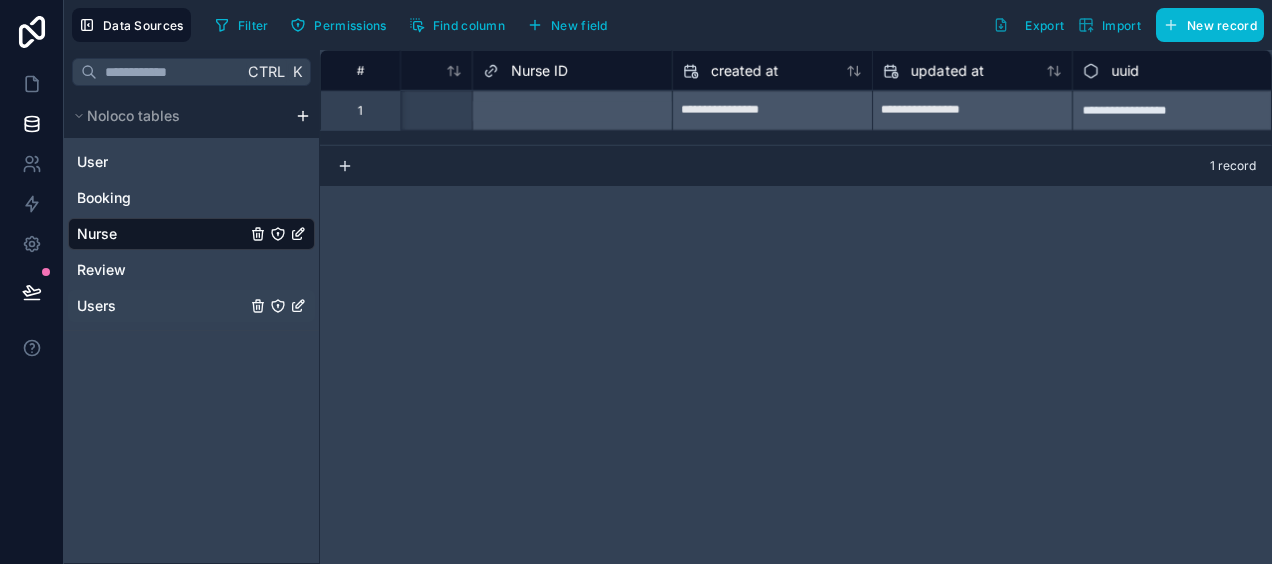 click on "Users" at bounding box center [96, 306] 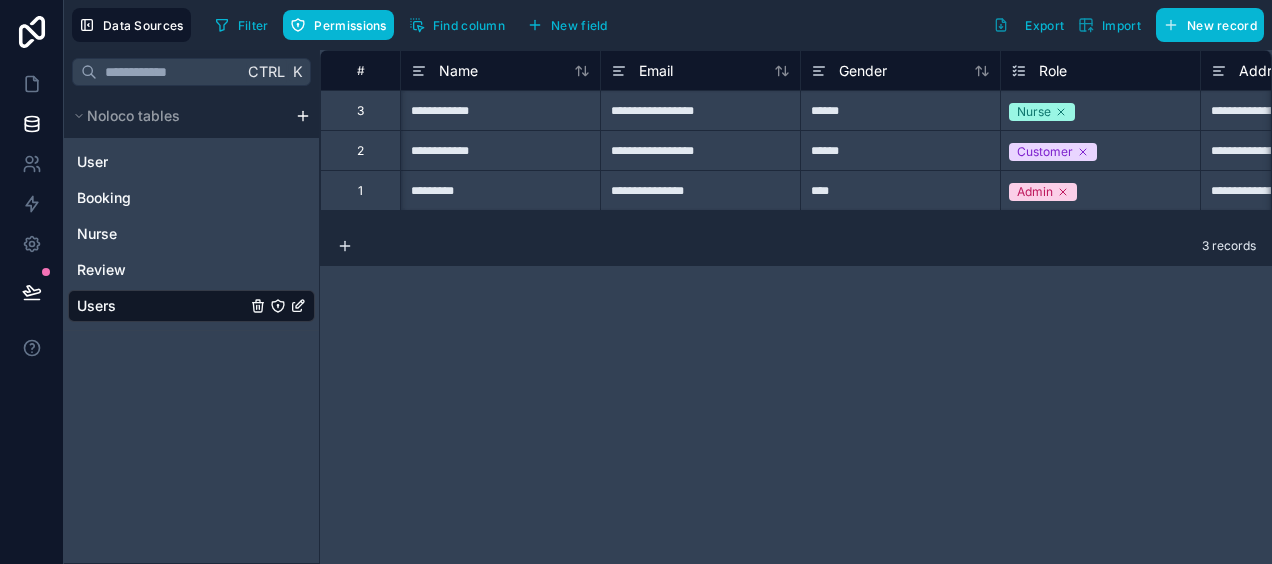 scroll, scrollTop: 0, scrollLeft: 832, axis: horizontal 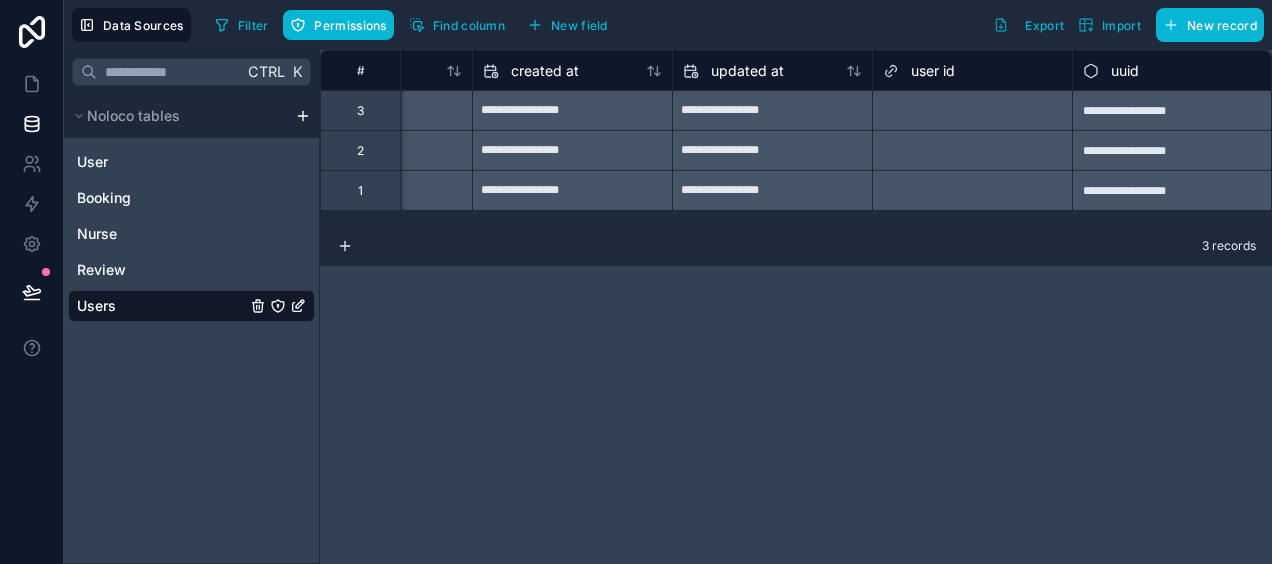 click on "user id" at bounding box center [933, 71] 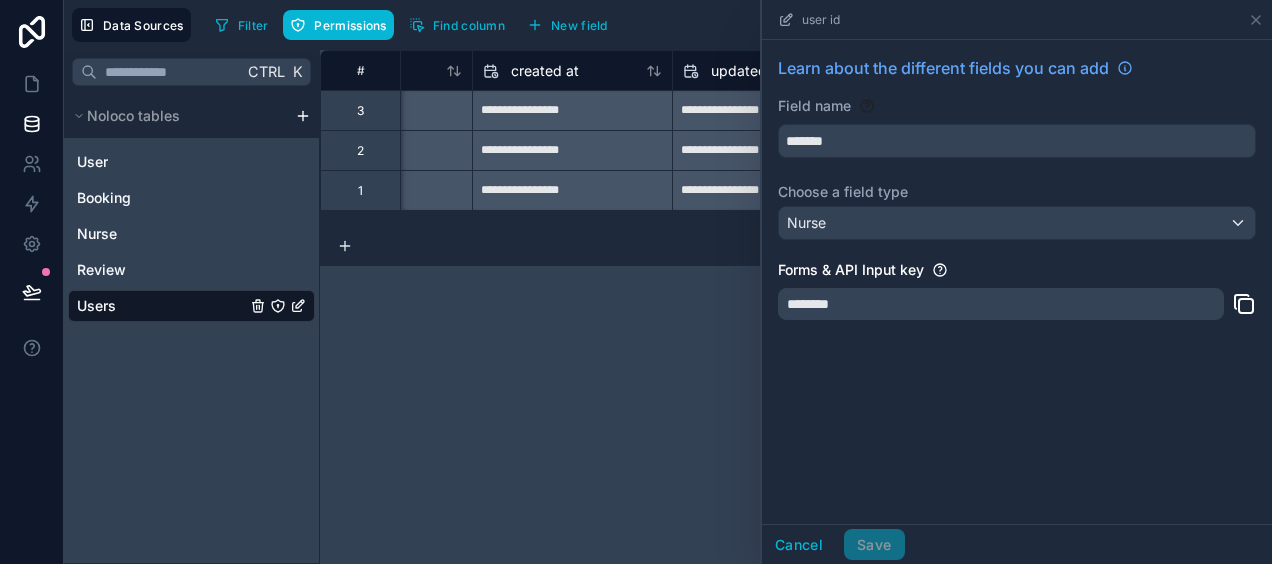 click on "**********" at bounding box center [796, 307] 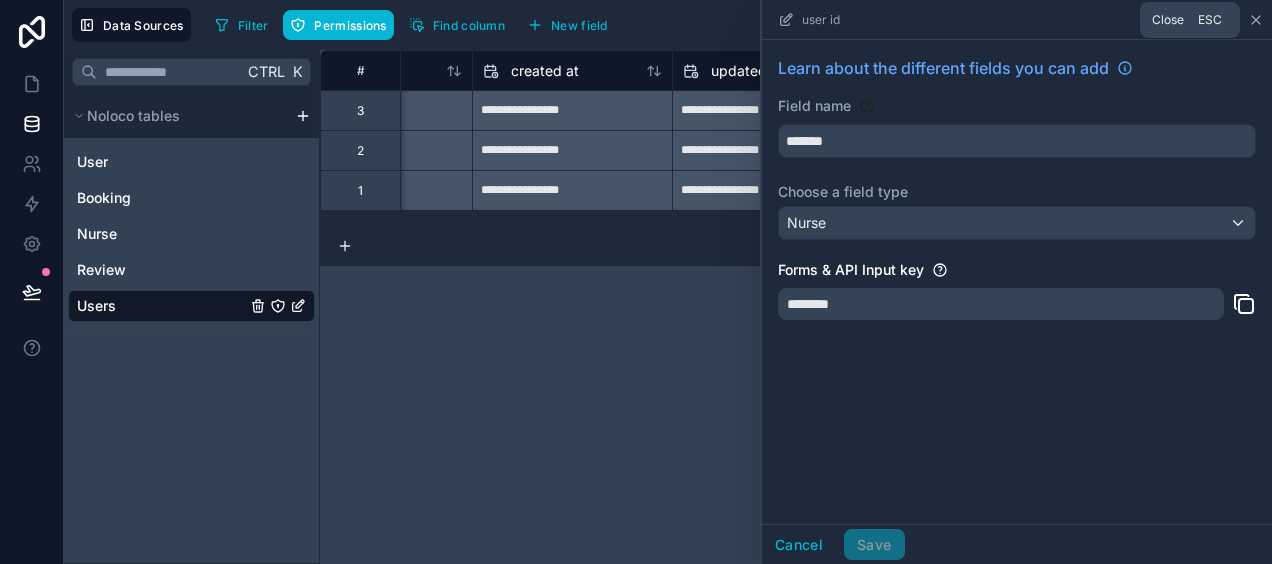 click 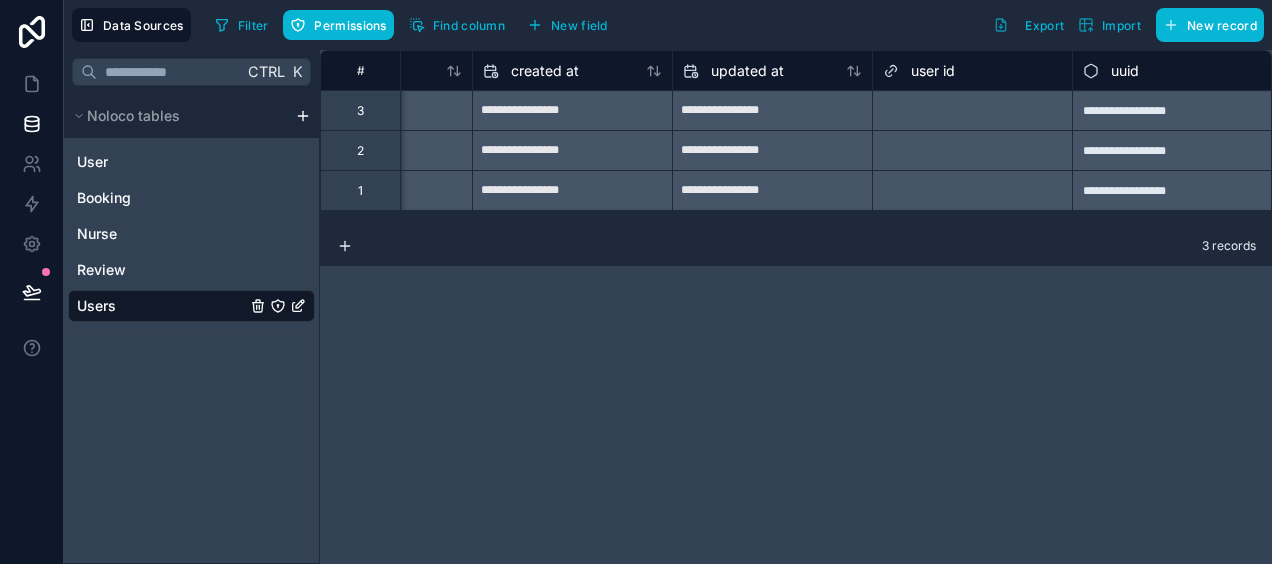 click on "Select a user id" at bounding box center (972, 110) 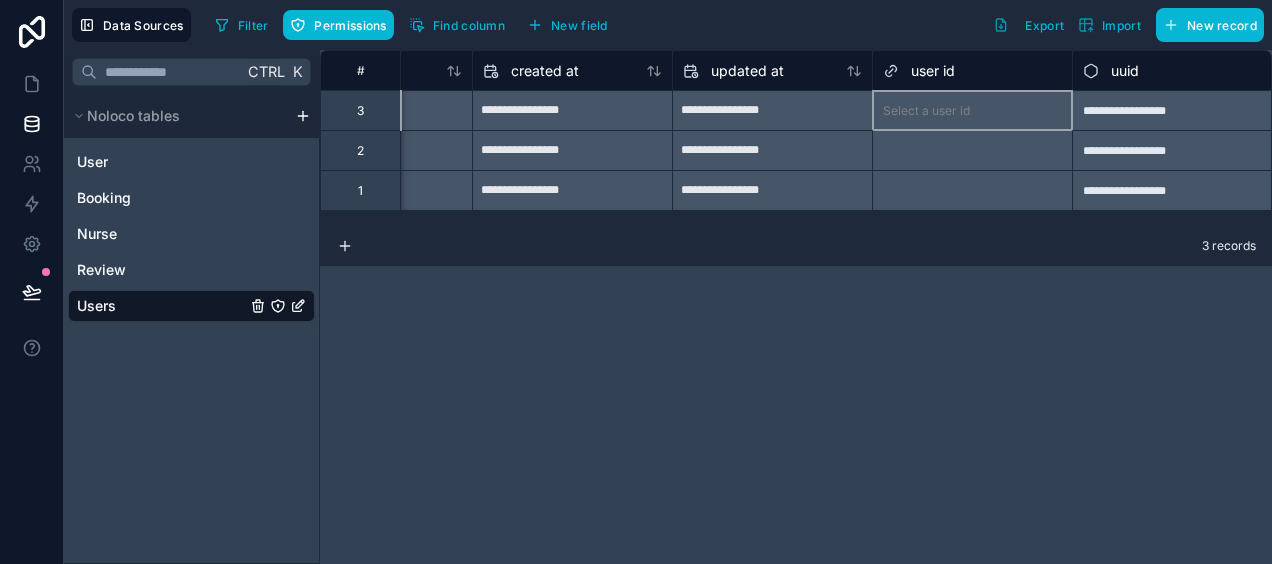 click on "Select a user id" at bounding box center (972, 110) 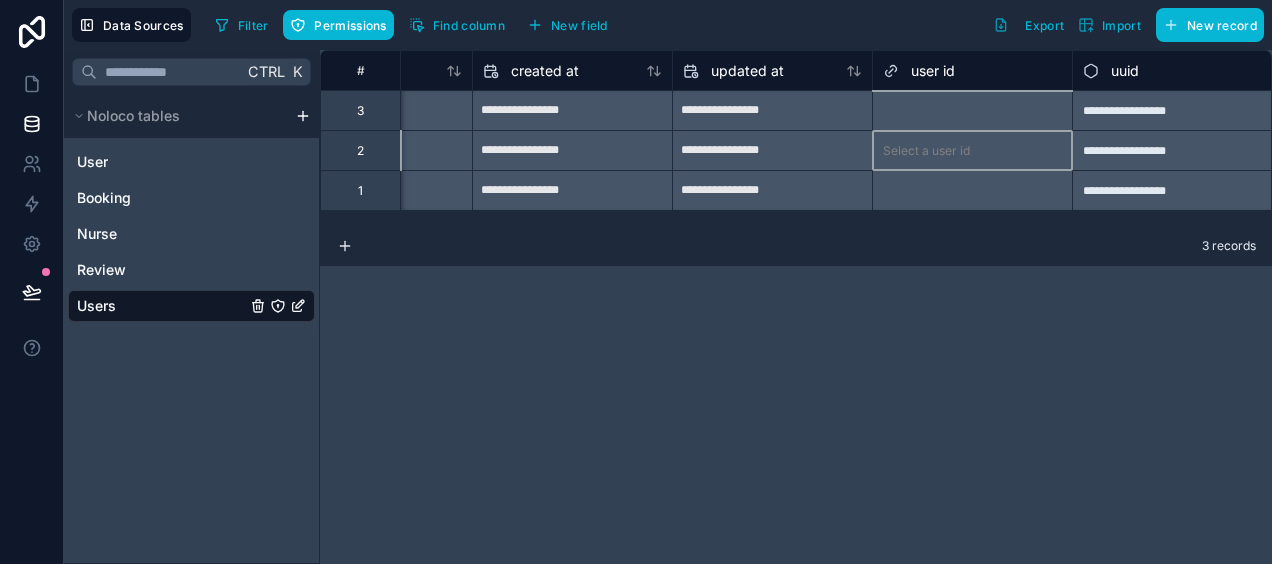 click on "Select a user id" at bounding box center (972, 150) 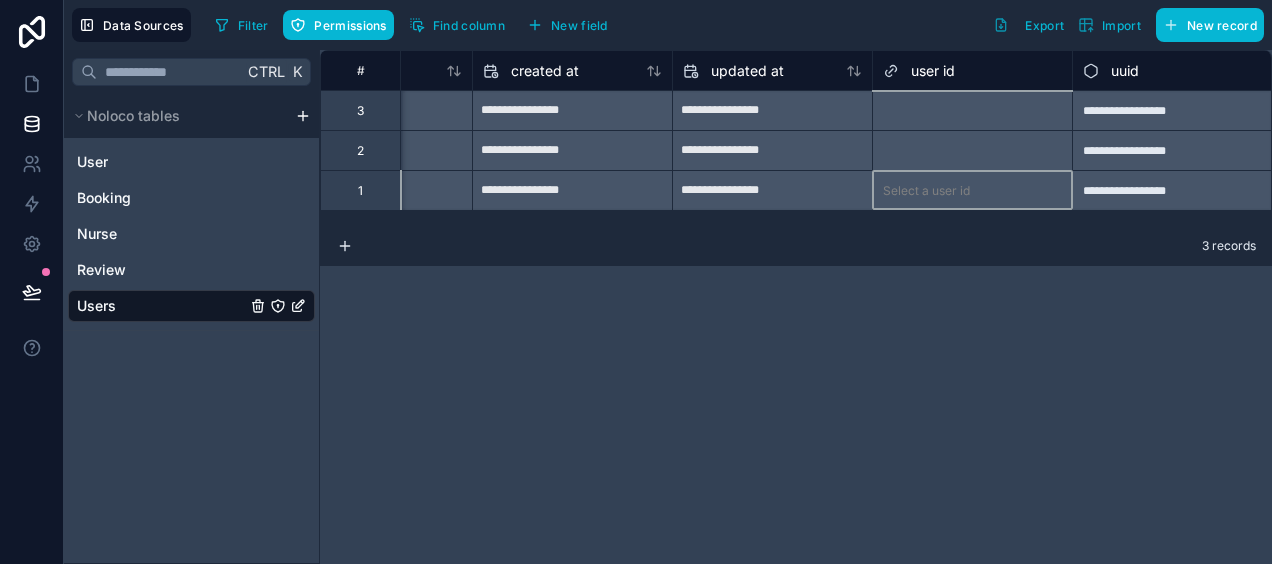 click on "Select a user id" at bounding box center (972, 190) 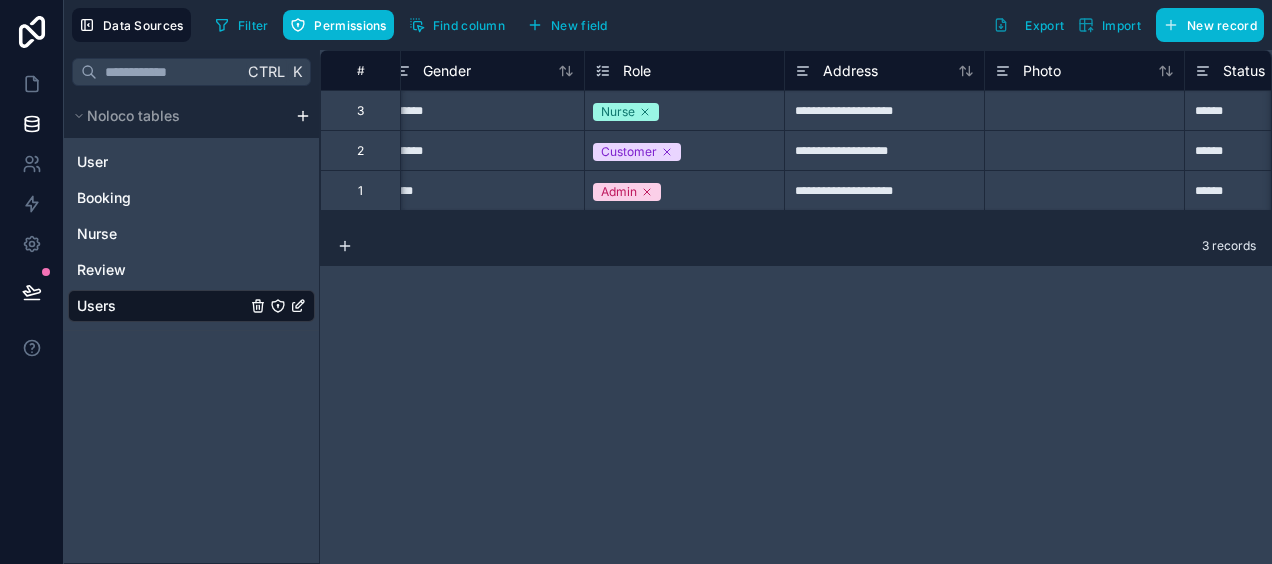scroll, scrollTop: 0, scrollLeft: 413, axis: horizontal 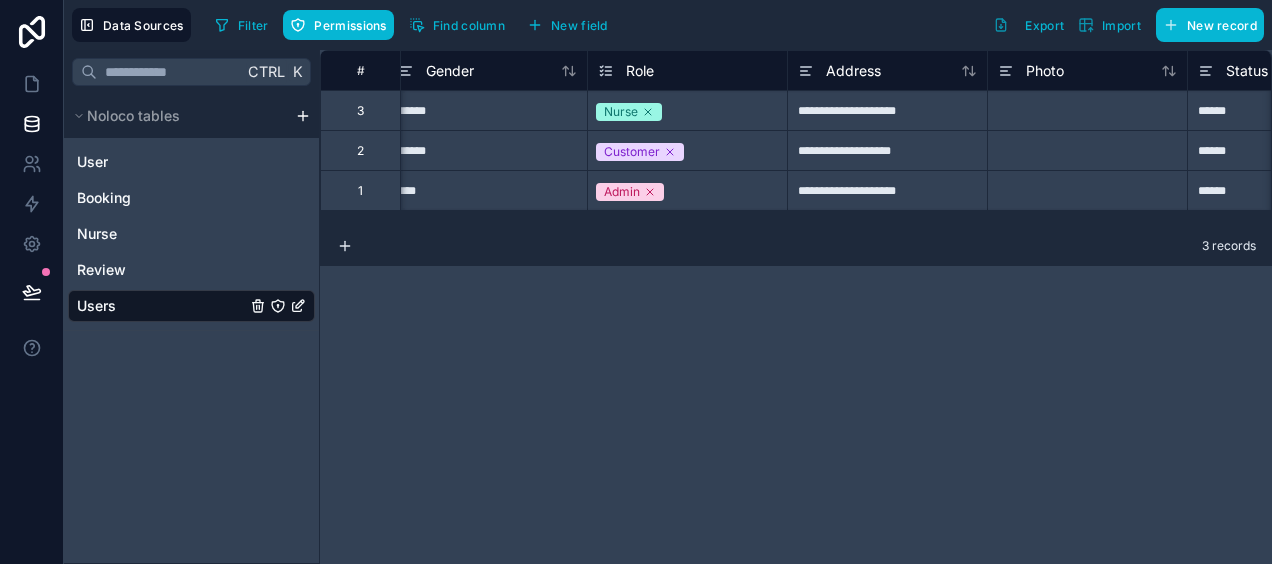 click on "Users" at bounding box center [96, 306] 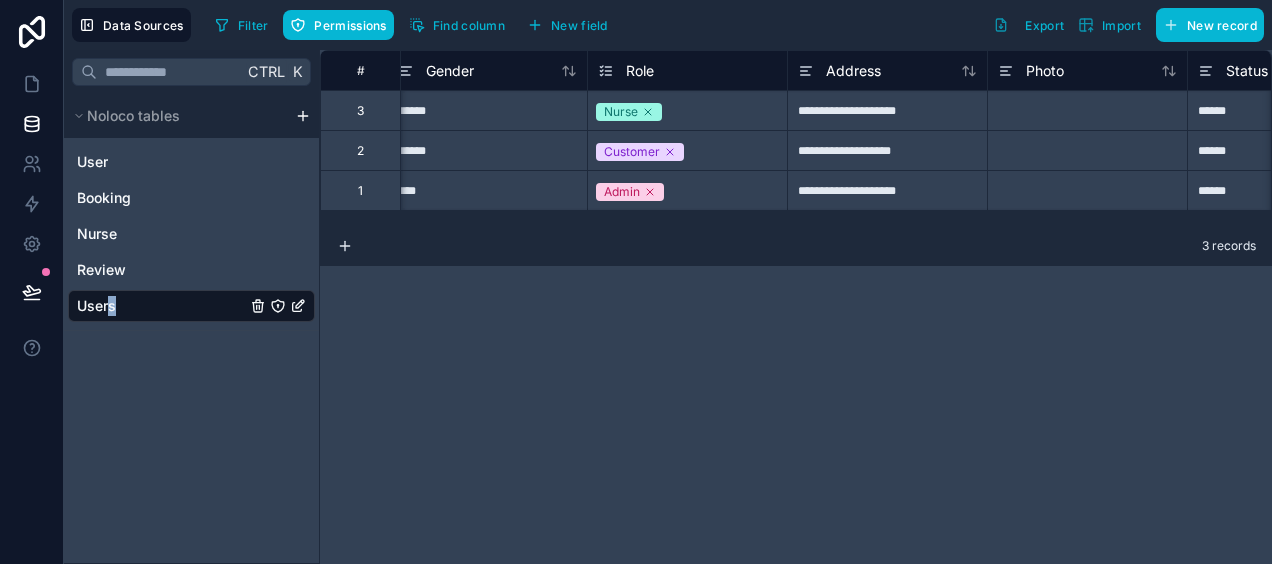 drag, startPoint x: 110, startPoint y: 309, endPoint x: 816, endPoint y: 208, distance: 713.1879 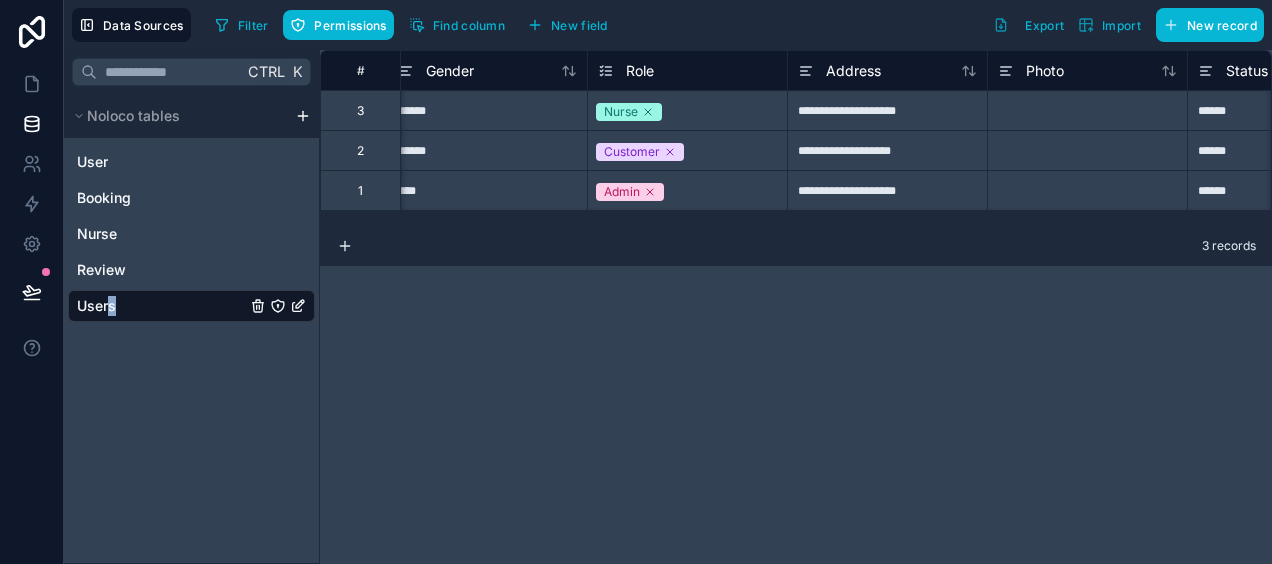 click on "**********" at bounding box center (668, 307) 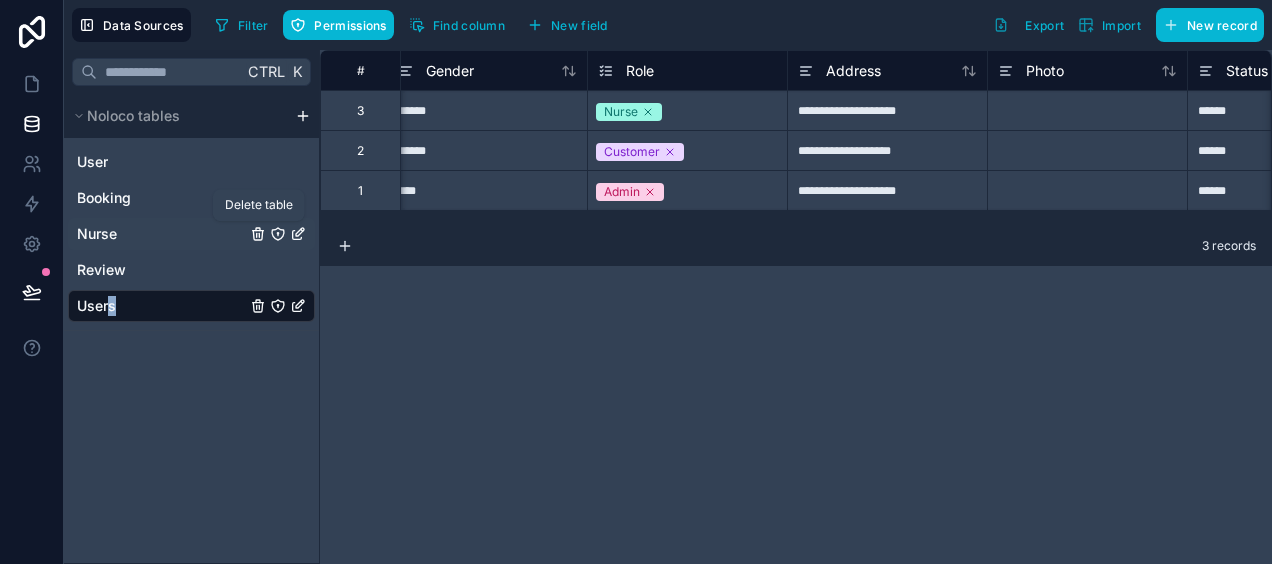 click 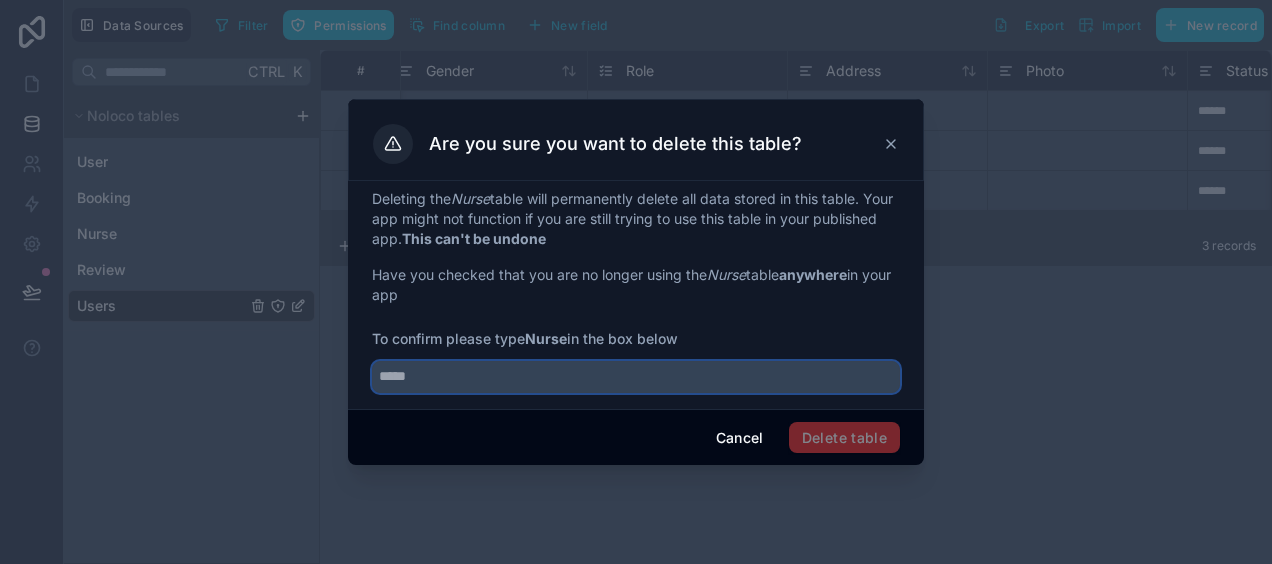 click at bounding box center [636, 377] 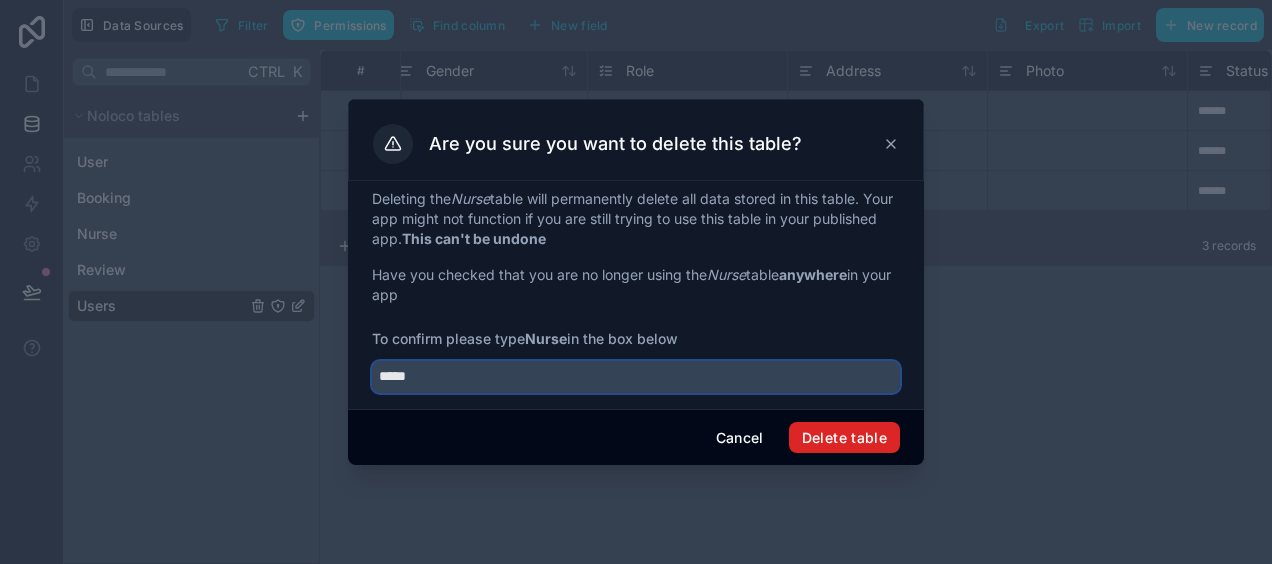 type on "*****" 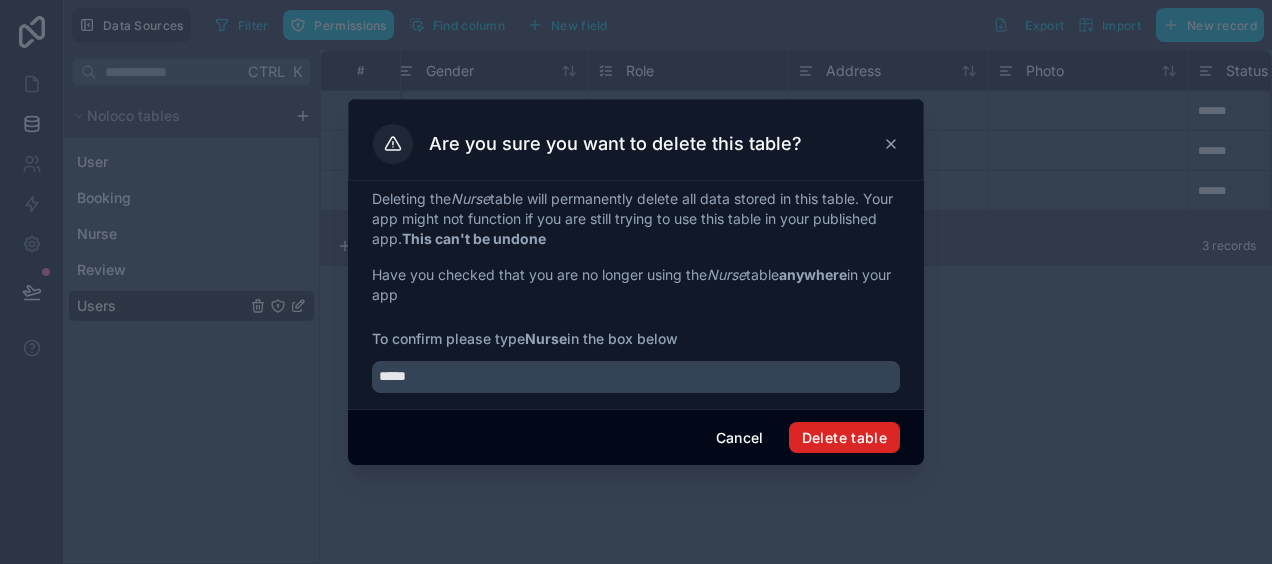 click on "Delete table" at bounding box center [844, 438] 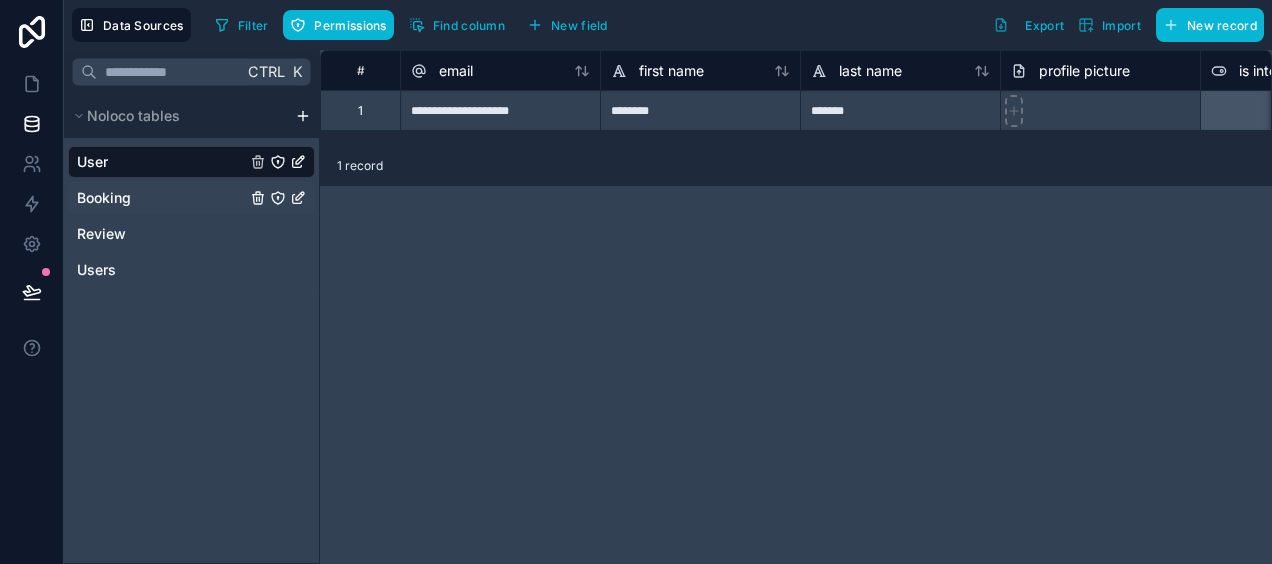 click on "Booking" at bounding box center [104, 198] 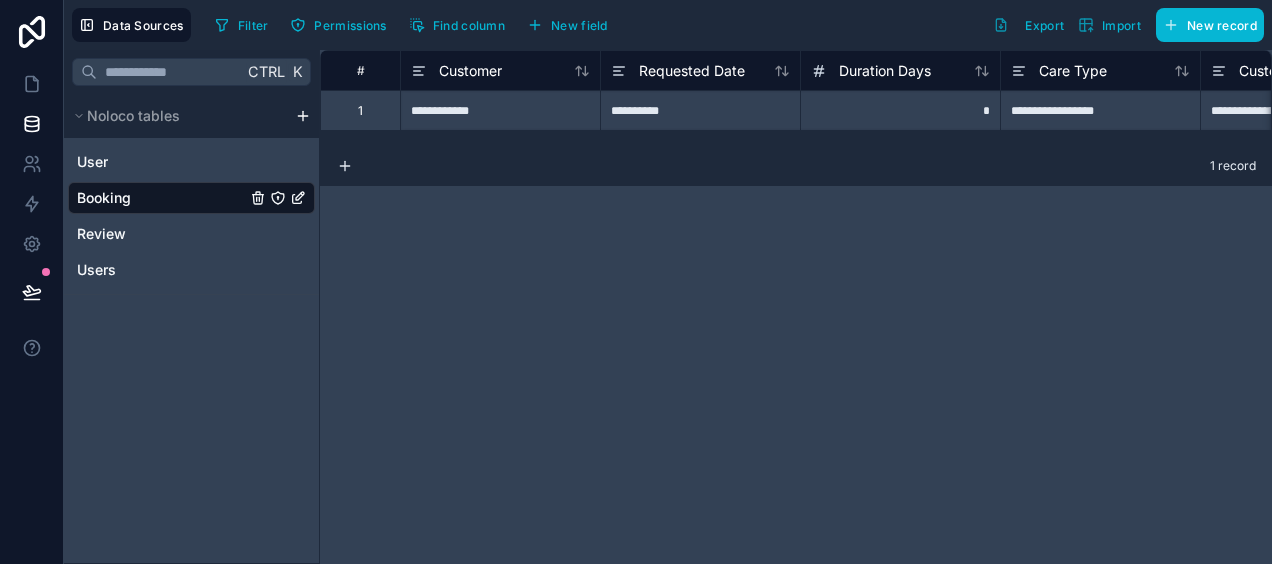 drag, startPoint x: 120, startPoint y: 196, endPoint x: 736, endPoint y: 350, distance: 634.95825 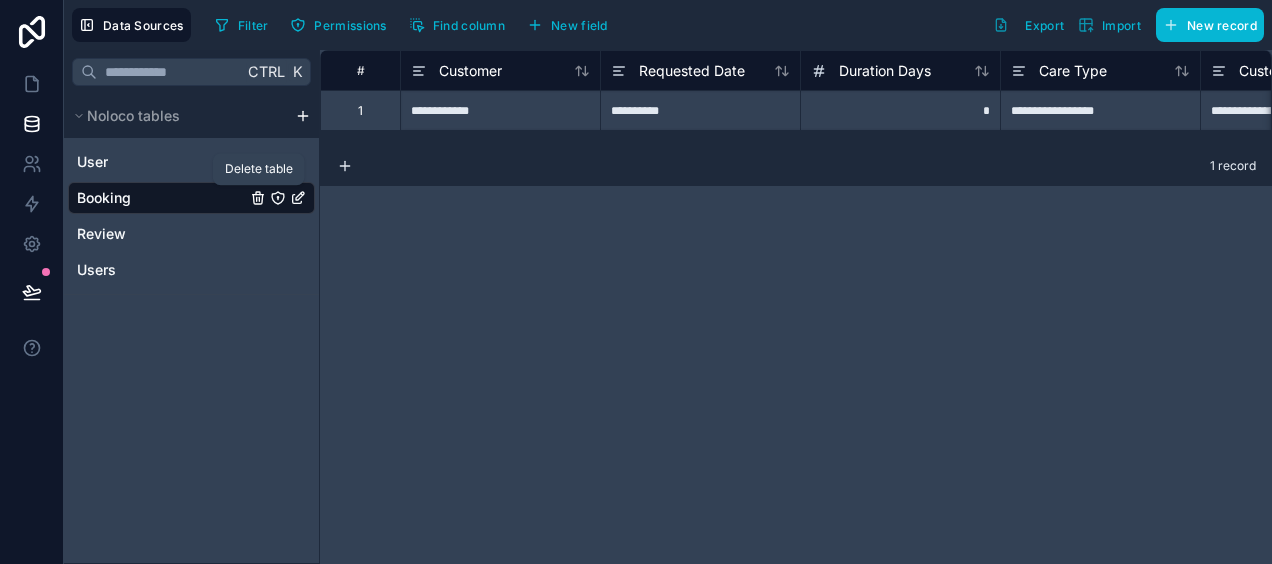 click 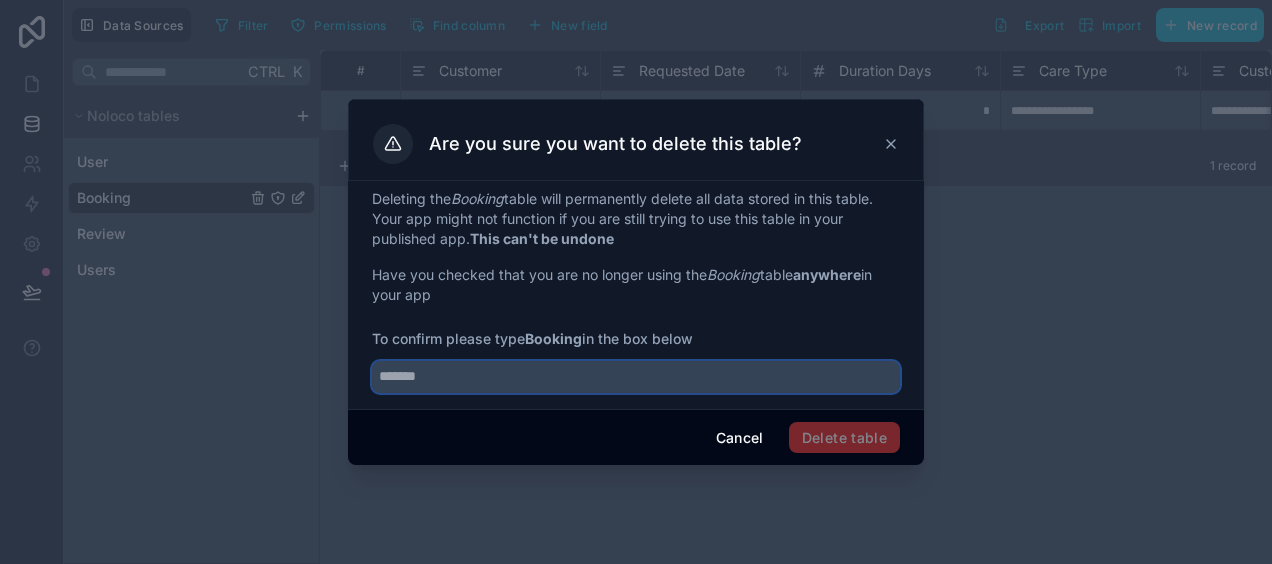 click at bounding box center (636, 377) 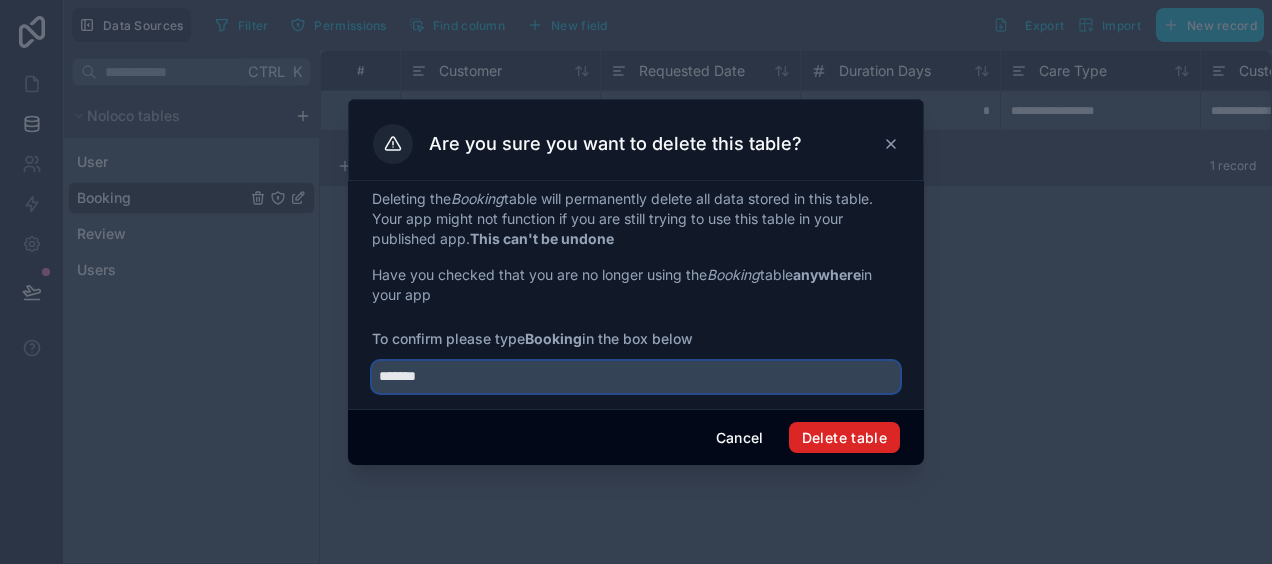 type on "*******" 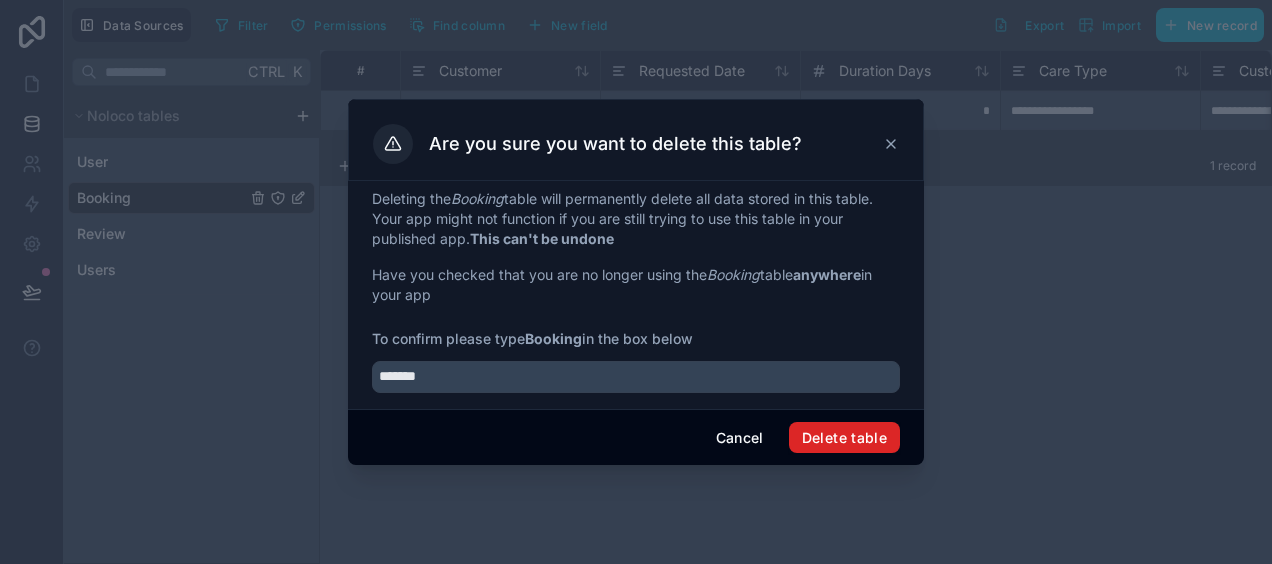 click on "Delete table" at bounding box center [844, 438] 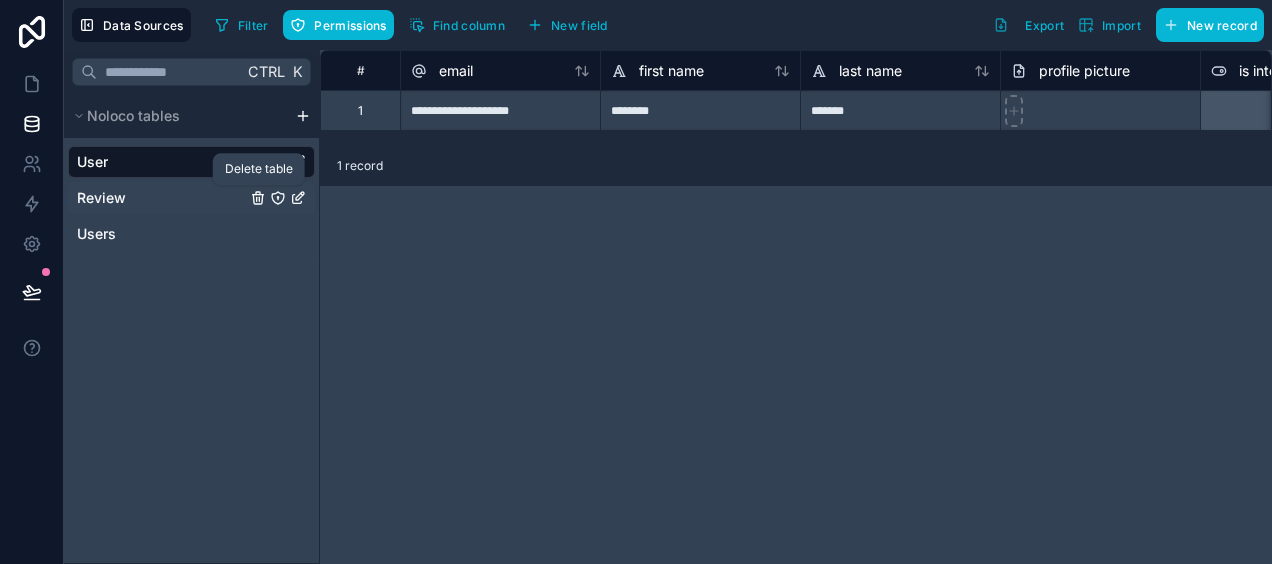 click 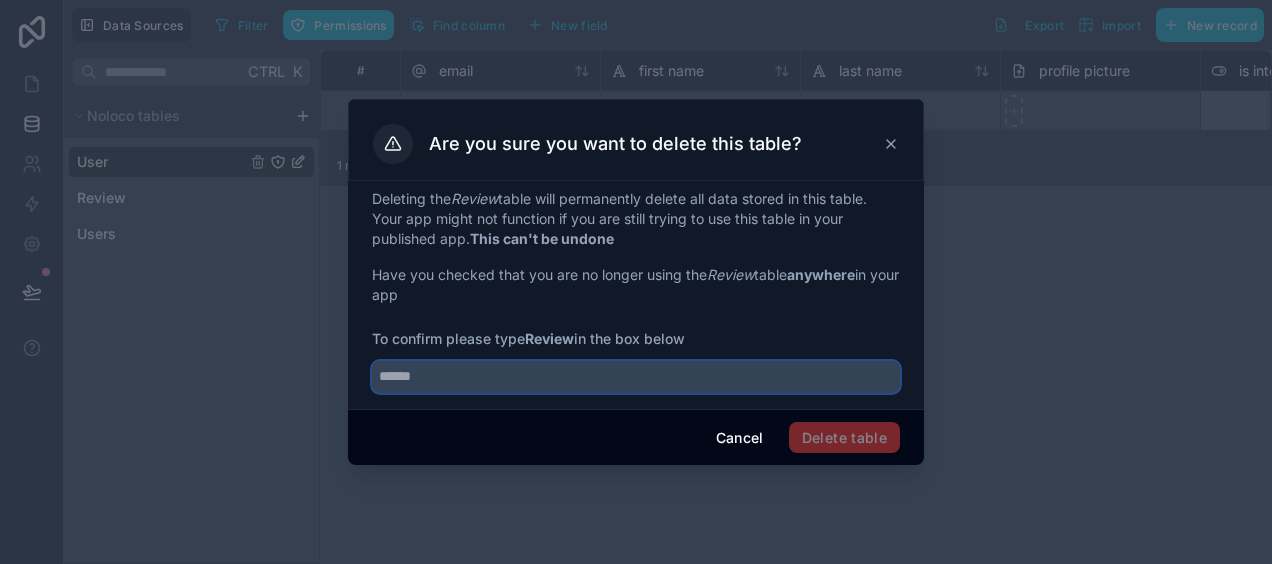 click at bounding box center (636, 377) 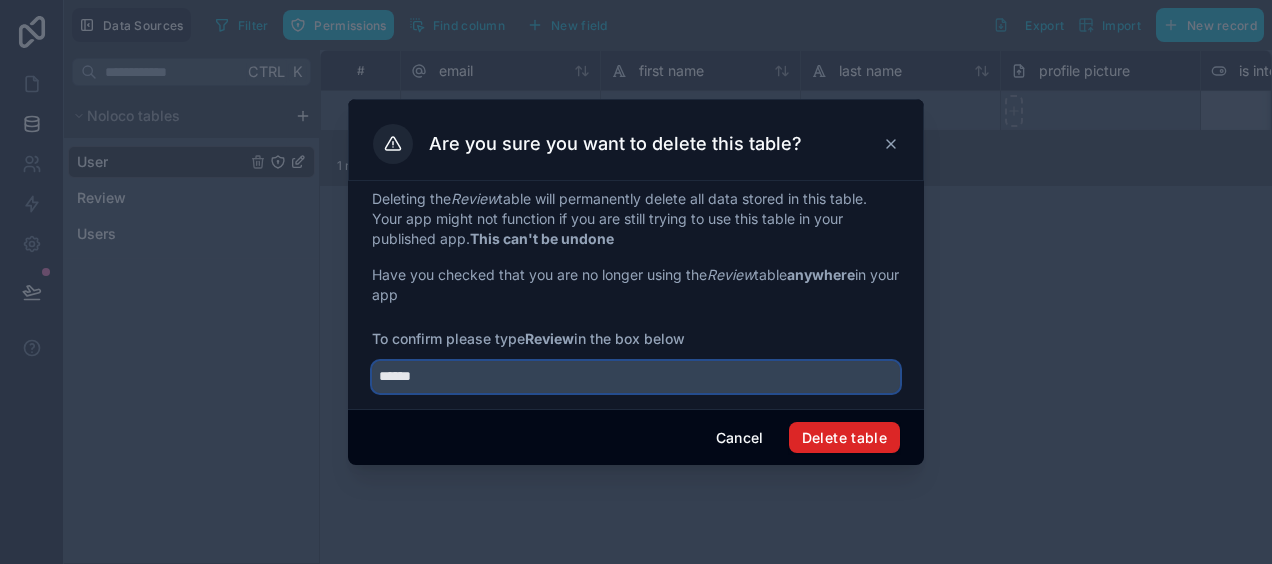 type on "******" 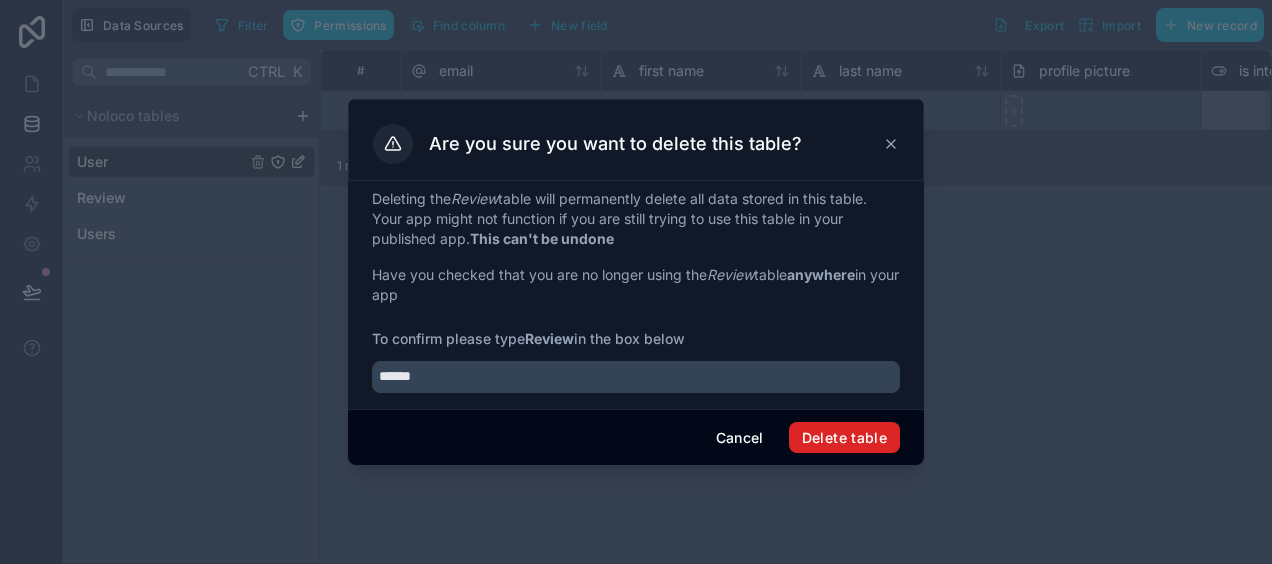 click on "Delete table" at bounding box center (844, 438) 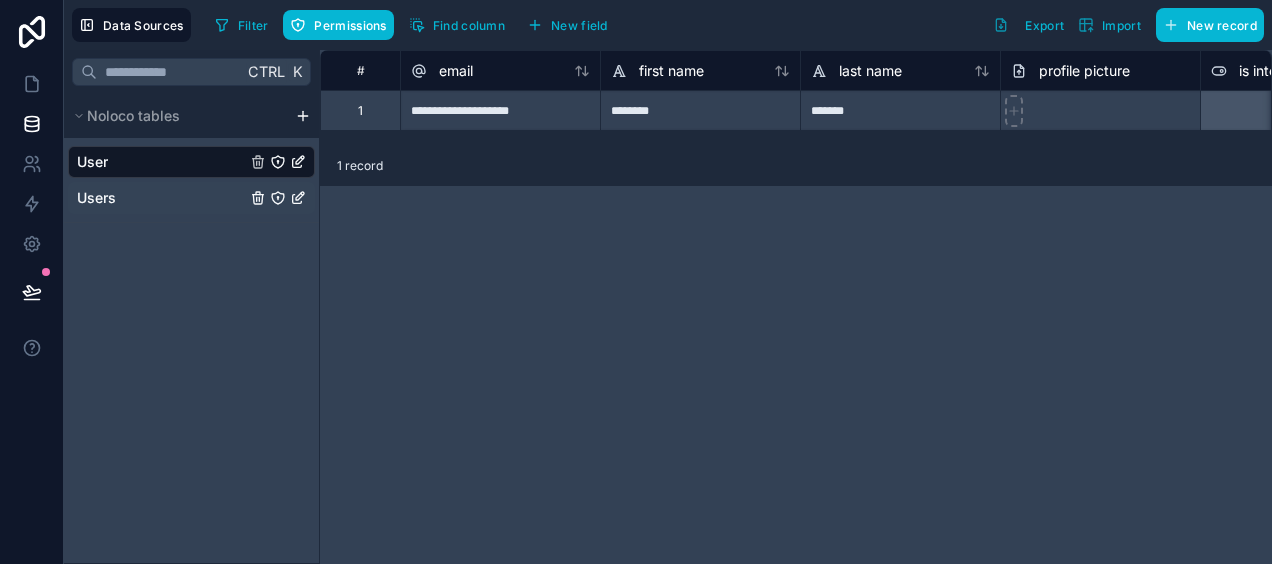 click on "Users" at bounding box center (191, 198) 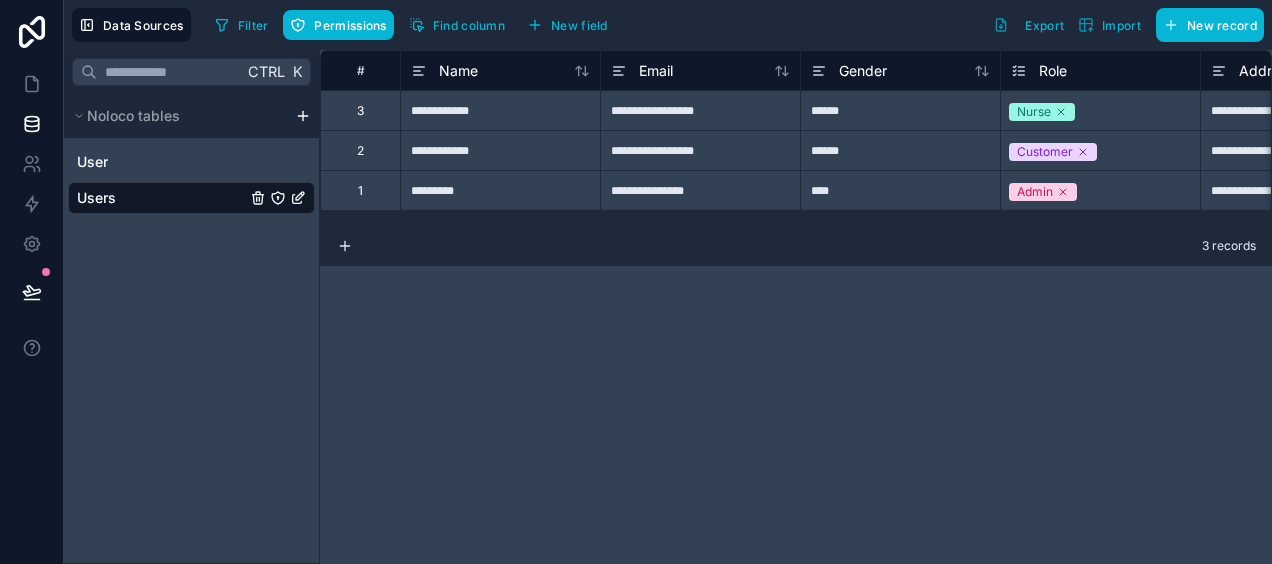 scroll, scrollTop: 0, scrollLeft: 832, axis: horizontal 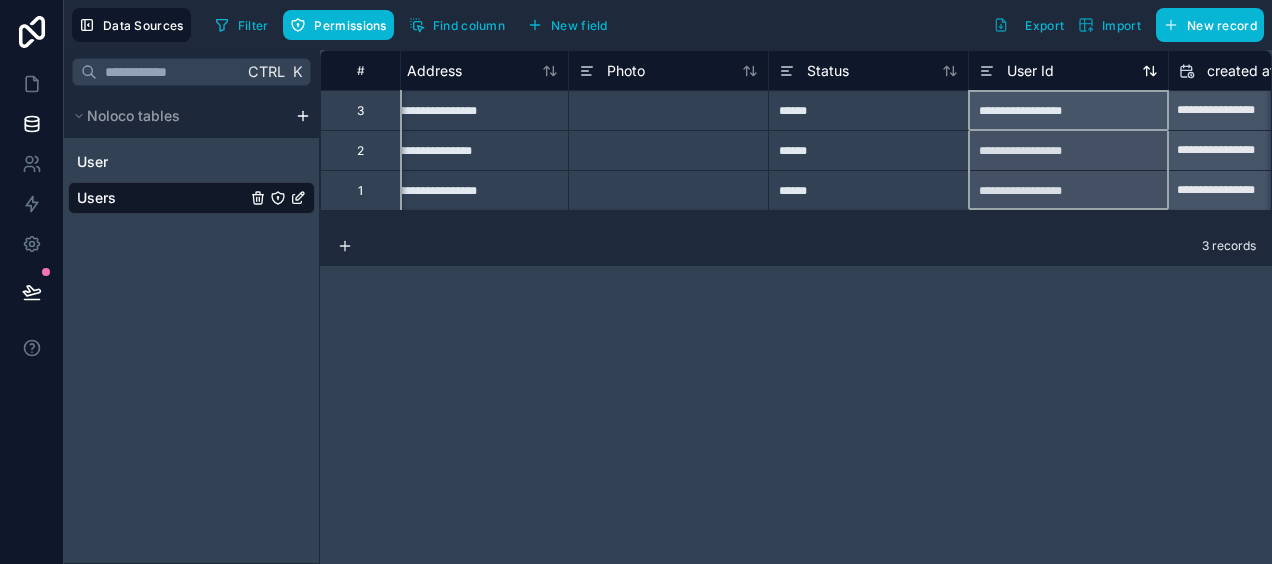 click on "User Id" at bounding box center (1030, 71) 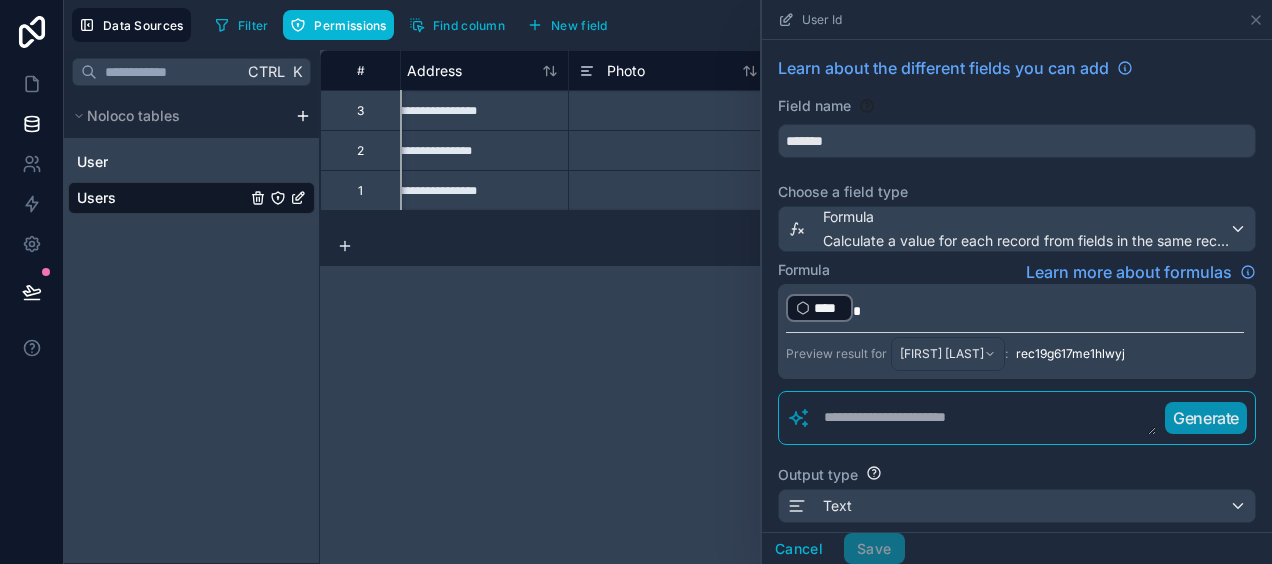 scroll, scrollTop: 293, scrollLeft: 0, axis: vertical 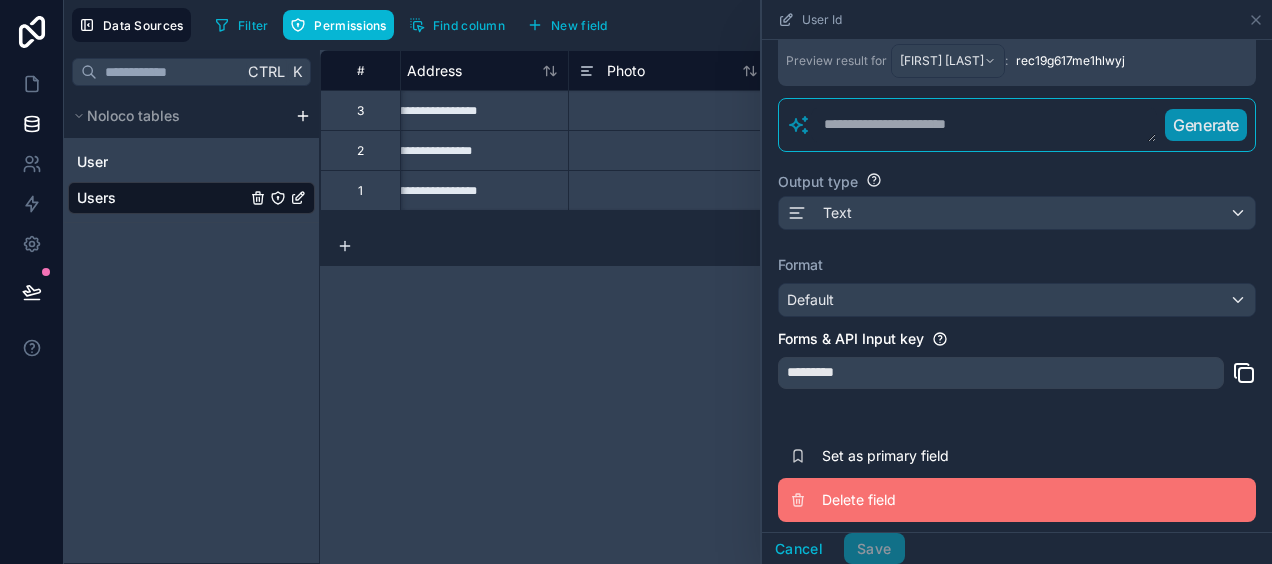 click on "Delete field" at bounding box center [966, 500] 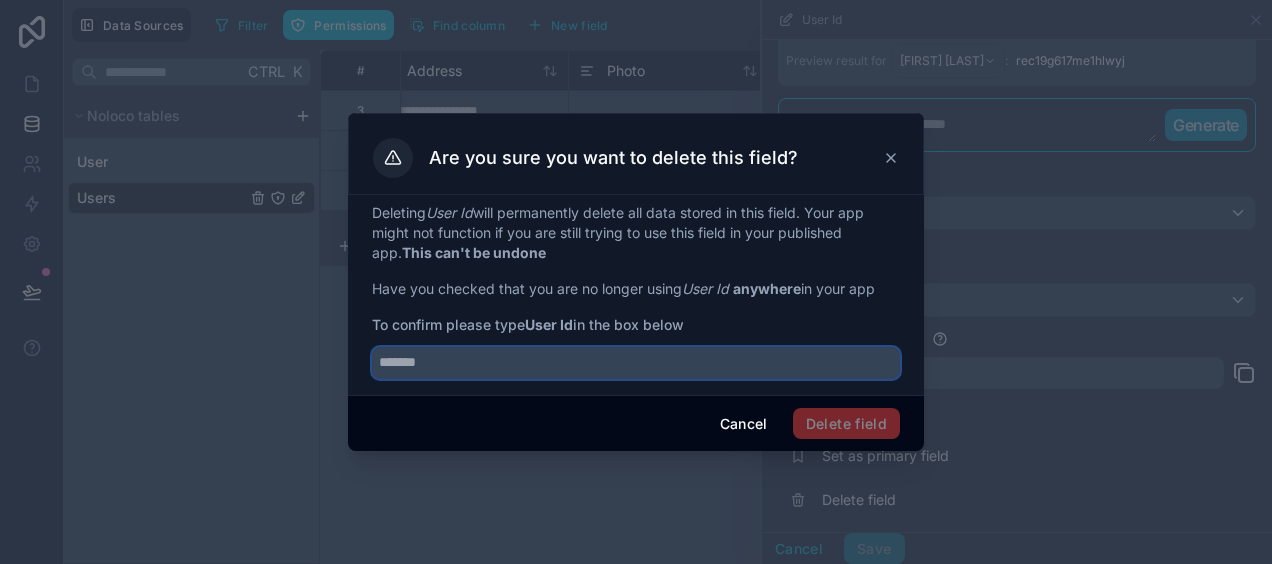 click at bounding box center (636, 363) 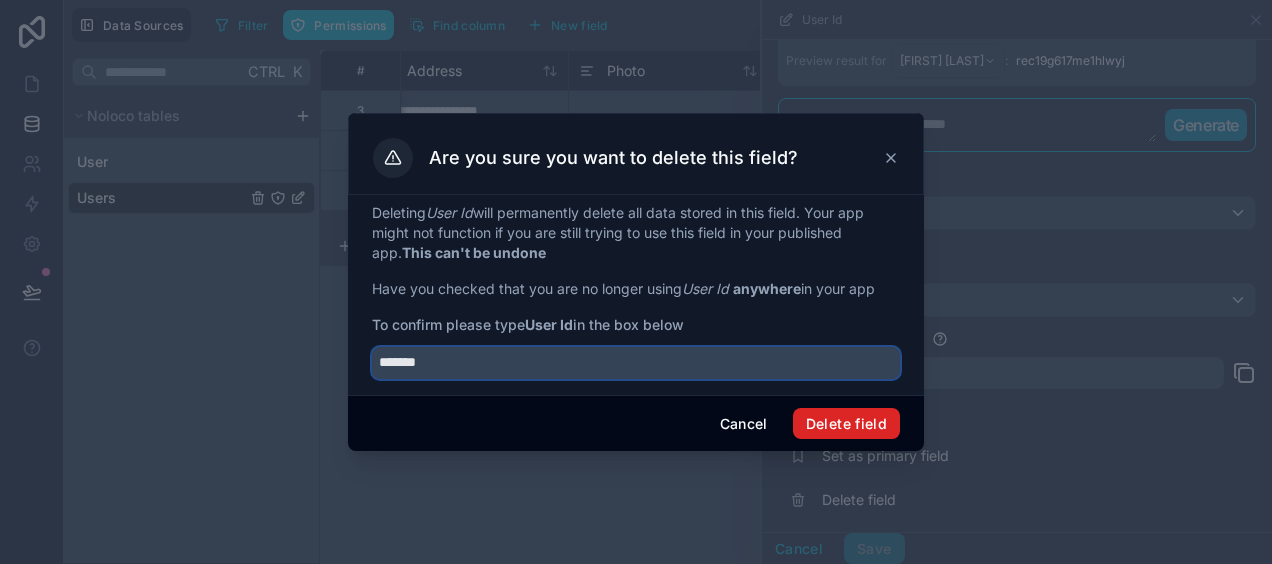 type on "*******" 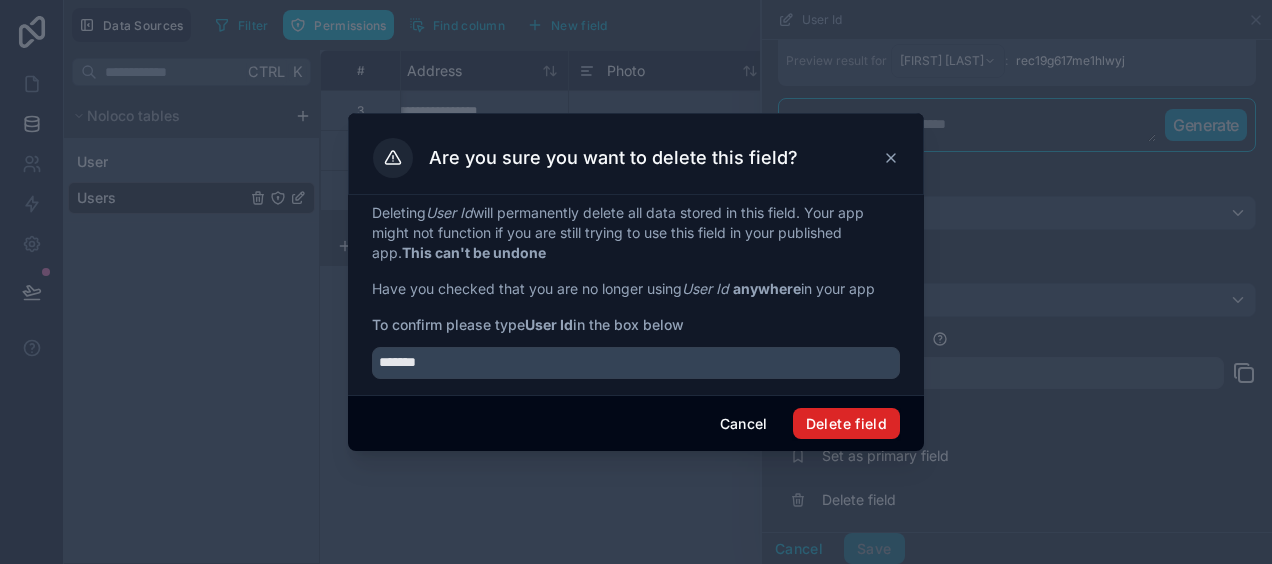 click on "Delete field" at bounding box center (846, 424) 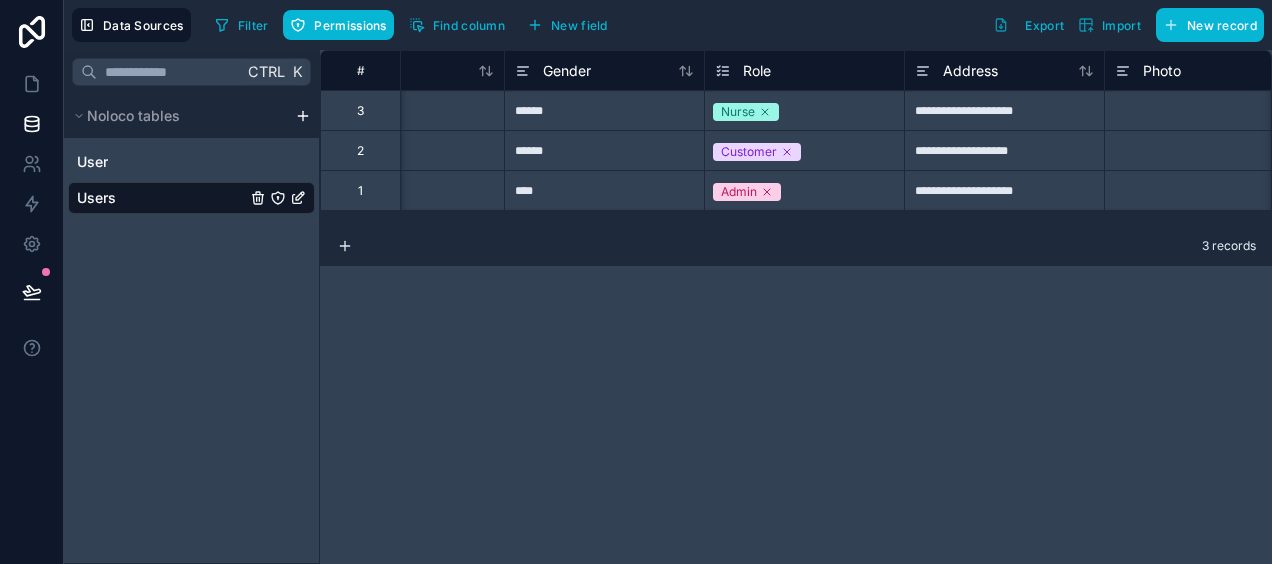 scroll, scrollTop: 0, scrollLeft: 0, axis: both 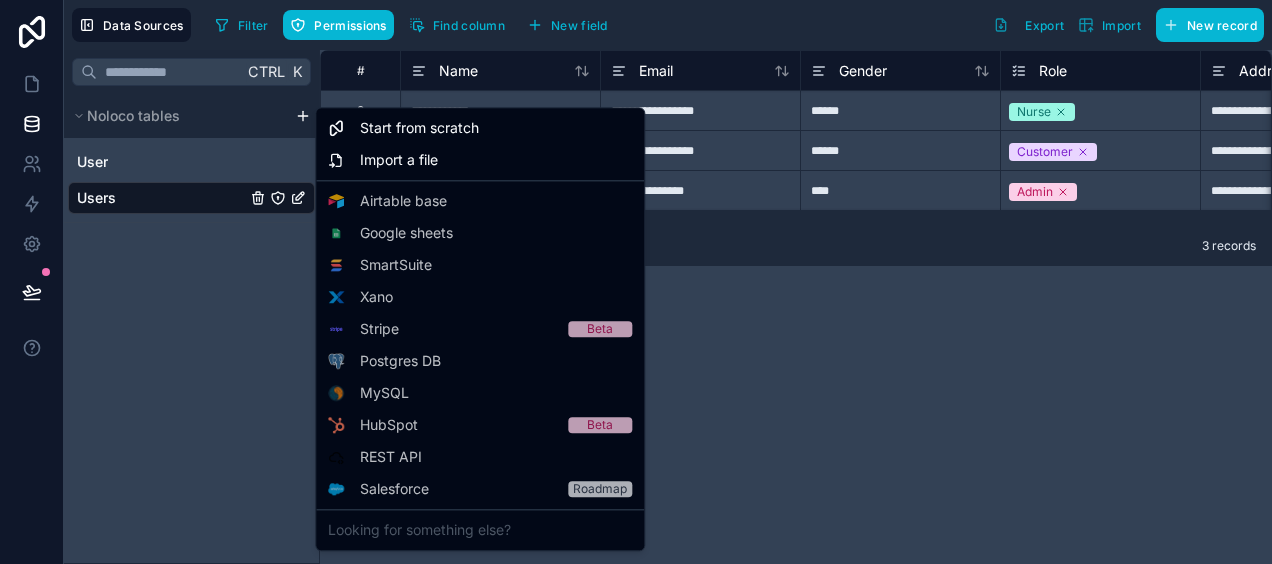 click on "**********" at bounding box center [636, 282] 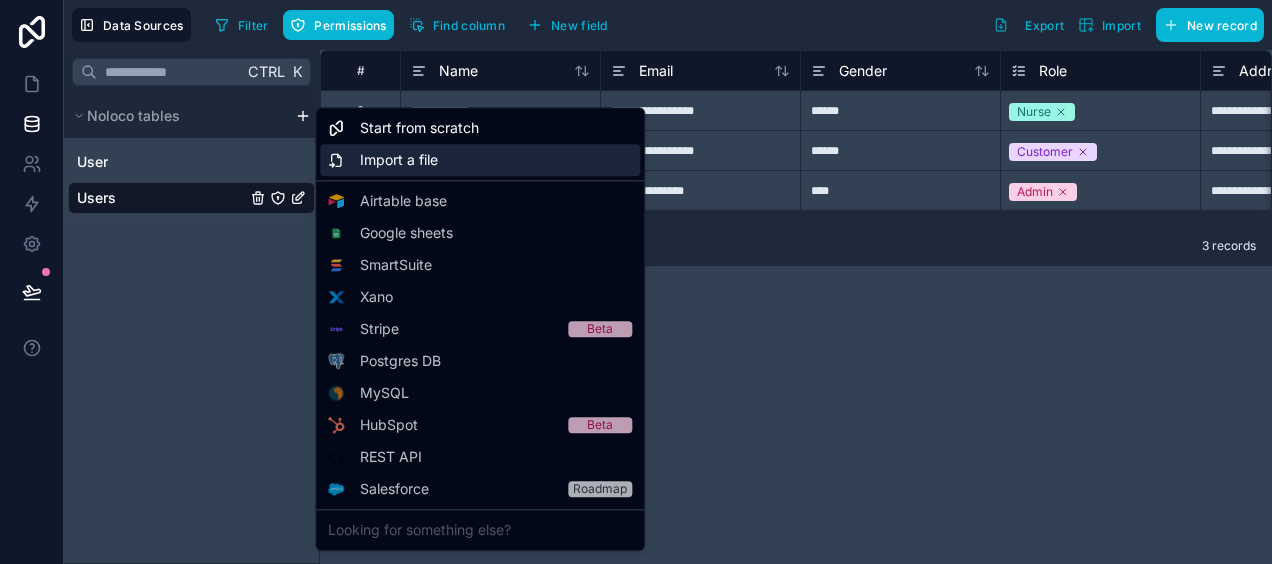 click on "Import a file" at bounding box center (399, 160) 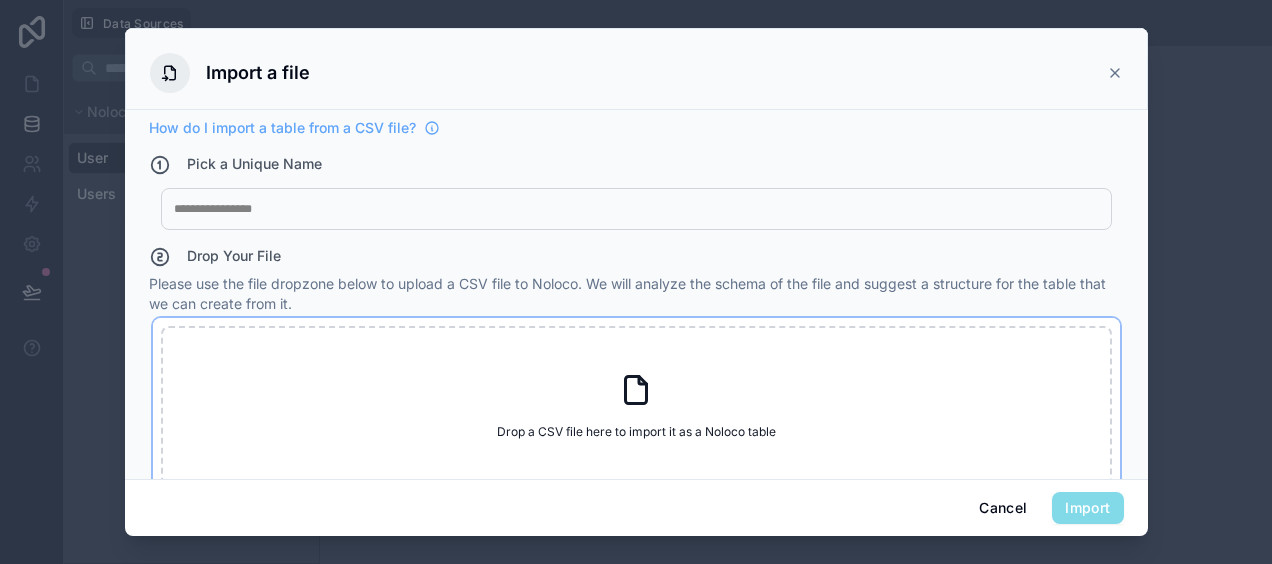 click 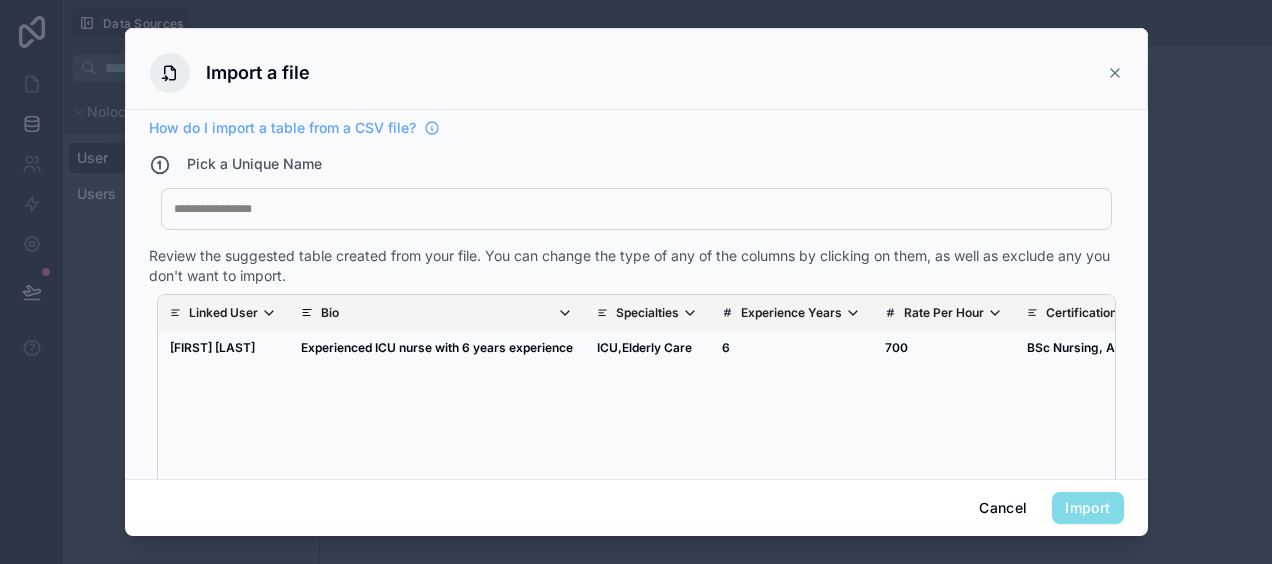 click at bounding box center [636, 209] 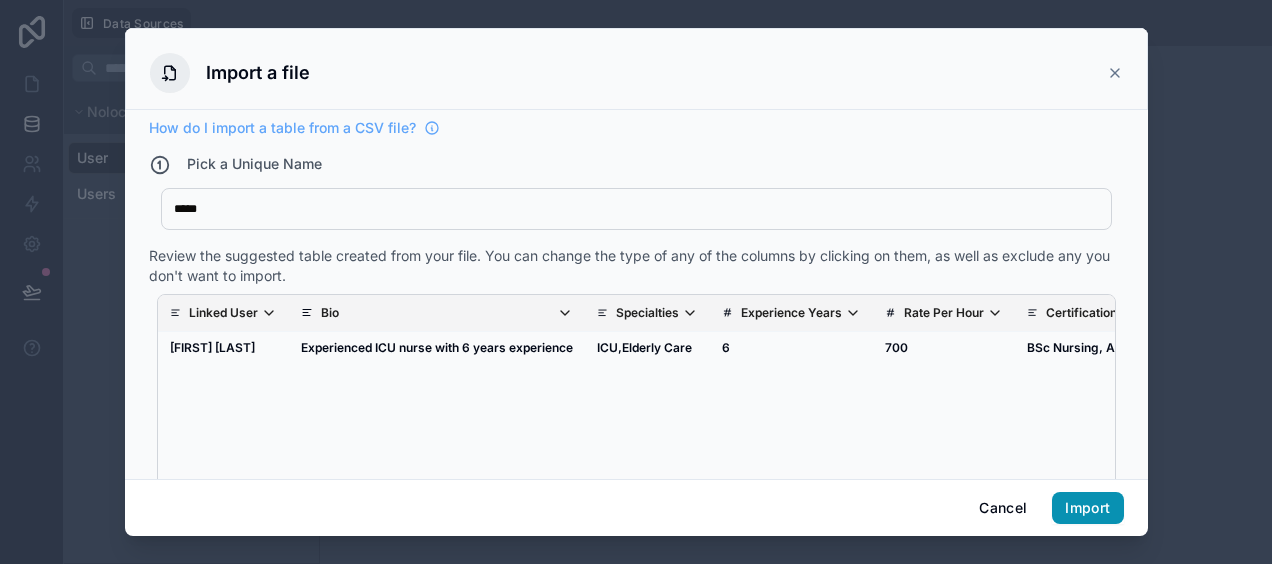 click on "Import" at bounding box center (1087, 508) 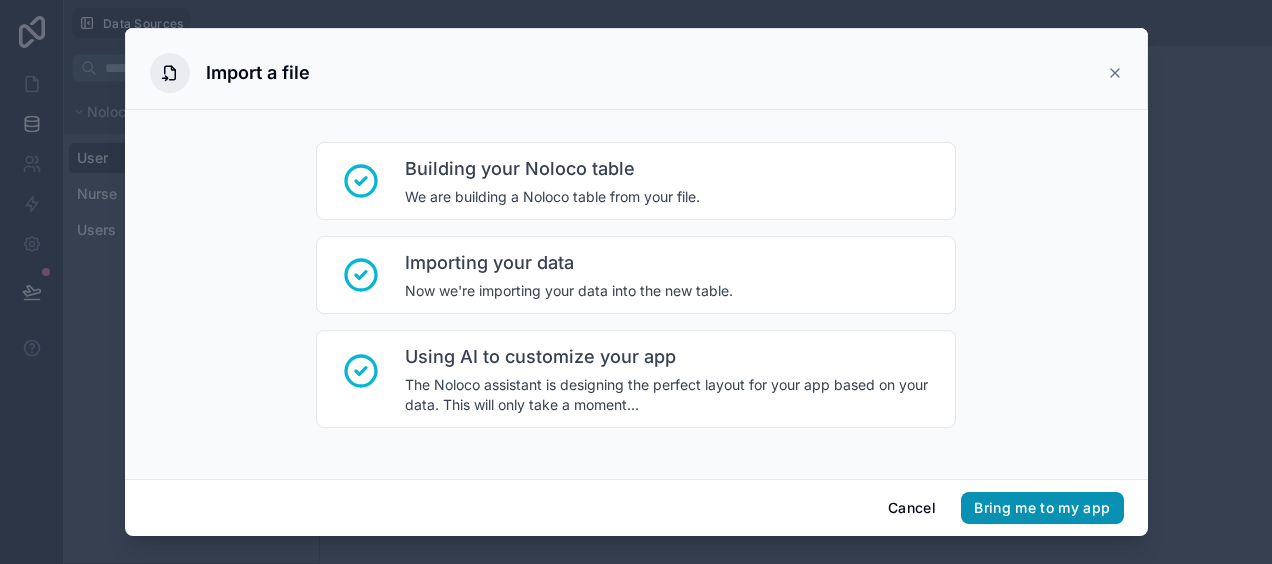 click on "Bring me to my app" at bounding box center (1042, 508) 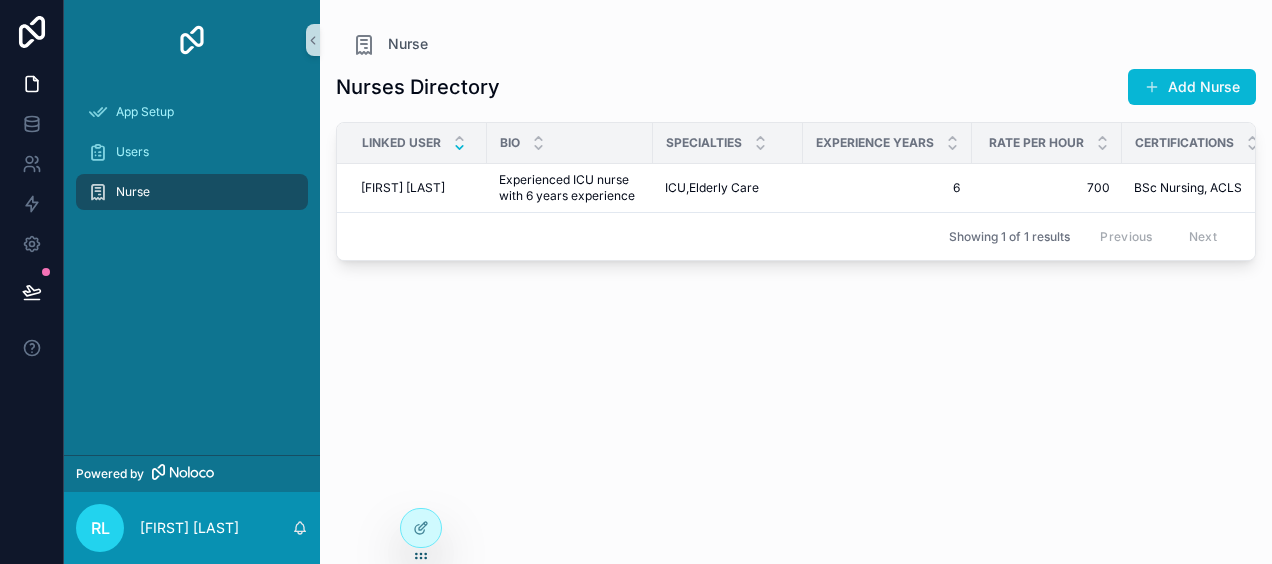 click 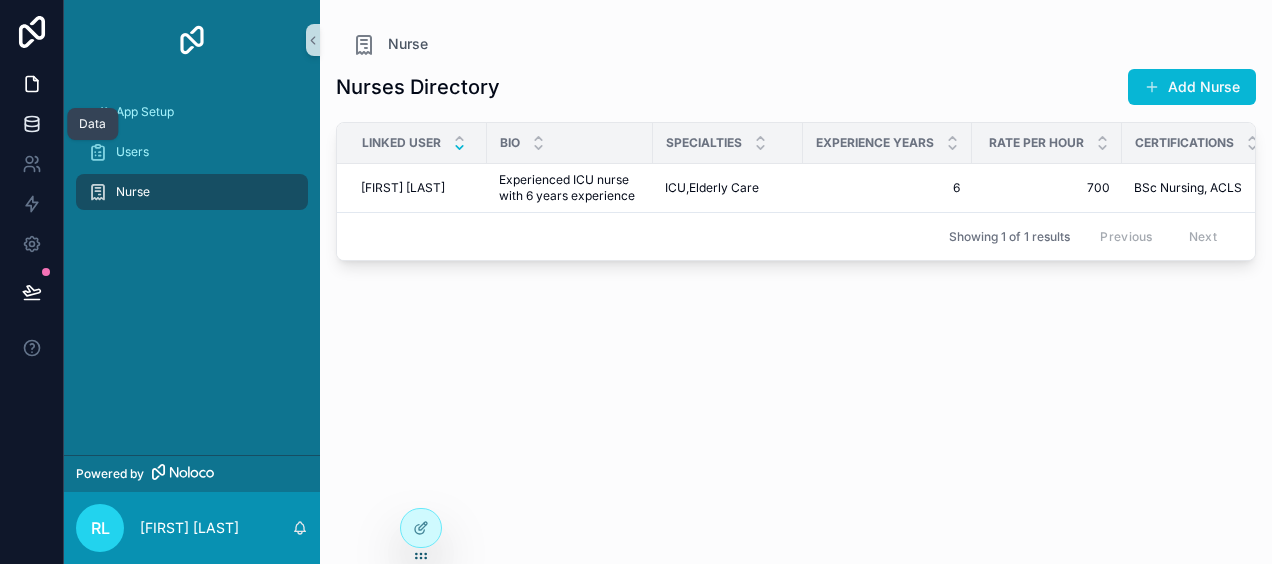 click 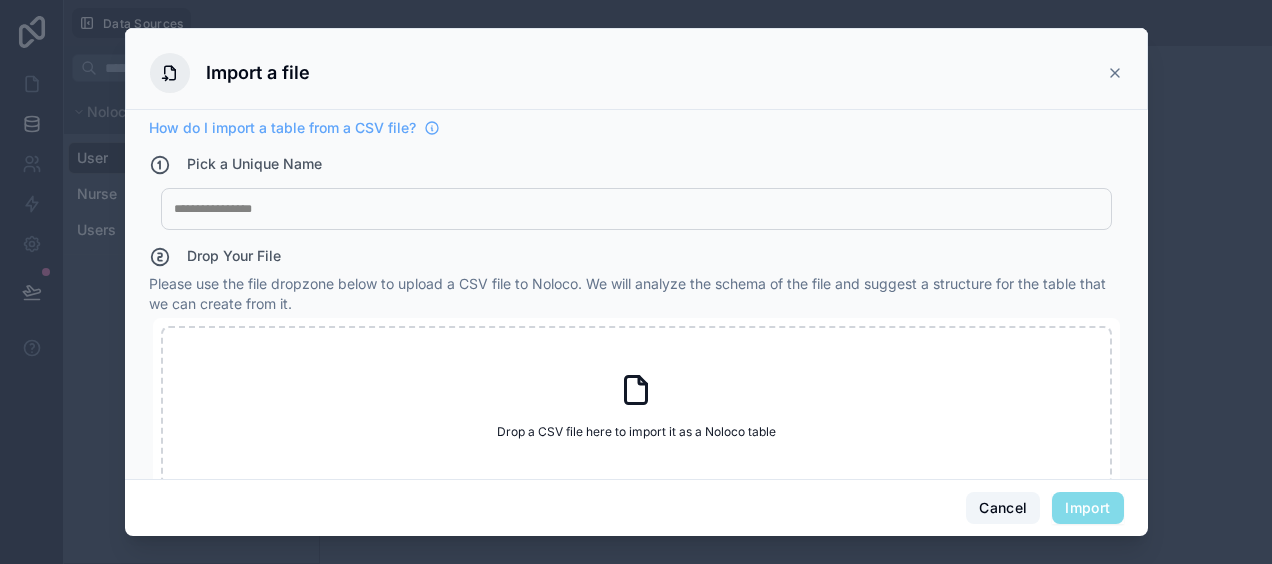 click on "Cancel" at bounding box center [1003, 508] 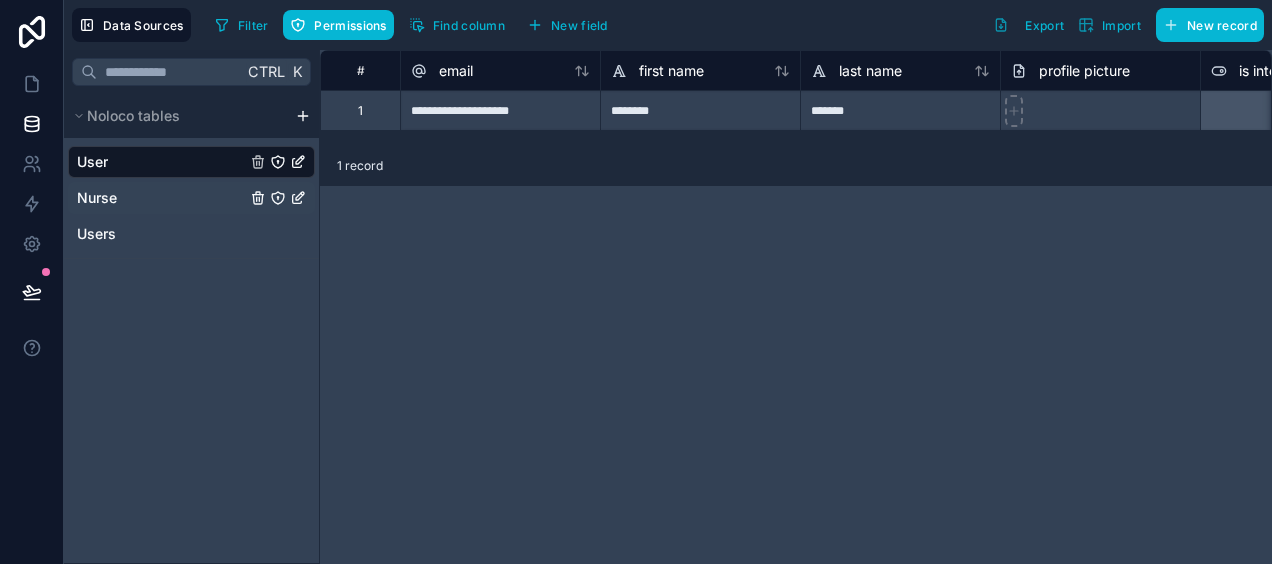 click on "Nurse" at bounding box center [97, 198] 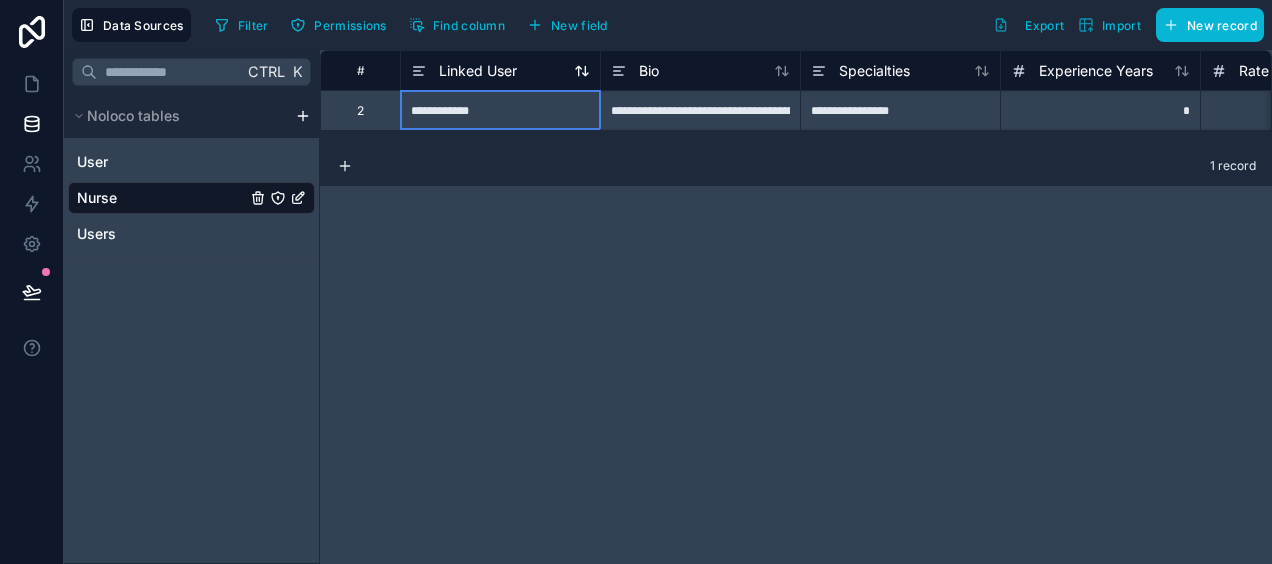 click on "Linked User" at bounding box center [478, 71] 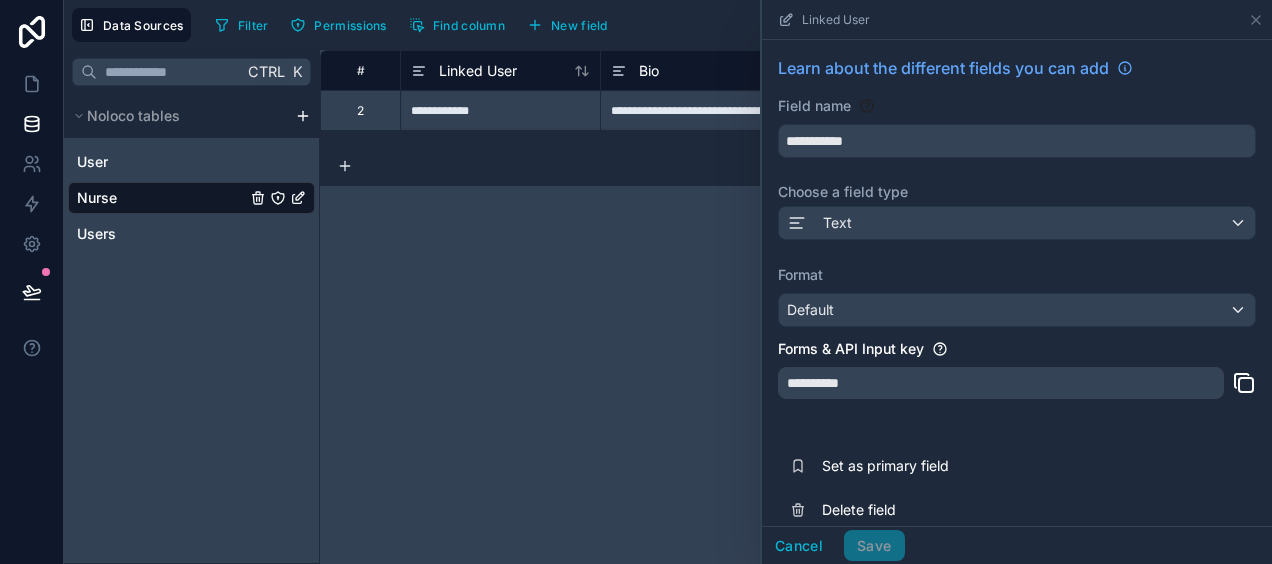scroll, scrollTop: 21, scrollLeft: 0, axis: vertical 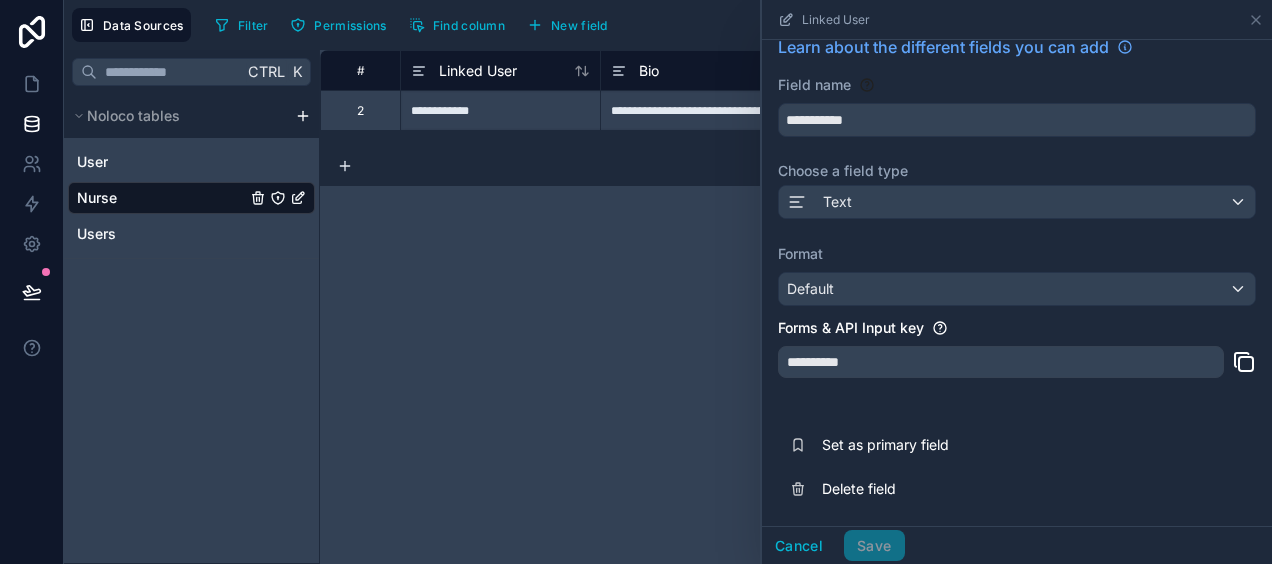 click on "**********" at bounding box center [796, 307] 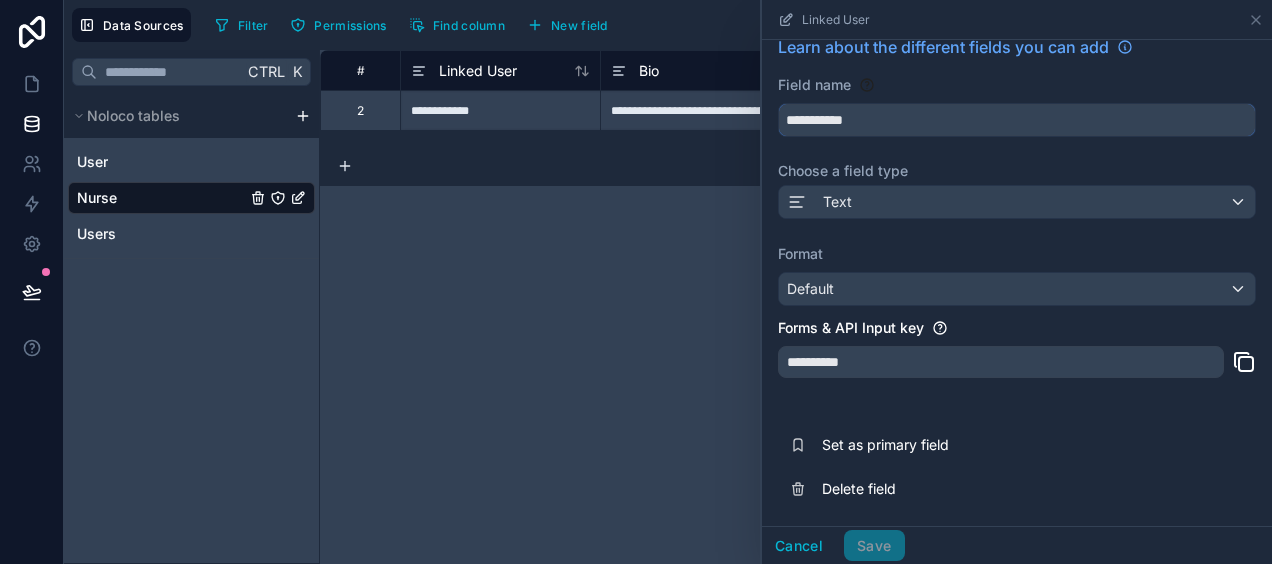 click on "**********" at bounding box center [1017, 120] 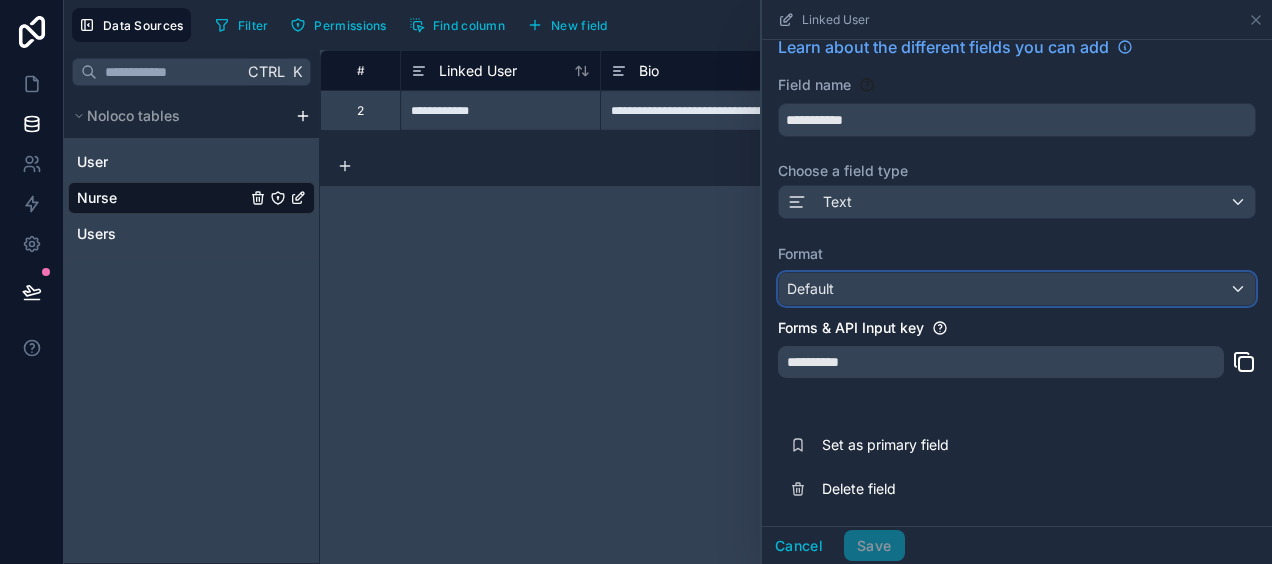 click on "Default" at bounding box center (1017, 289) 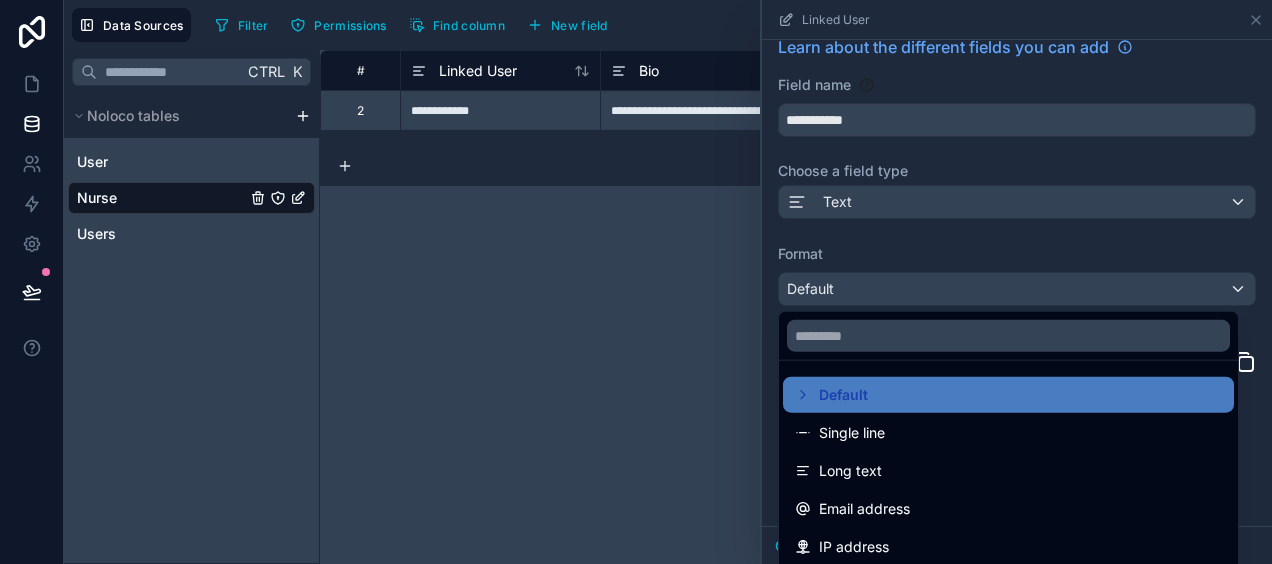 click at bounding box center [1017, 282] 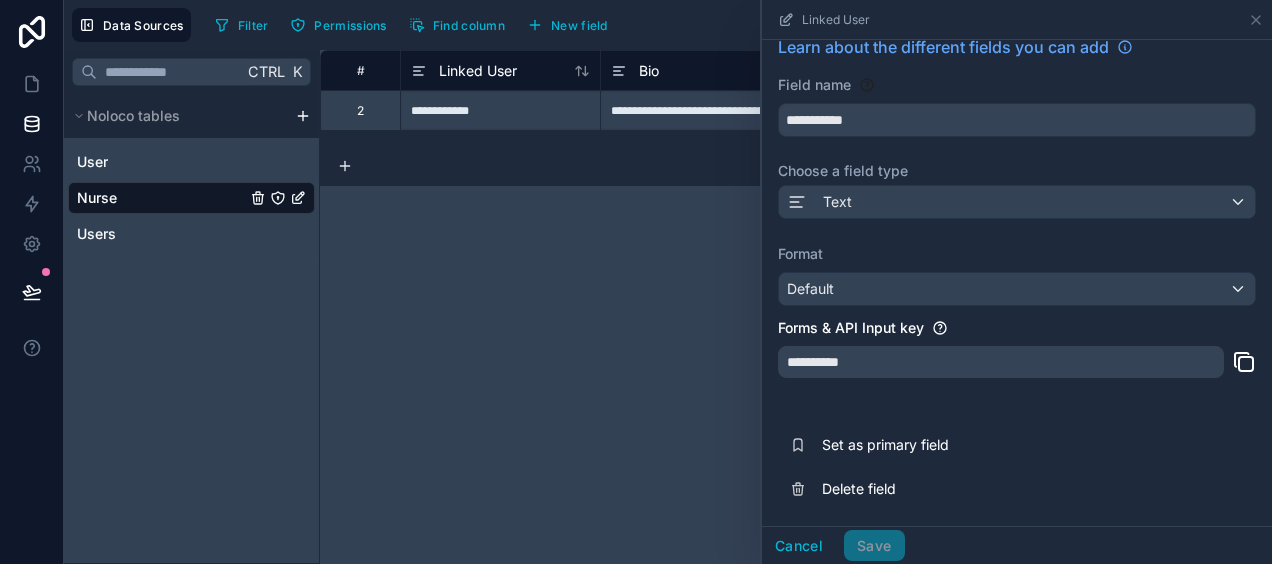 click on "**********" at bounding box center (796, 307) 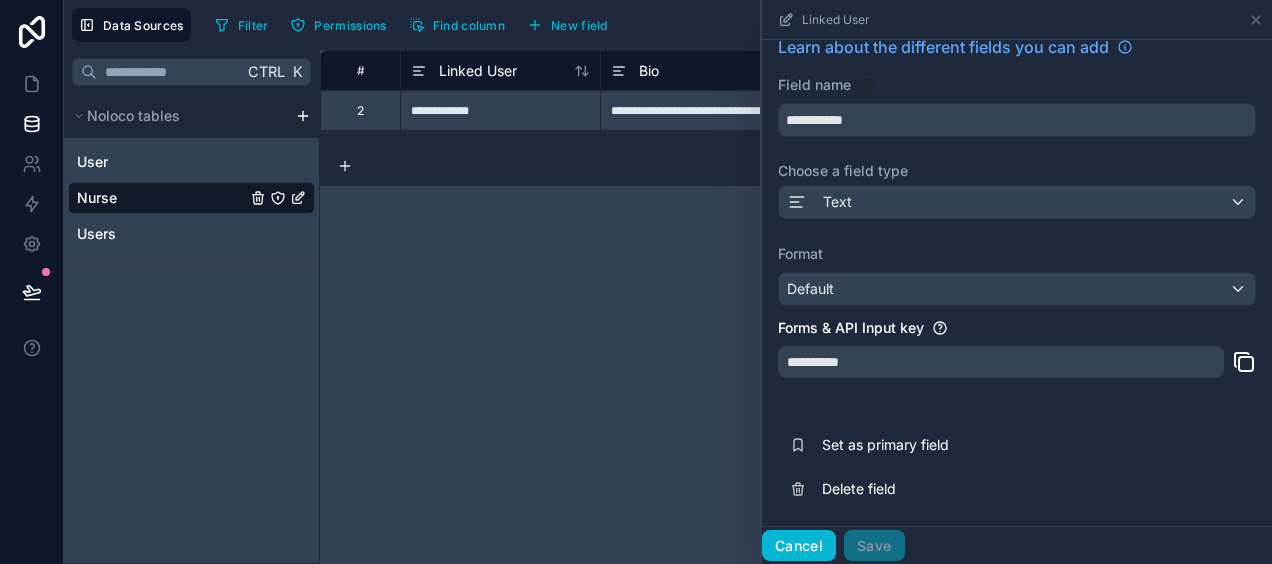 click on "Cancel" at bounding box center [799, 546] 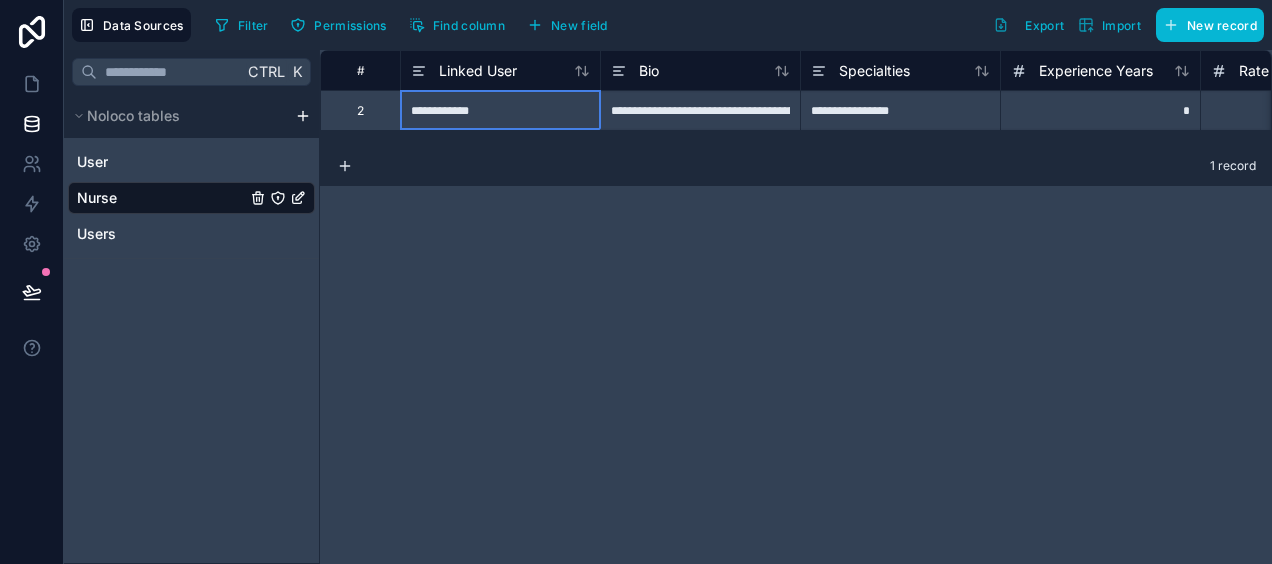 click on "**********" at bounding box center (500, 110) 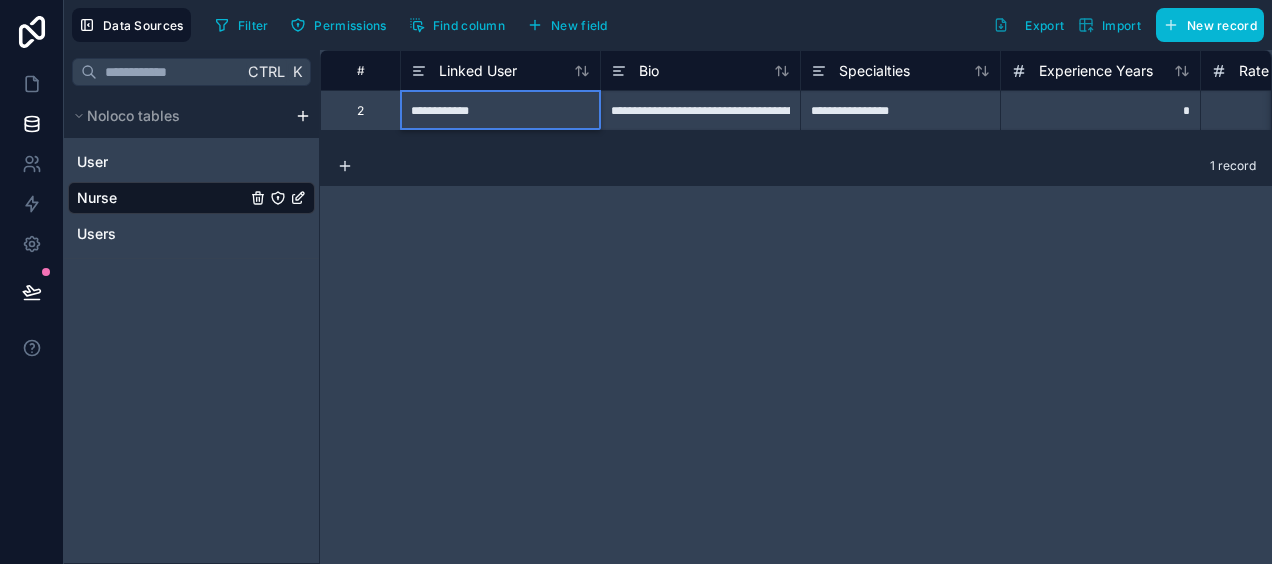 click on "**********" at bounding box center (500, 110) 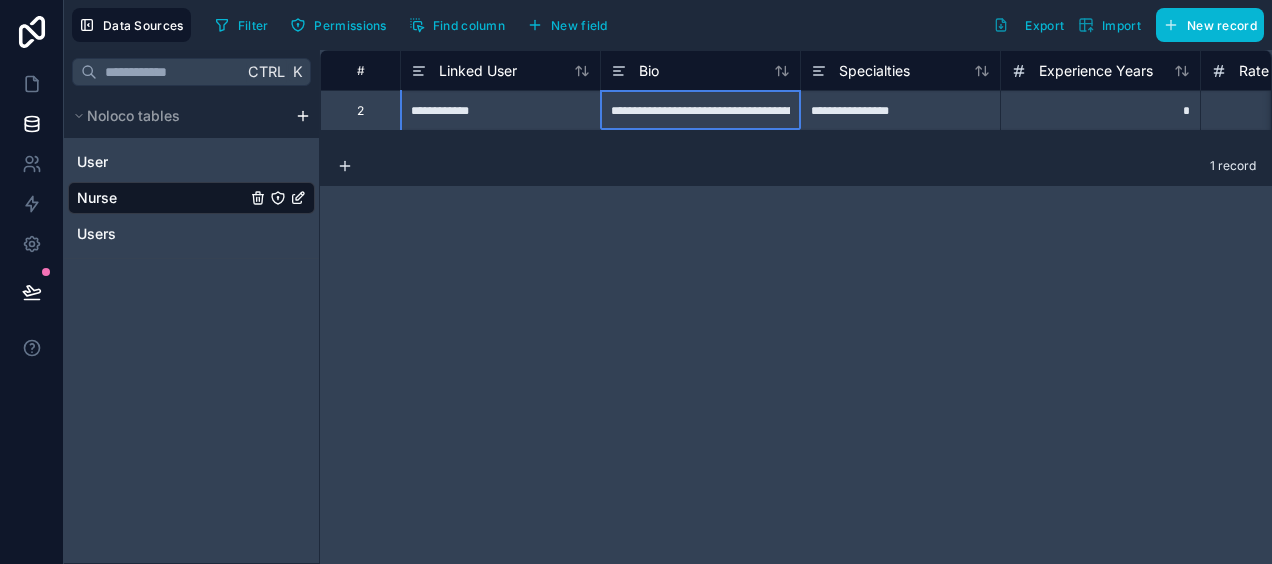click on "**********" at bounding box center [700, 110] 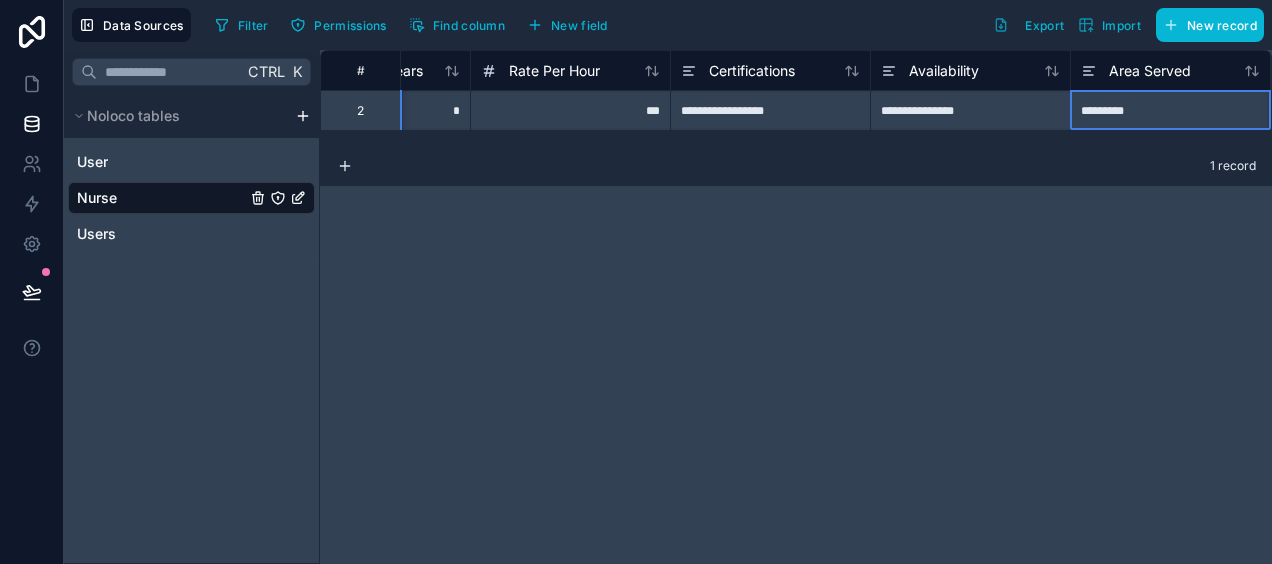scroll, scrollTop: 0, scrollLeft: 930, axis: horizontal 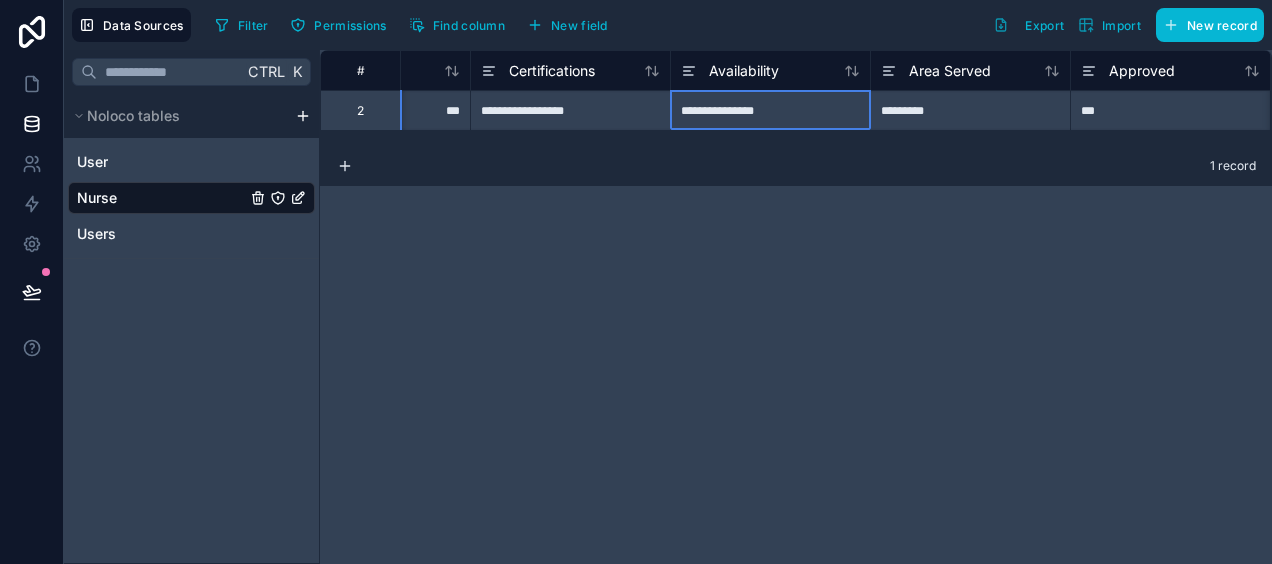 click on "**********" at bounding box center (770, 110) 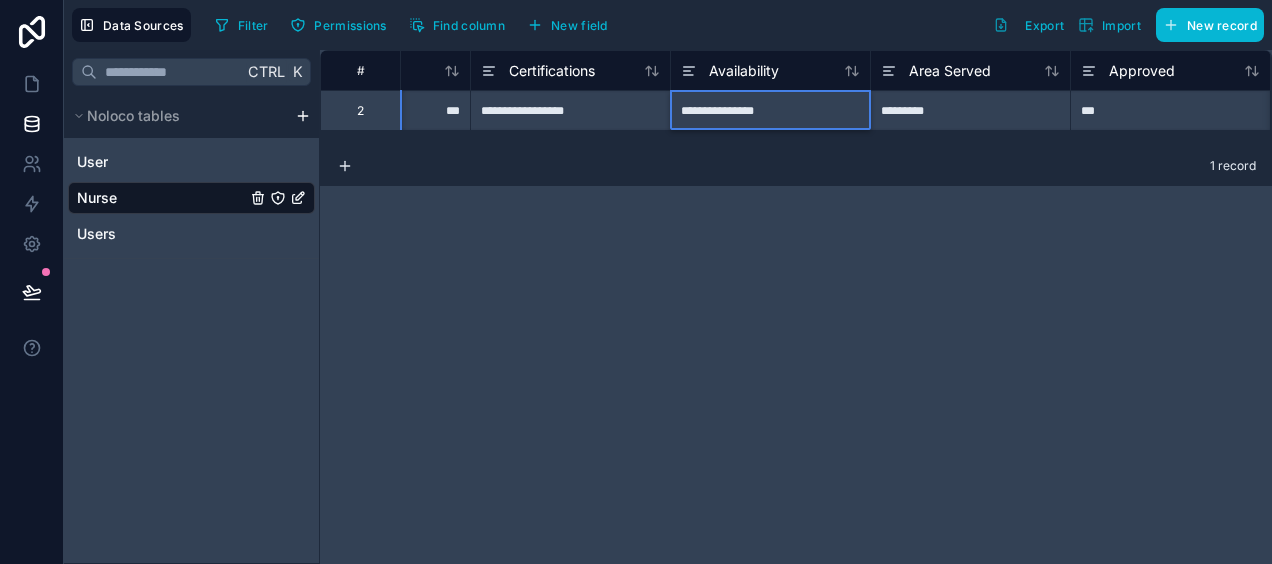 click on "**********" at bounding box center (770, 110) 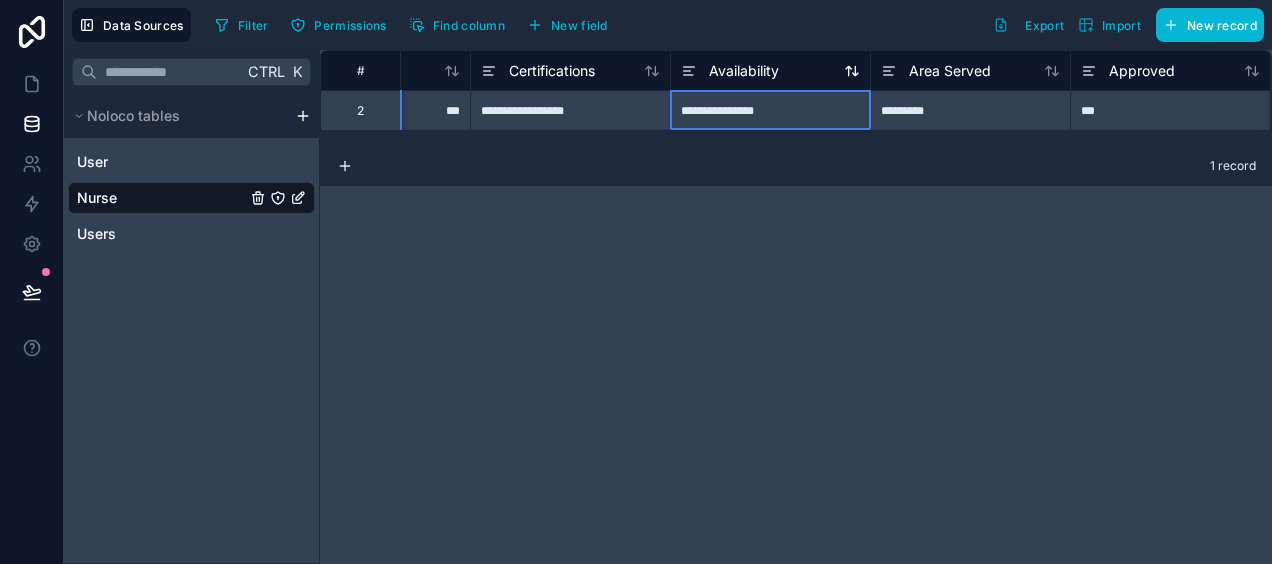 click on "Availability" at bounding box center [744, 71] 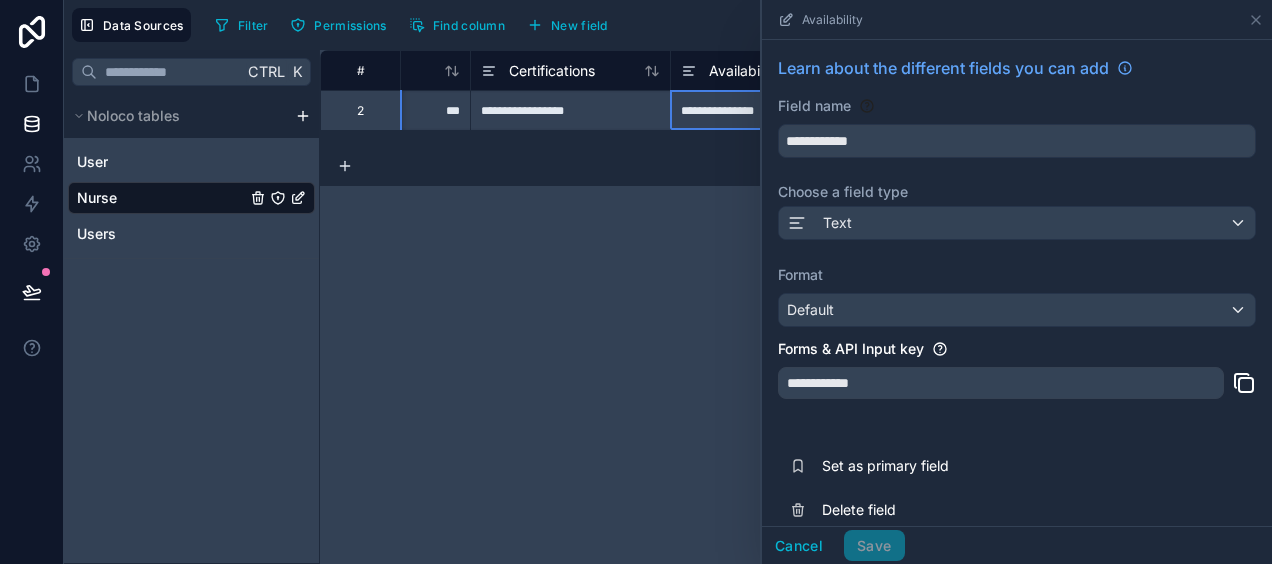 click on "**********" at bounding box center (796, 307) 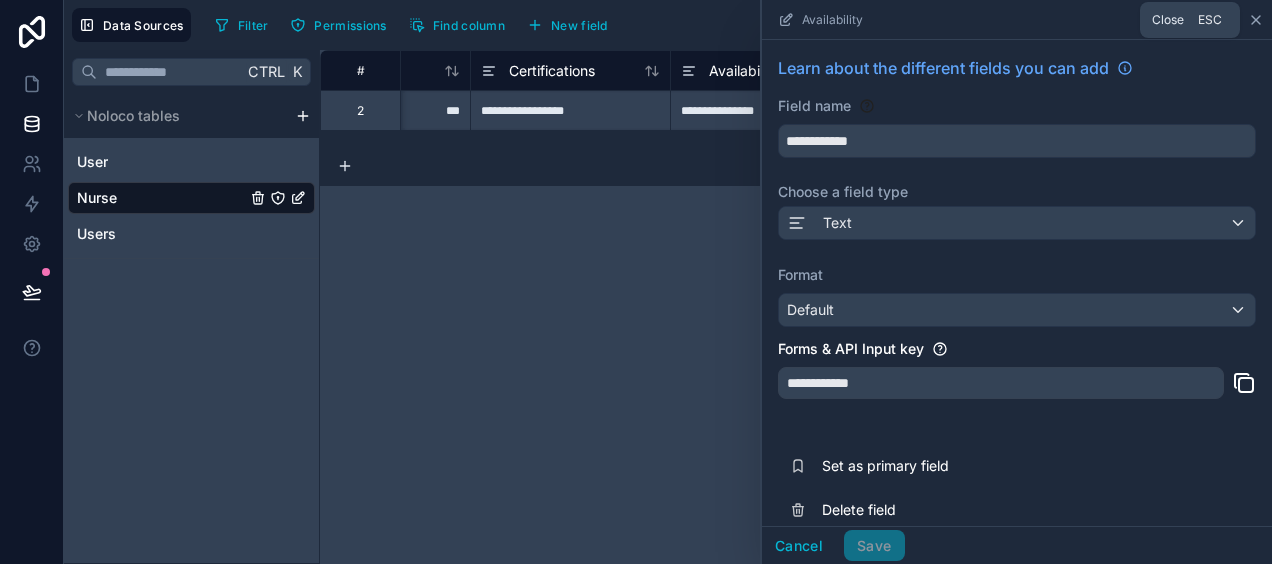 click 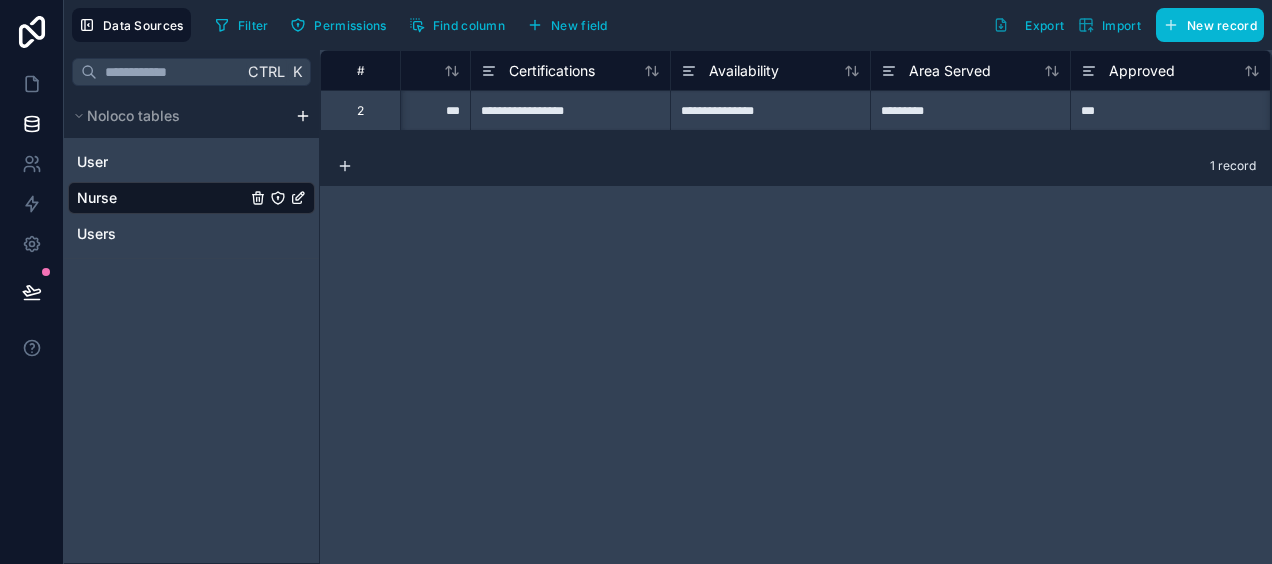 click on "1 record" at bounding box center (796, 166) 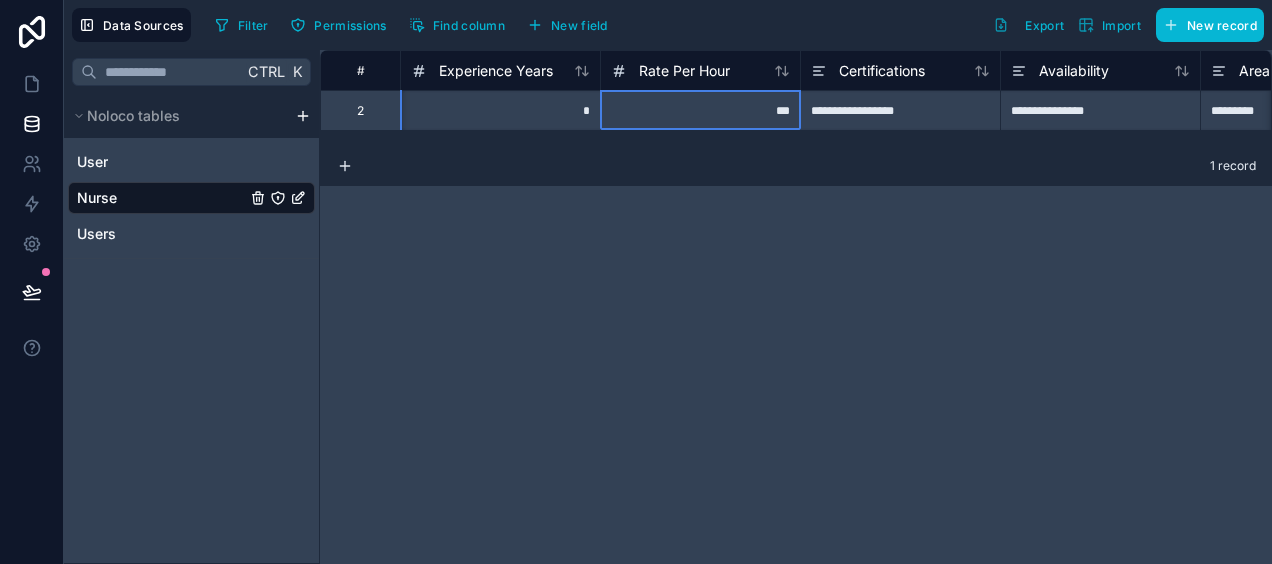 scroll, scrollTop: 0, scrollLeft: 0, axis: both 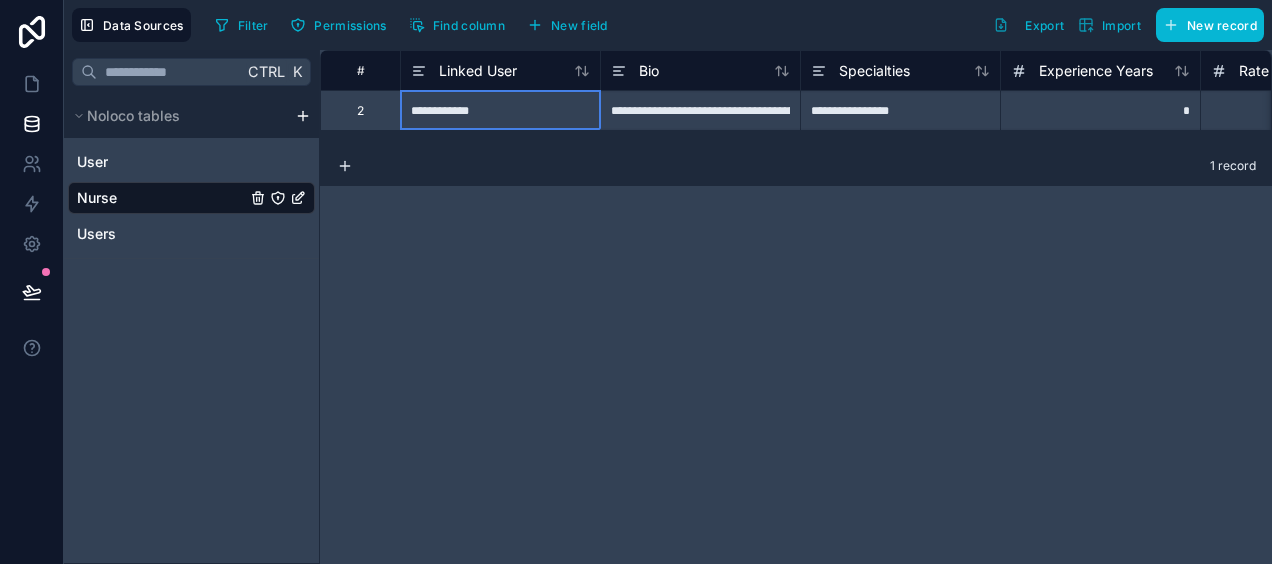 click on "**********" at bounding box center [500, 110] 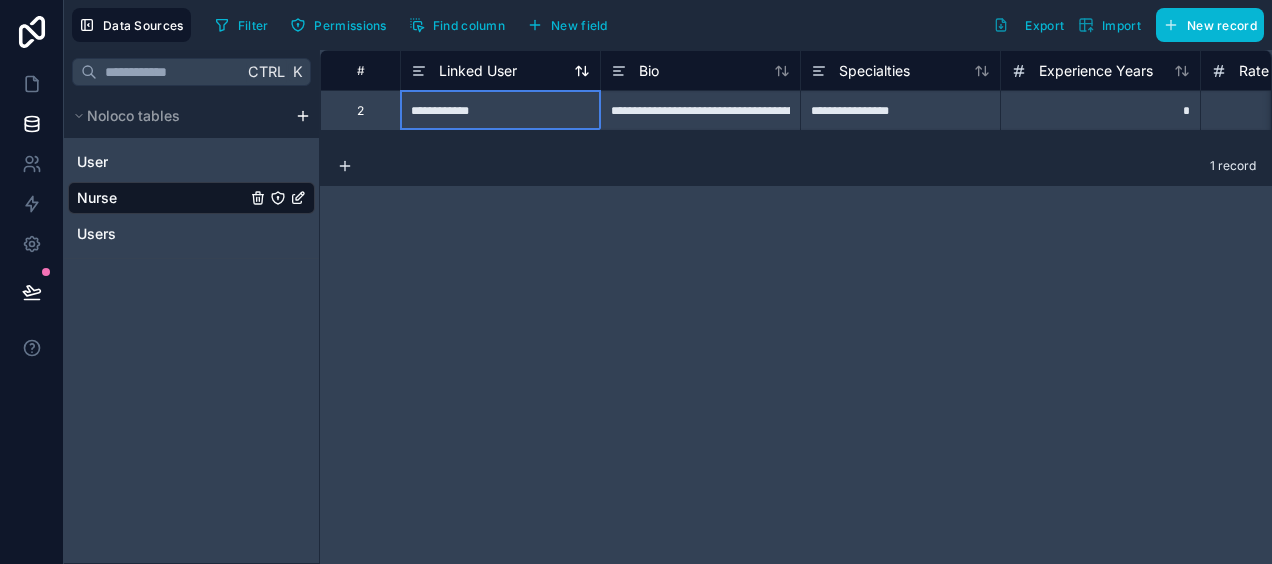 click on "Linked User" at bounding box center [478, 71] 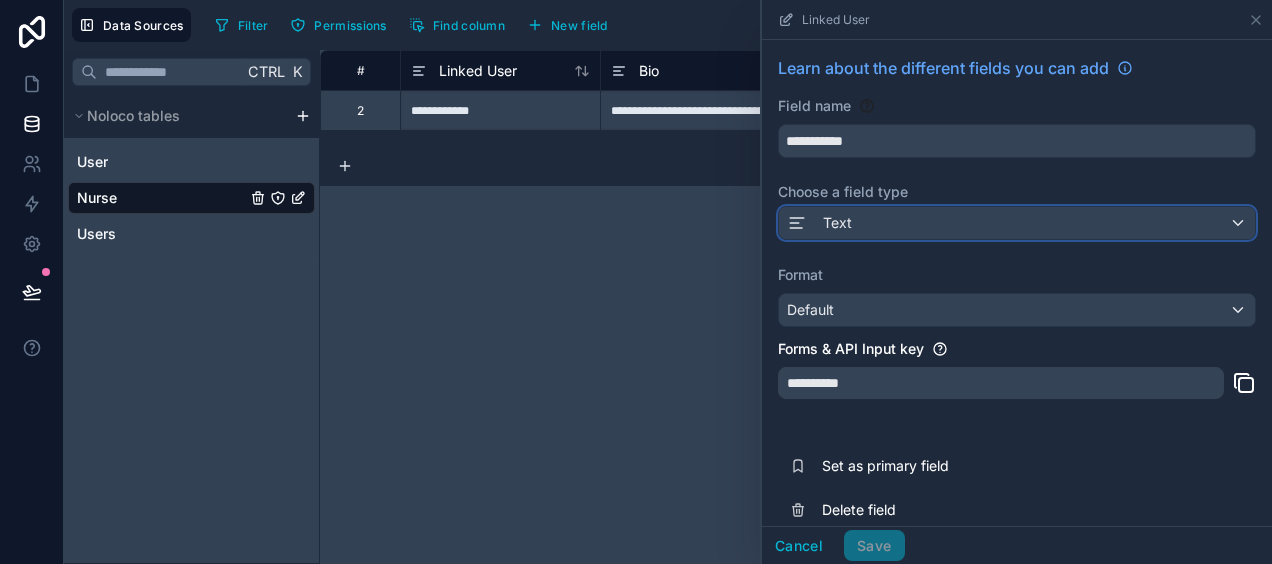 click on "Text" at bounding box center (1017, 223) 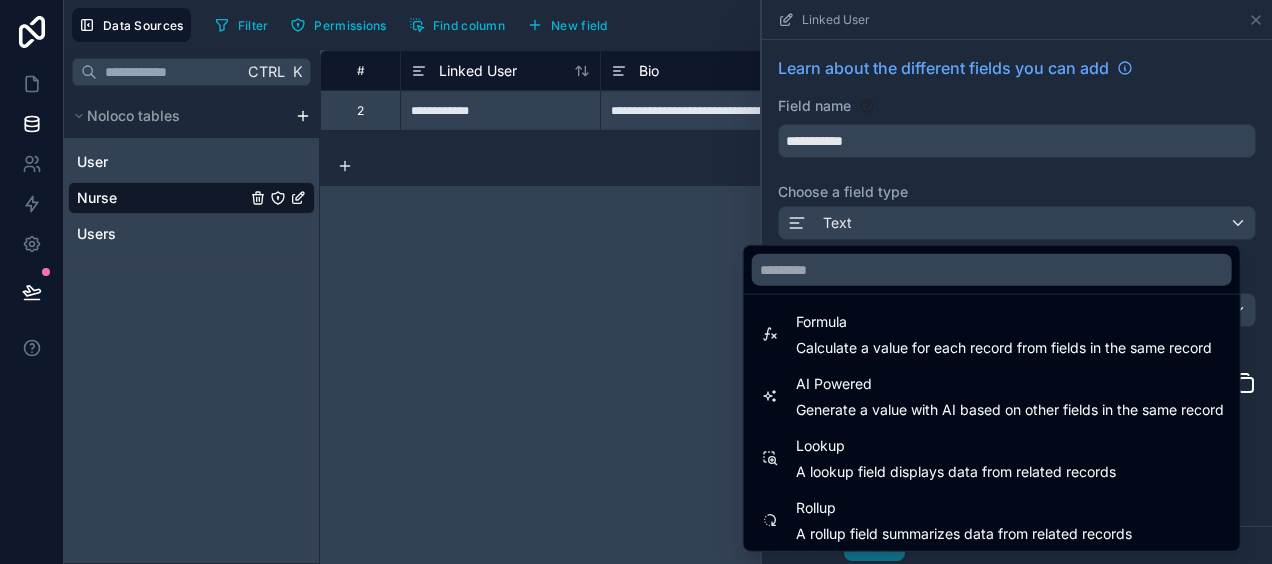 scroll, scrollTop: 580, scrollLeft: 0, axis: vertical 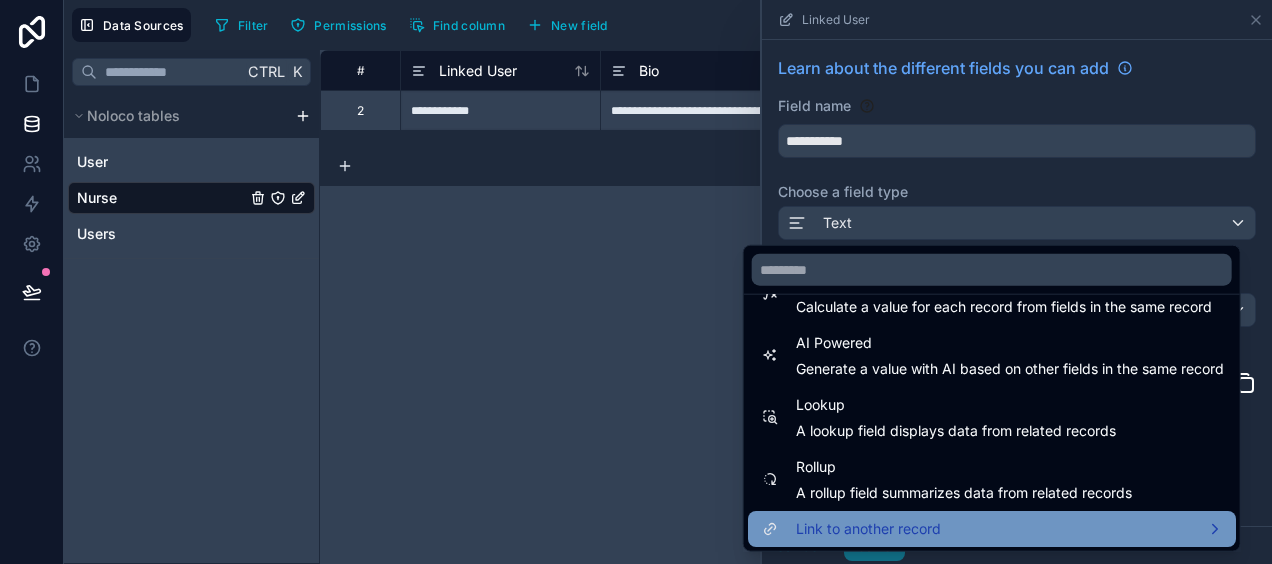 click on "Link to another record" at bounding box center [992, 529] 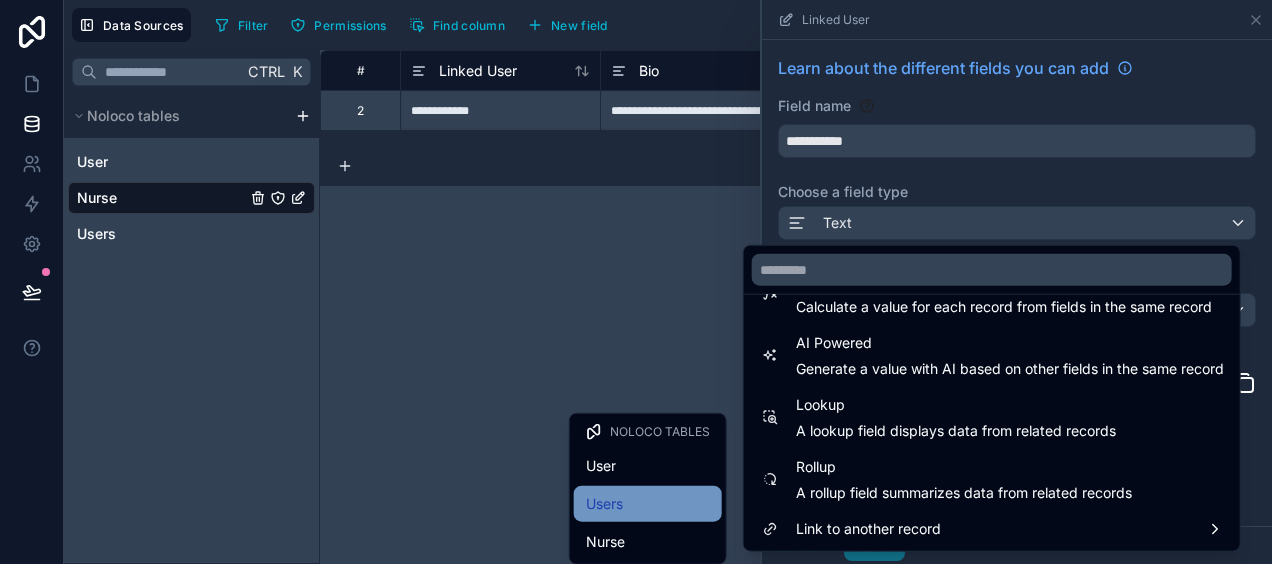 click on "Users" at bounding box center [604, 504] 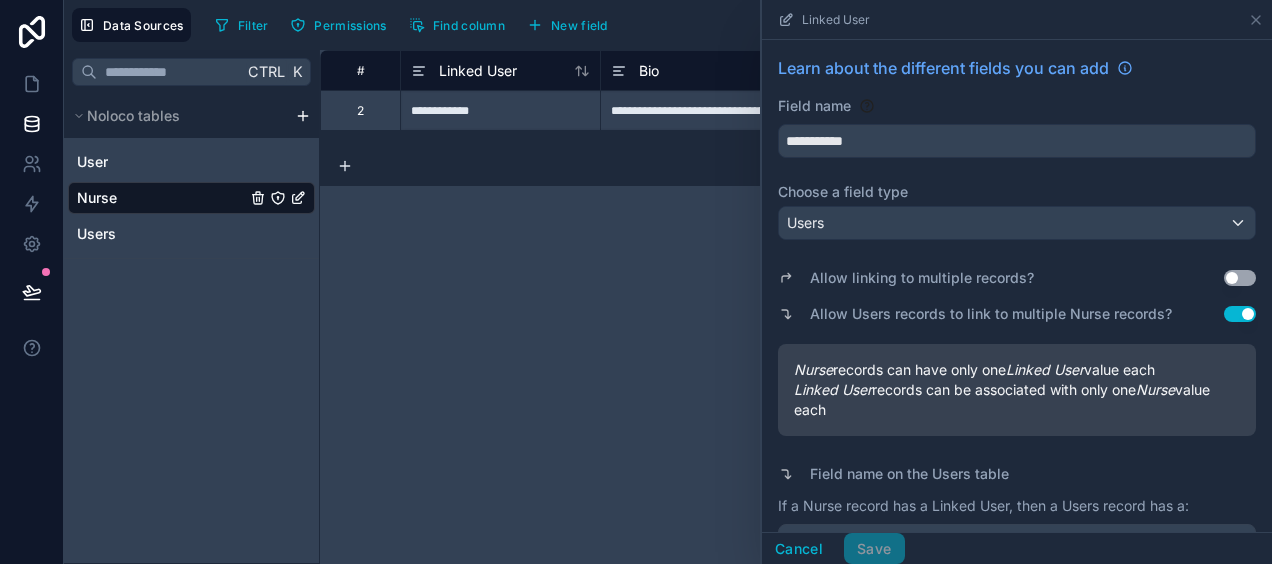 scroll, scrollTop: 242, scrollLeft: 0, axis: vertical 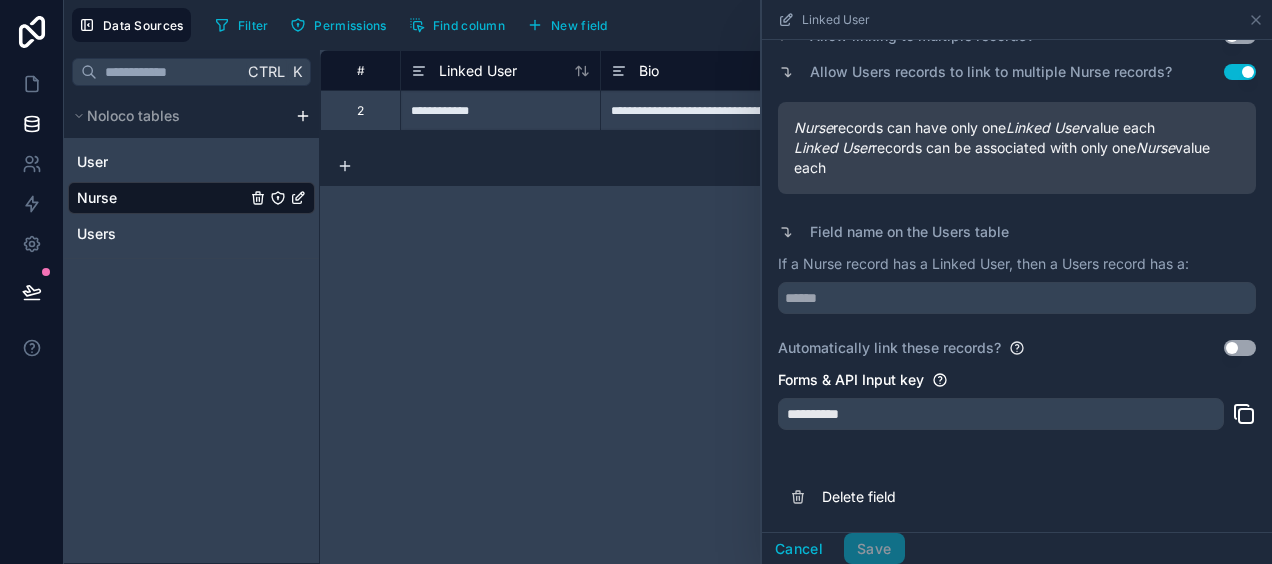 click on "Use setting" at bounding box center (1240, 348) 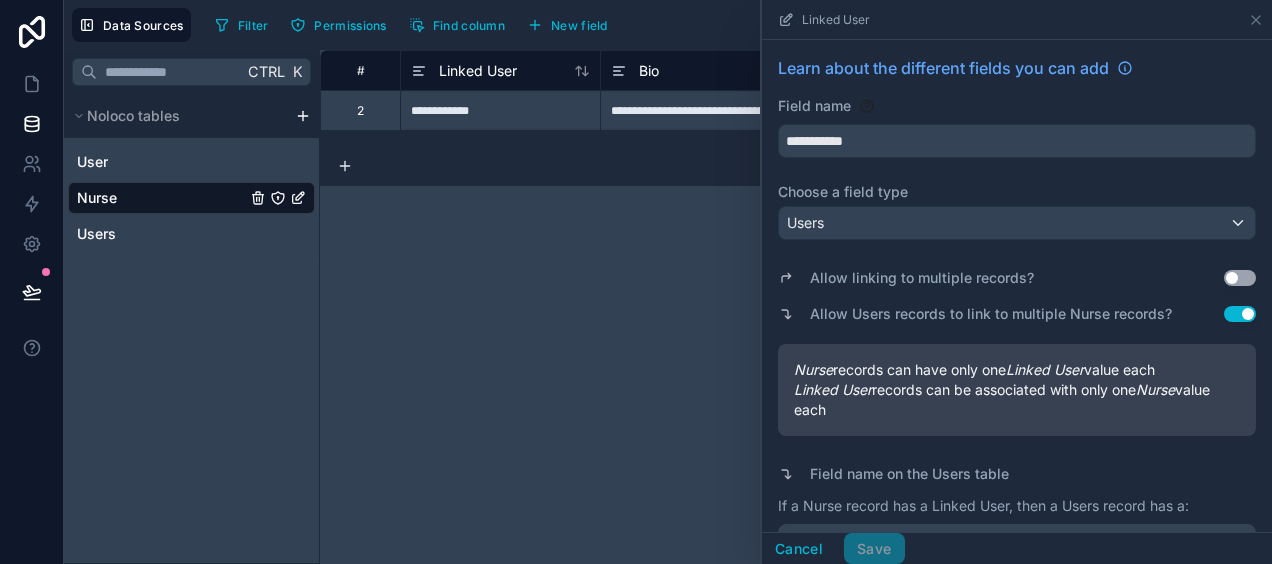 scroll, scrollTop: 397, scrollLeft: 0, axis: vertical 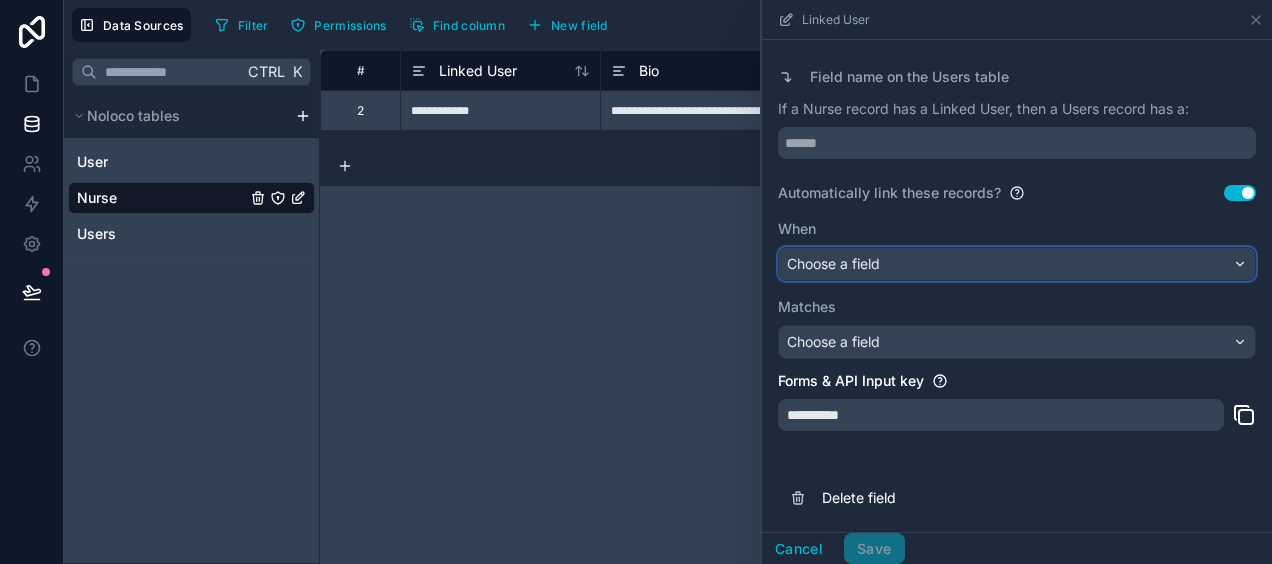 click on "Choose a field" at bounding box center [1017, 264] 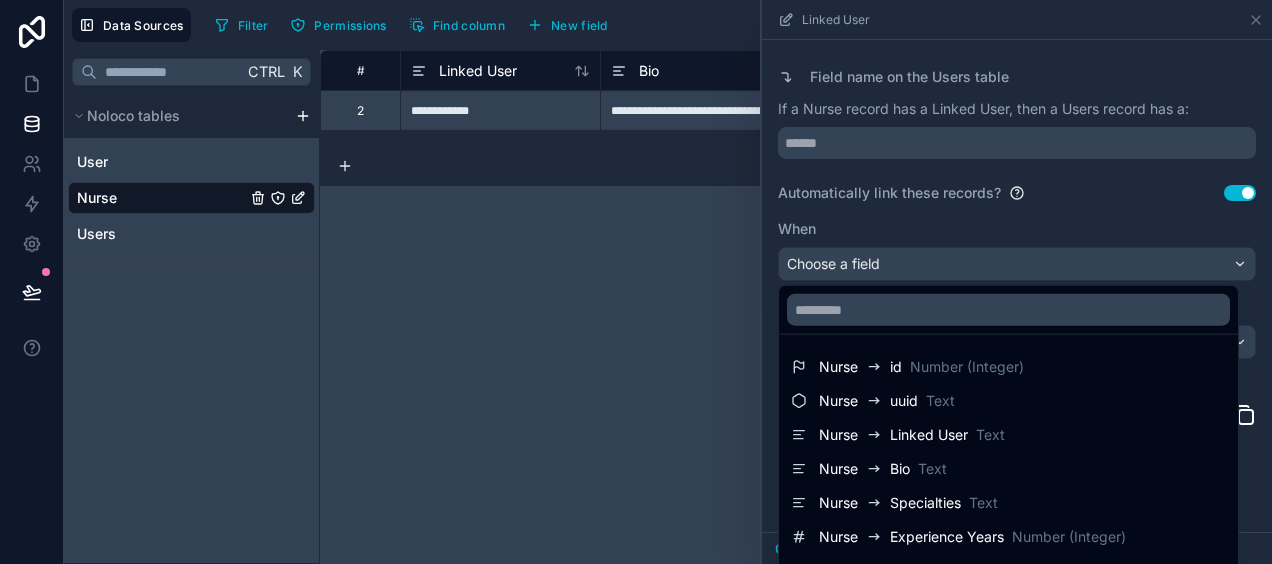 click at bounding box center [1017, 282] 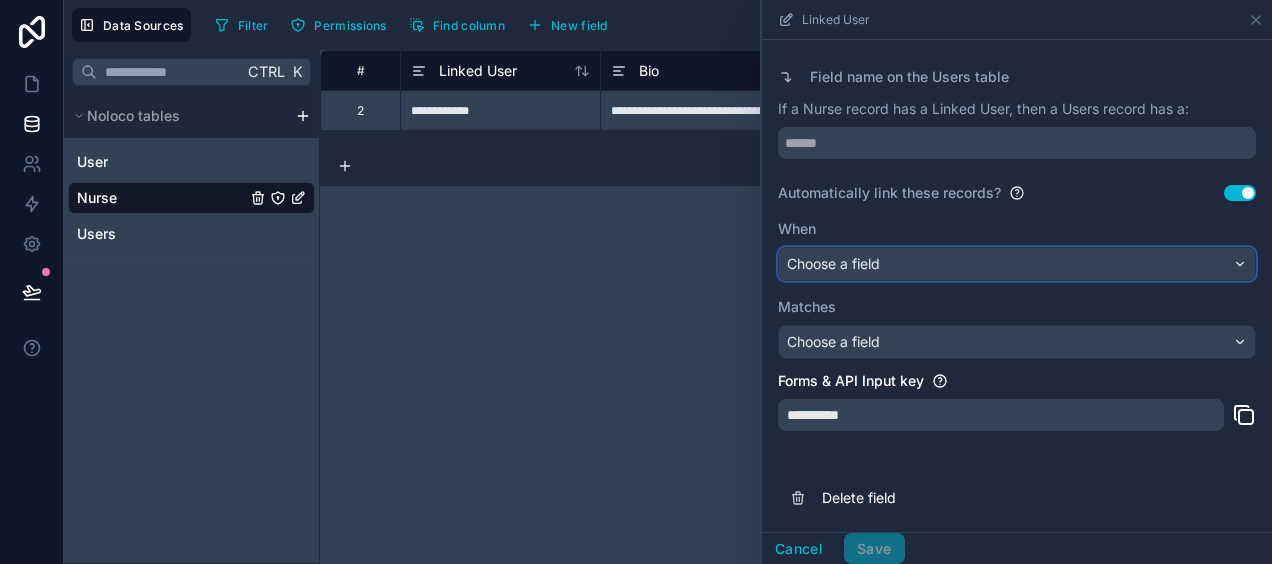 click on "Choose a field" at bounding box center [1017, 264] 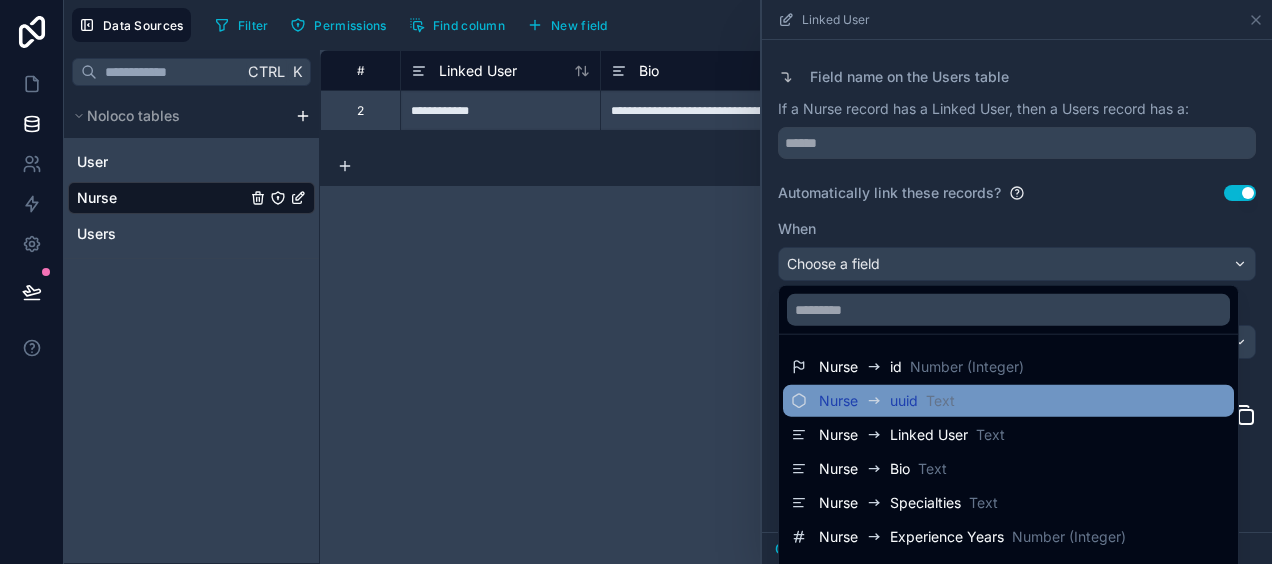 click on "Nurse uuid Text" at bounding box center [887, 401] 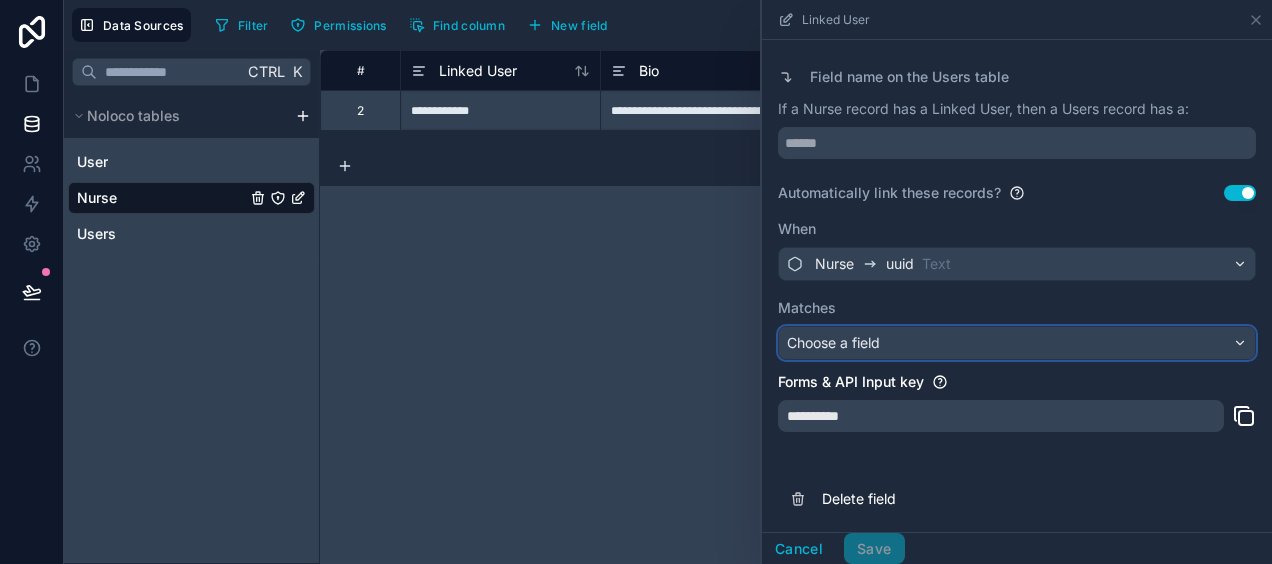 click on "Choose a field" at bounding box center [1017, 343] 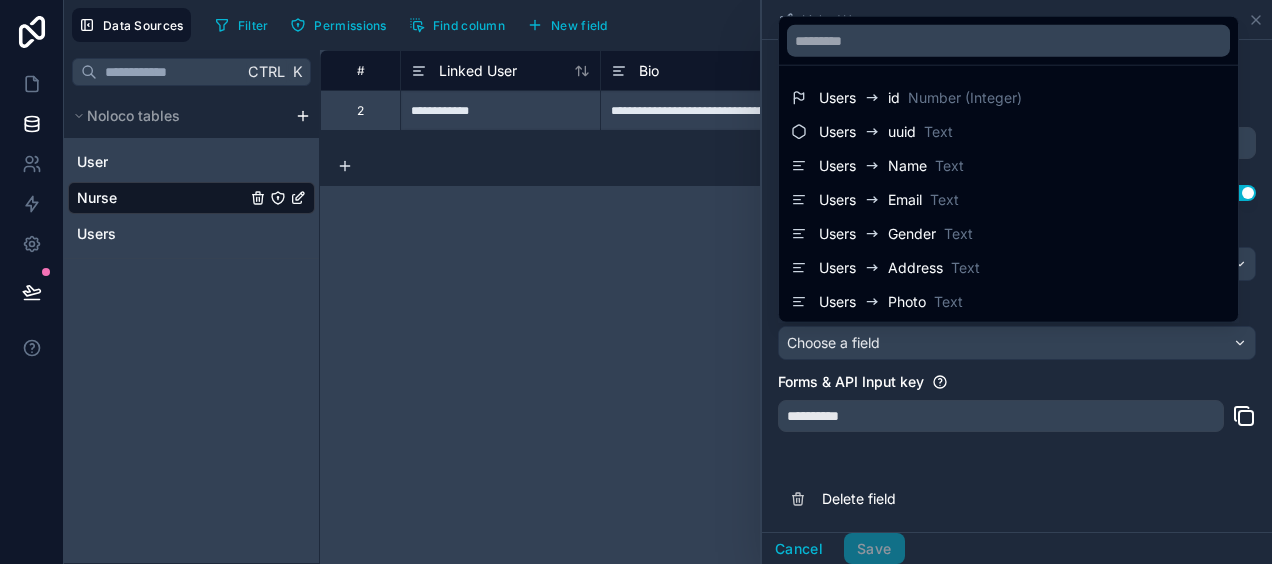 click at bounding box center (1017, 282) 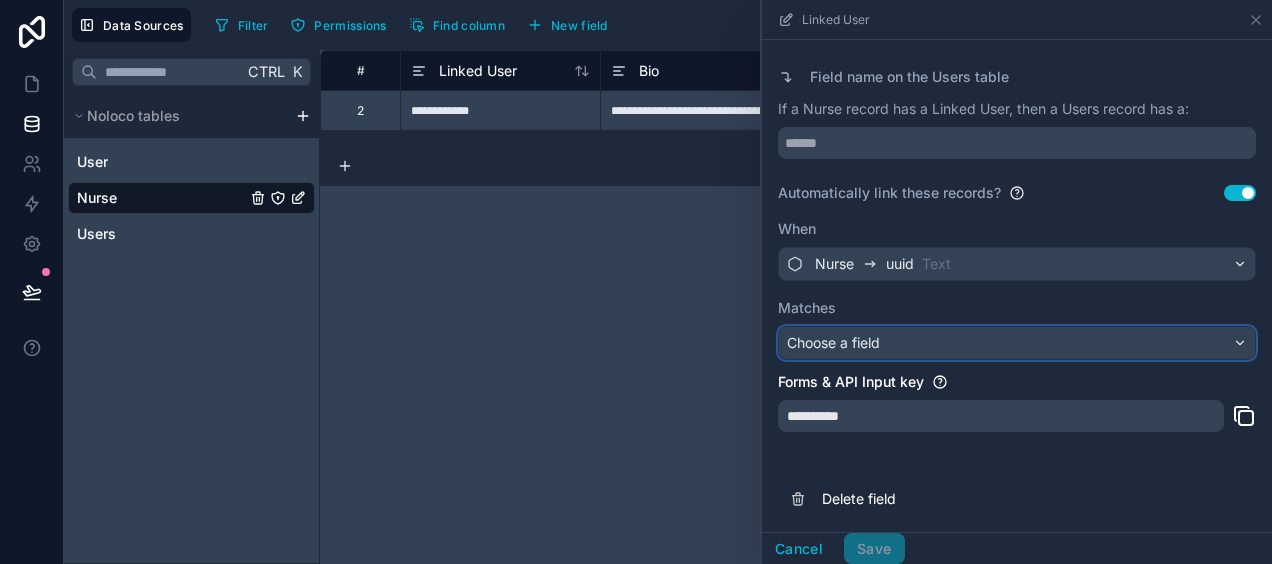 click on "Choose a field" at bounding box center (1017, 343) 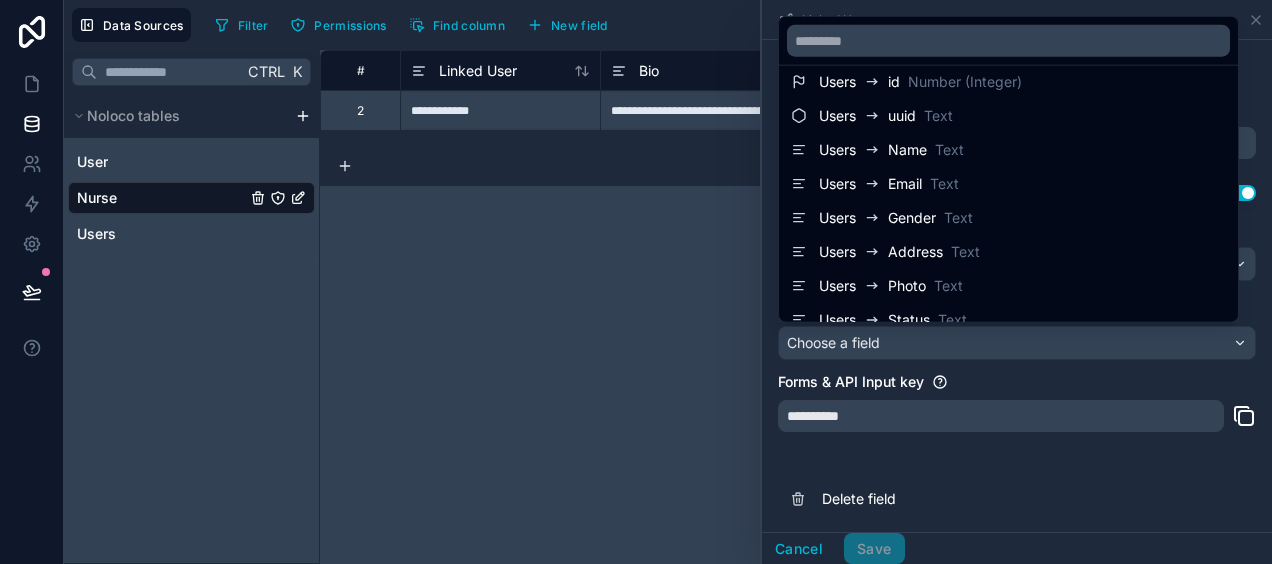 scroll, scrollTop: 0, scrollLeft: 0, axis: both 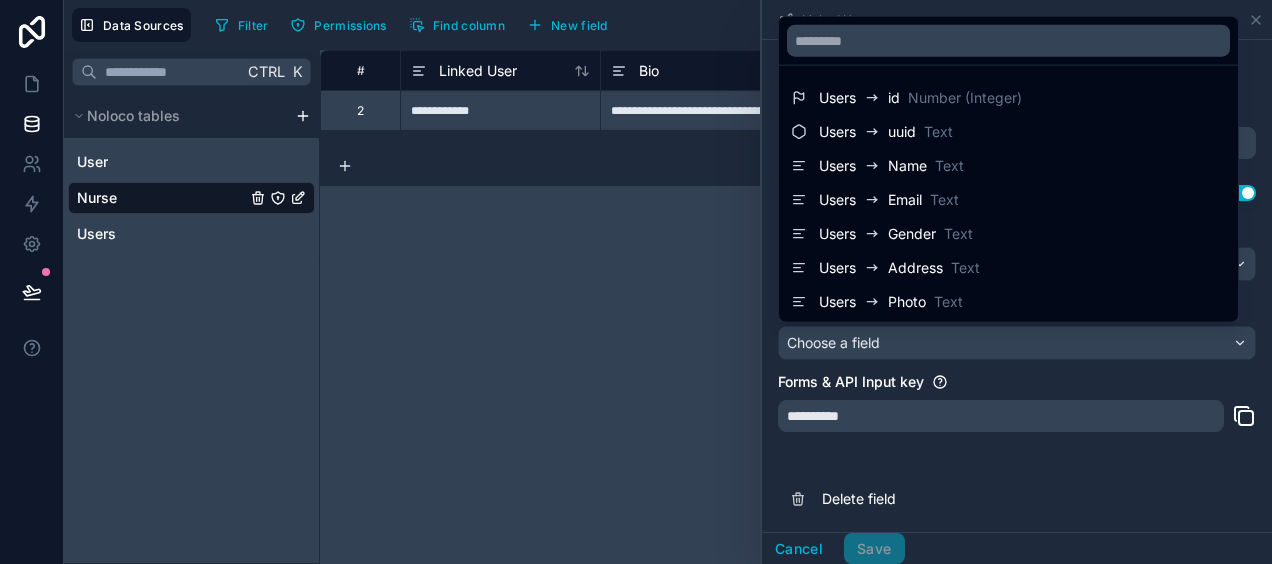 click on "**********" at bounding box center (796, 307) 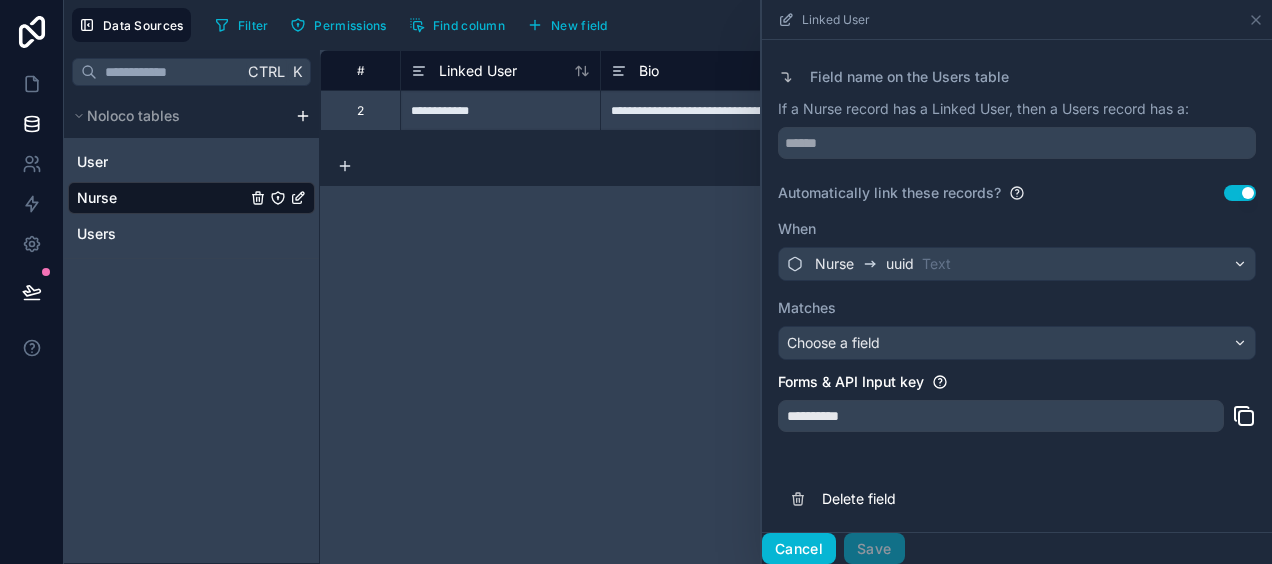 click on "Cancel" at bounding box center [799, 549] 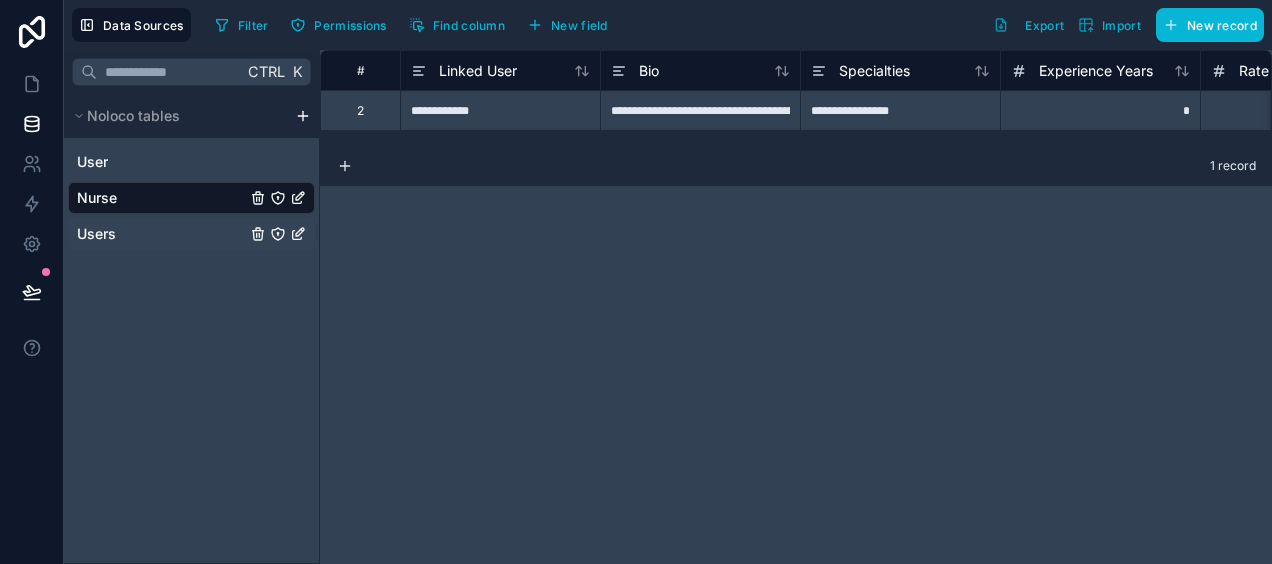click on "Users" at bounding box center [191, 234] 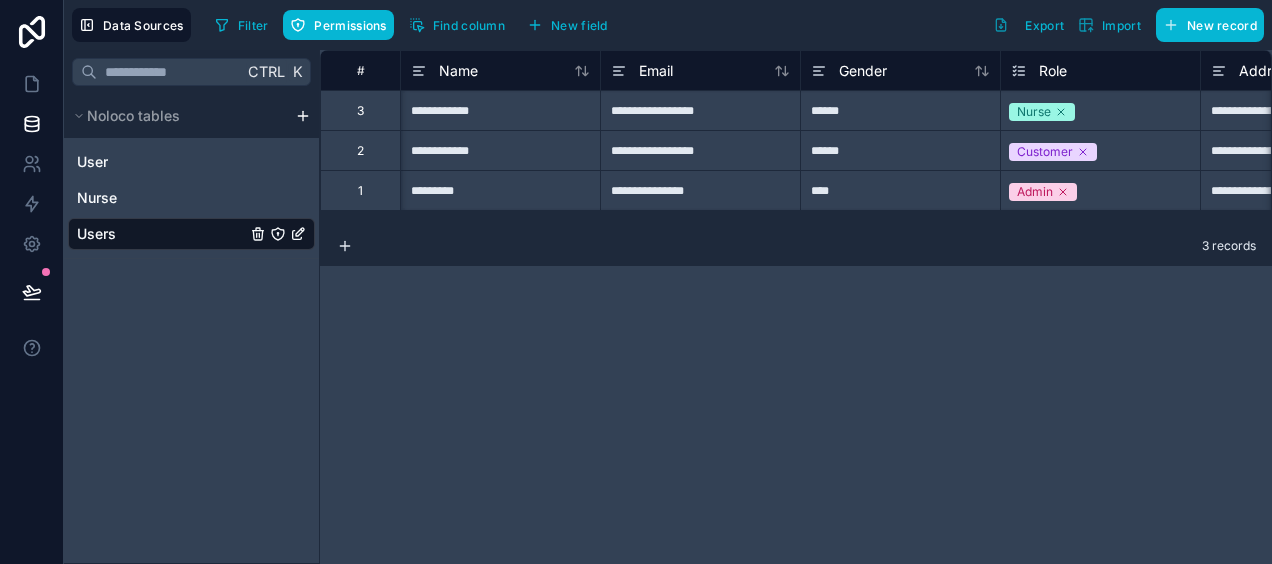 scroll, scrollTop: 0, scrollLeft: 832, axis: horizontal 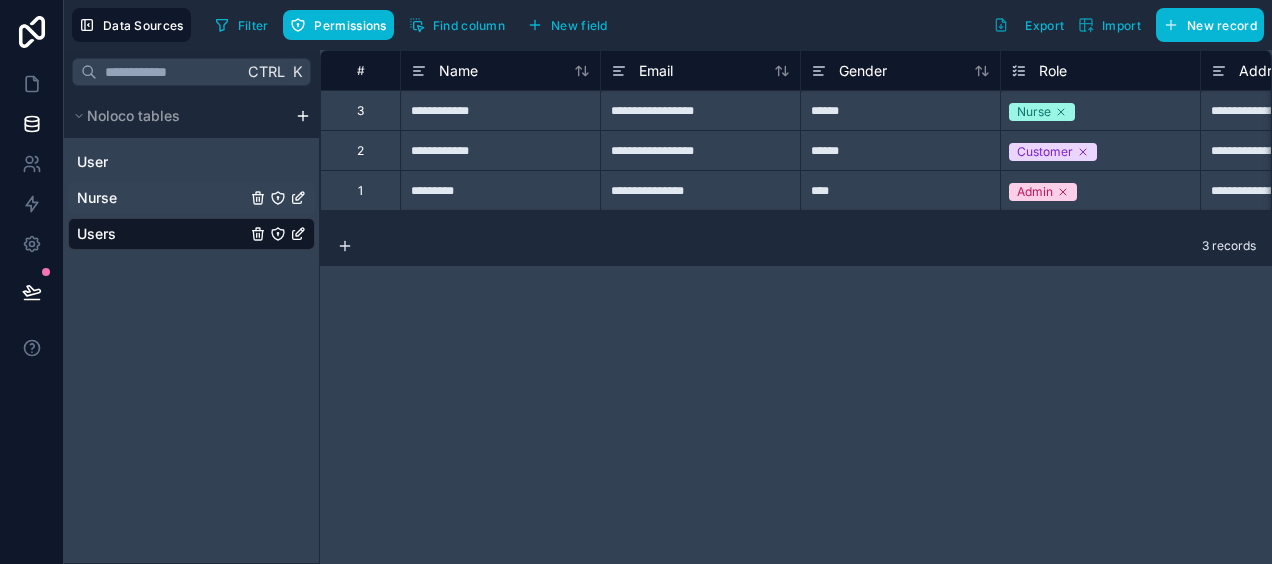 click on "Nurse" at bounding box center [191, 198] 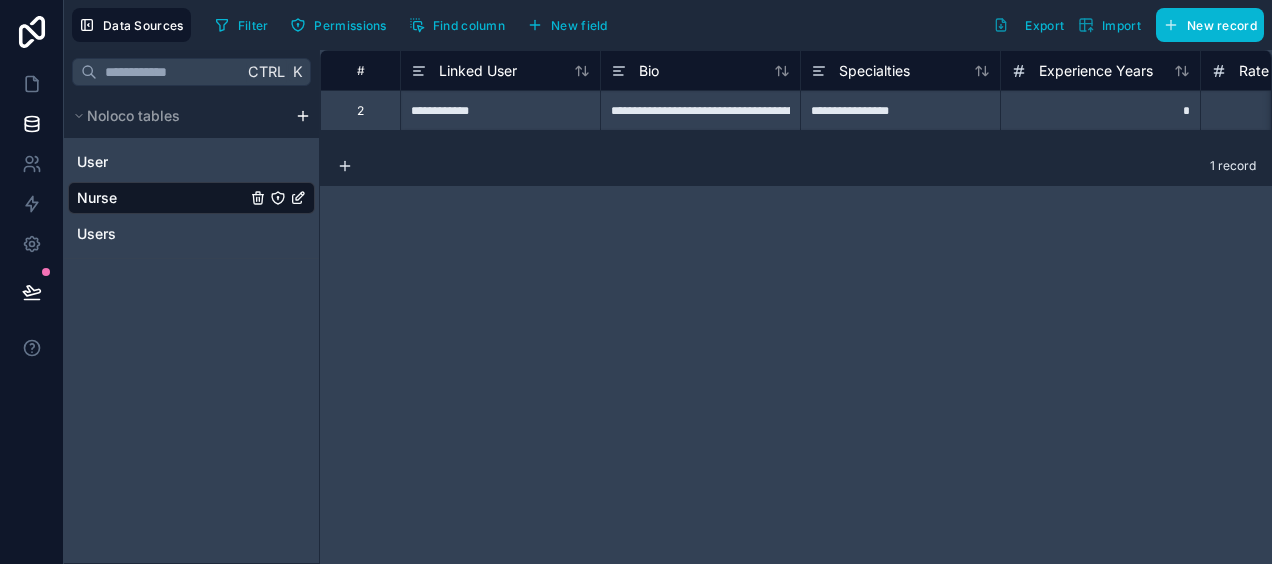 scroll, scrollTop: 0, scrollLeft: 832, axis: horizontal 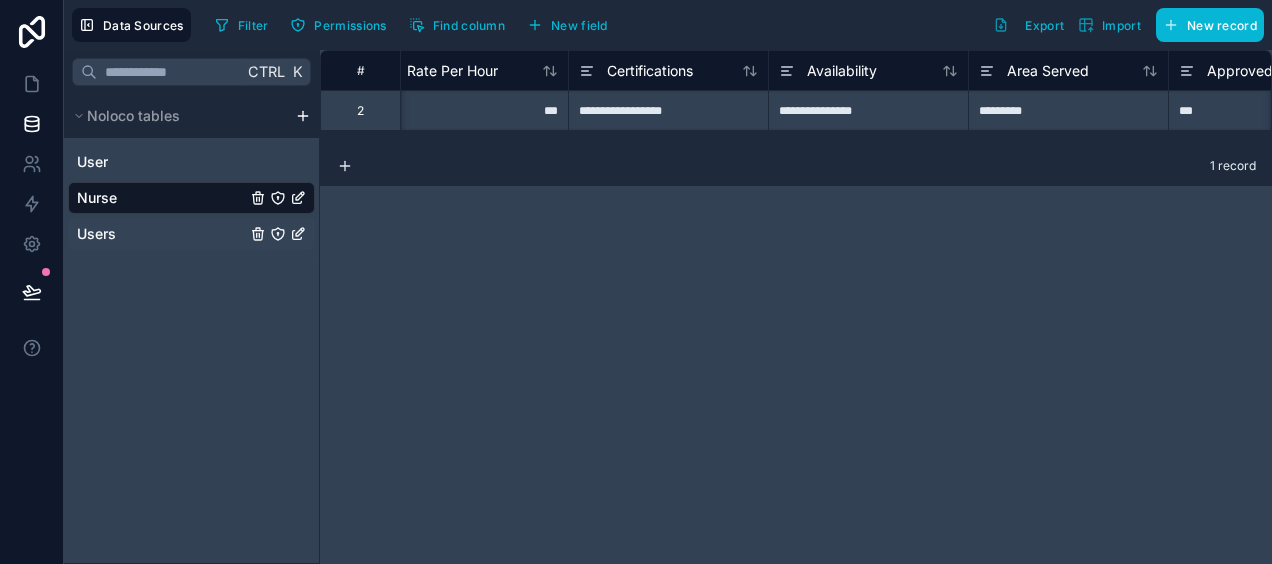 click on "Users" at bounding box center (191, 234) 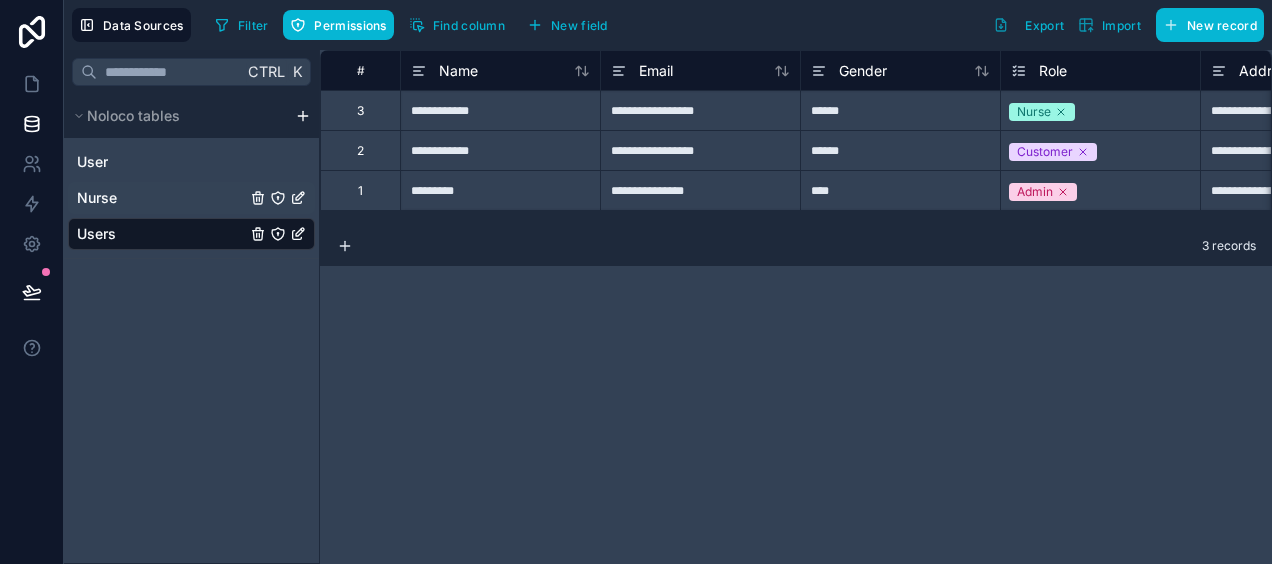 click on "Nurse" at bounding box center (191, 198) 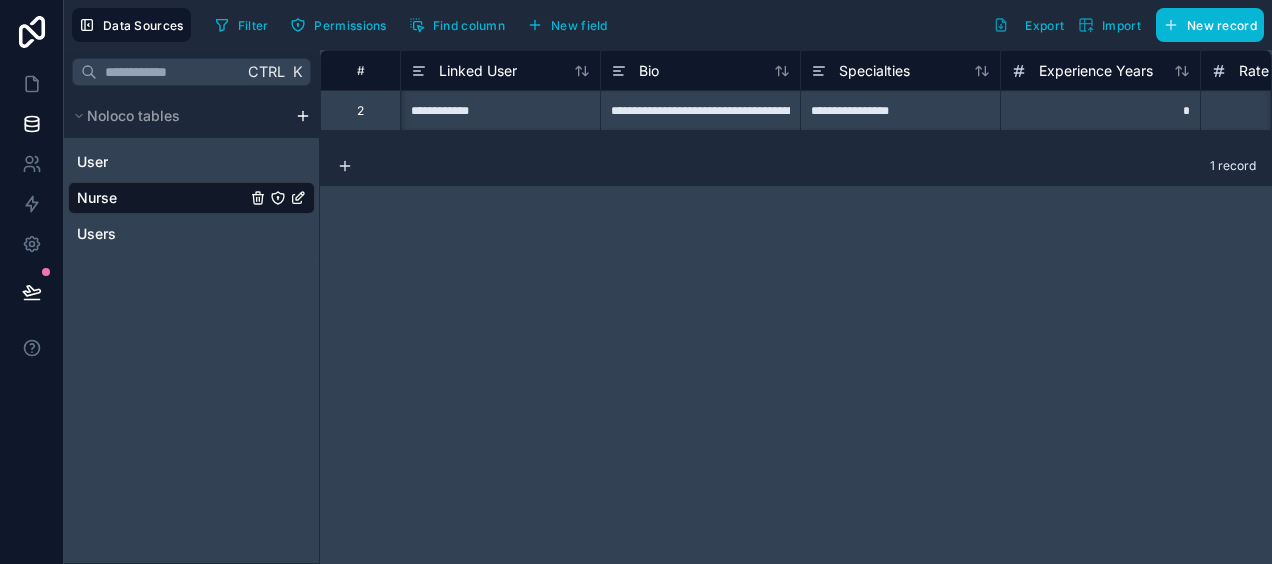scroll, scrollTop: 0, scrollLeft: 832, axis: horizontal 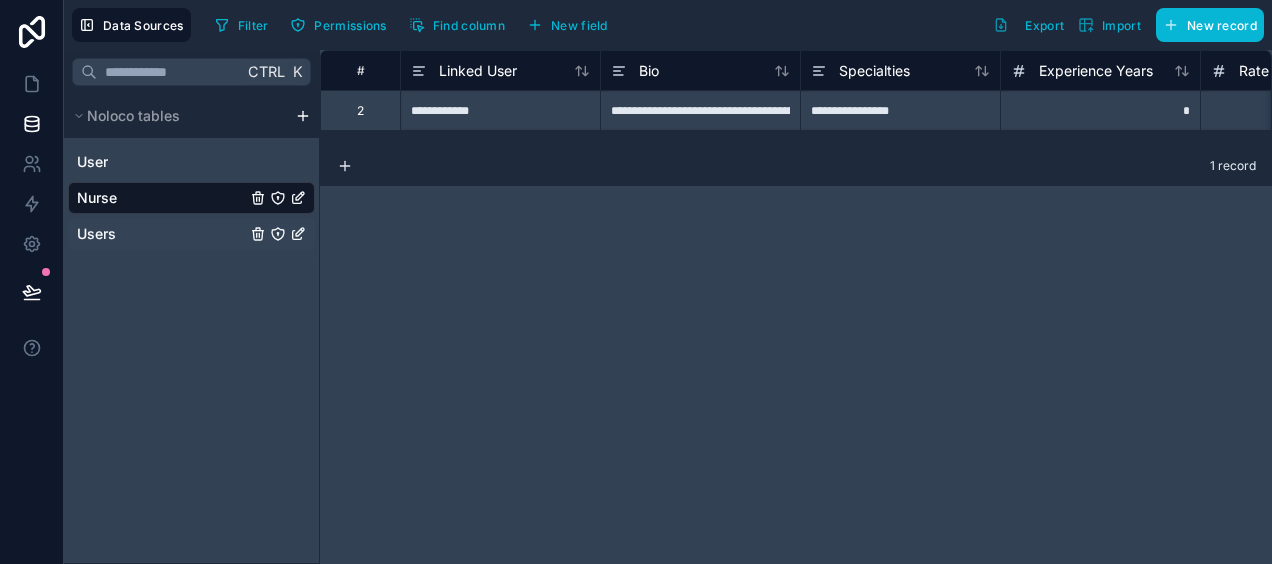 click on "Users" at bounding box center (191, 234) 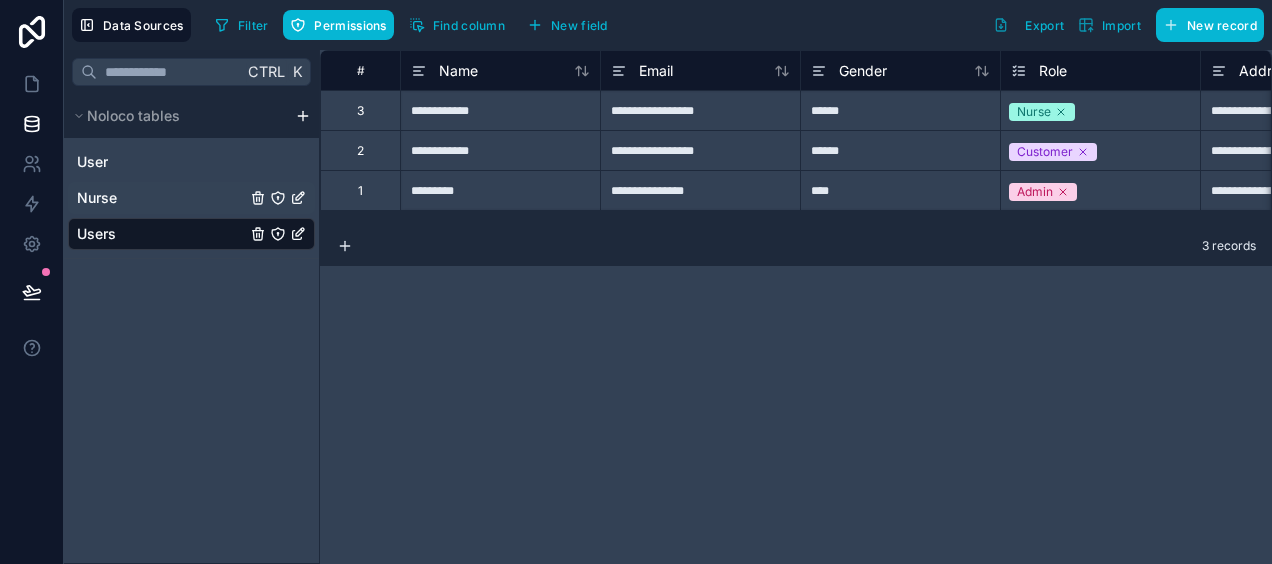 click on "Nurse" at bounding box center [191, 198] 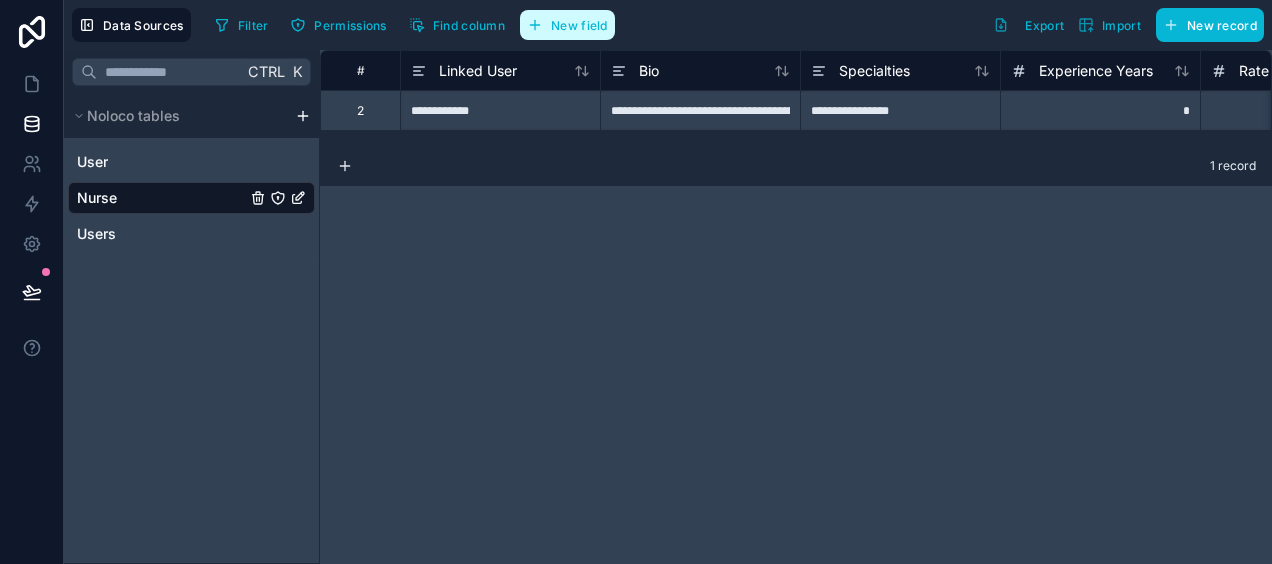 click on "New field" at bounding box center (579, 25) 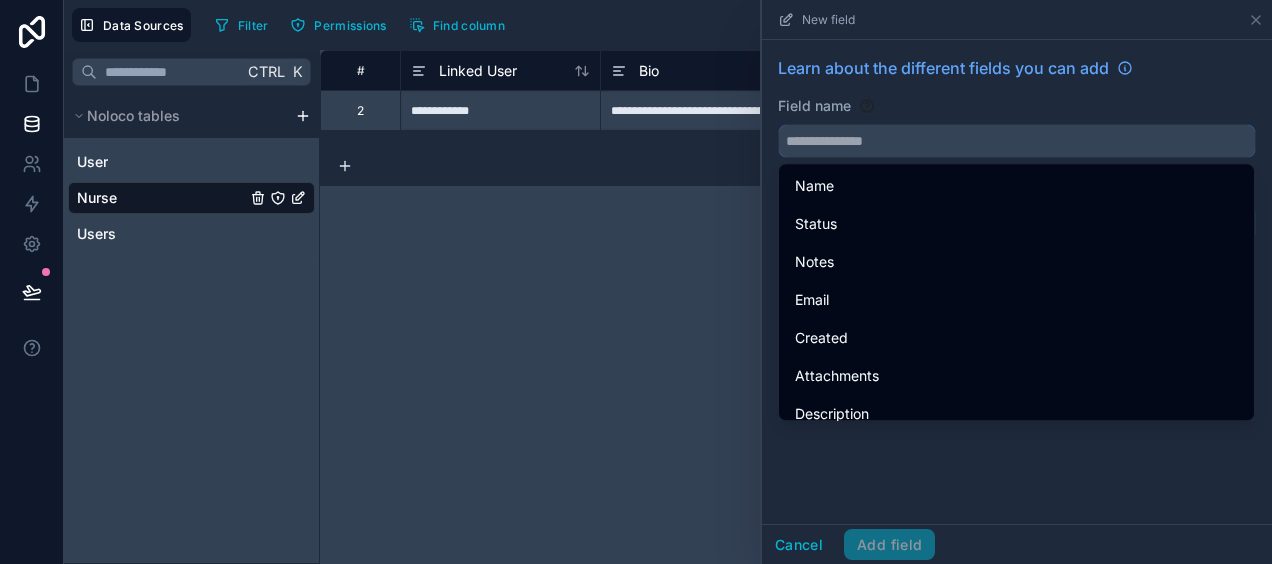 click at bounding box center [1017, 141] 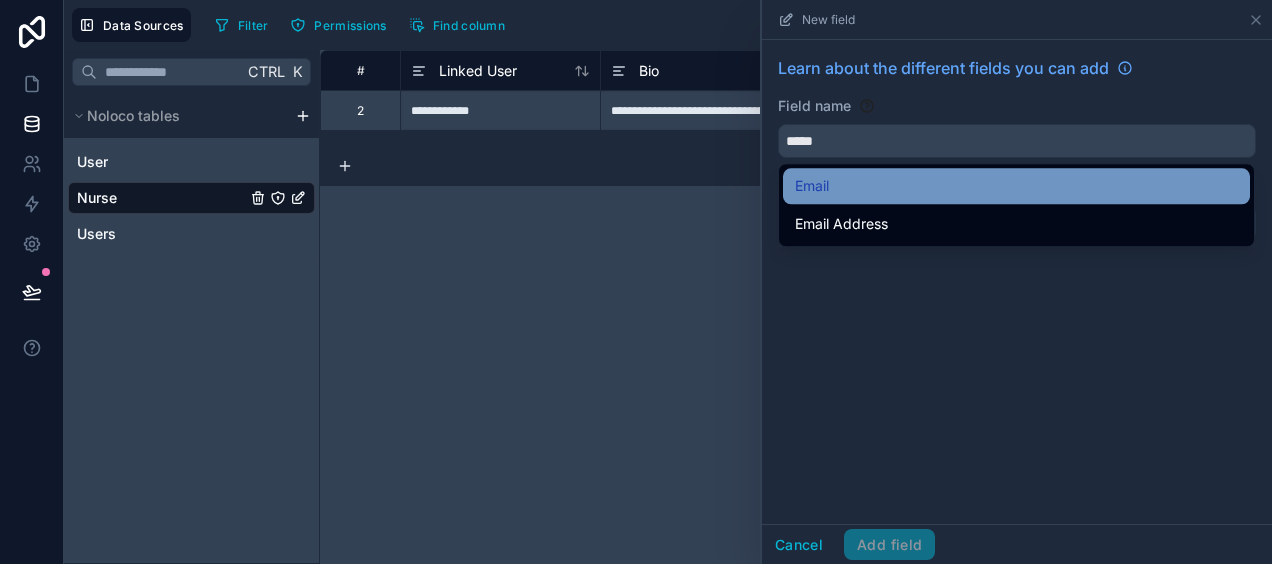 click on "Email" at bounding box center [812, 186] 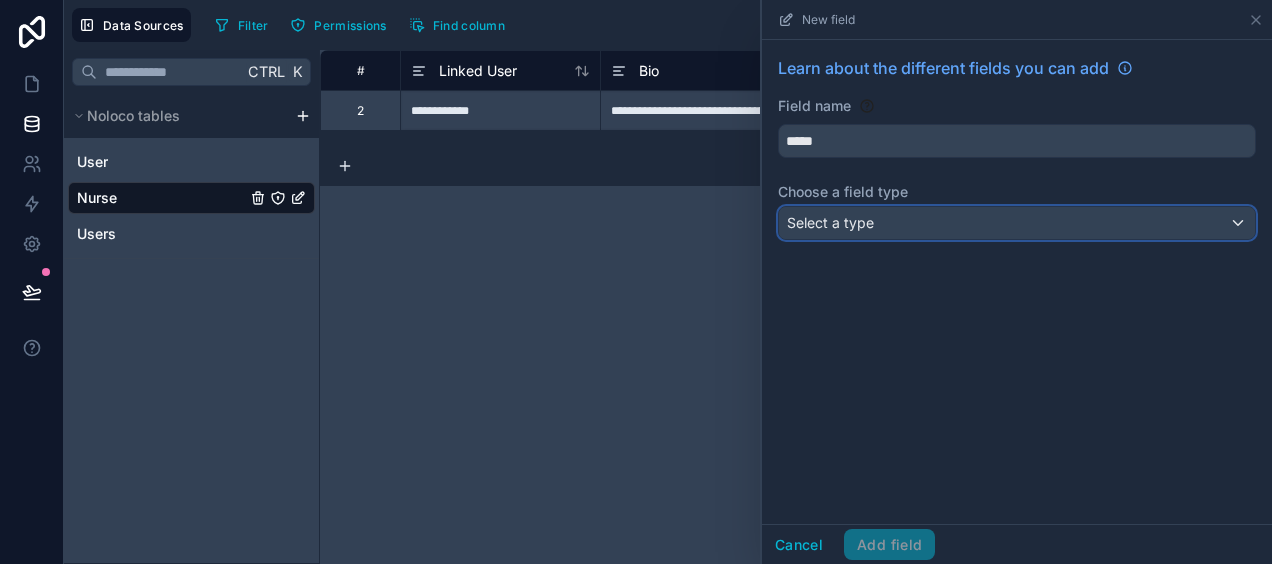 click on "Select a type" at bounding box center [1017, 223] 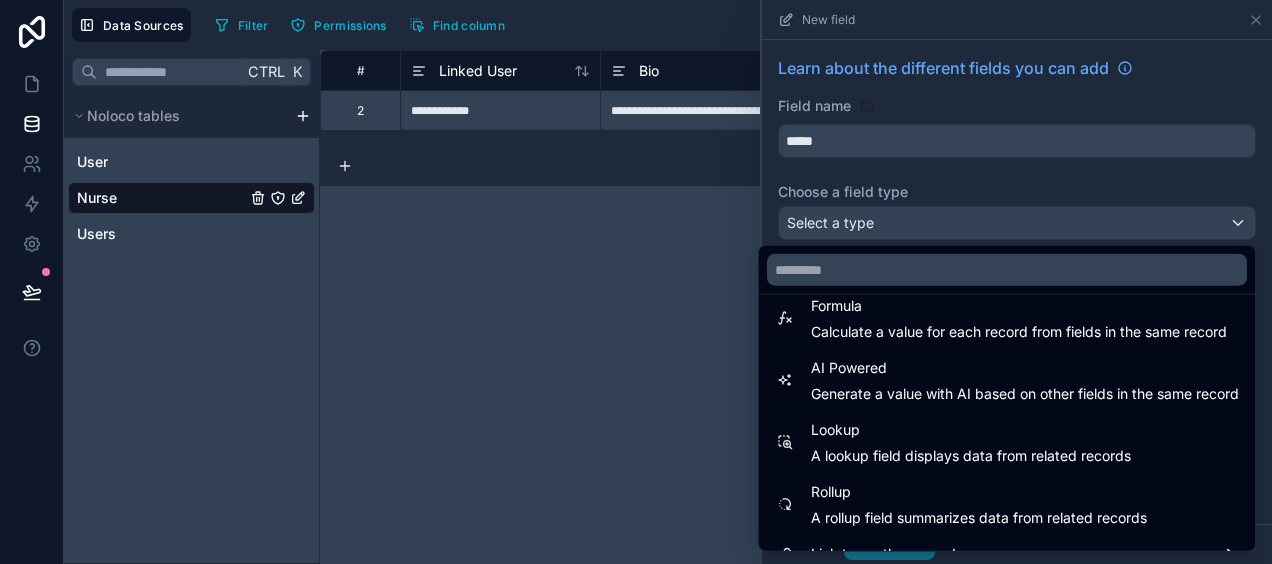 scroll, scrollTop: 580, scrollLeft: 0, axis: vertical 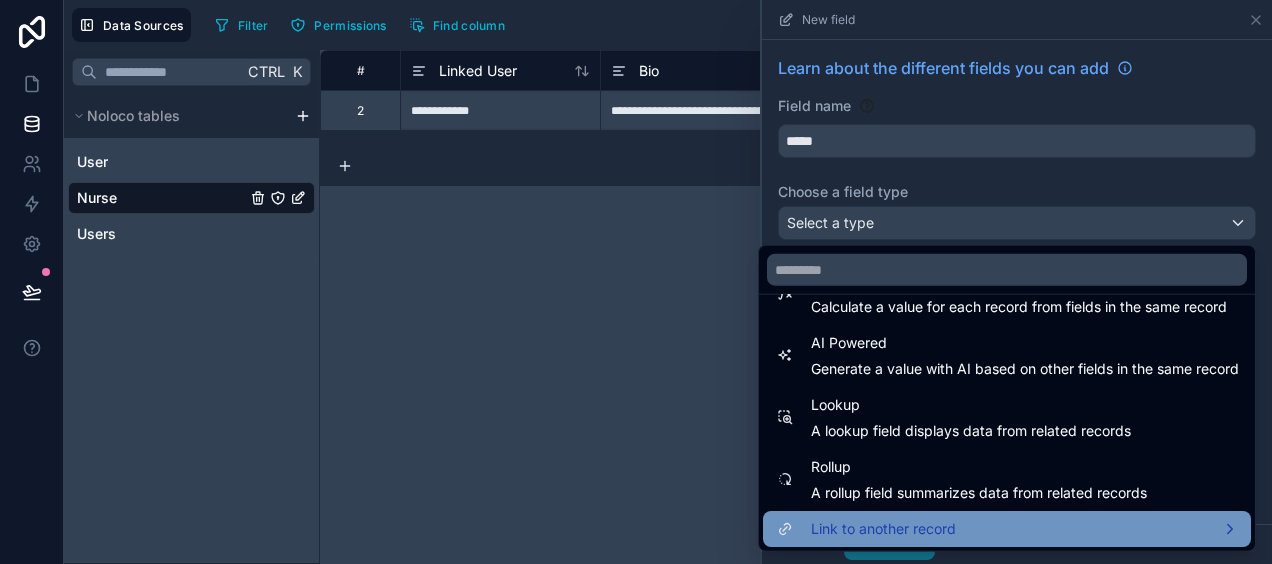 click on "Link to another record" at bounding box center (1007, 529) 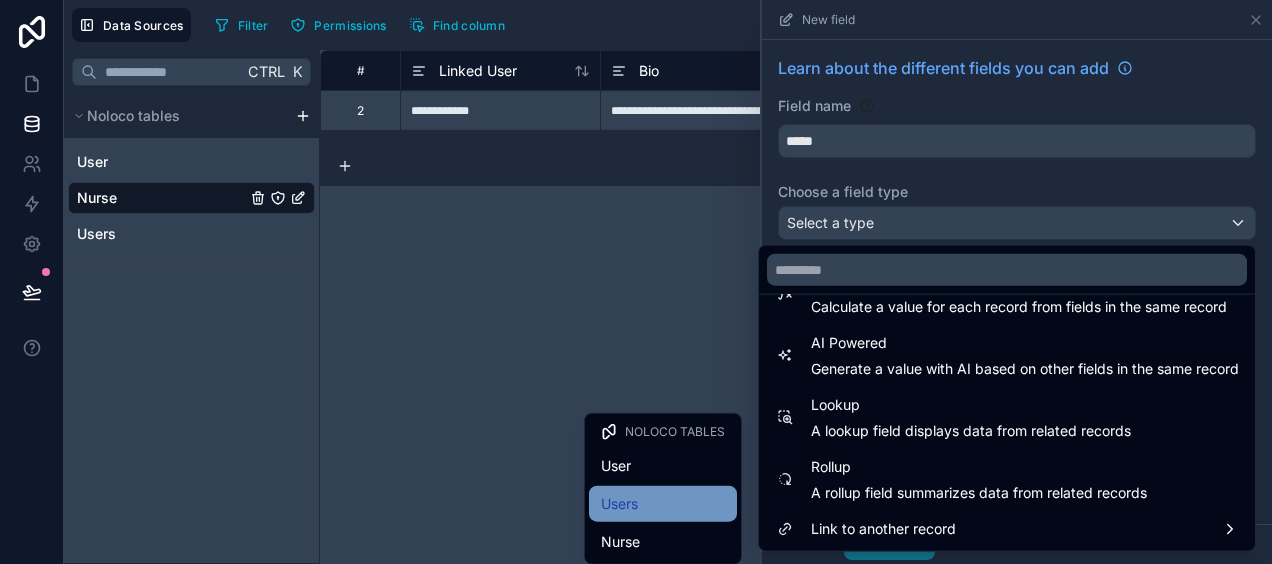 click on "Users" at bounding box center [663, 504] 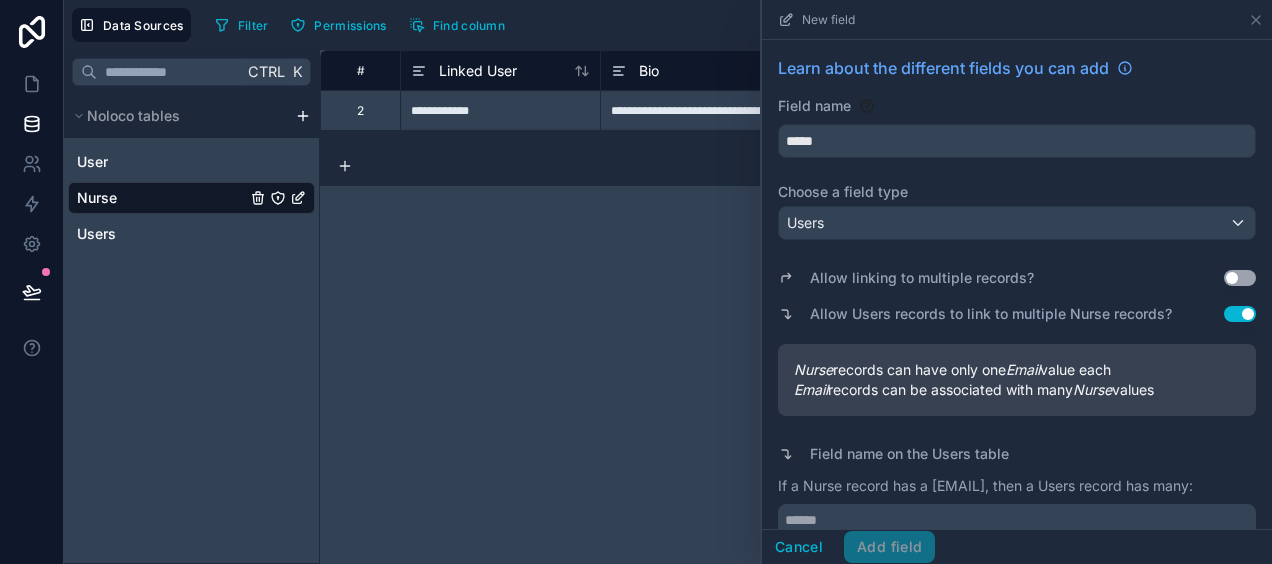 scroll, scrollTop: 66, scrollLeft: 0, axis: vertical 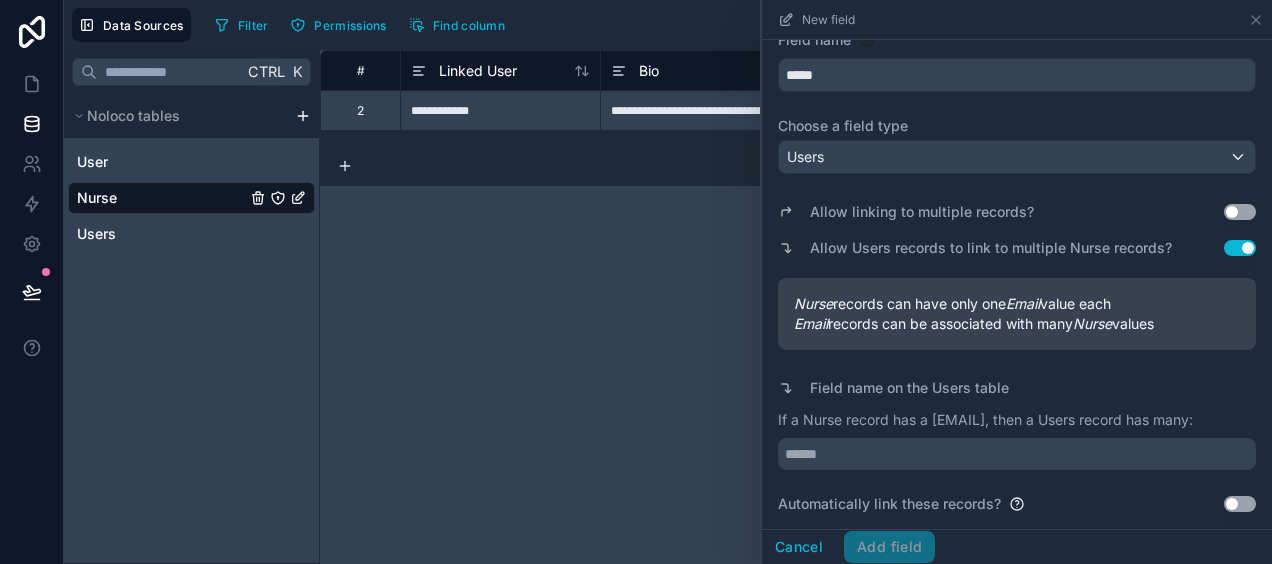 click on "Use setting" at bounding box center (1240, 504) 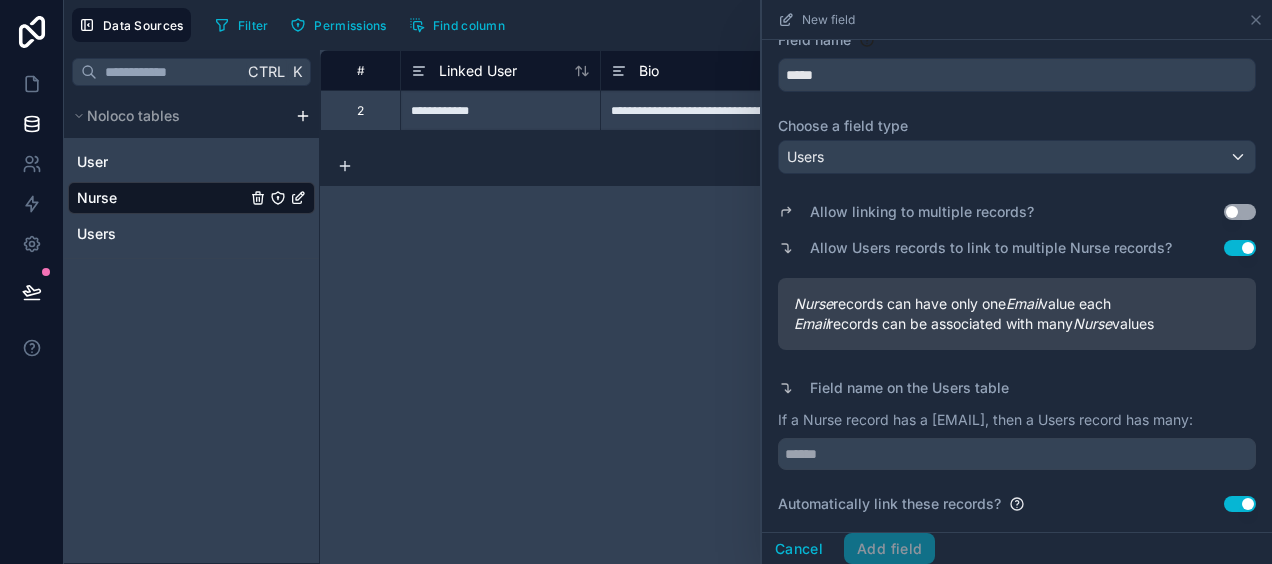 scroll, scrollTop: 216, scrollLeft: 0, axis: vertical 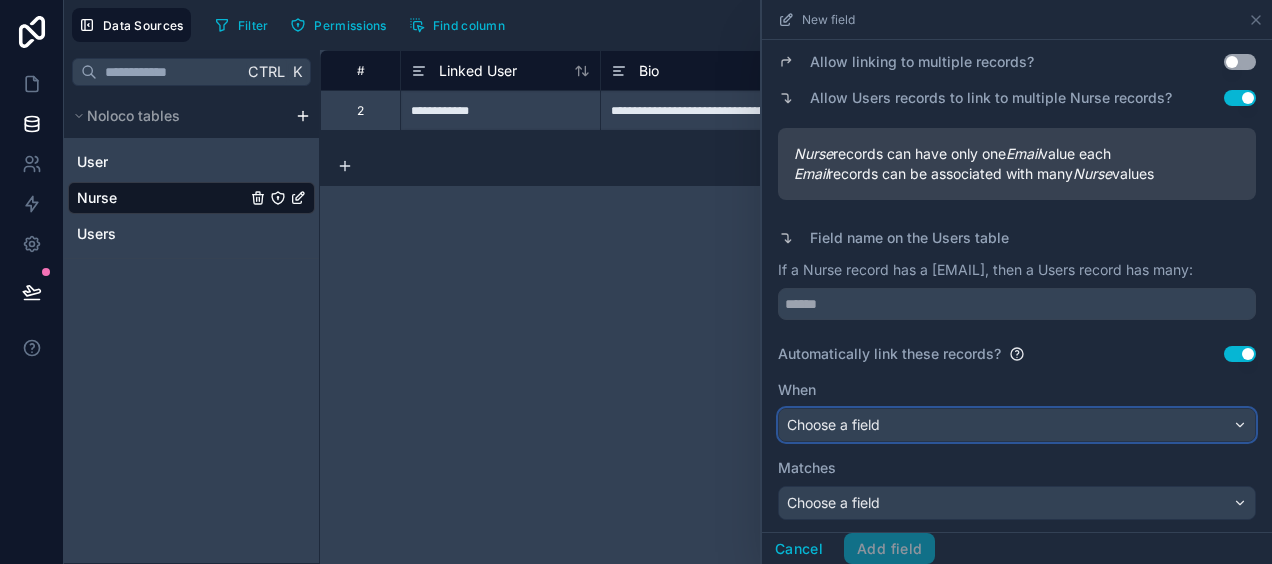 click on "Choose a field" at bounding box center (1017, 425) 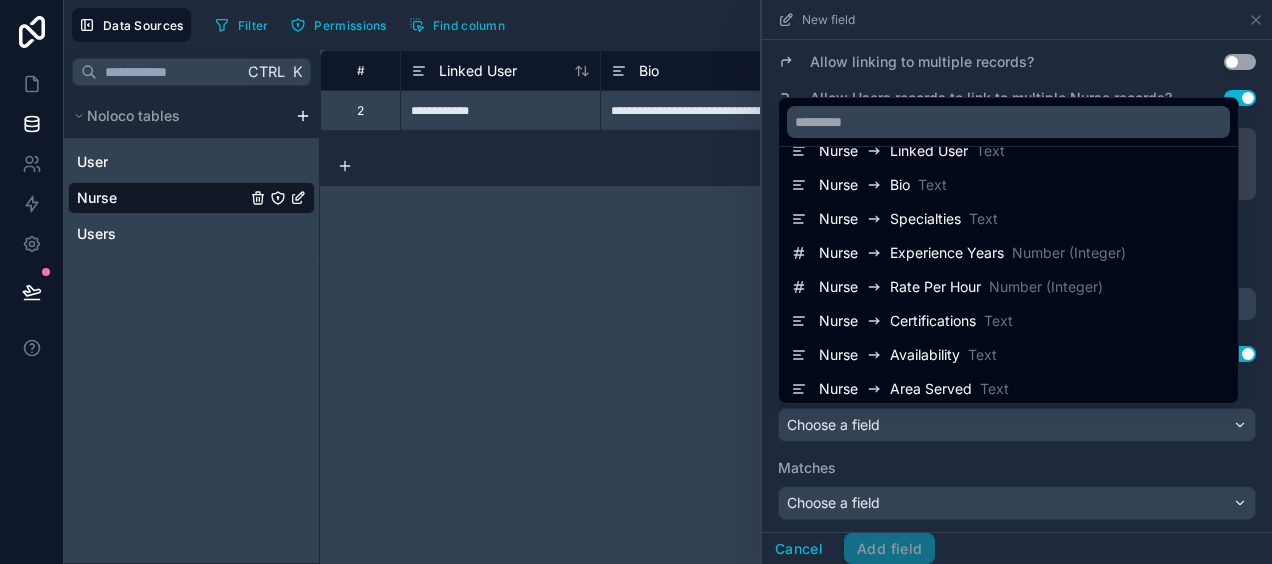 scroll, scrollTop: 136, scrollLeft: 0, axis: vertical 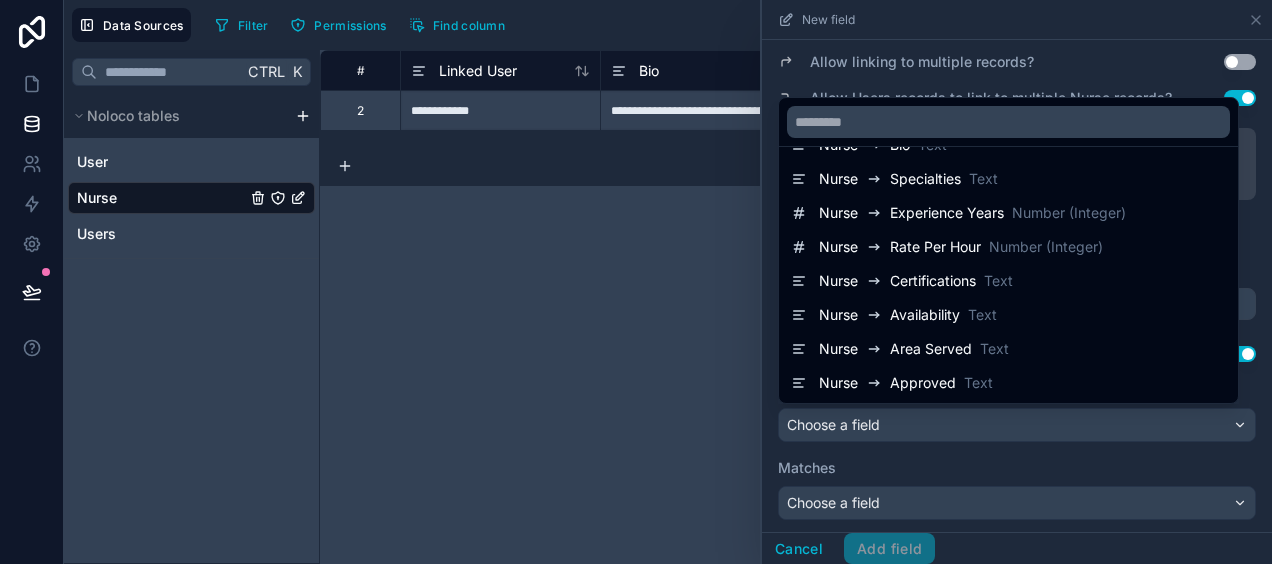 click on "**********" at bounding box center (796, 307) 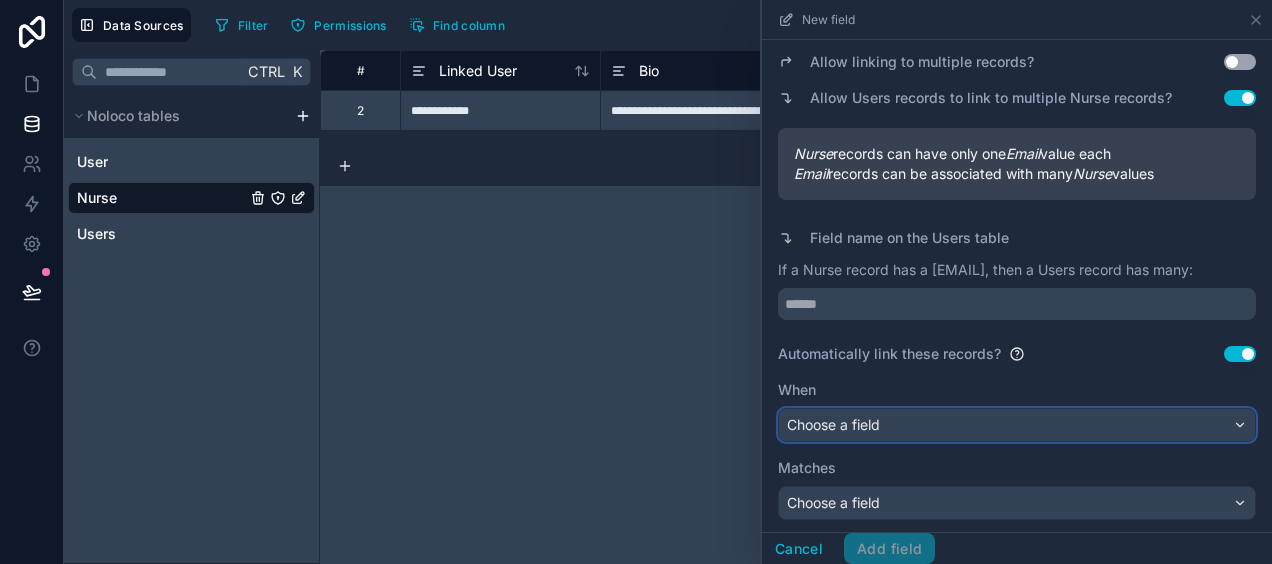 click on "Choose a field" at bounding box center [1017, 425] 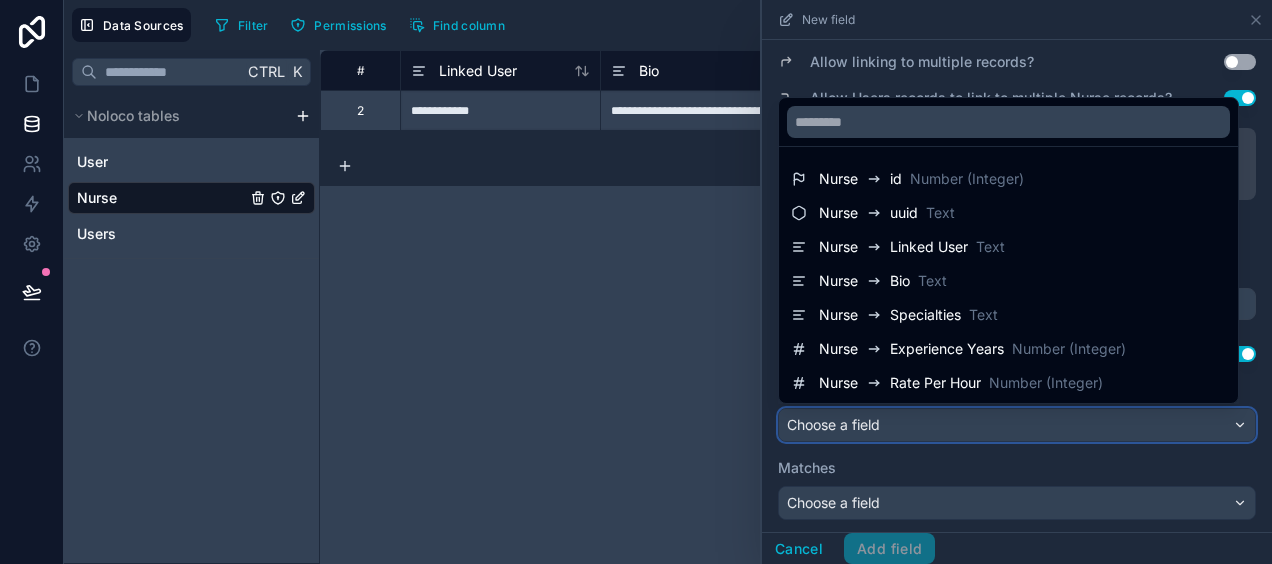 type 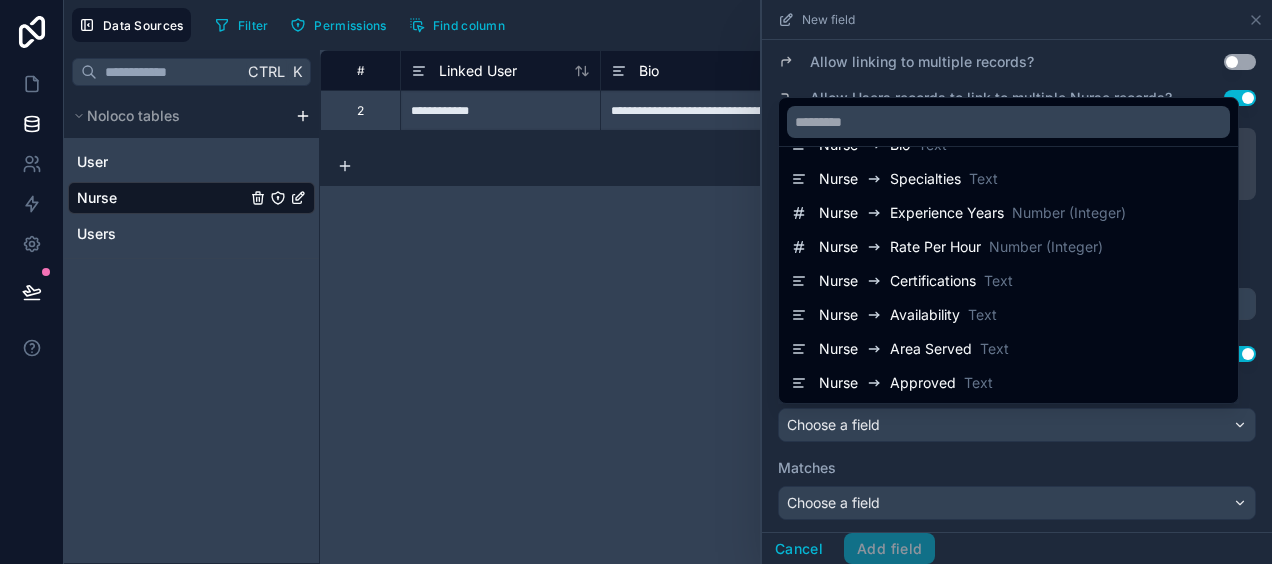 scroll, scrollTop: 0, scrollLeft: 0, axis: both 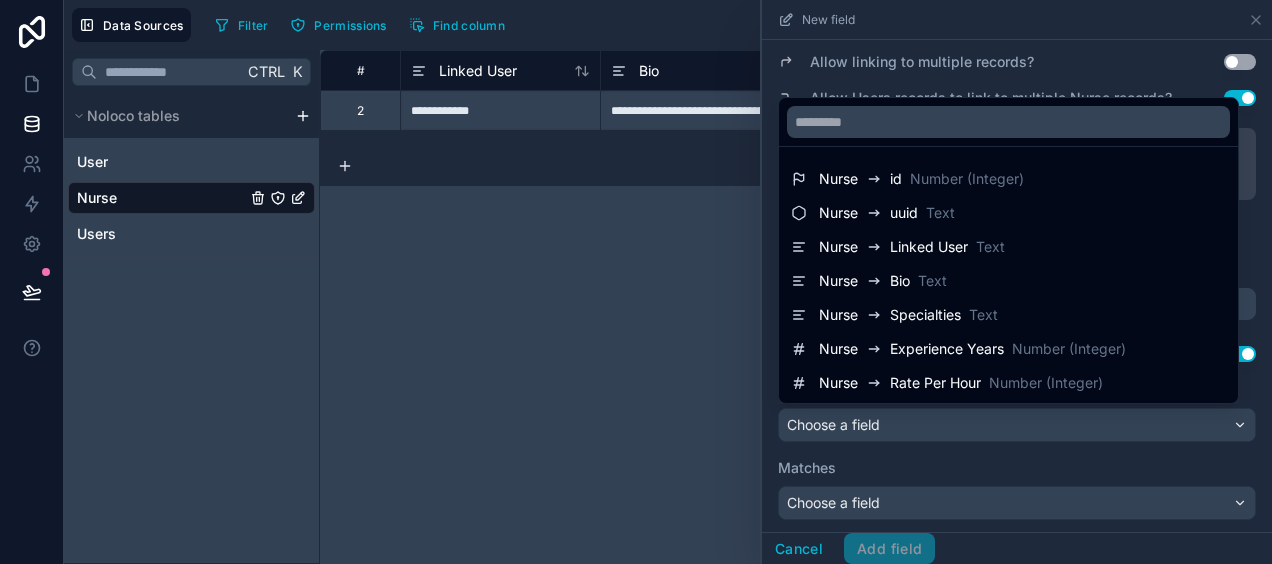 click on "**********" at bounding box center [796, 307] 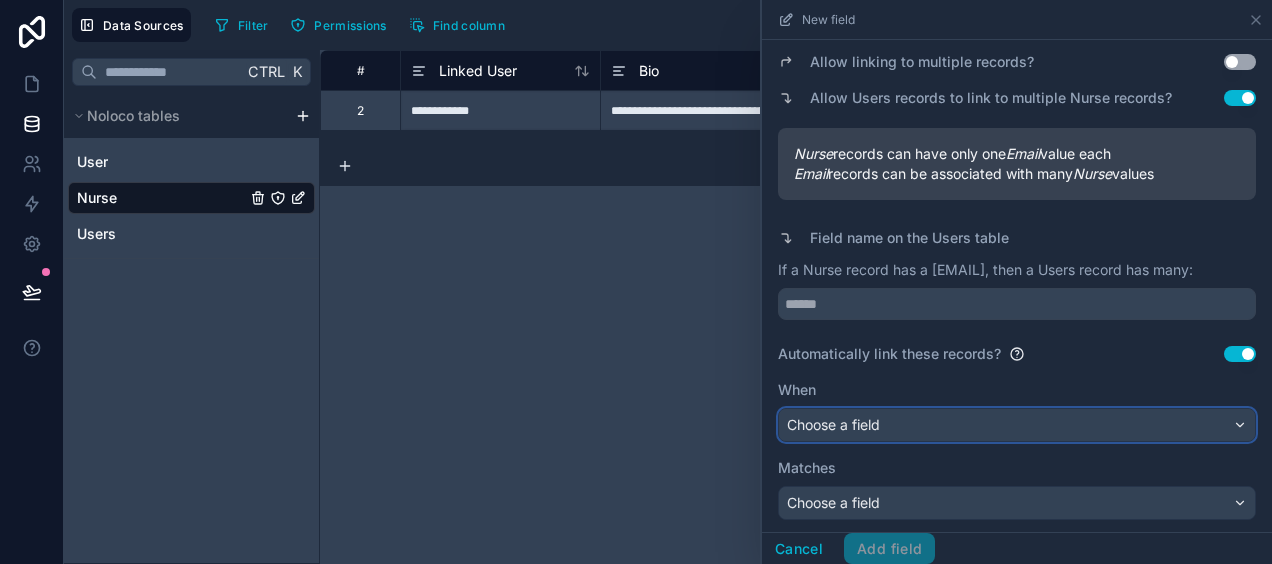 click on "Choose a field" at bounding box center (1017, 425) 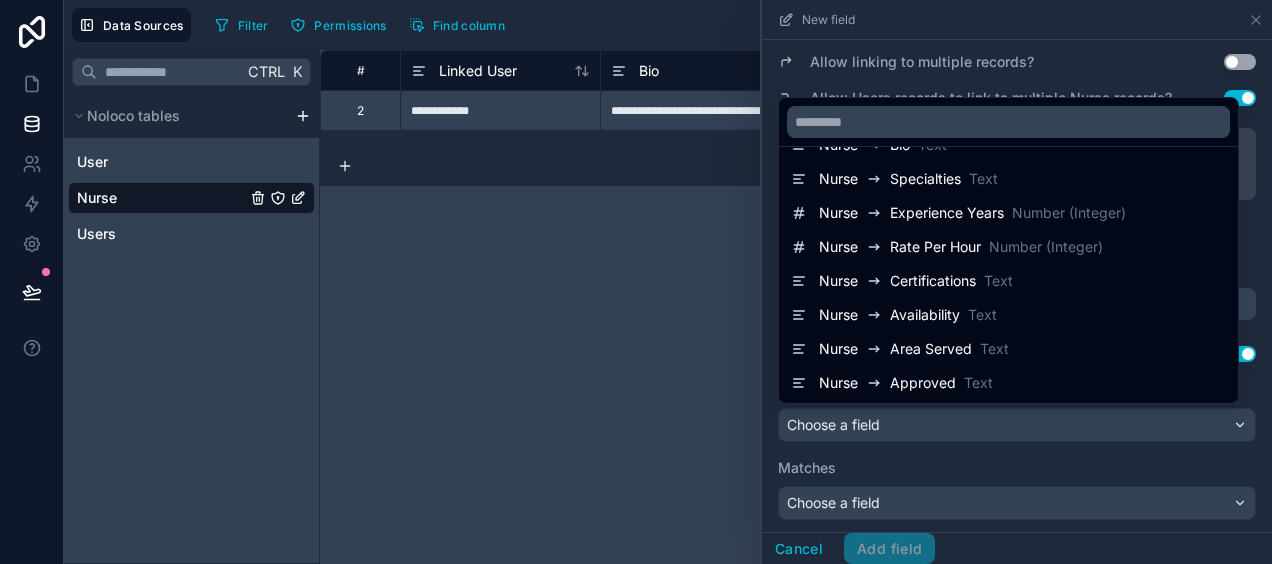 scroll, scrollTop: 0, scrollLeft: 0, axis: both 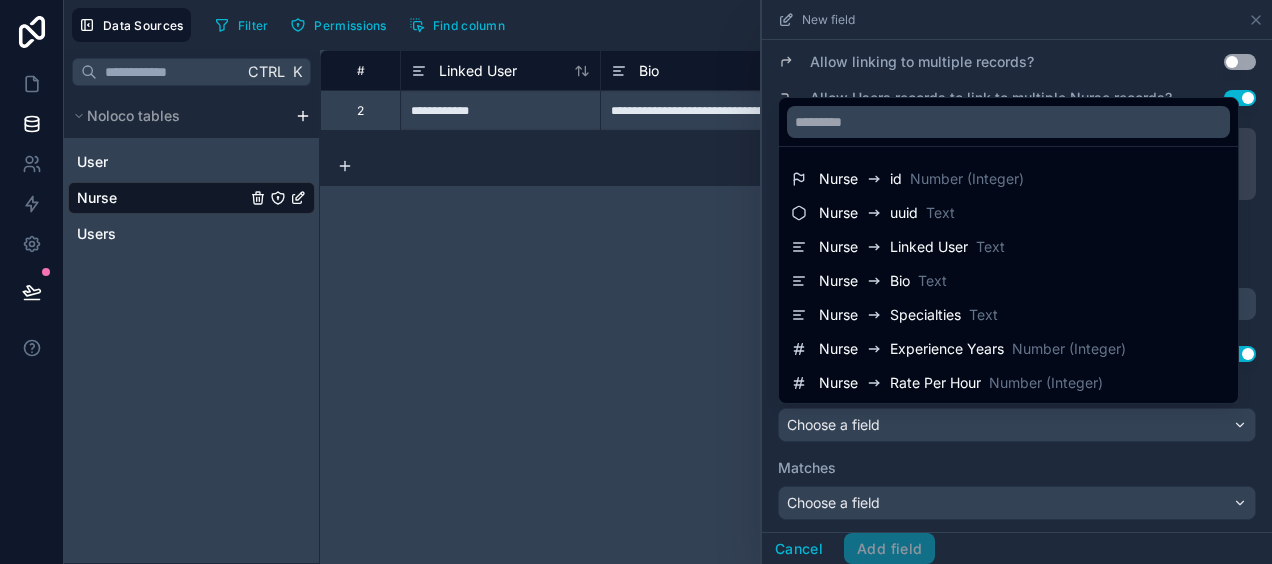 click on "**********" at bounding box center (796, 307) 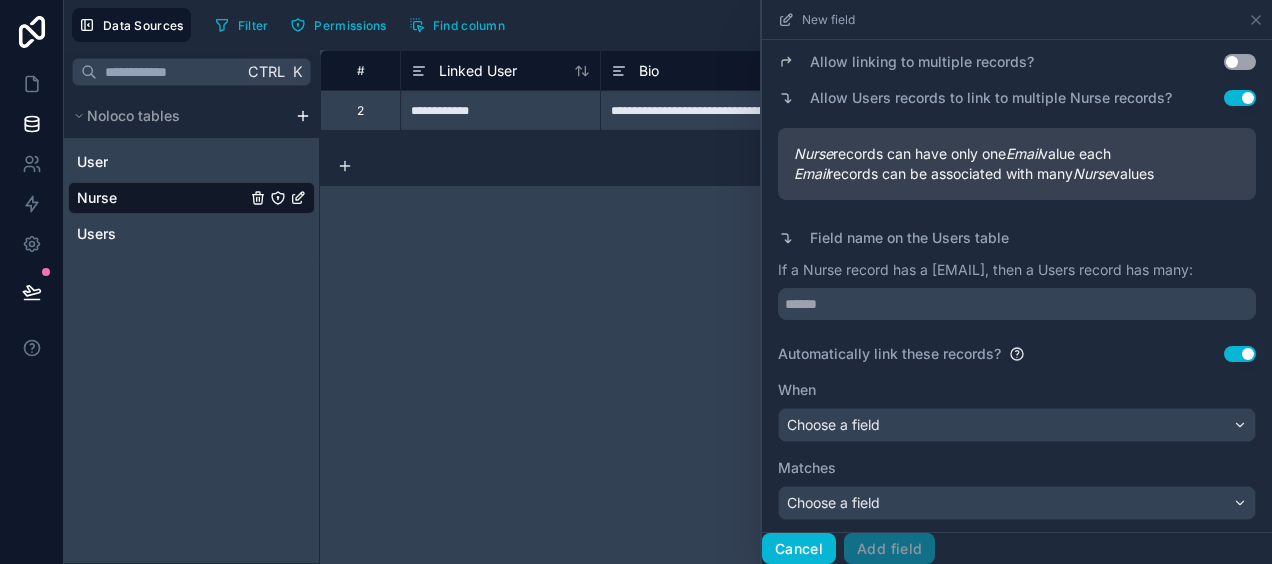 click on "Cancel" at bounding box center [799, 549] 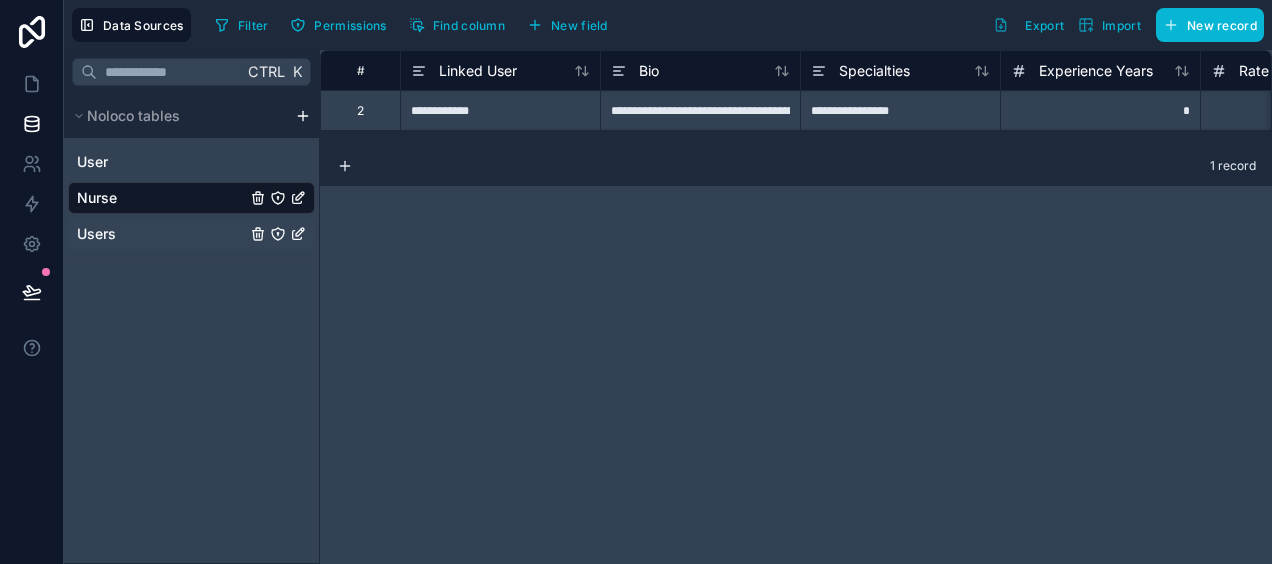 click on "Users" at bounding box center [191, 234] 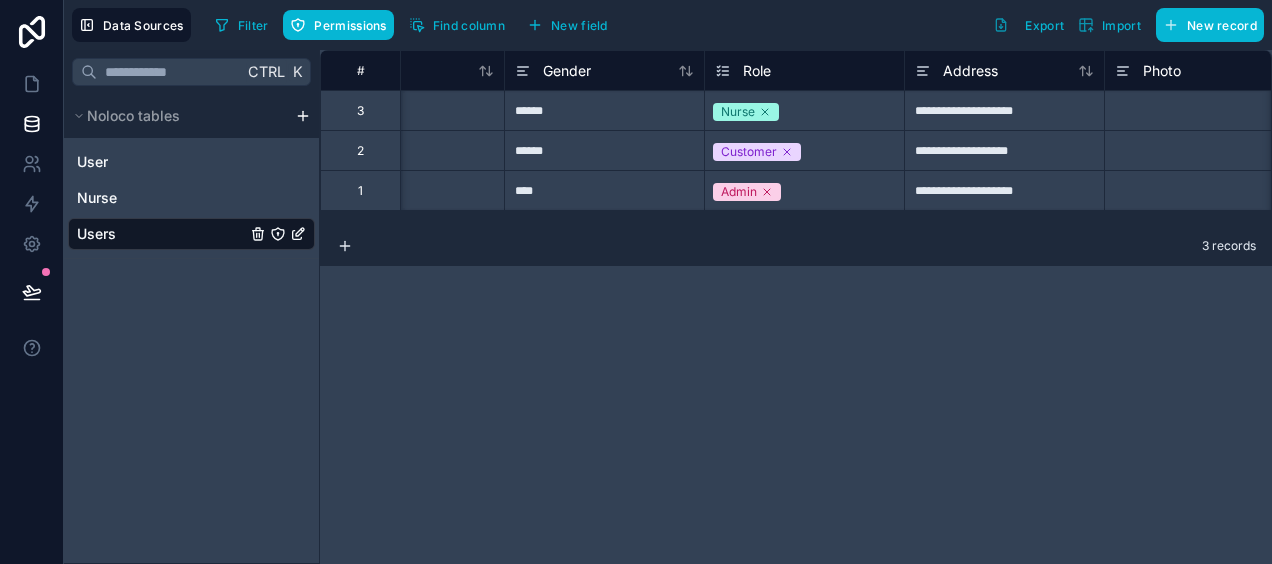 scroll, scrollTop: 0, scrollLeft: 0, axis: both 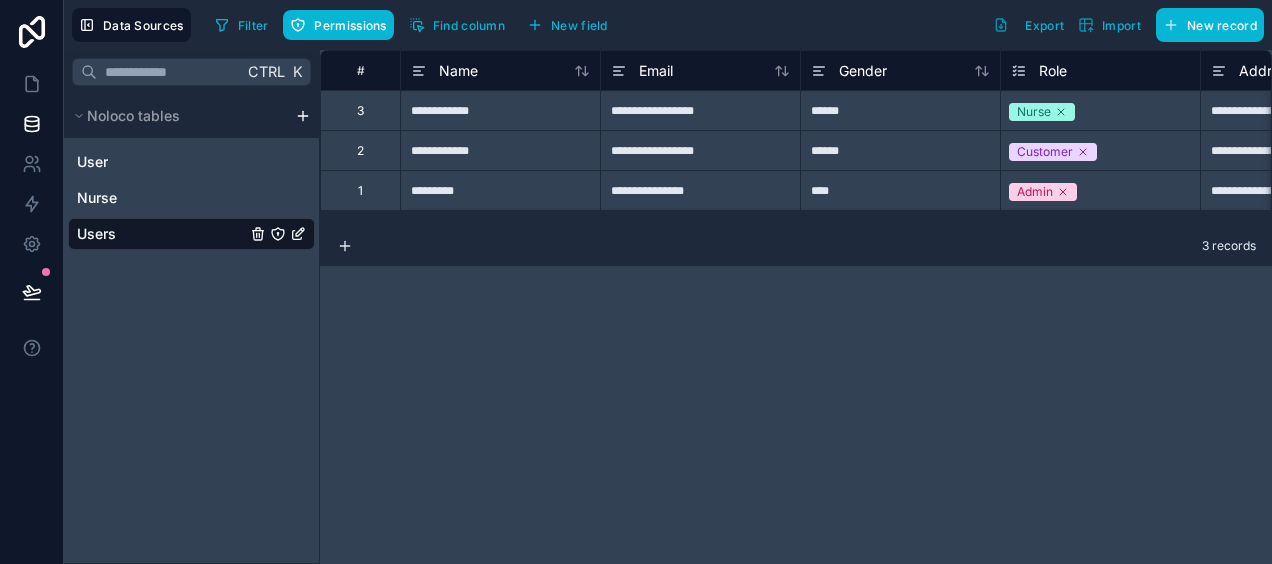 click on "Users" at bounding box center [96, 234] 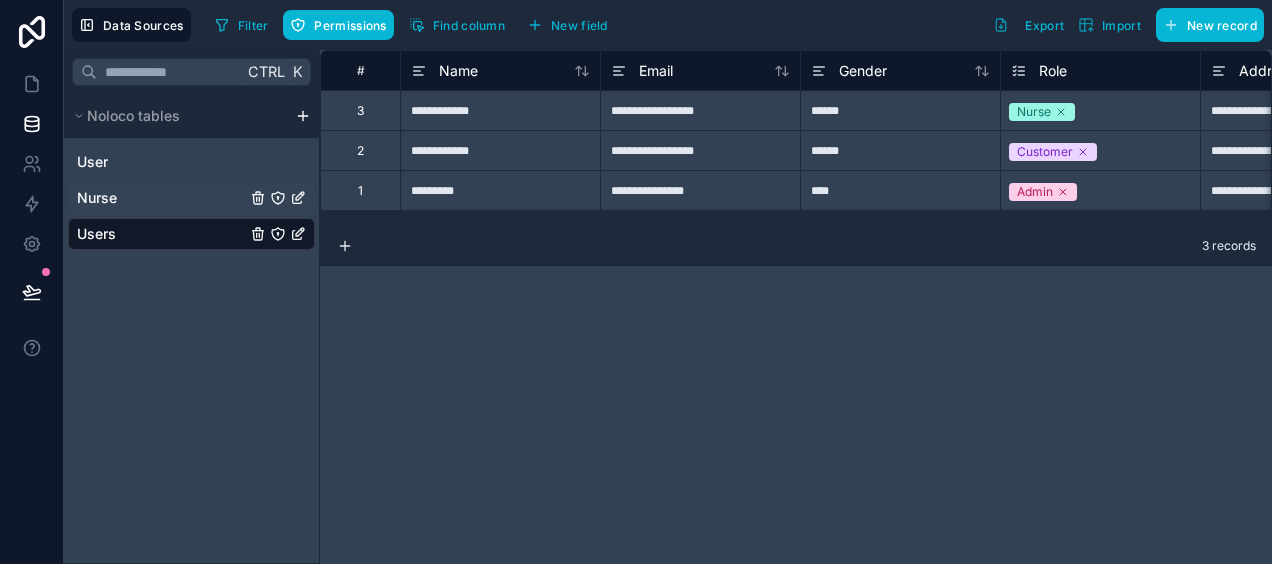 click on "Nurse" at bounding box center [97, 198] 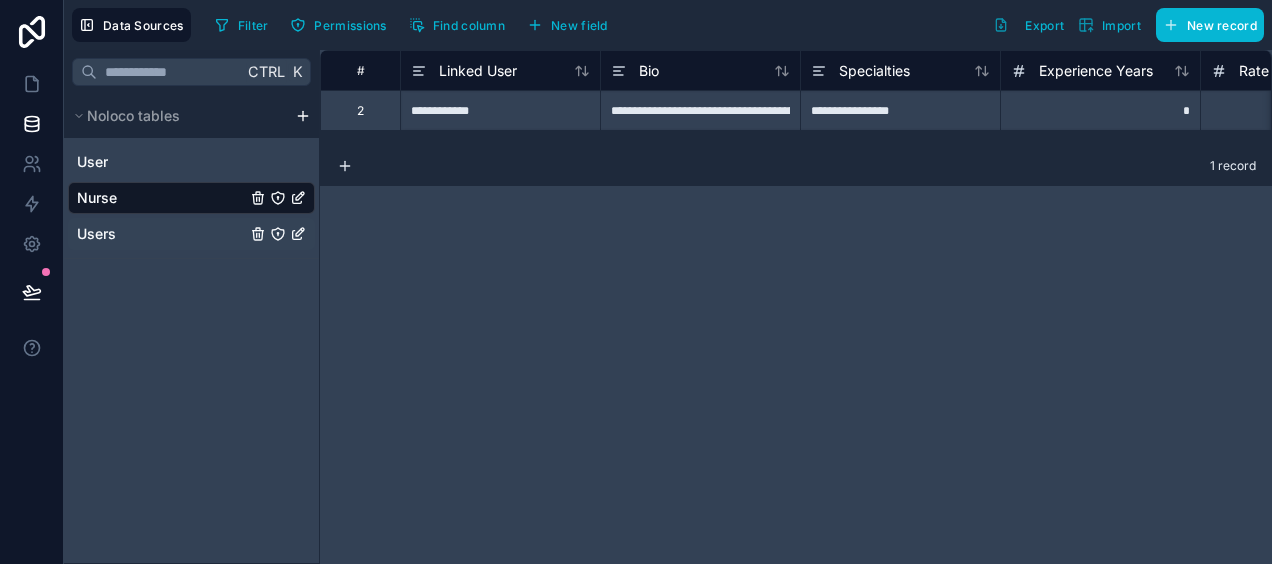 click on "Users" at bounding box center [191, 234] 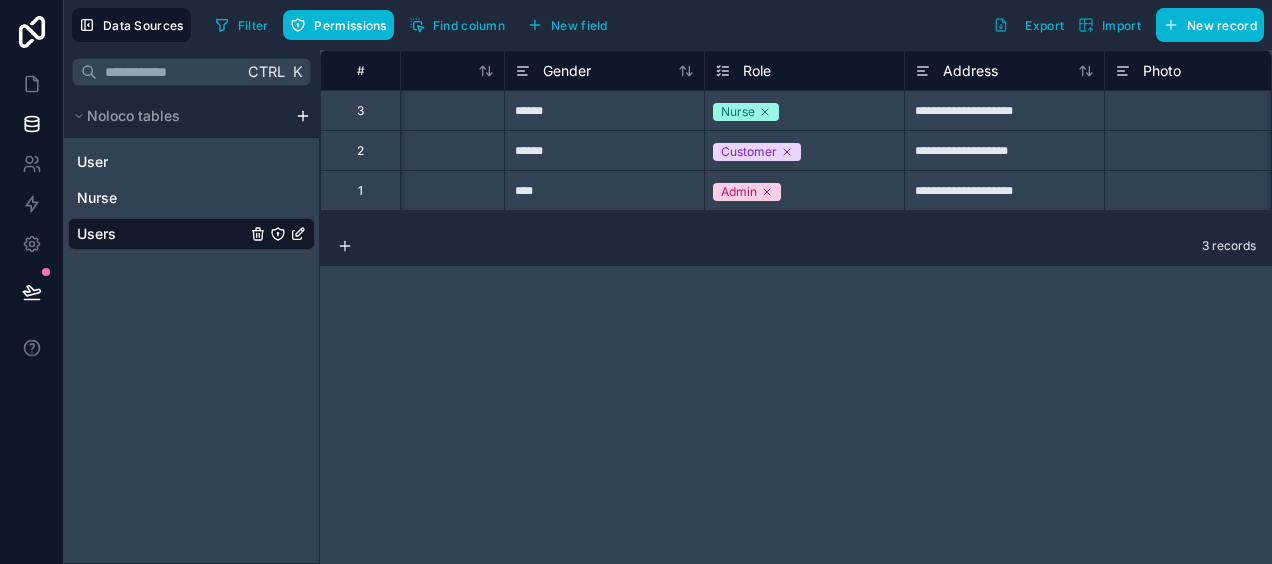 scroll, scrollTop: 0, scrollLeft: 0, axis: both 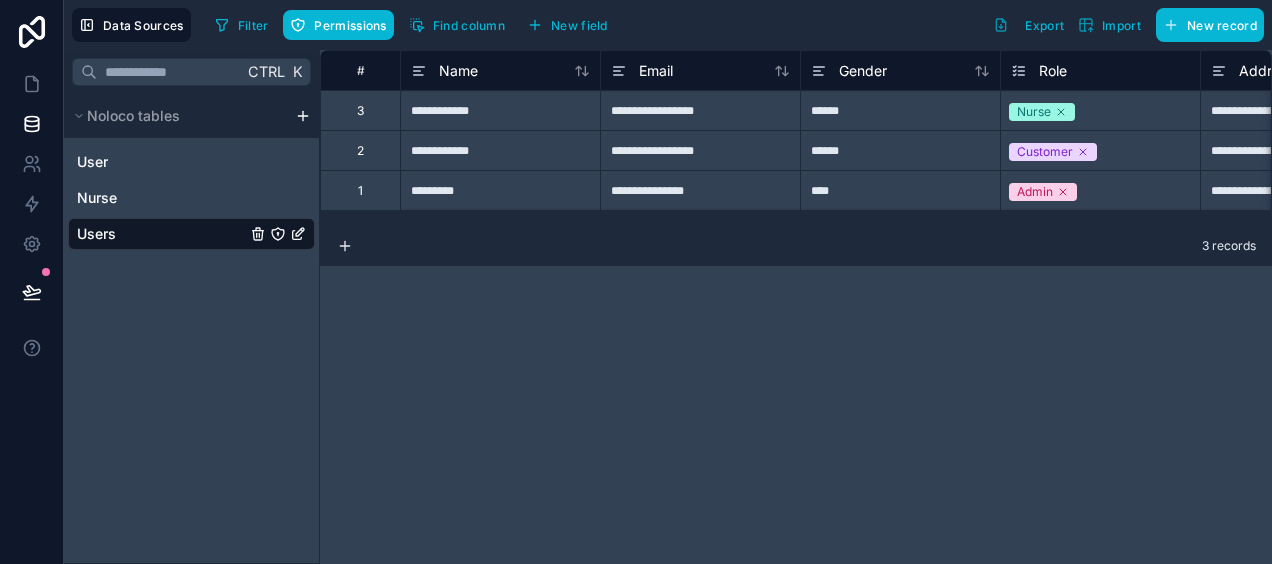 click on "**********" at bounding box center (796, 307) 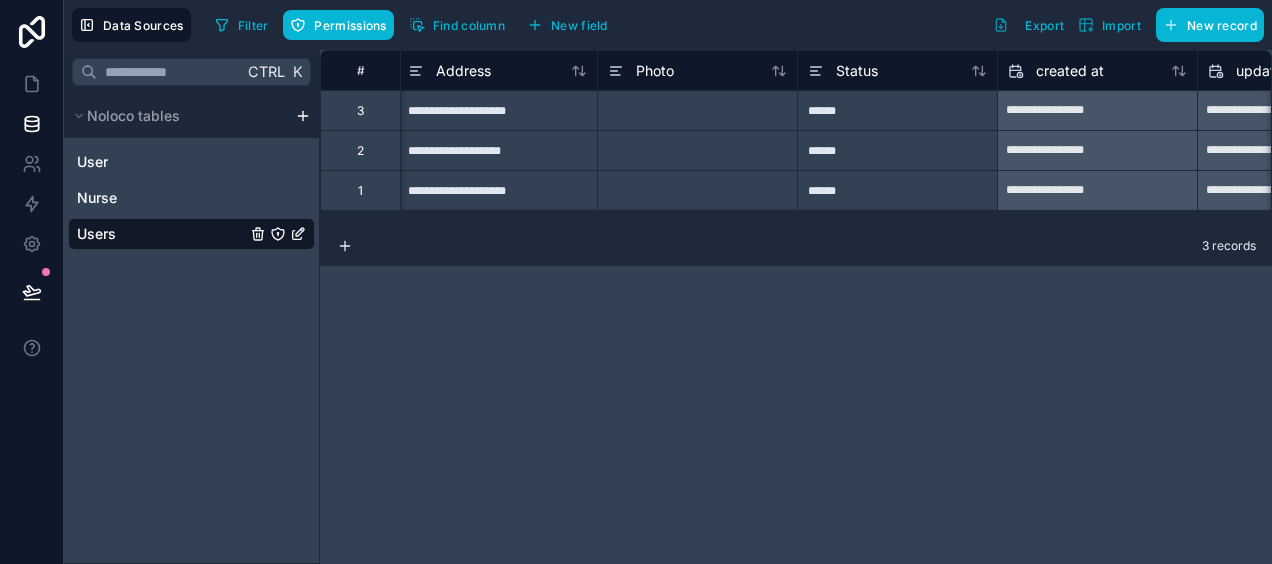 scroll, scrollTop: 0, scrollLeft: 832, axis: horizontal 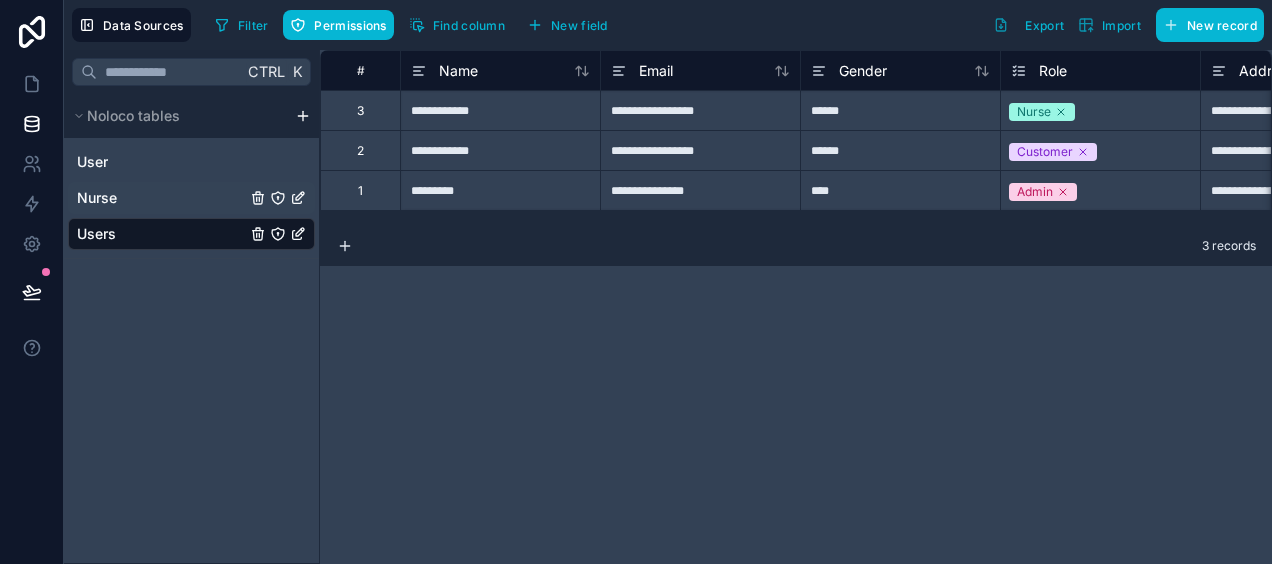 click on "Nurse" at bounding box center (191, 198) 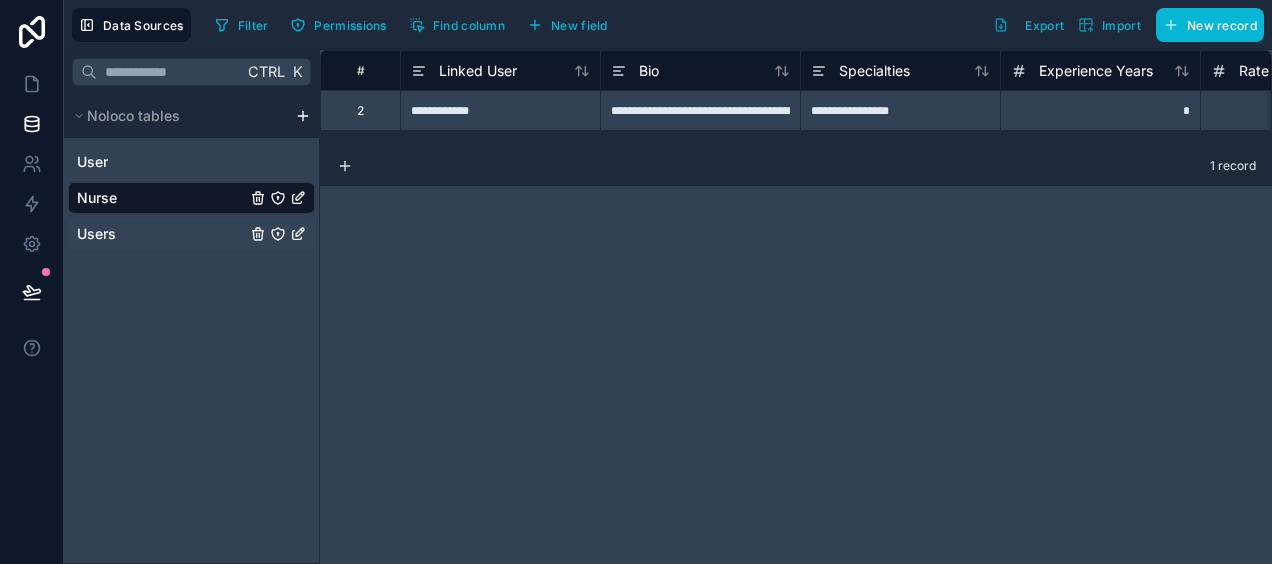 click on "Users" at bounding box center [191, 234] 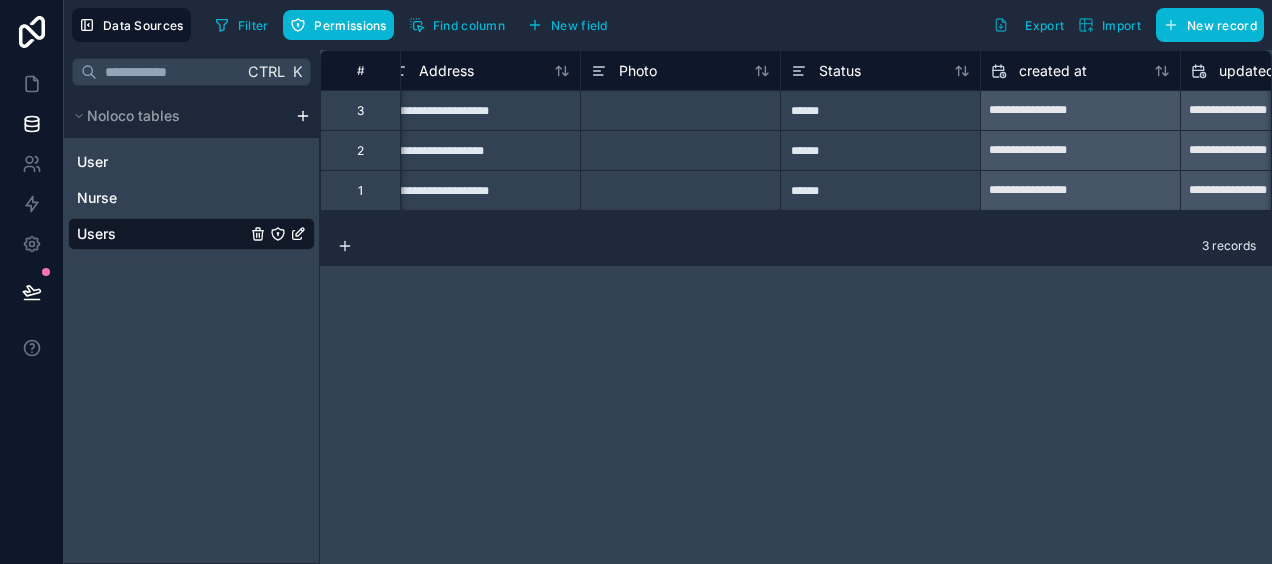 scroll, scrollTop: 0, scrollLeft: 832, axis: horizontal 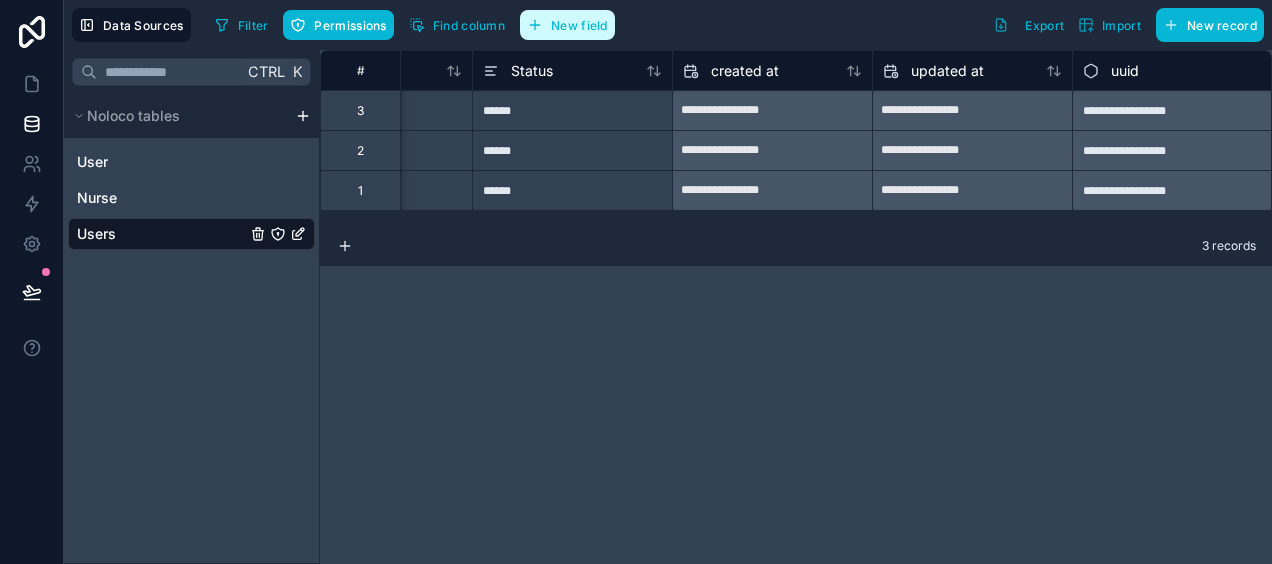 click on "New field" at bounding box center [579, 25] 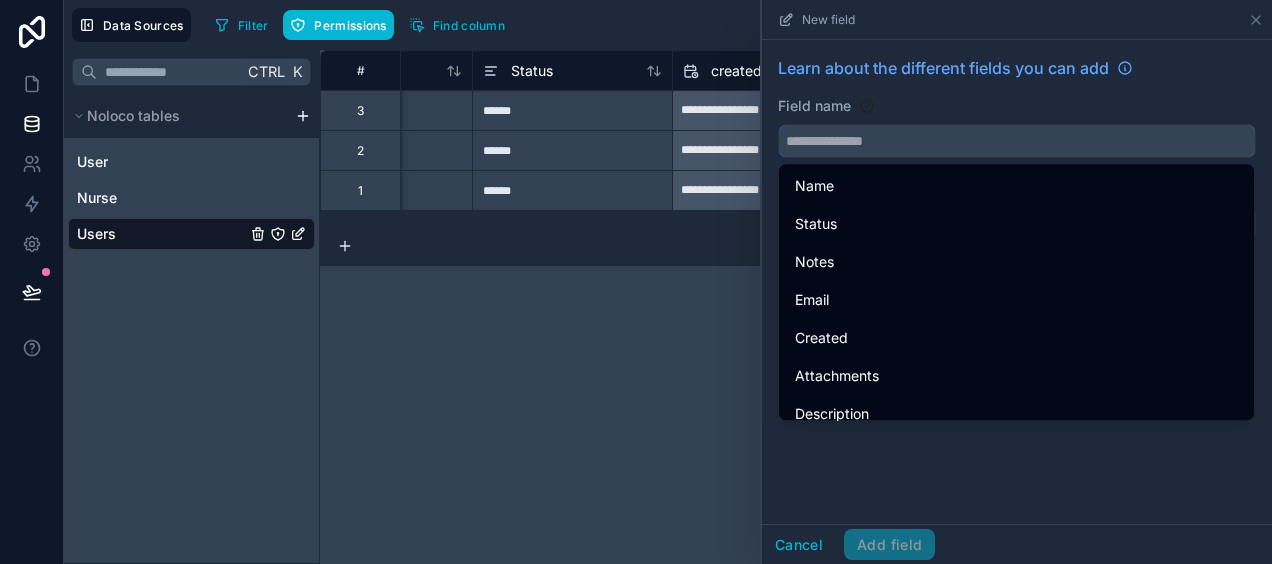 click at bounding box center [1017, 141] 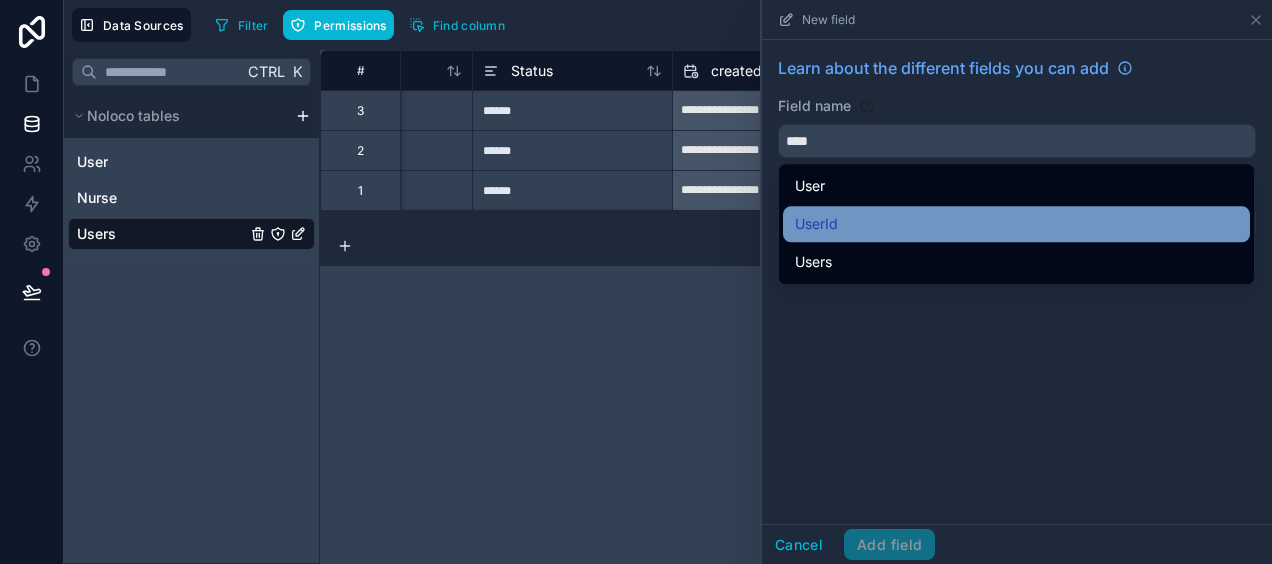 click on "UserId" at bounding box center (1016, 224) 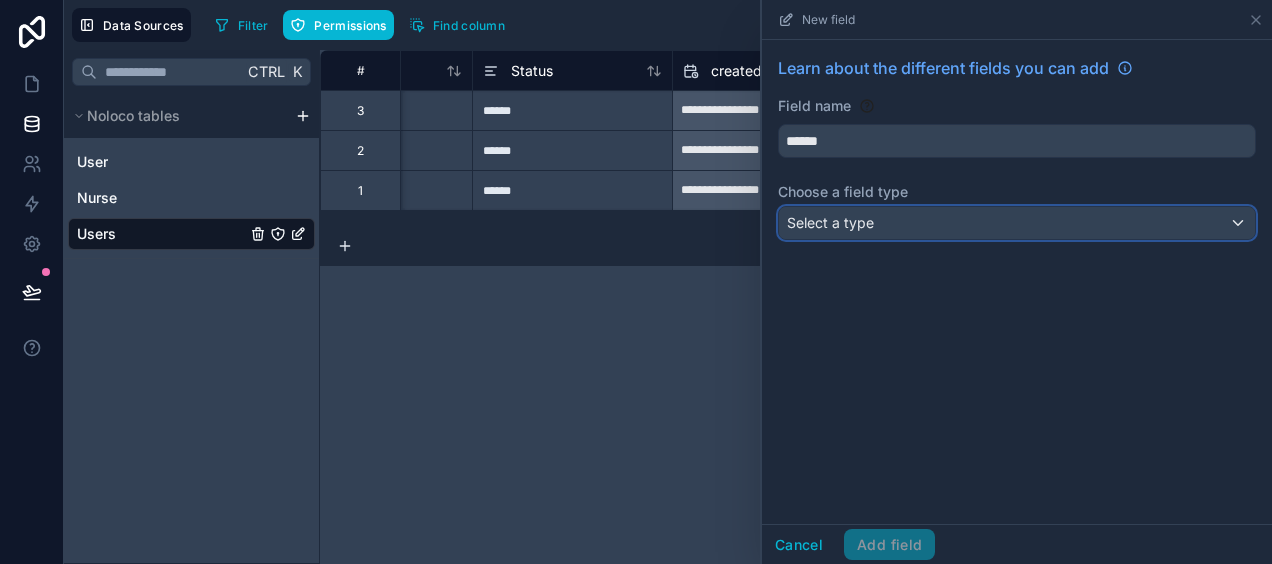 click on "Select a type" at bounding box center (830, 223) 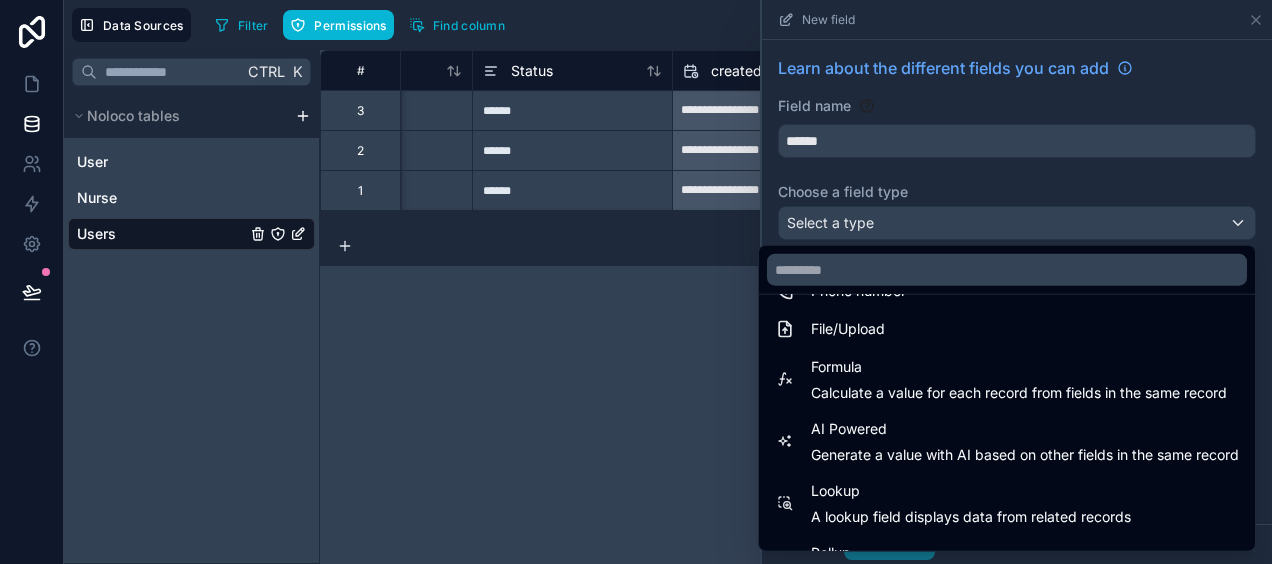 scroll, scrollTop: 500, scrollLeft: 0, axis: vertical 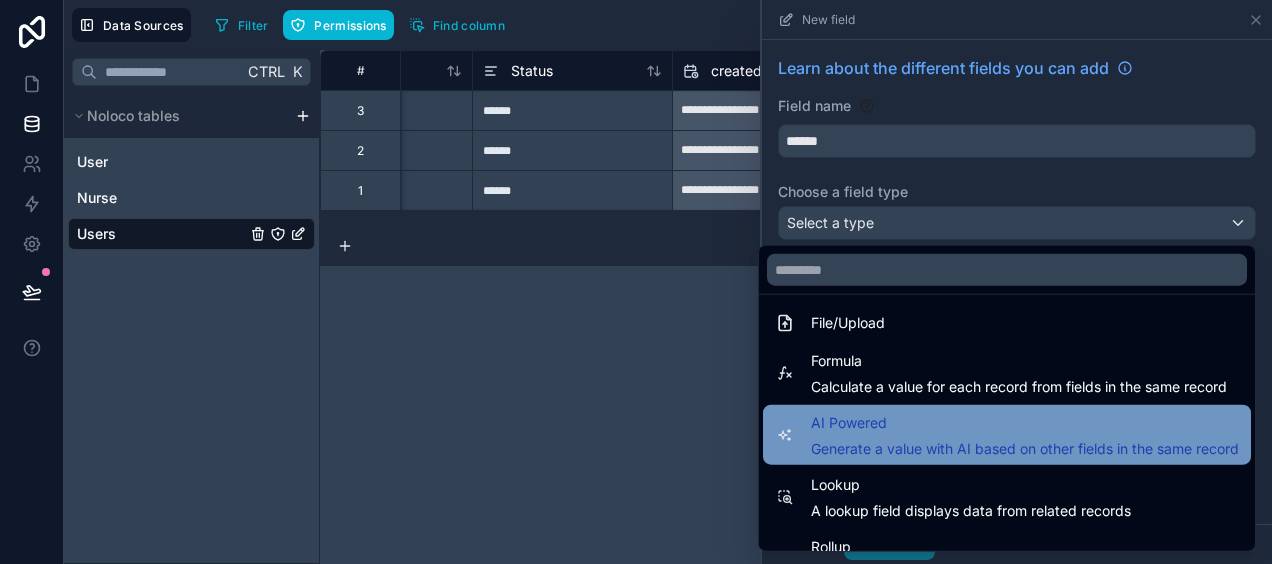 click on "AI Powered Generate a value with AI based on other fields in the same record" at bounding box center (1025, 435) 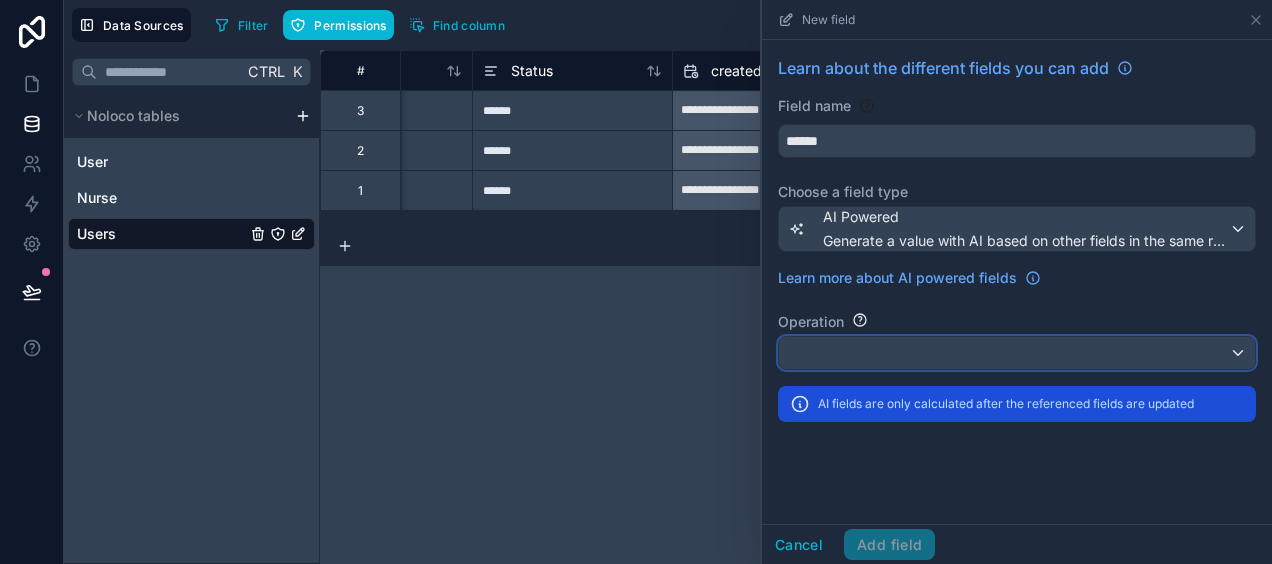 click at bounding box center (1017, 353) 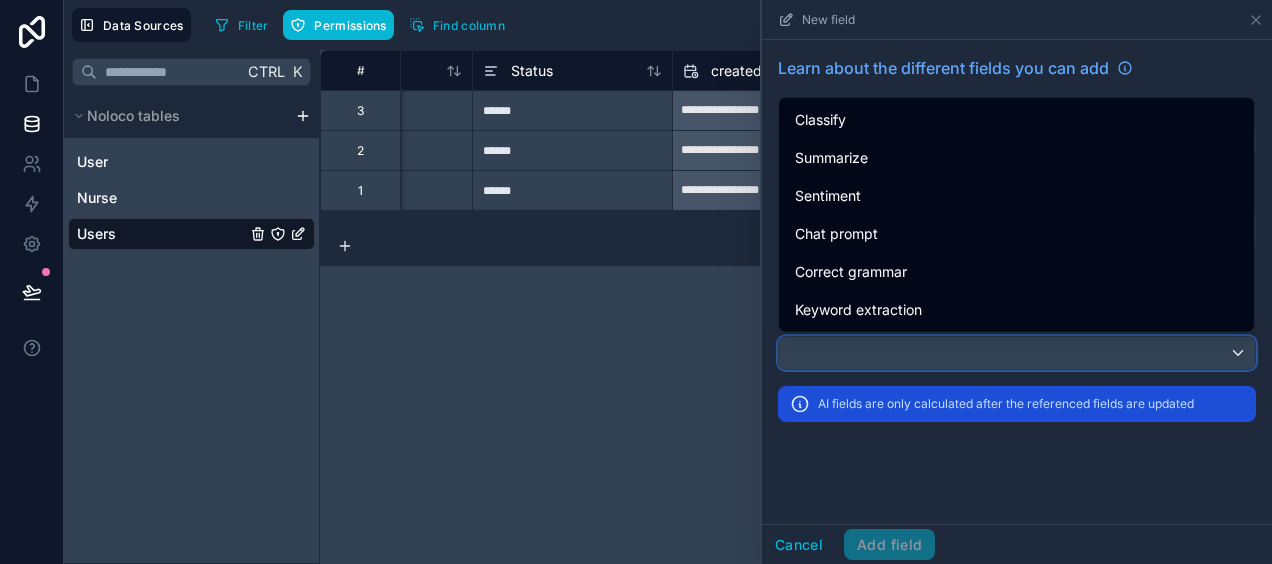 type 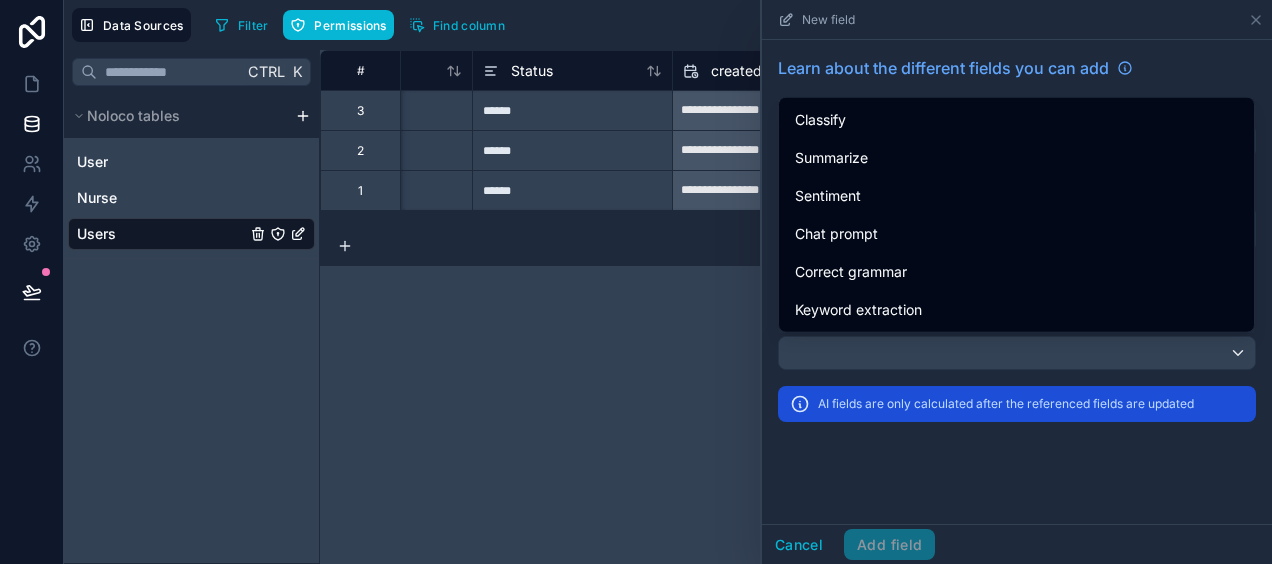 click at bounding box center (1017, 282) 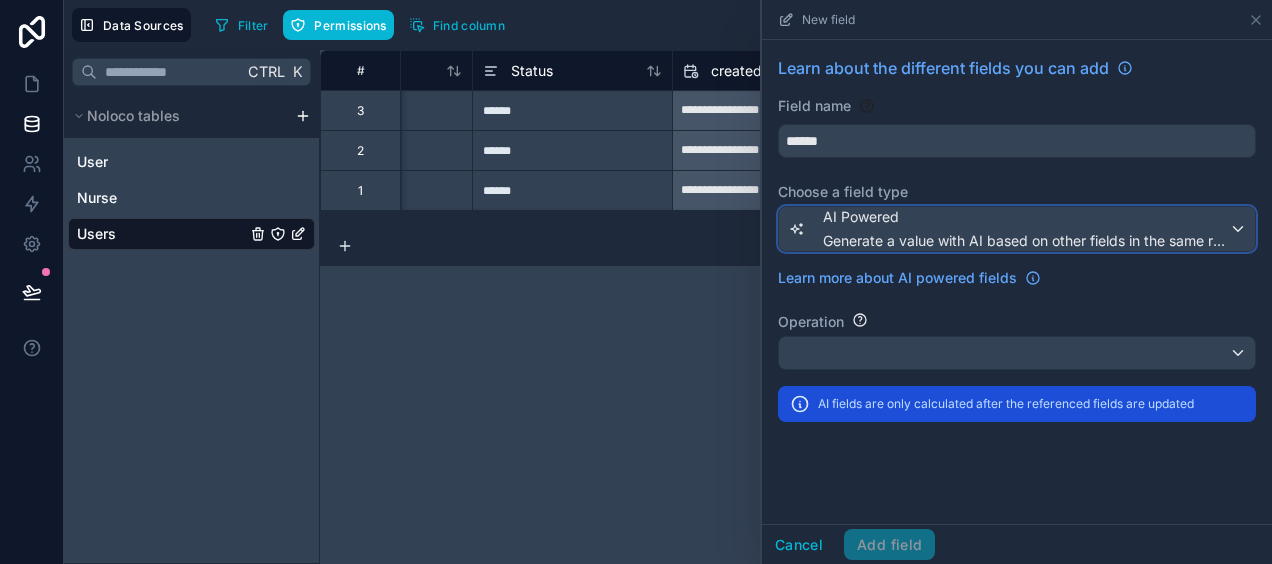 click on "AI Powered Generate a value with AI based on other fields in the same record" at bounding box center [1026, 229] 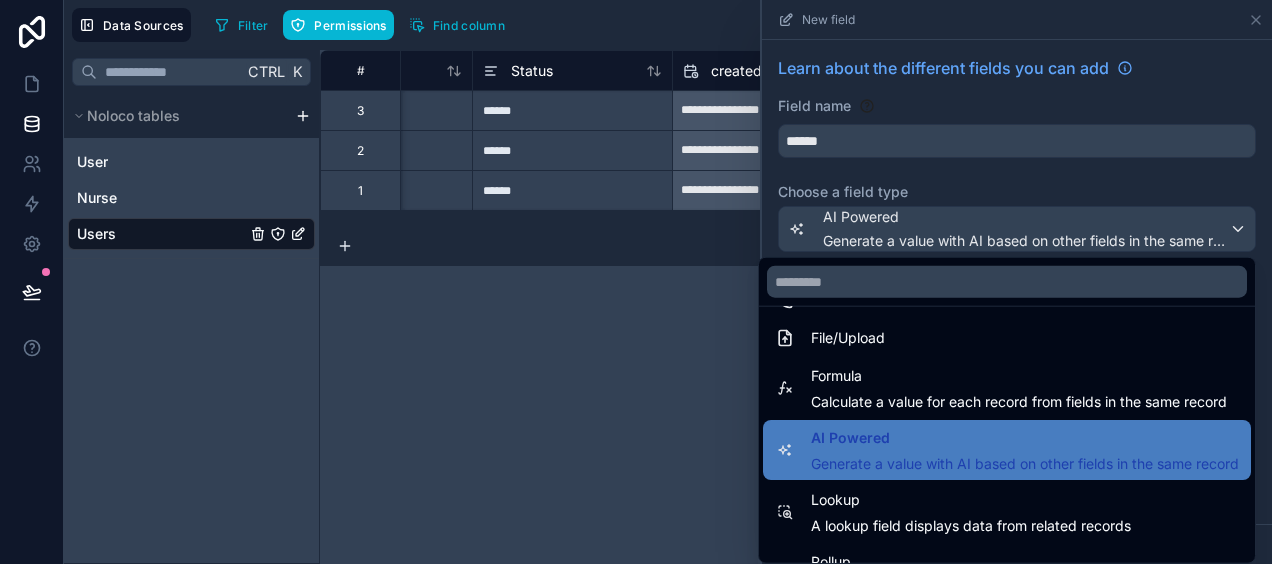 scroll, scrollTop: 580, scrollLeft: 0, axis: vertical 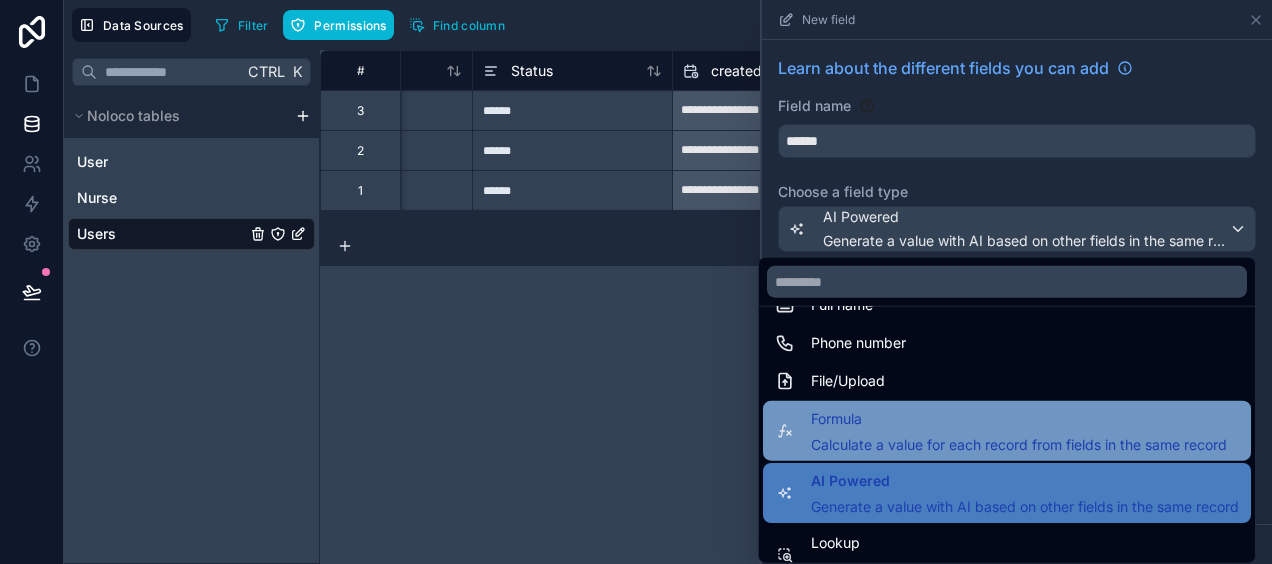 click on "Formula" at bounding box center (1019, 419) 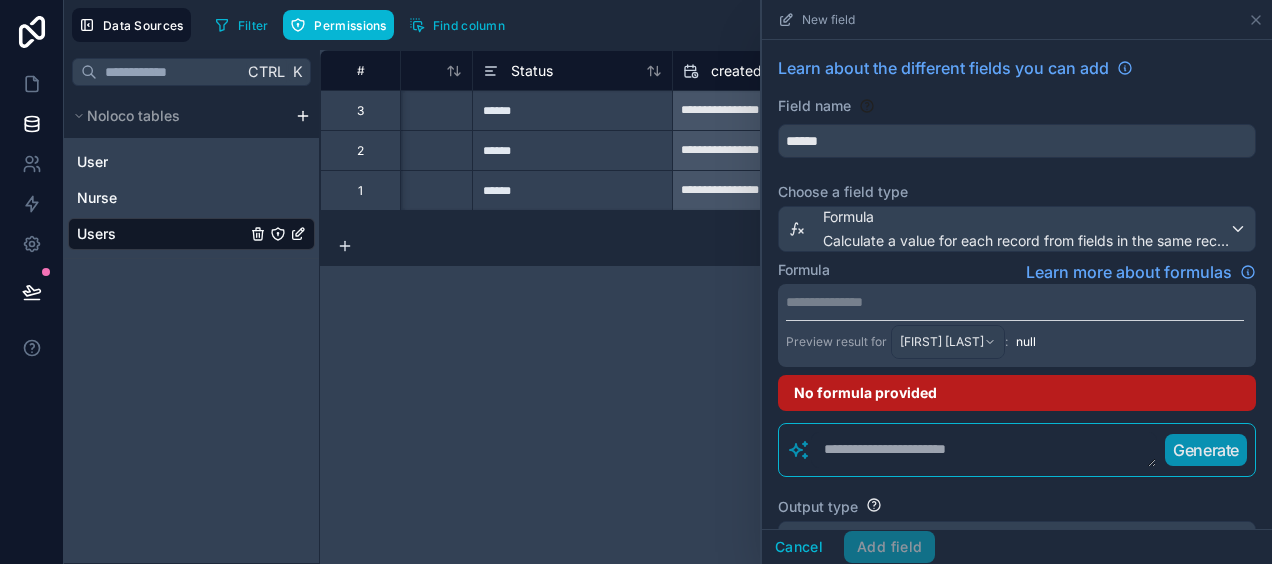 click on "**********" at bounding box center (1015, 302) 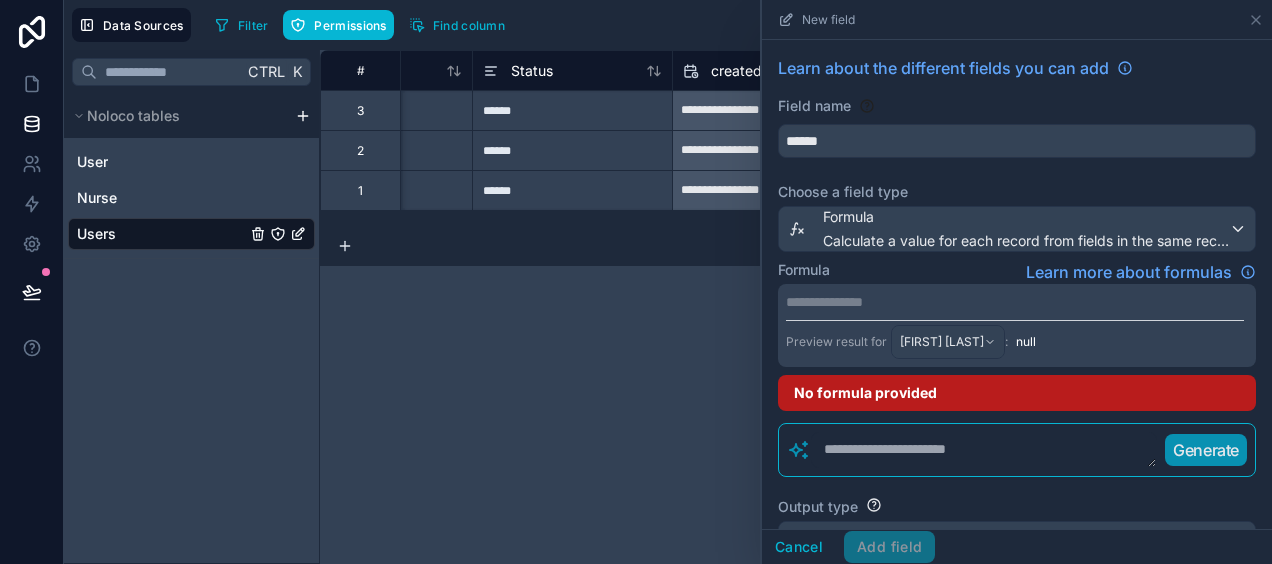 click on "**********" at bounding box center [1015, 302] 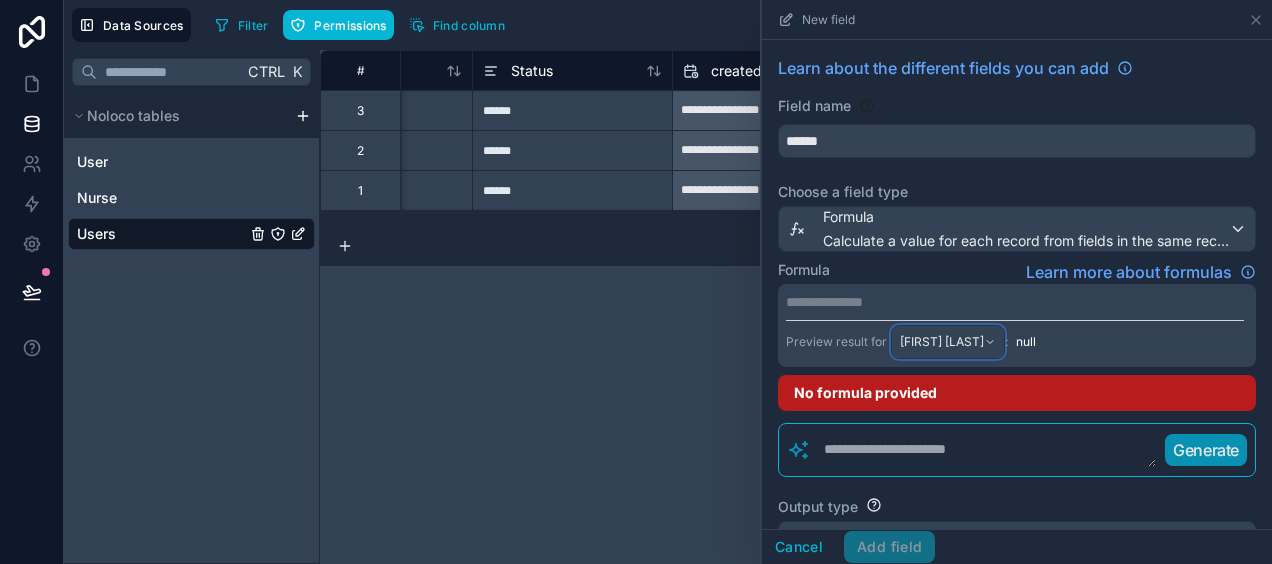 click on "[FIRST] [LAST]" at bounding box center (948, 342) 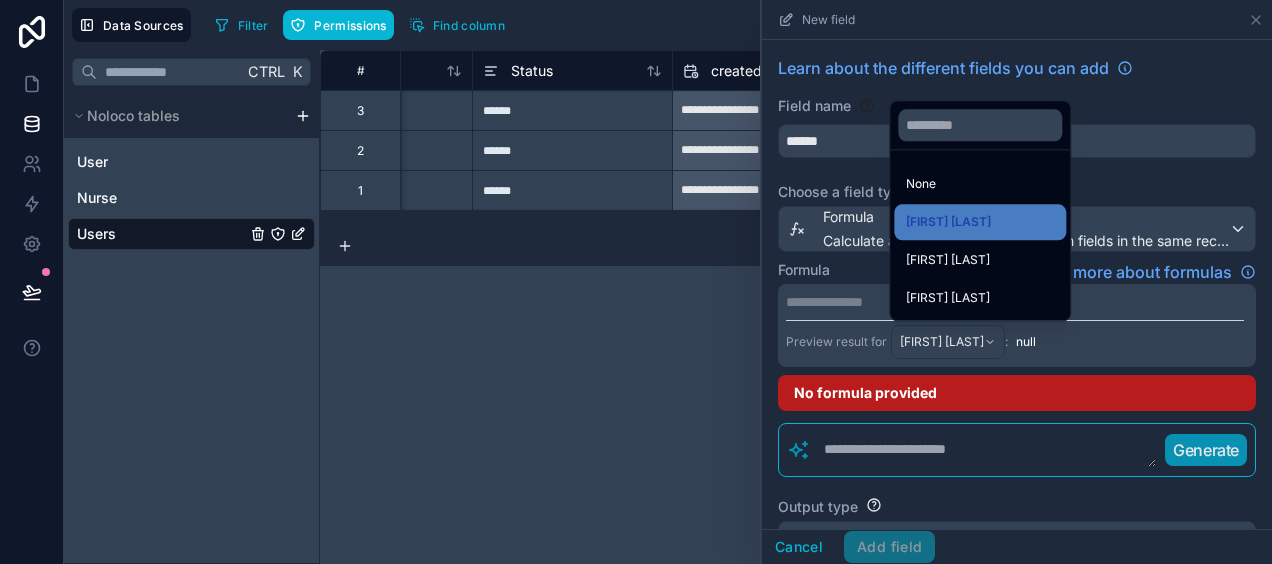 click at bounding box center (1017, 282) 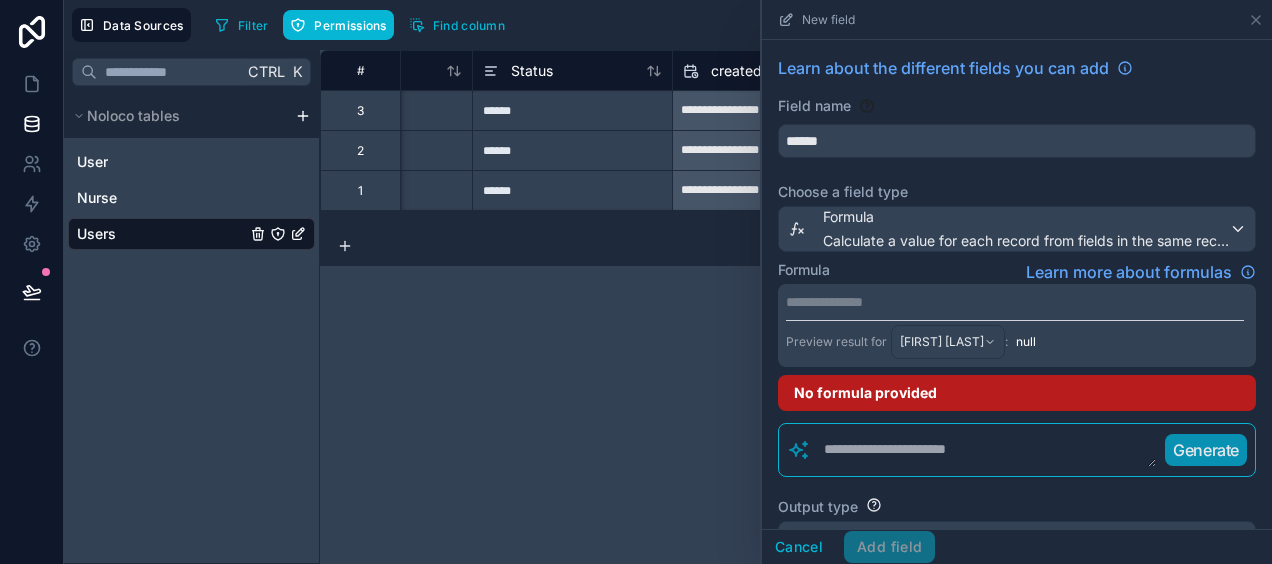 click on "**********" at bounding box center (1015, 302) 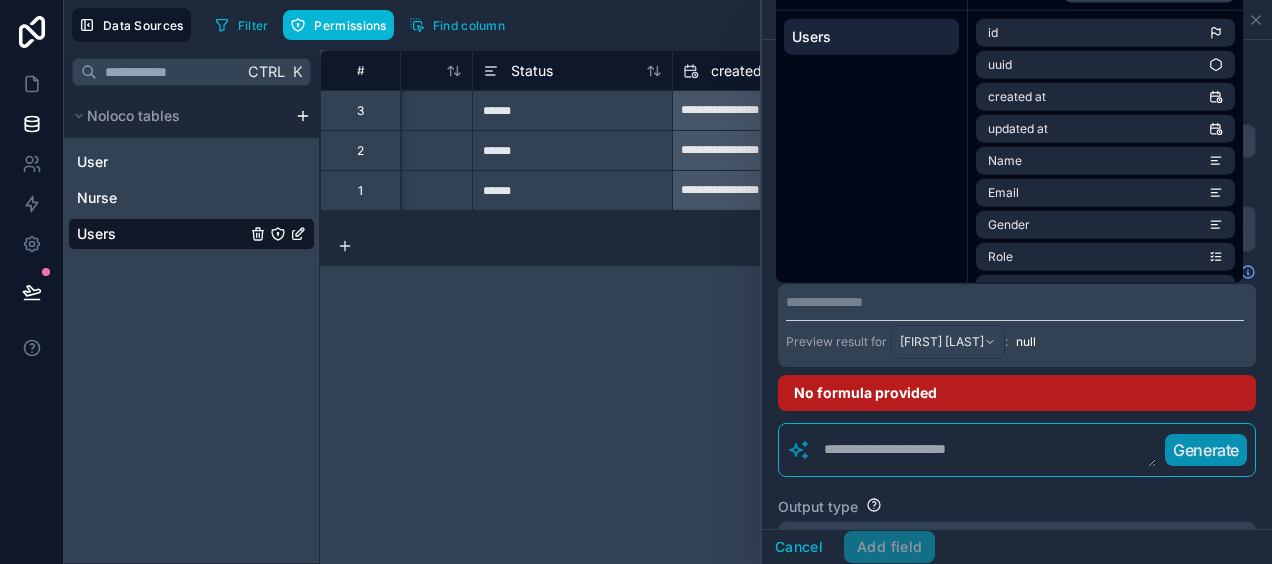 click on "Use data from... Users" at bounding box center (872, 123) 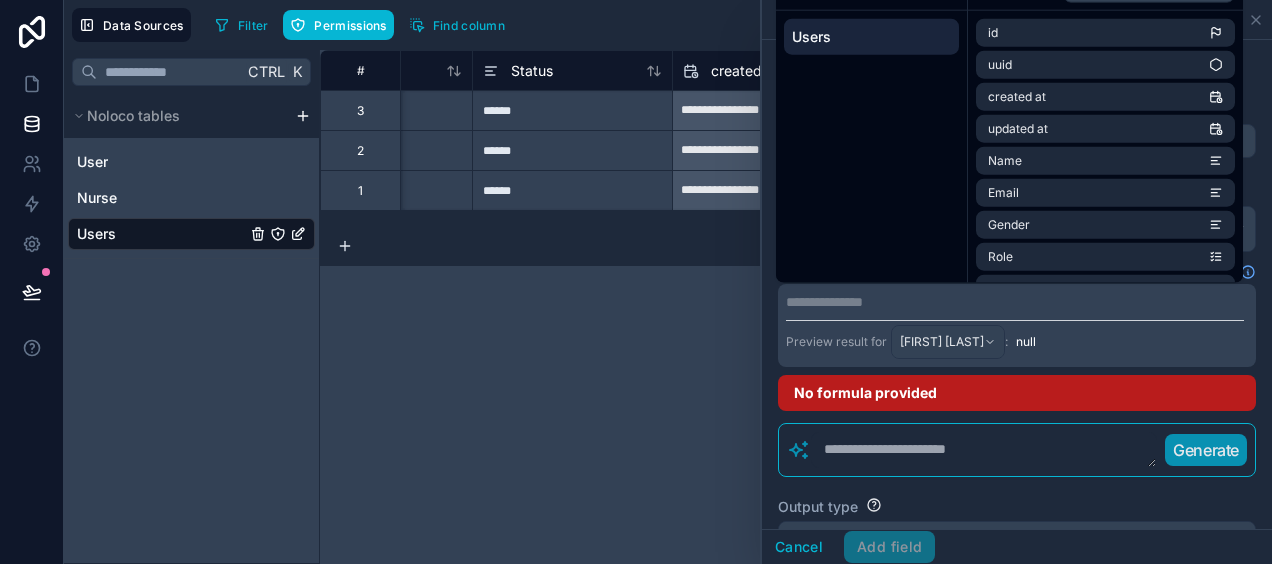 click at bounding box center (984, 450) 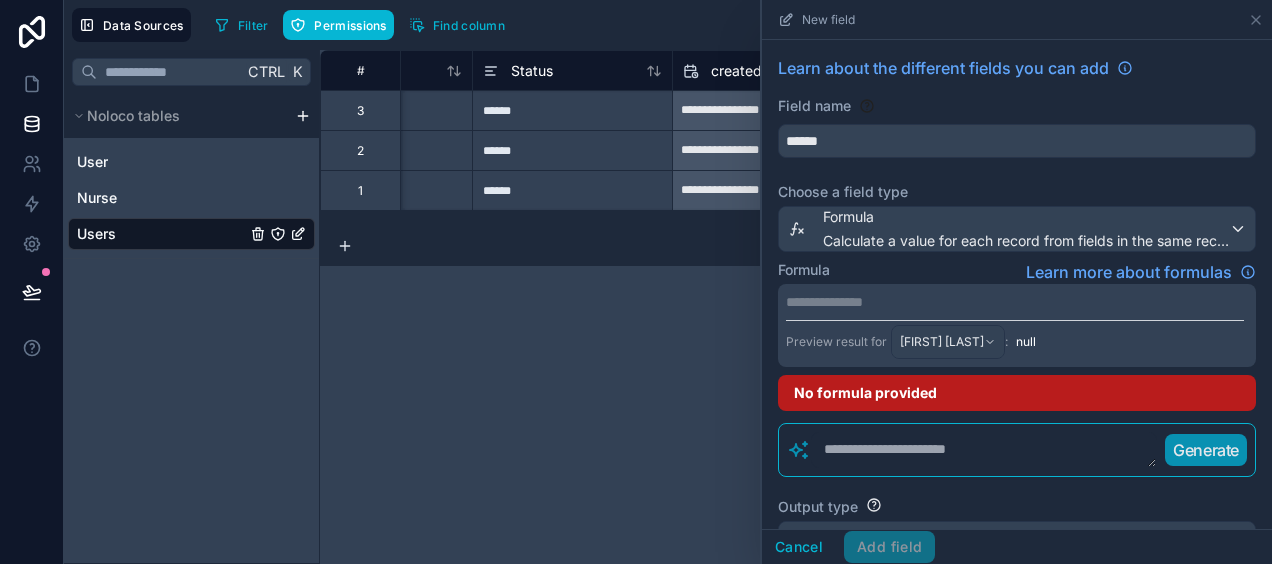 click at bounding box center [984, 450] 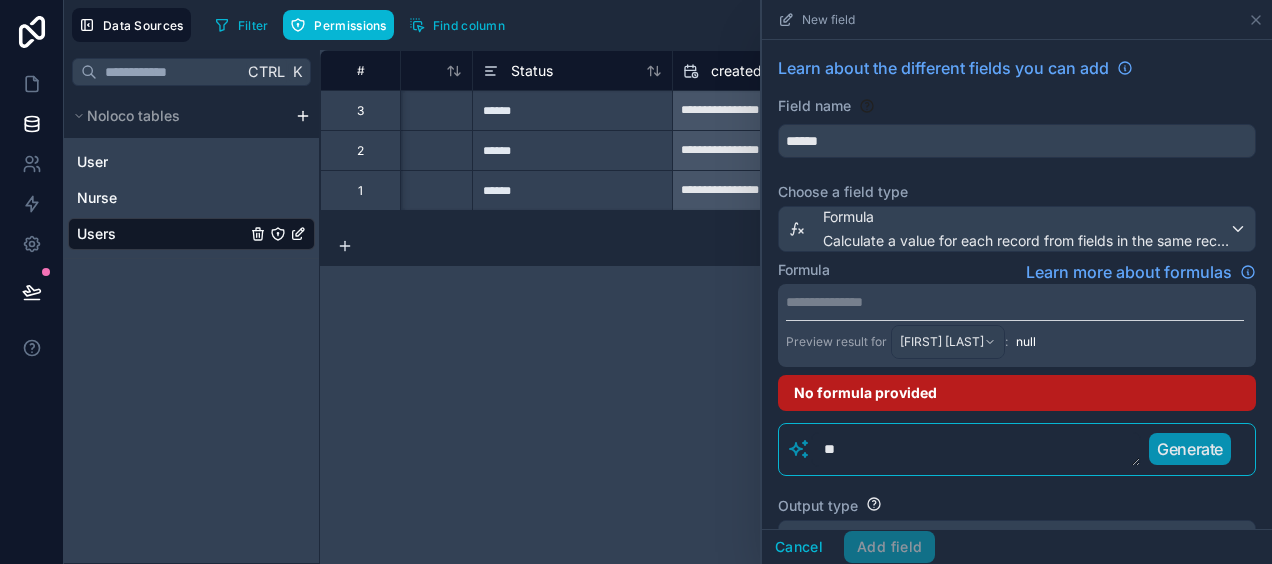 type on "*" 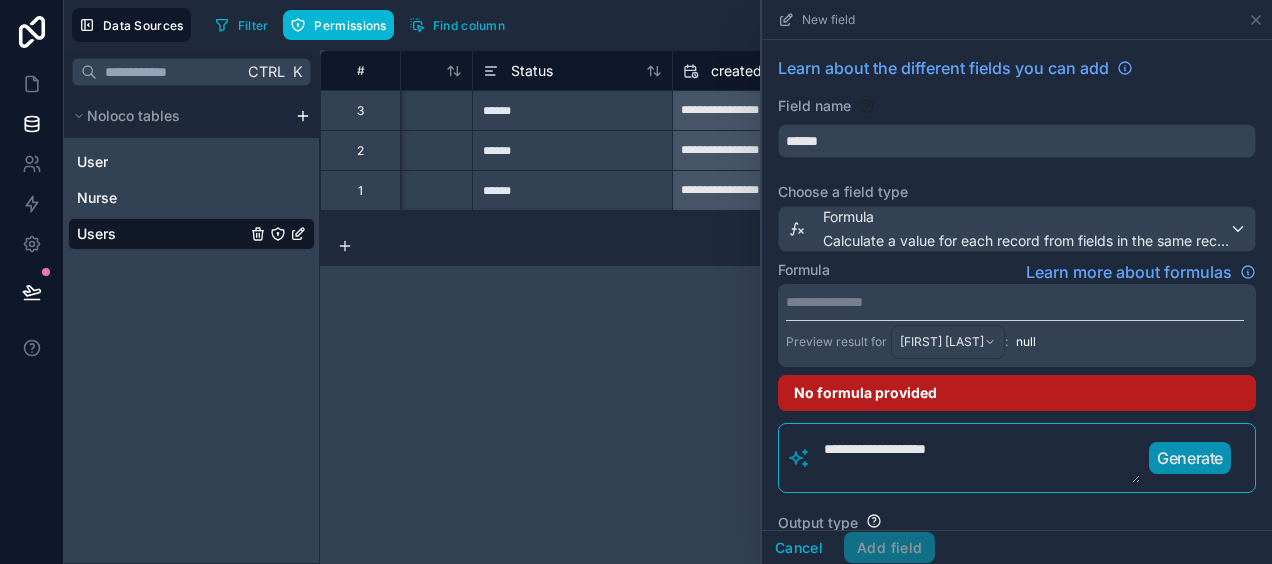 scroll, scrollTop: 0, scrollLeft: 0, axis: both 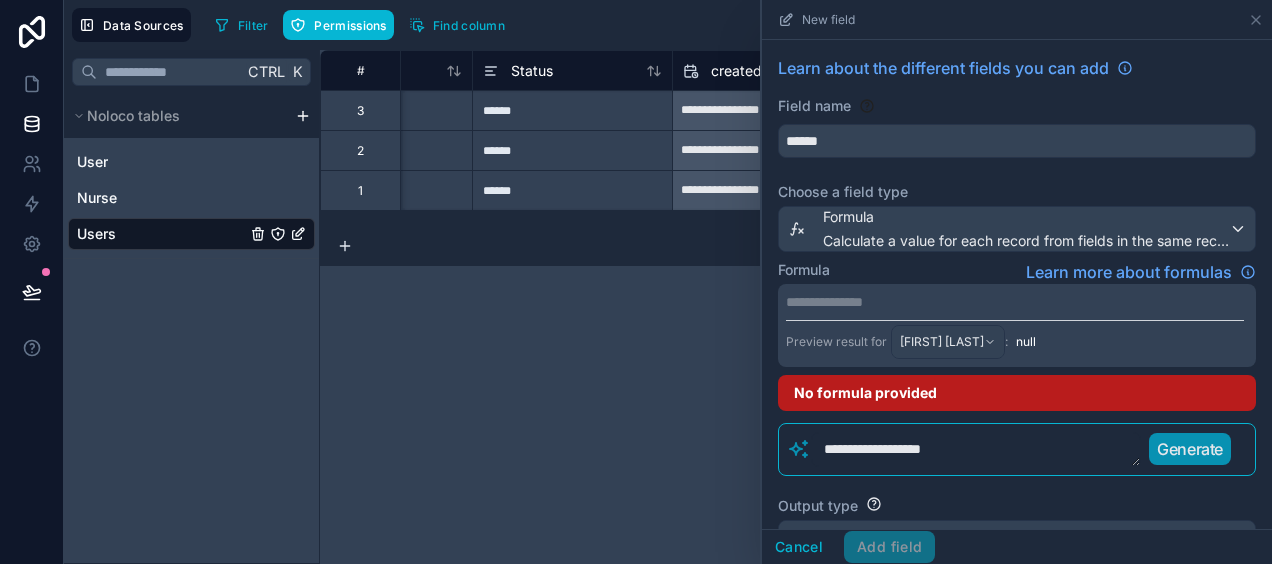 type on "**********" 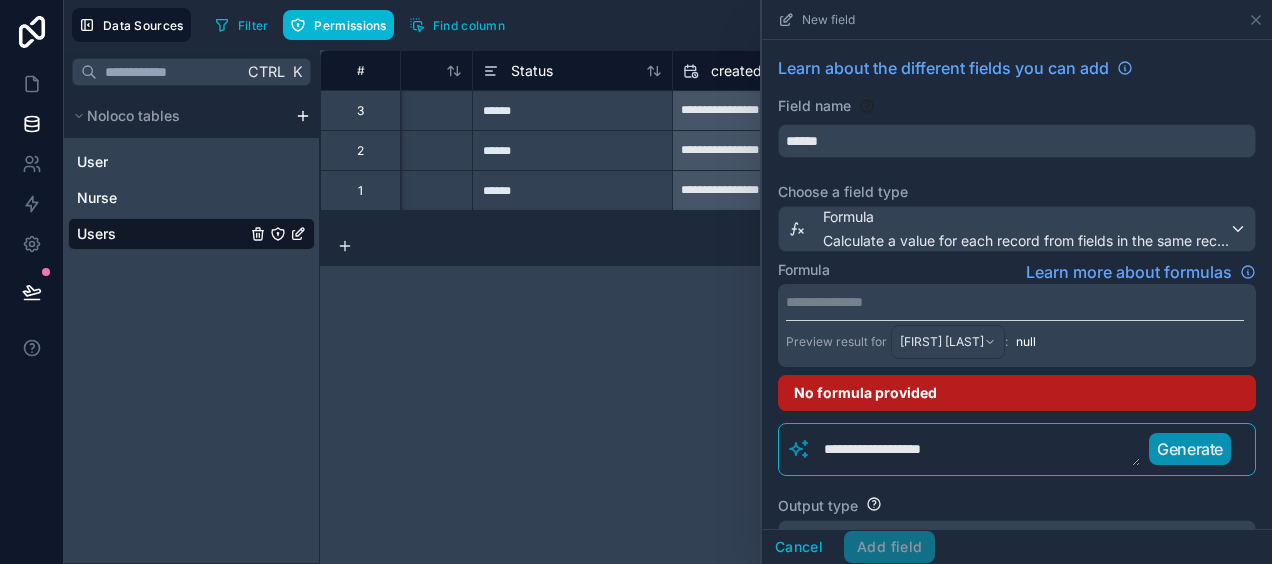 click on "Generate" at bounding box center [1190, 449] 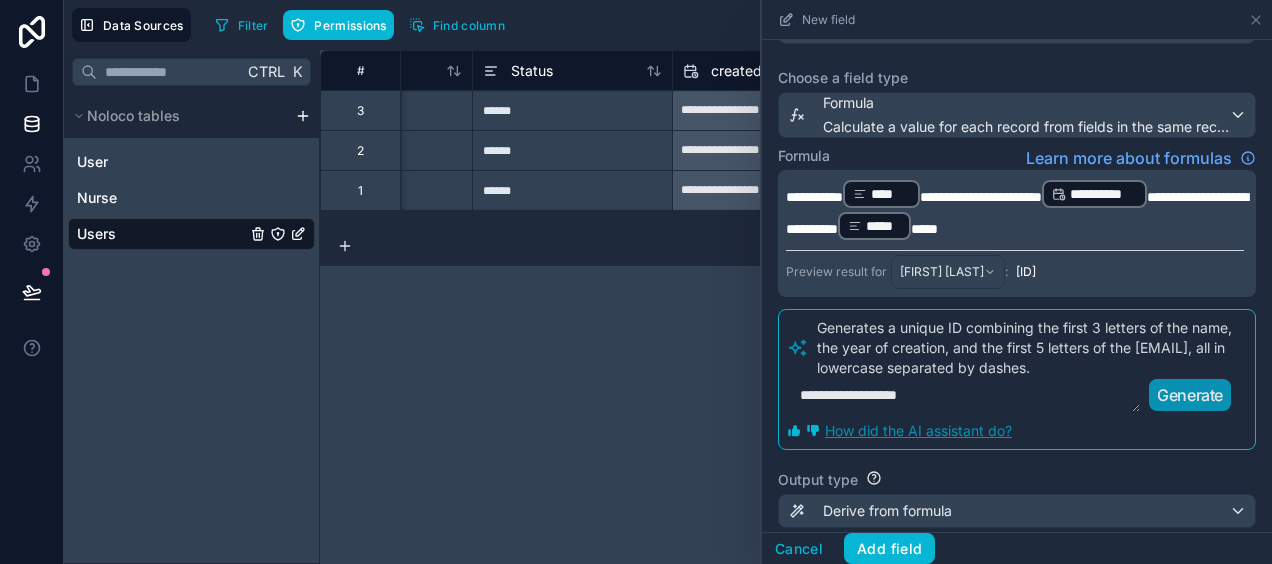 scroll, scrollTop: 112, scrollLeft: 0, axis: vertical 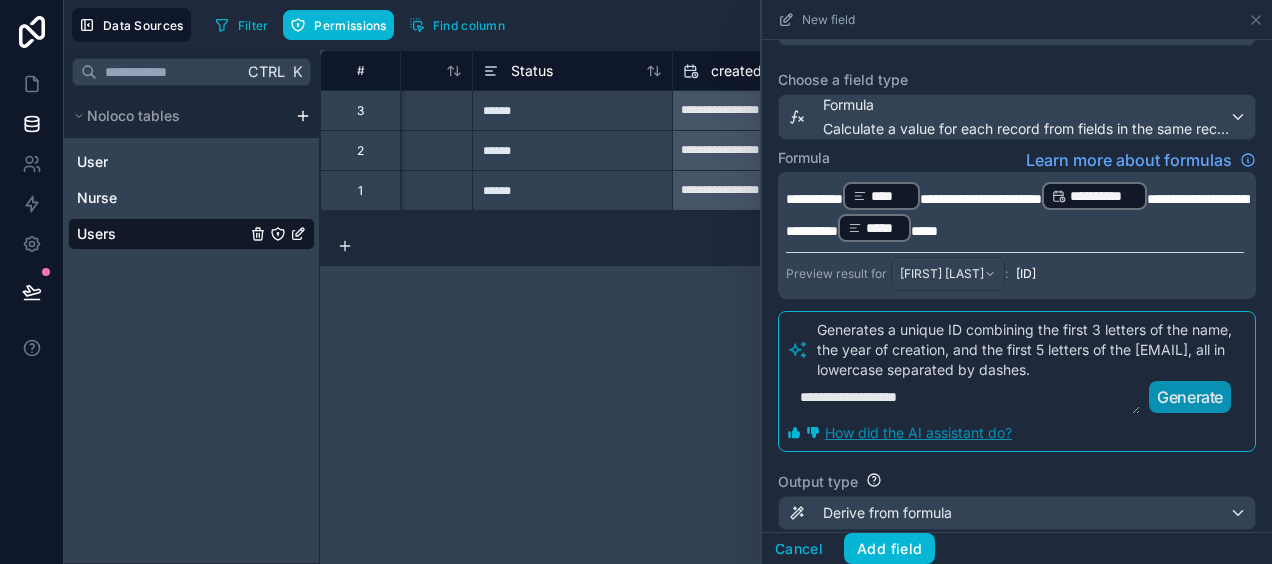 click on "**********" at bounding box center (796, 307) 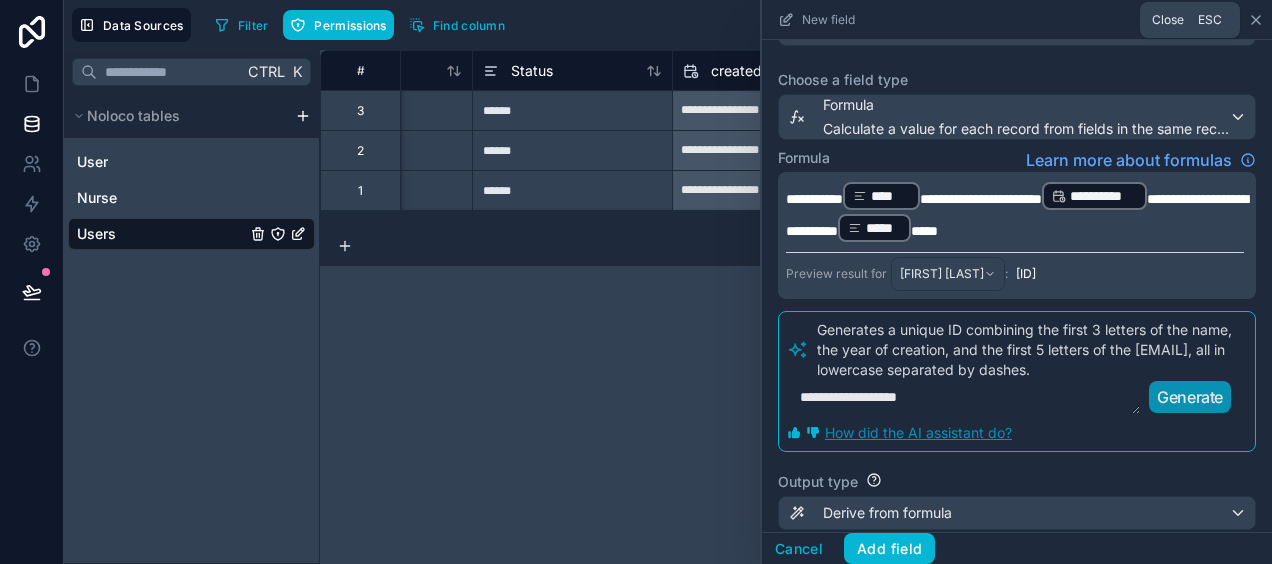 click 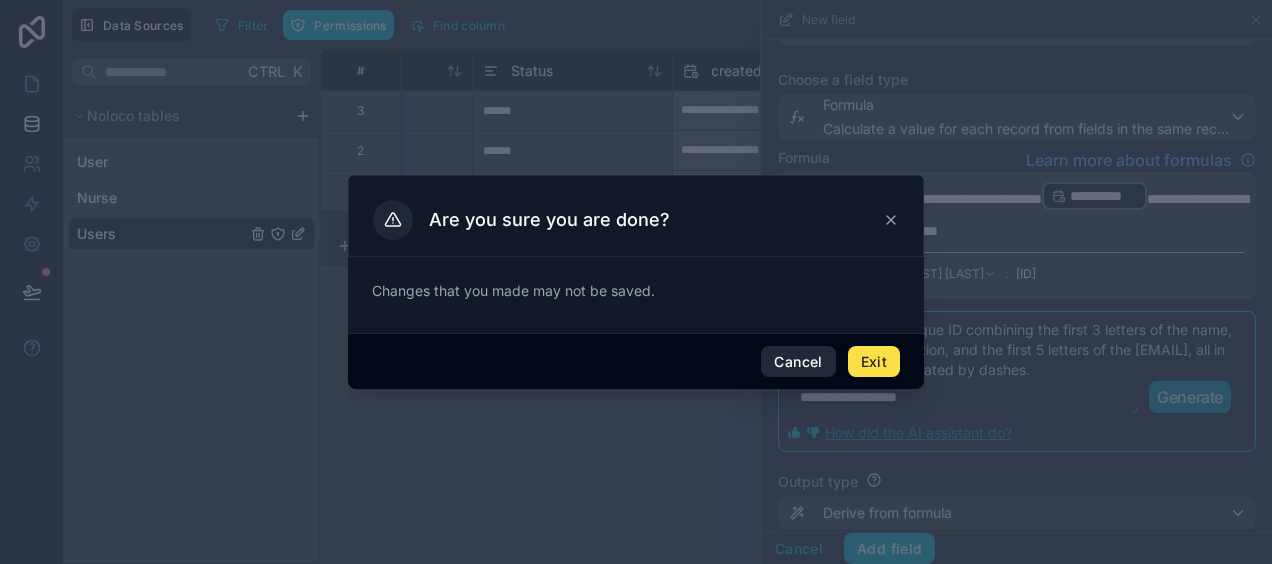 click on "Cancel" at bounding box center [798, 362] 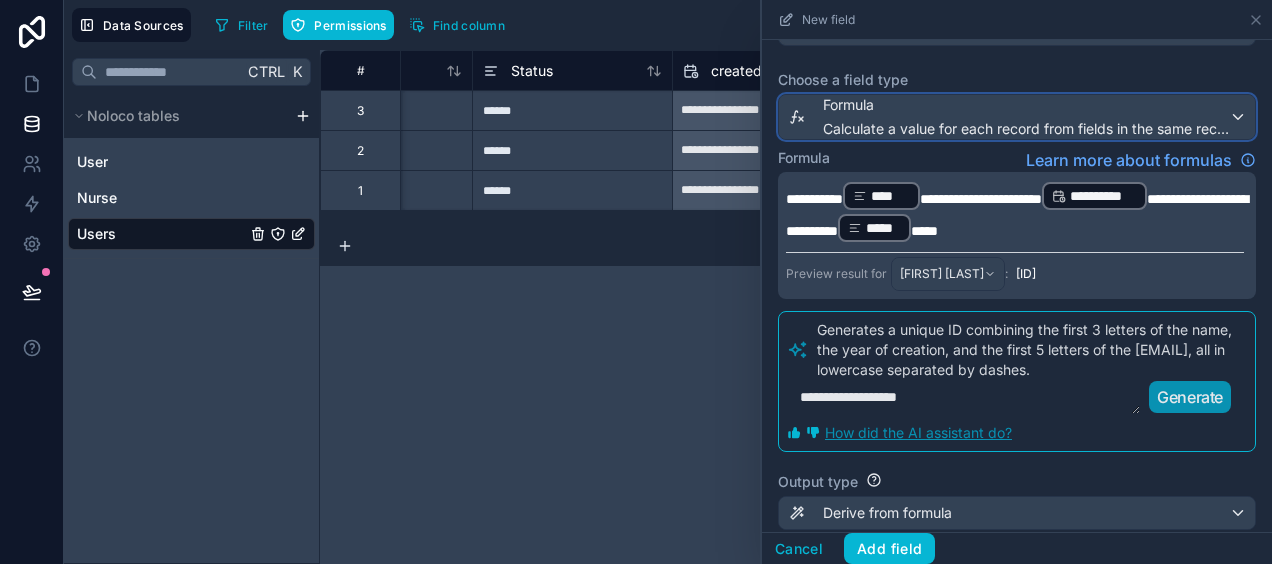 click on "Formula Calculate a value for each record from fields in the same record" at bounding box center (1017, 117) 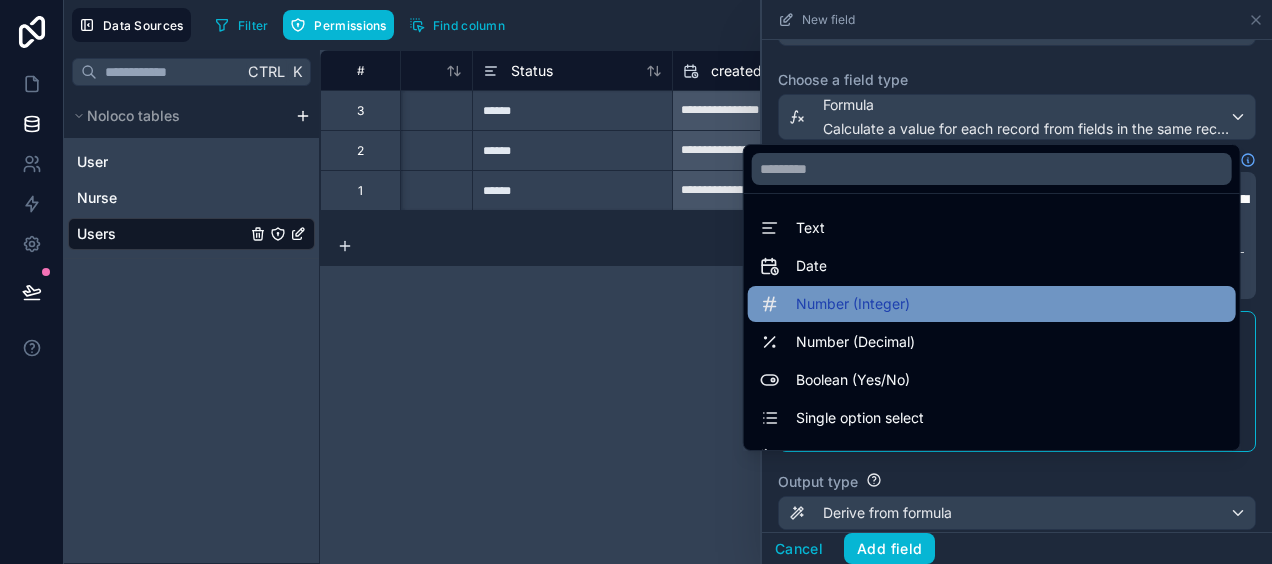 click on "Number (Integer)" at bounding box center (992, 304) 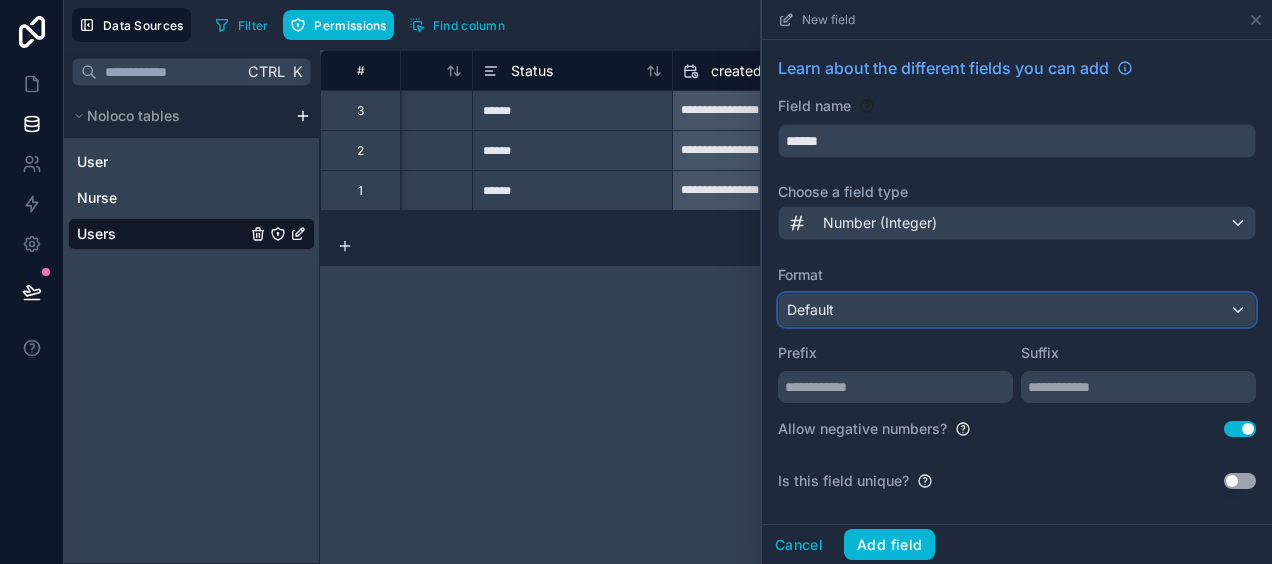 click on "Default" at bounding box center (1017, 310) 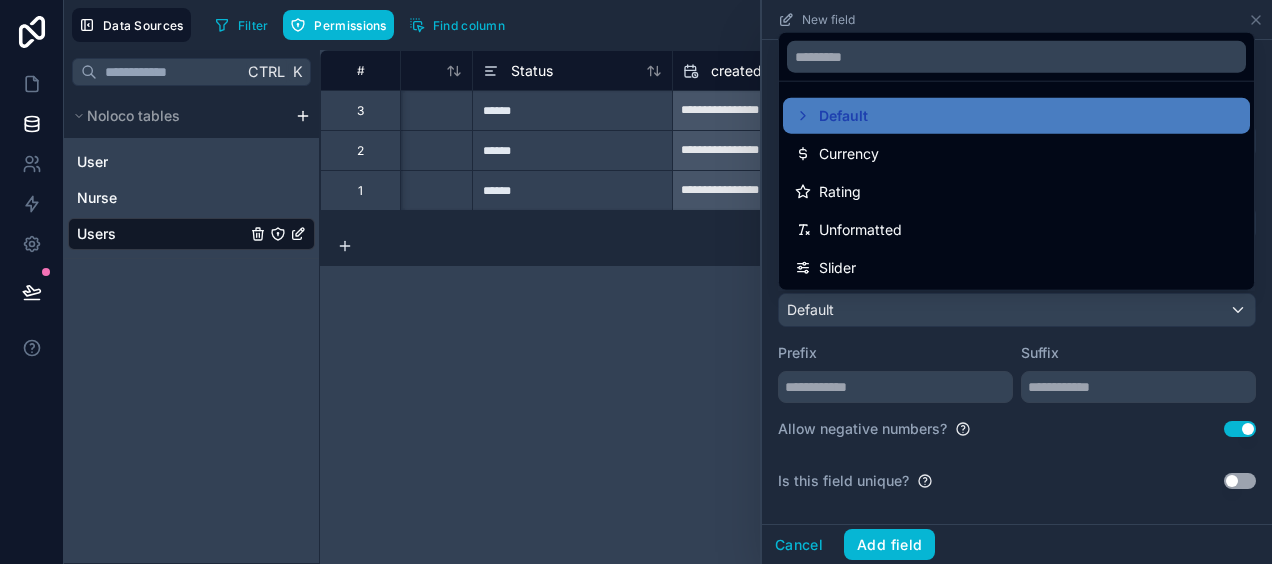 click at bounding box center [1017, 282] 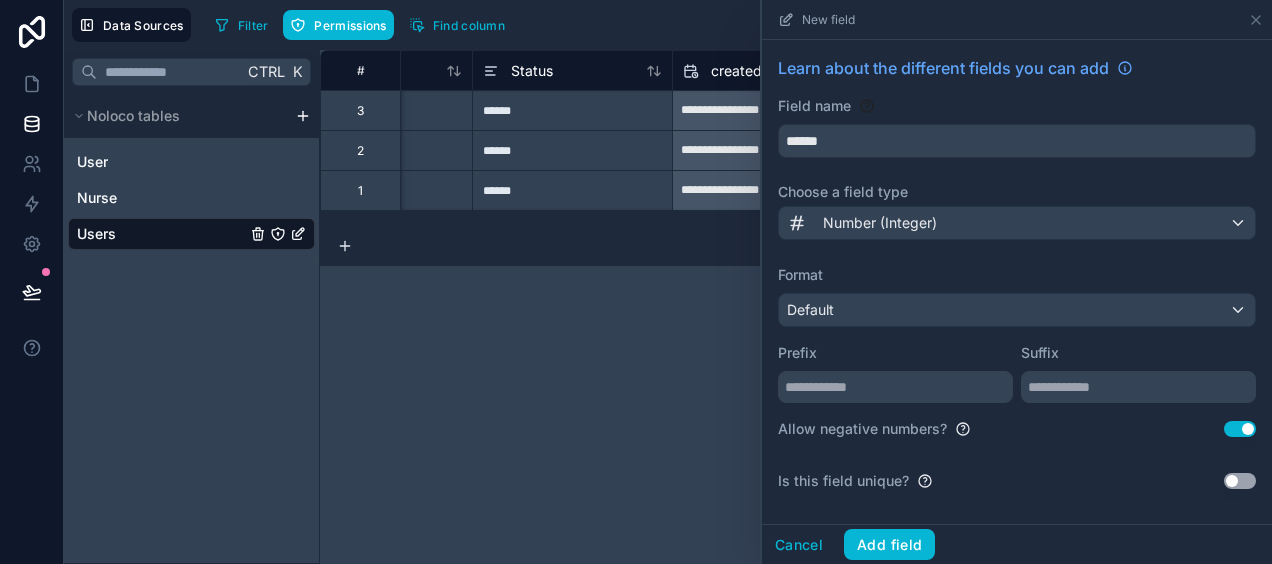 click on "Use setting" at bounding box center [1240, 481] 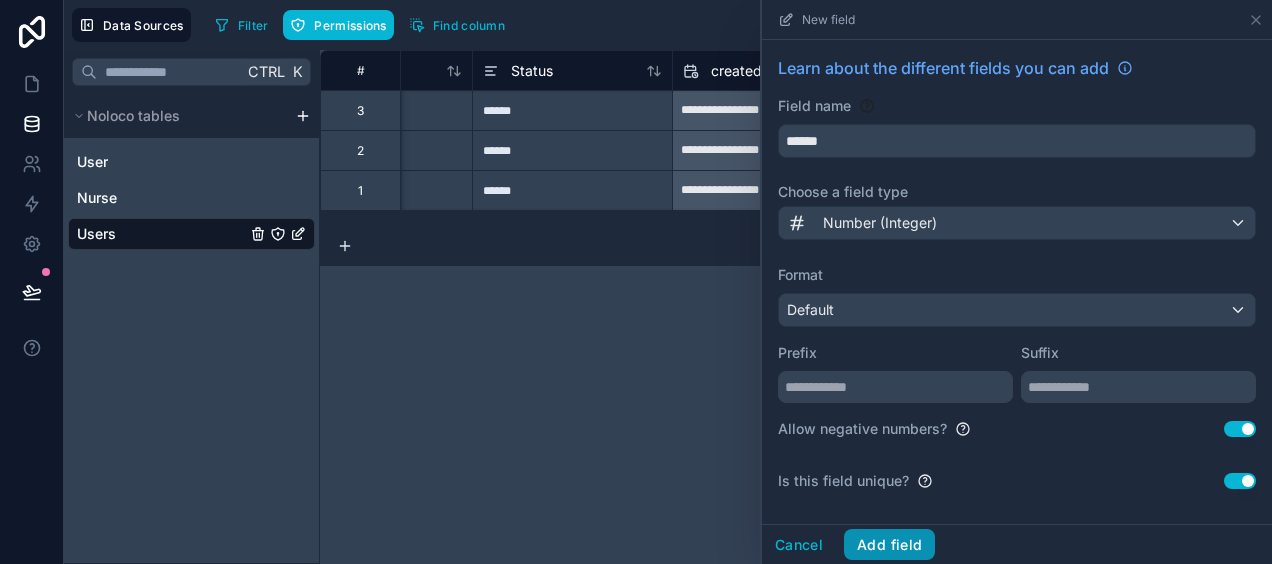 click on "Add field" at bounding box center [889, 545] 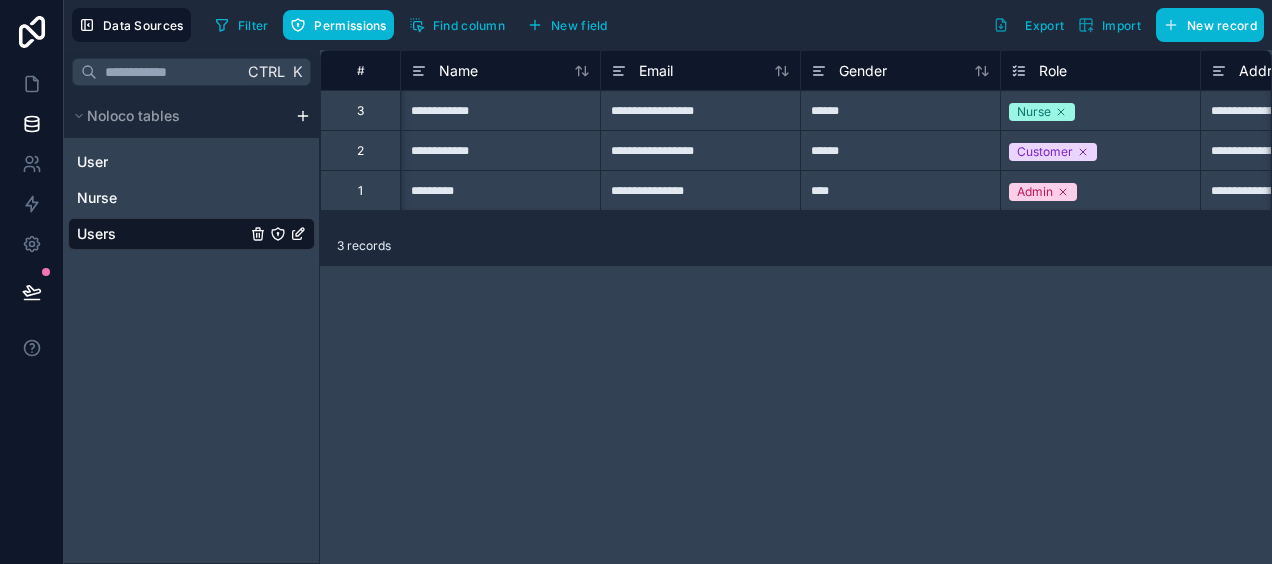 scroll, scrollTop: 0, scrollLeft: 832, axis: horizontal 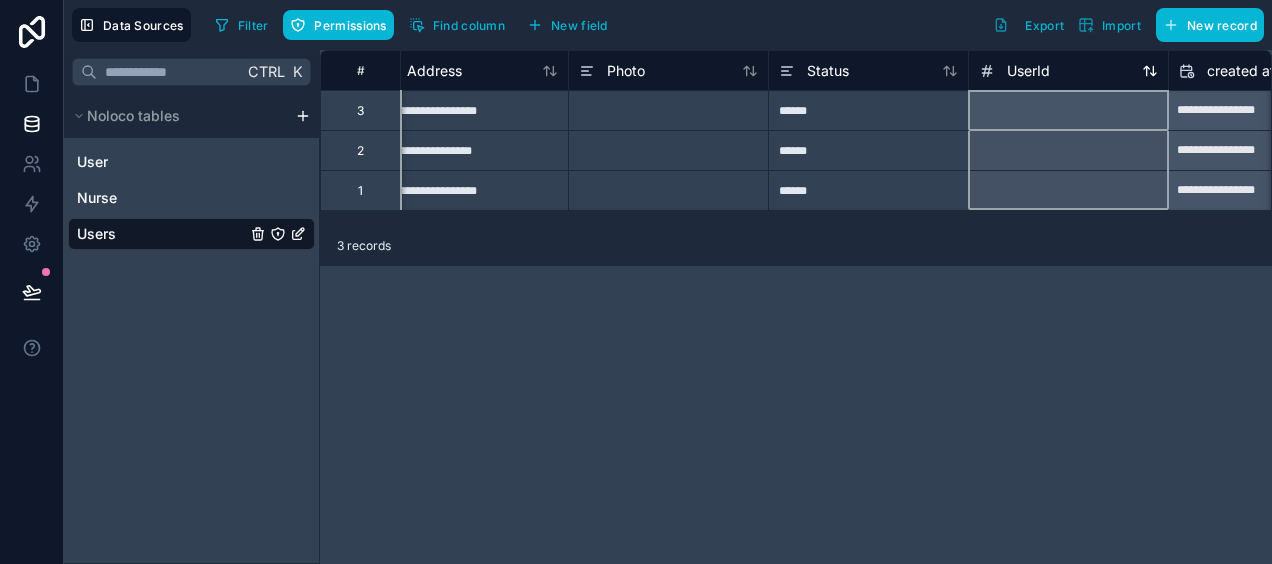click on "UserId" at bounding box center [1028, 71] 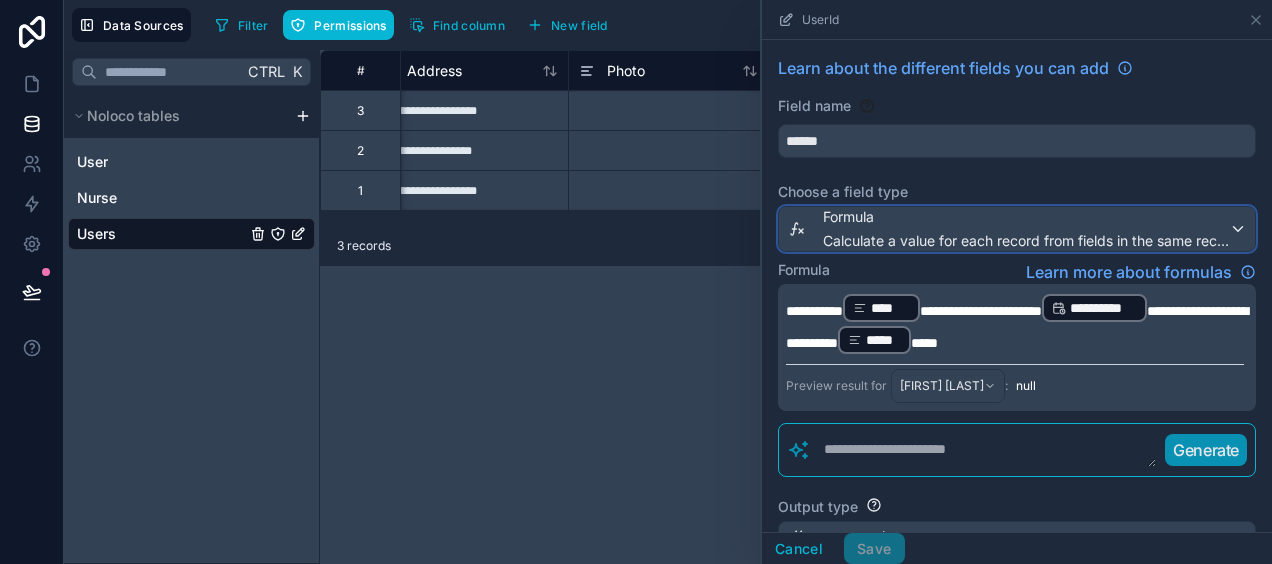 click on "Formula" at bounding box center [1026, 217] 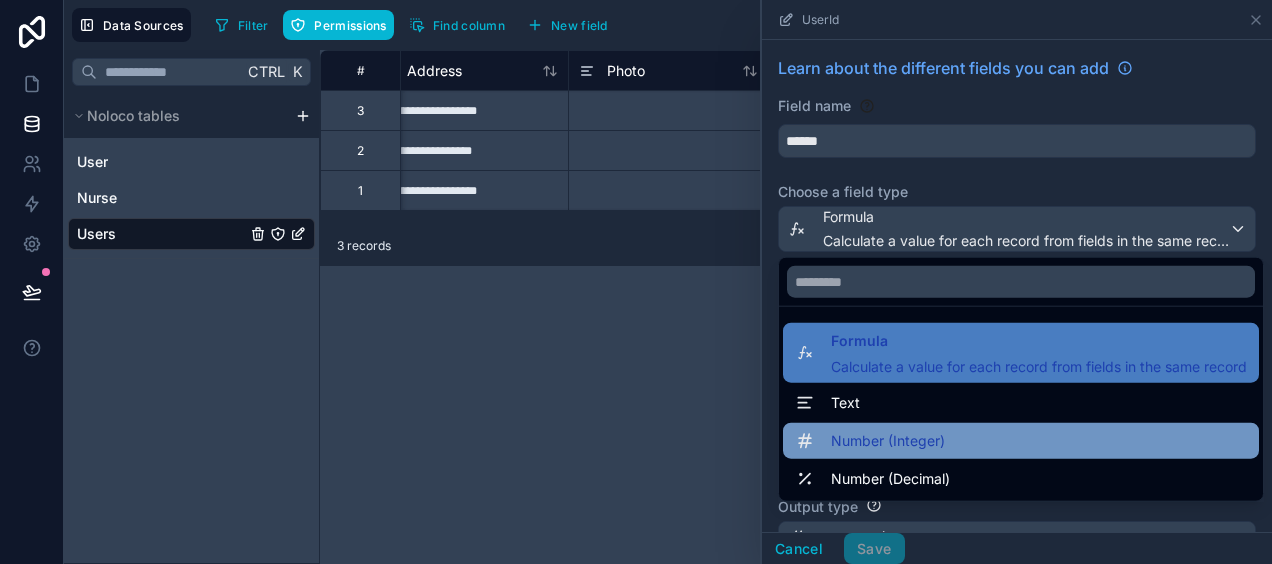 click on "Number (Integer)" at bounding box center [1021, 441] 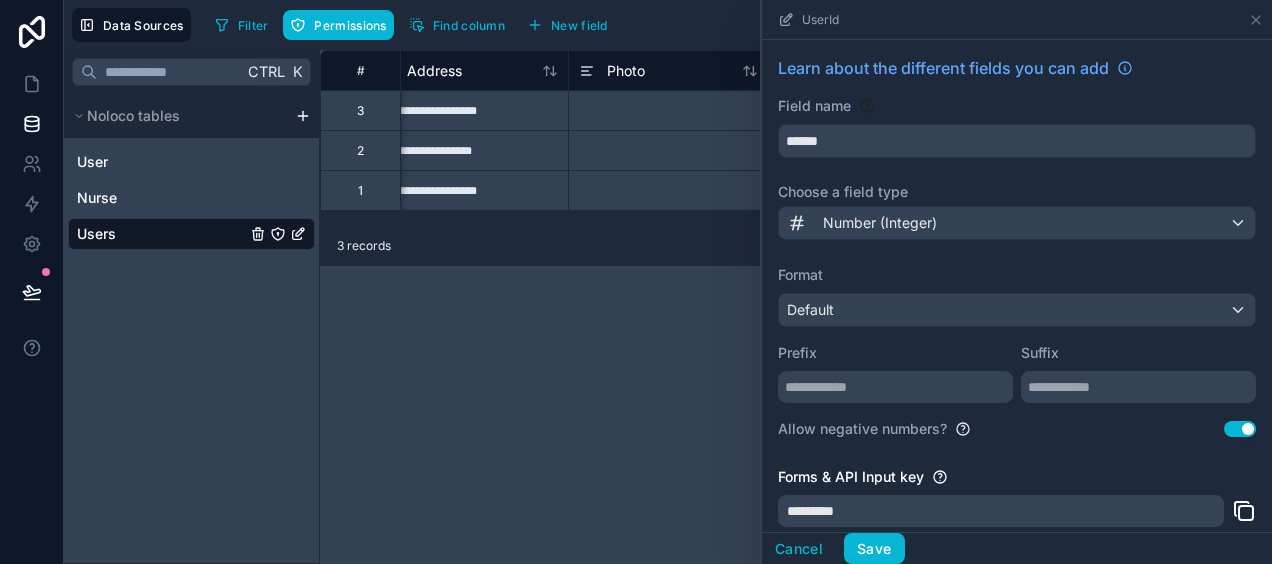 scroll, scrollTop: 142, scrollLeft: 0, axis: vertical 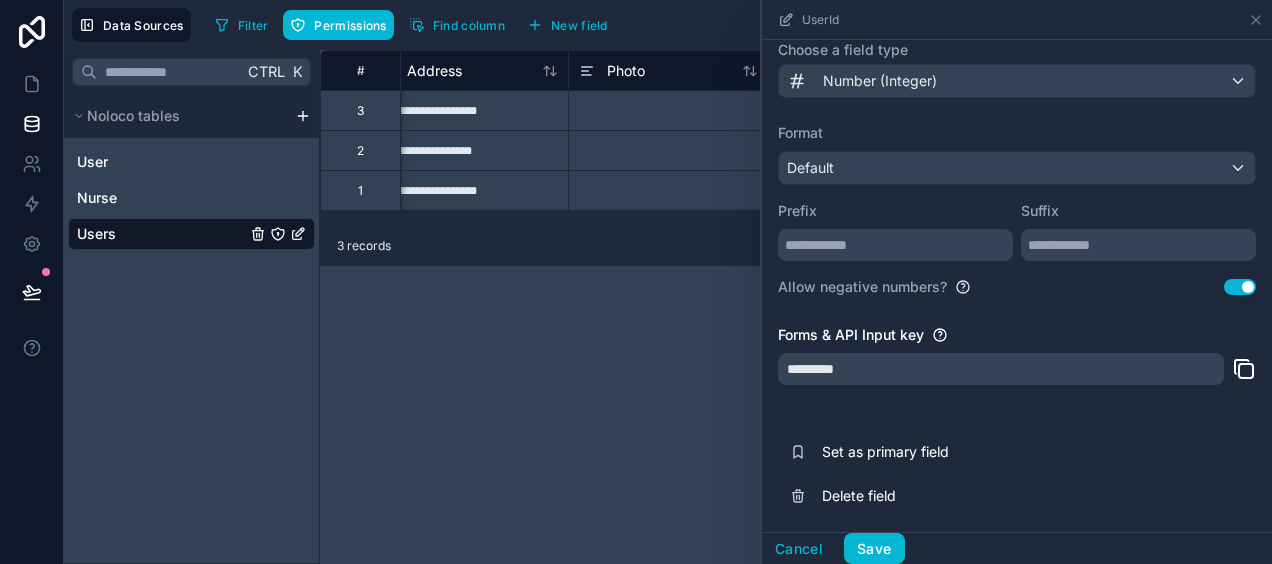 click on "**********" at bounding box center [796, 307] 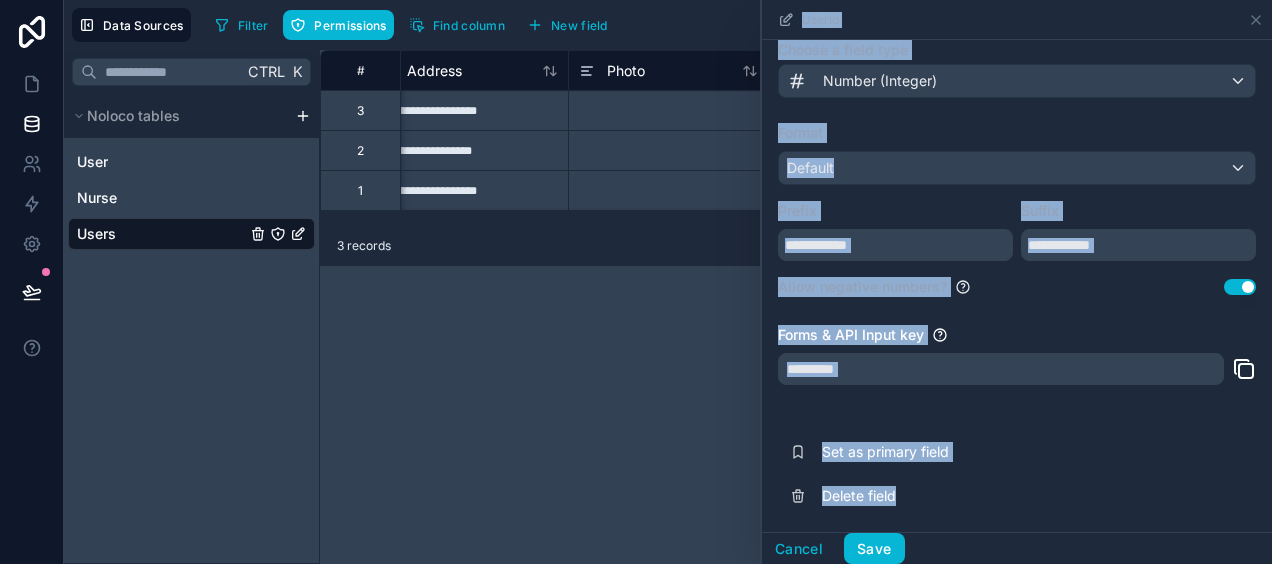 drag, startPoint x: 672, startPoint y: 460, endPoint x: 1267, endPoint y: 512, distance: 597.26794 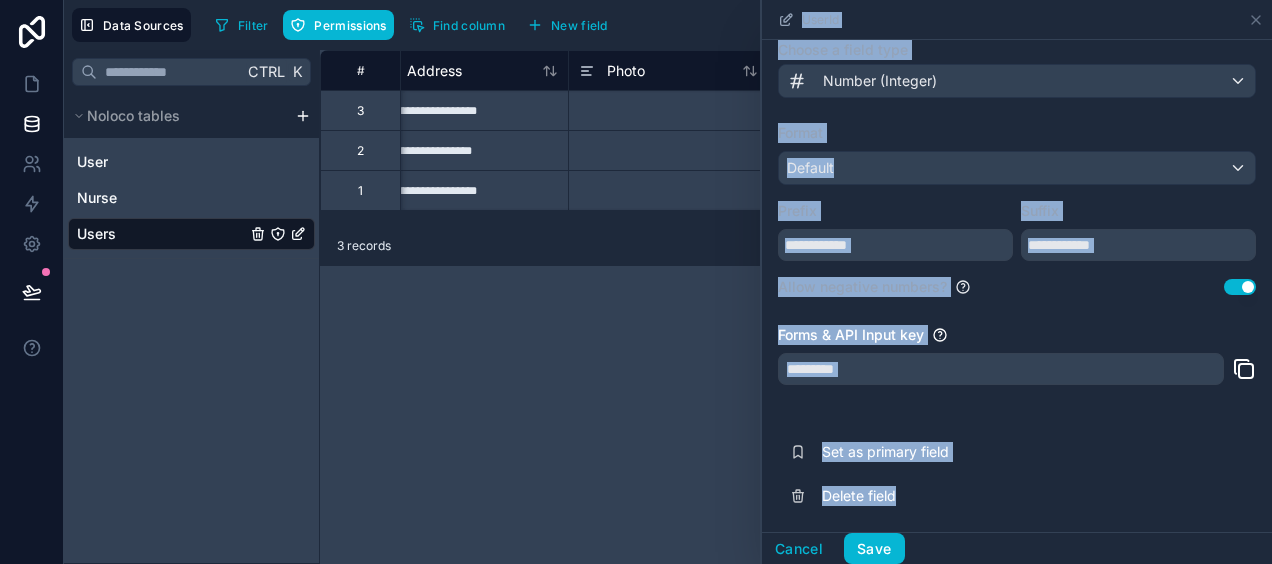 click on "**********" at bounding box center [796, 307] 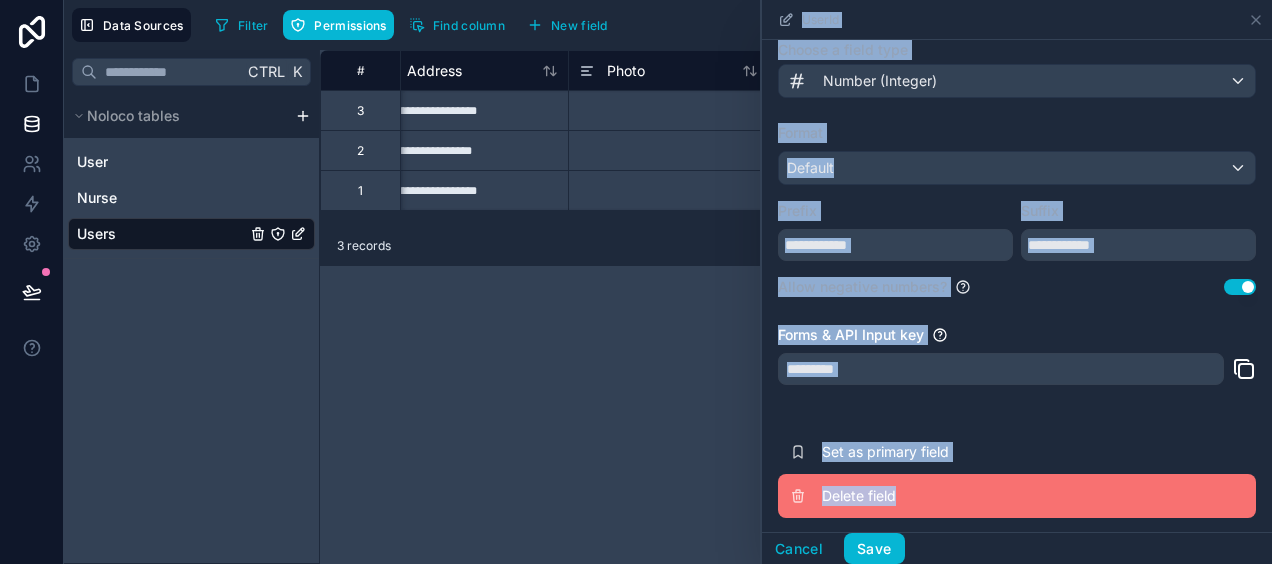 click on "Delete field" at bounding box center [966, 496] 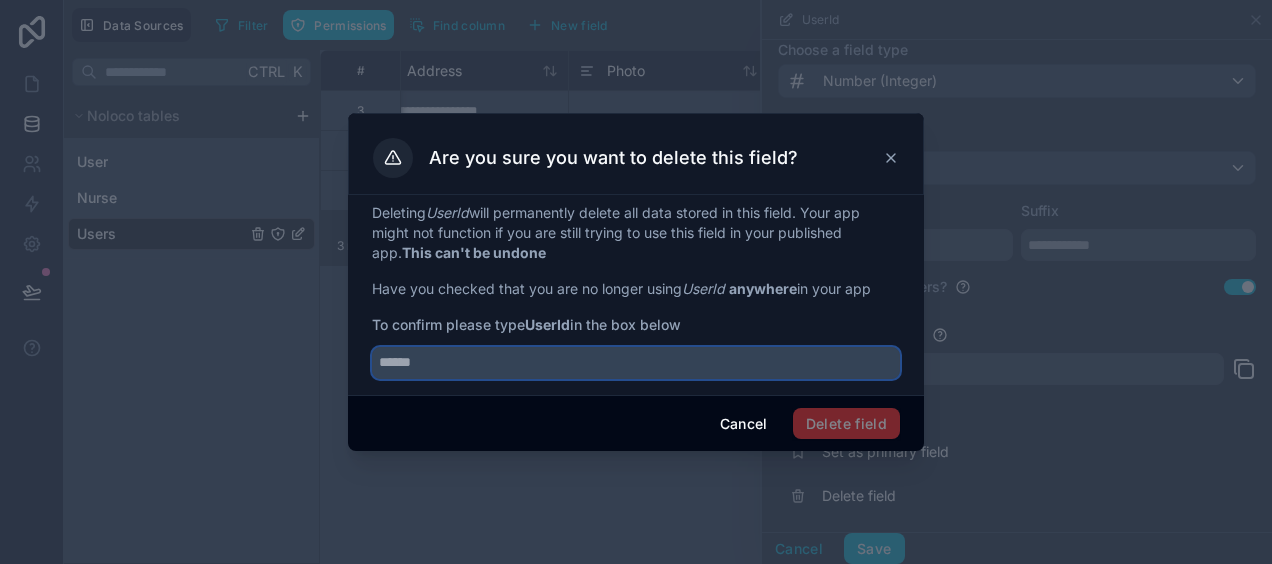 click at bounding box center (636, 363) 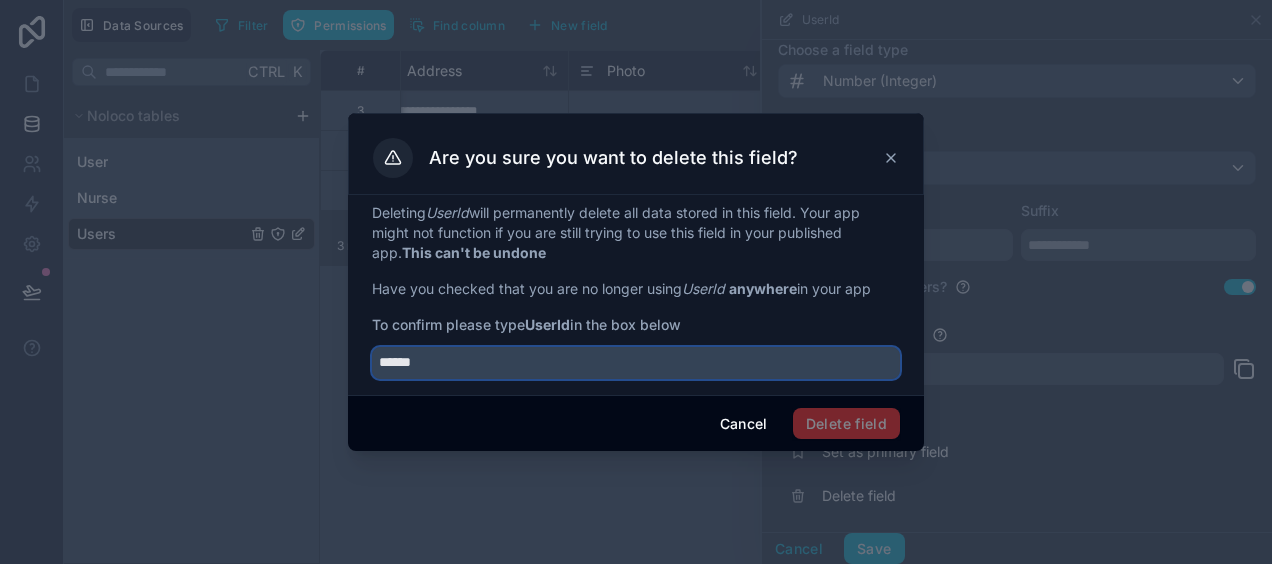 click on "******" at bounding box center [636, 363] 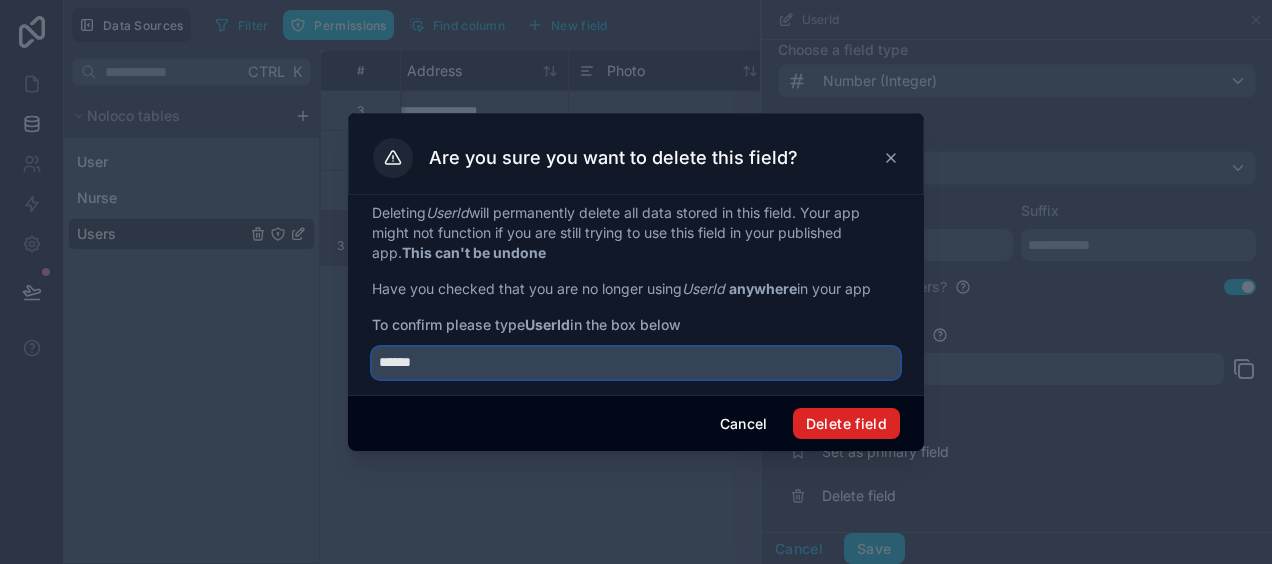 type on "******" 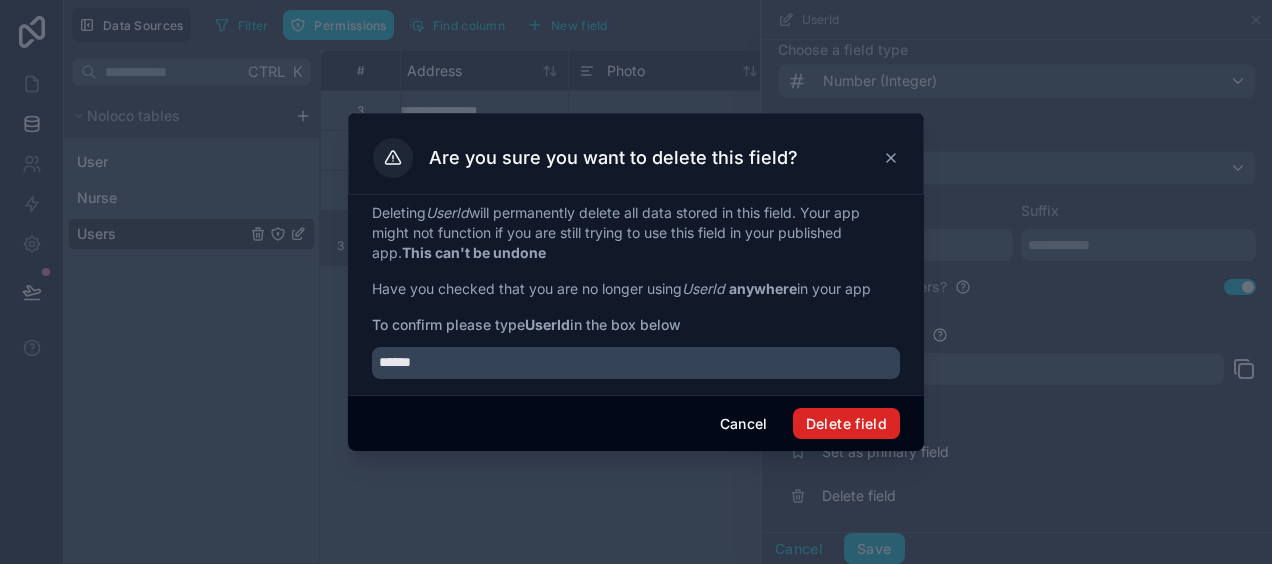 click on "Delete field" at bounding box center [846, 424] 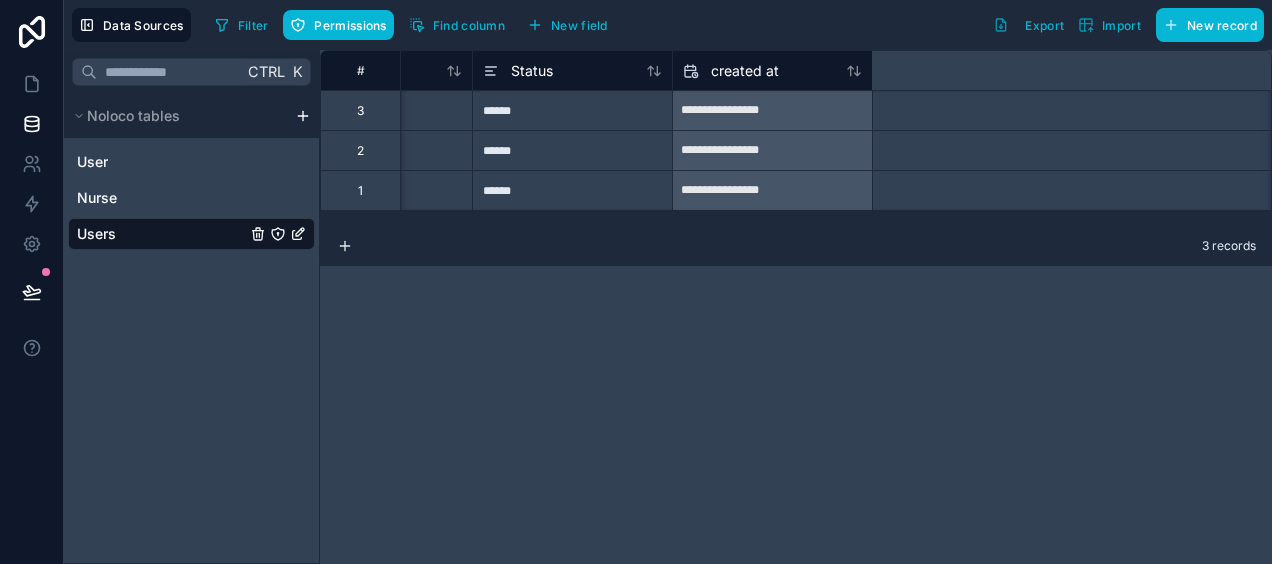 scroll, scrollTop: 0, scrollLeft: 0, axis: both 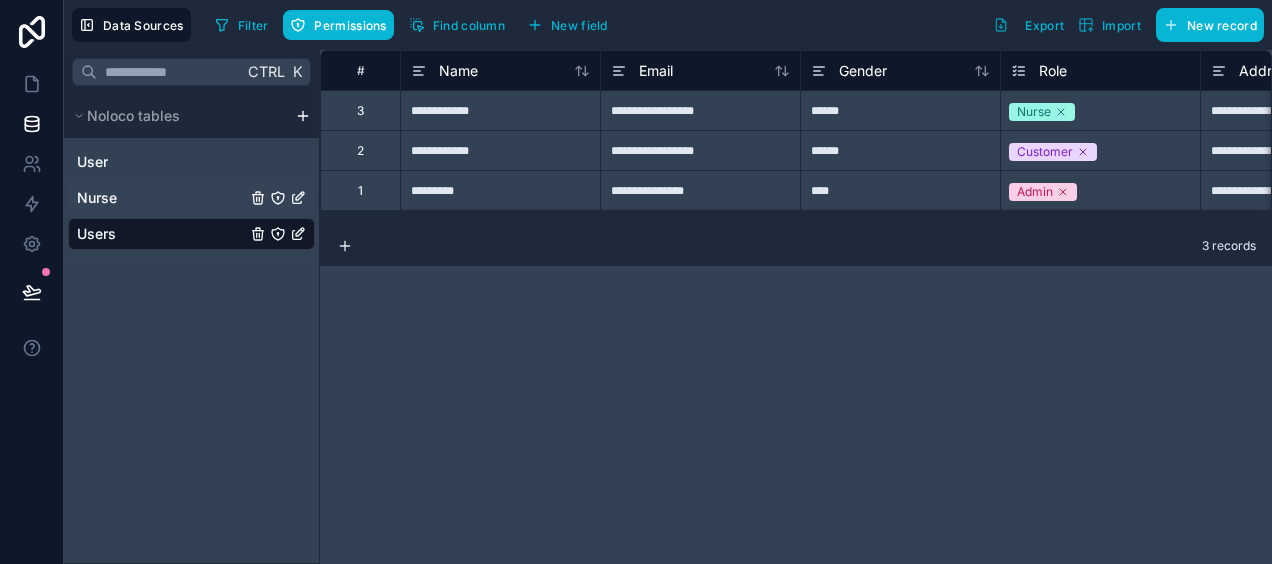 click on "Nurse" at bounding box center [97, 198] 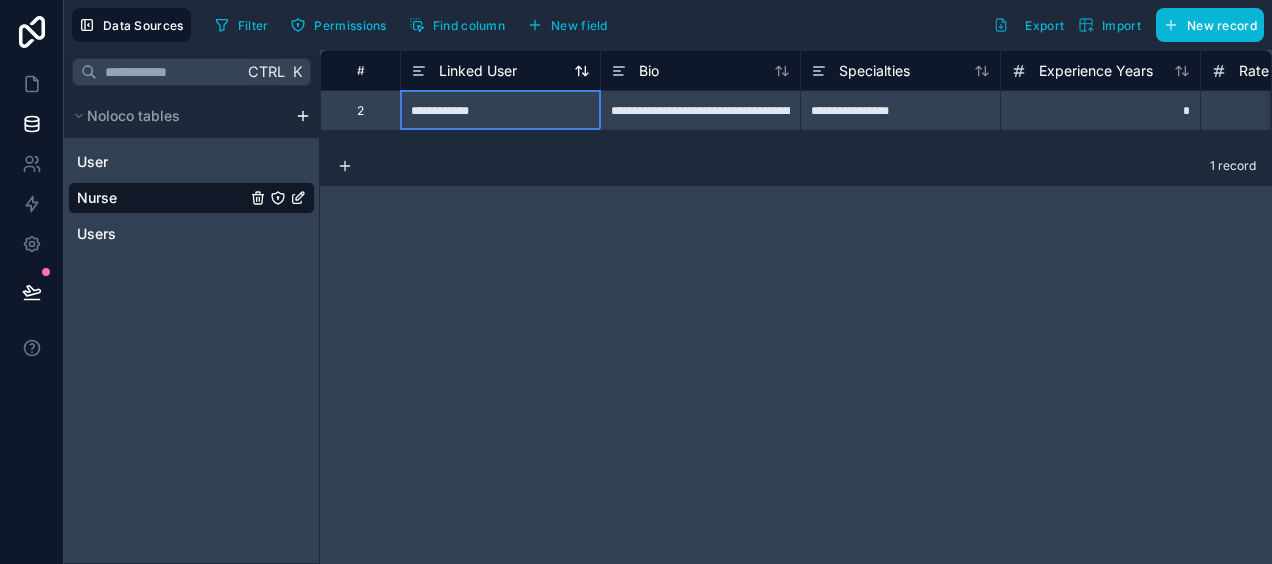 click on "Linked User" at bounding box center (478, 71) 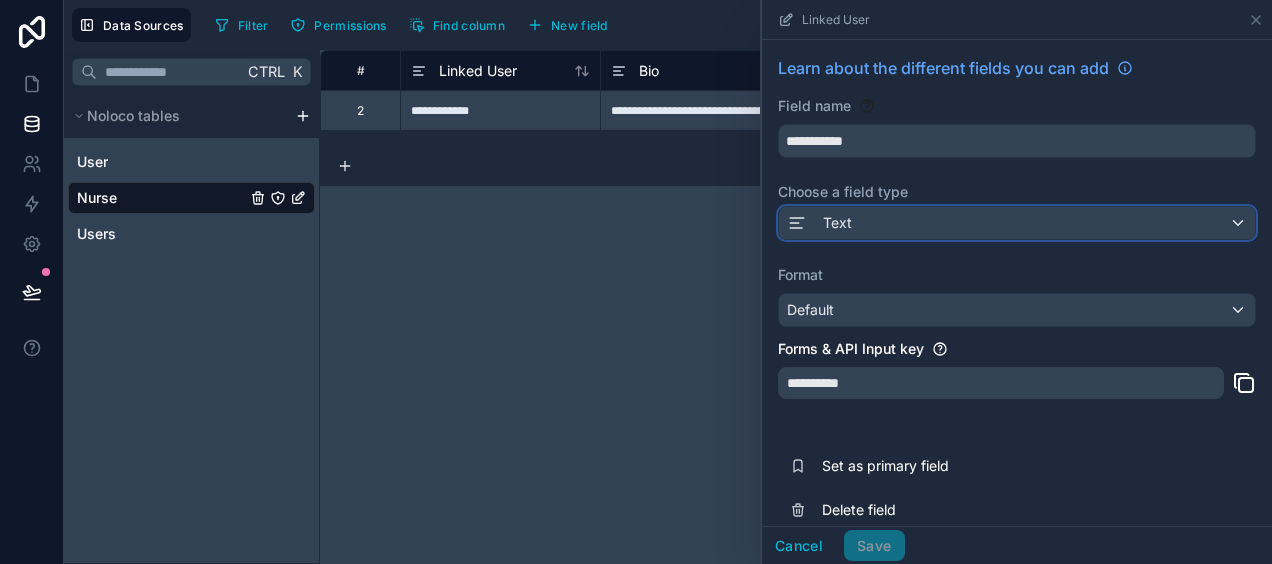 click on "Text" at bounding box center (1017, 223) 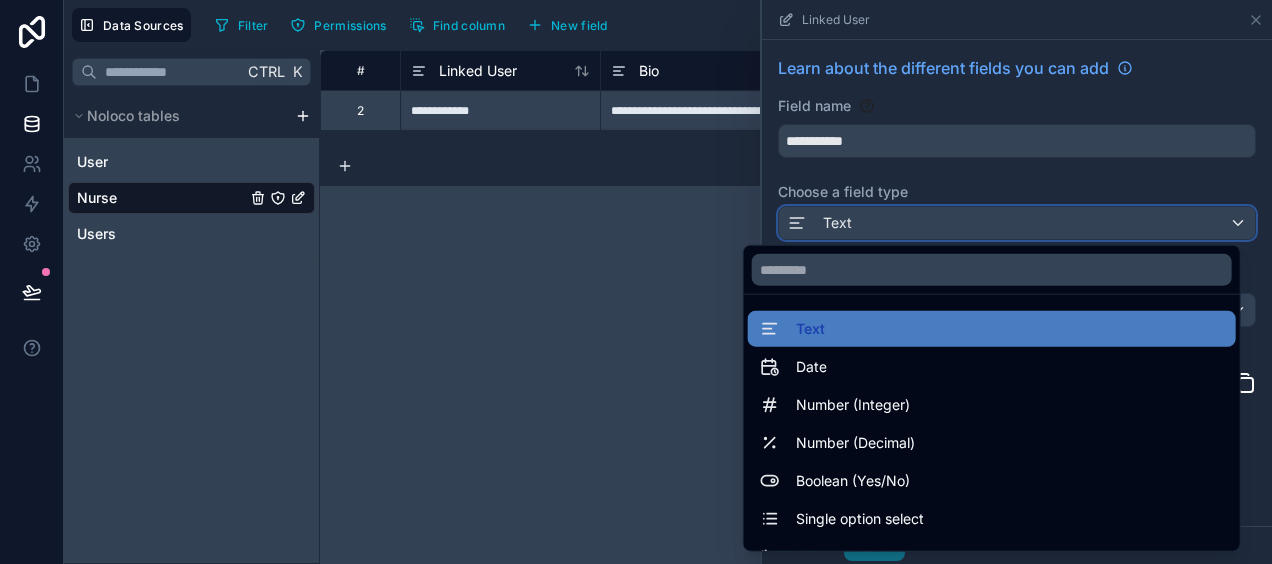 type 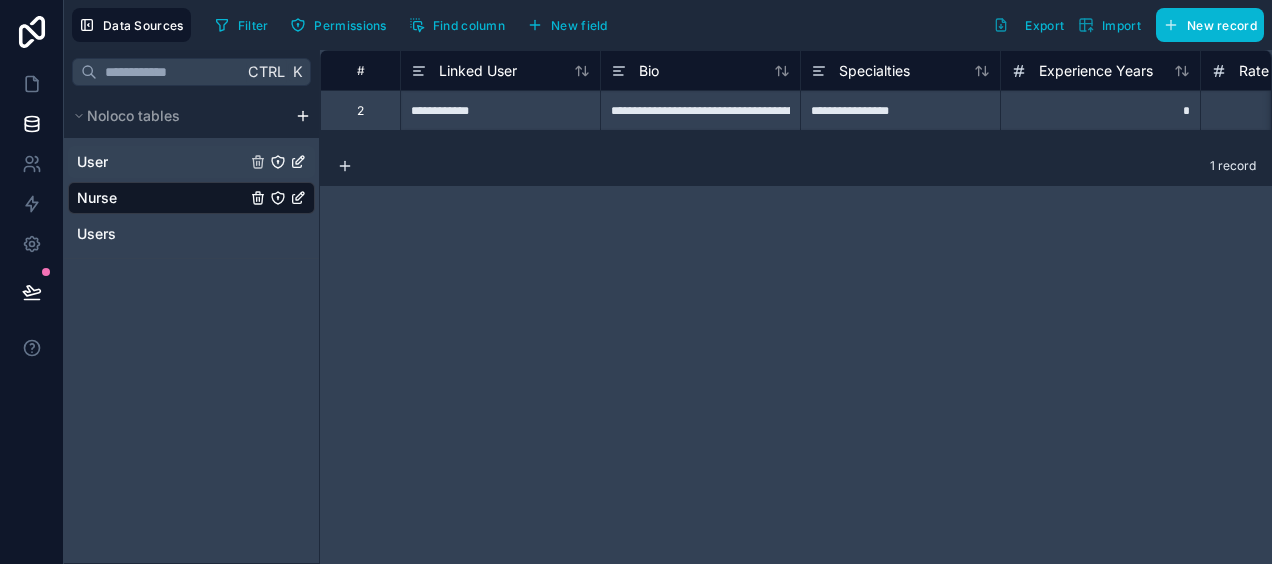 click on "User" at bounding box center [92, 162] 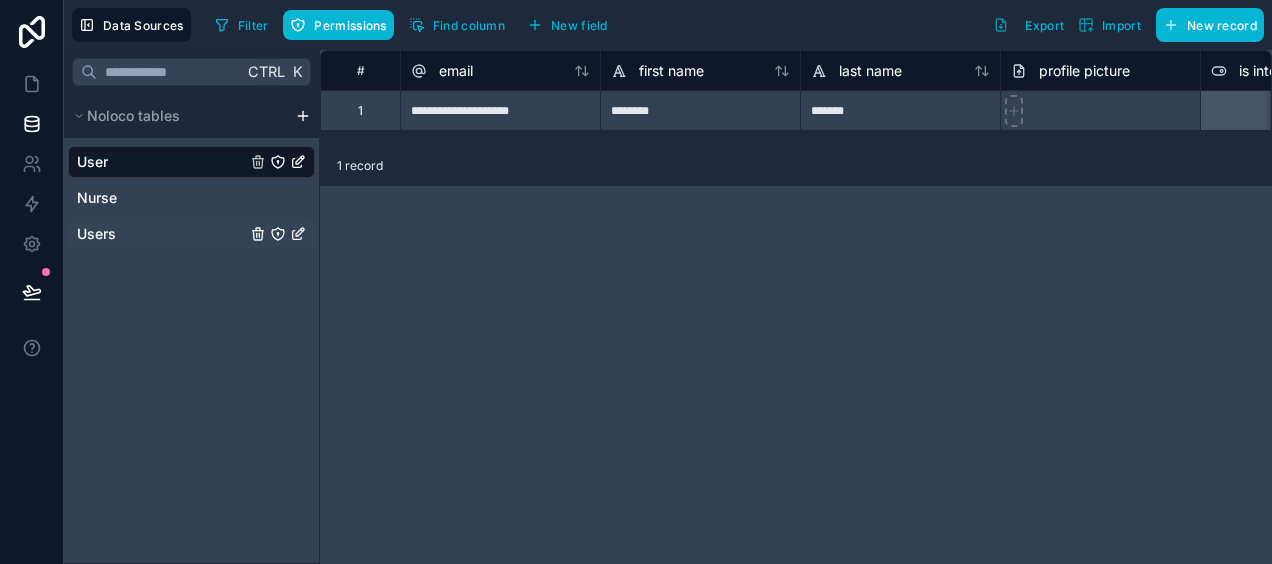 click on "Users" at bounding box center (191, 234) 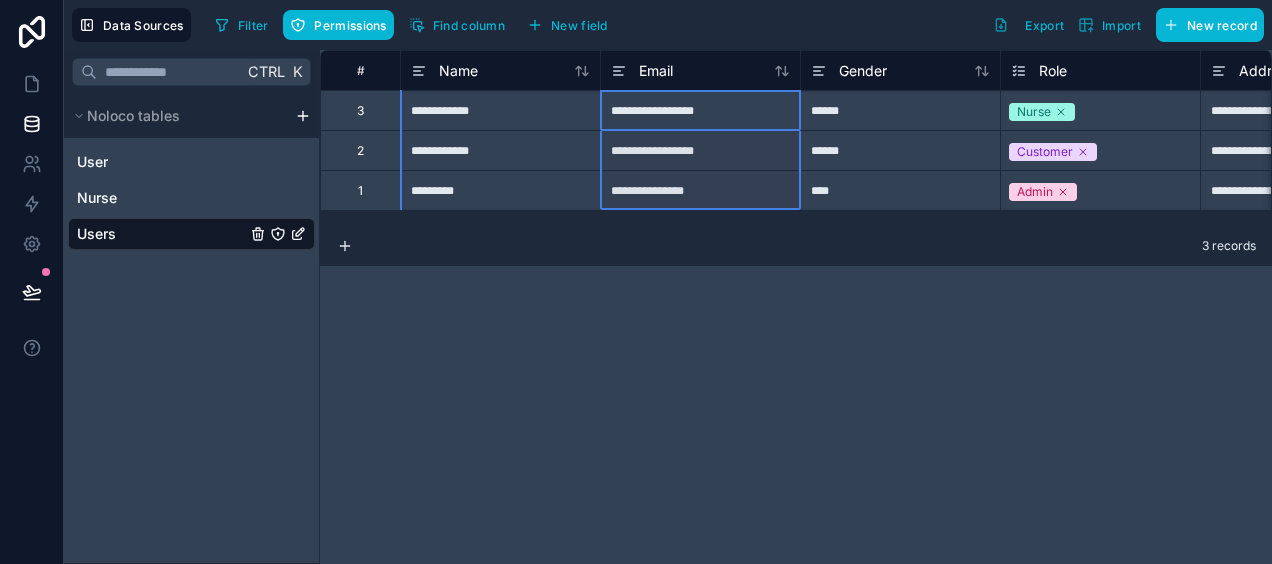 click on "Email" at bounding box center [700, 70] 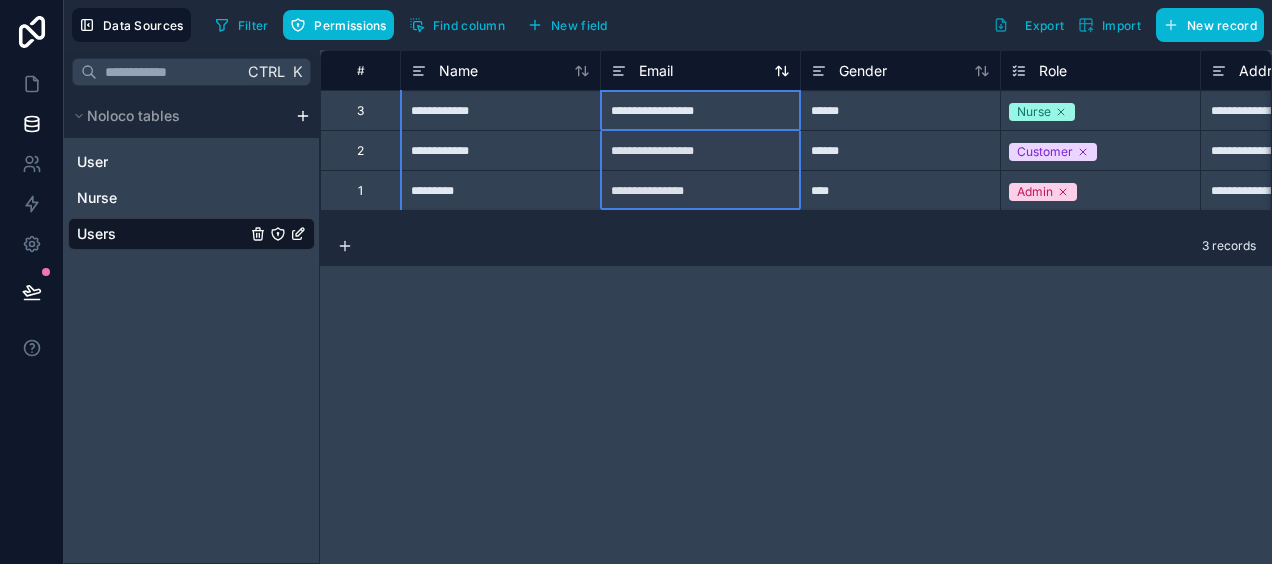 click on "Email" at bounding box center [656, 71] 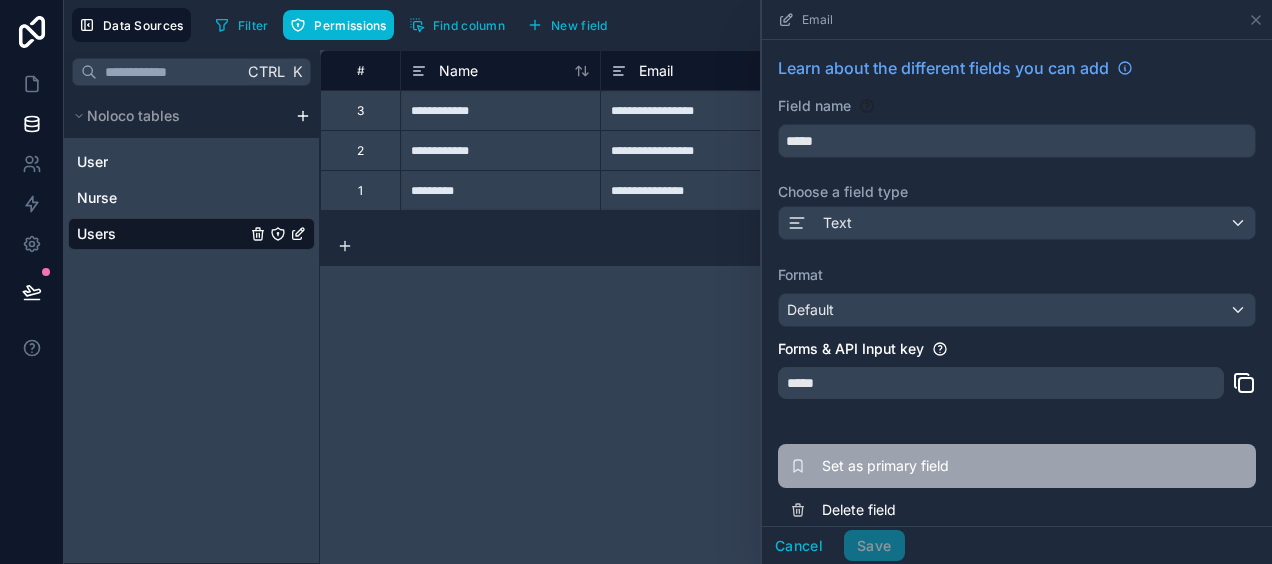 click on "Set as primary field" at bounding box center (1017, 466) 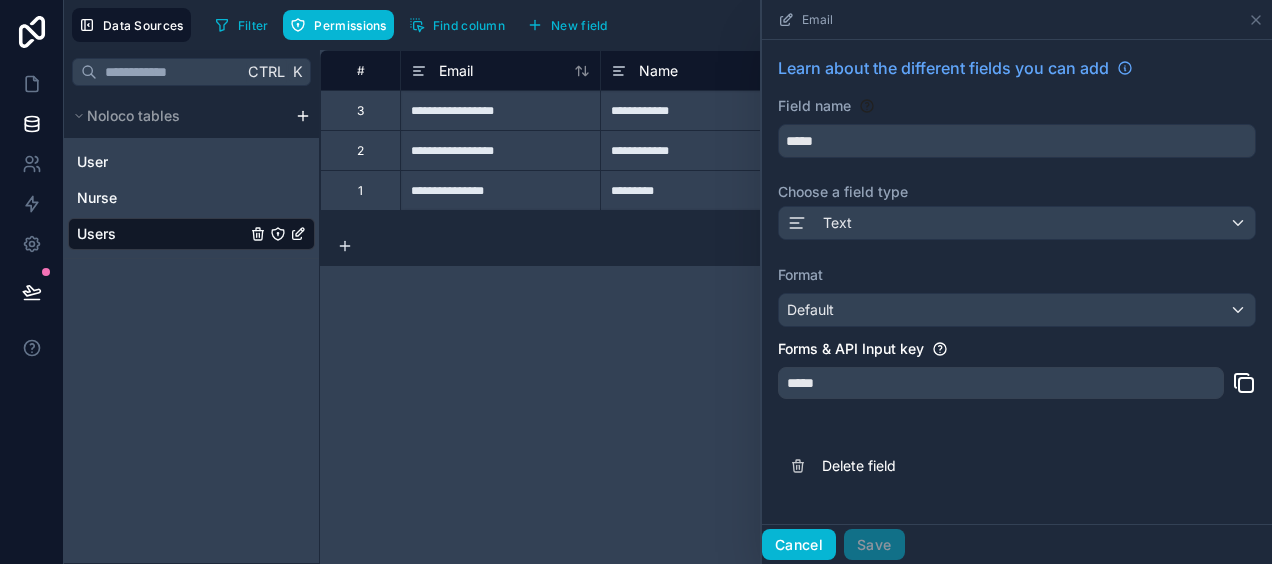 click on "Cancel" at bounding box center (799, 545) 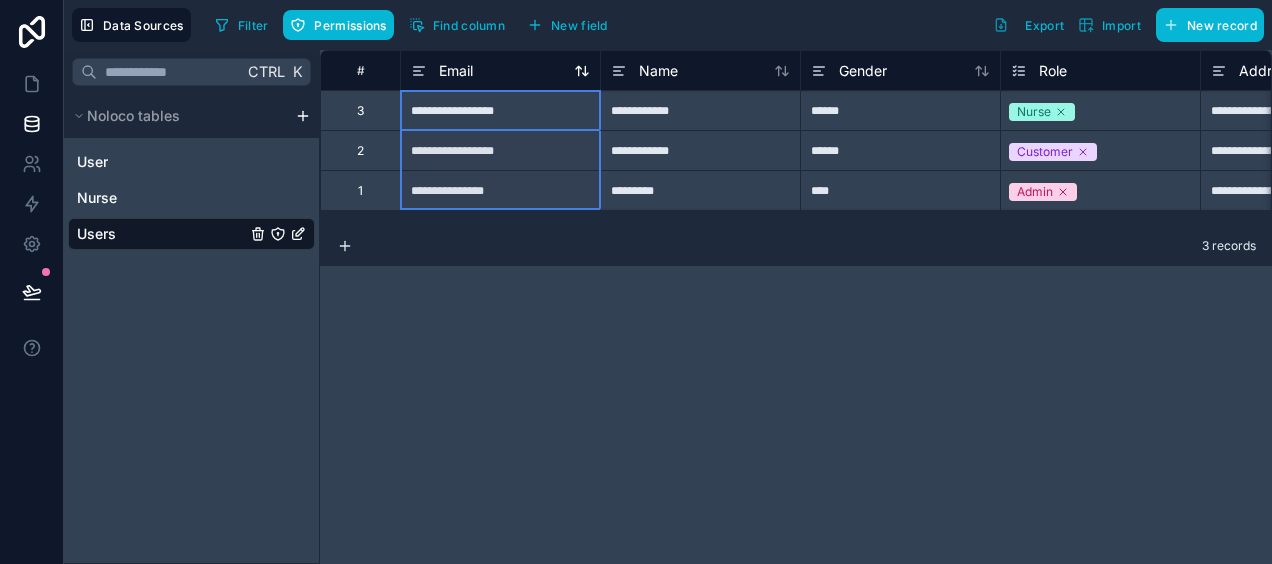 click on "Email" at bounding box center (456, 71) 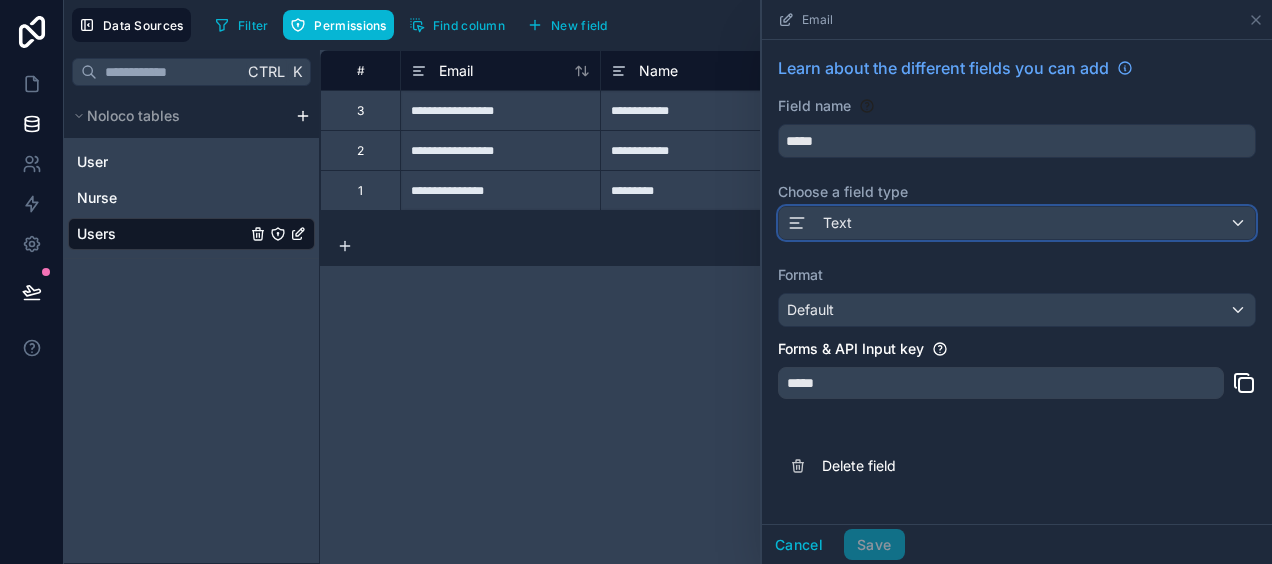 click on "Text" at bounding box center [1017, 223] 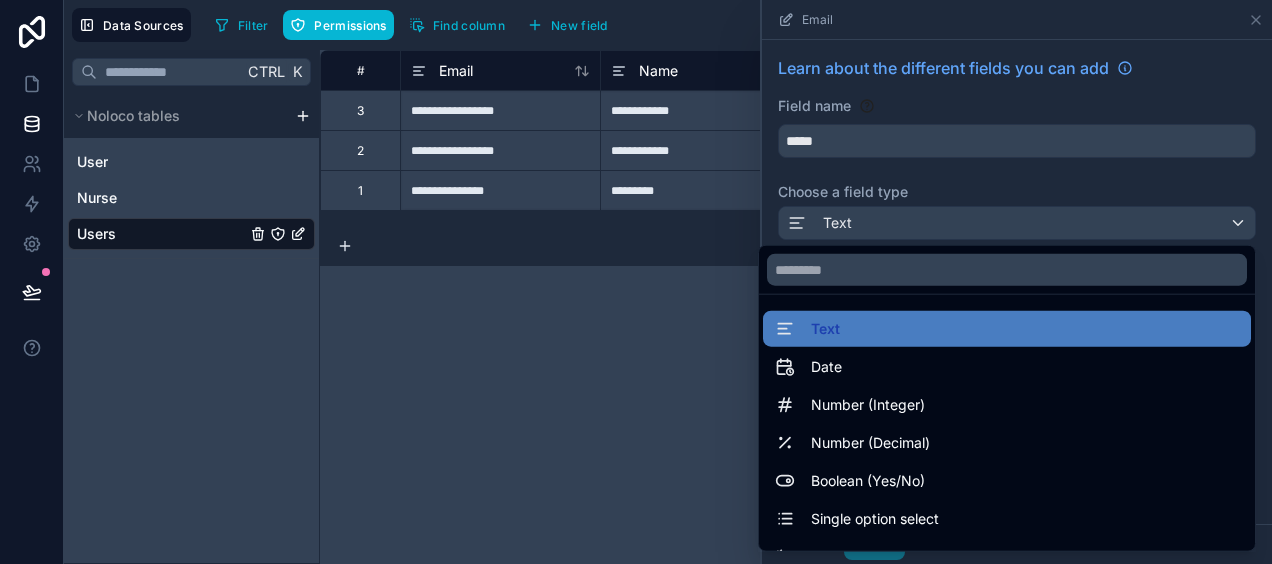click at bounding box center [1017, 282] 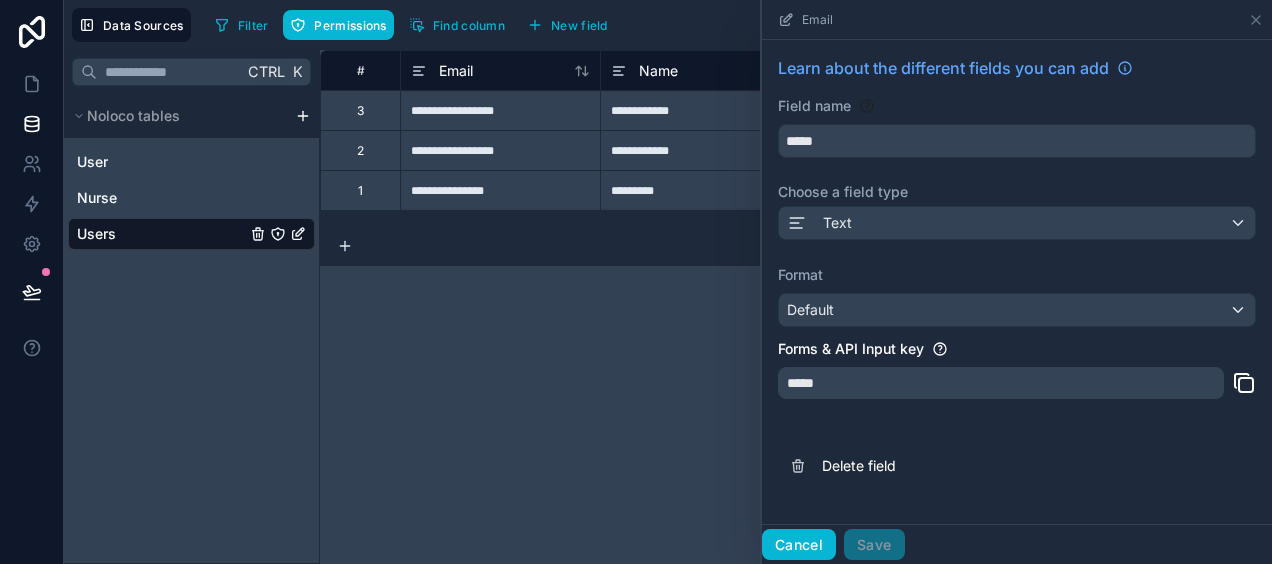 click on "Cancel" at bounding box center (799, 545) 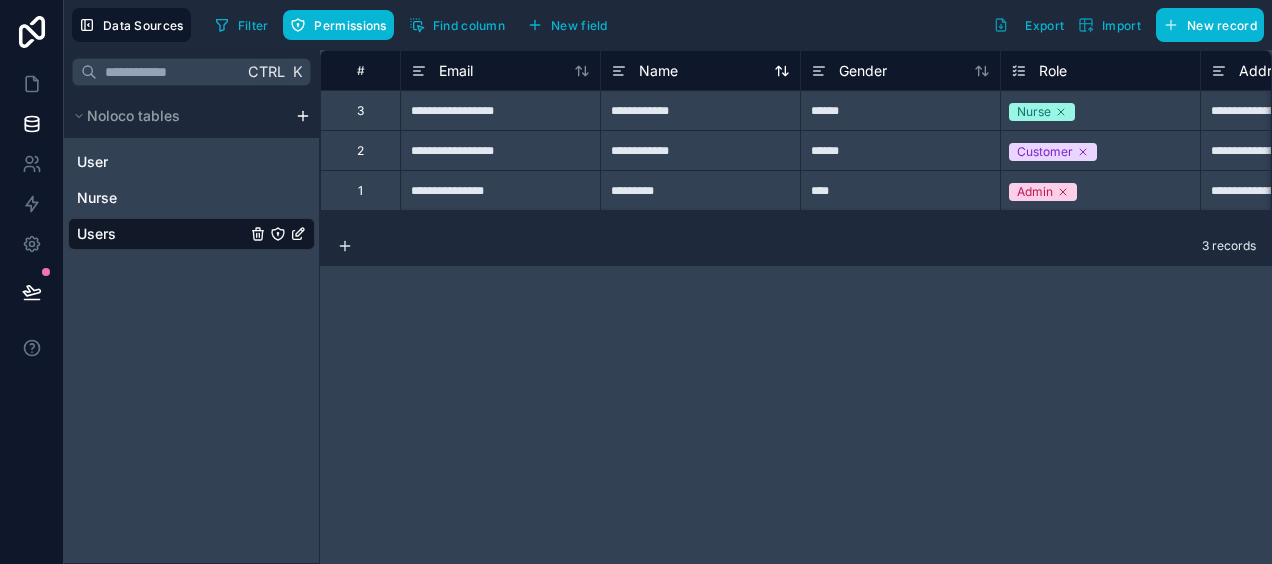 click on "Name" at bounding box center [658, 71] 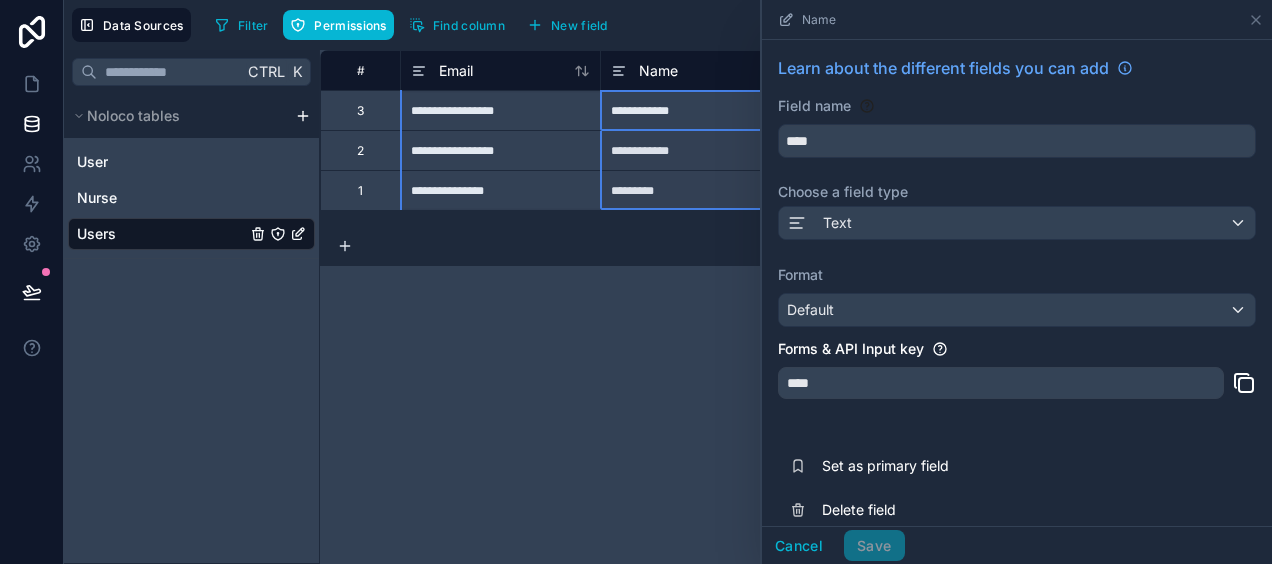 click on "Name" at bounding box center [658, 71] 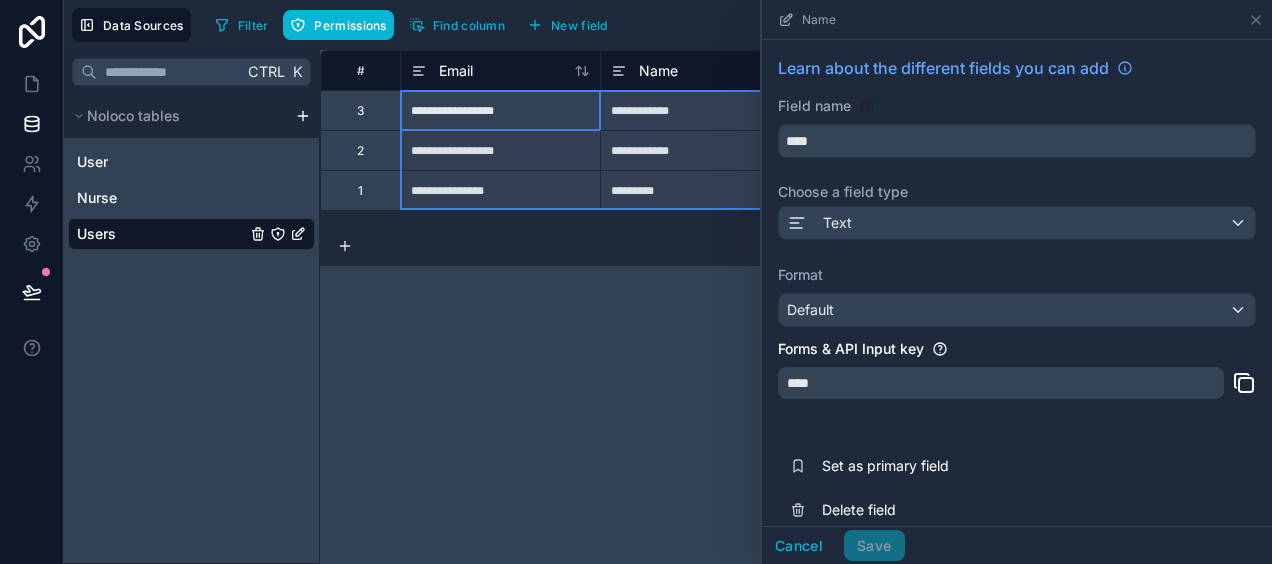 click on "#" at bounding box center [360, 70] 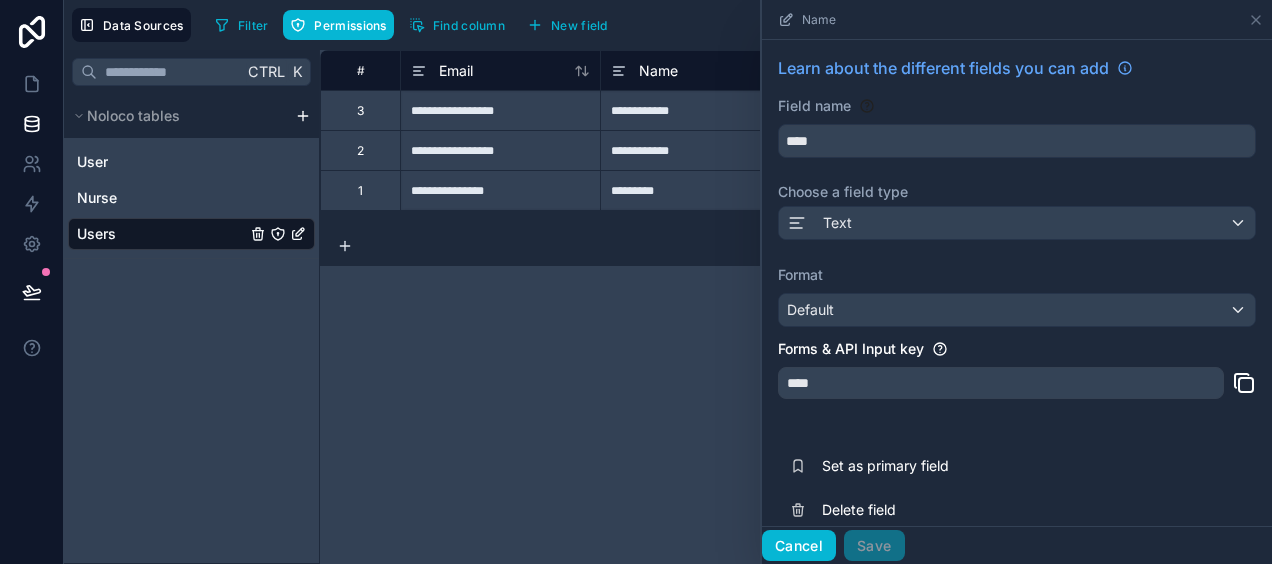 click on "Cancel" at bounding box center [799, 546] 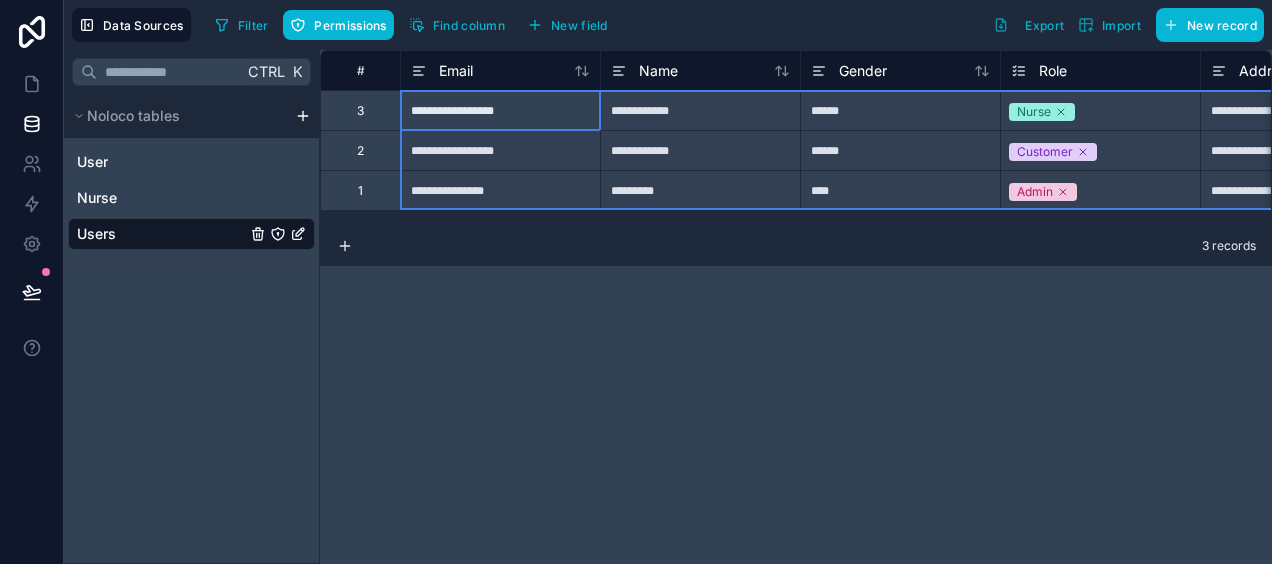 click on "#" at bounding box center (360, 70) 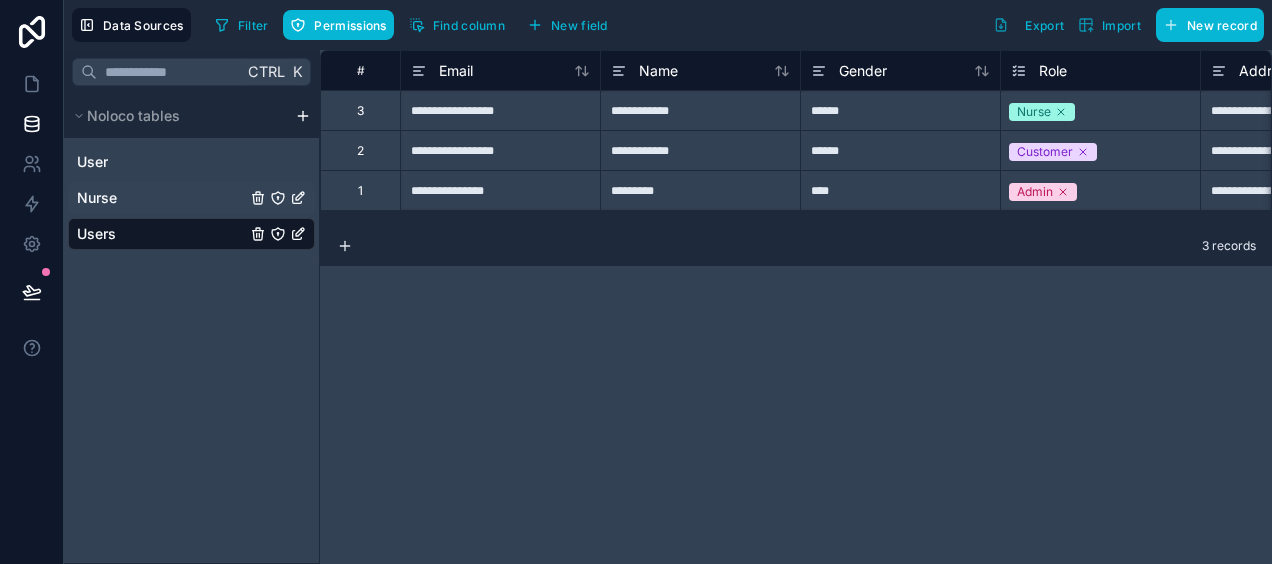 click on "Nurse" at bounding box center (191, 198) 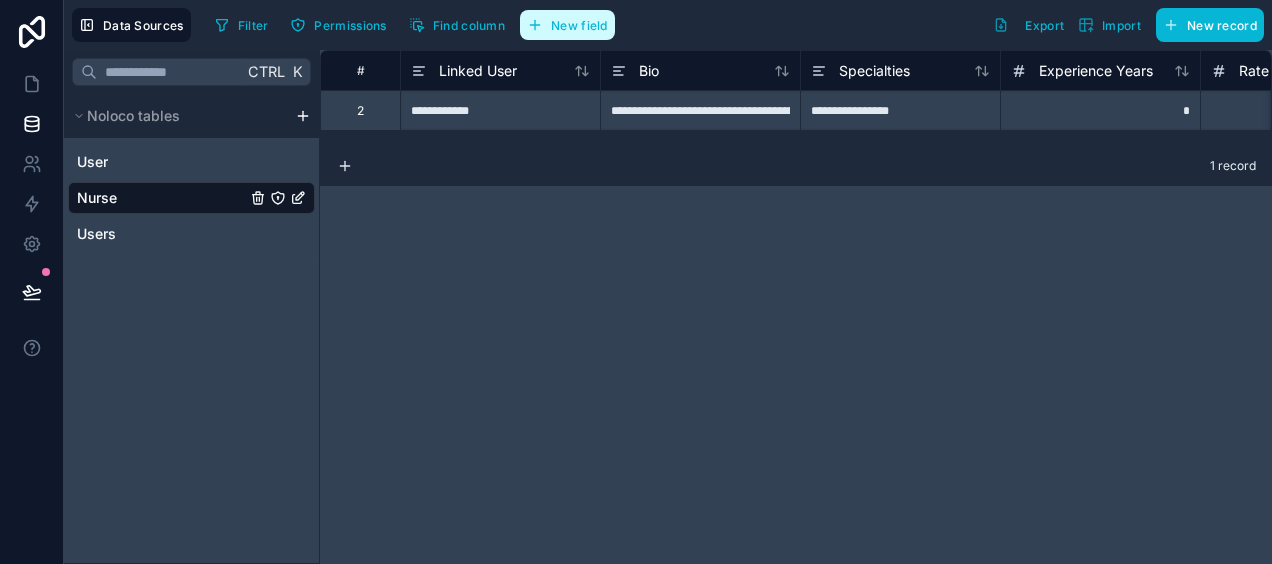 click on "New field" at bounding box center (579, 25) 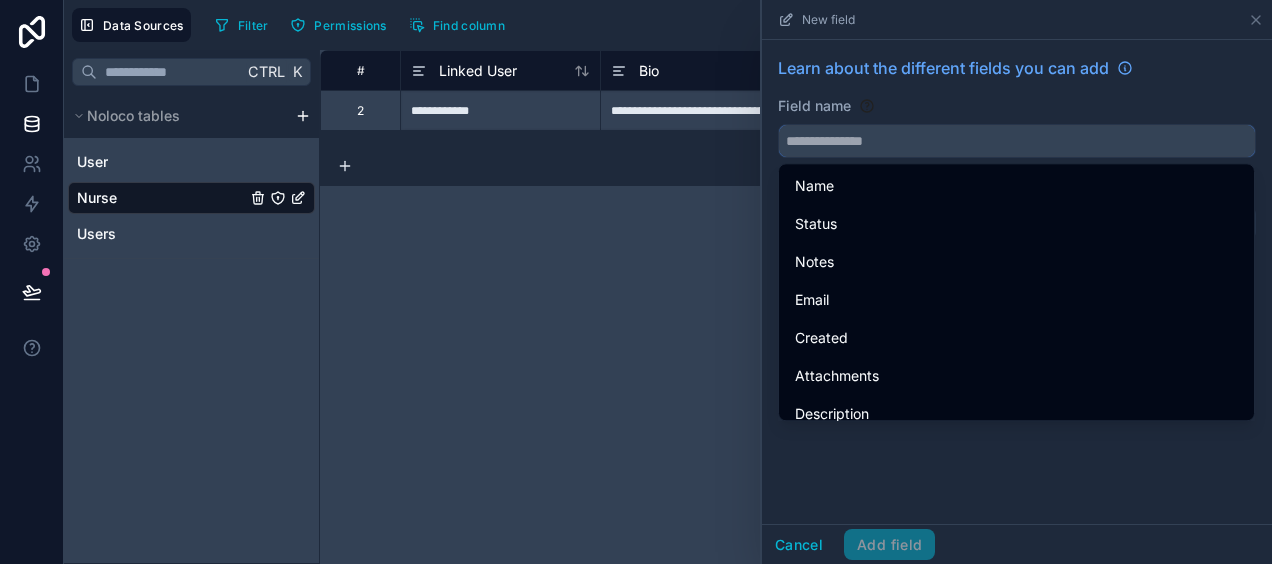 click at bounding box center (1017, 141) 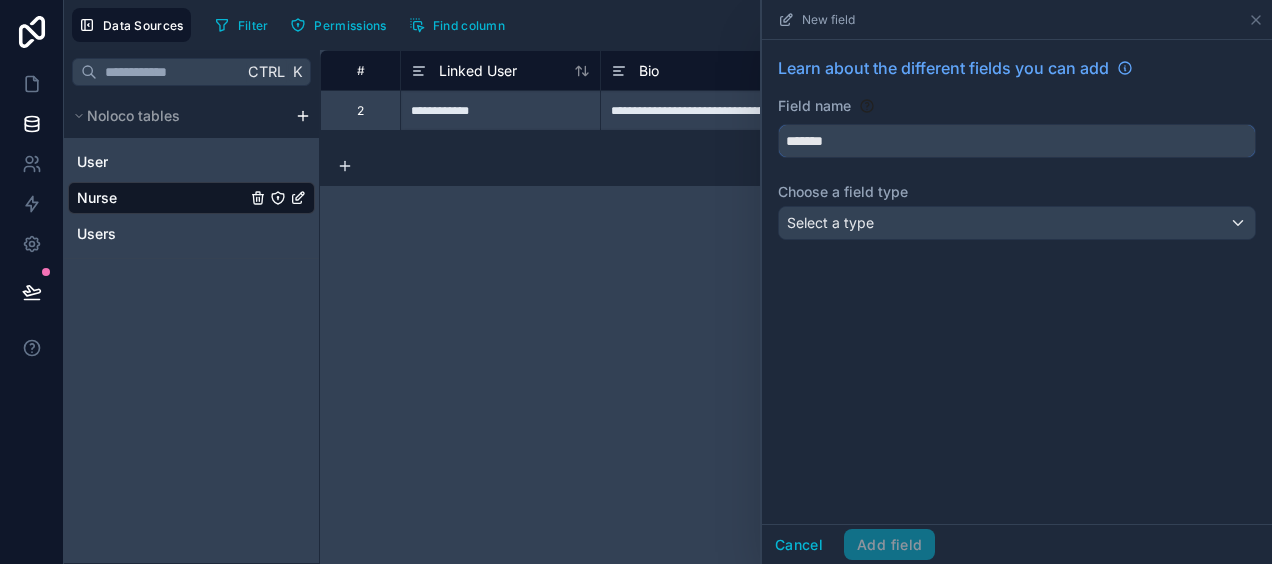 type on "*******" 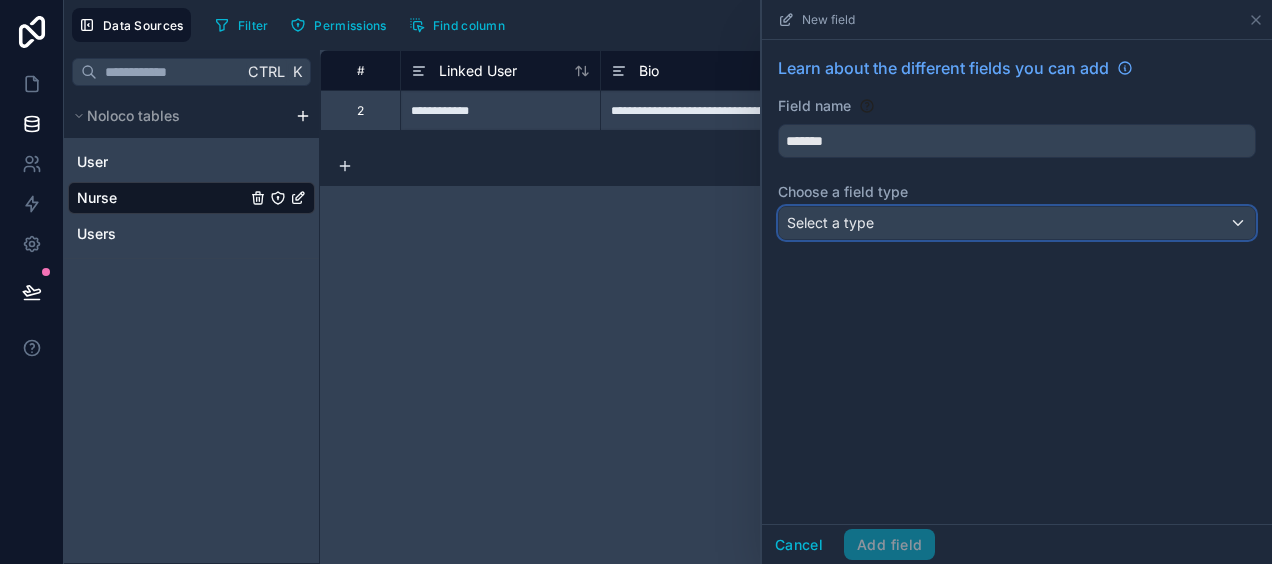 click on "Select a type" at bounding box center [830, 222] 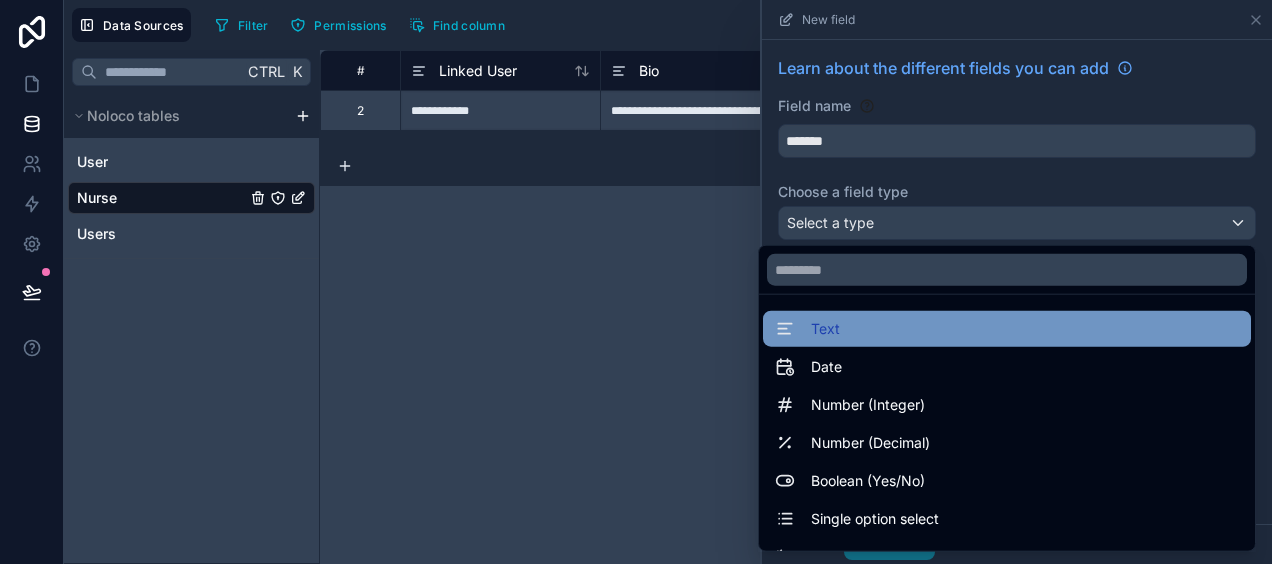 click on "Text" at bounding box center (1007, 329) 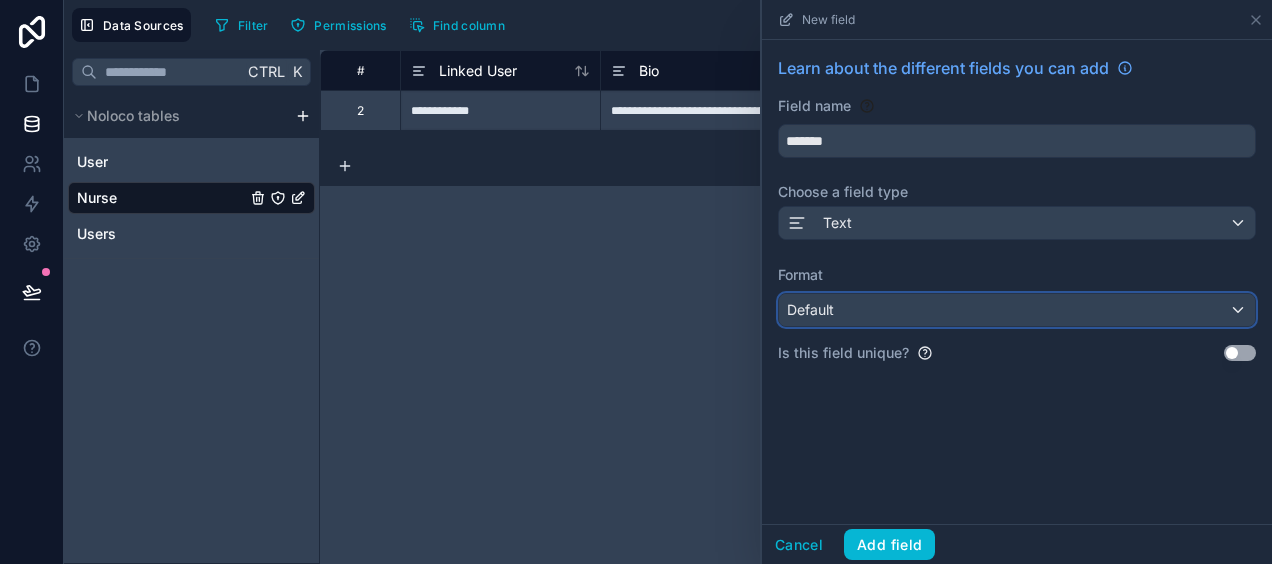 click on "Default" at bounding box center [1017, 310] 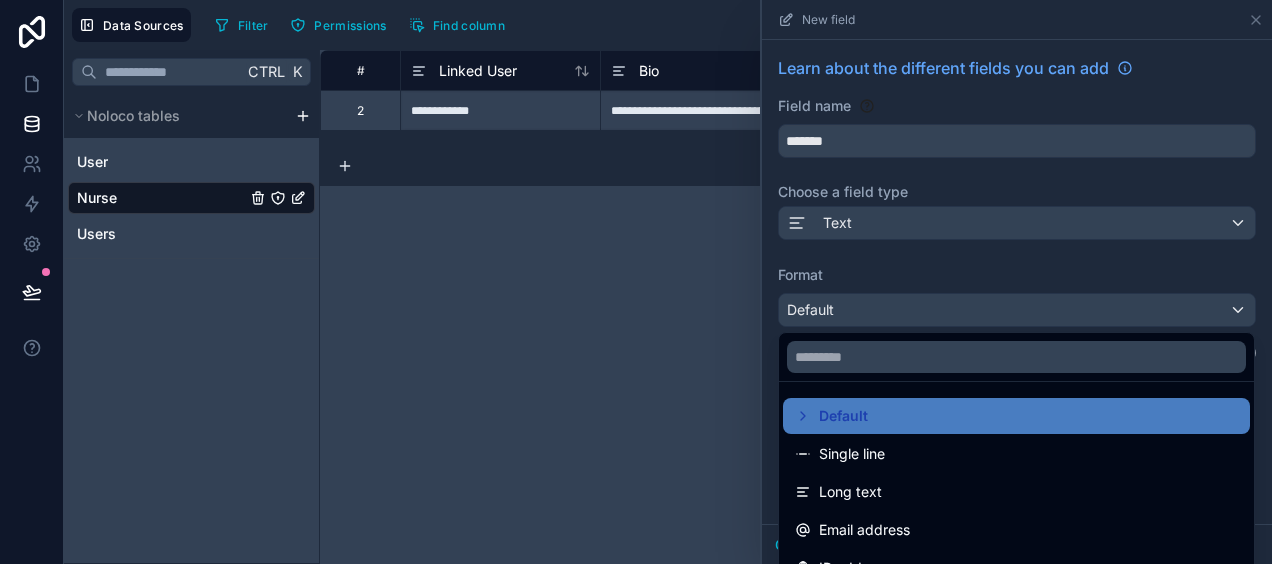 click at bounding box center (1017, 282) 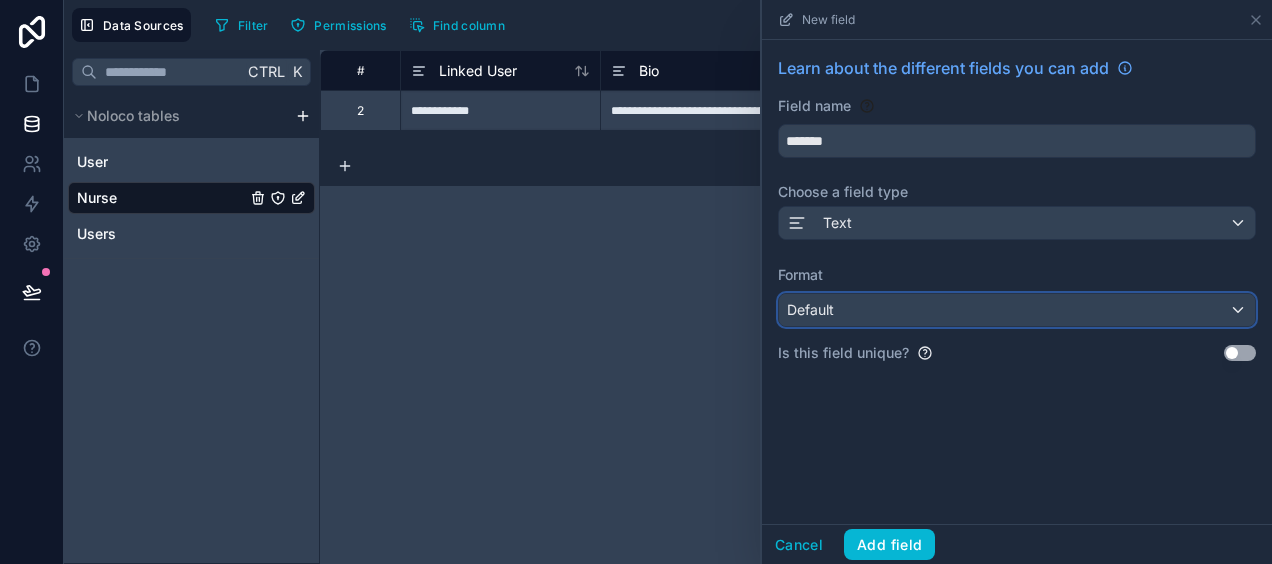 click on "Default" at bounding box center [1017, 310] 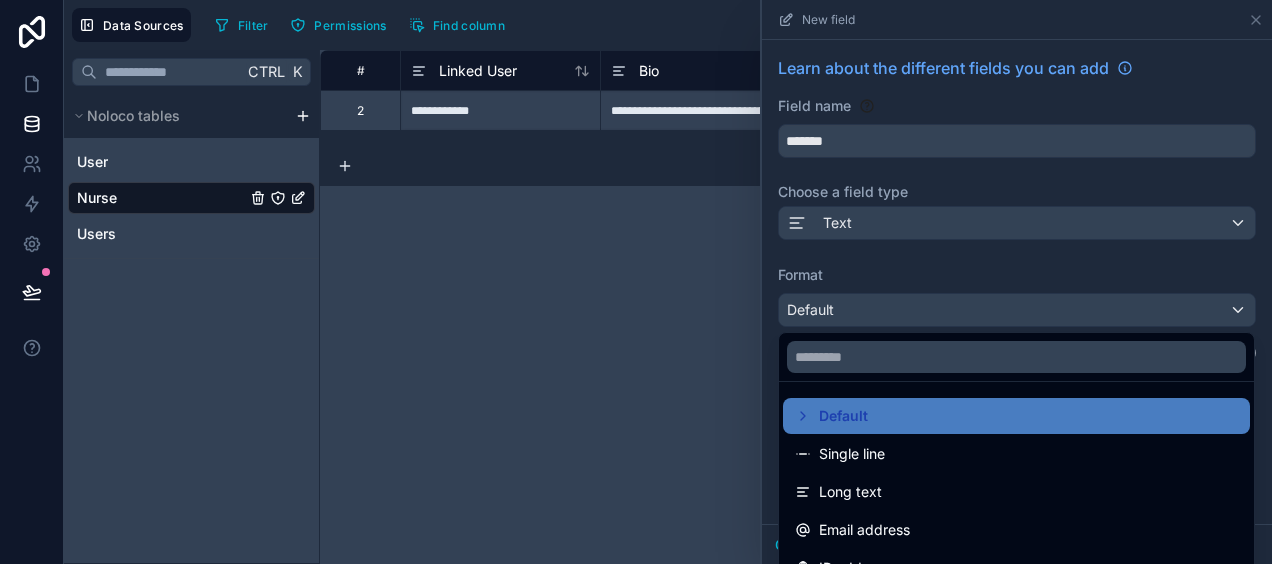 click at bounding box center [1017, 282] 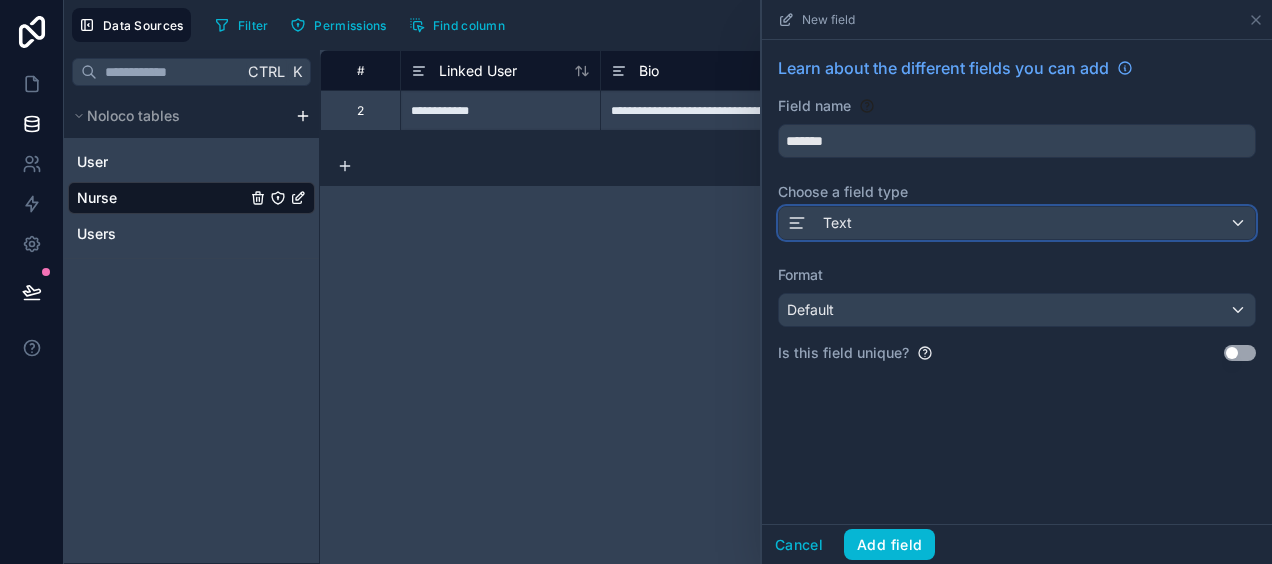 click on "Text" at bounding box center (1017, 223) 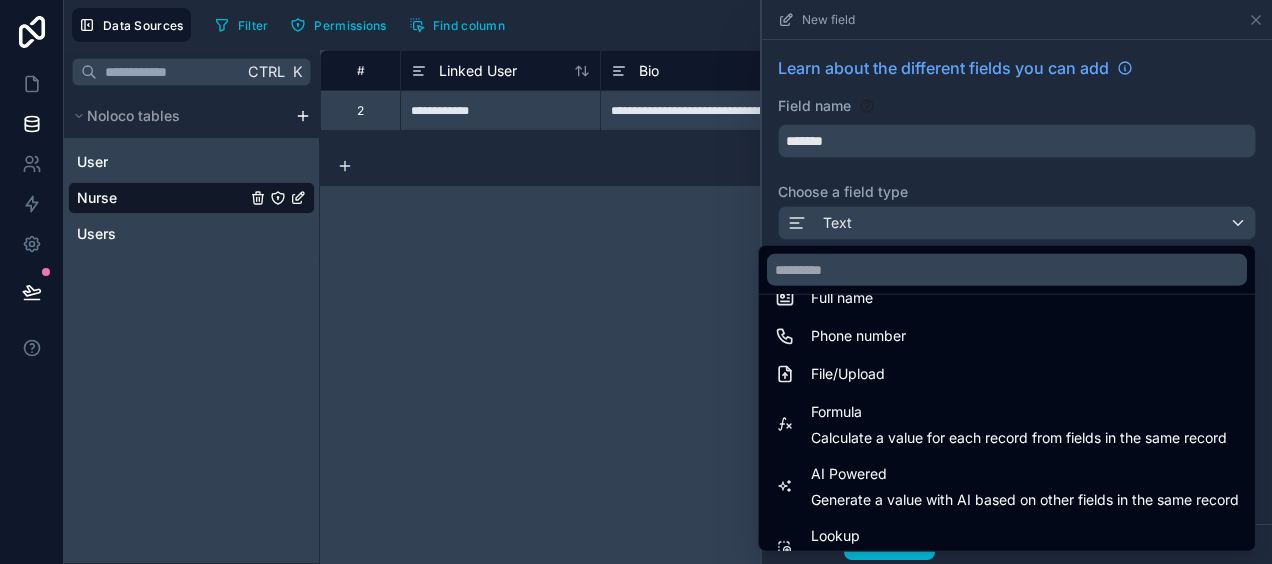 scroll, scrollTop: 580, scrollLeft: 0, axis: vertical 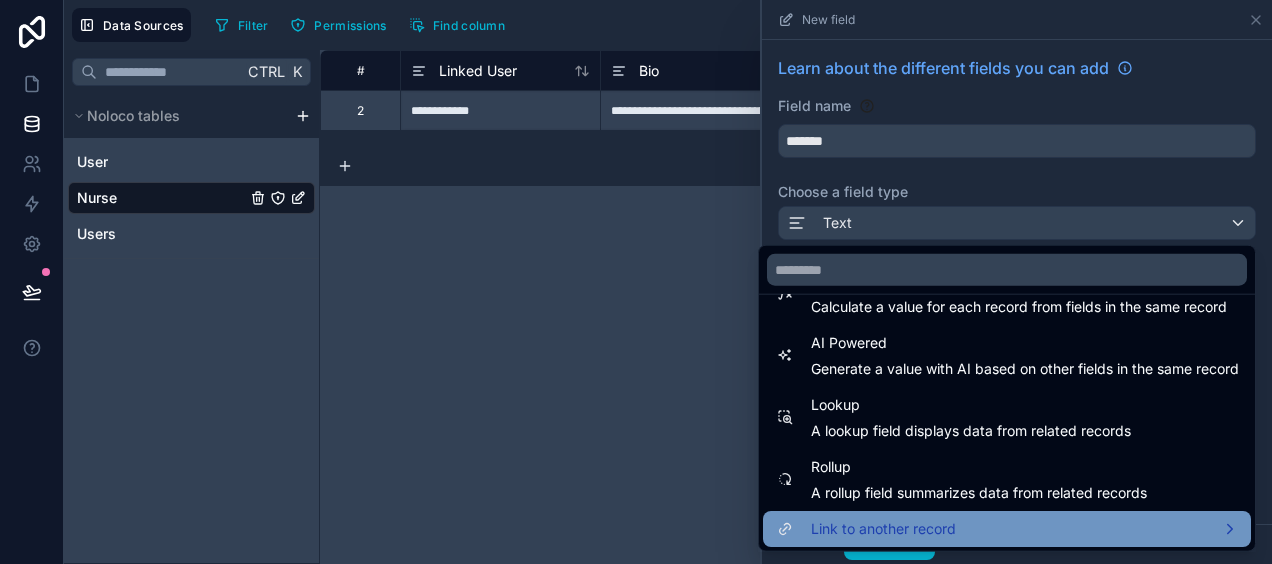 click on "Link to another record" at bounding box center (1007, 529) 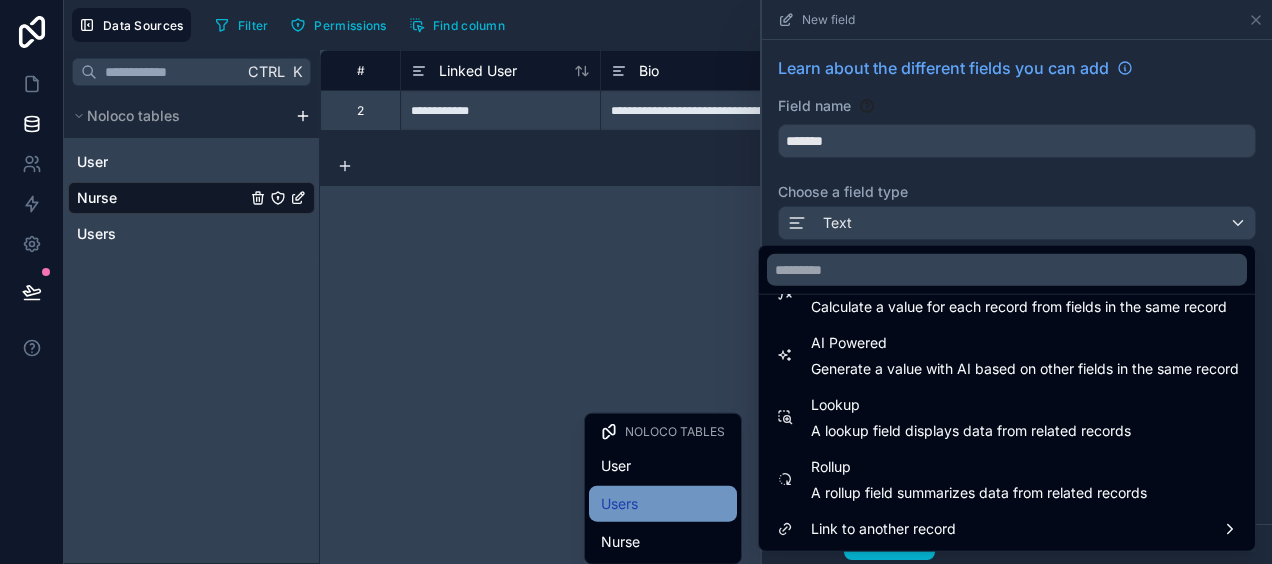 click on "Users" at bounding box center (619, 504) 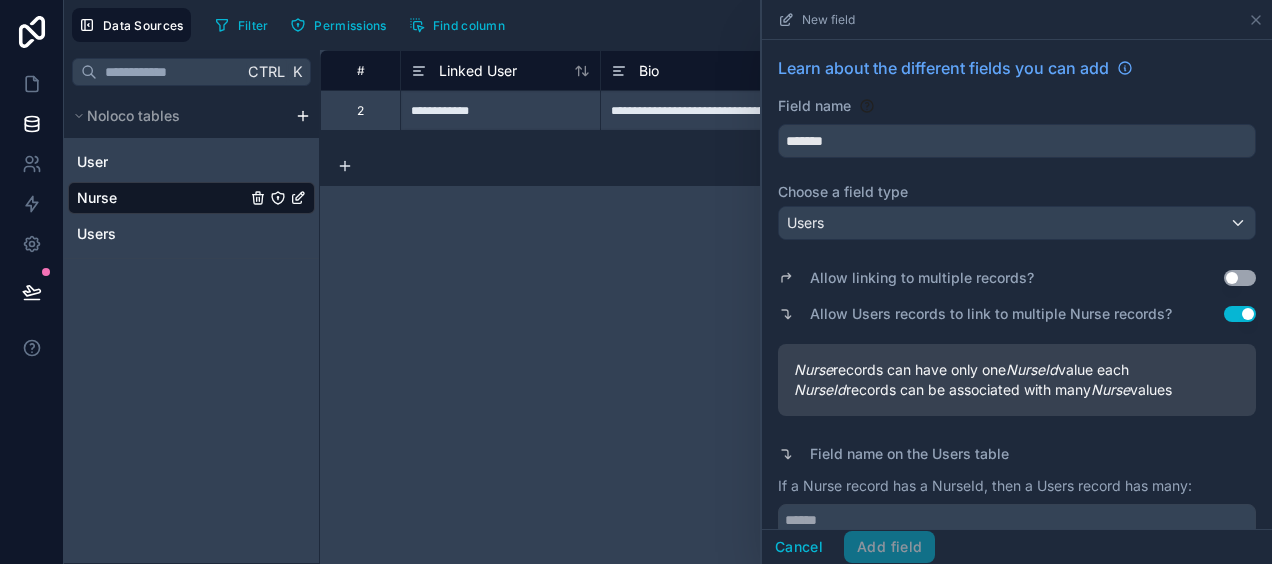 scroll, scrollTop: 66, scrollLeft: 0, axis: vertical 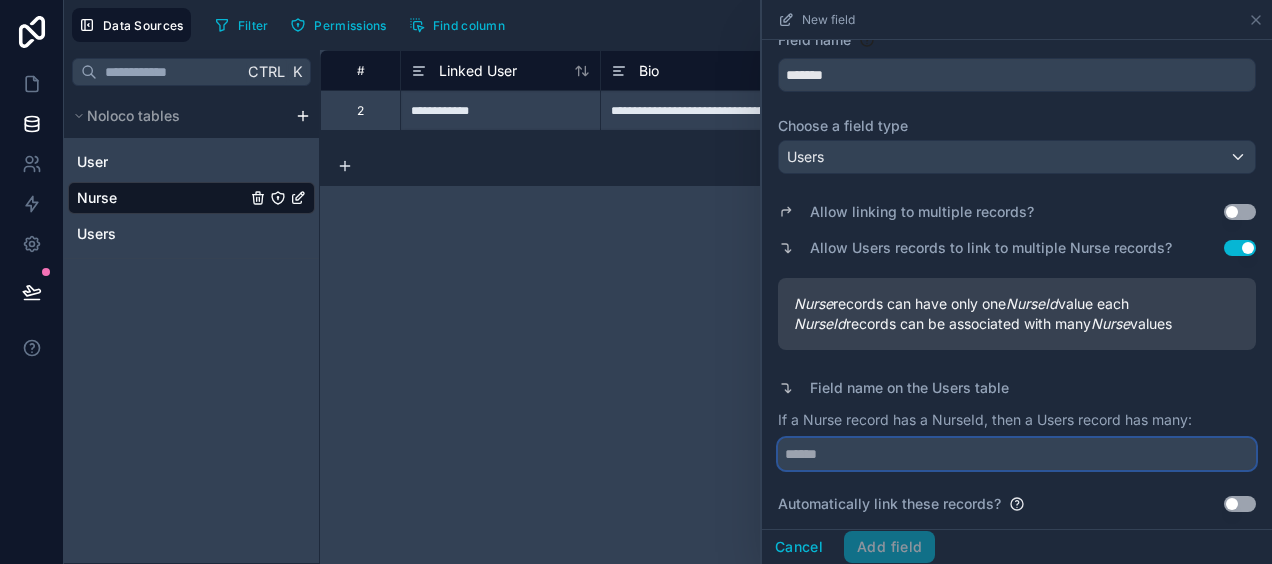 click at bounding box center [1017, 454] 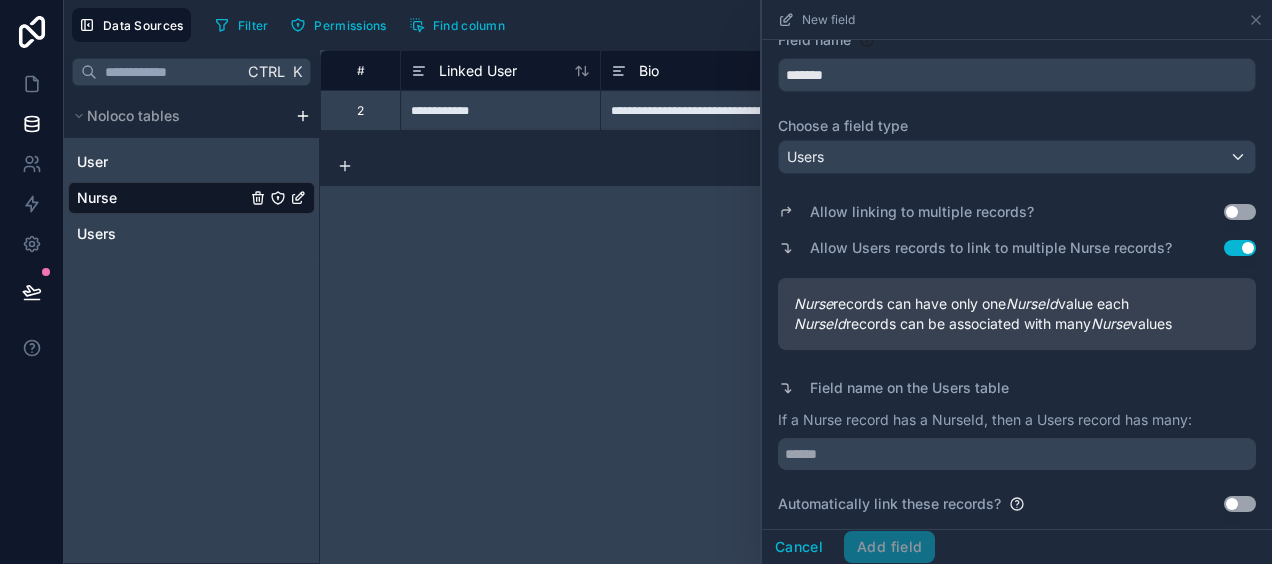 click on "Use setting" at bounding box center (1240, 248) 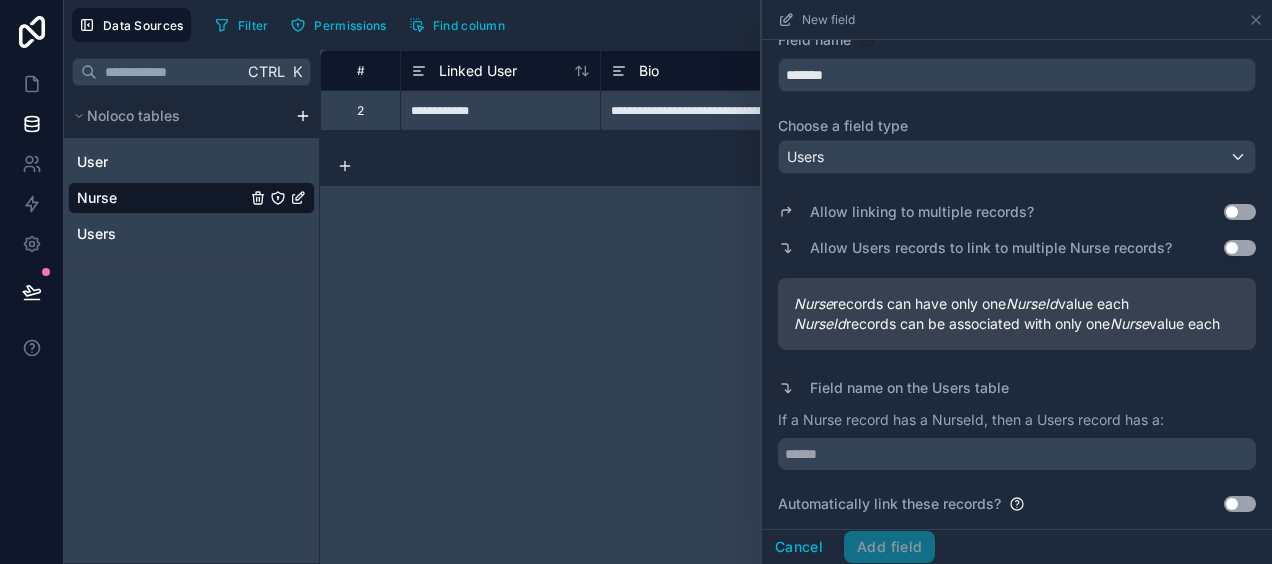 click on "Allow linking to multiple records? Use setting Allow Users records to link to multiple Nurse records? Use setting Nurse  records can have only one  NurseId  value each NurseId  records can be associated with only one  Nurse  value each Field name on the Users table If a Nurse record has a NurseId, then a Users record has a: Automatically link these records? Use setting" at bounding box center [1017, 348] 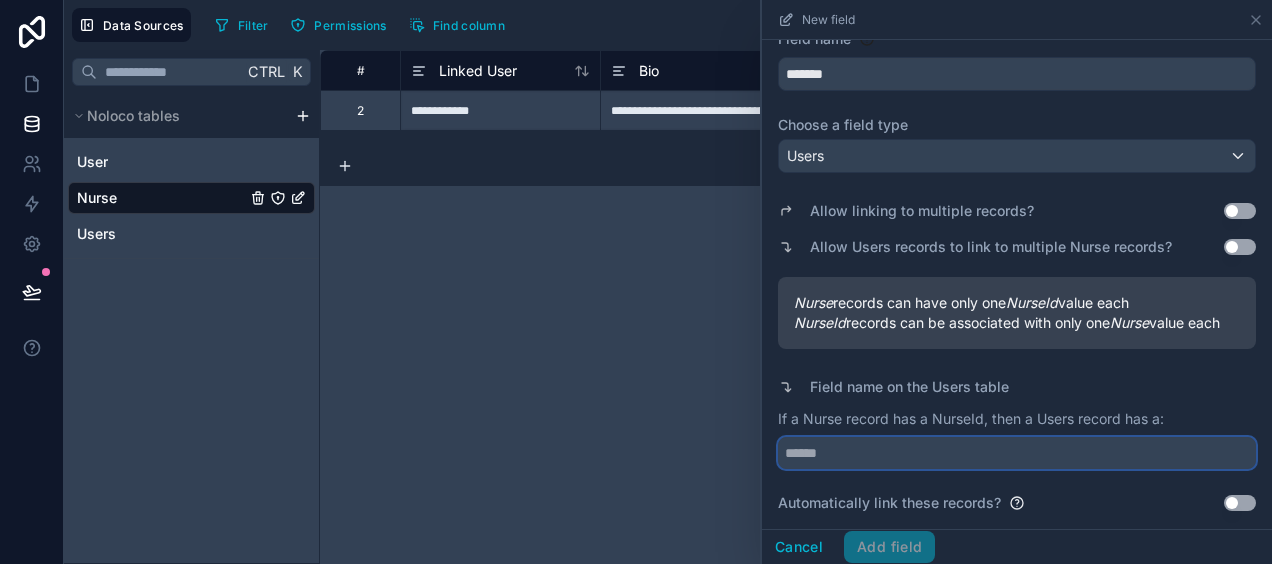 click at bounding box center [1017, 453] 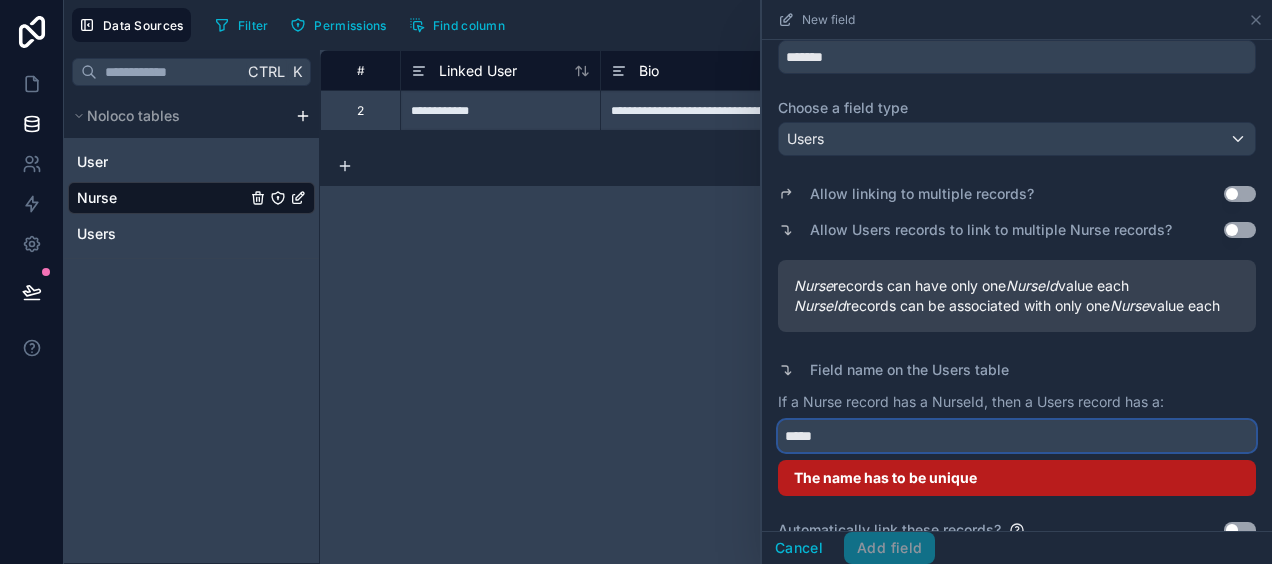 click on "*****" at bounding box center (1017, 436) 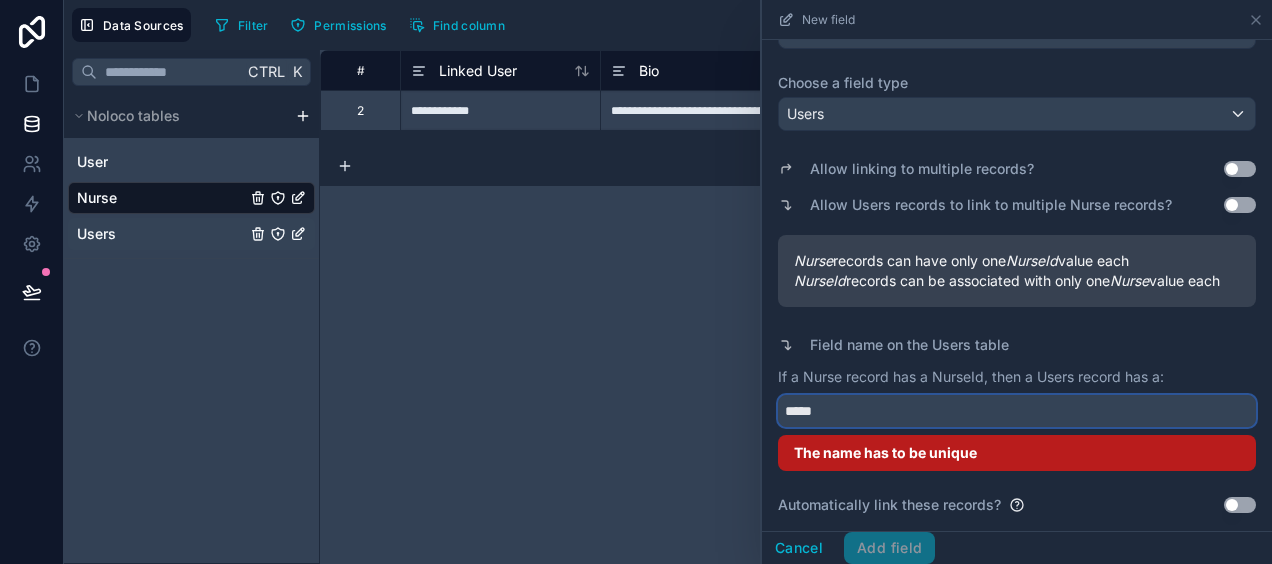 type on "*****" 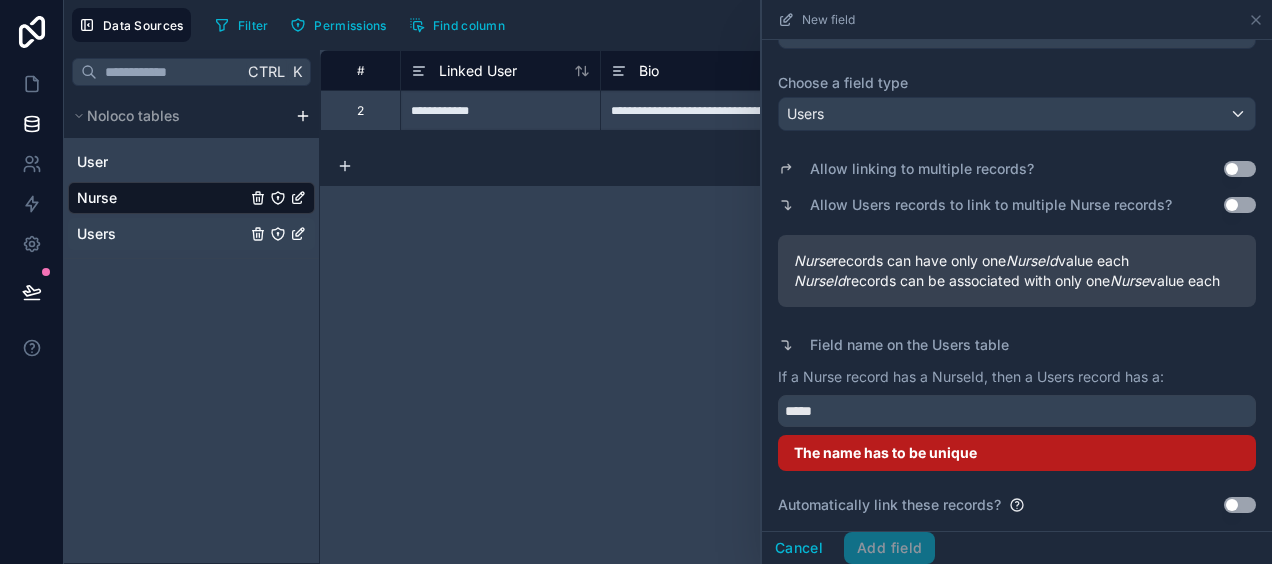 click on "Users" at bounding box center (96, 234) 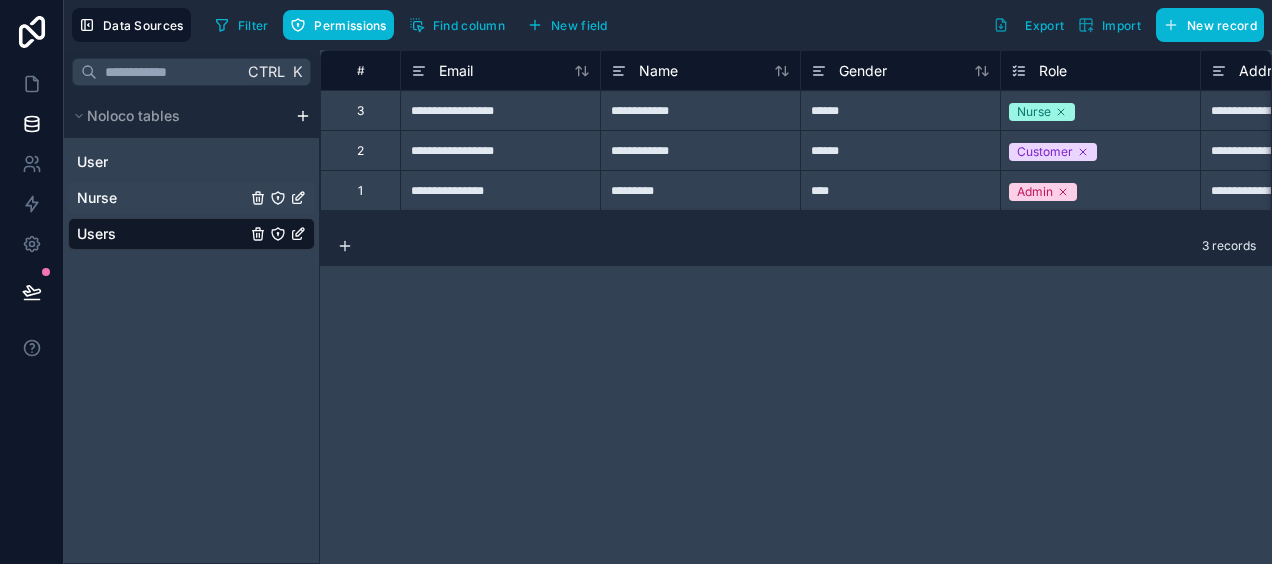 click on "Nurse" at bounding box center [191, 198] 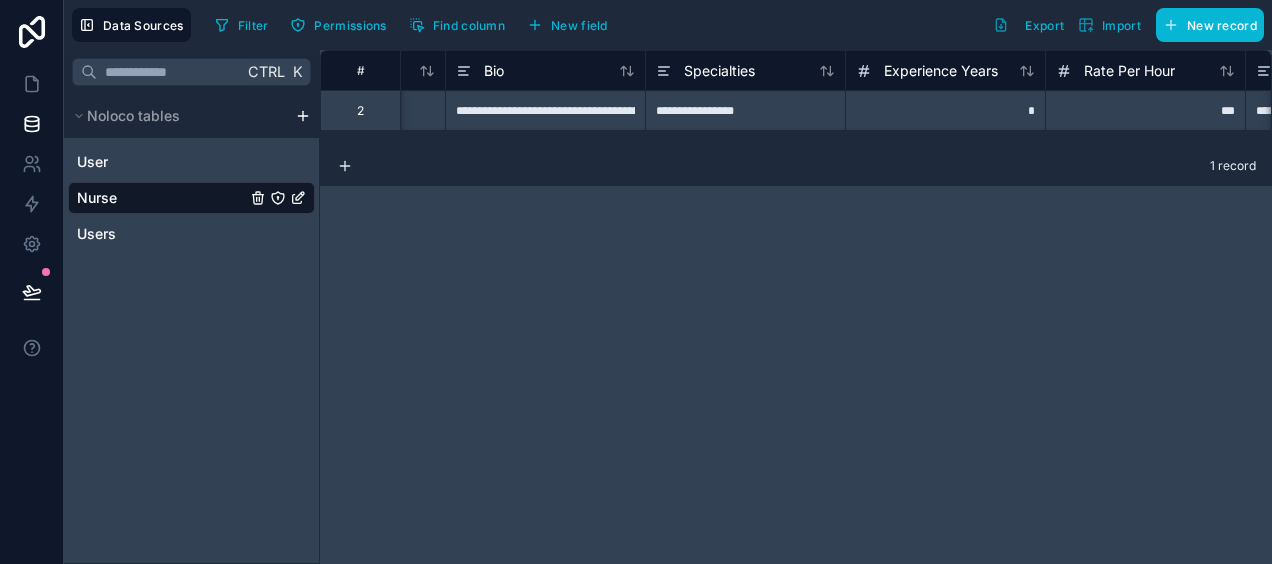 scroll, scrollTop: 0, scrollLeft: 0, axis: both 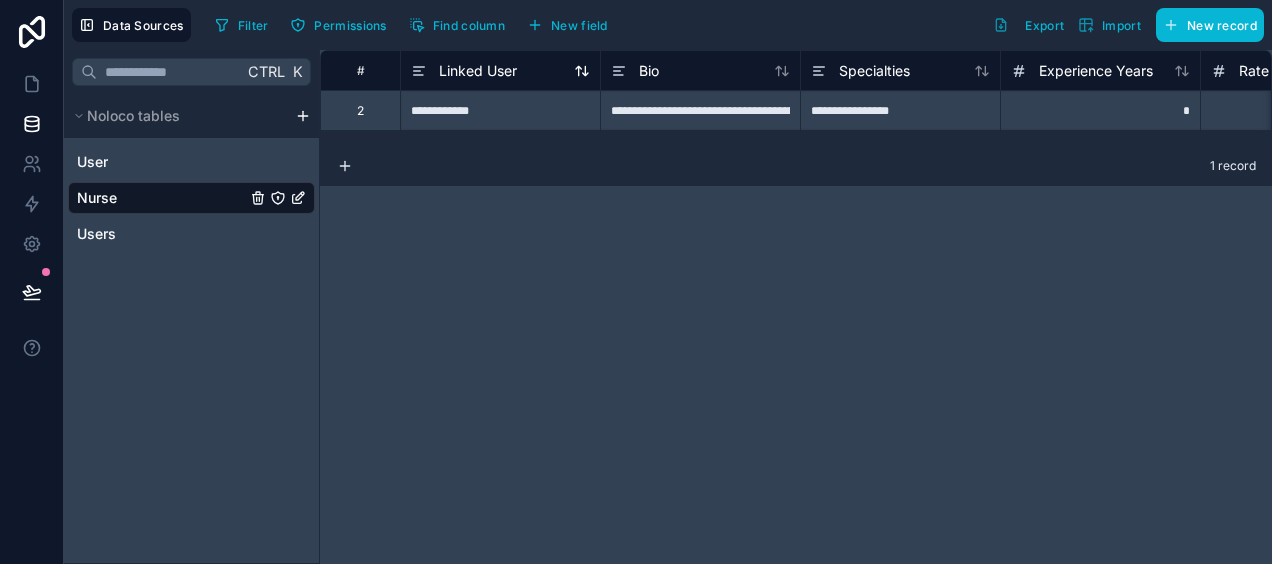click on "Linked User" at bounding box center [478, 71] 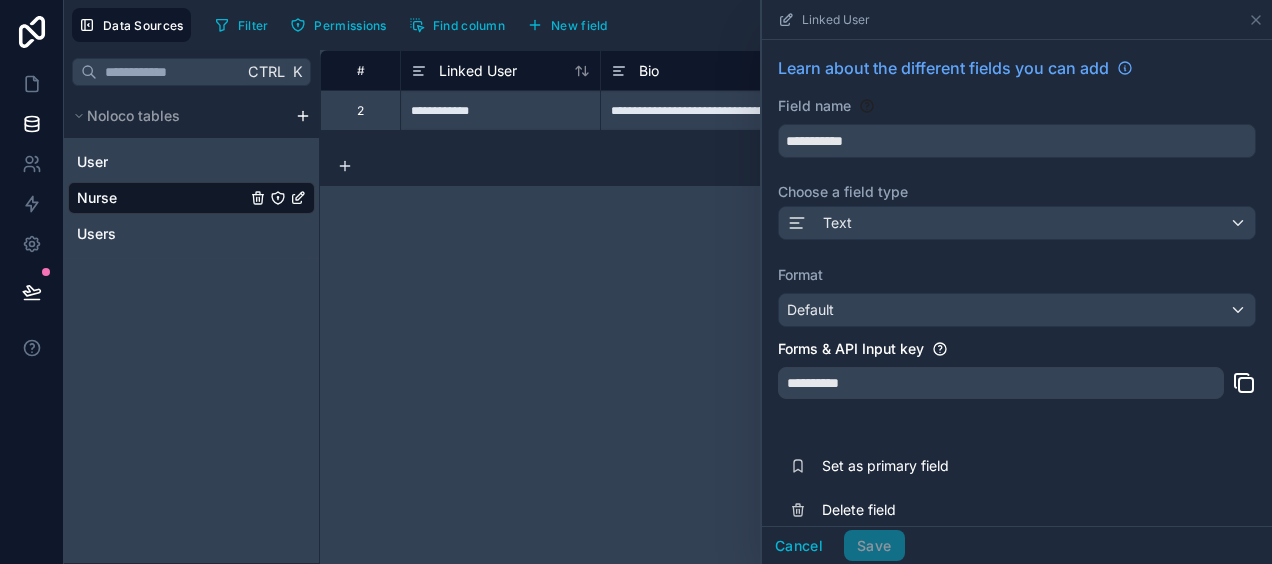 click on "**********" at bounding box center [796, 307] 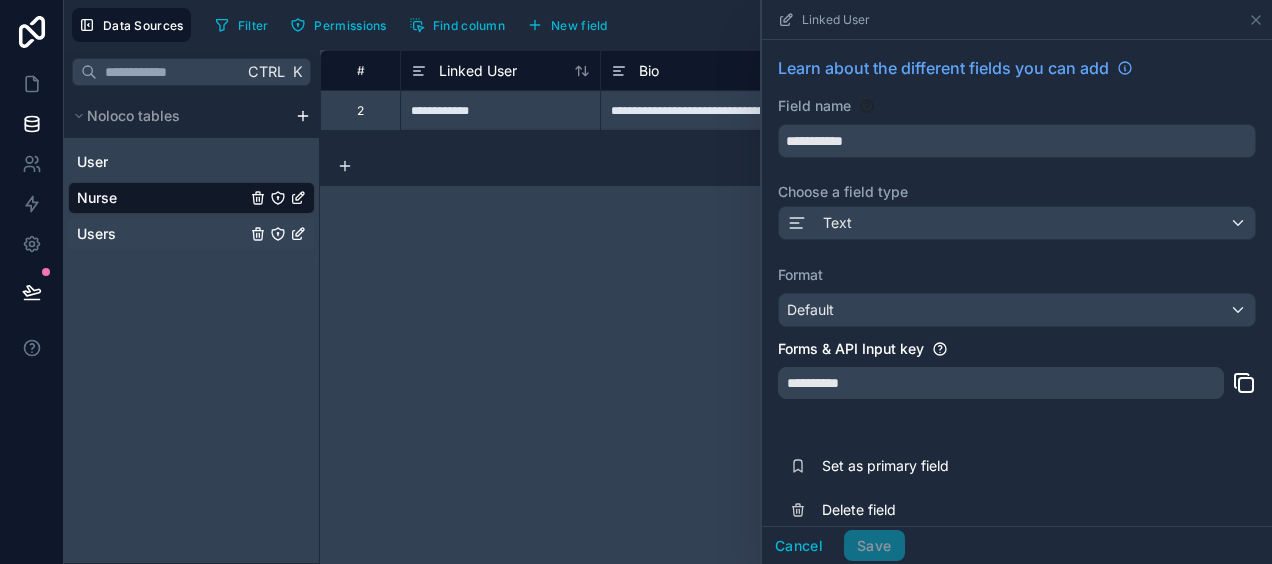 click on "Users" at bounding box center (96, 234) 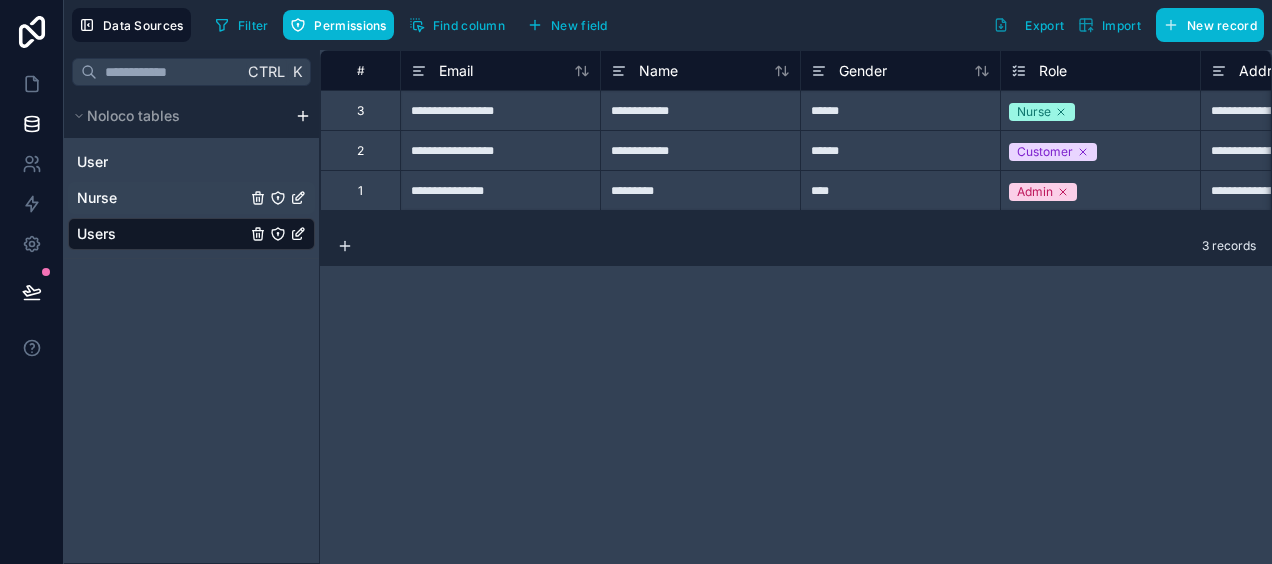 click on "Nurse" at bounding box center [191, 198] 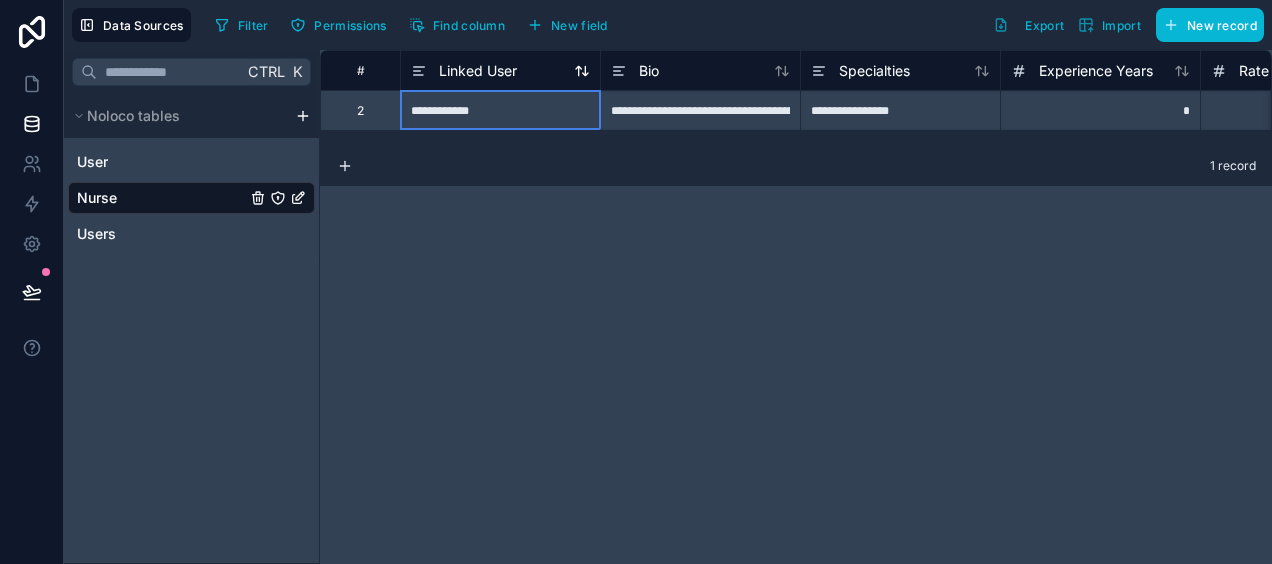 click on "Linked User" at bounding box center [478, 71] 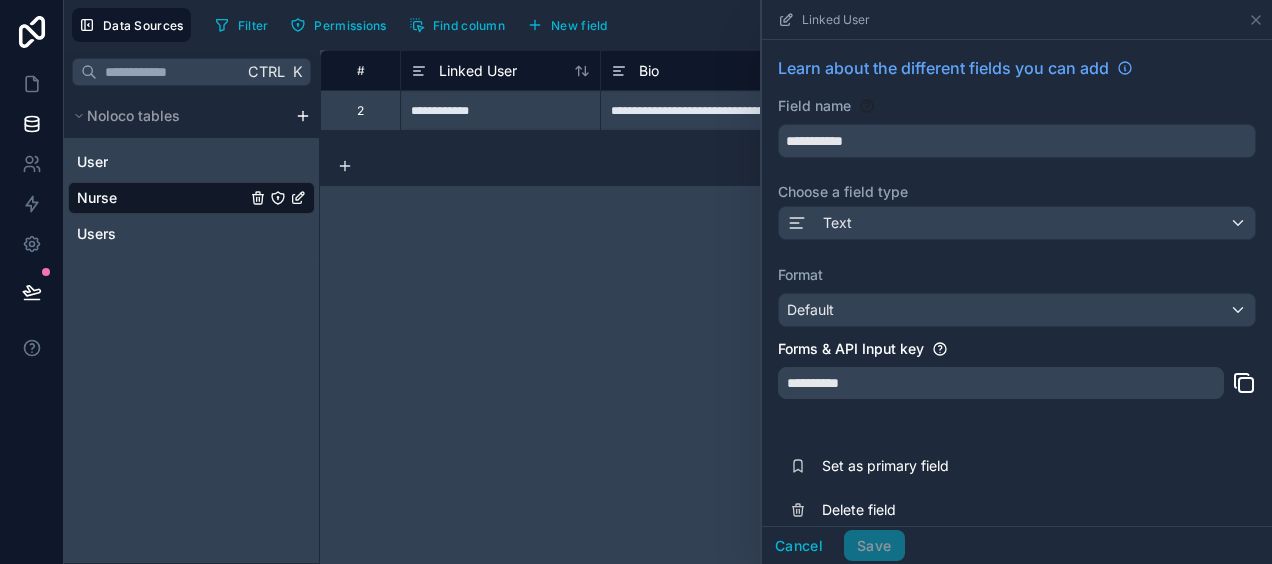 scroll, scrollTop: 21, scrollLeft: 0, axis: vertical 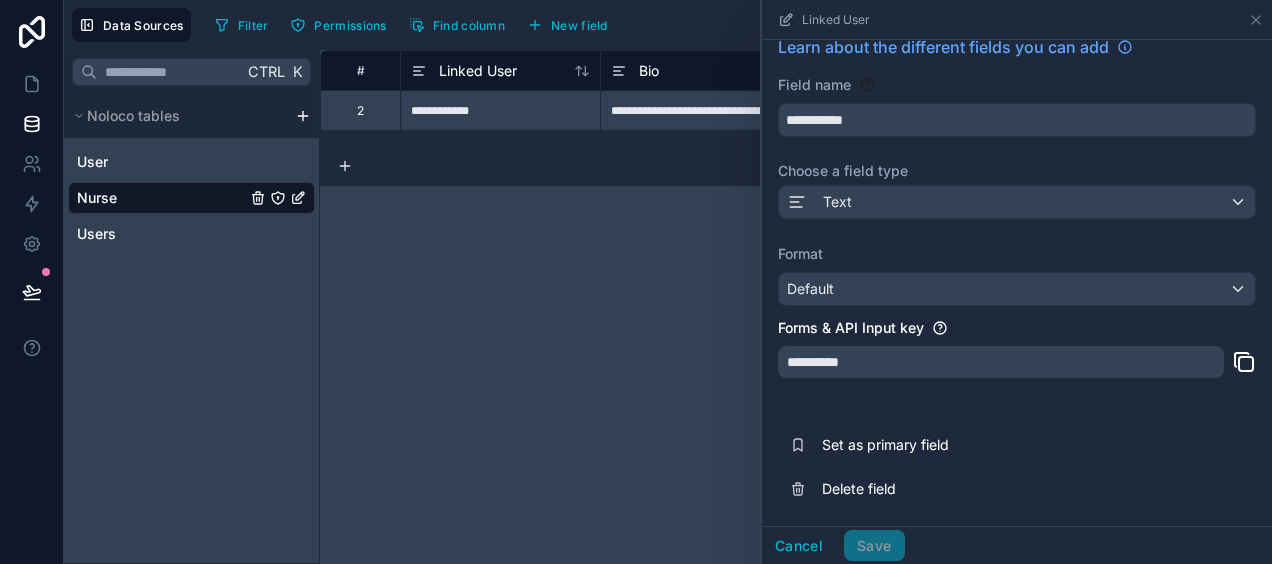 click on "**********" at bounding box center [796, 307] 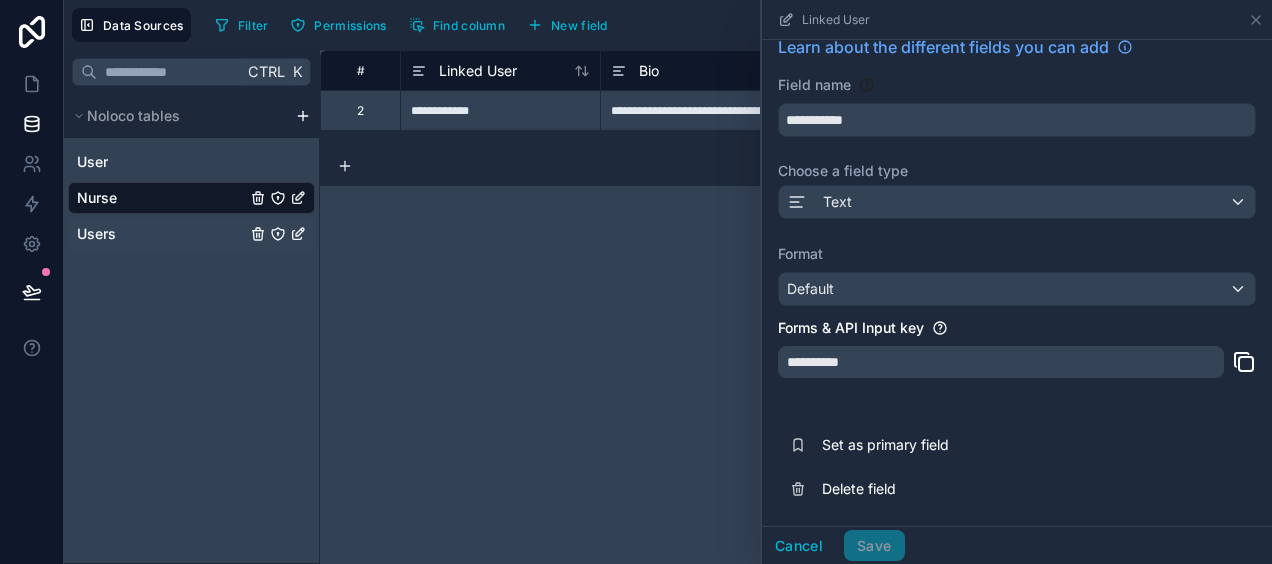 click on "Users" at bounding box center [191, 234] 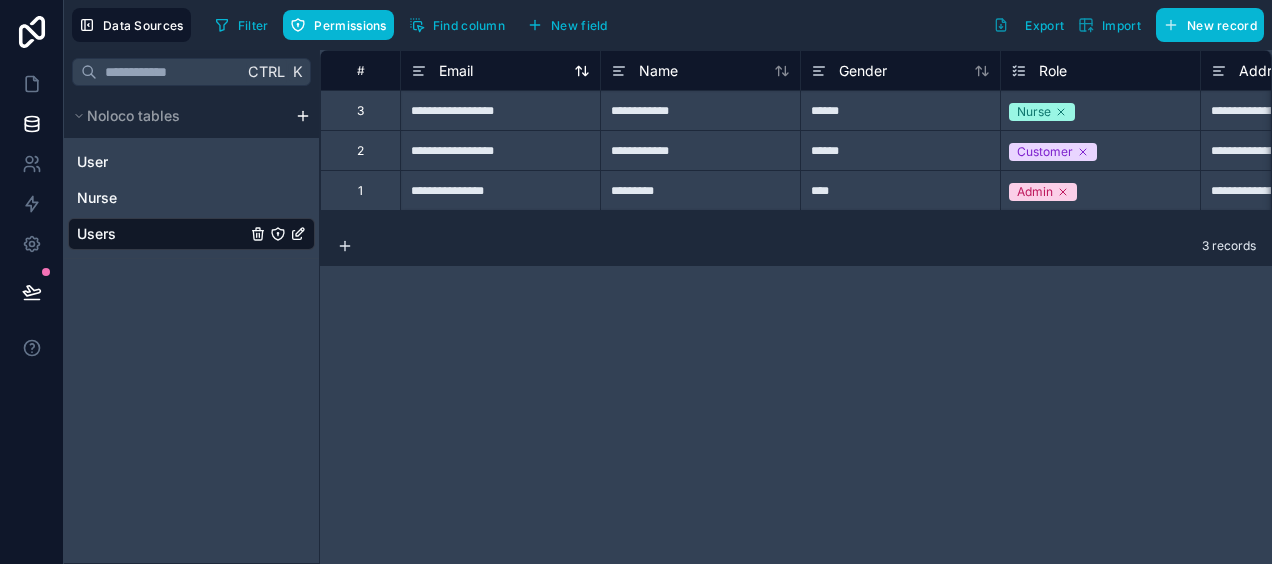 click on "Email" at bounding box center (456, 71) 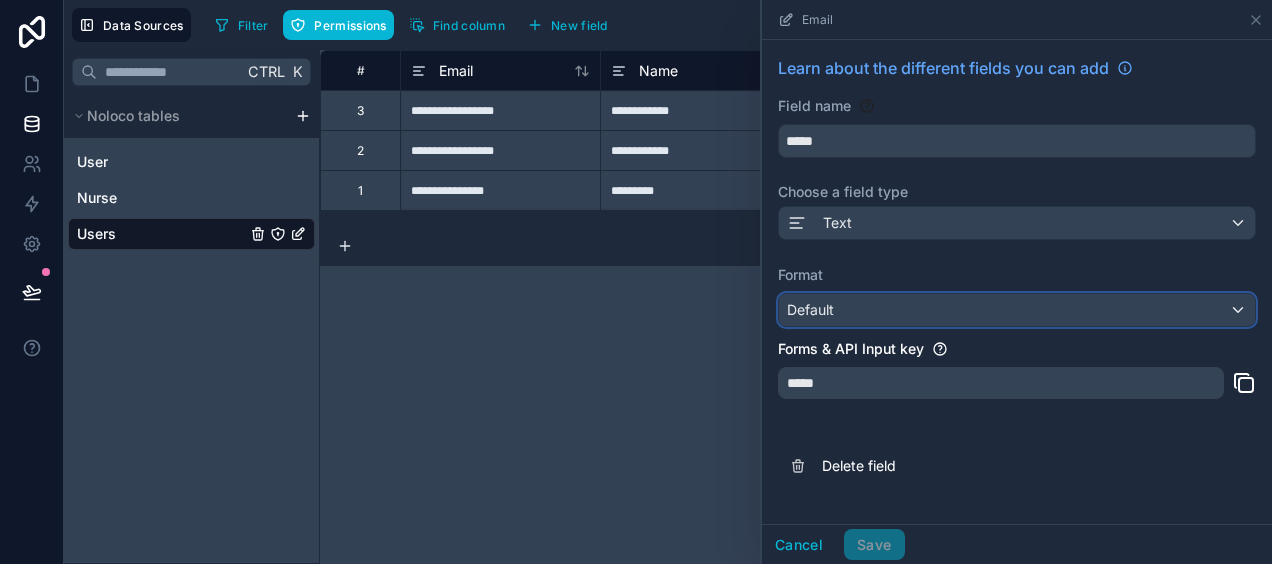 click on "Default" at bounding box center (1017, 310) 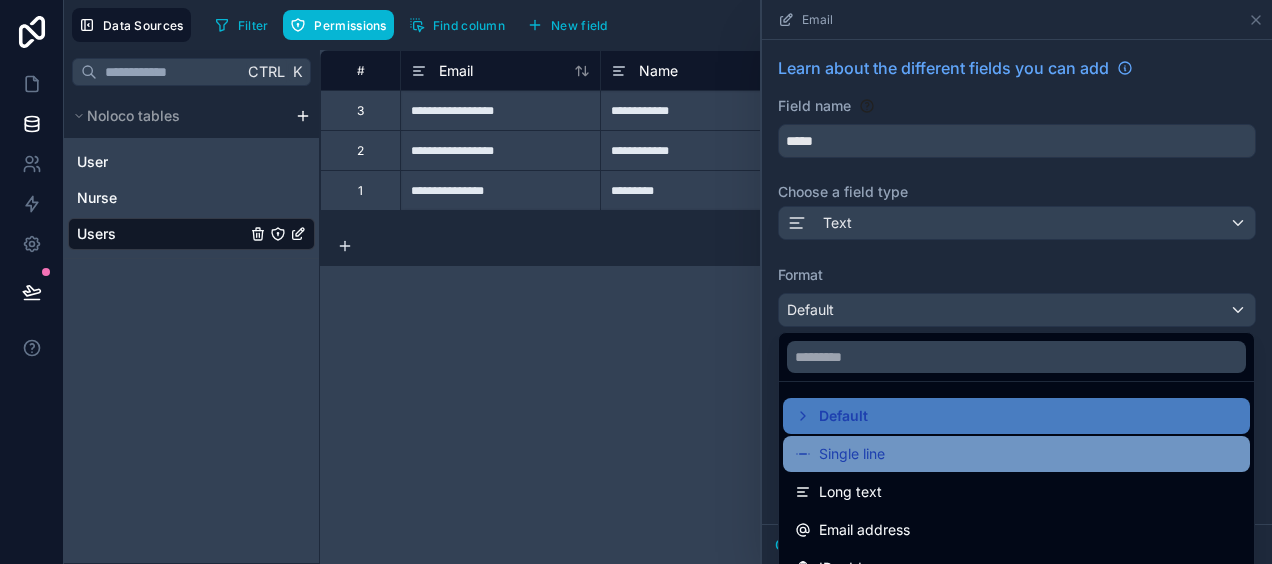 click on "Single line" at bounding box center [1016, 454] 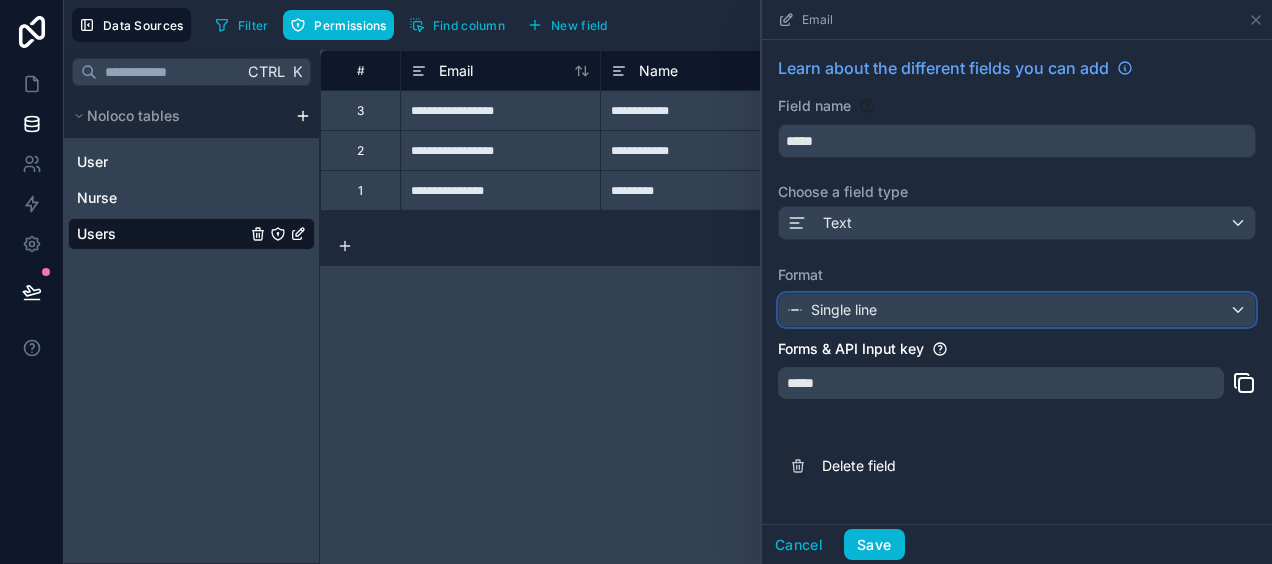 click on "Single line" at bounding box center (1017, 310) 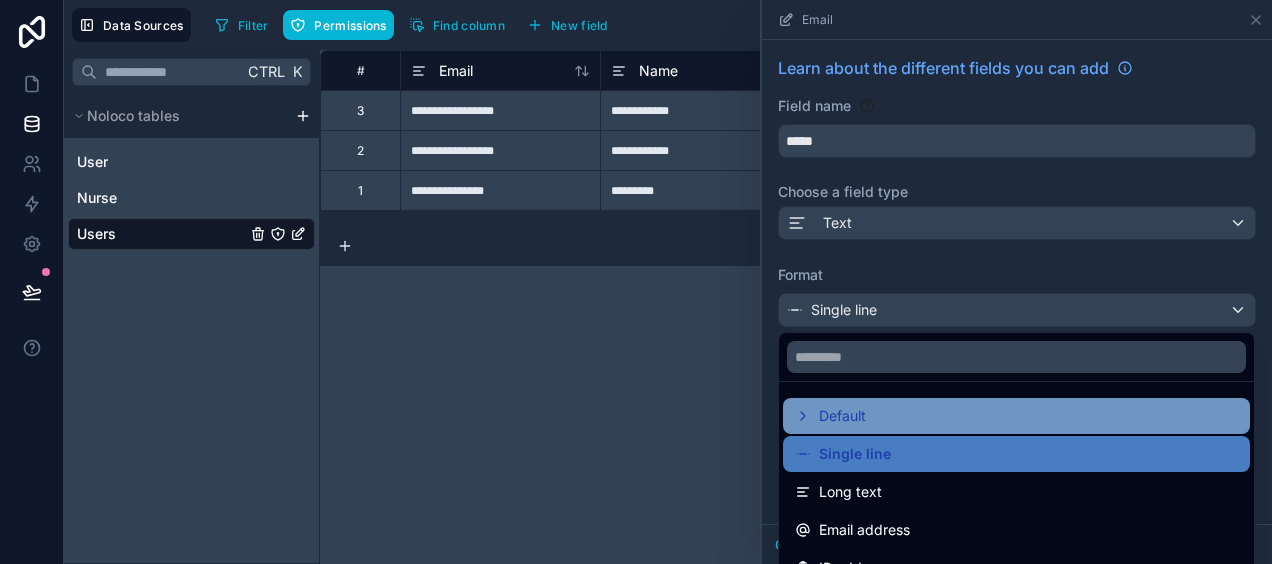 click on "Default" at bounding box center [1016, 416] 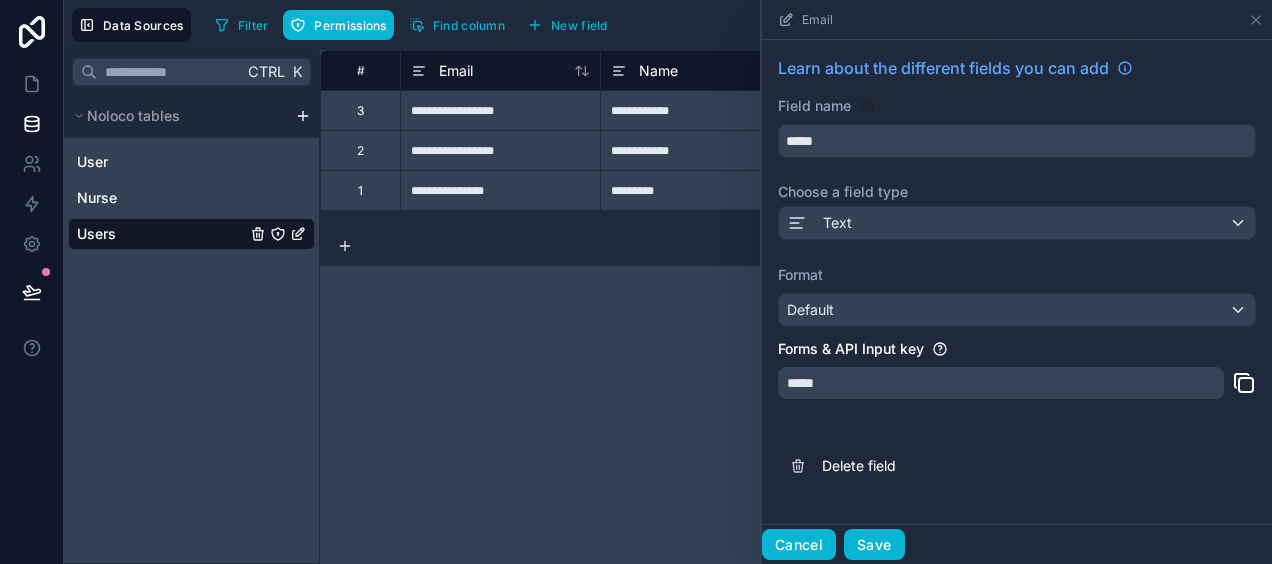 click on "Cancel" at bounding box center (799, 545) 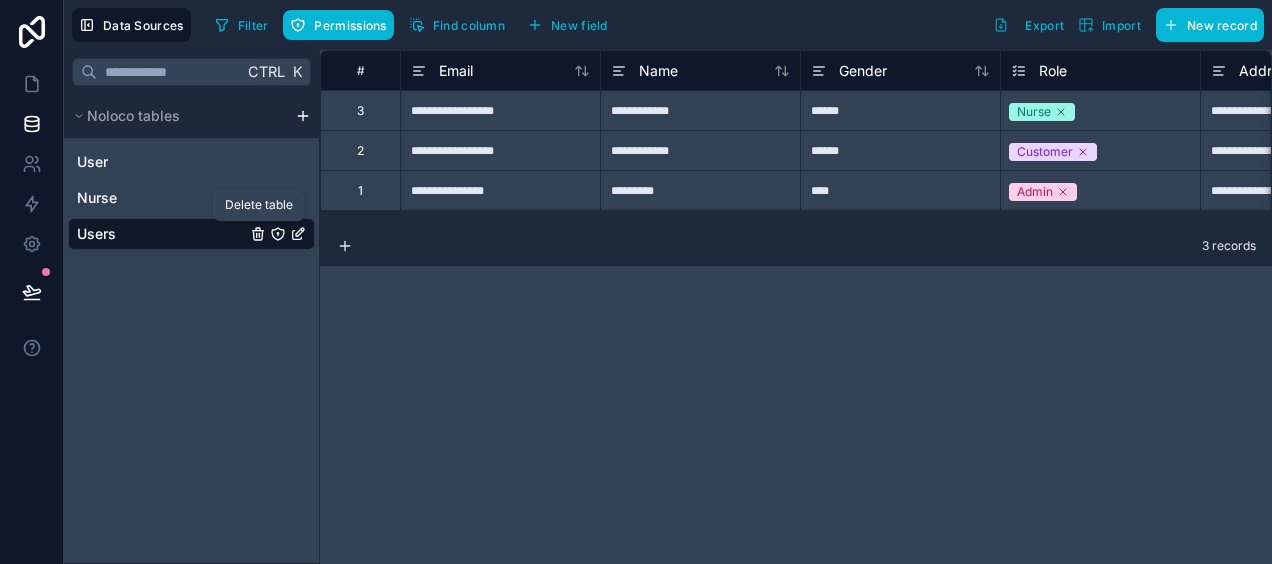click 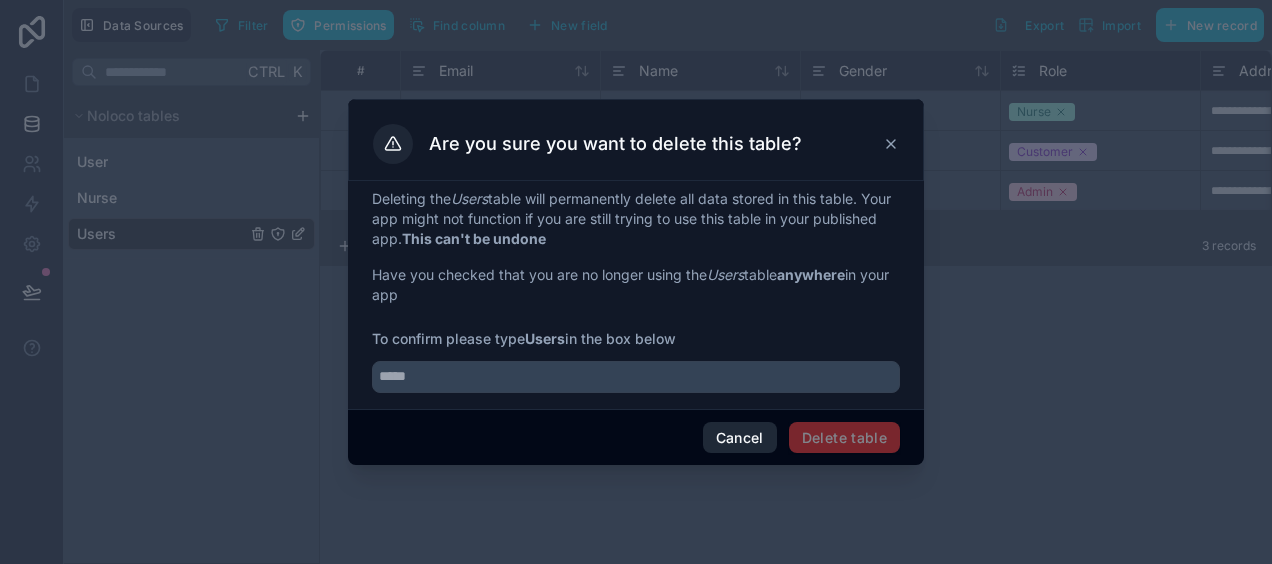 click on "Cancel" at bounding box center [740, 438] 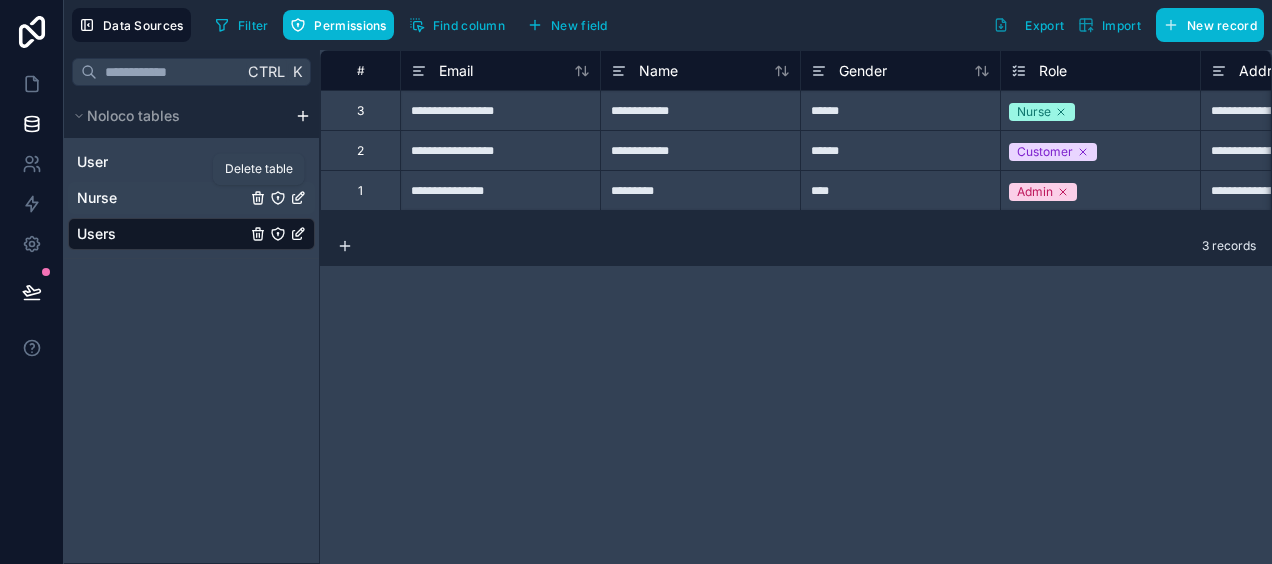 click 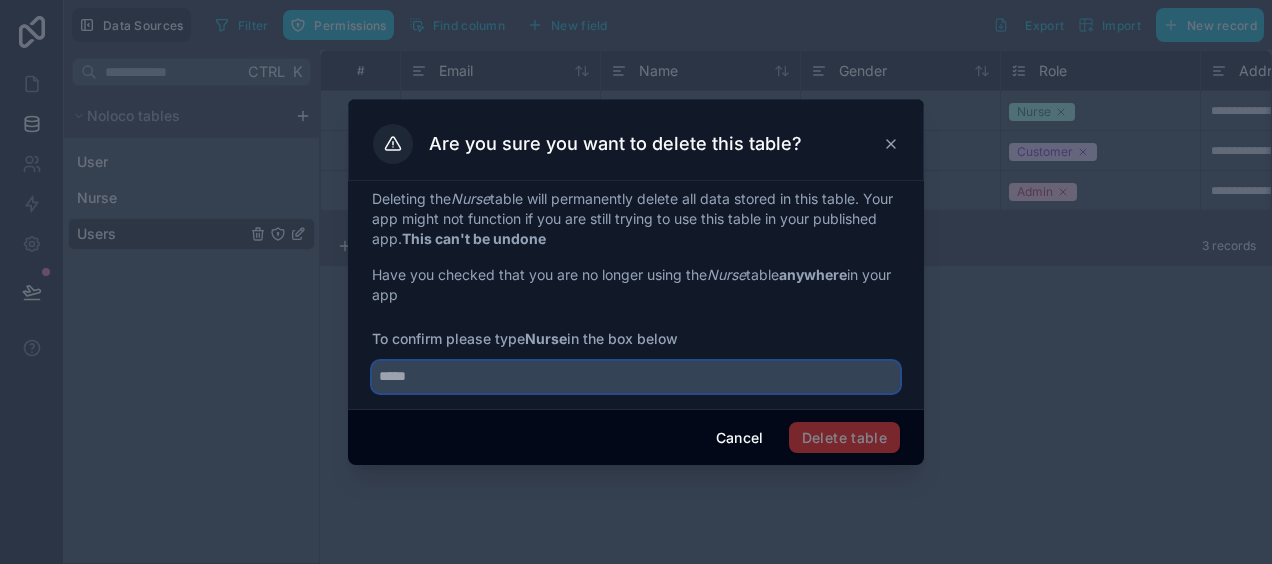click at bounding box center [636, 377] 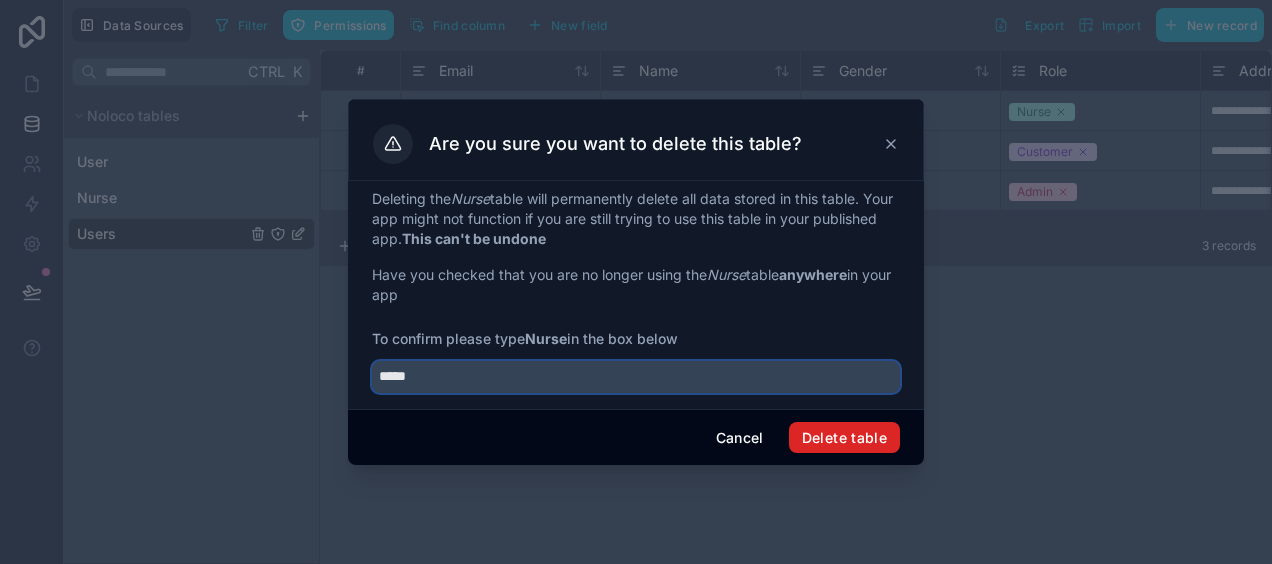 type on "*****" 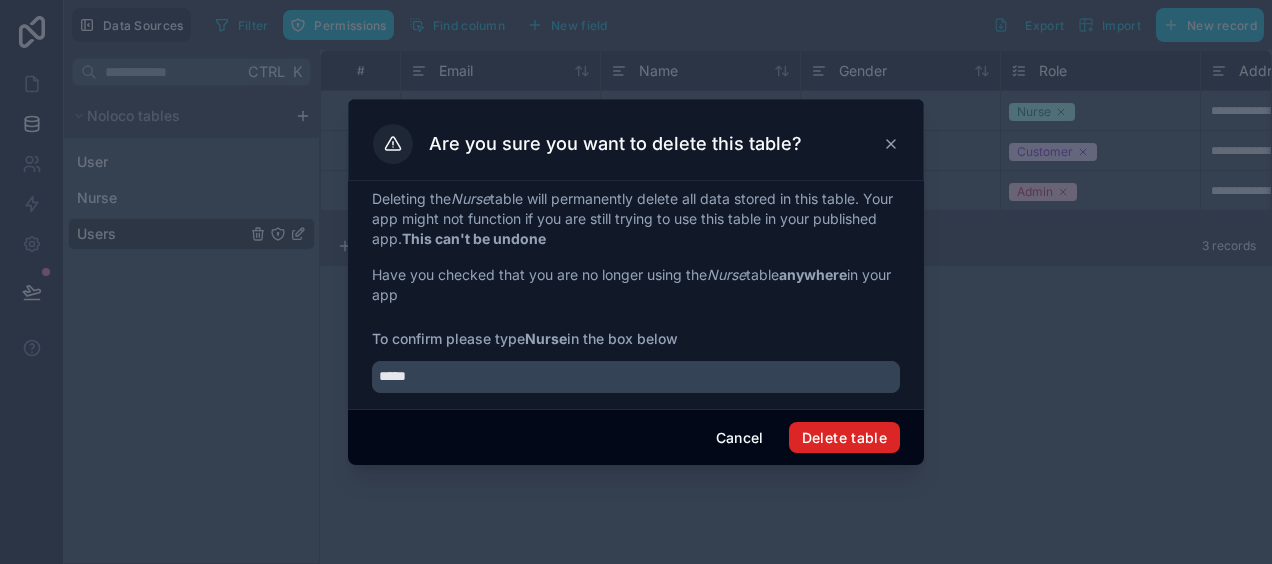 click on "Delete table" at bounding box center [844, 438] 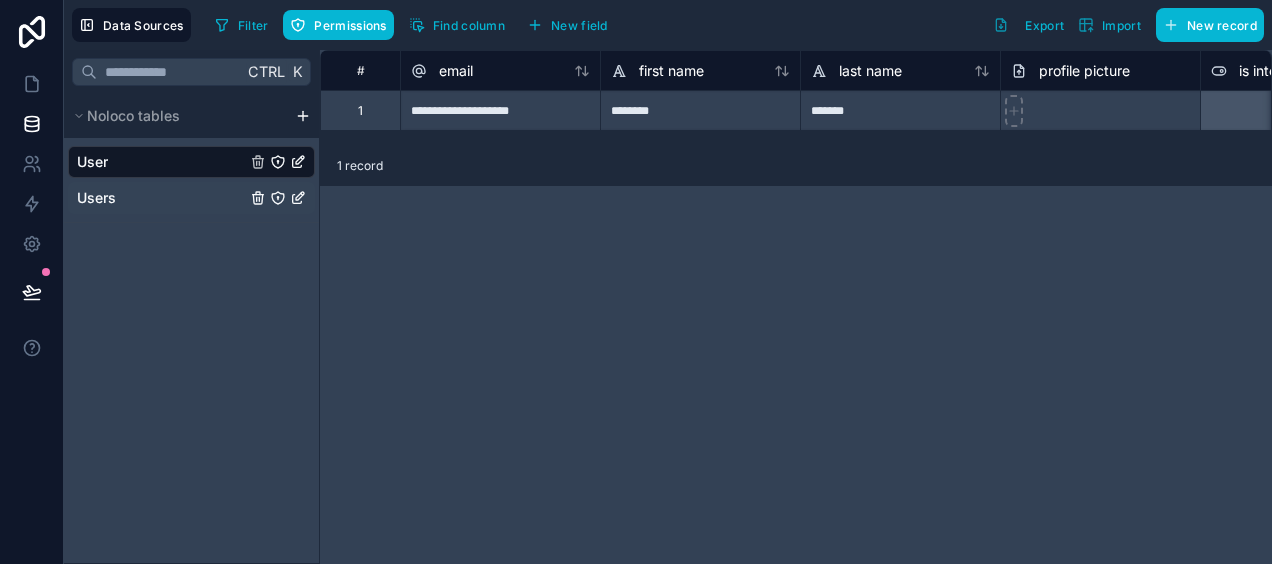 click on "Users" at bounding box center (191, 198) 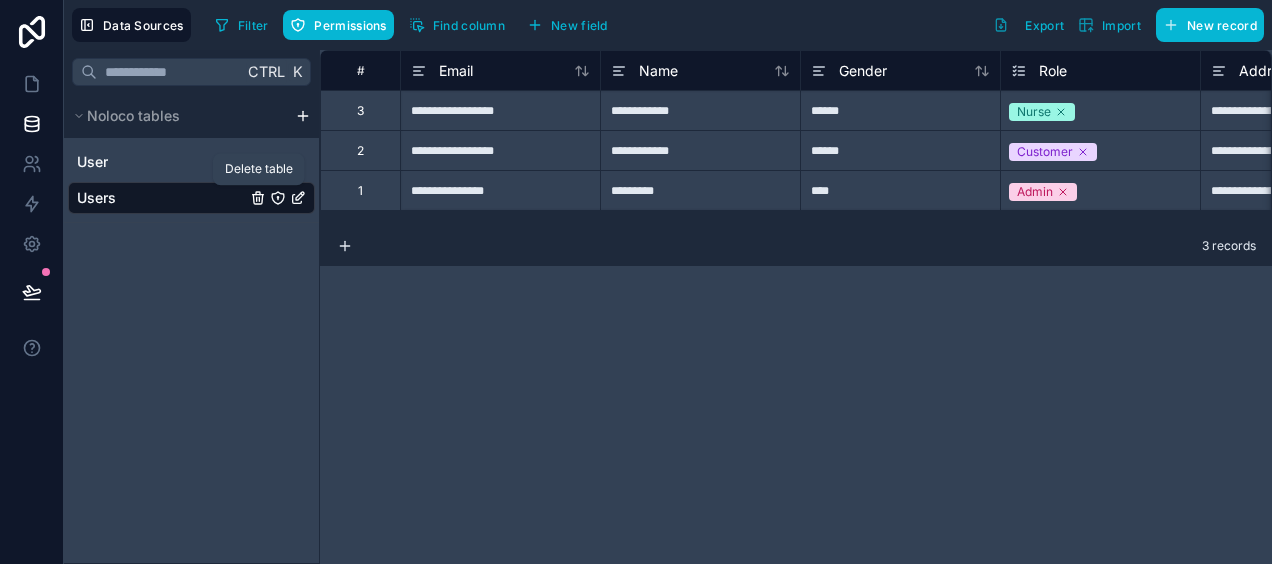 click 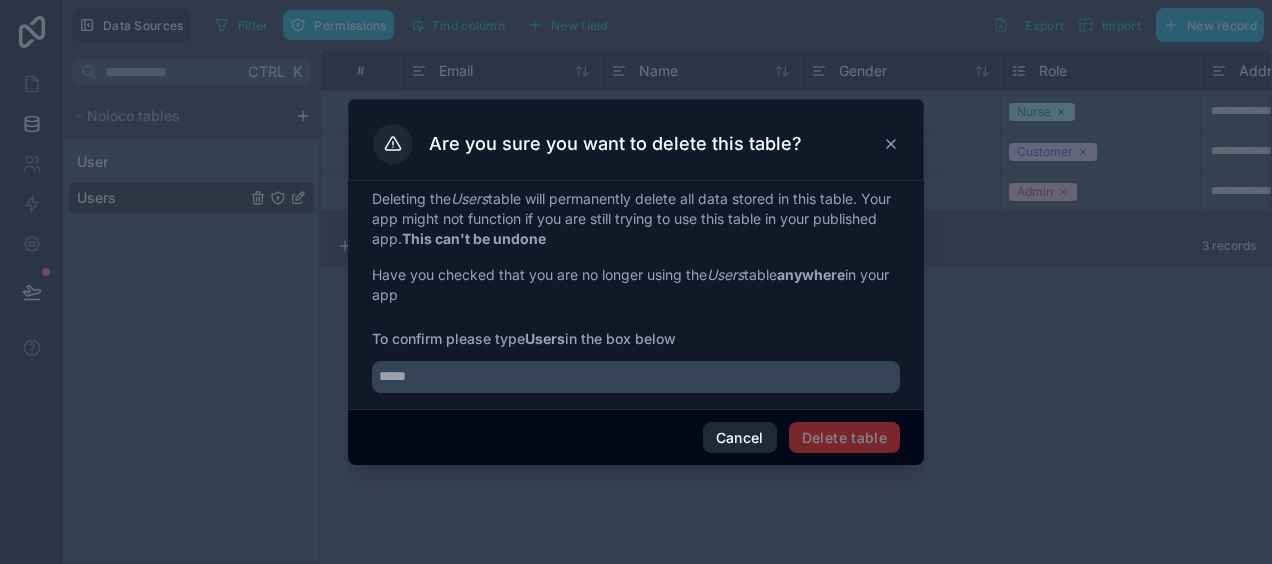 click on "Cancel" at bounding box center (740, 438) 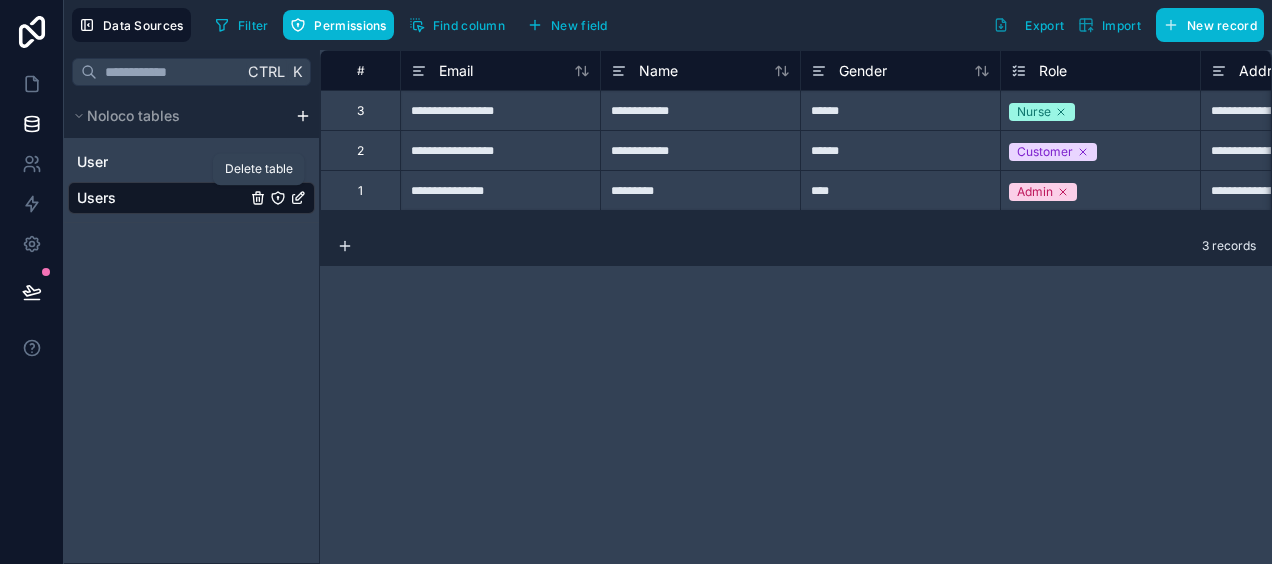 click 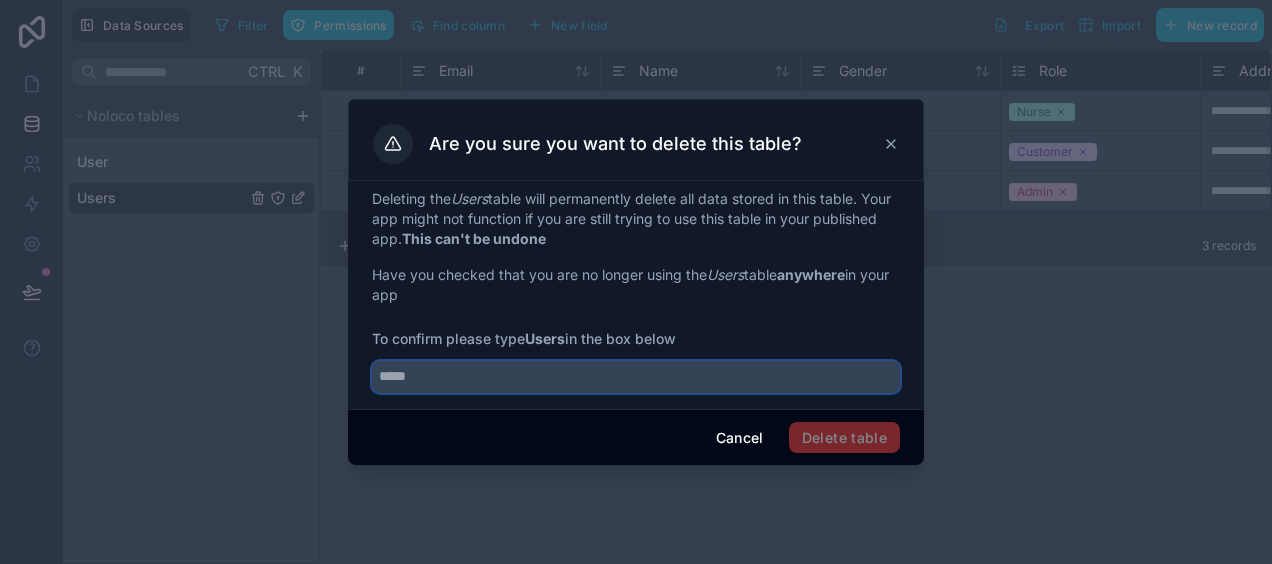 click at bounding box center (636, 377) 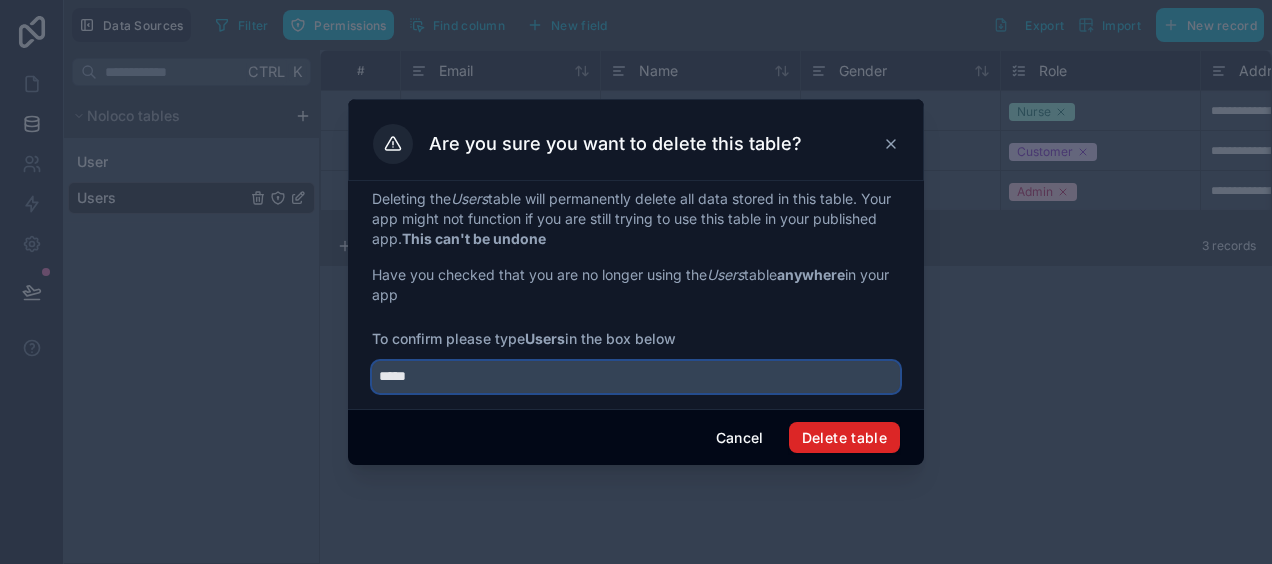 type on "*****" 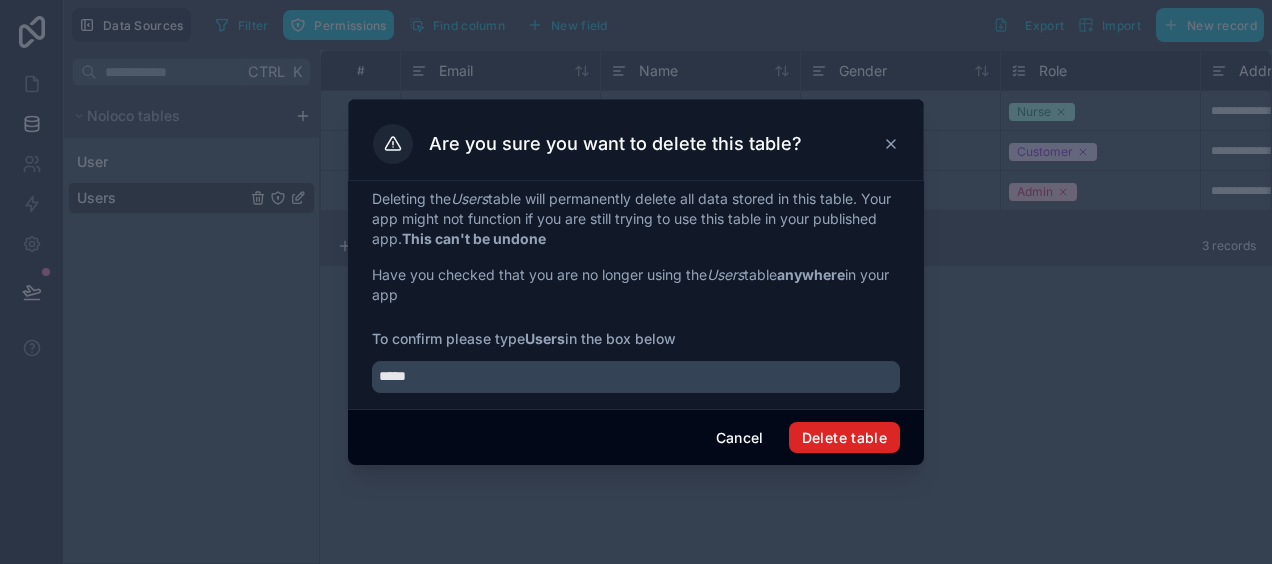 click on "Delete table" at bounding box center [844, 438] 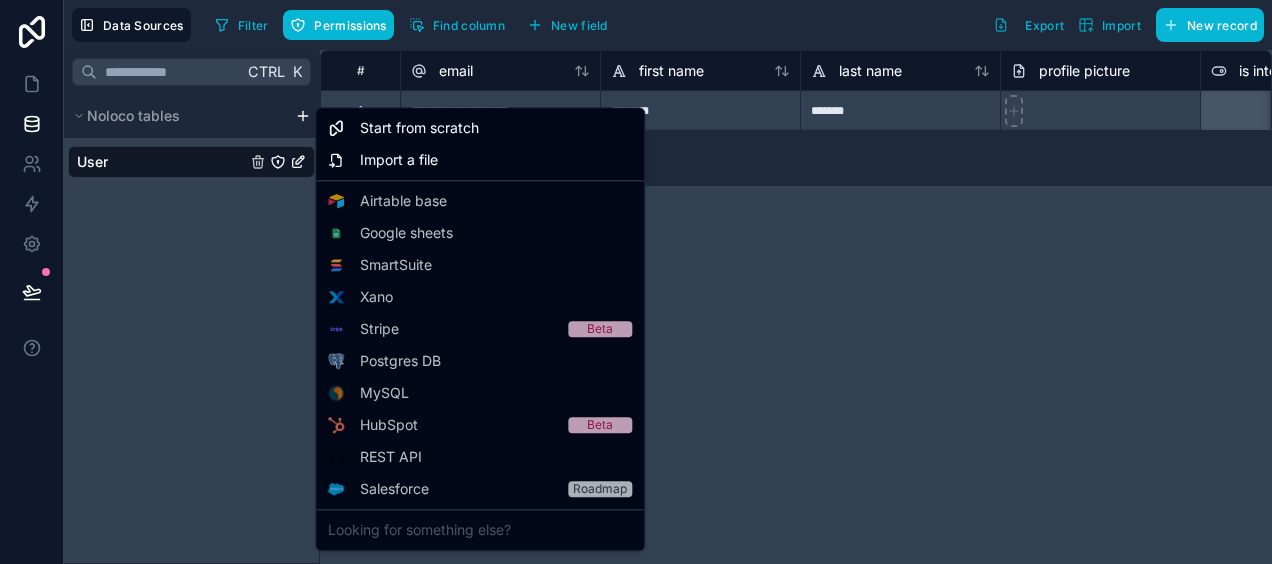 click on "**********" at bounding box center [636, 282] 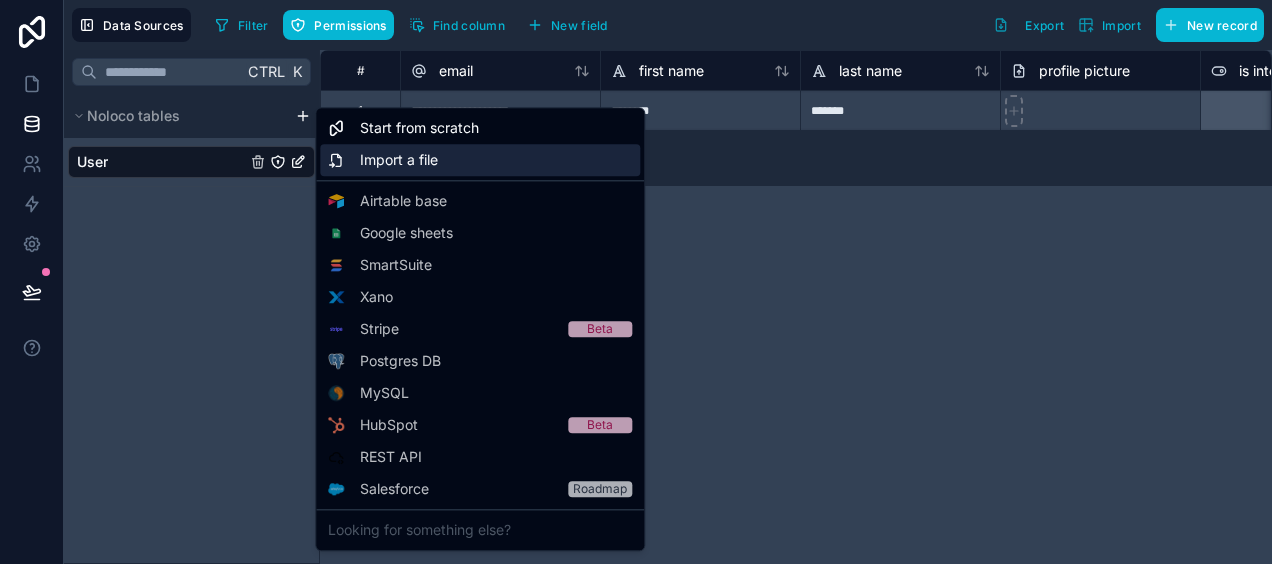 click on "Import a file" at bounding box center (399, 160) 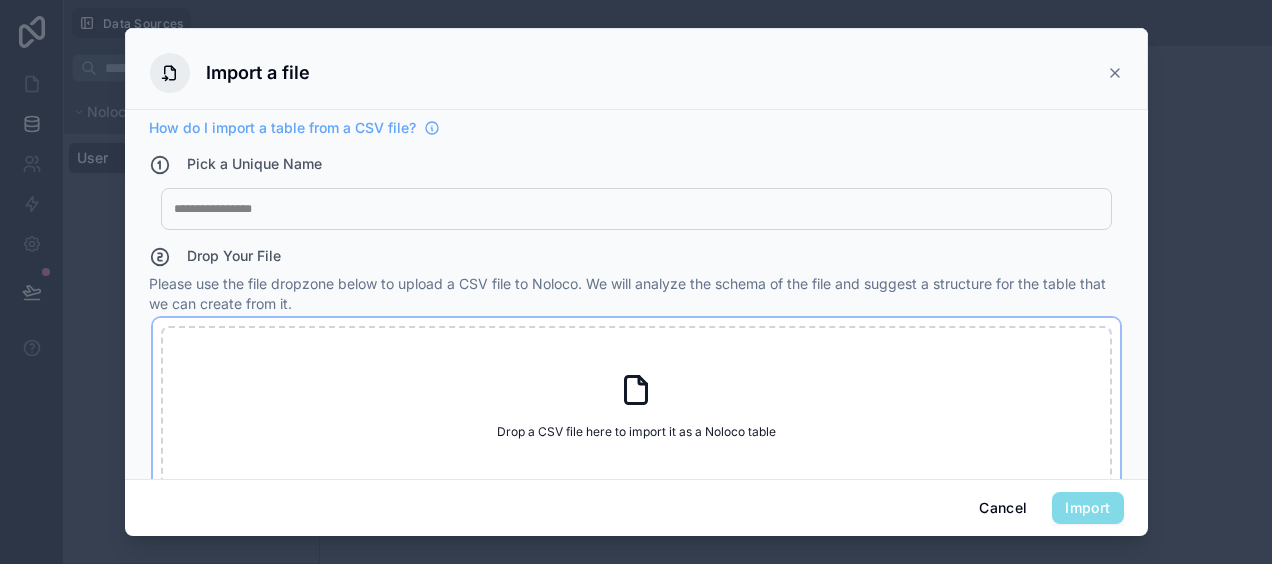 click on "Drop a CSV file here to import it as a Noloco table Drop a CSV file here to import it as a Noloco table" at bounding box center (636, 406) 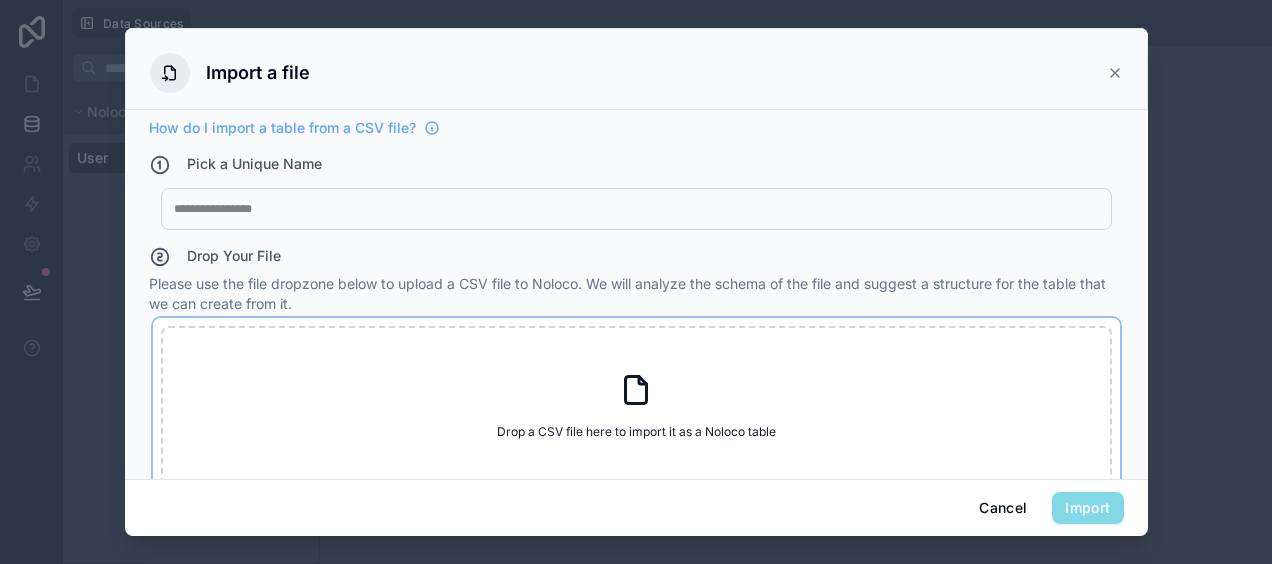 type on "**********" 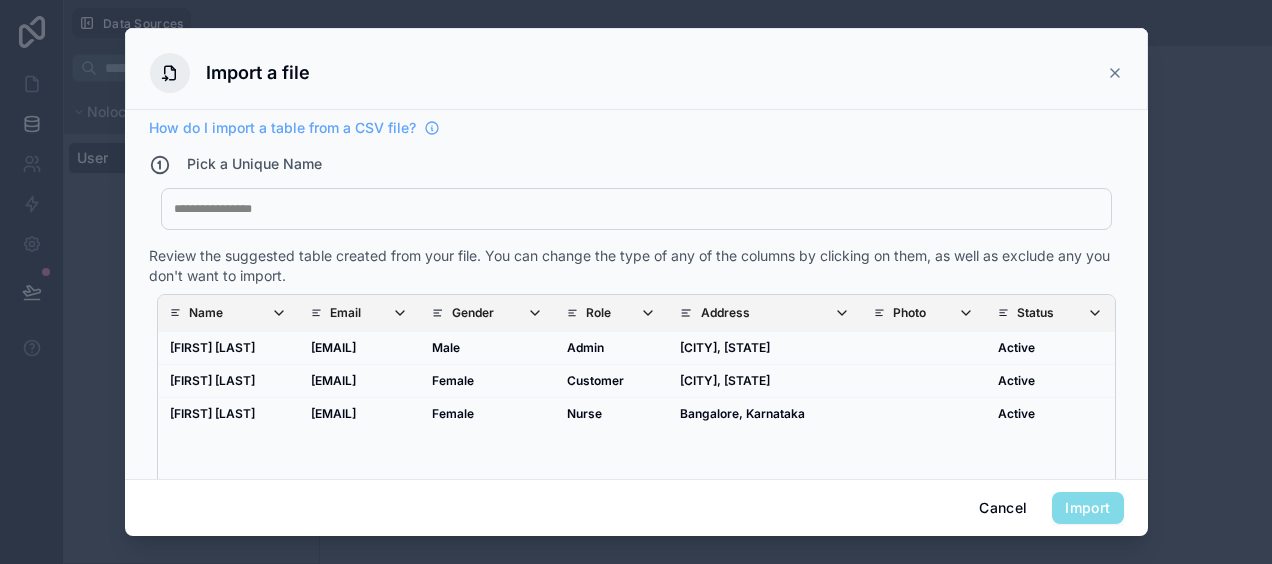click at bounding box center (636, 209) 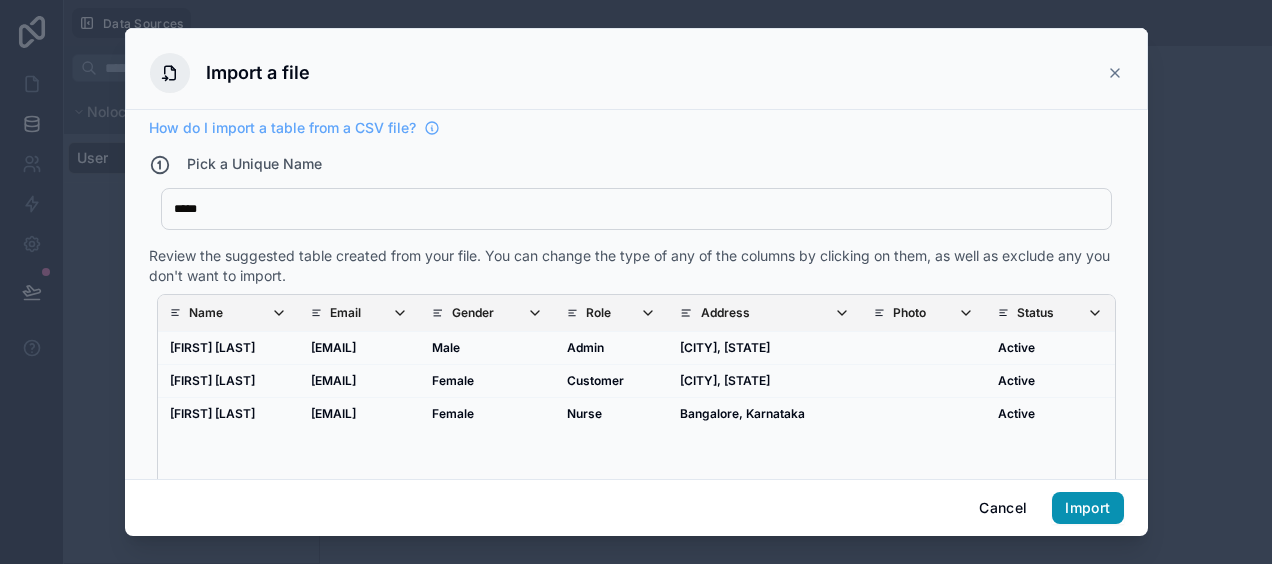 click on "Import" at bounding box center [1087, 508] 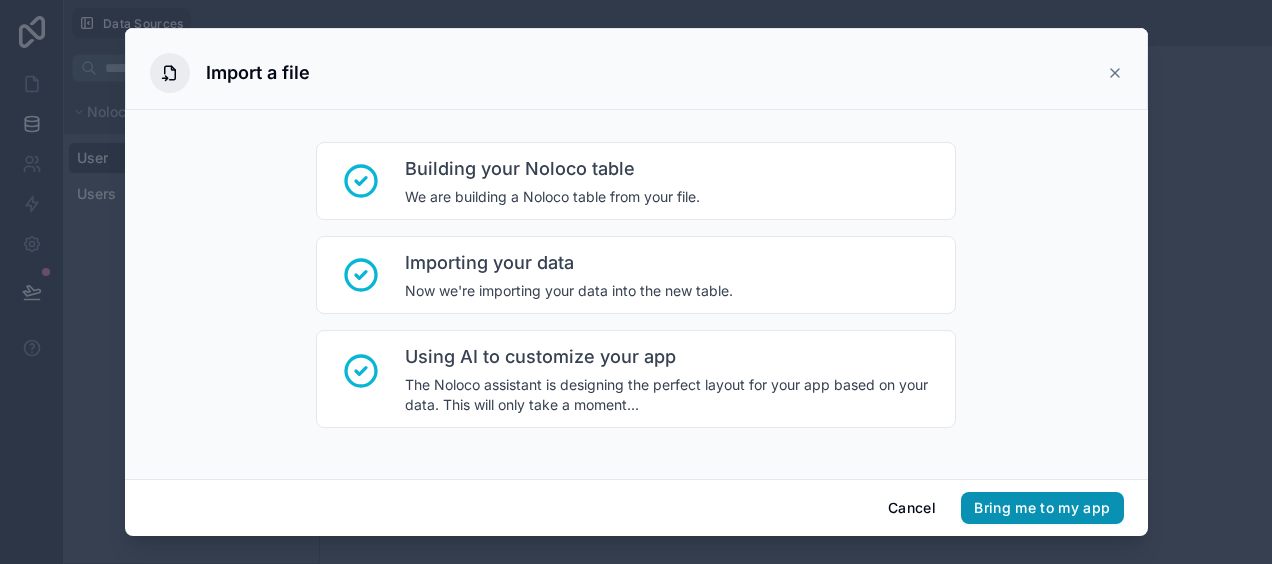 click on "Bring me to my app" at bounding box center (1042, 508) 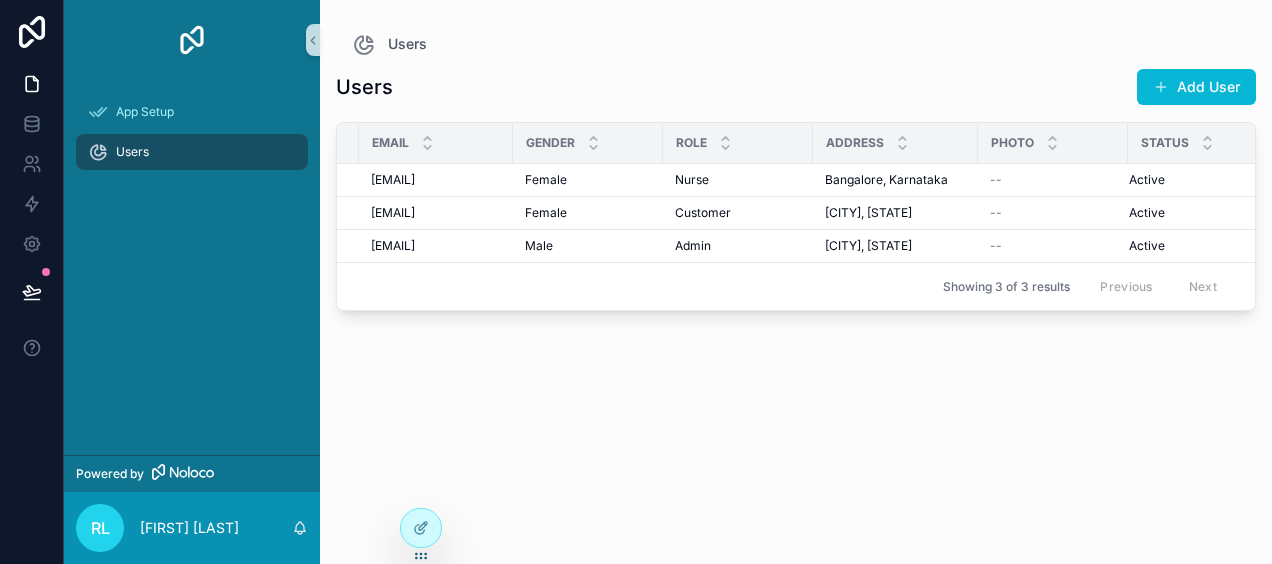 scroll, scrollTop: 0, scrollLeft: 165, axis: horizontal 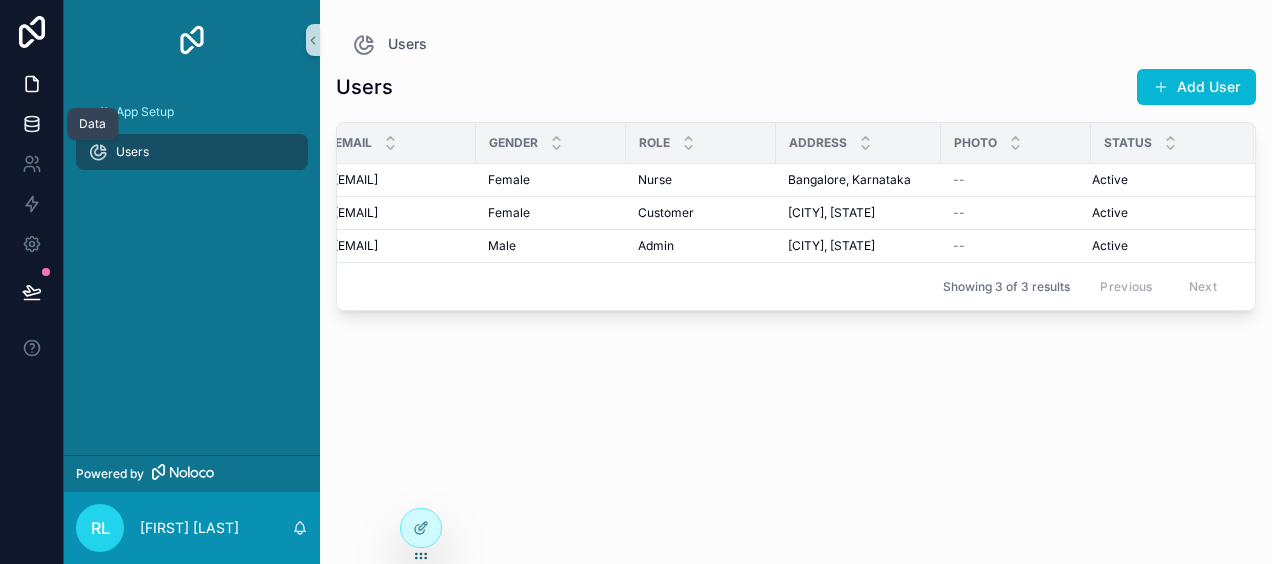 click 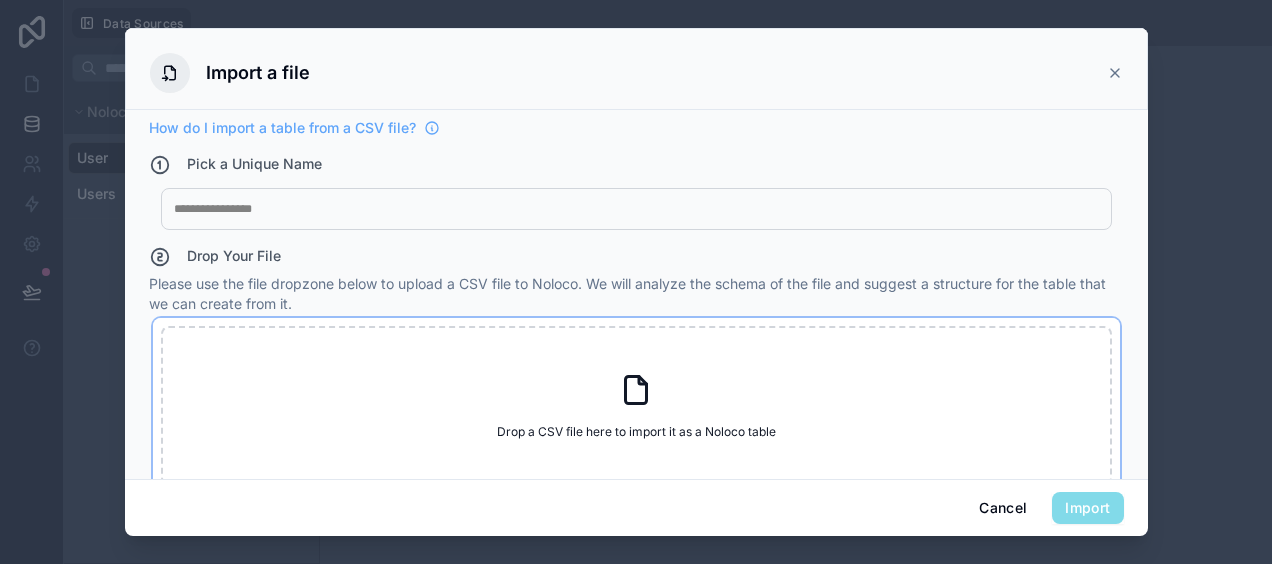 click 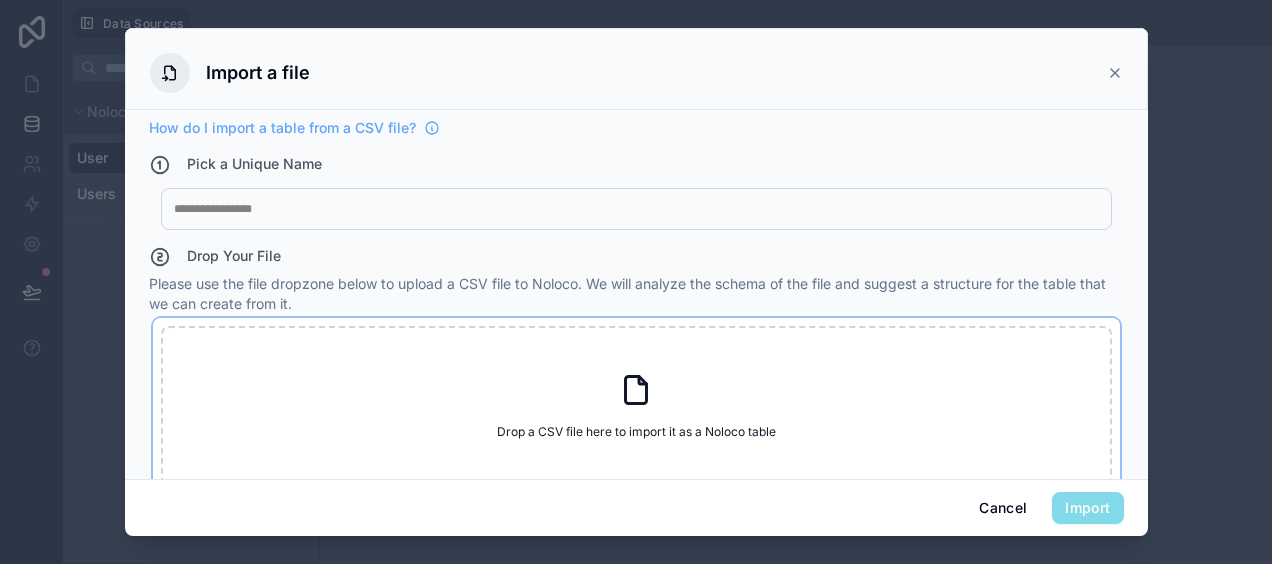 type on "**********" 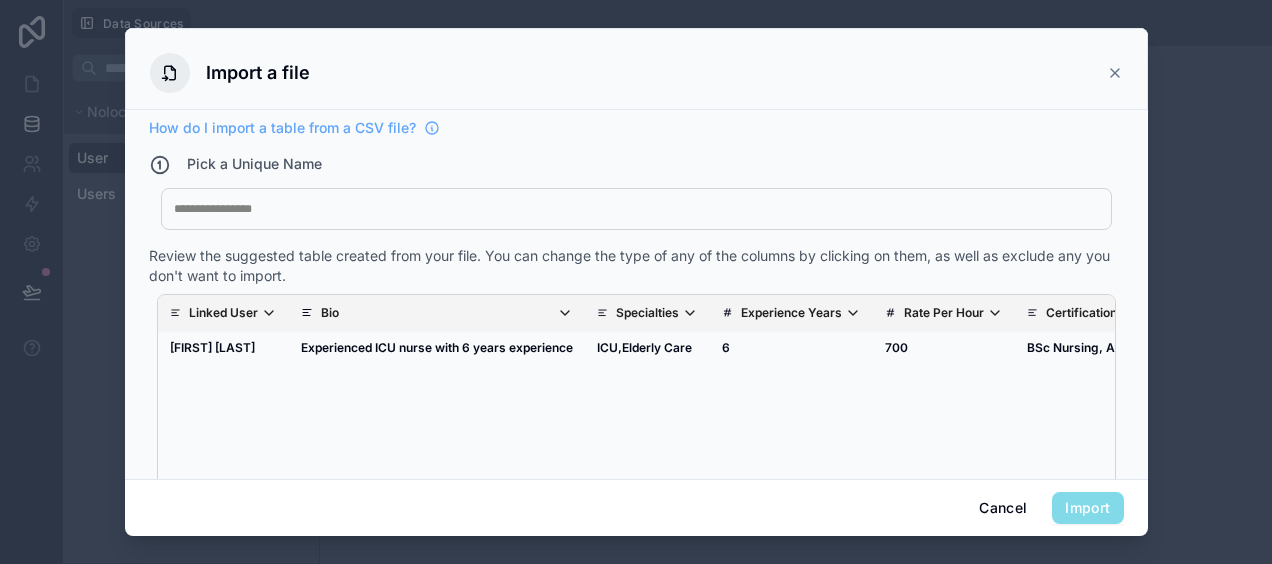 click at bounding box center (636, 209) 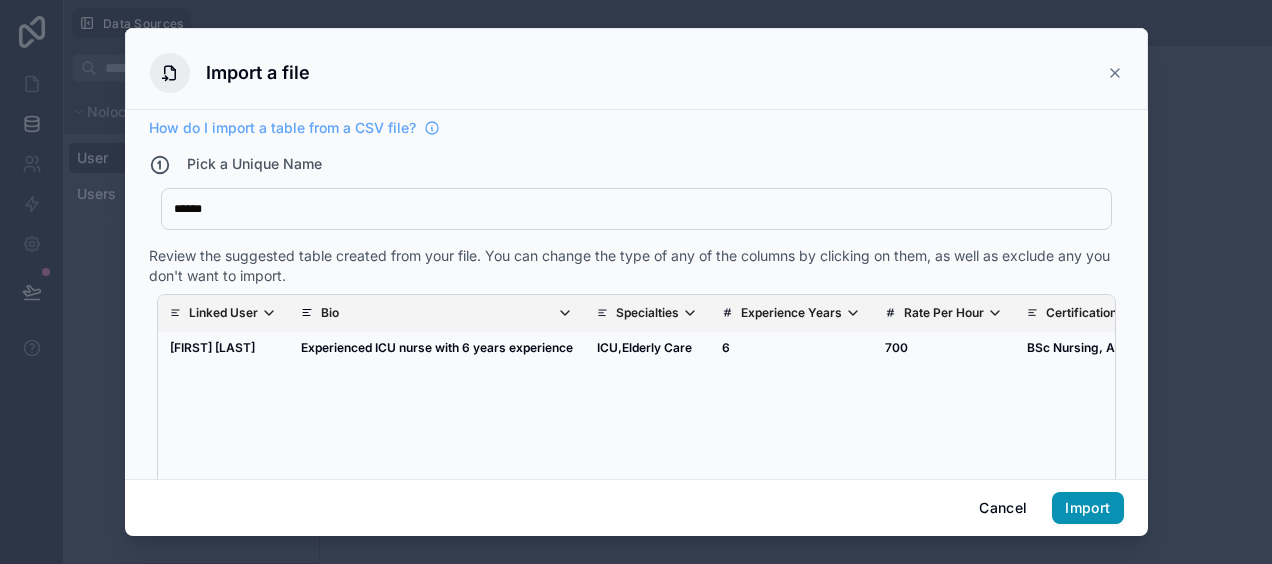 click on "Import" at bounding box center (1087, 508) 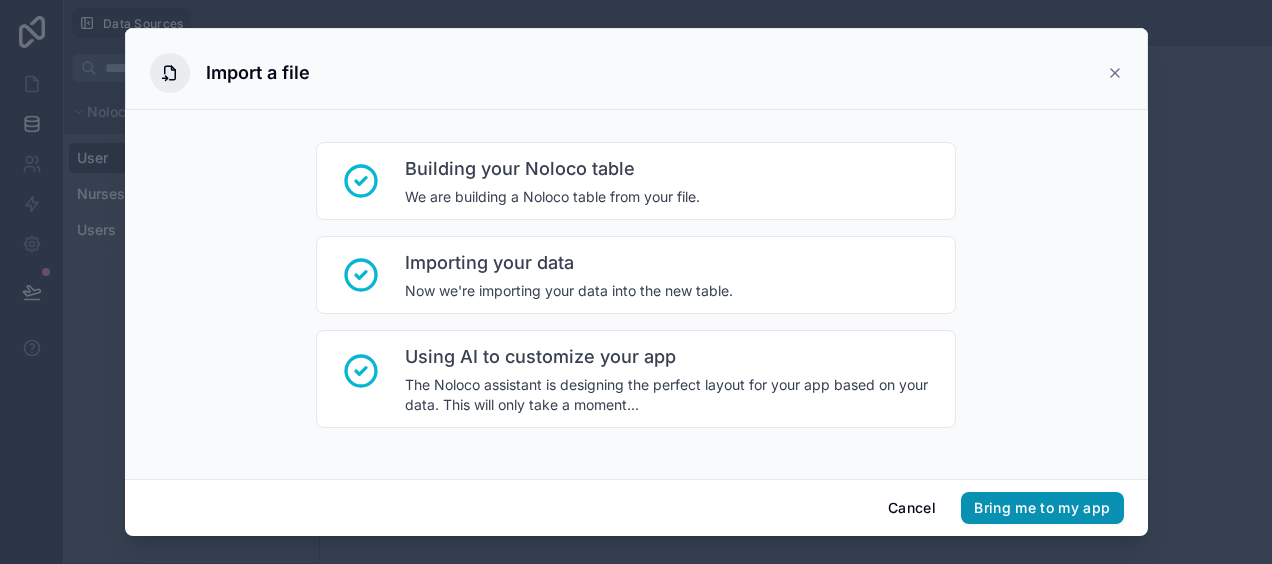 click on "Bring me to my app" at bounding box center [1042, 508] 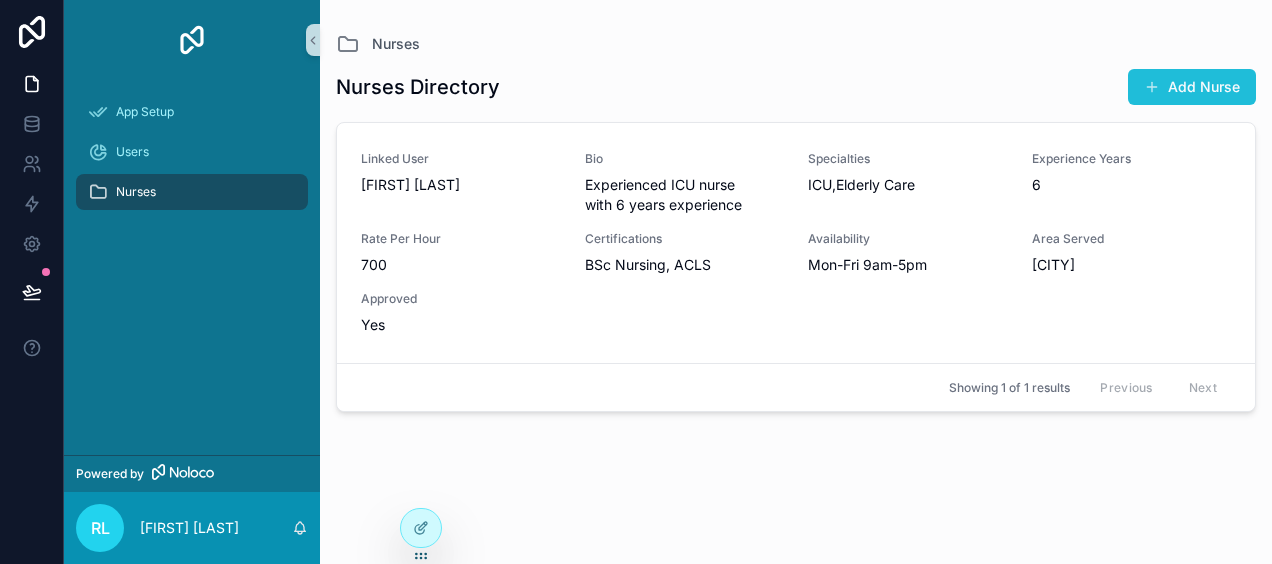 click on "Add Nurse" at bounding box center [1192, 87] 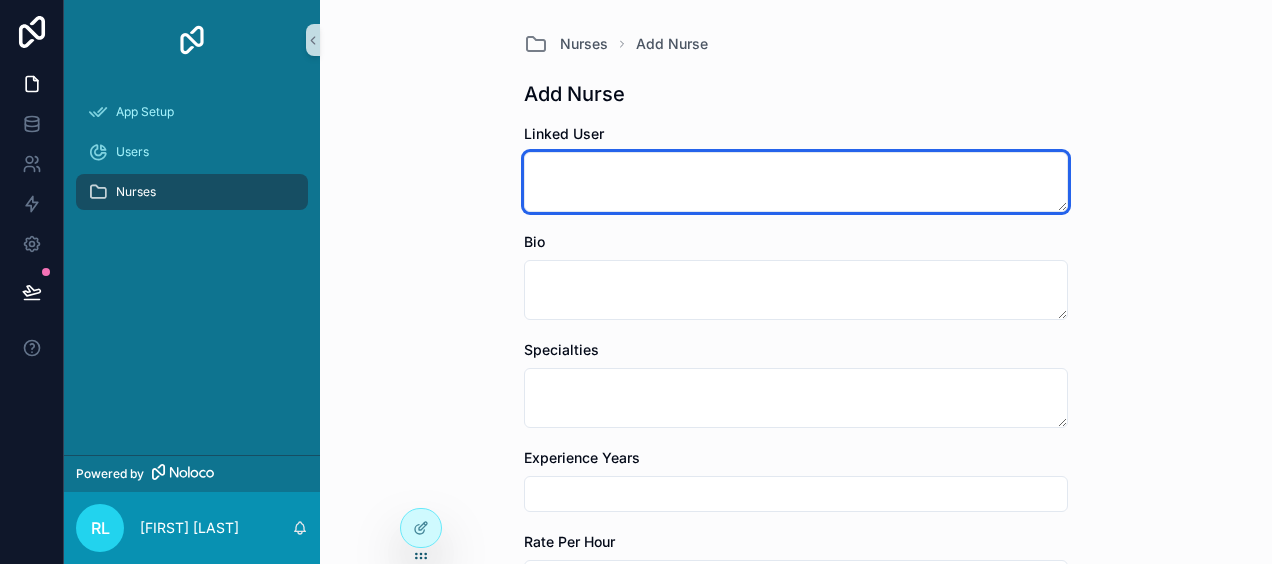 click at bounding box center (796, 182) 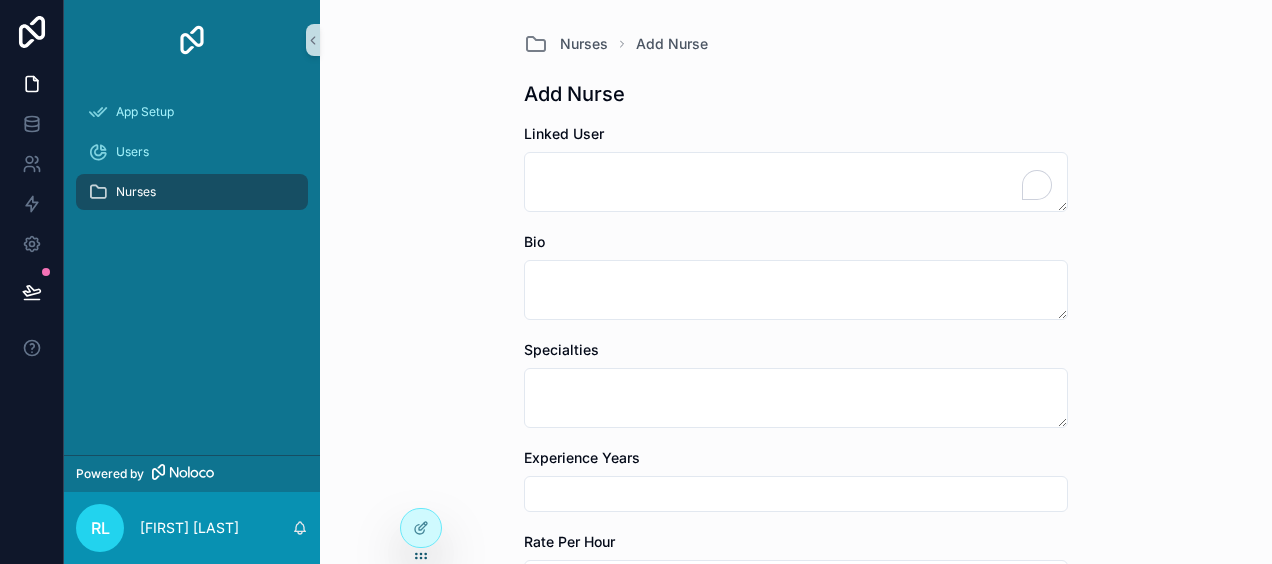 click on "Nurses Add Nurse Add Nurse Linked User Bio Specialties Experience Years Rate Per Hour Certifications Availability Area Served Approved Save" at bounding box center [796, 282] 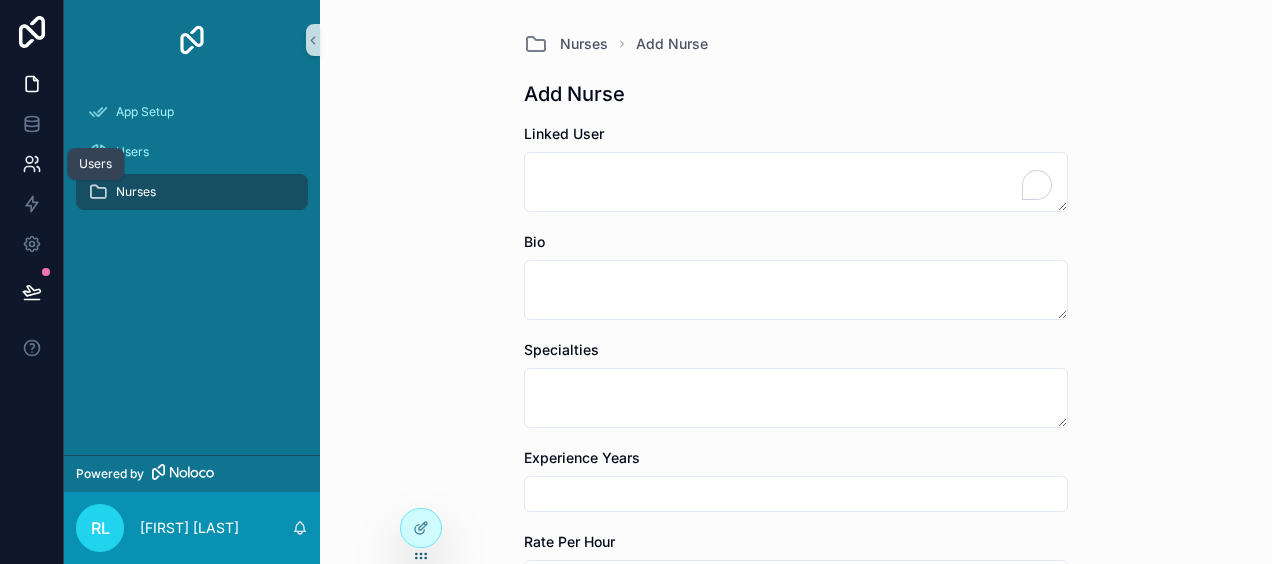 click 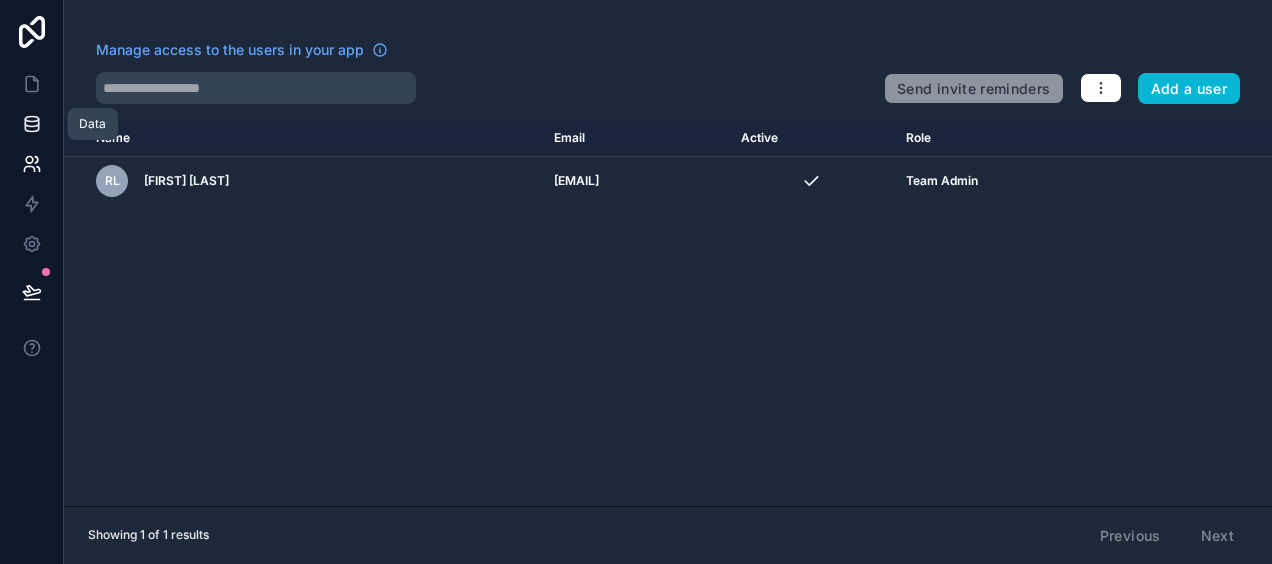 click 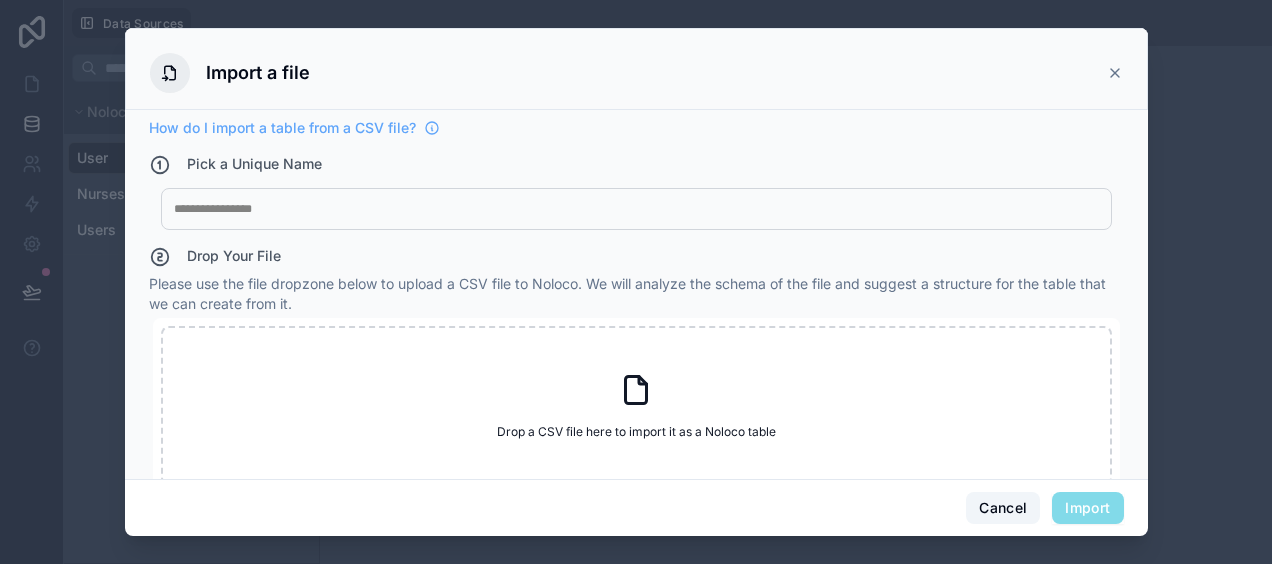 click on "Cancel" at bounding box center (1003, 508) 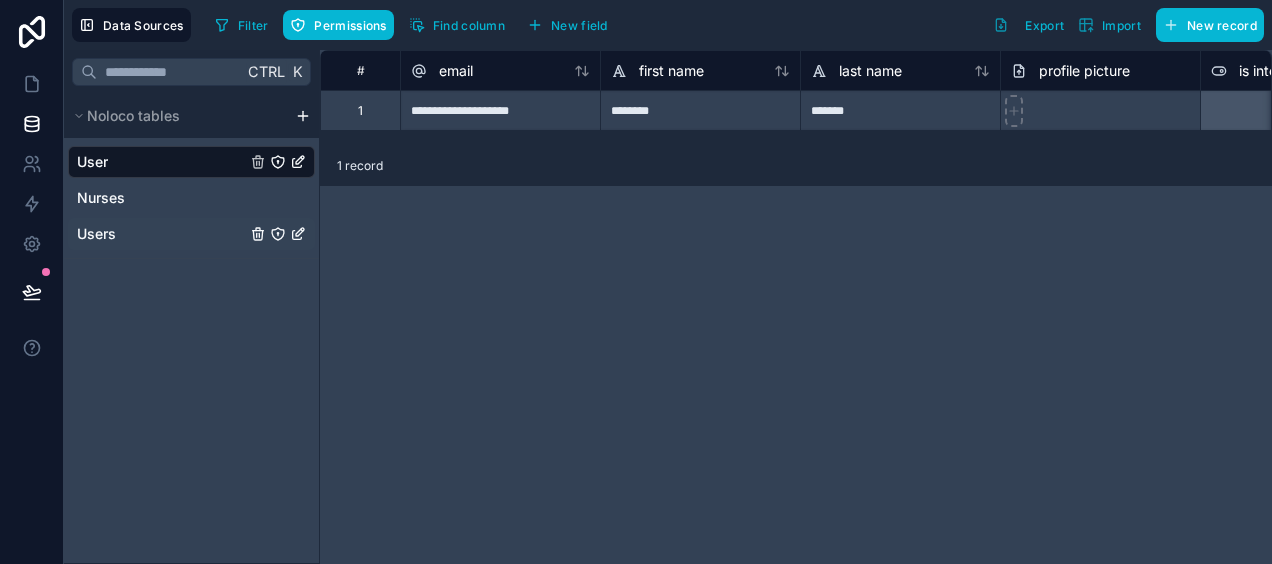 click on "Users" at bounding box center (191, 234) 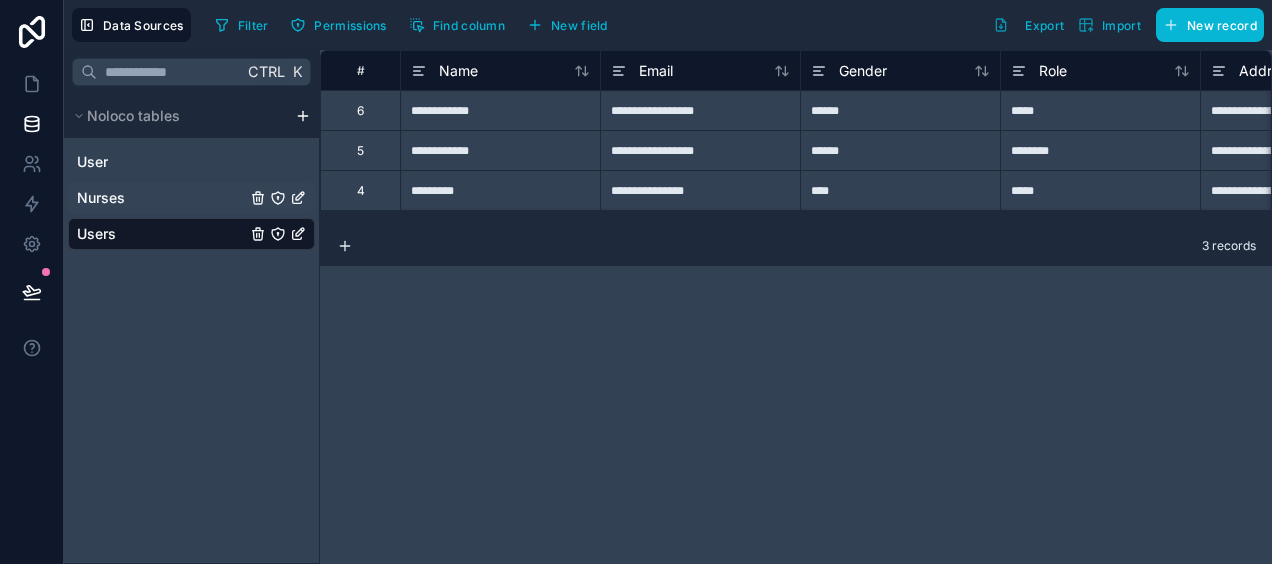 click on "Nurses" at bounding box center [191, 198] 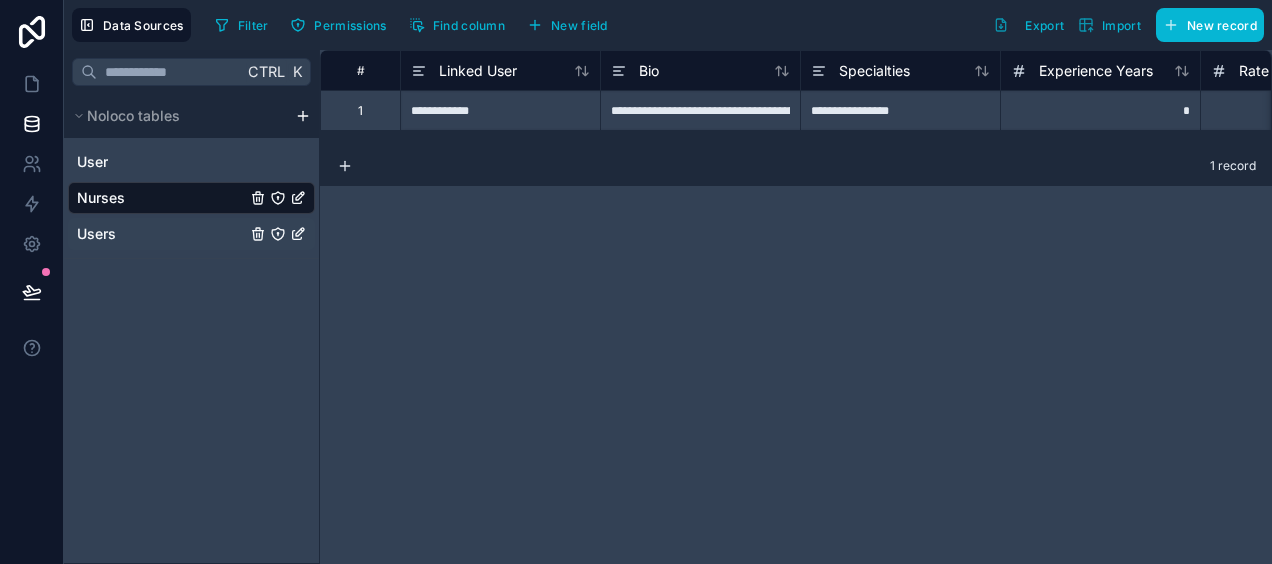 click on "Users" at bounding box center [191, 234] 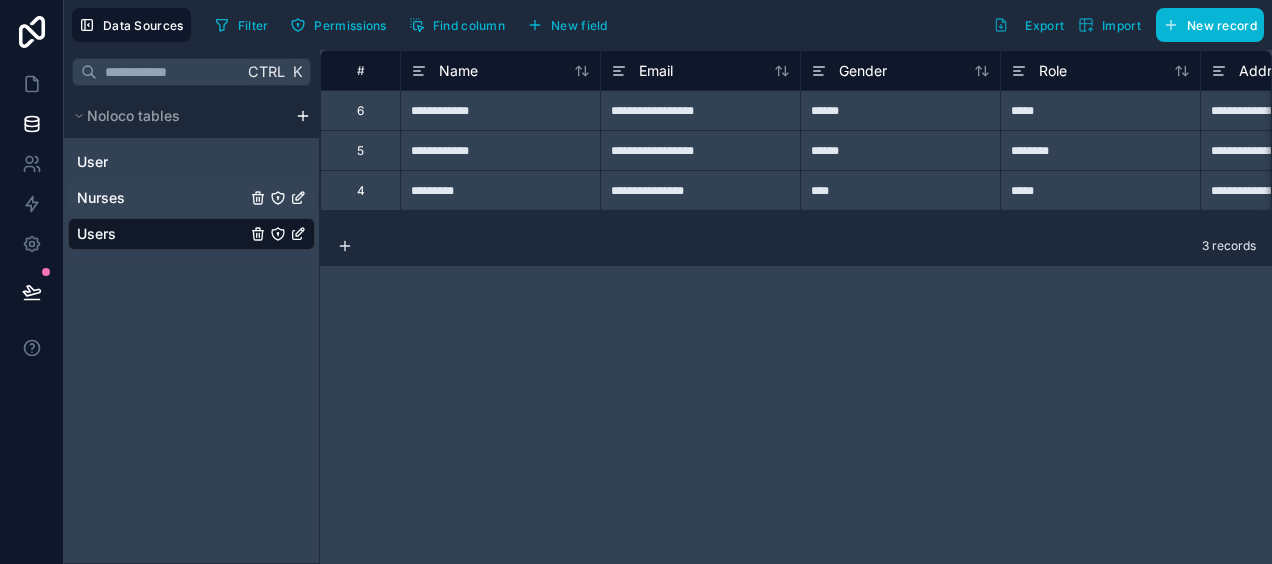 click on "Nurses" at bounding box center [191, 198] 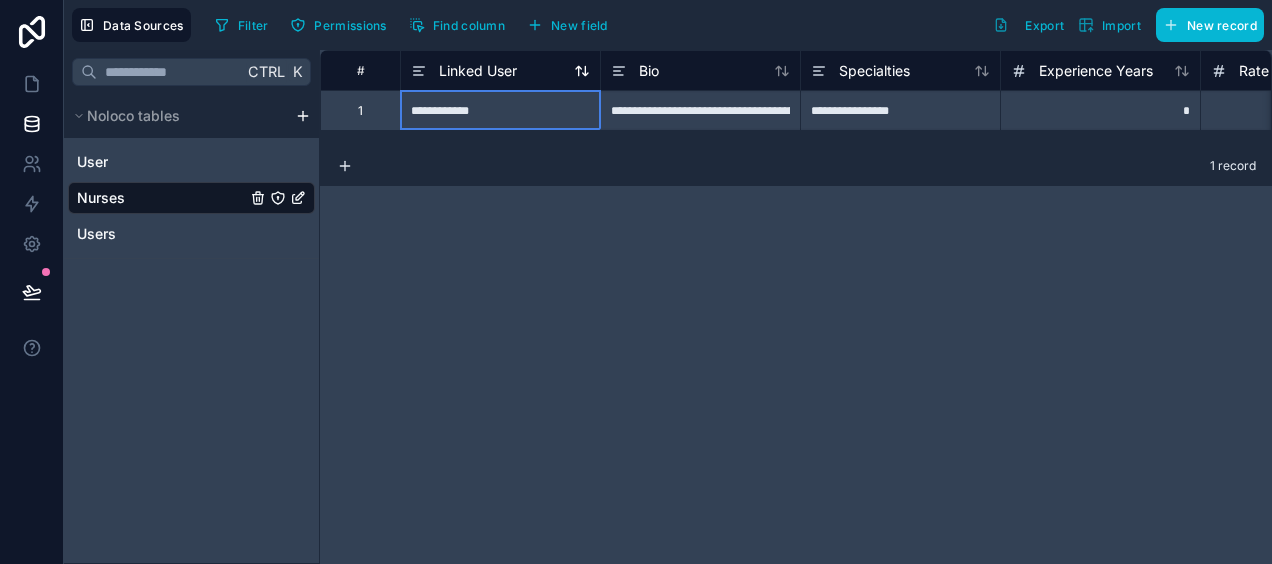 click on "Linked User" at bounding box center (478, 71) 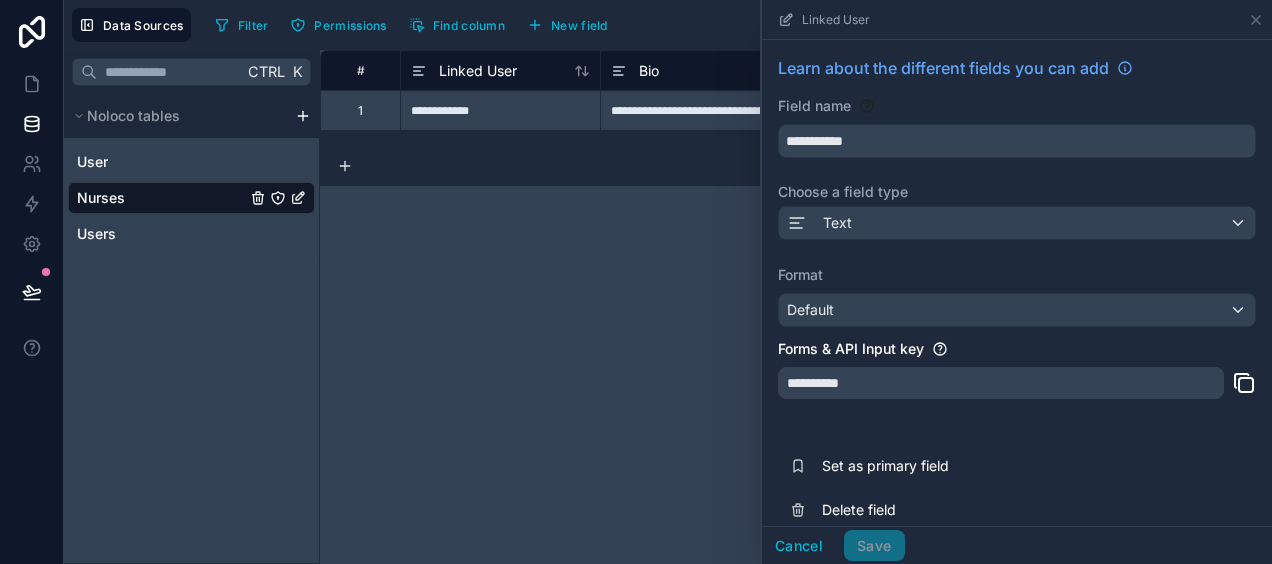 scroll, scrollTop: 21, scrollLeft: 0, axis: vertical 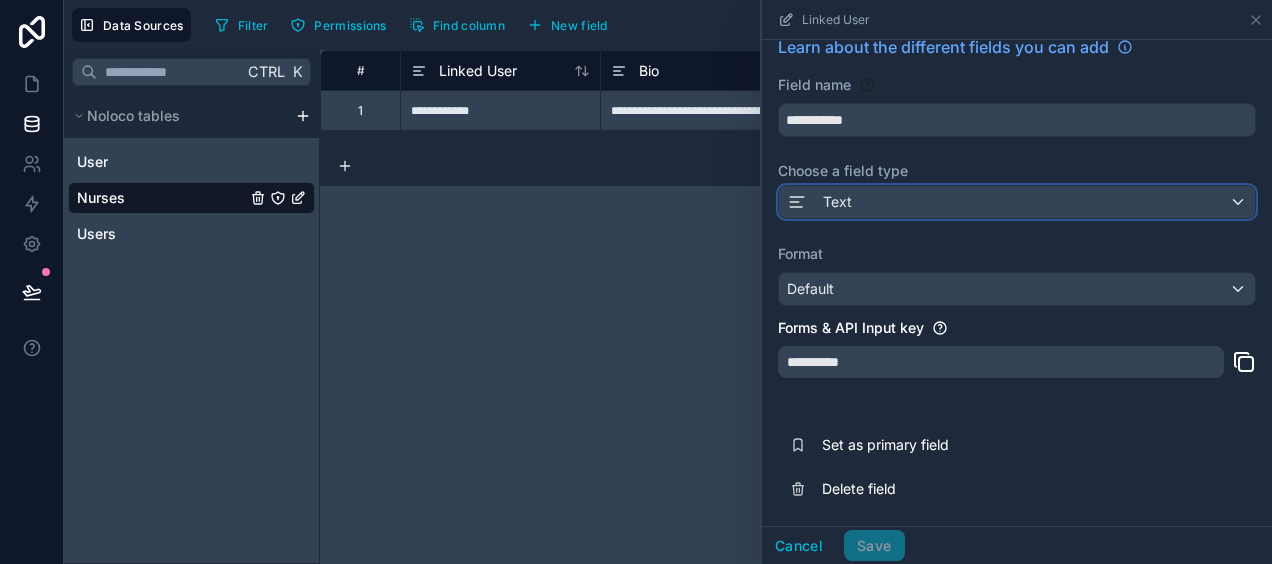 click on "Text" at bounding box center (1017, 202) 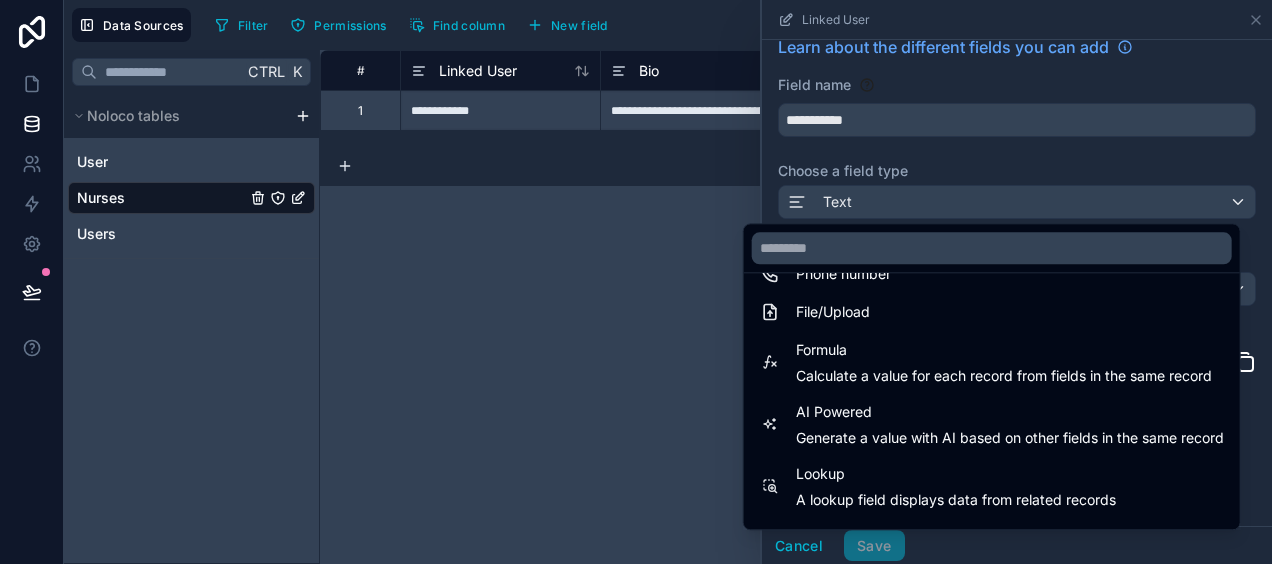 scroll, scrollTop: 580, scrollLeft: 0, axis: vertical 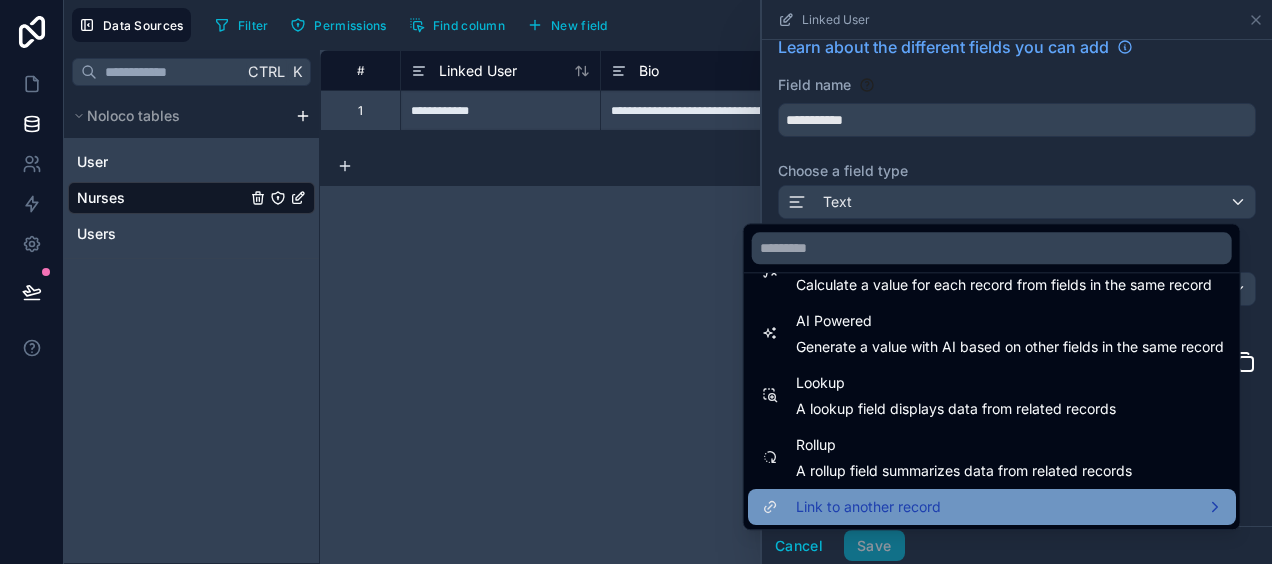 click on "Link to another record" at bounding box center (992, 507) 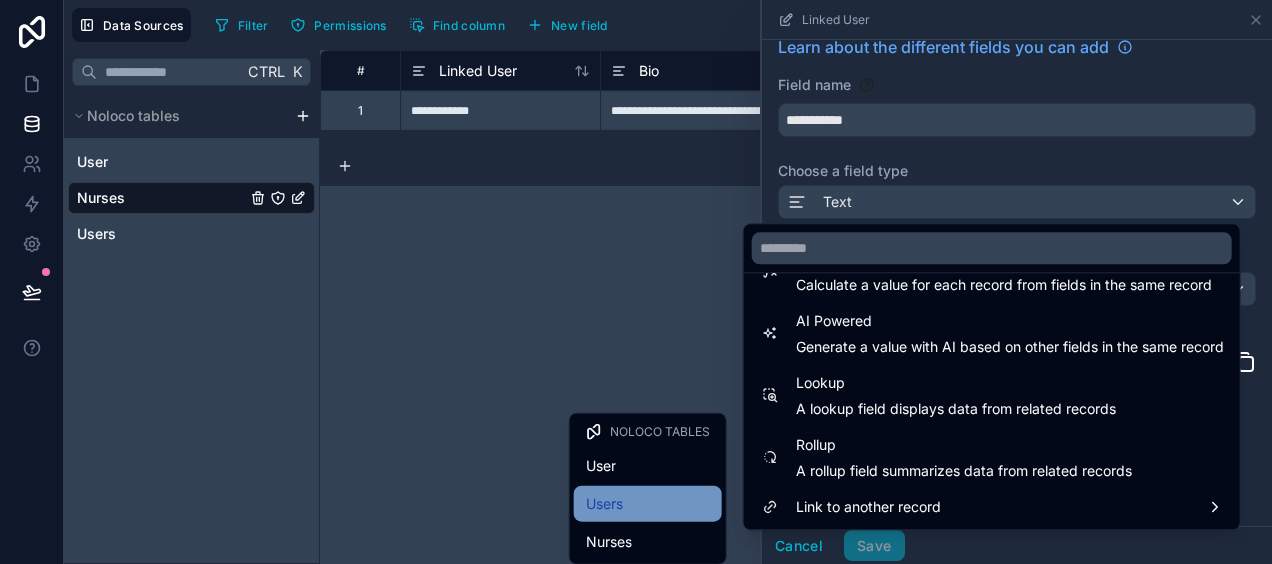 click on "Users" at bounding box center [648, 504] 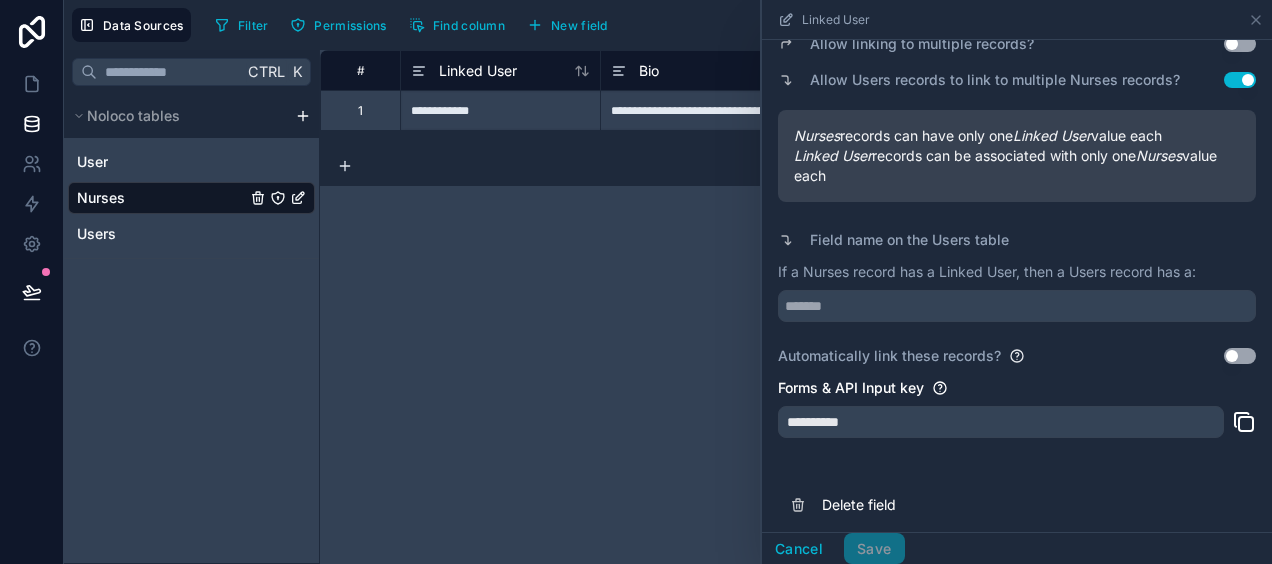 scroll, scrollTop: 242, scrollLeft: 0, axis: vertical 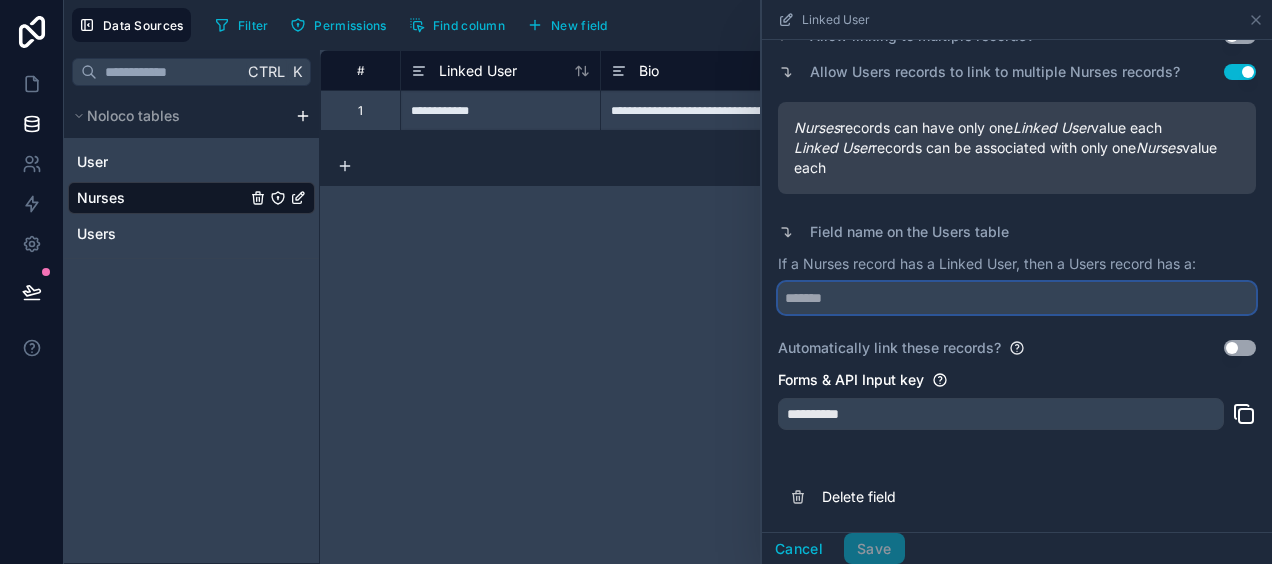click at bounding box center (1017, 298) 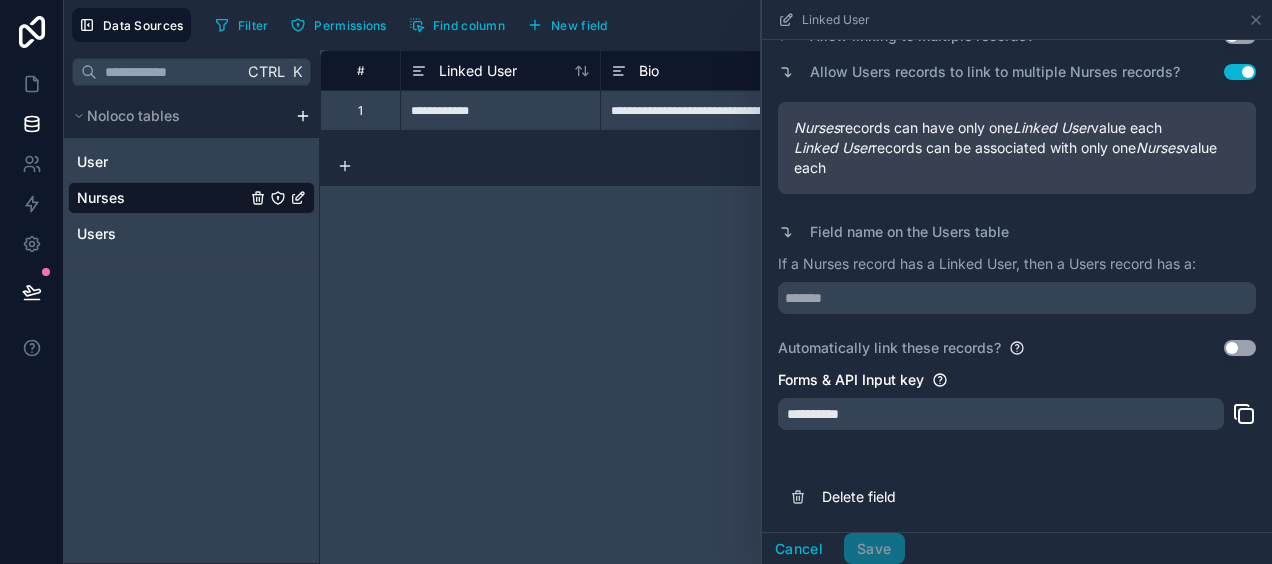 click on "Use setting" at bounding box center (1240, 348) 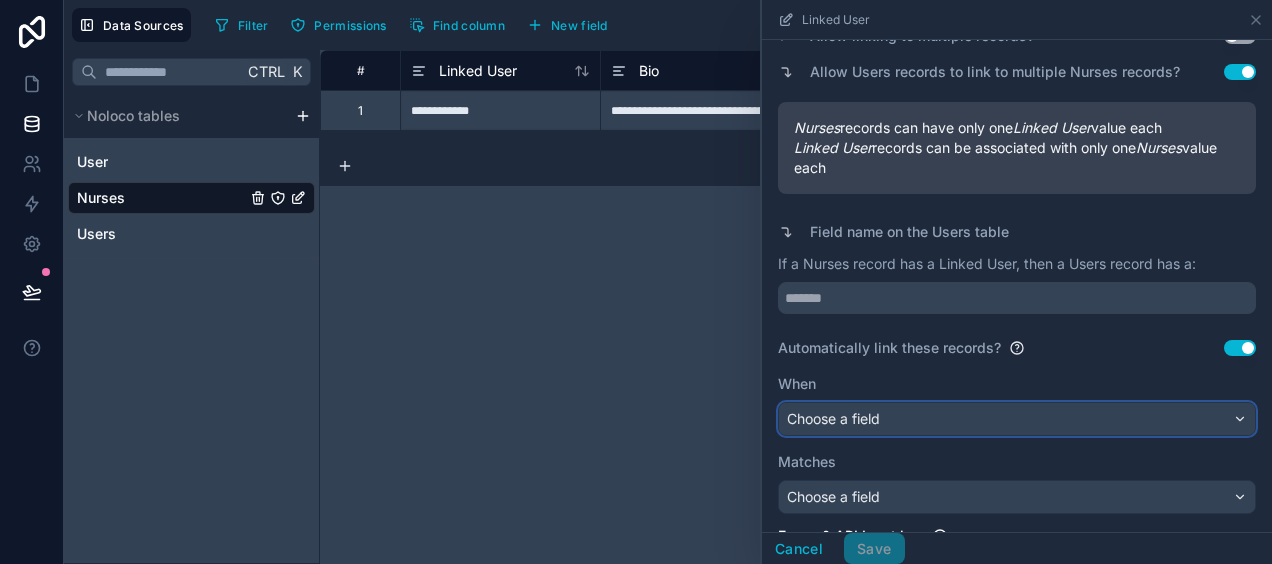 click on "Choose a field" at bounding box center (1017, 419) 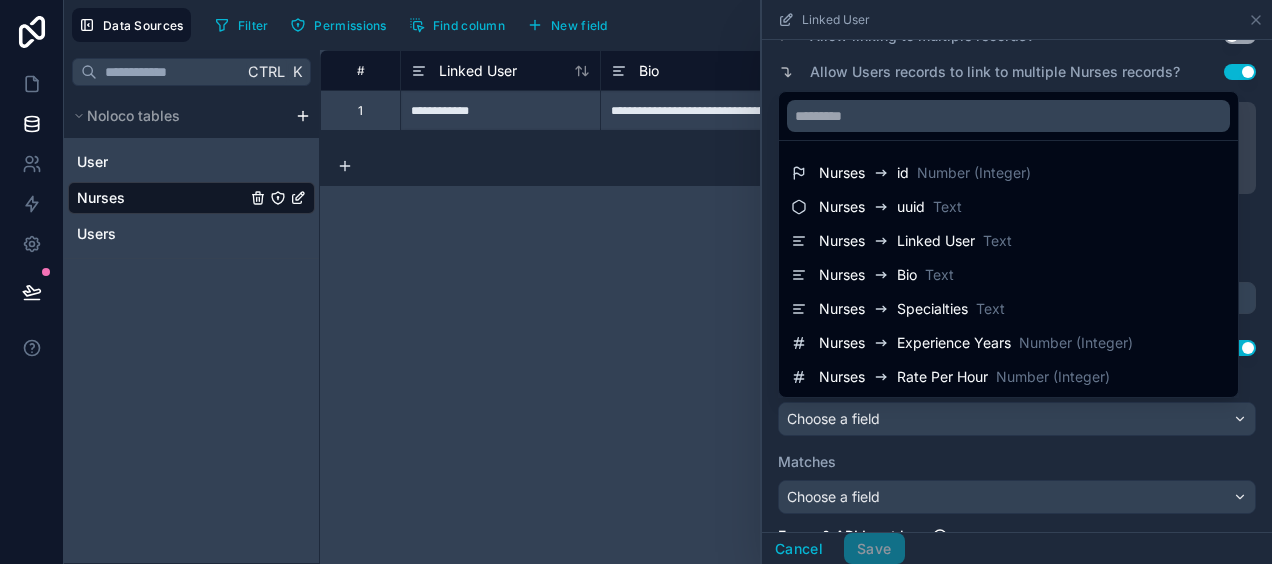 scroll, scrollTop: 136, scrollLeft: 0, axis: vertical 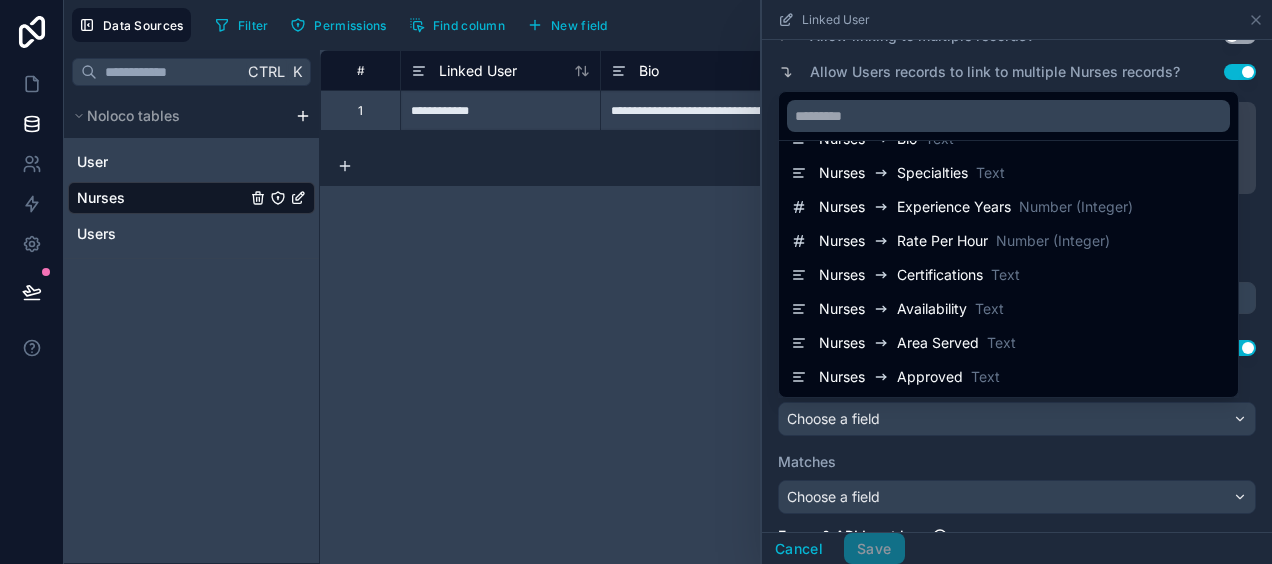 click on "**********" at bounding box center (796, 307) 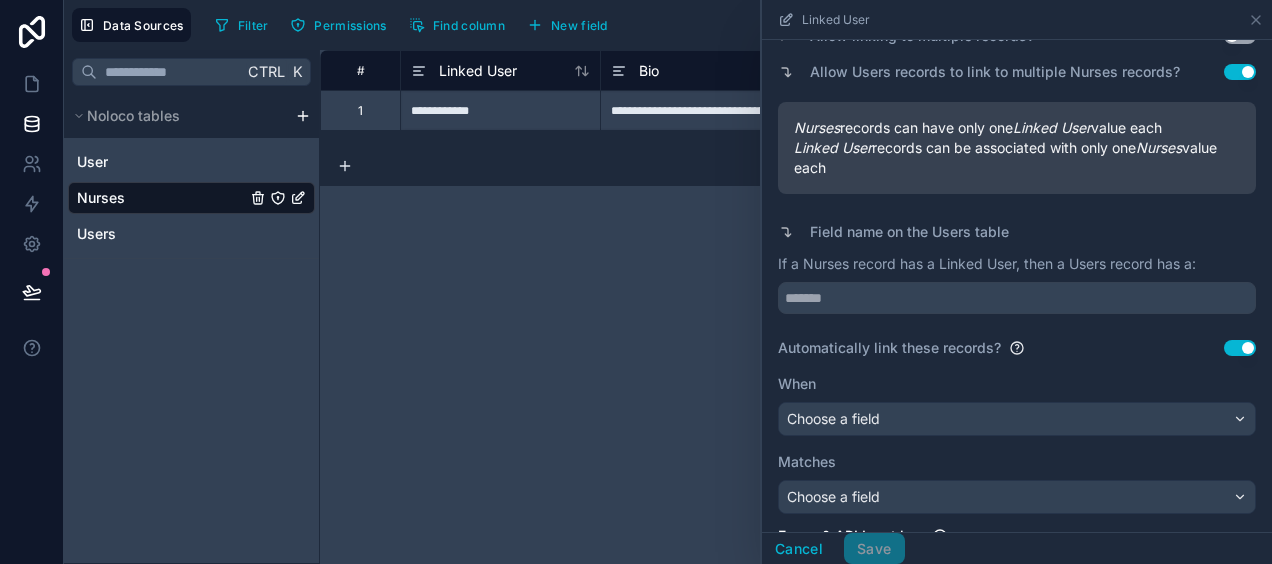 click on "**********" at bounding box center (796, 307) 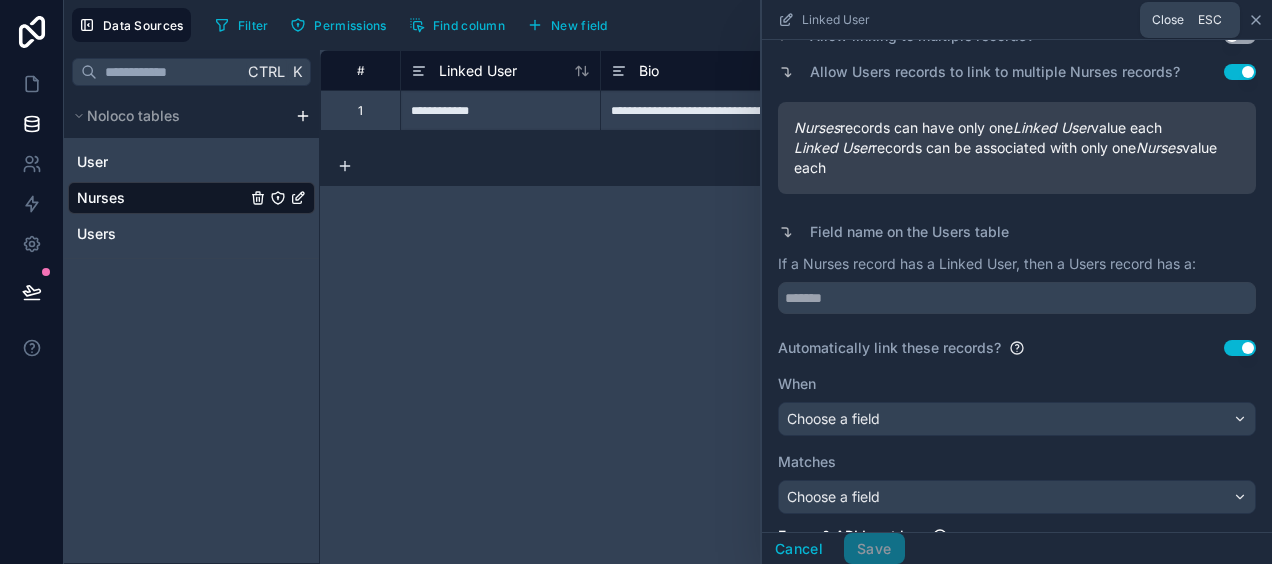 click 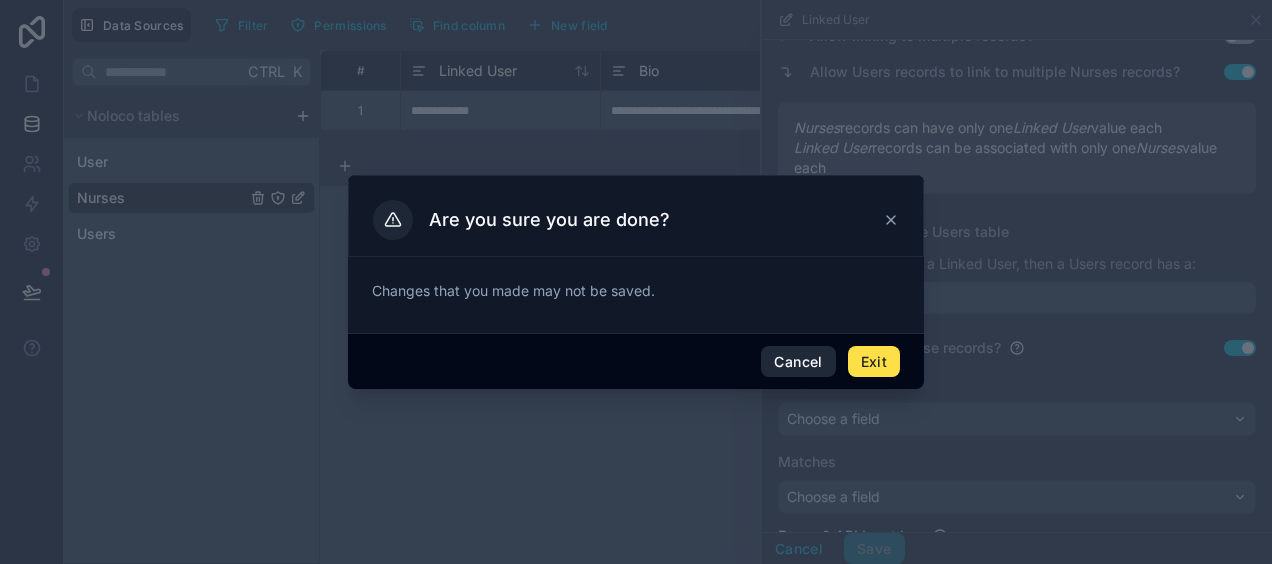 click on "Cancel" at bounding box center [798, 362] 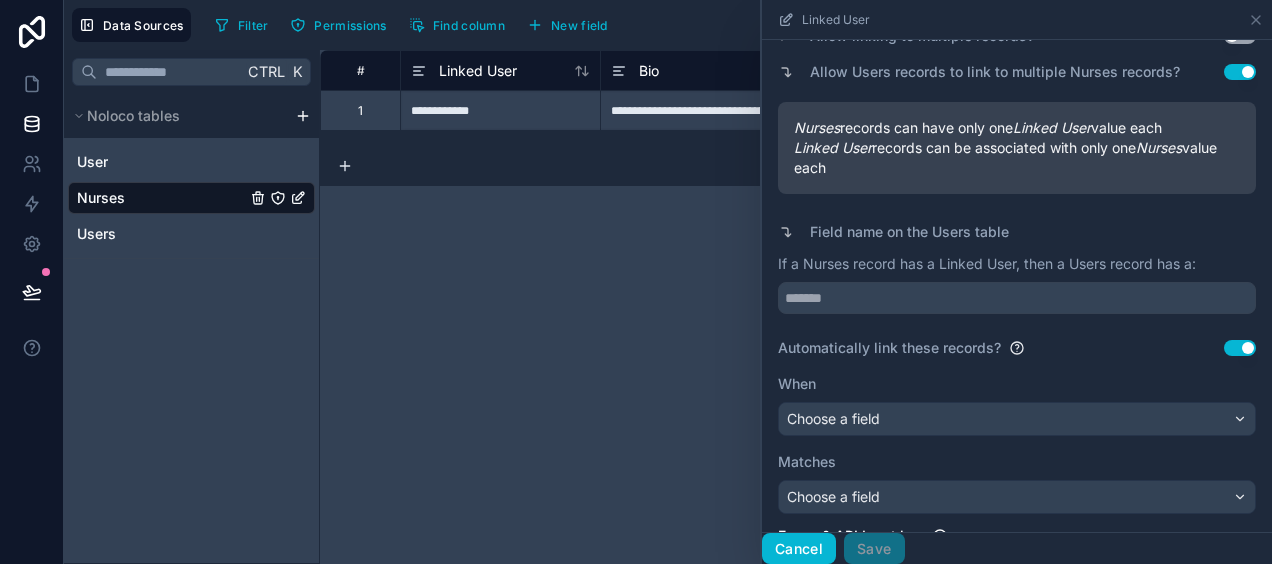 click on "Cancel" at bounding box center [799, 549] 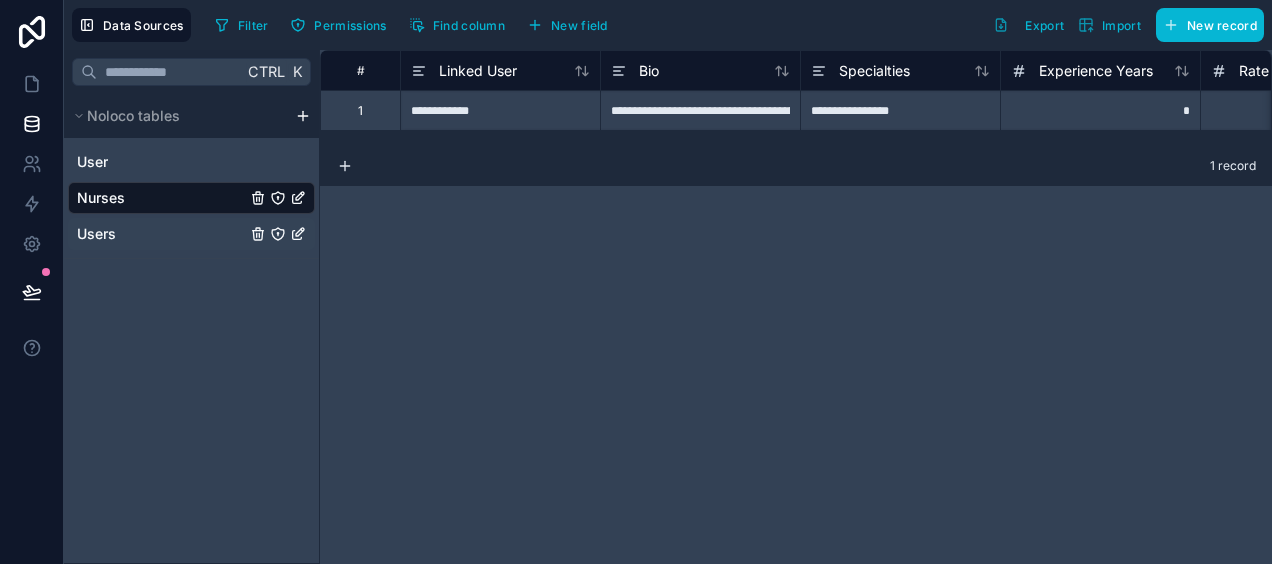 click on "Users" at bounding box center [96, 234] 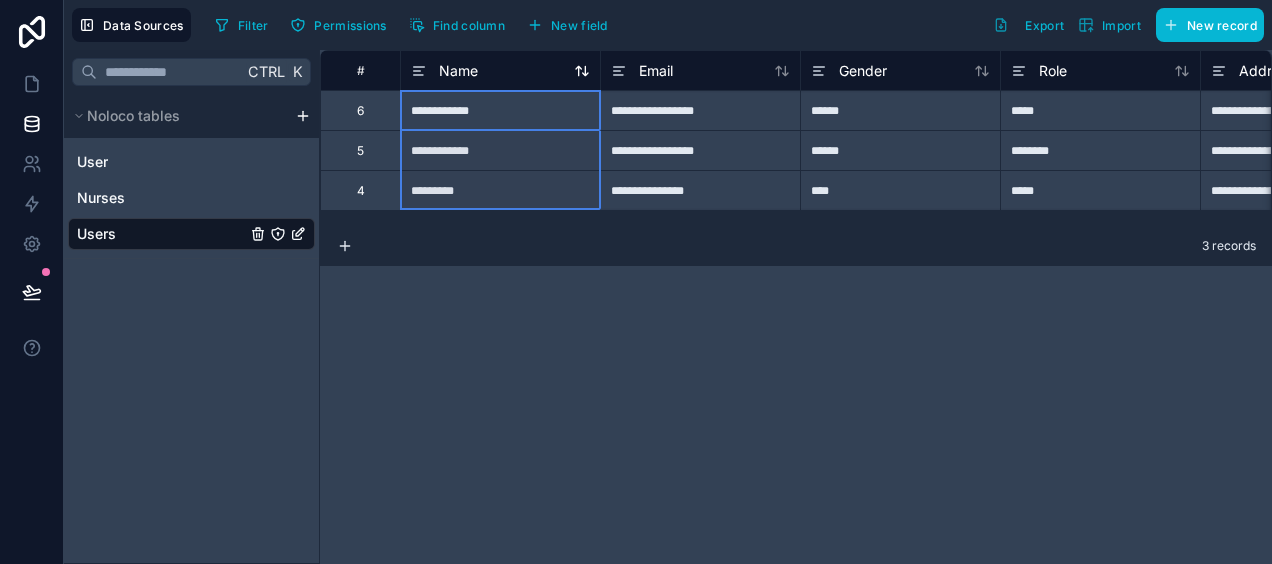 click on "Name" at bounding box center (458, 71) 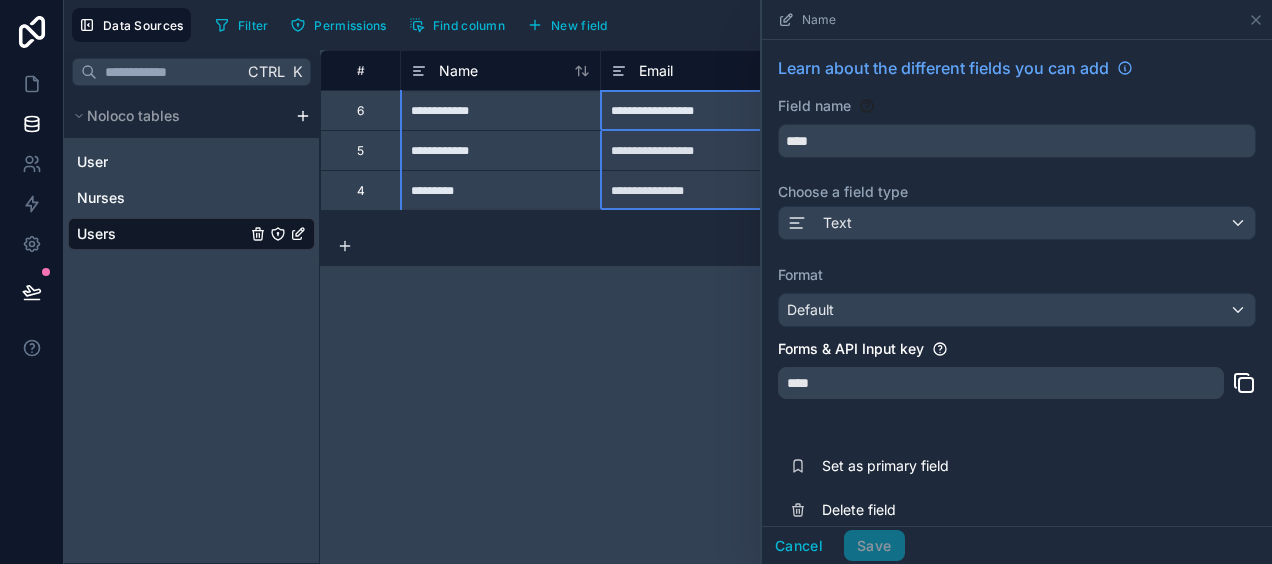 click on "Email" at bounding box center [656, 71] 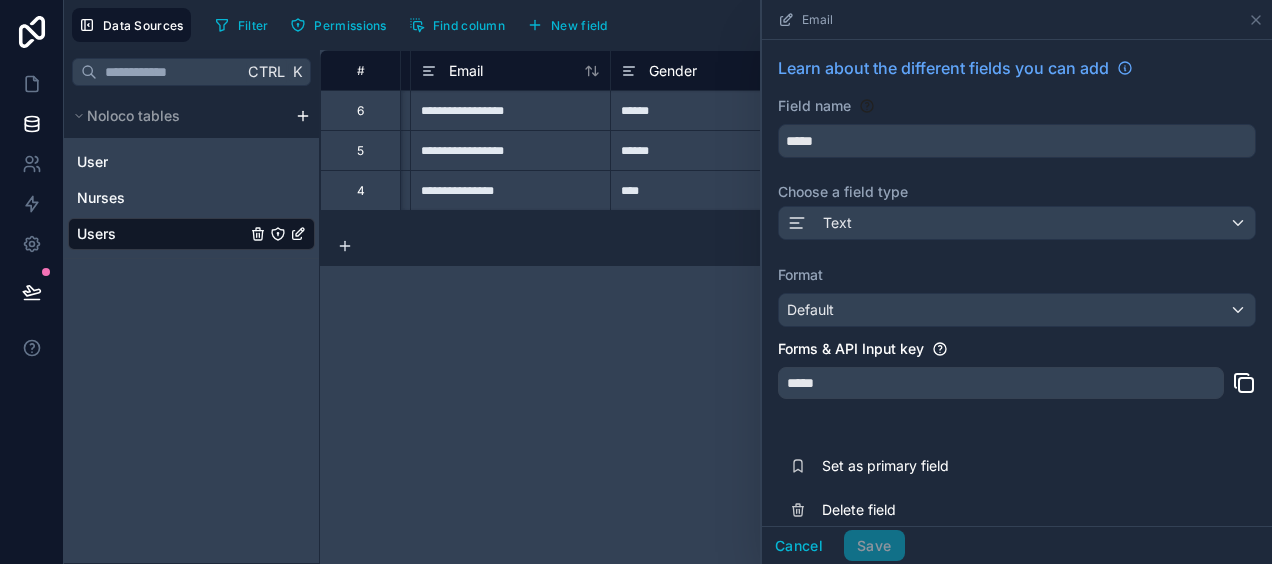 scroll, scrollTop: 0, scrollLeft: 196, axis: horizontal 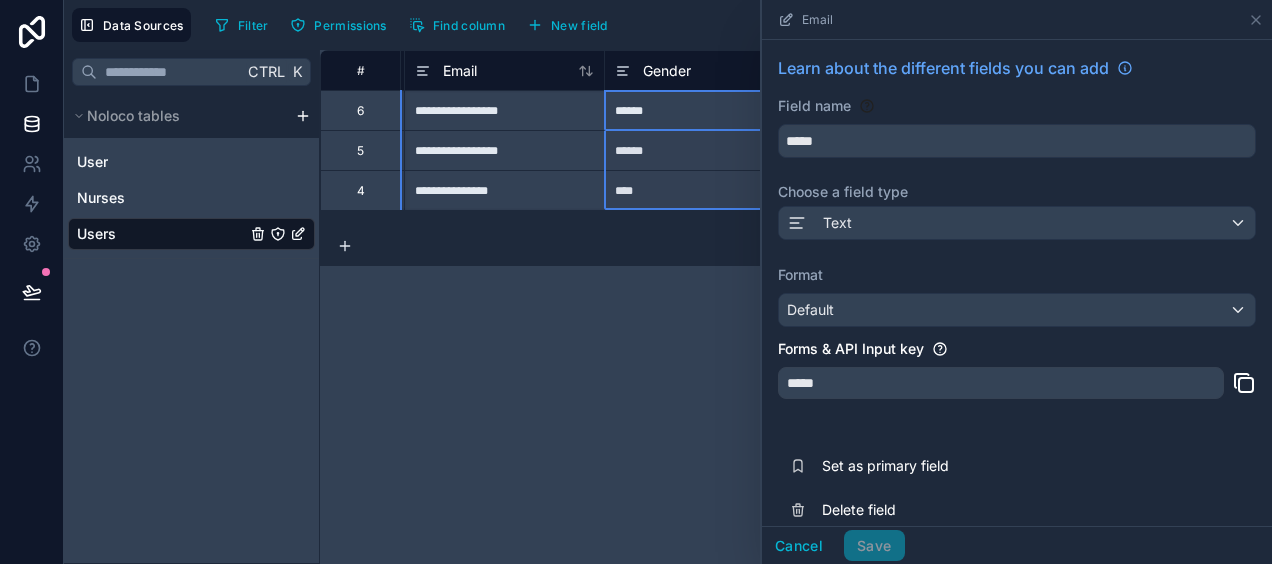 click on "Gender" at bounding box center (667, 71) 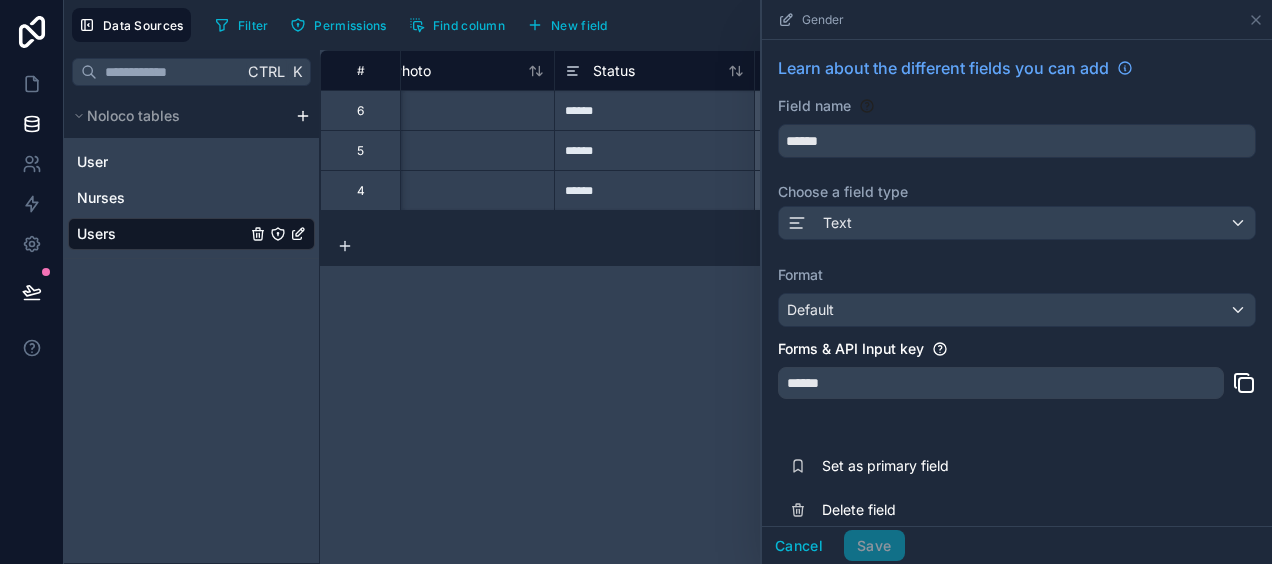 scroll, scrollTop: 0, scrollLeft: 1047, axis: horizontal 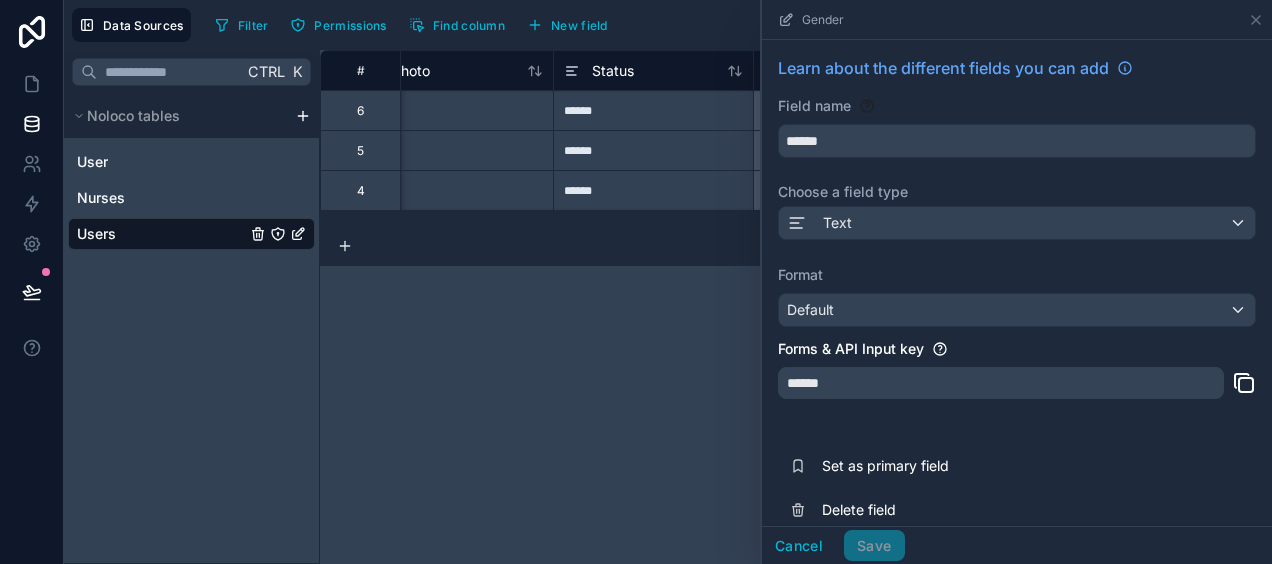 click on "3 records" at bounding box center (796, 246) 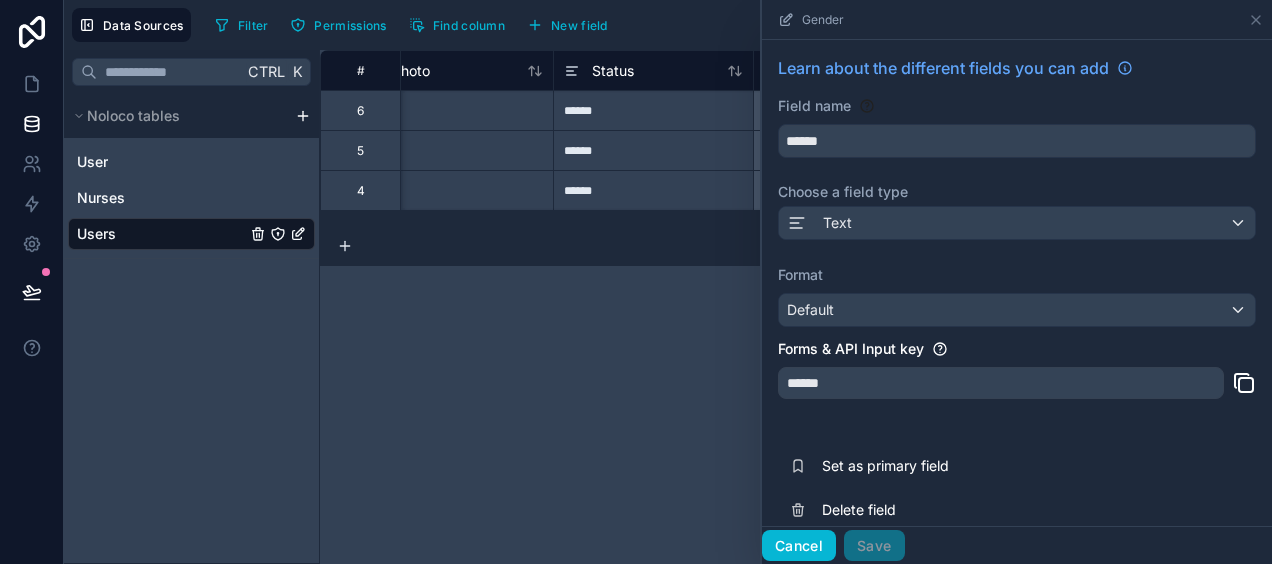 click on "Cancel" at bounding box center [799, 546] 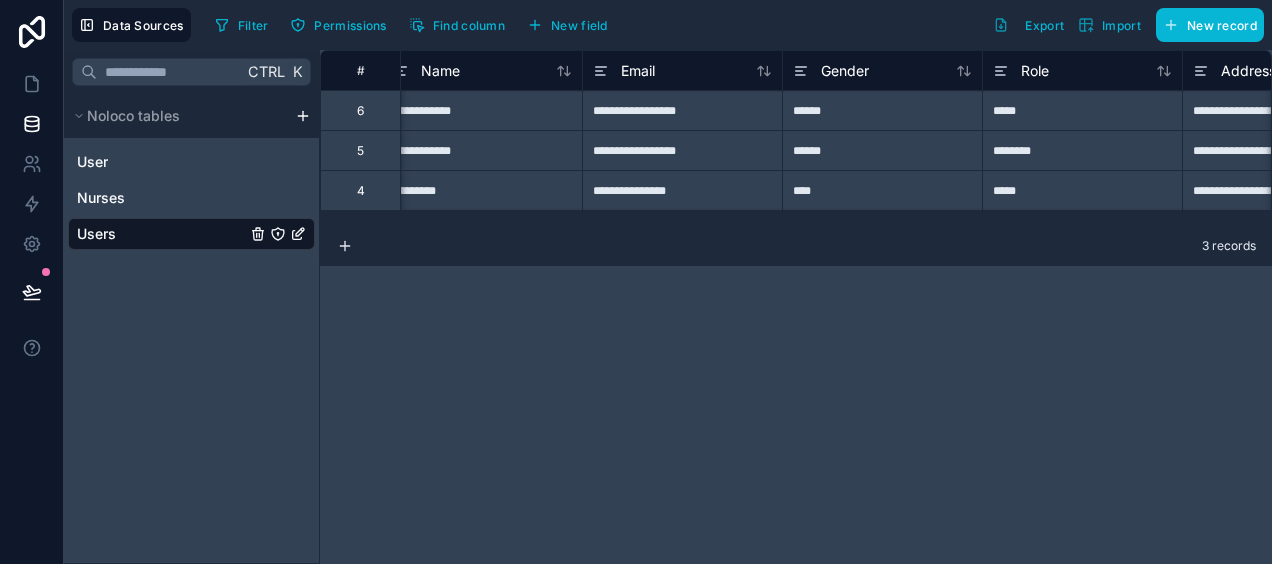 scroll, scrollTop: 0, scrollLeft: 0, axis: both 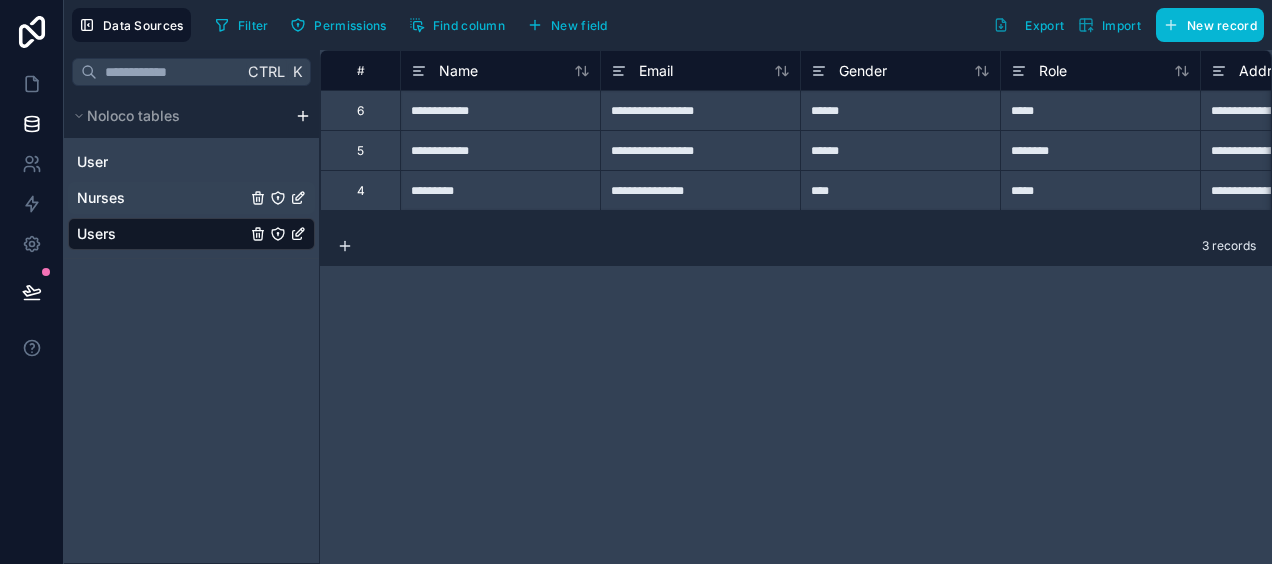 click on "Nurses" at bounding box center (101, 198) 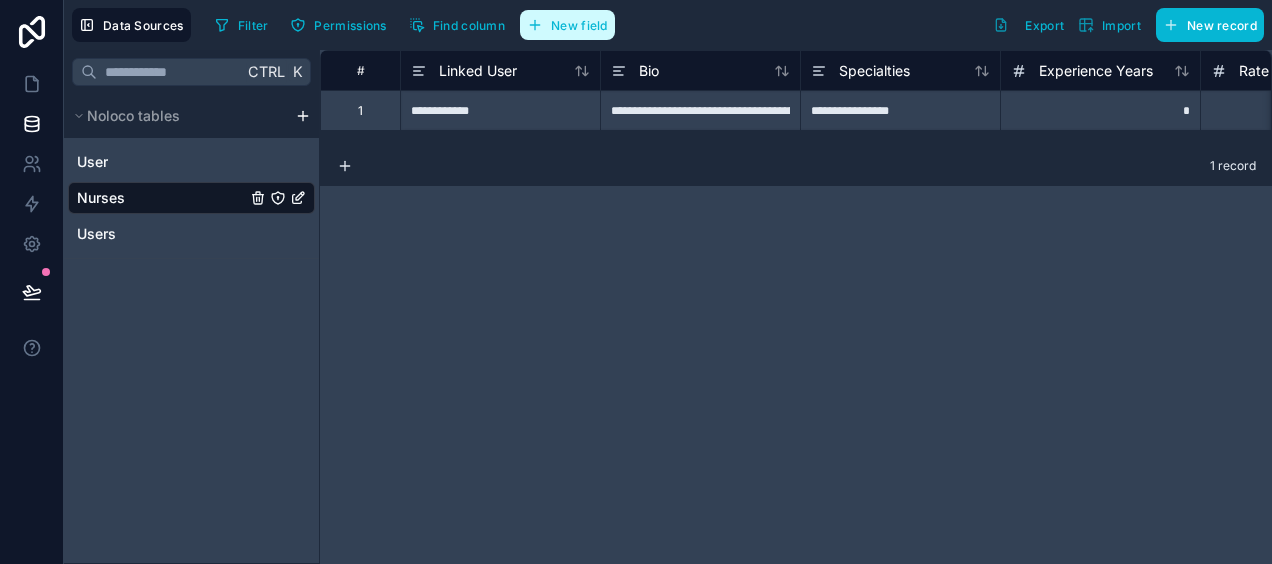 click on "New field" at bounding box center [567, 25] 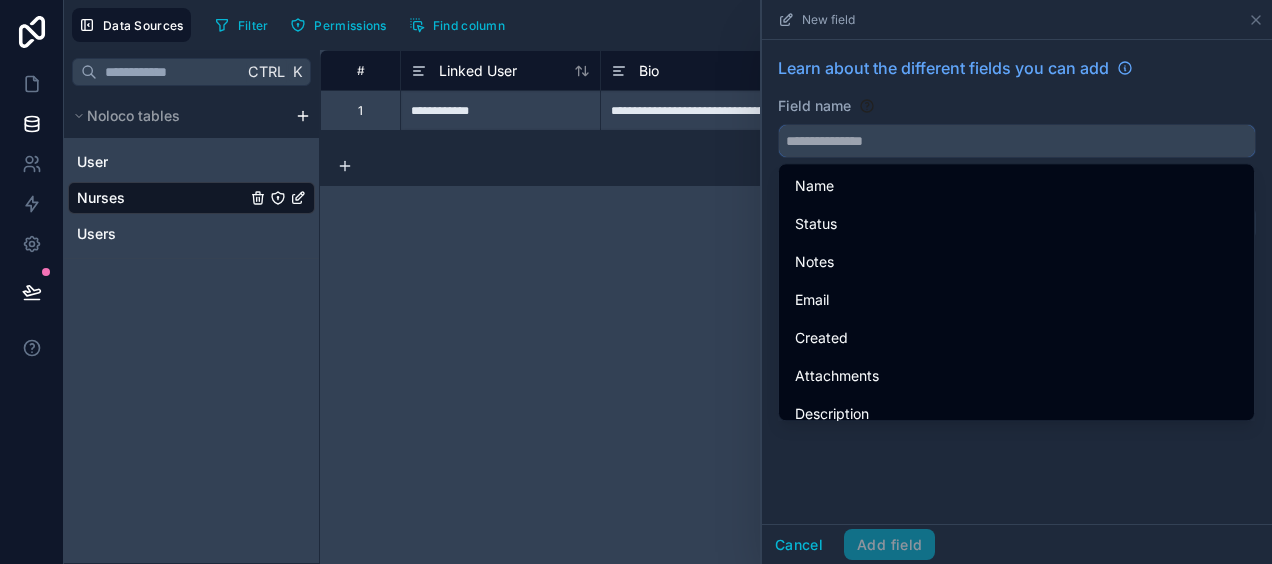 click at bounding box center (1017, 141) 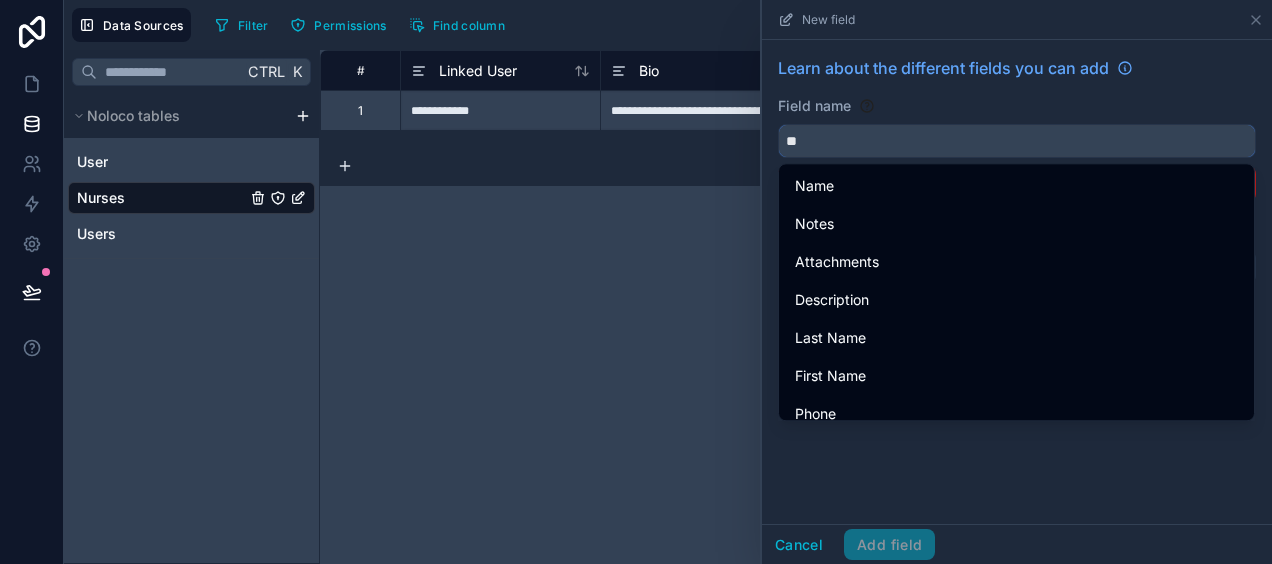 type on "*" 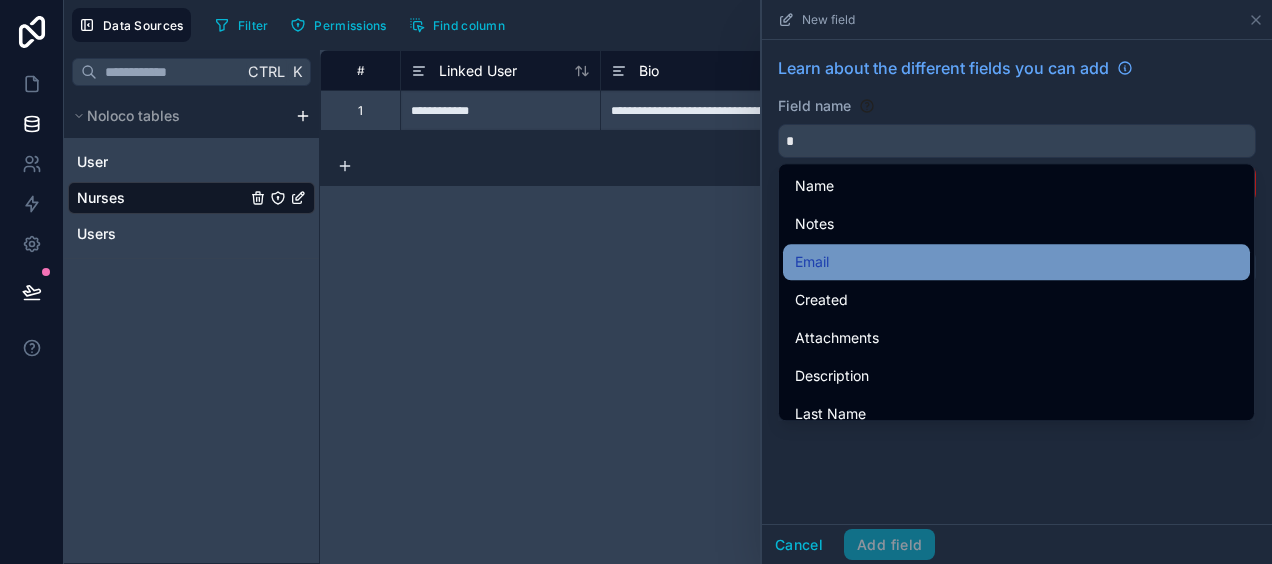 click on "Email" at bounding box center [812, 262] 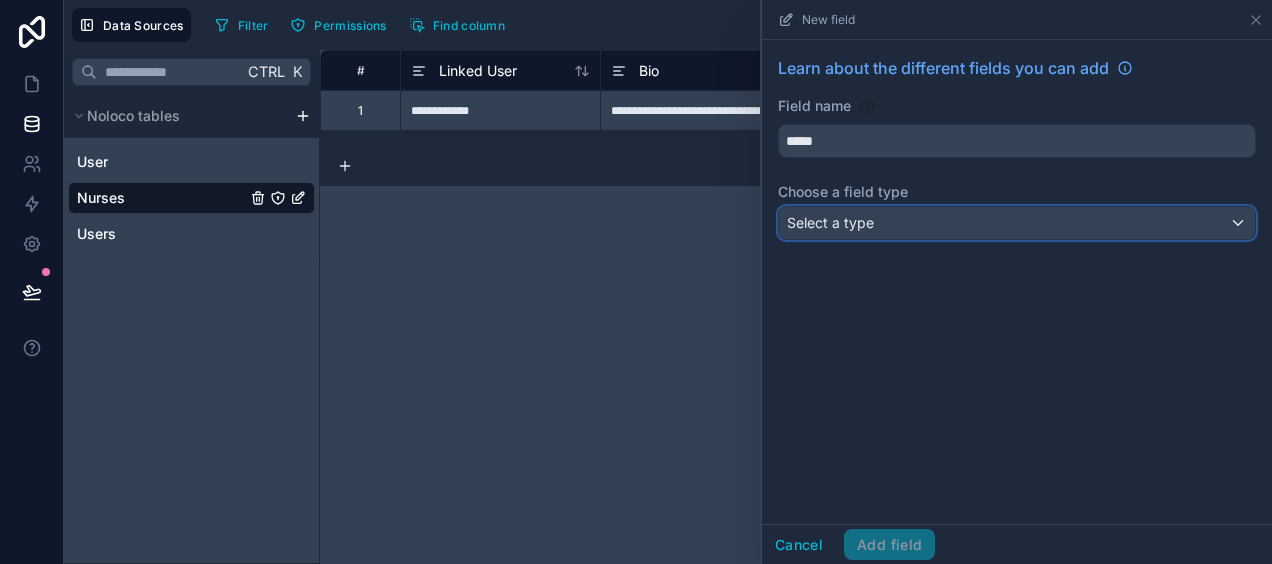 click on "Select a type" at bounding box center [1017, 223] 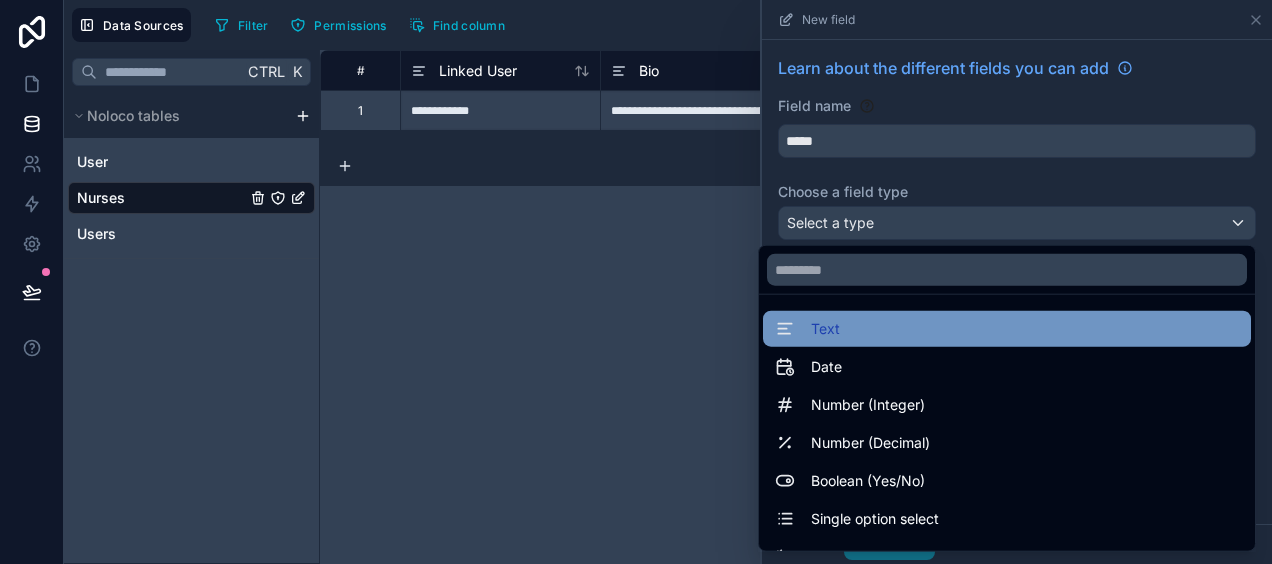 click on "Text" at bounding box center [1007, 329] 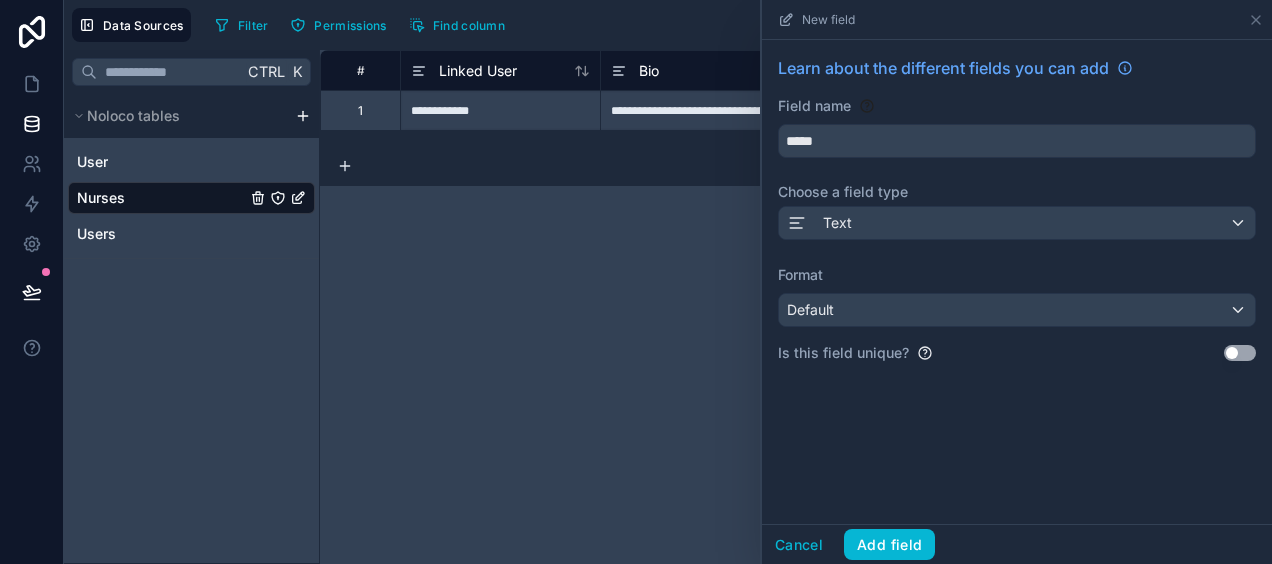 click on "Use setting" at bounding box center [1240, 353] 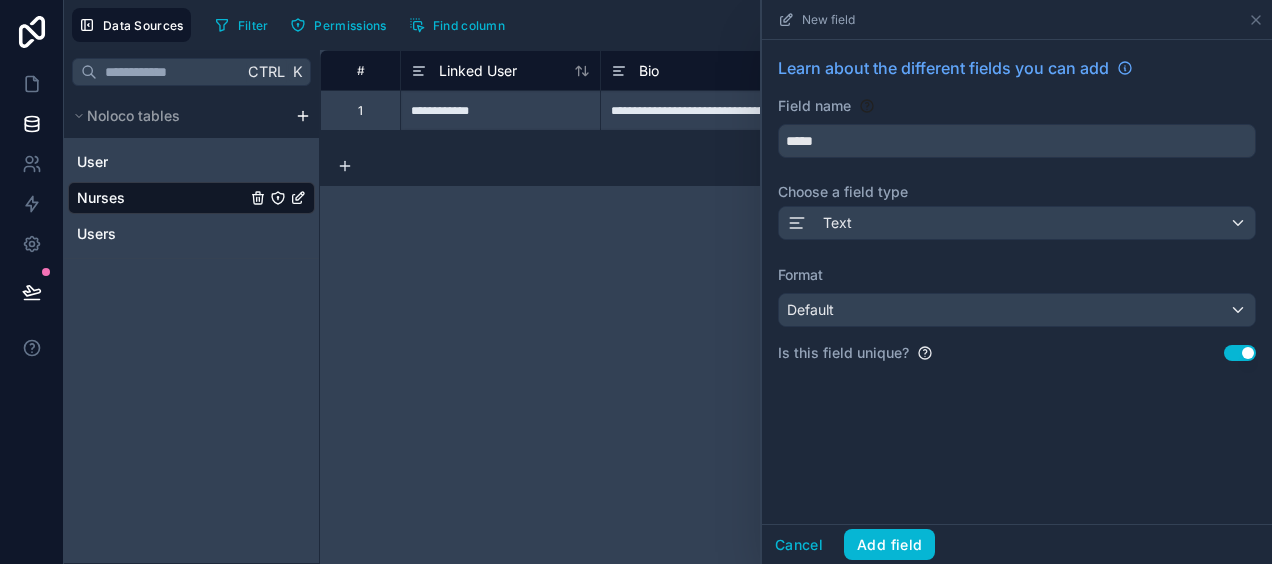 click on "Learn about the different fields you can add Field name ***** Choose a field type Text Format Default Is this field unique? Use setting" at bounding box center [1017, 217] 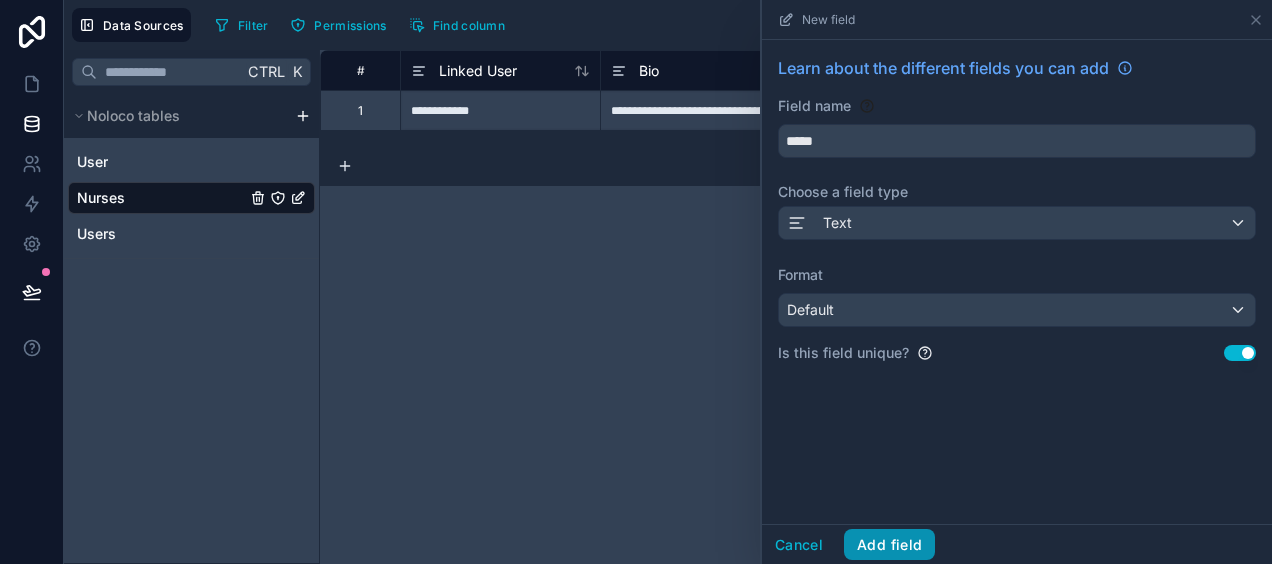 click on "Add field" at bounding box center (889, 545) 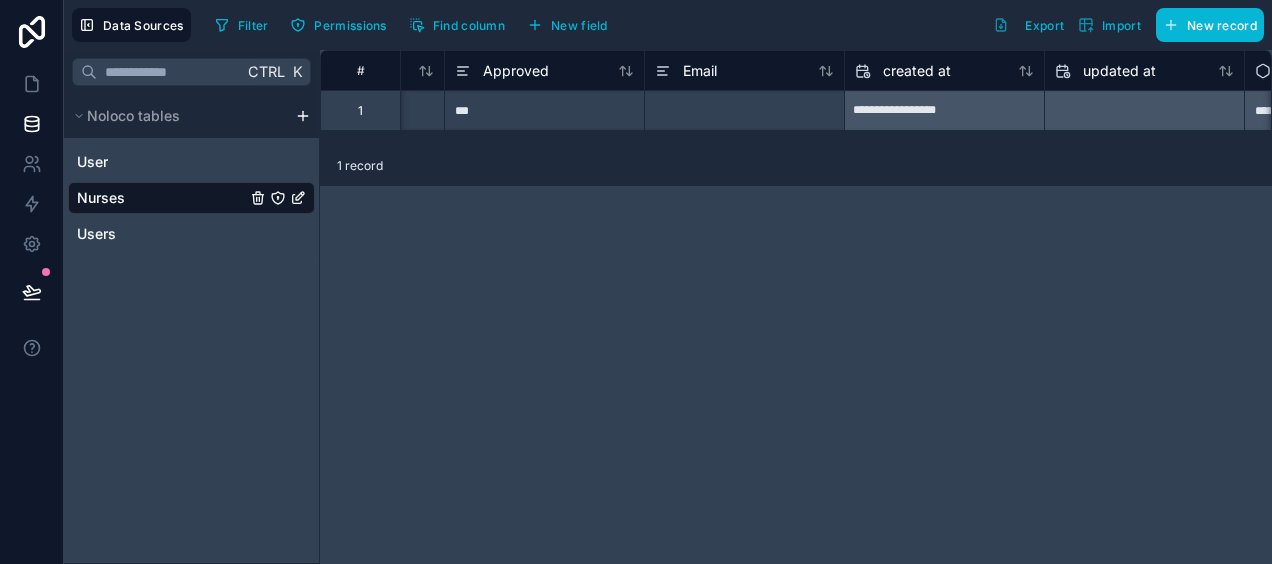 scroll, scrollTop: 0, scrollLeft: 1552, axis: horizontal 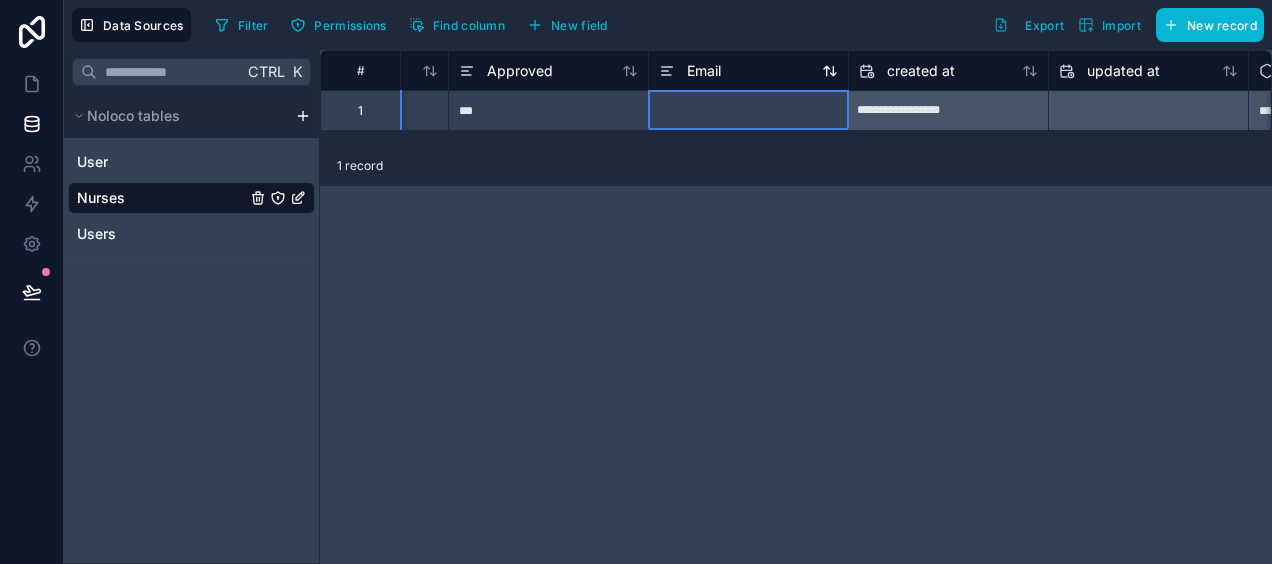 click on "Email" at bounding box center (704, 71) 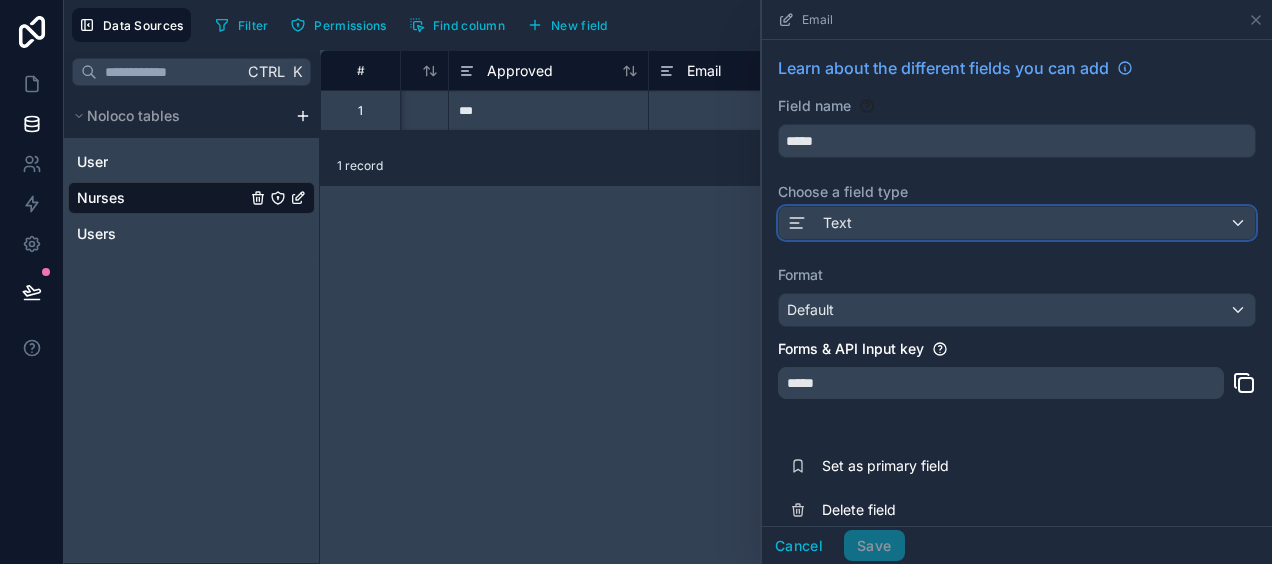 click on "Text" at bounding box center (1017, 223) 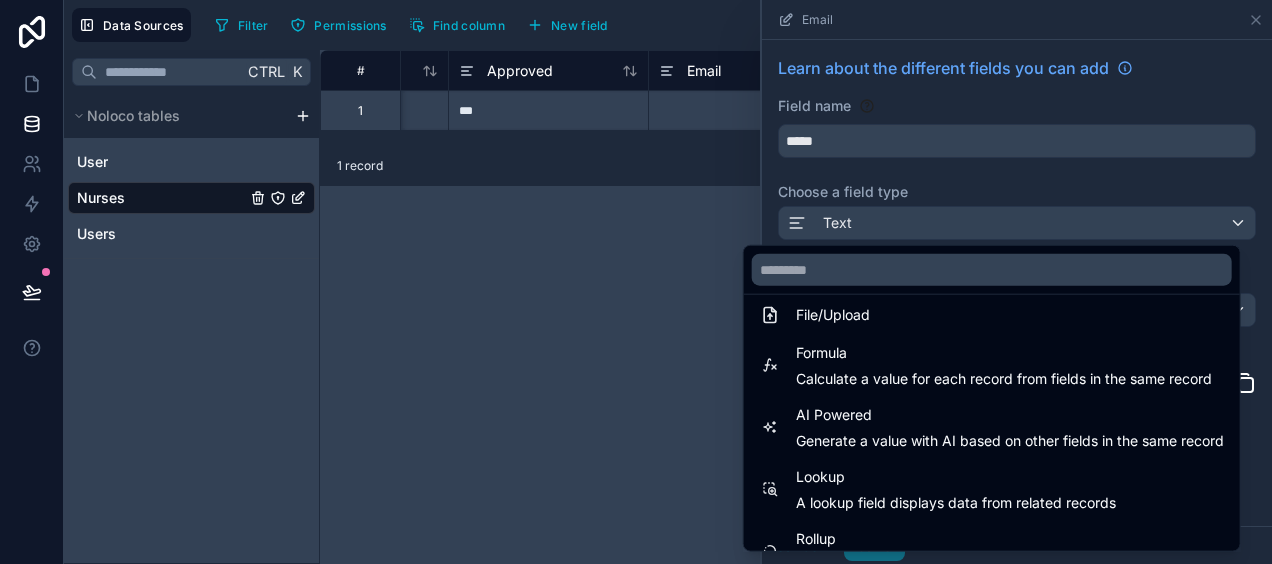 scroll, scrollTop: 580, scrollLeft: 0, axis: vertical 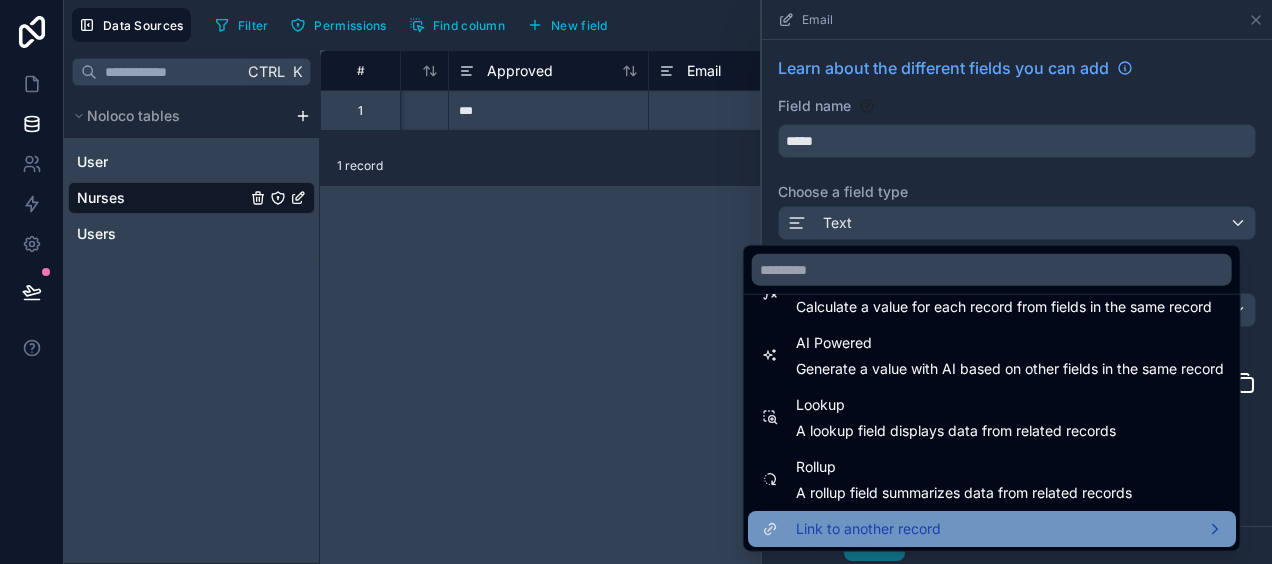 click on "Link to another record" at bounding box center [992, 529] 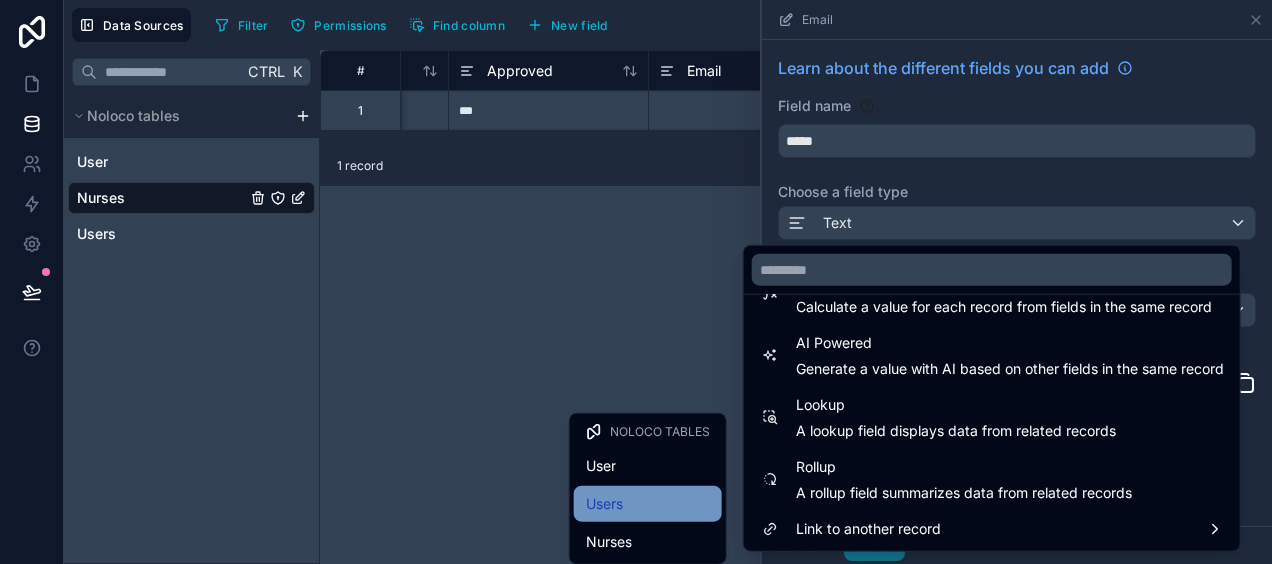 click on "Users" at bounding box center (604, 504) 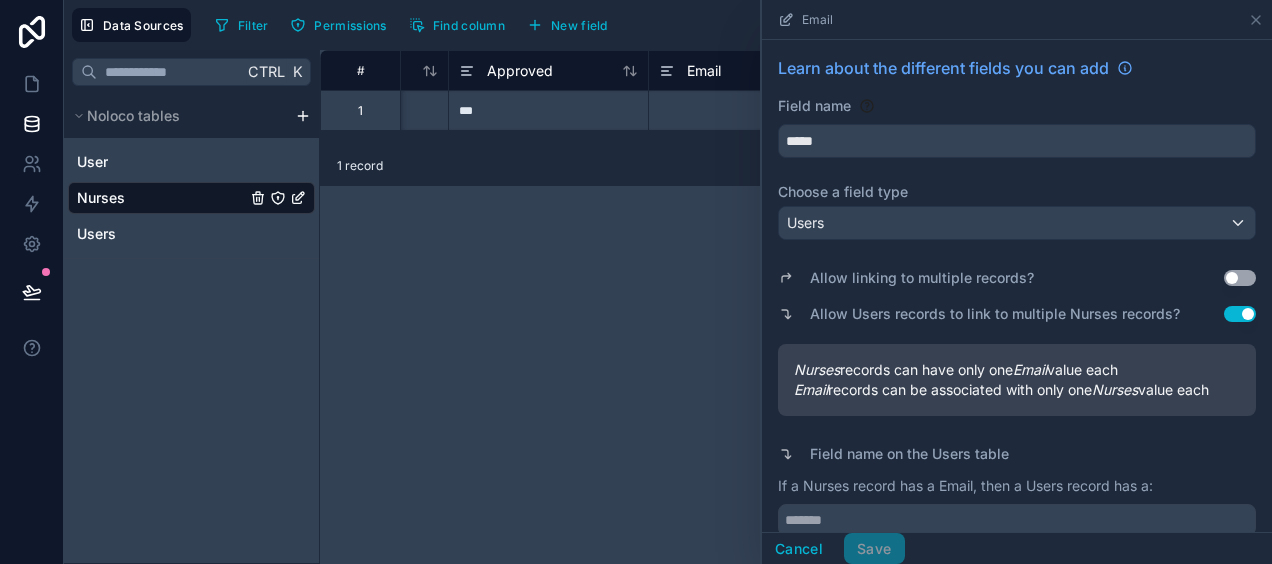 click on "Use setting" at bounding box center [1240, 314] 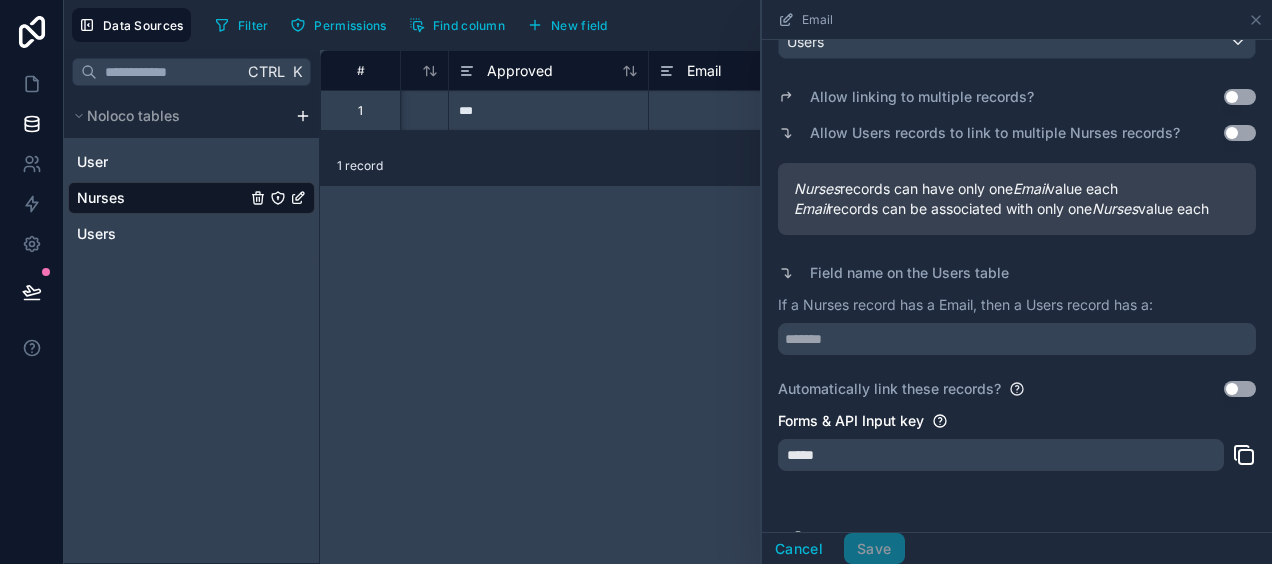 scroll, scrollTop: 185, scrollLeft: 0, axis: vertical 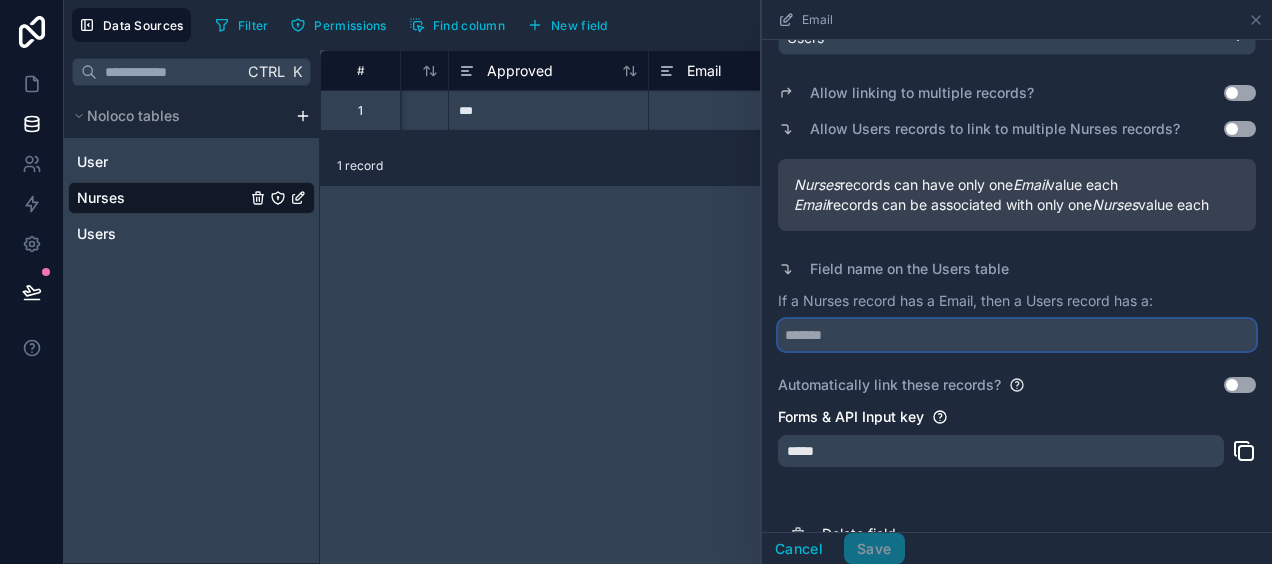 click at bounding box center [1017, 335] 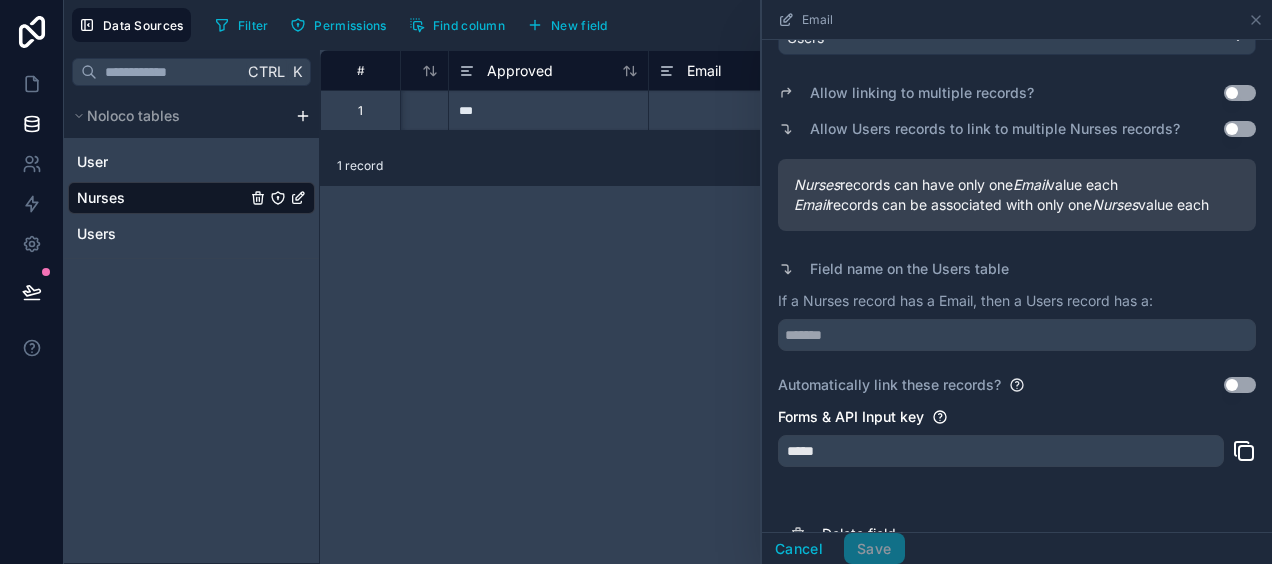 click on "Use setting" at bounding box center (1240, 385) 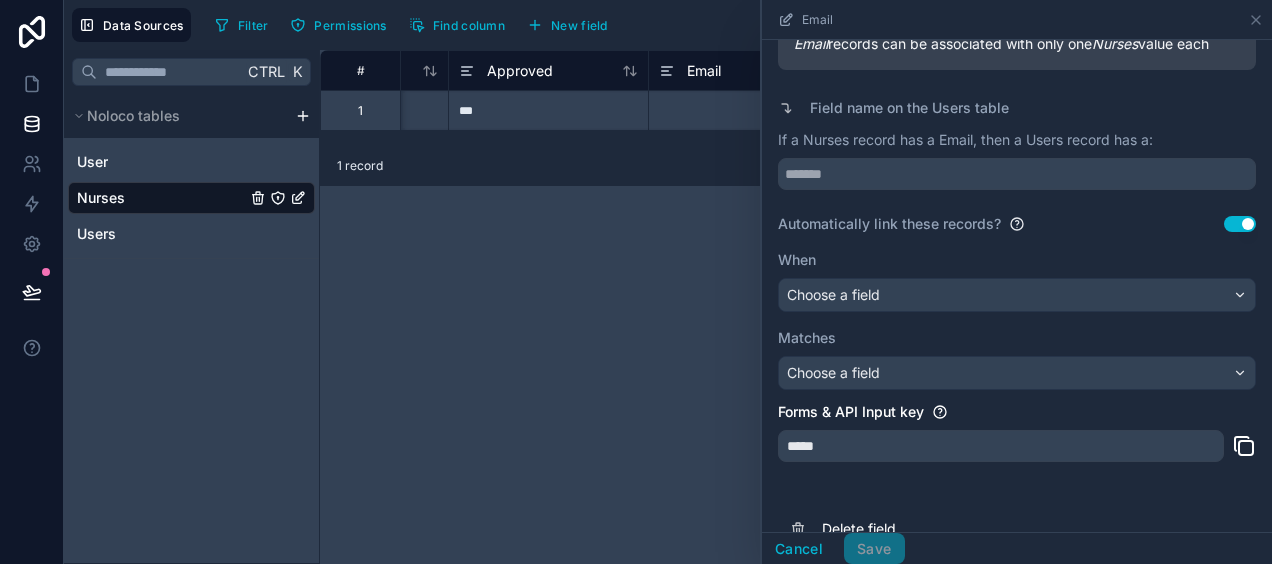 scroll, scrollTop: 397, scrollLeft: 0, axis: vertical 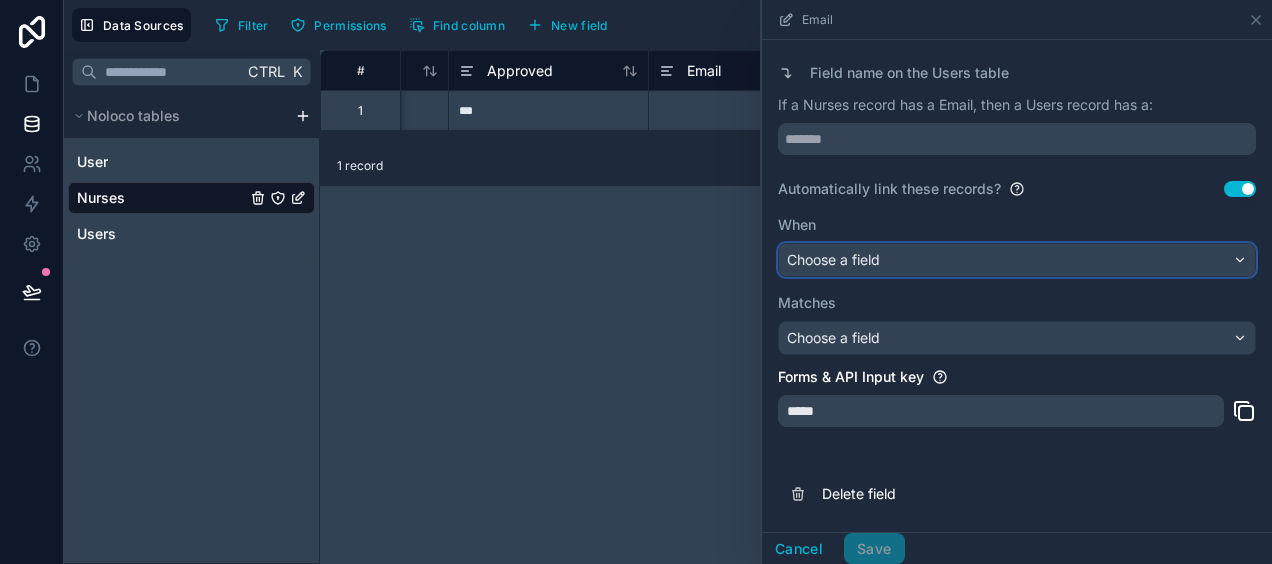 click on "Choose a field" at bounding box center (1017, 260) 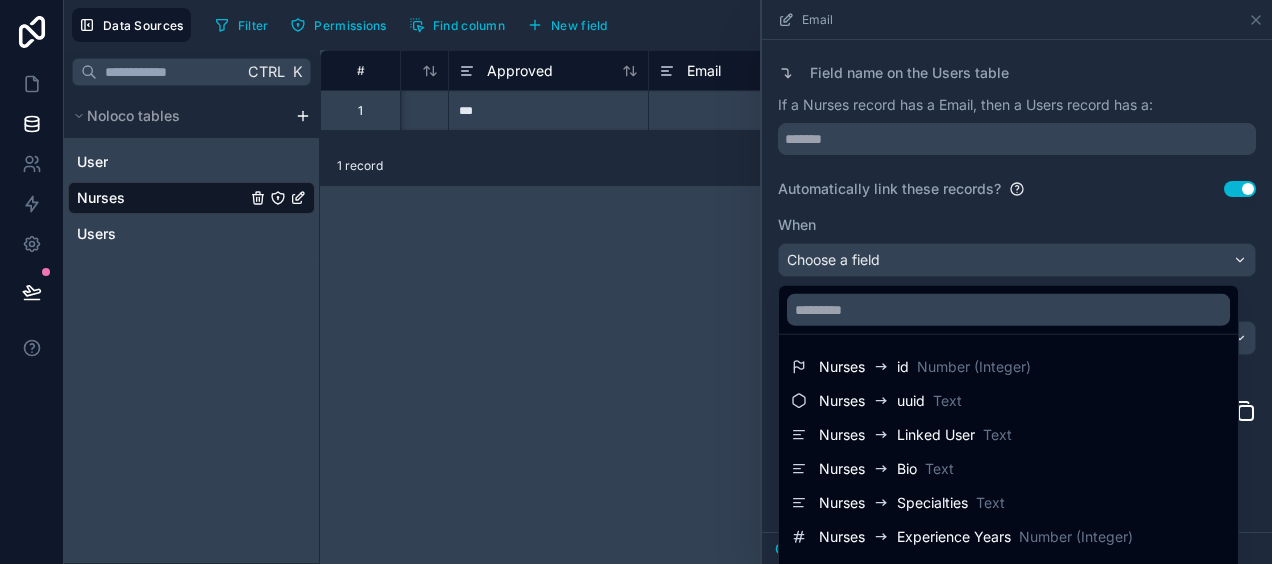 scroll, scrollTop: 23, scrollLeft: 0, axis: vertical 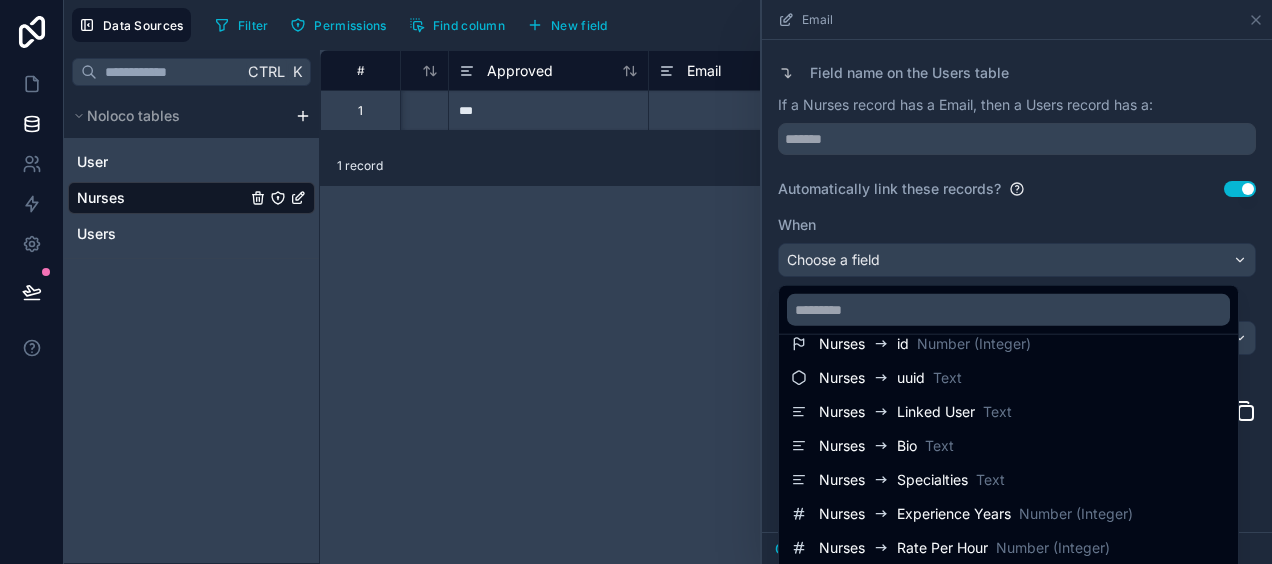 drag, startPoint x: 1262, startPoint y: 397, endPoint x: 1266, endPoint y: 452, distance: 55.145264 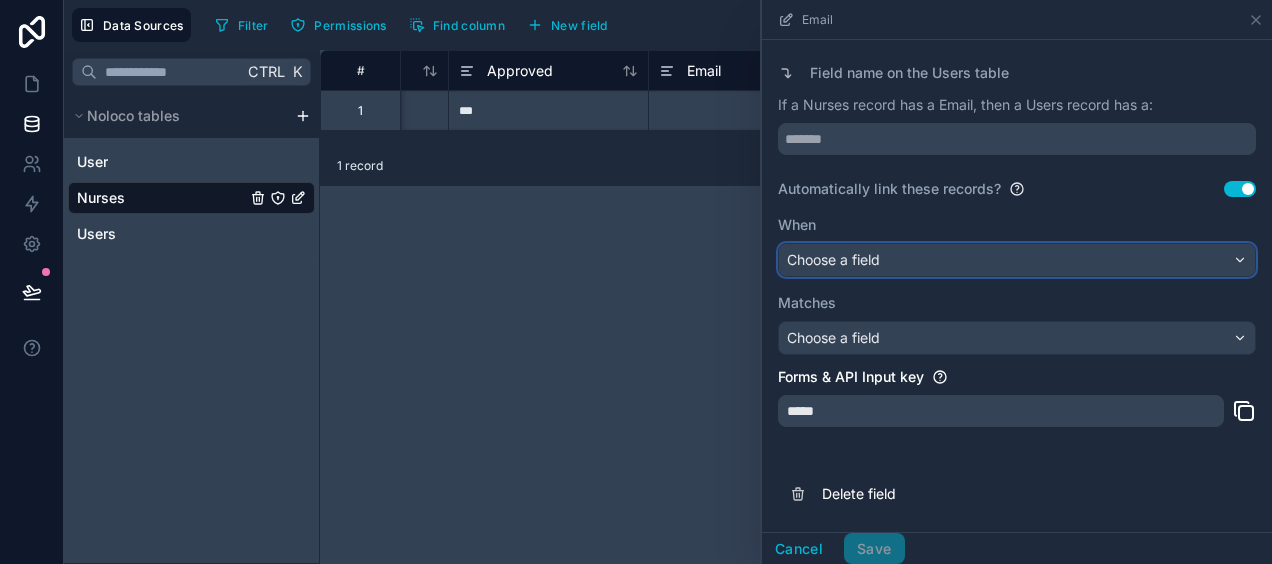 click on "Choose a field" at bounding box center (1017, 260) 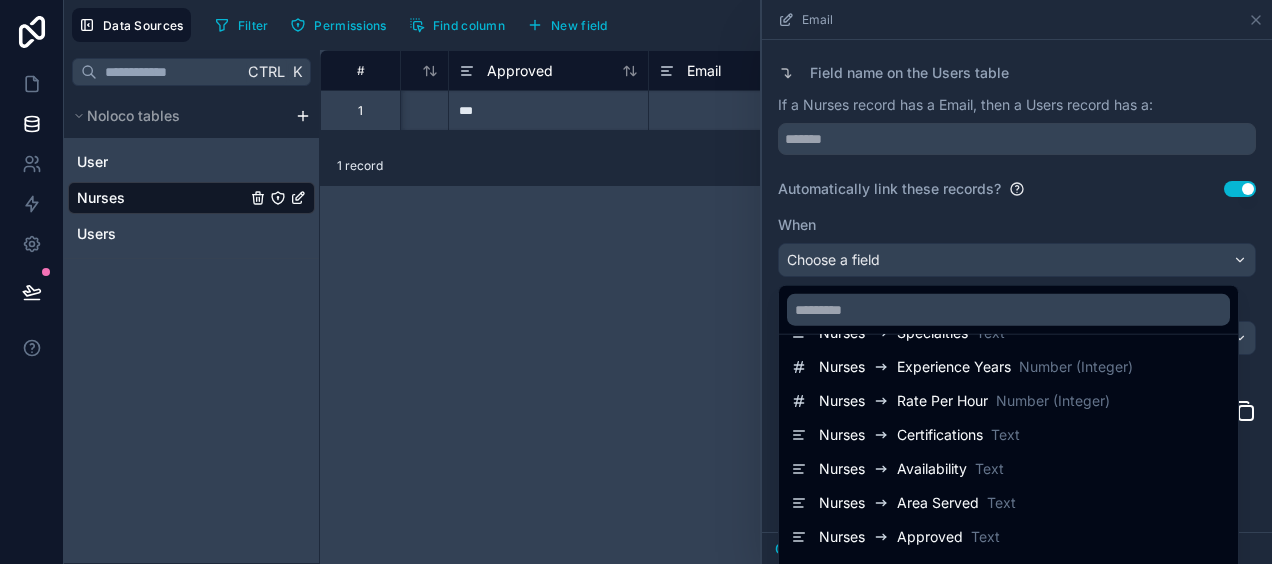 scroll, scrollTop: 0, scrollLeft: 0, axis: both 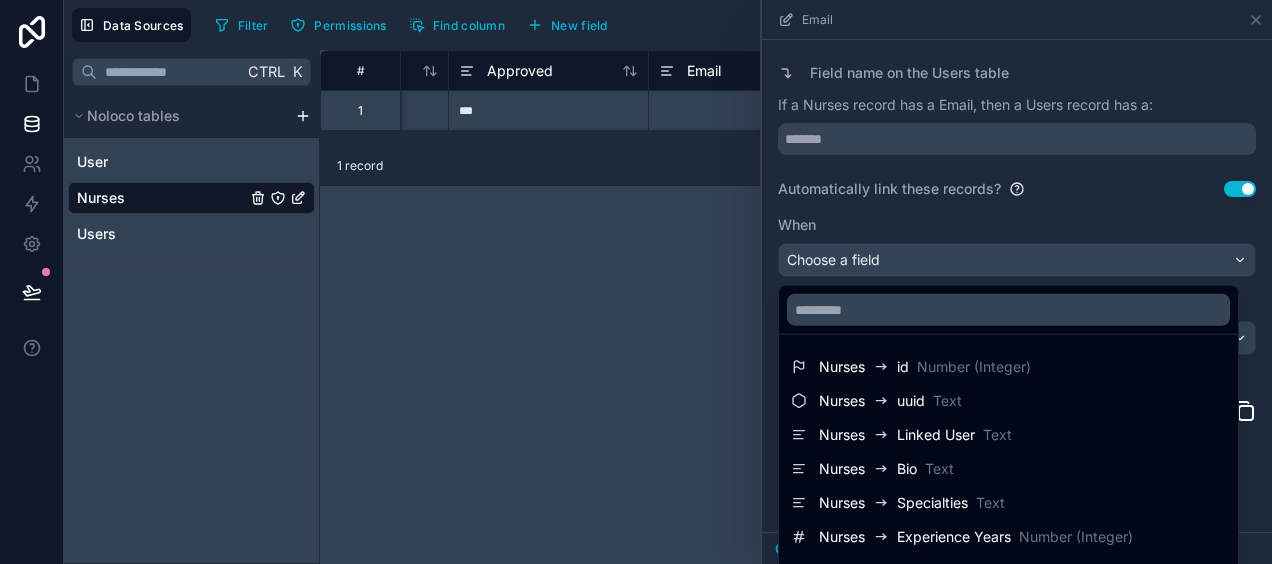 click on "**********" at bounding box center (796, 307) 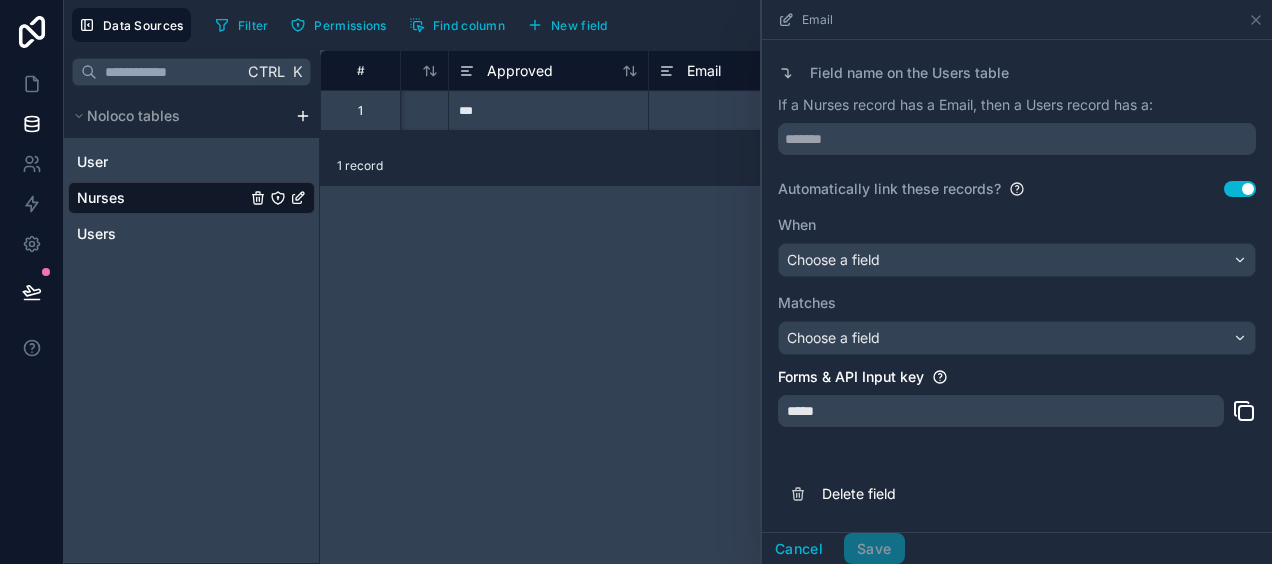 click on "Use setting" at bounding box center (1240, 189) 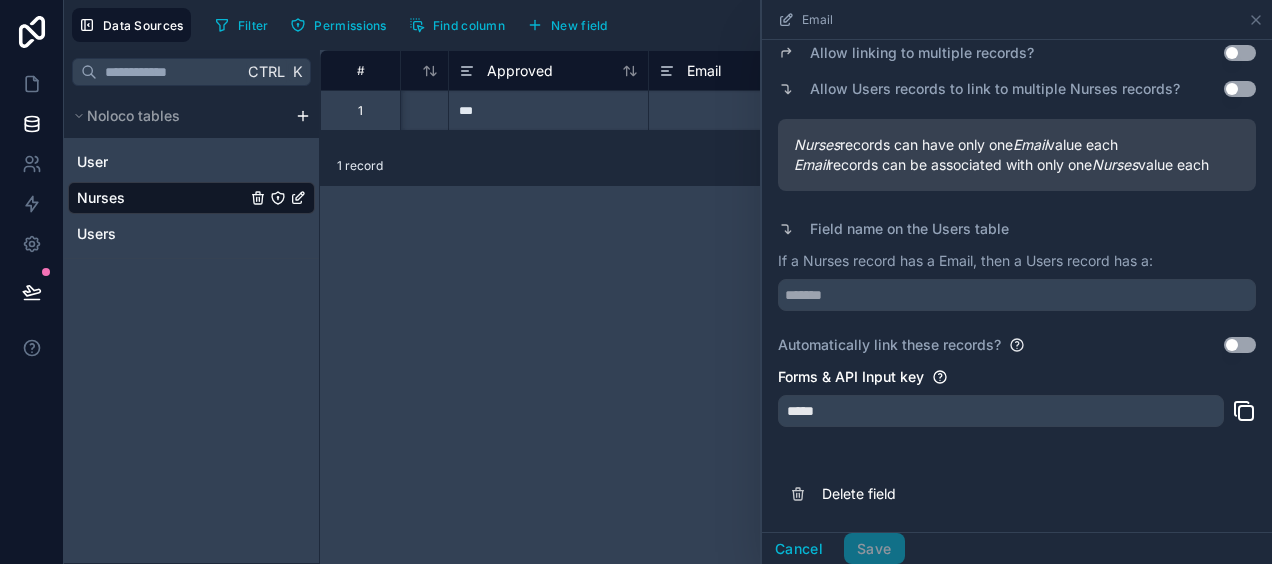 scroll, scrollTop: 242, scrollLeft: 0, axis: vertical 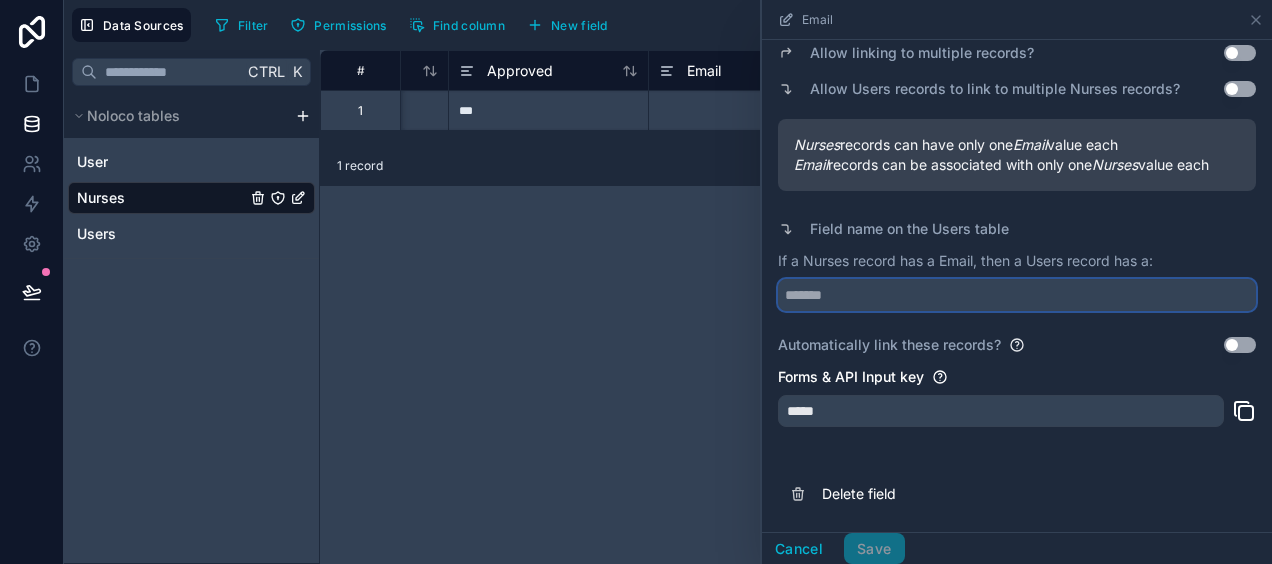click at bounding box center [1017, 295] 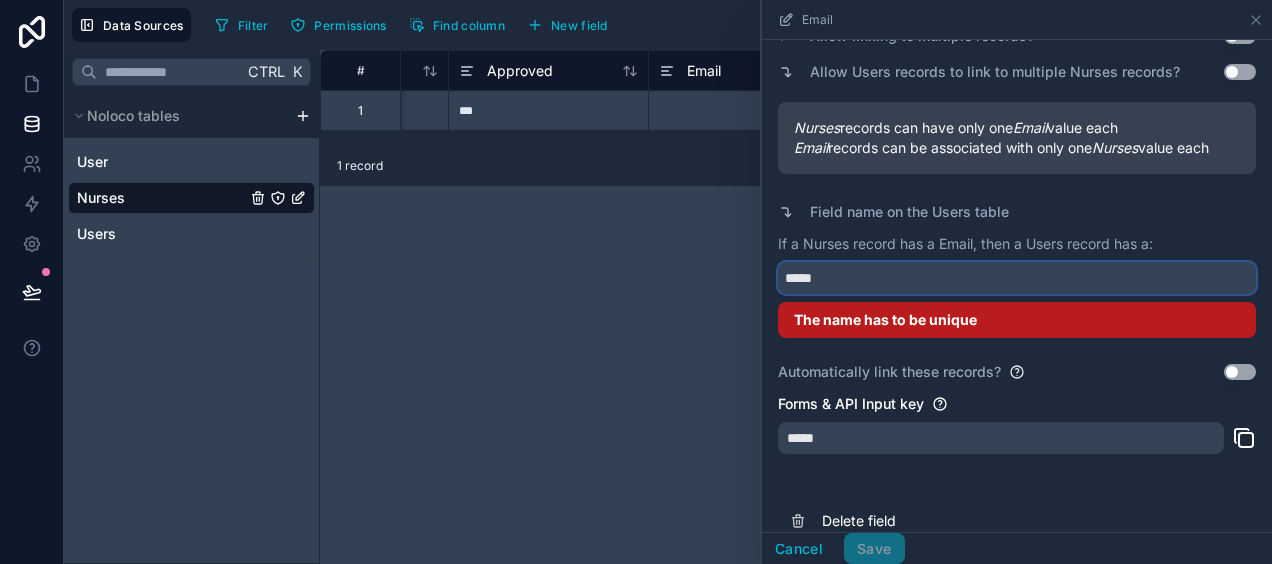 type on "*****" 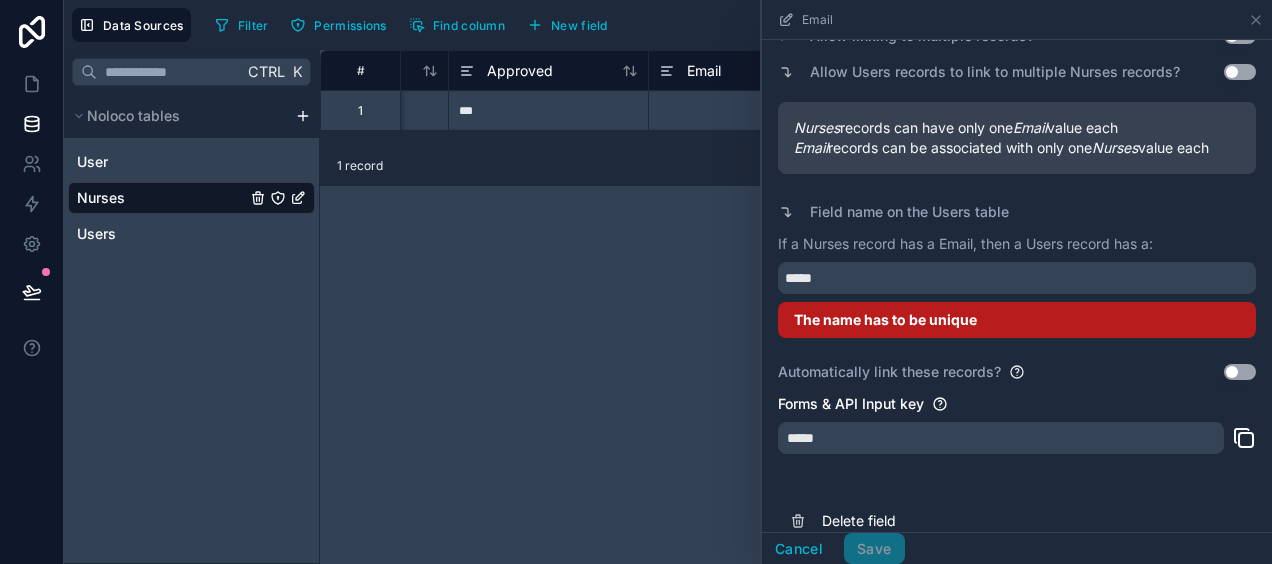 click on "**********" at bounding box center [796, 307] 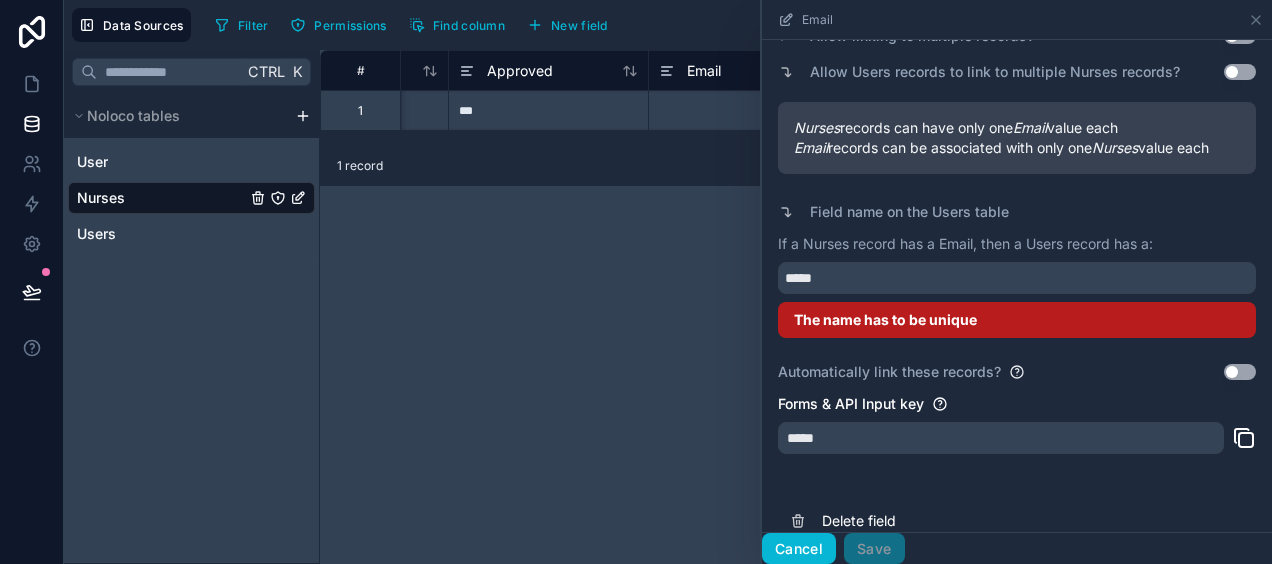 click on "Cancel" at bounding box center [799, 549] 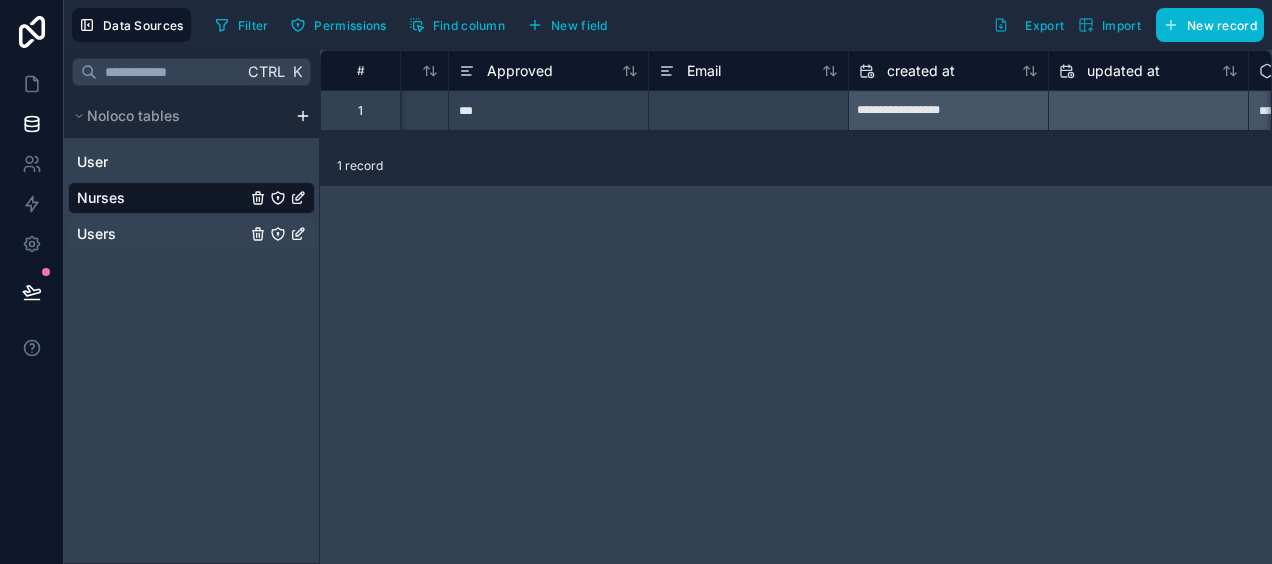 click on "Users" at bounding box center (191, 234) 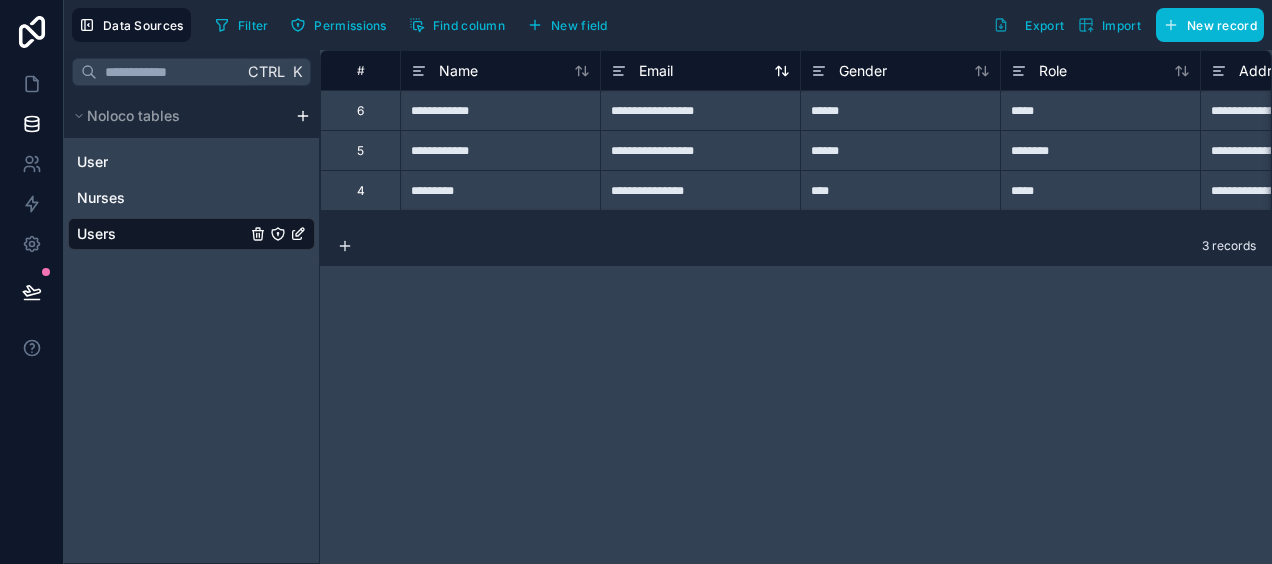 click on "Email" at bounding box center [656, 71] 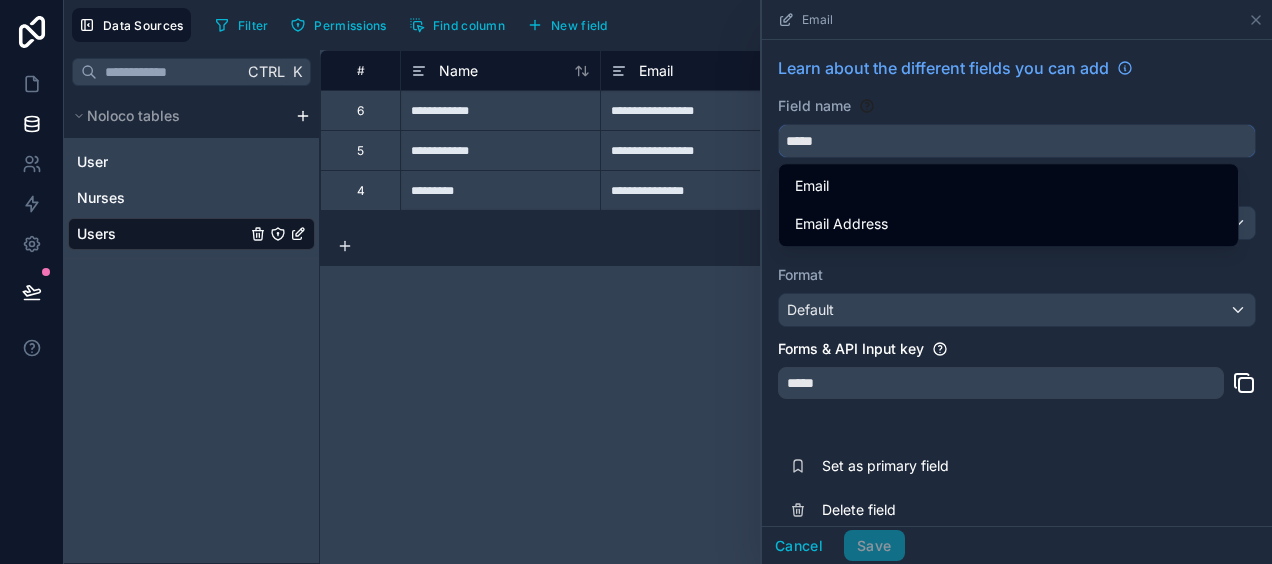 click on "*****" at bounding box center (1017, 141) 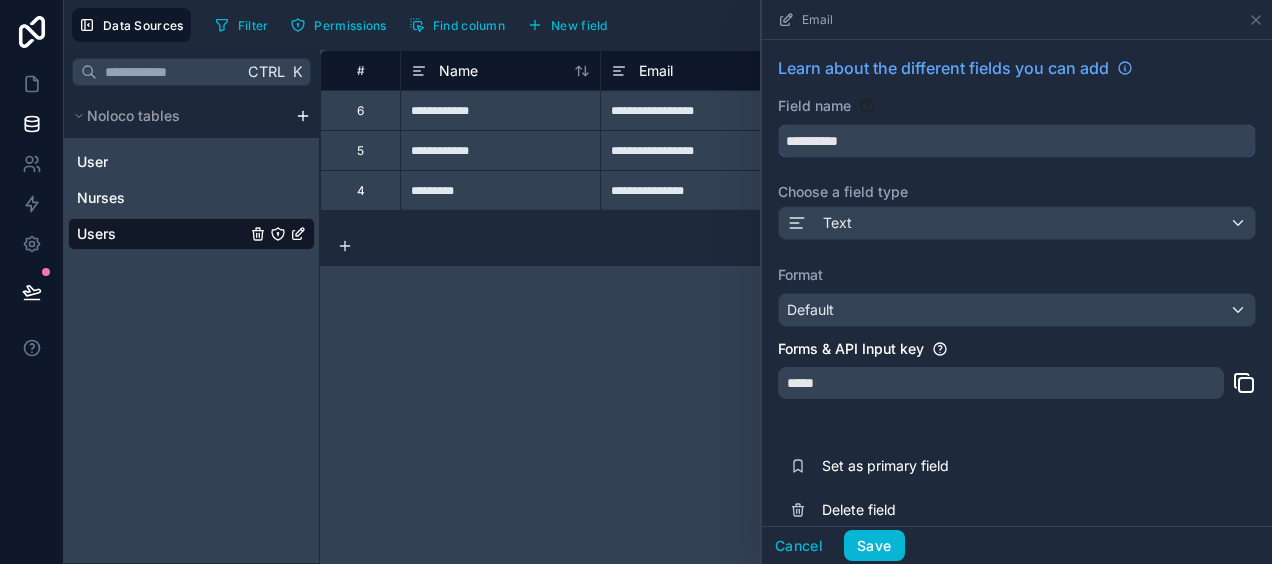 click on "**********" at bounding box center (1017, 141) 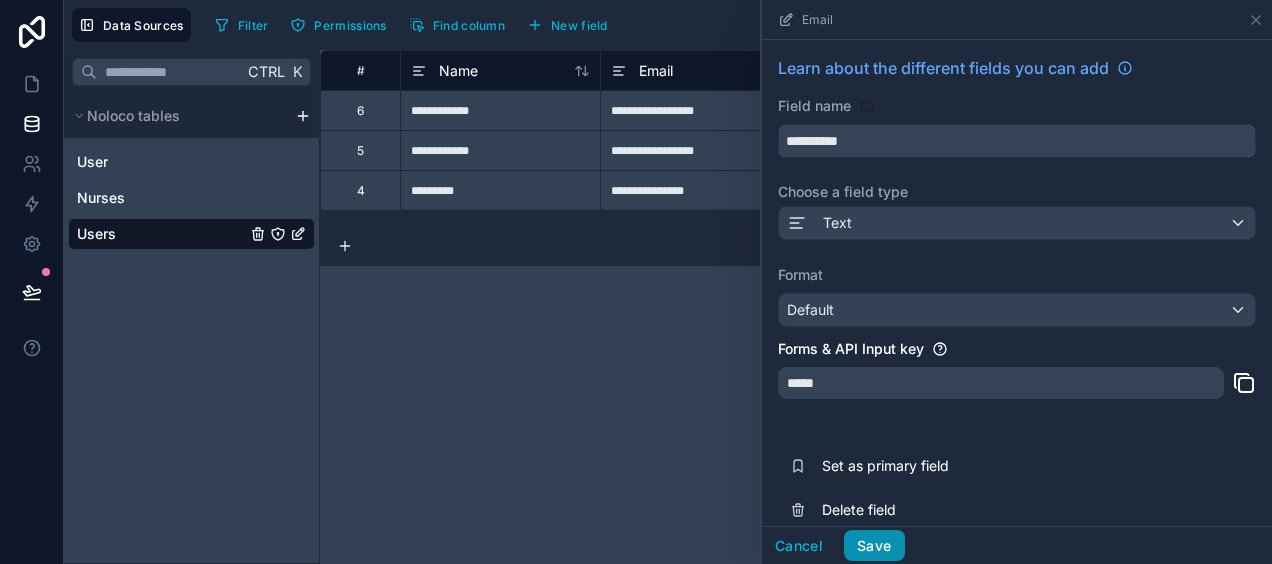 type on "**********" 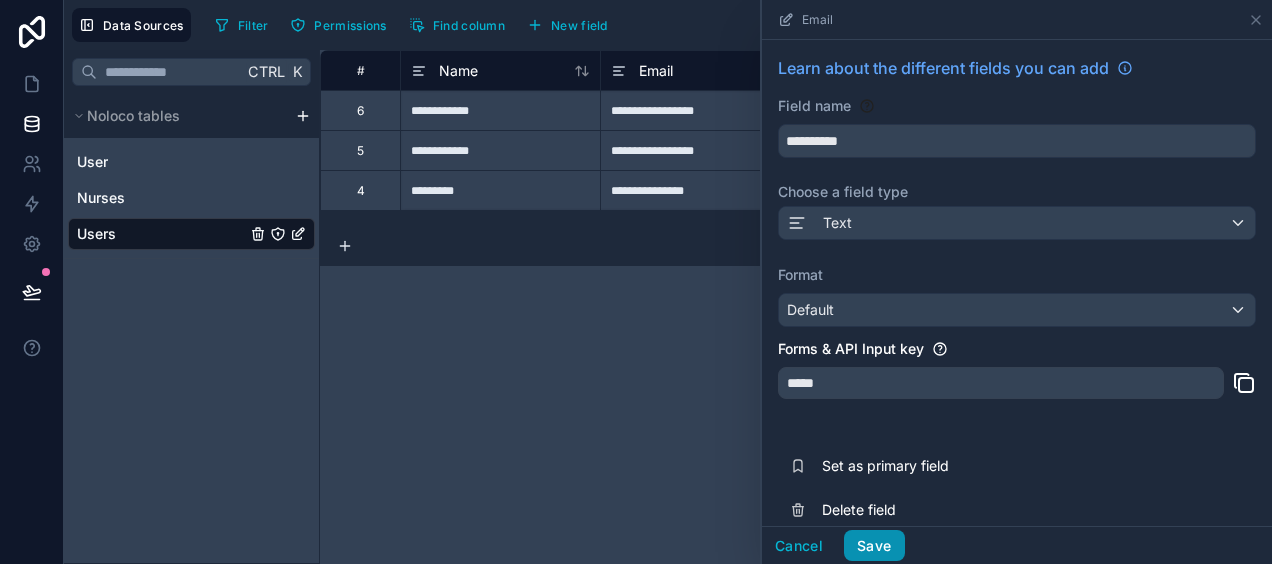click on "Save" at bounding box center (874, 546) 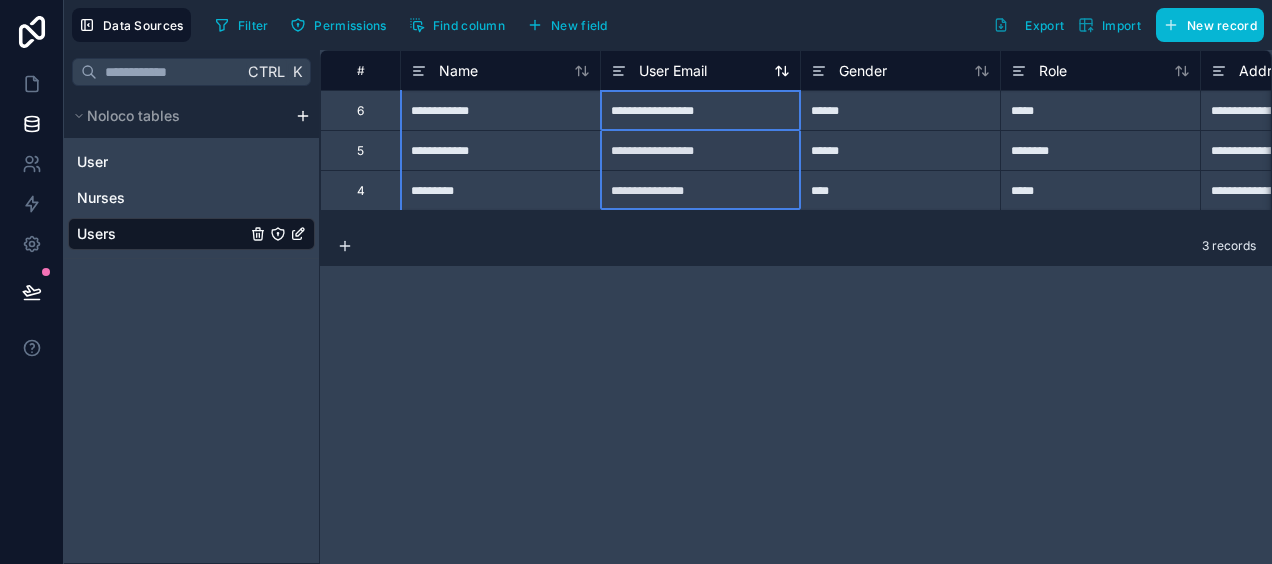 click on "User Email" at bounding box center (673, 71) 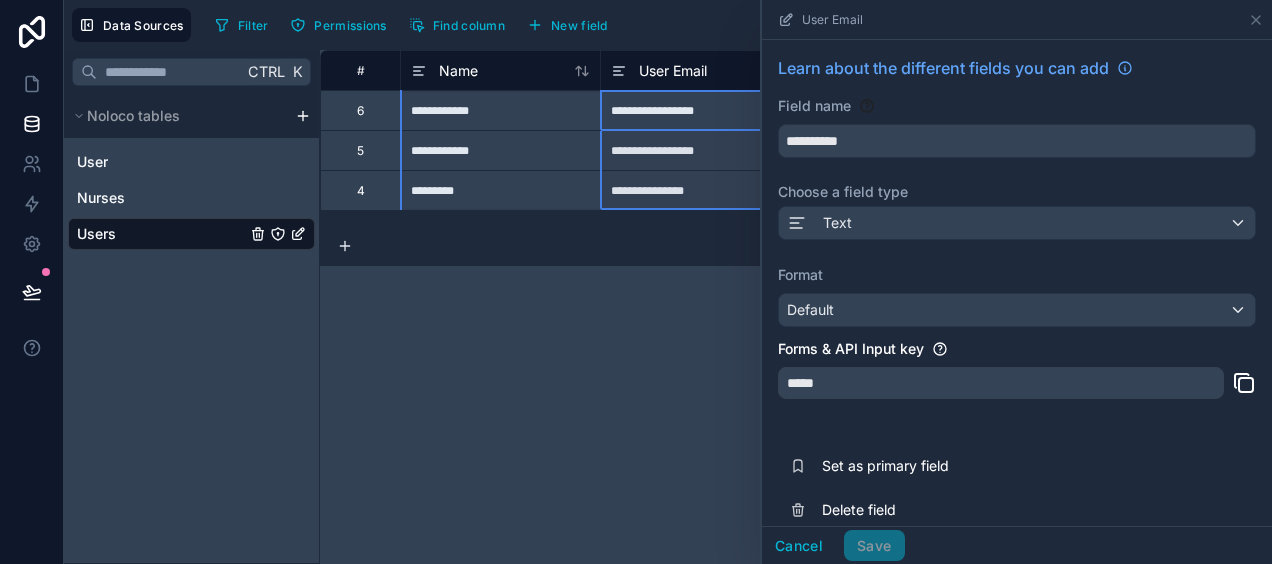 click on "**********" at bounding box center (796, 307) 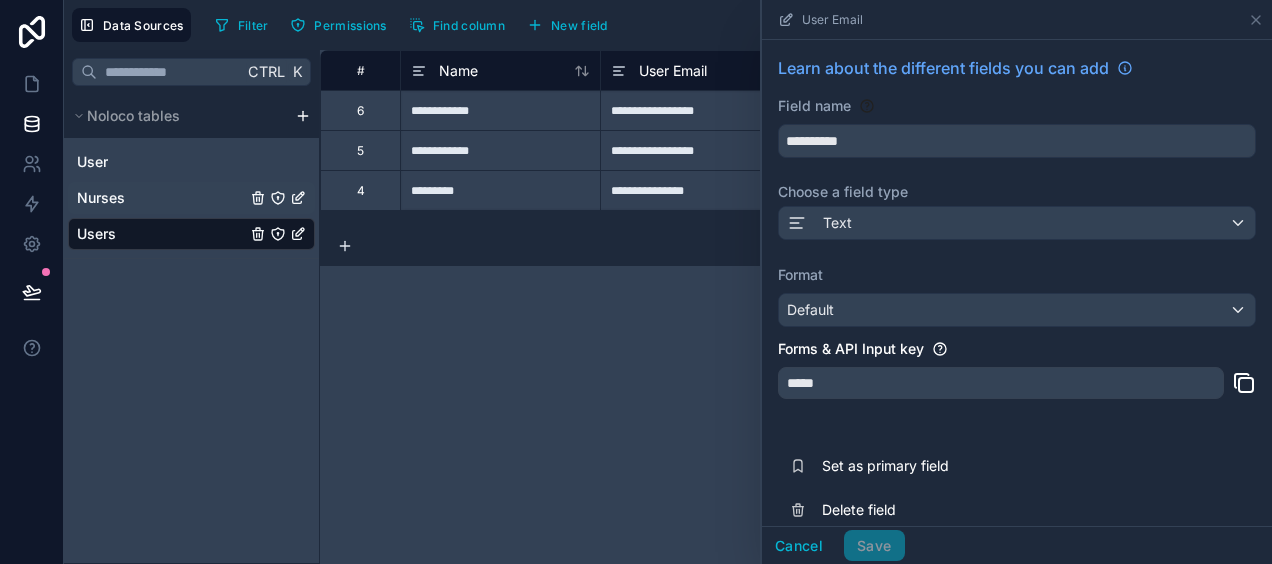 click on "Nurses" at bounding box center (191, 198) 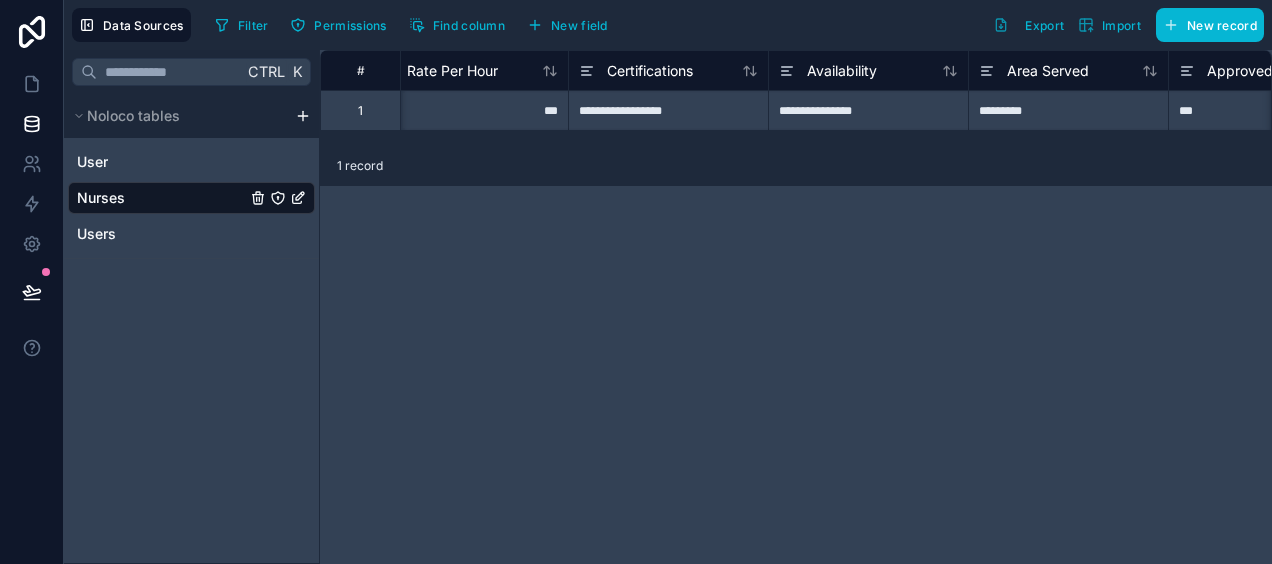 scroll, scrollTop: 0, scrollLeft: 1664, axis: horizontal 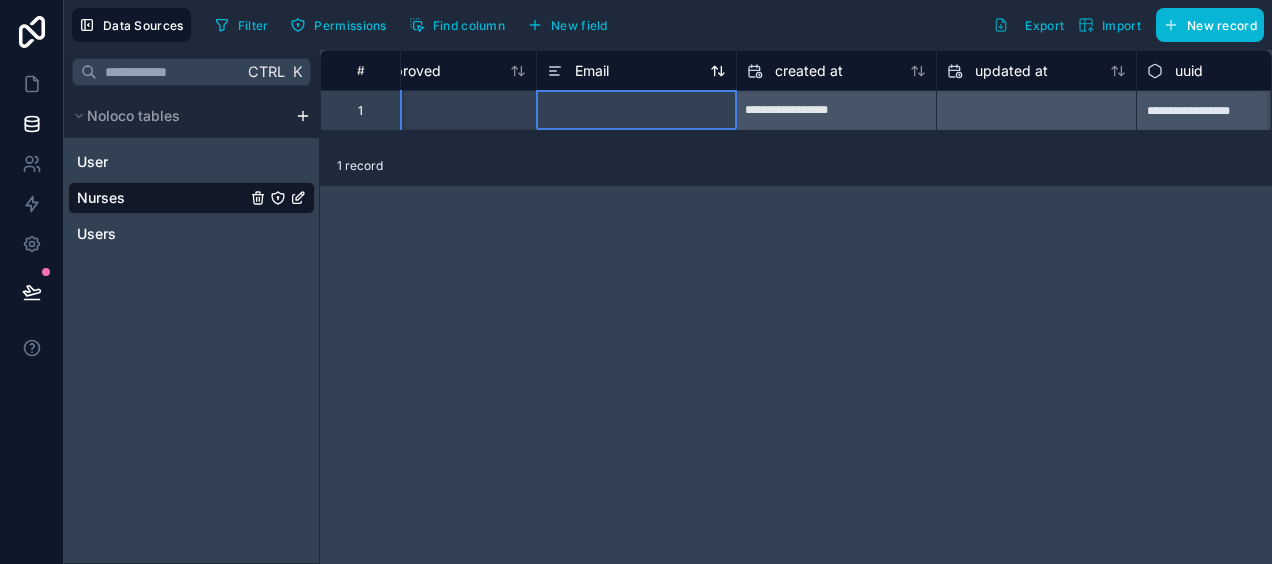 click on "Email" at bounding box center [592, 71] 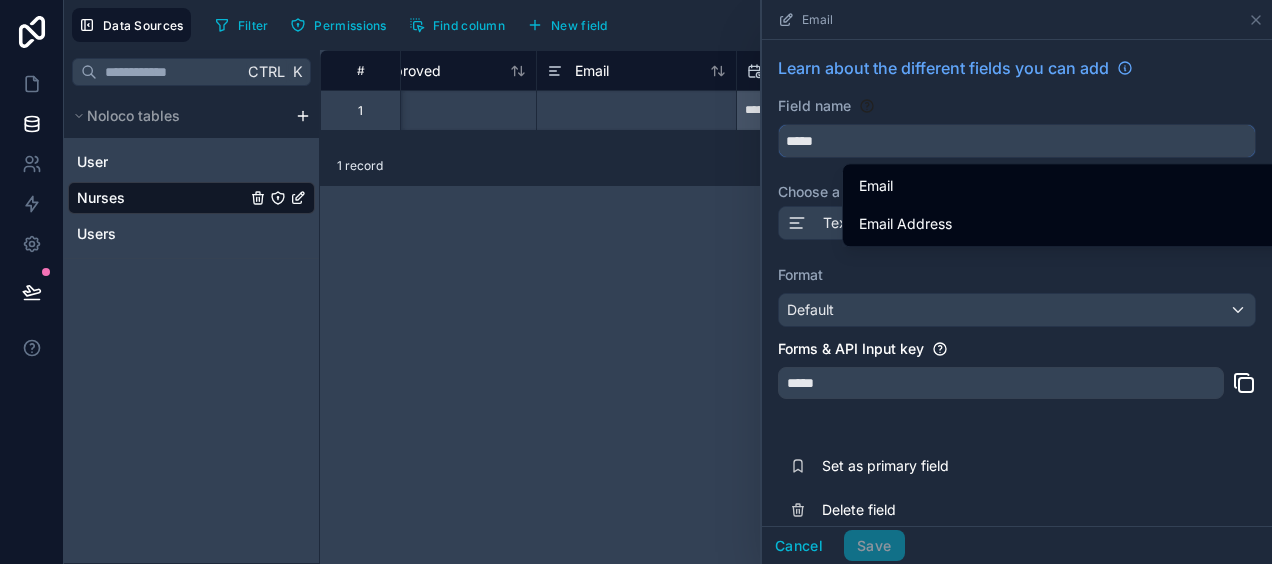 click on "*****" at bounding box center [1017, 141] 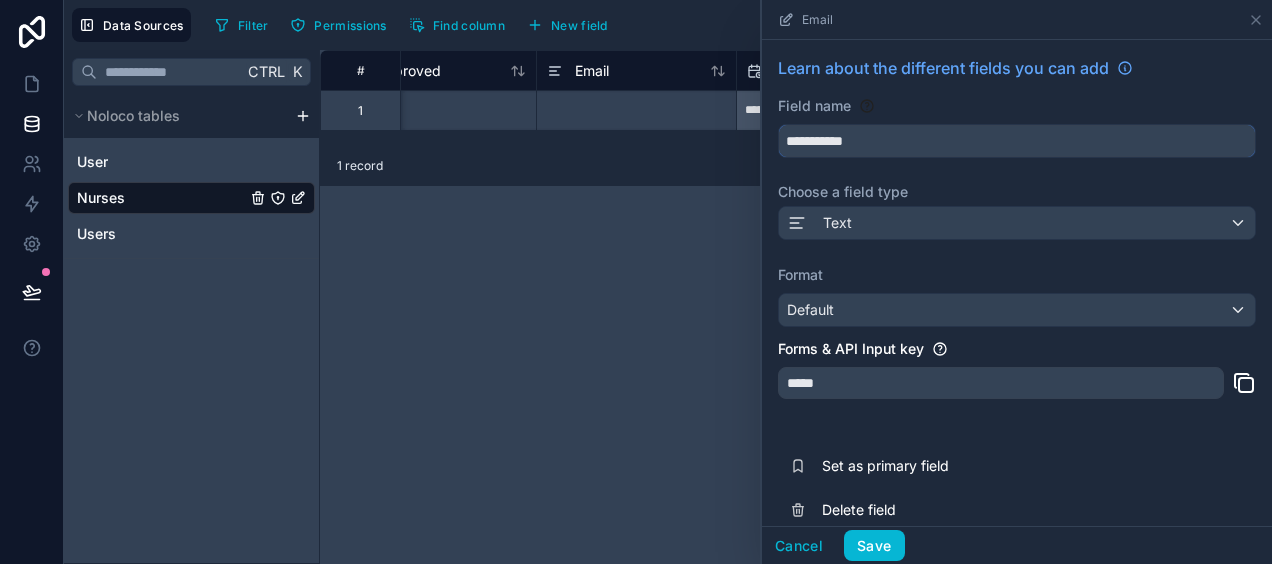 click on "**********" at bounding box center [1017, 141] 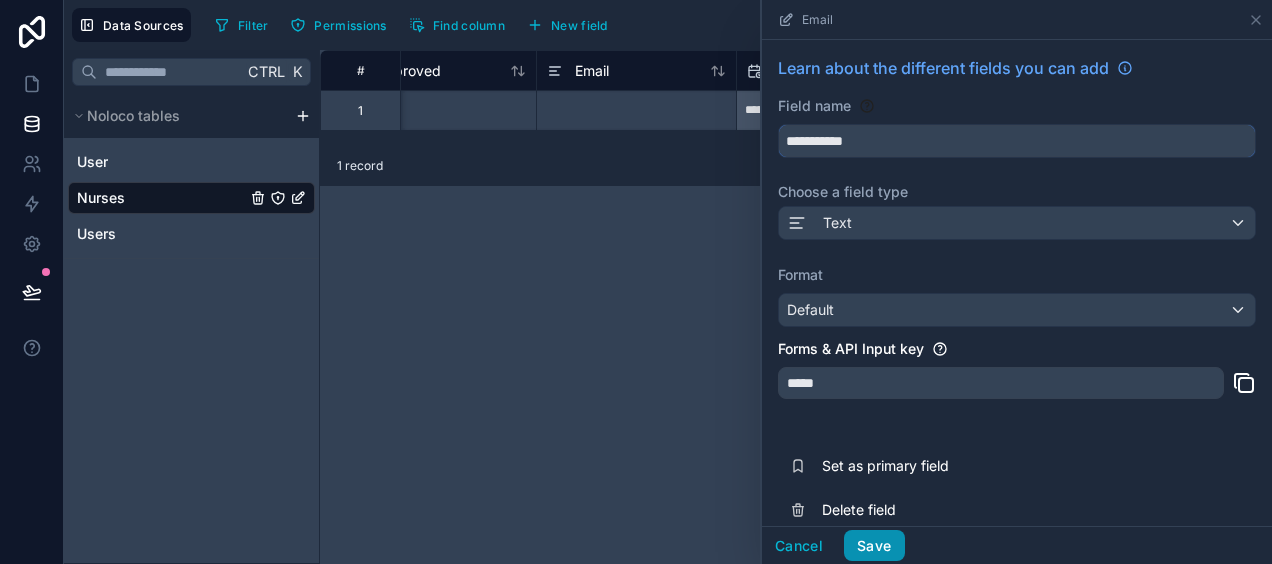 type on "**********" 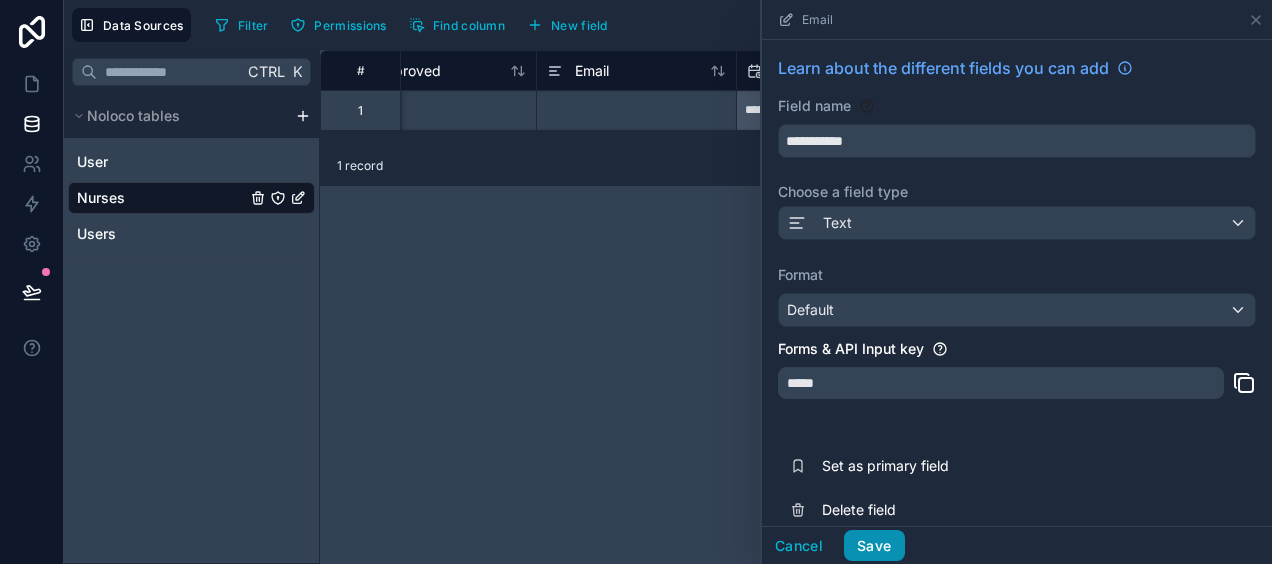 click on "Save" at bounding box center (874, 546) 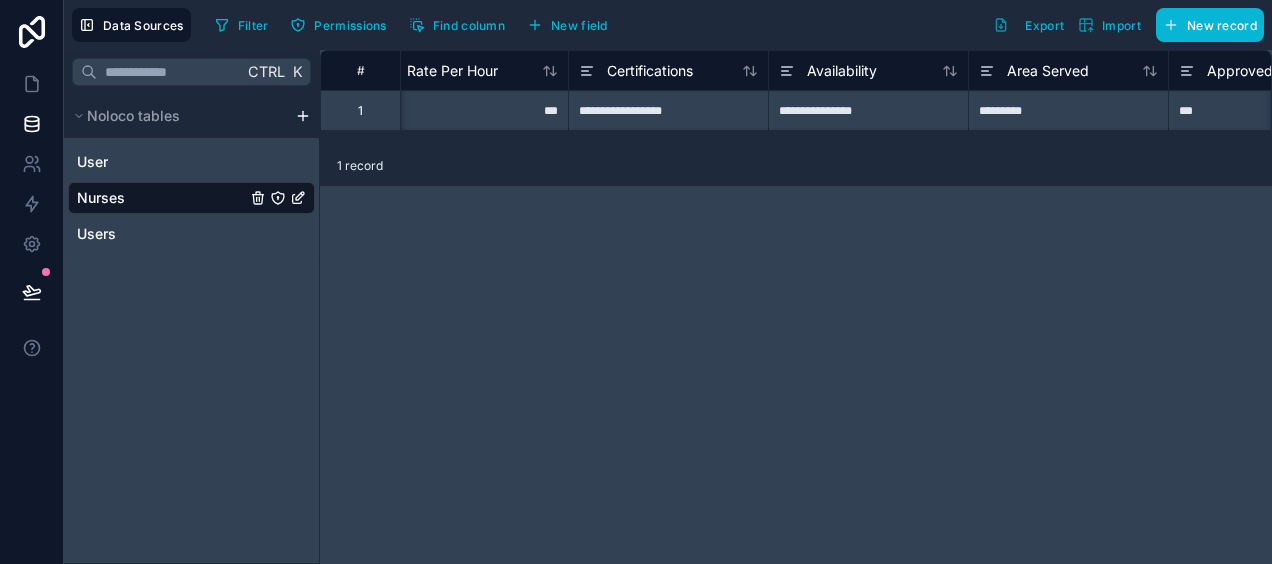 scroll, scrollTop: 0, scrollLeft: 1664, axis: horizontal 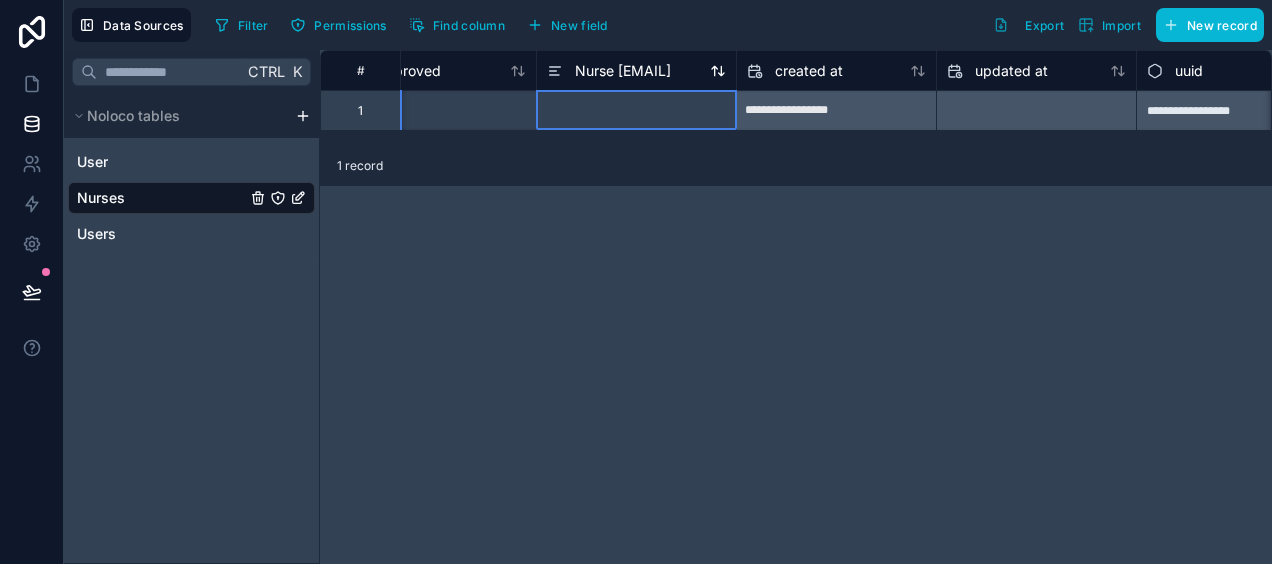 click on "Nurse [EMAIL]" at bounding box center (623, 71) 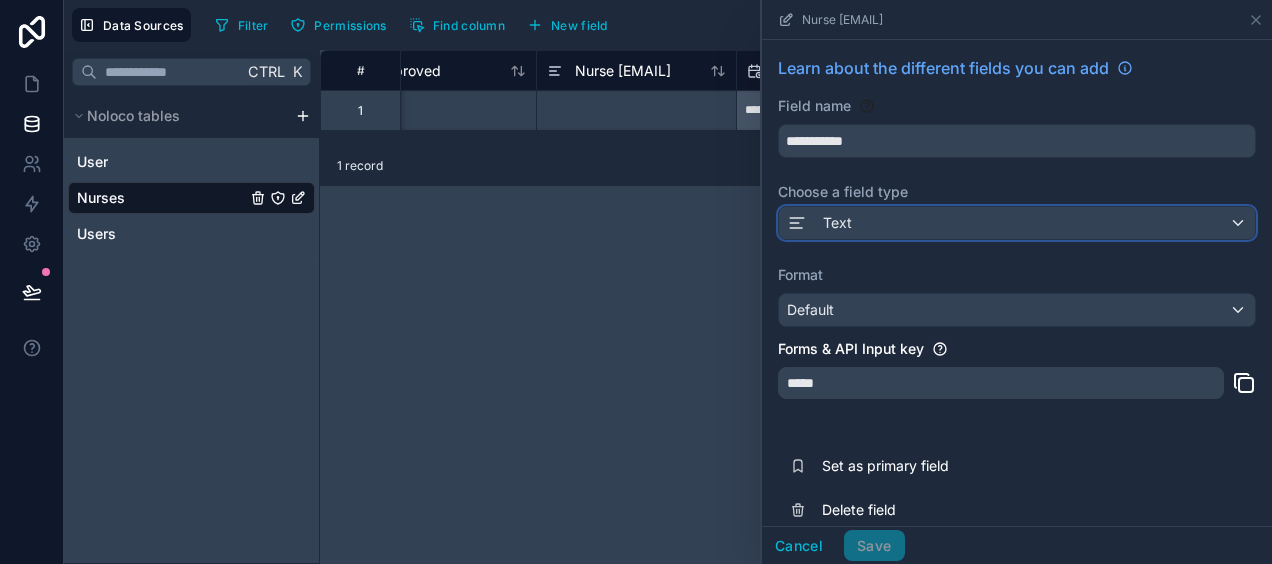click on "Text" at bounding box center (1017, 223) 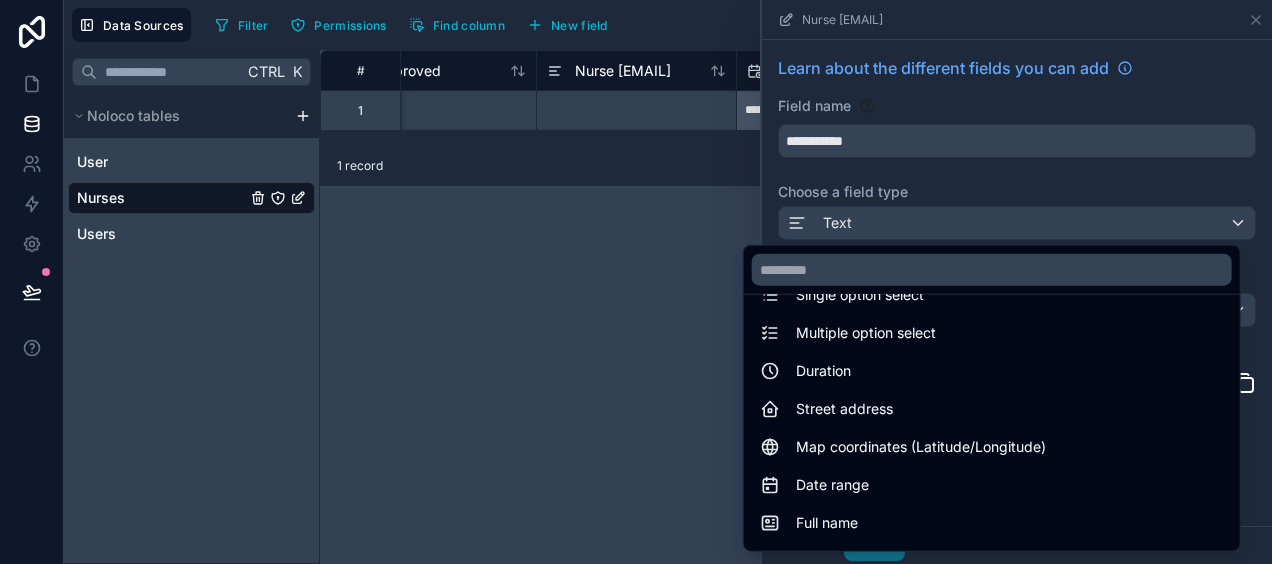 scroll, scrollTop: 580, scrollLeft: 0, axis: vertical 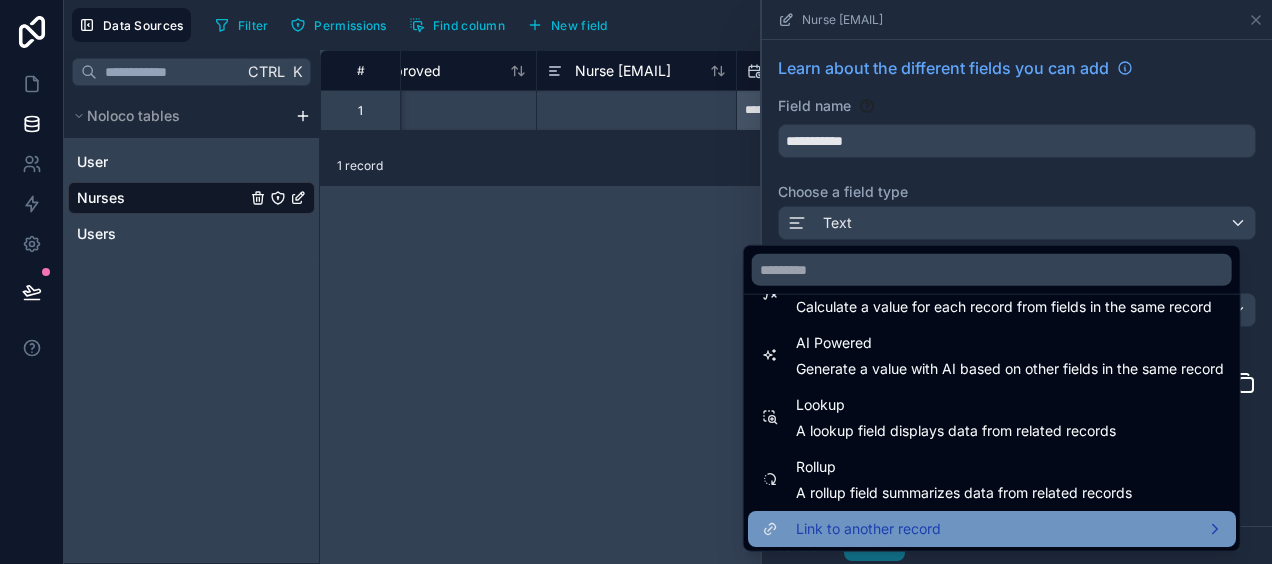 click on "Link to another record" at bounding box center (992, 529) 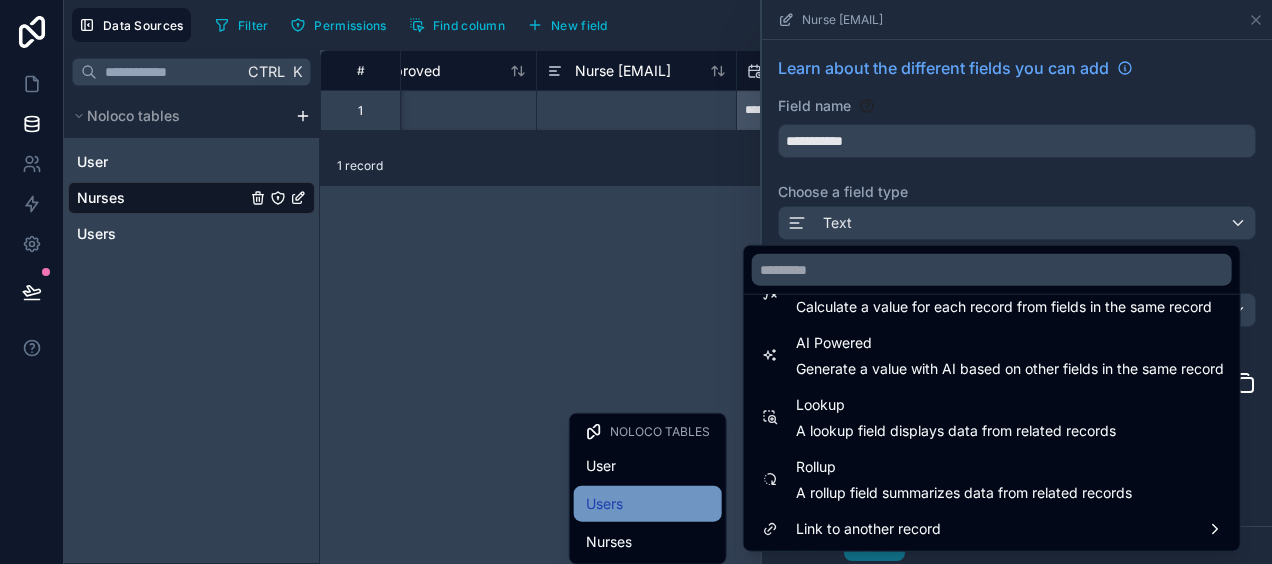 click on "Users" at bounding box center (604, 504) 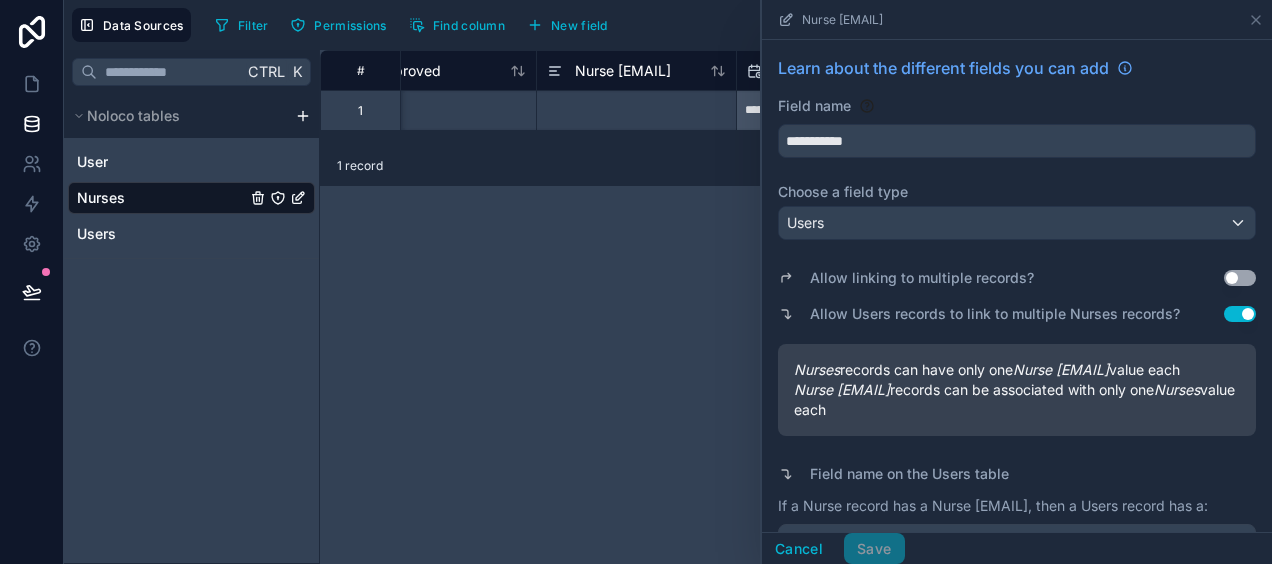 click on "Use setting" at bounding box center [1240, 314] 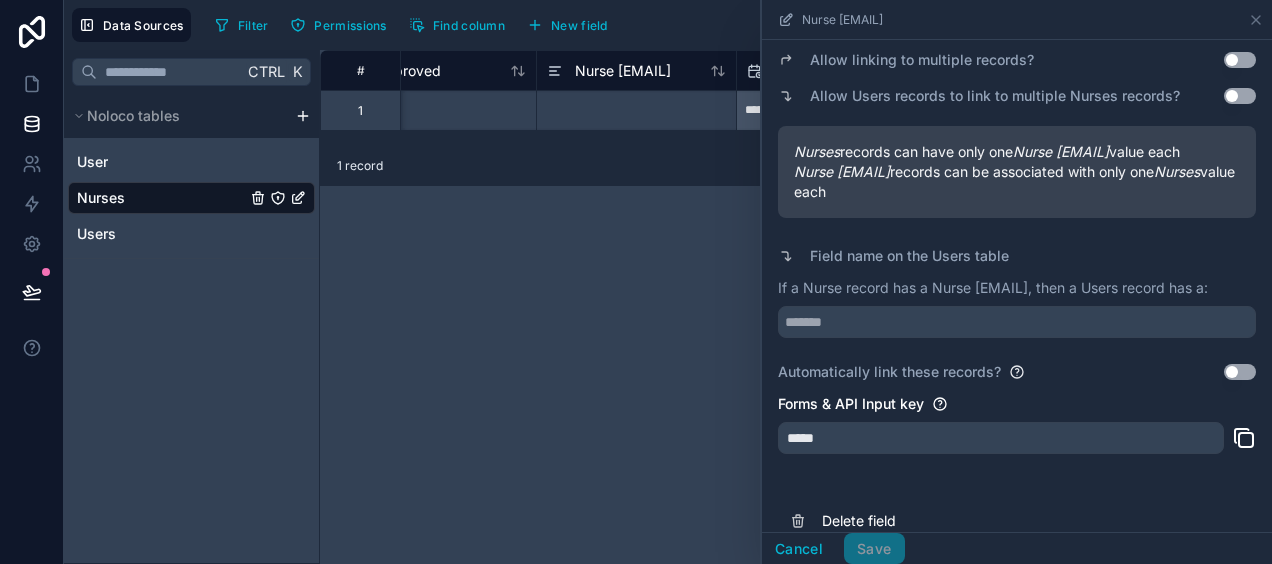 scroll, scrollTop: 217, scrollLeft: 0, axis: vertical 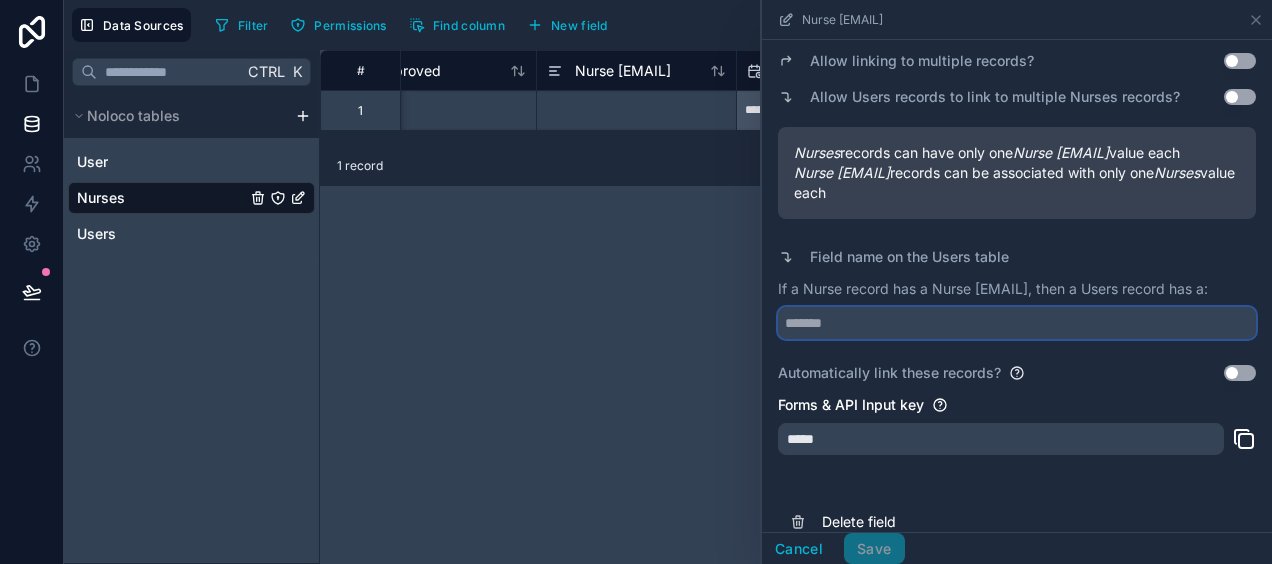 click at bounding box center (1017, 323) 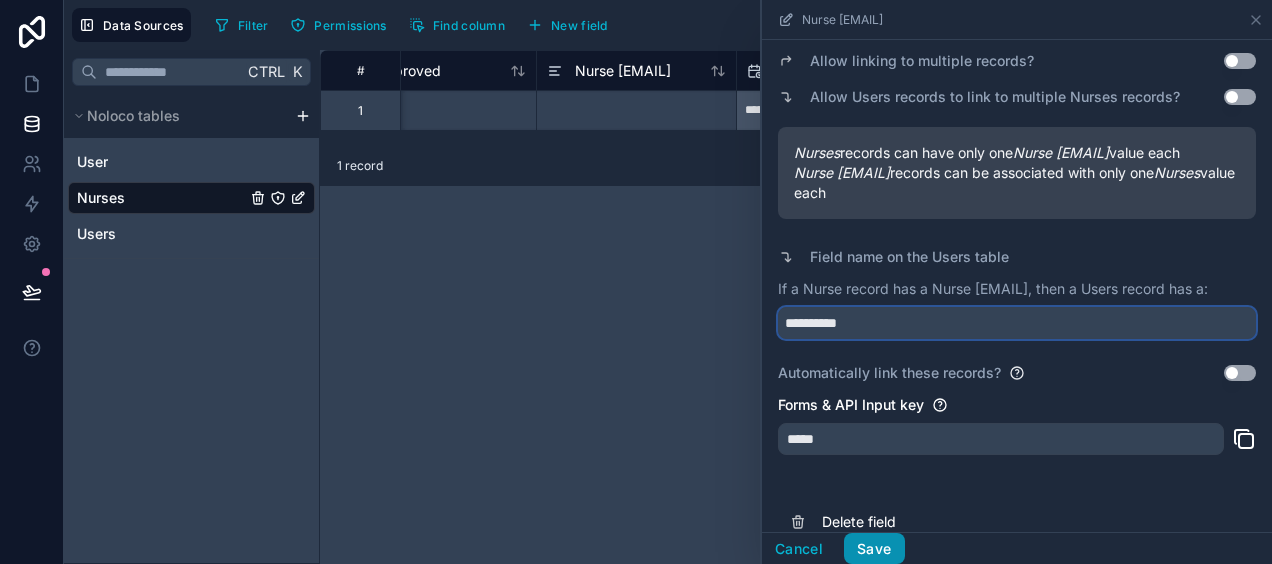 type on "**********" 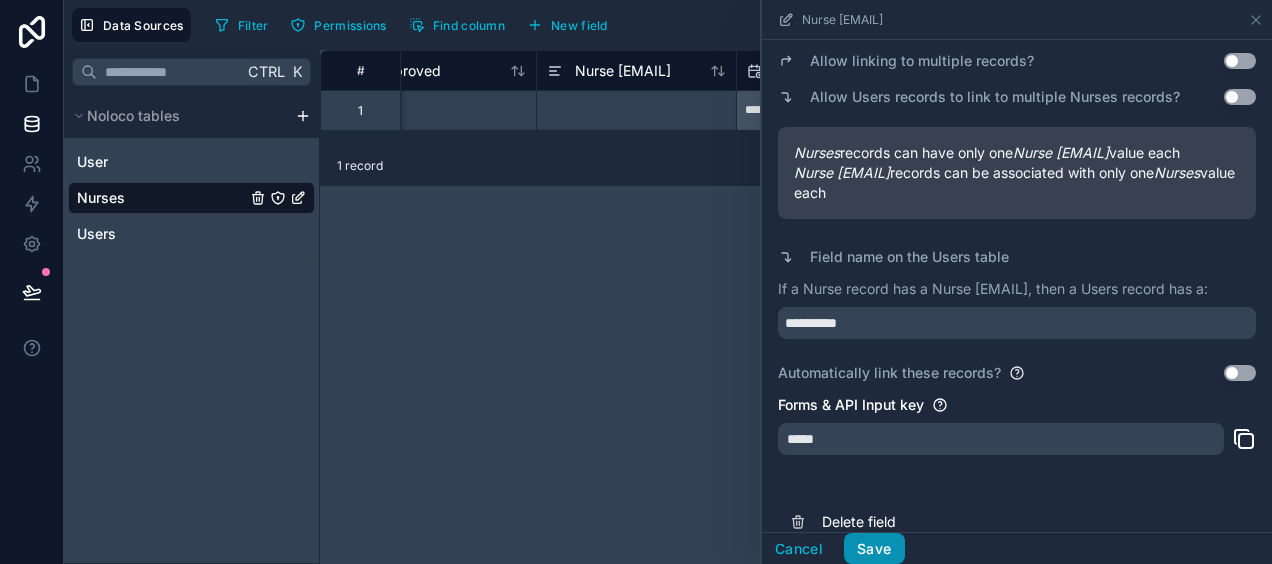 click on "Save" at bounding box center (874, 549) 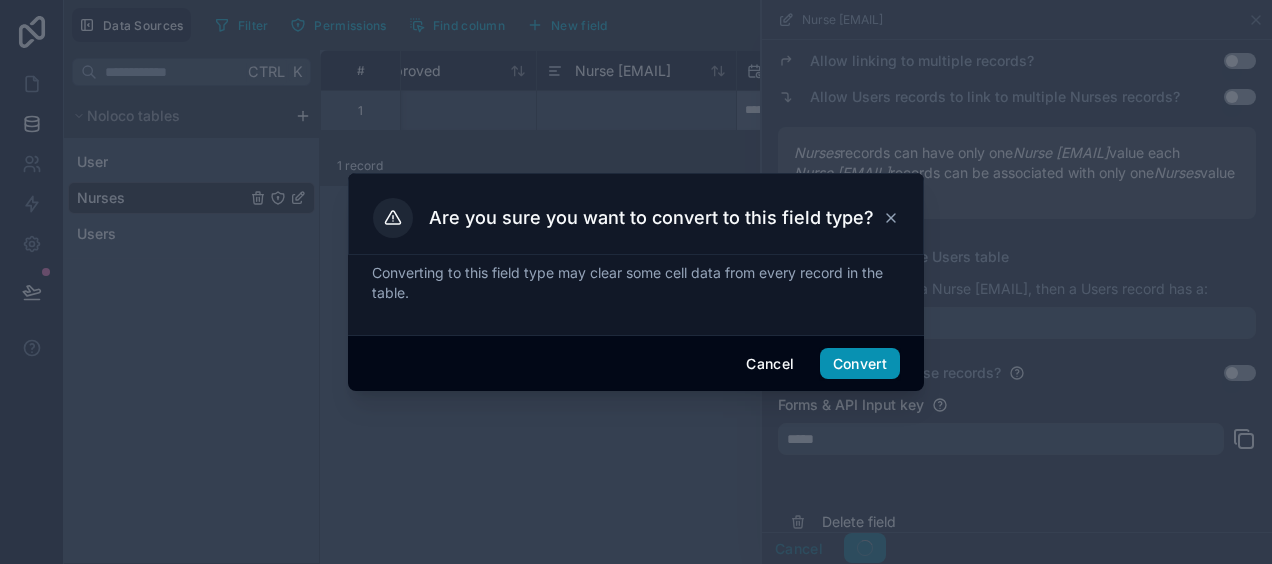 click on "Convert" at bounding box center [860, 364] 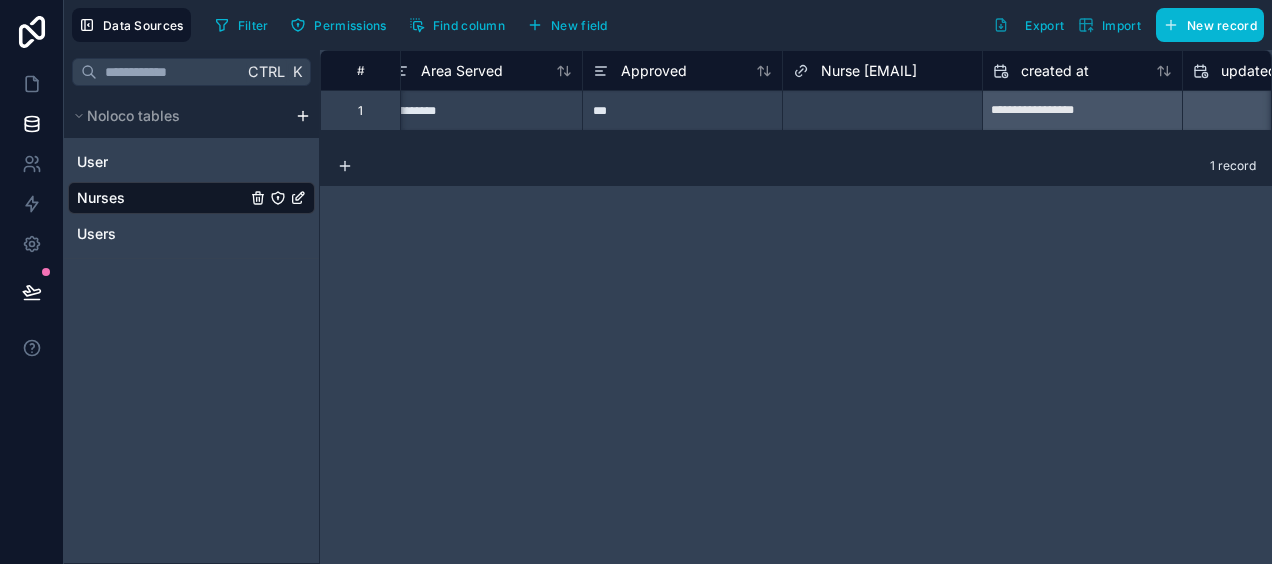 scroll, scrollTop: 0, scrollLeft: 1396, axis: horizontal 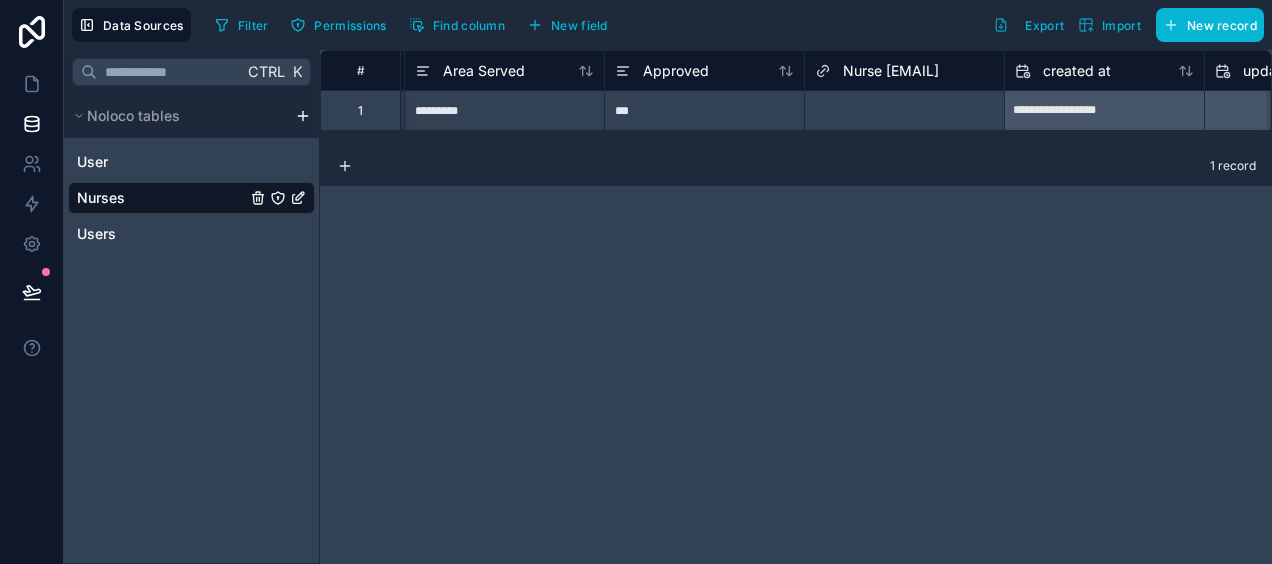 click on "Select a Nurse Email" at bounding box center [873, 111] 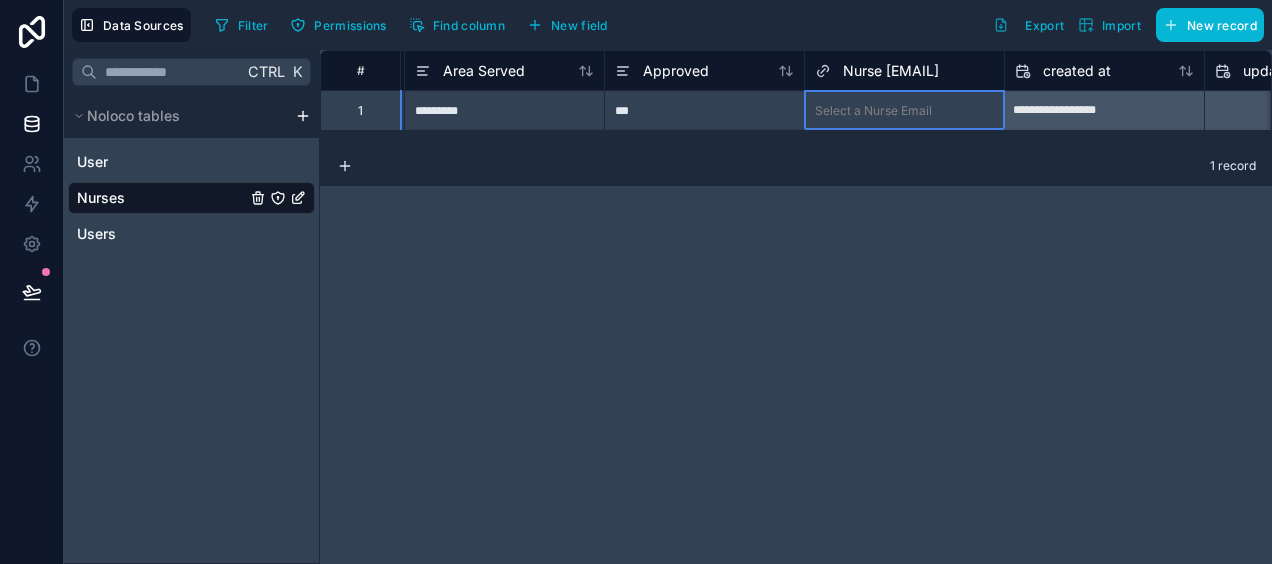 click on "Select a Nurse Email" at bounding box center [873, 111] 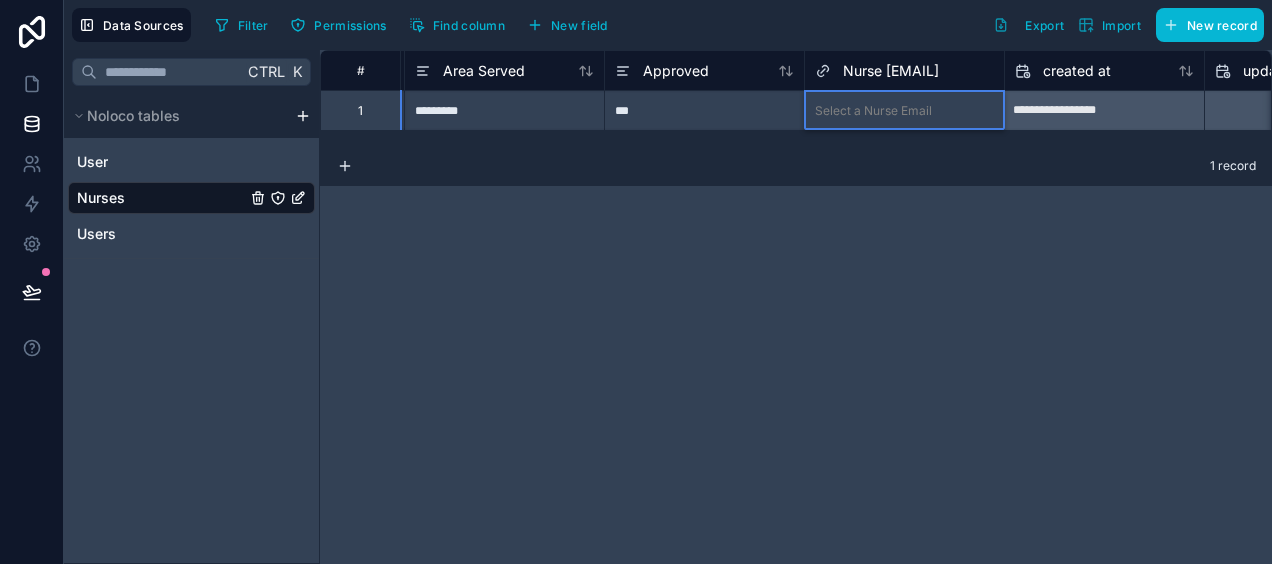 click on "[FIRST] [LAST]" at bounding box center (636, 596) 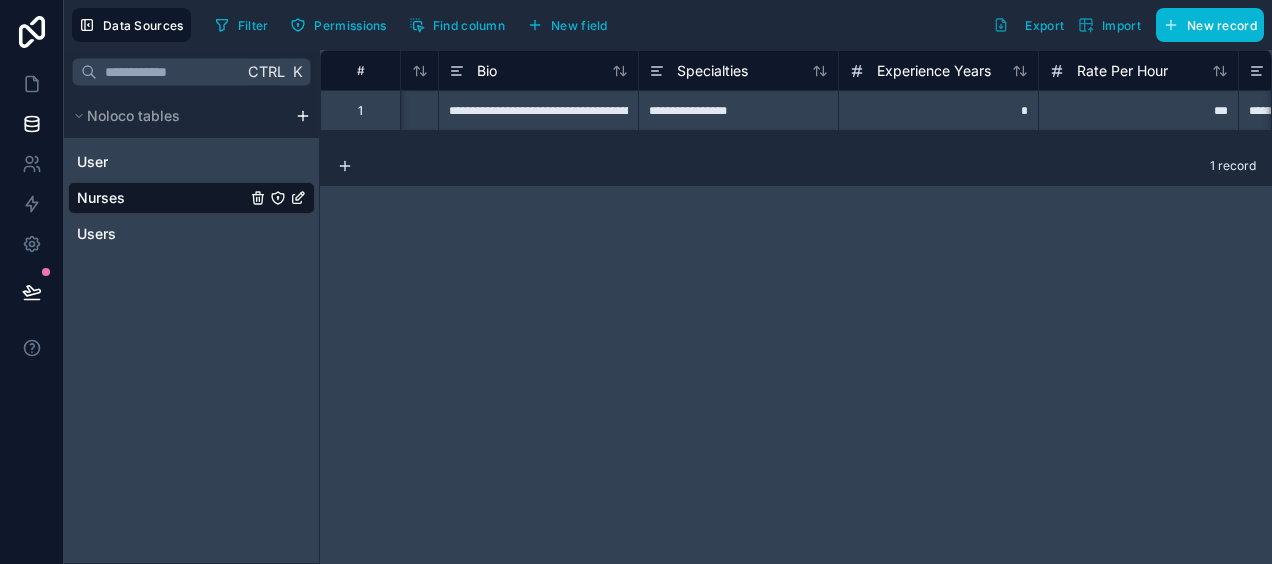 scroll, scrollTop: 0, scrollLeft: 0, axis: both 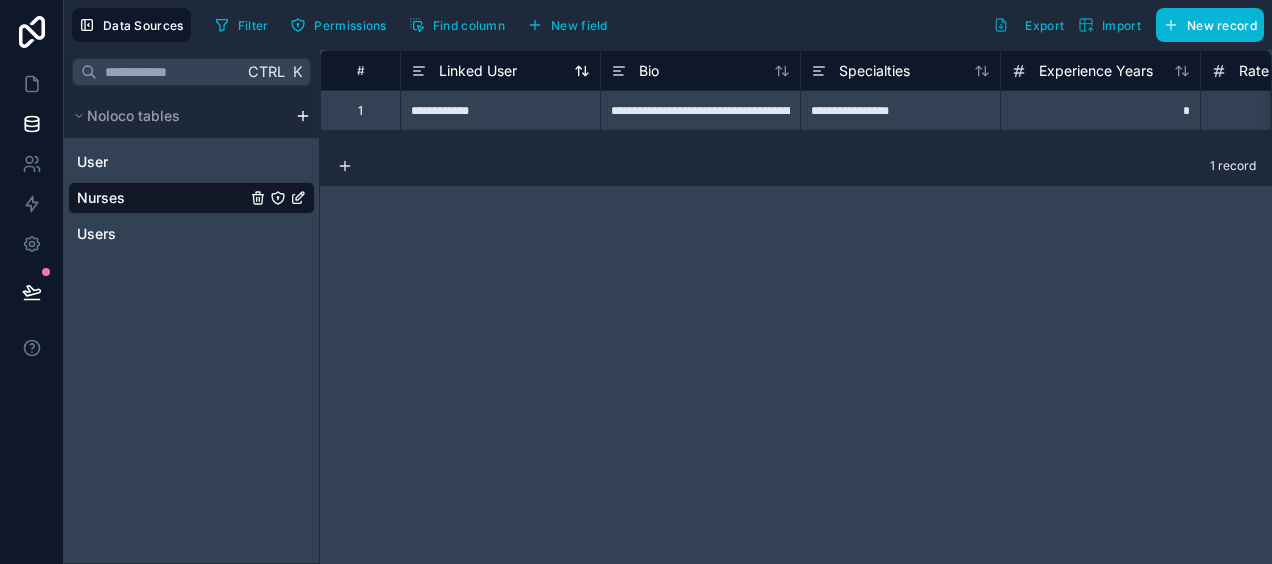 click on "Linked User" at bounding box center [478, 71] 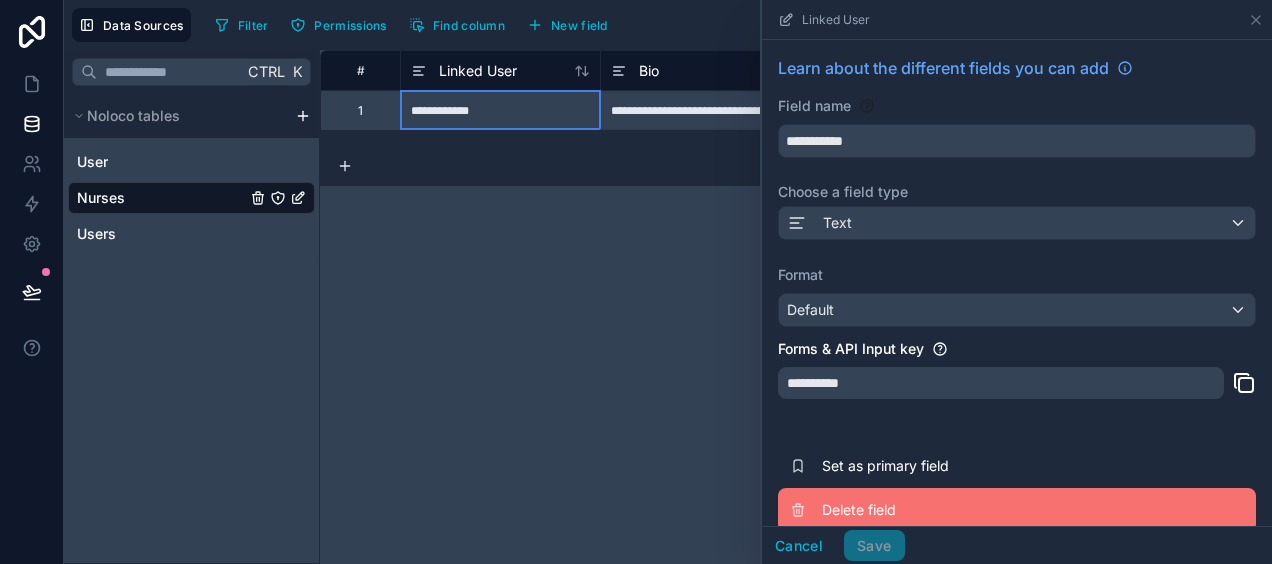 click on "Delete field" at bounding box center (966, 510) 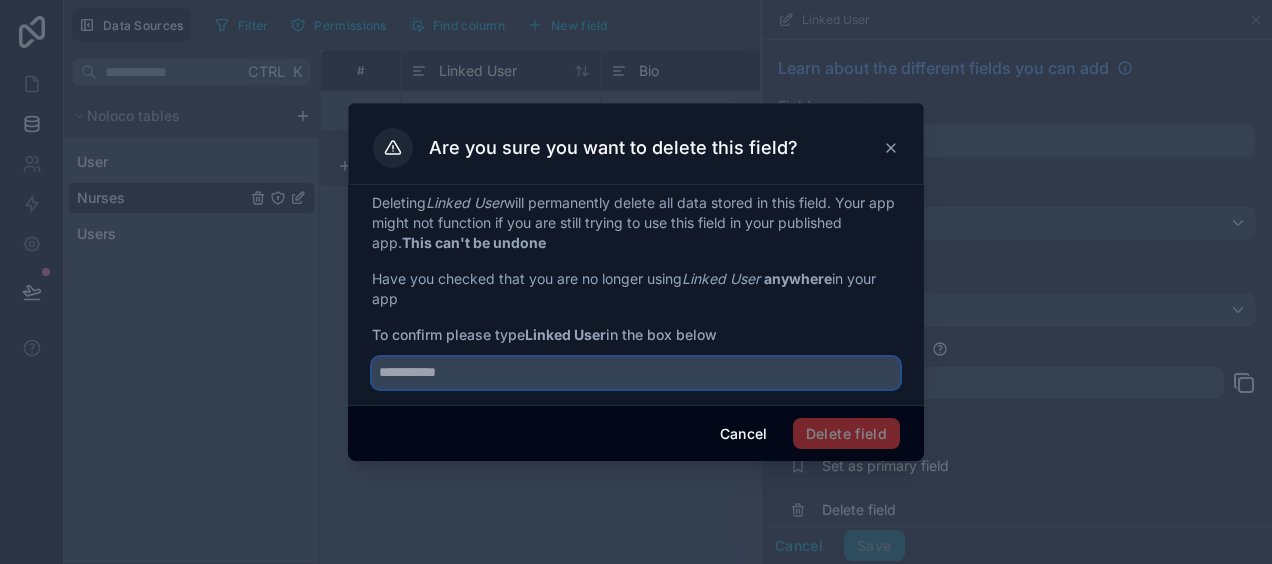 click at bounding box center (636, 373) 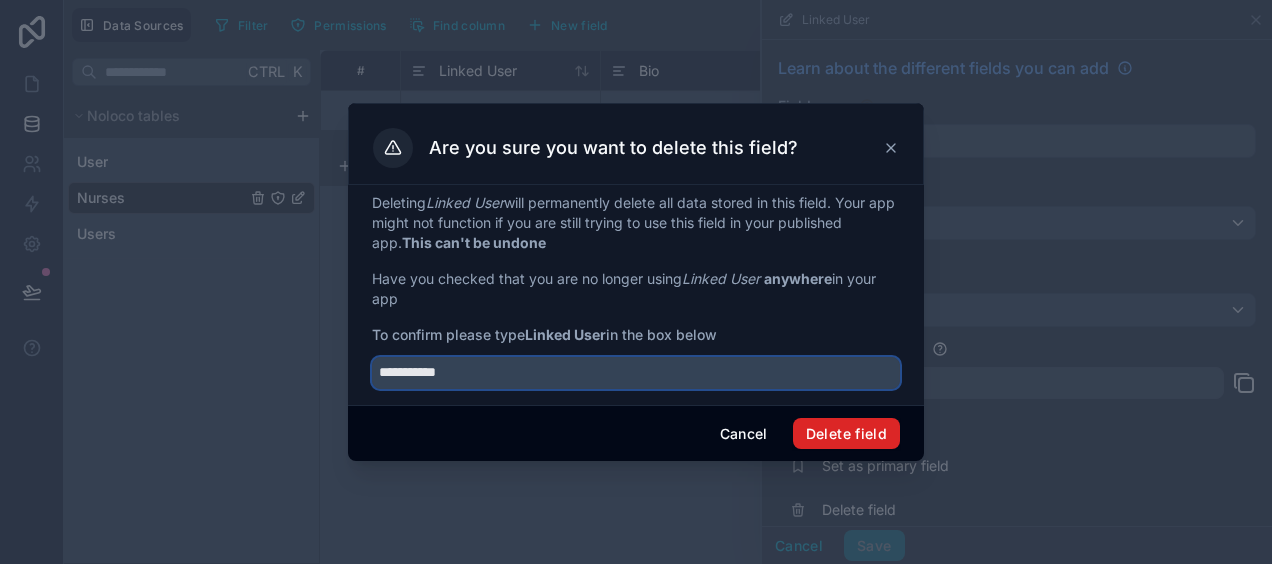 type on "**********" 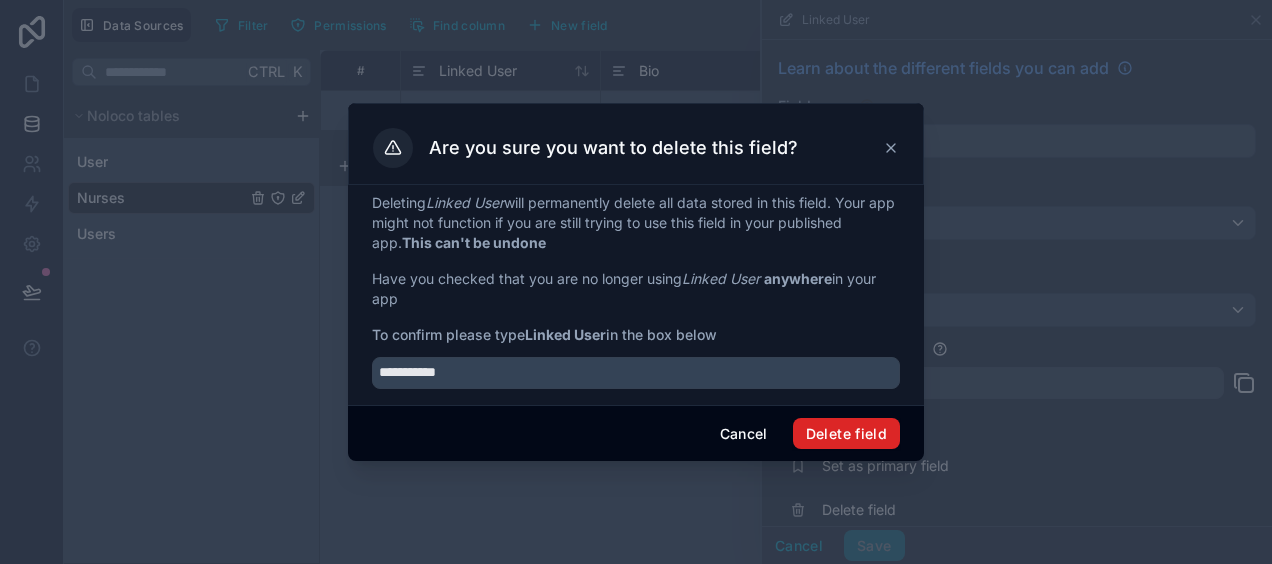 click on "Delete field" at bounding box center [846, 434] 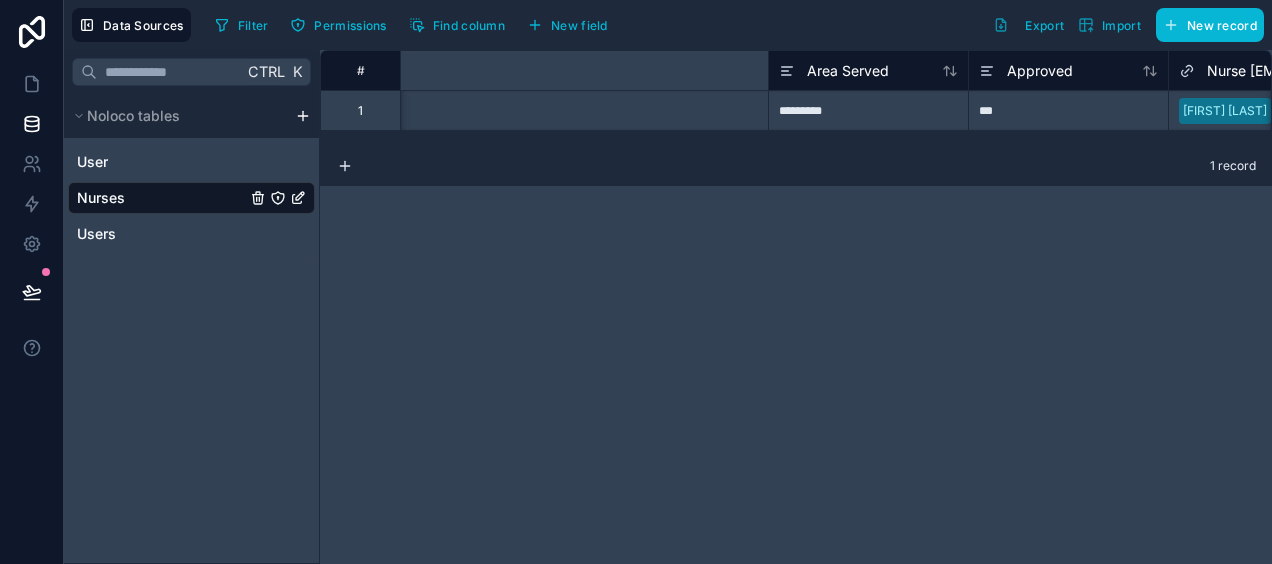 scroll, scrollTop: 0, scrollLeft: 1528, axis: horizontal 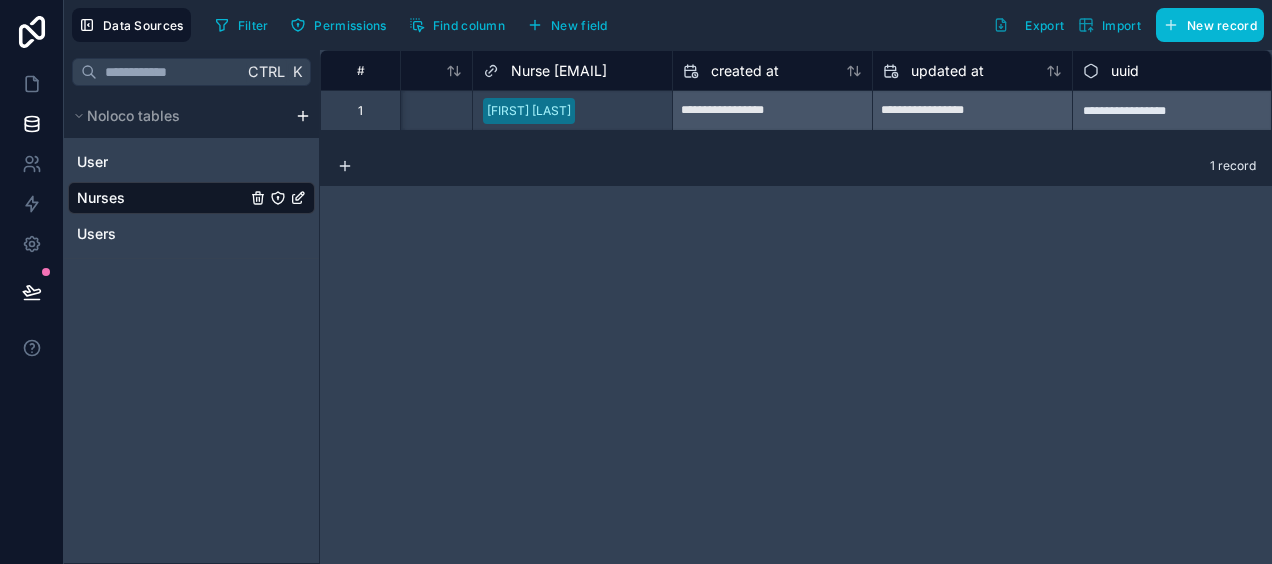 click on "Nurse [EMAIL]" at bounding box center [559, 71] 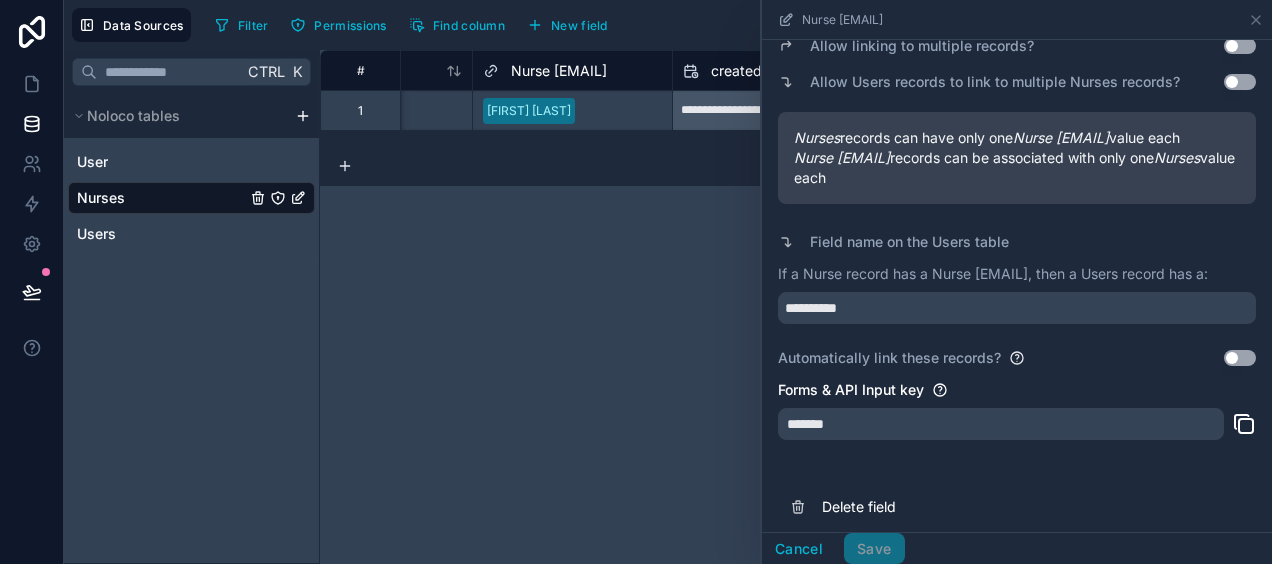 scroll, scrollTop: 242, scrollLeft: 0, axis: vertical 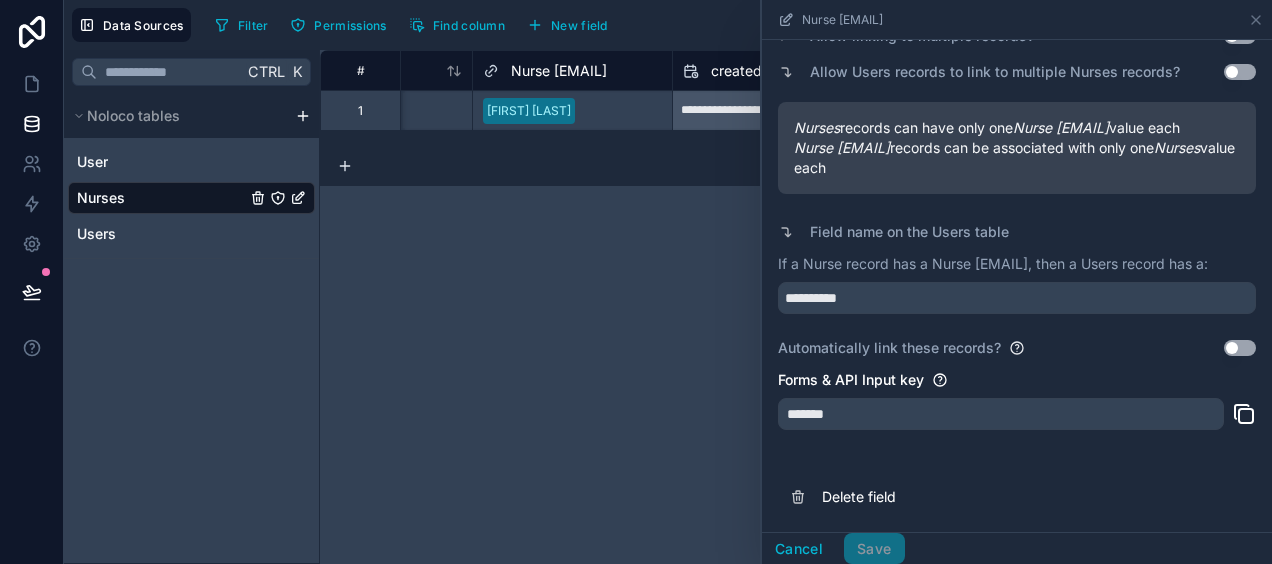click on "Use setting" at bounding box center (1240, 348) 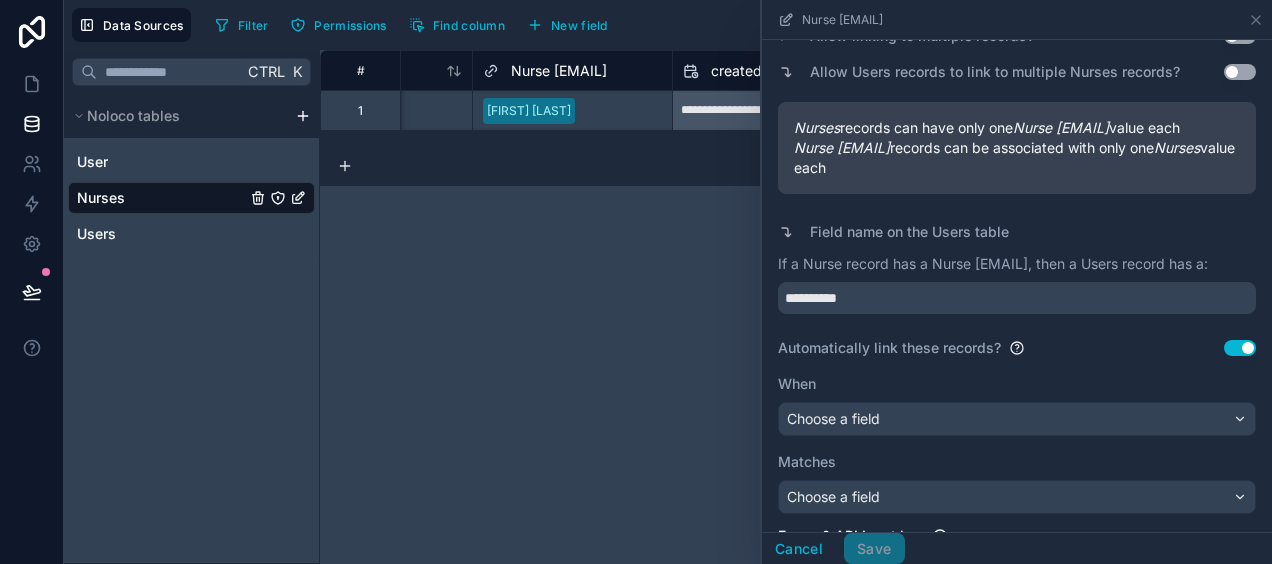 scroll, scrollTop: 395, scrollLeft: 0, axis: vertical 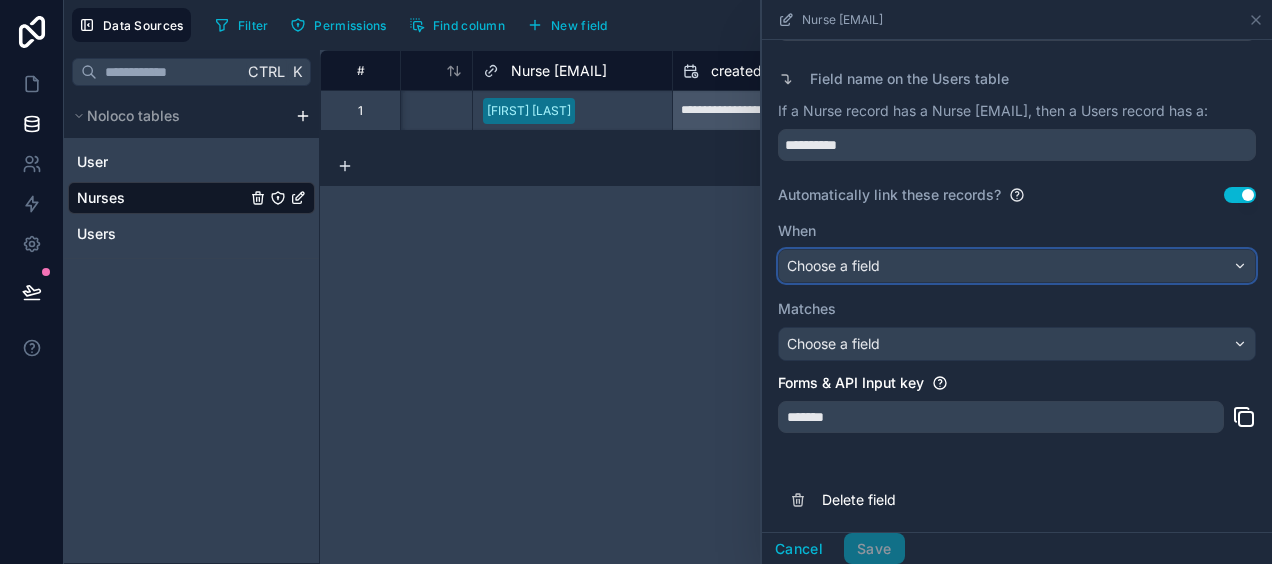 click on "Choose a field" at bounding box center [1017, 266] 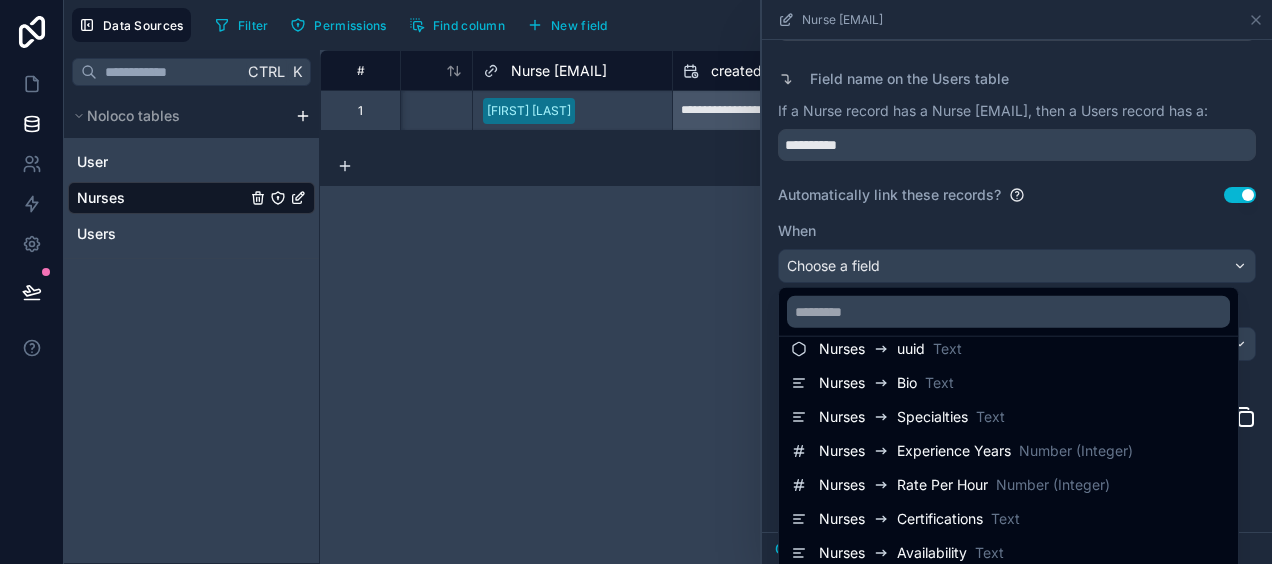 scroll, scrollTop: 102, scrollLeft: 0, axis: vertical 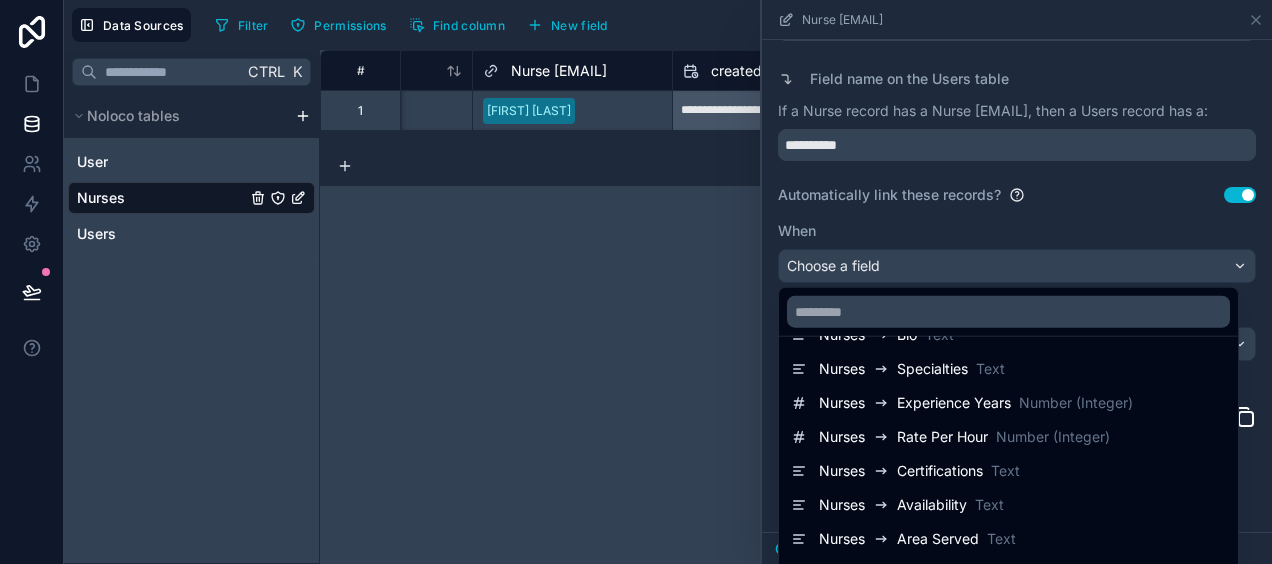 click on "**********" at bounding box center (796, 307) 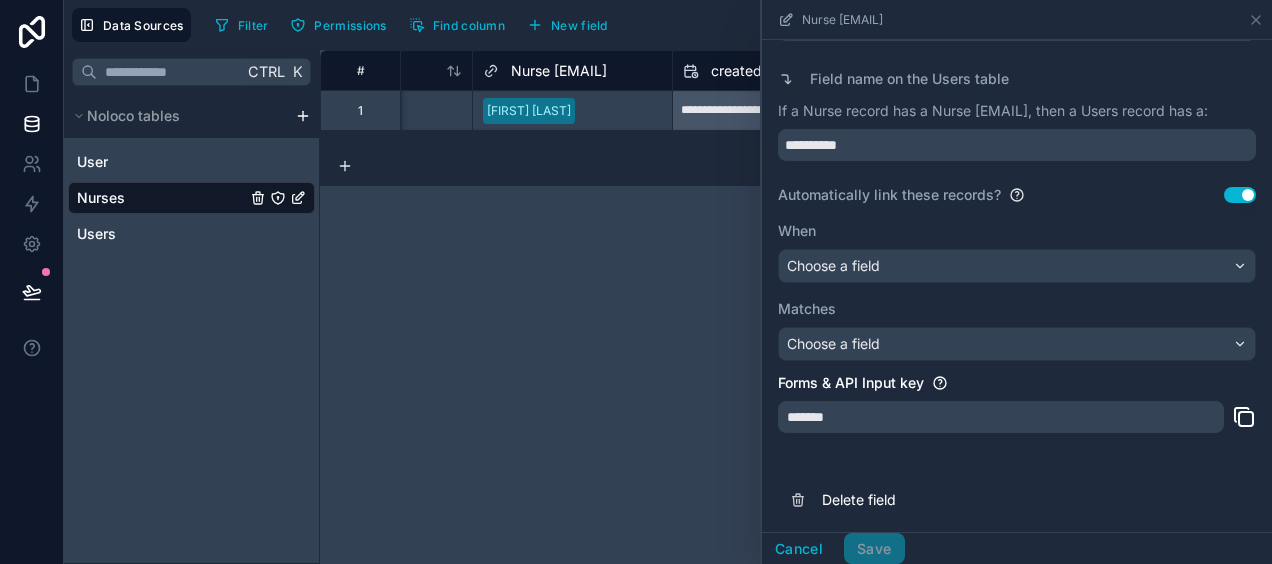 click on "Use setting" at bounding box center (1240, 195) 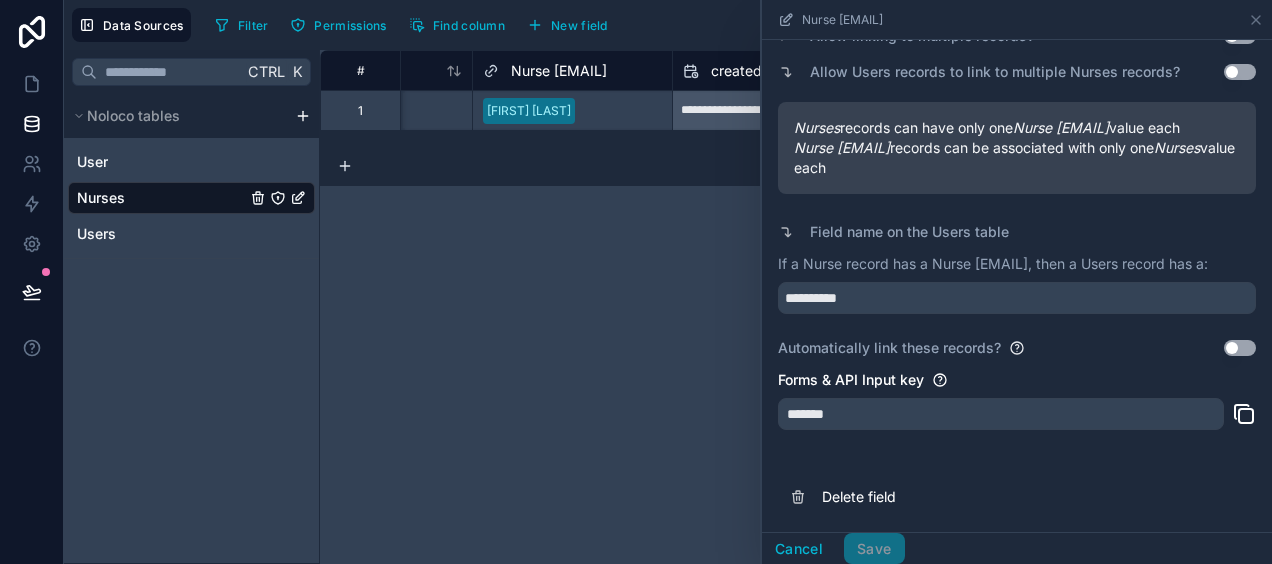 click on "**********" at bounding box center [796, 307] 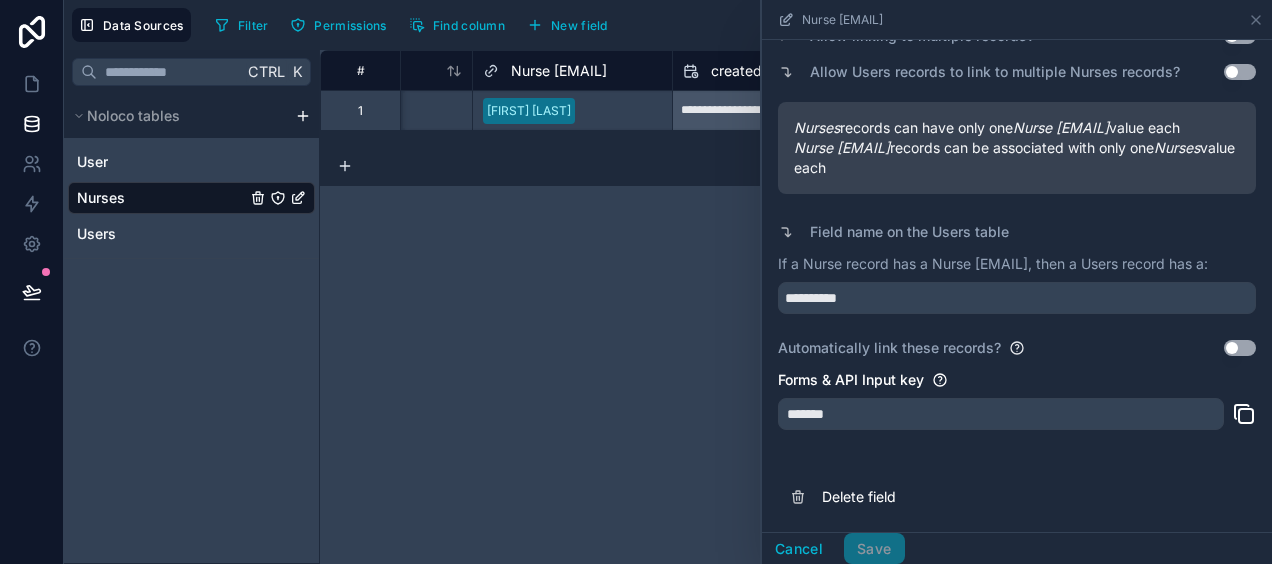 click on "**********" at bounding box center [796, 307] 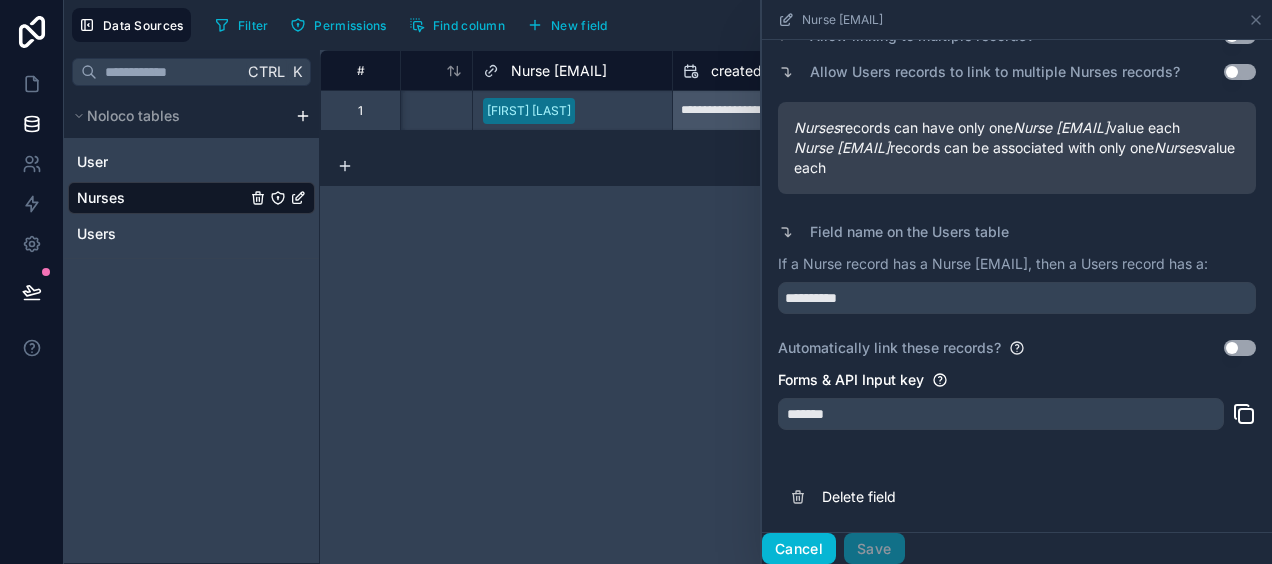 click on "Cancel" at bounding box center (799, 549) 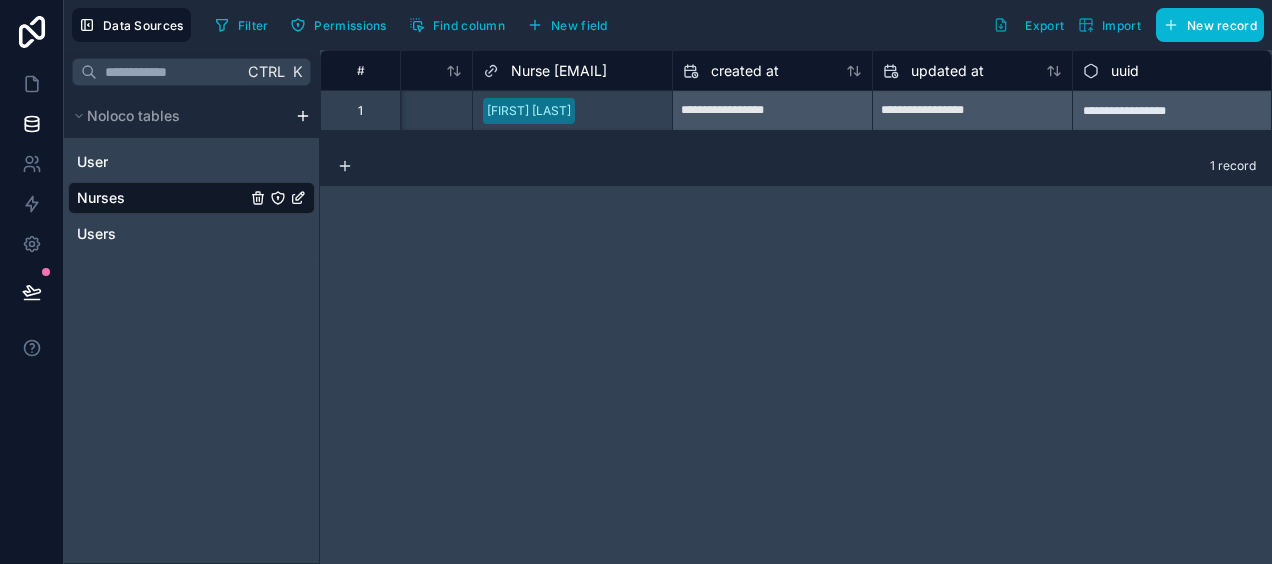 click on "**********" at bounding box center [796, 307] 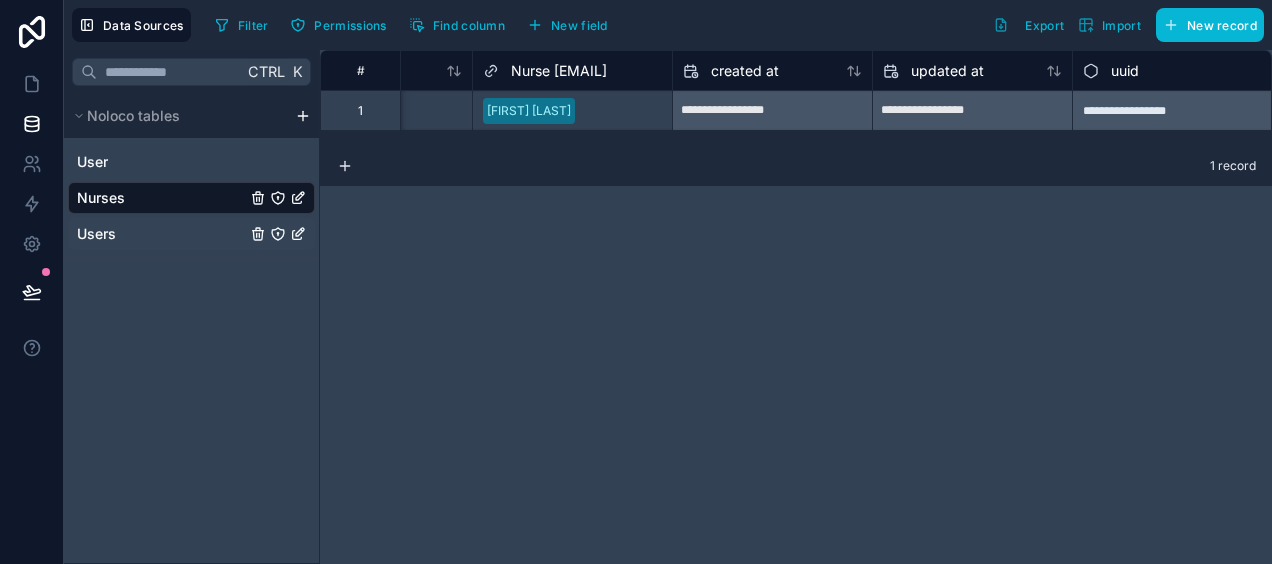 click on "Users" at bounding box center [96, 234] 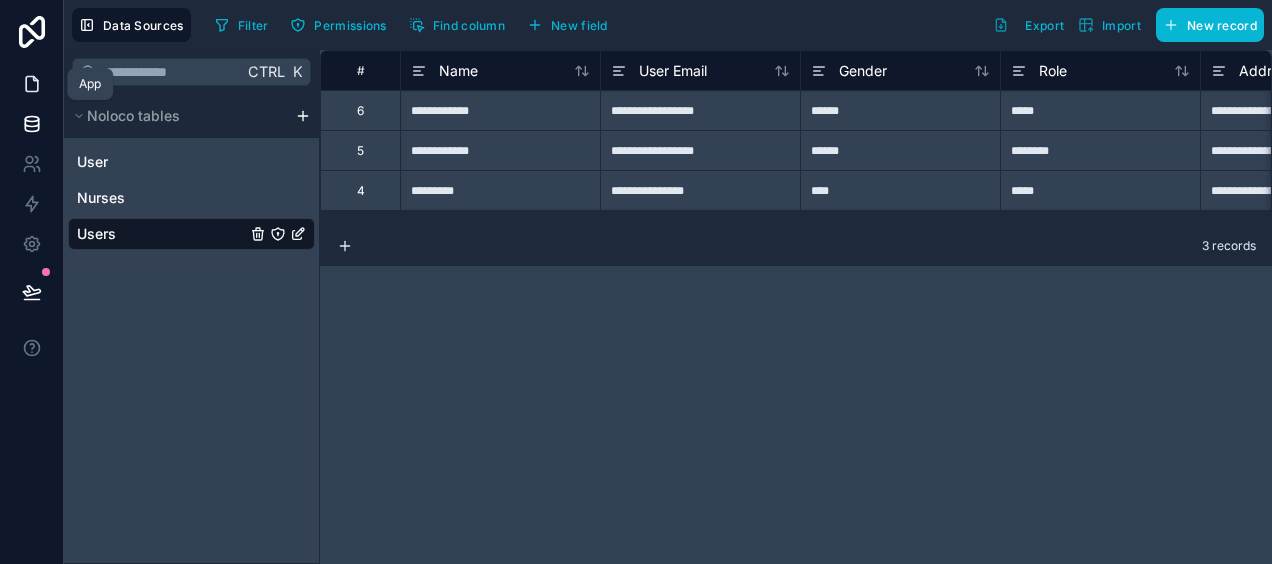 click 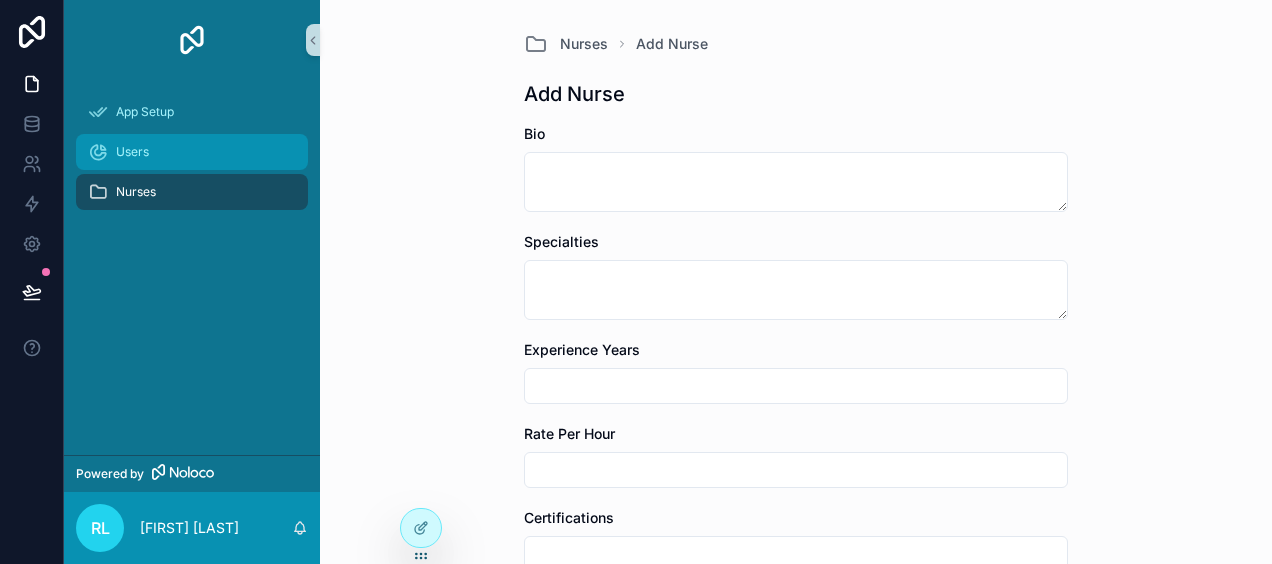 click on "Users" at bounding box center [192, 152] 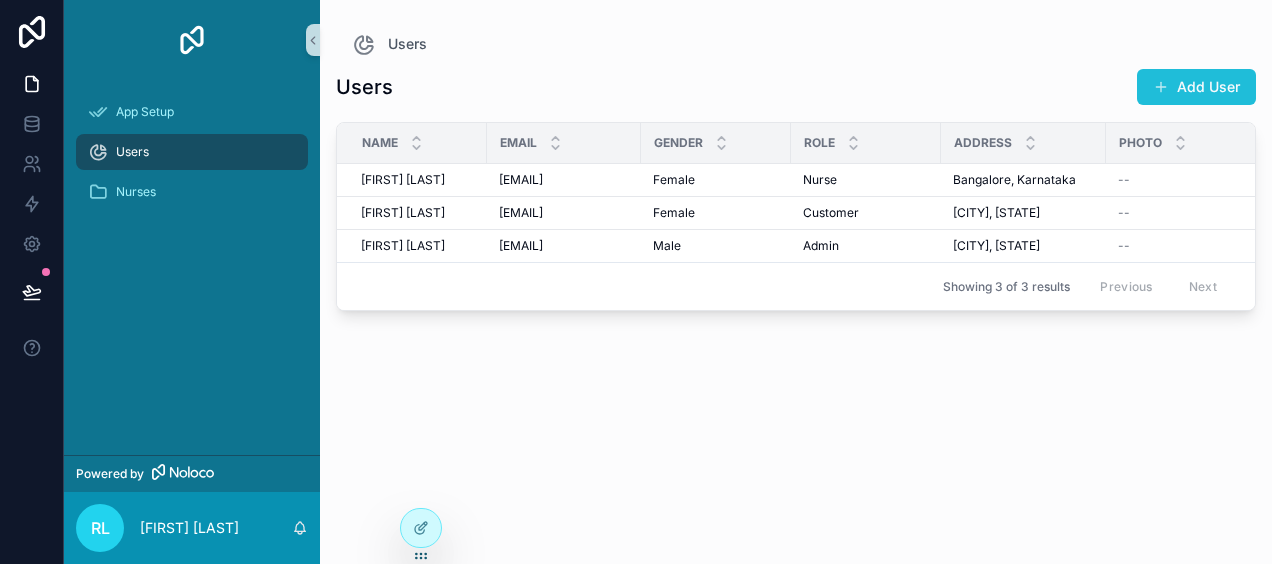 click on "Add User" at bounding box center (1196, 87) 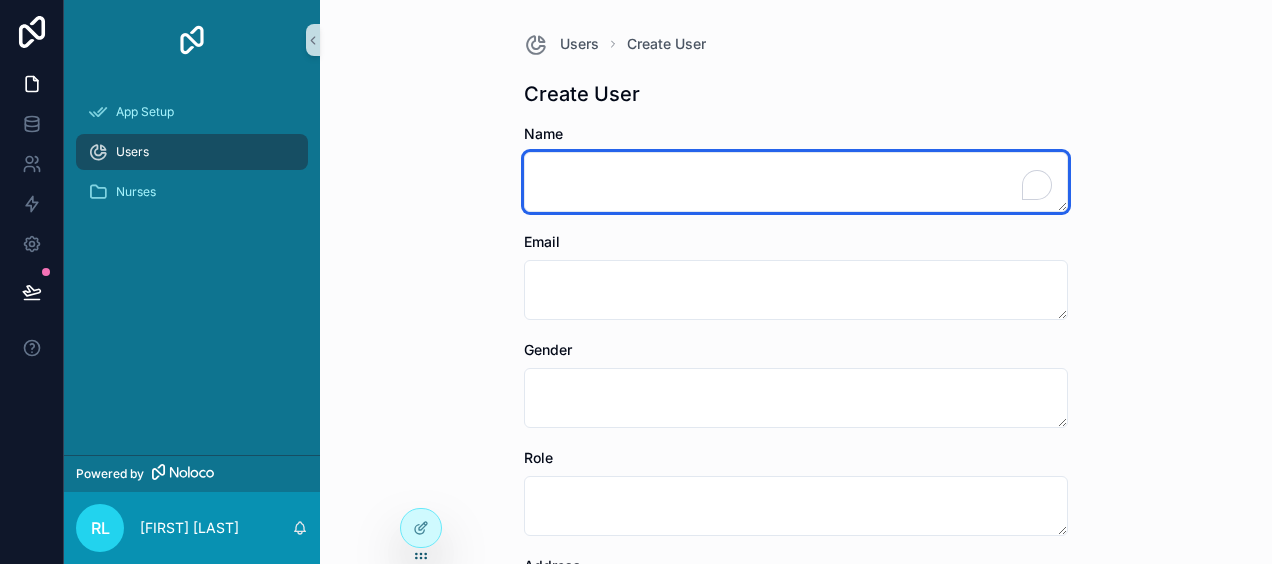 click at bounding box center [796, 182] 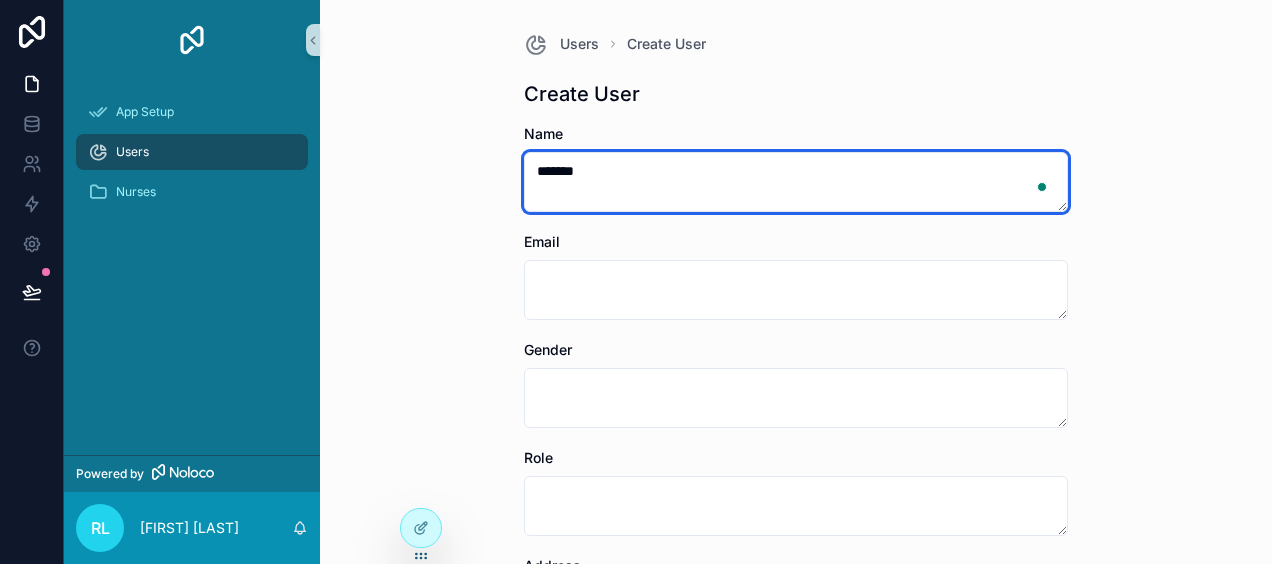 type on "*******" 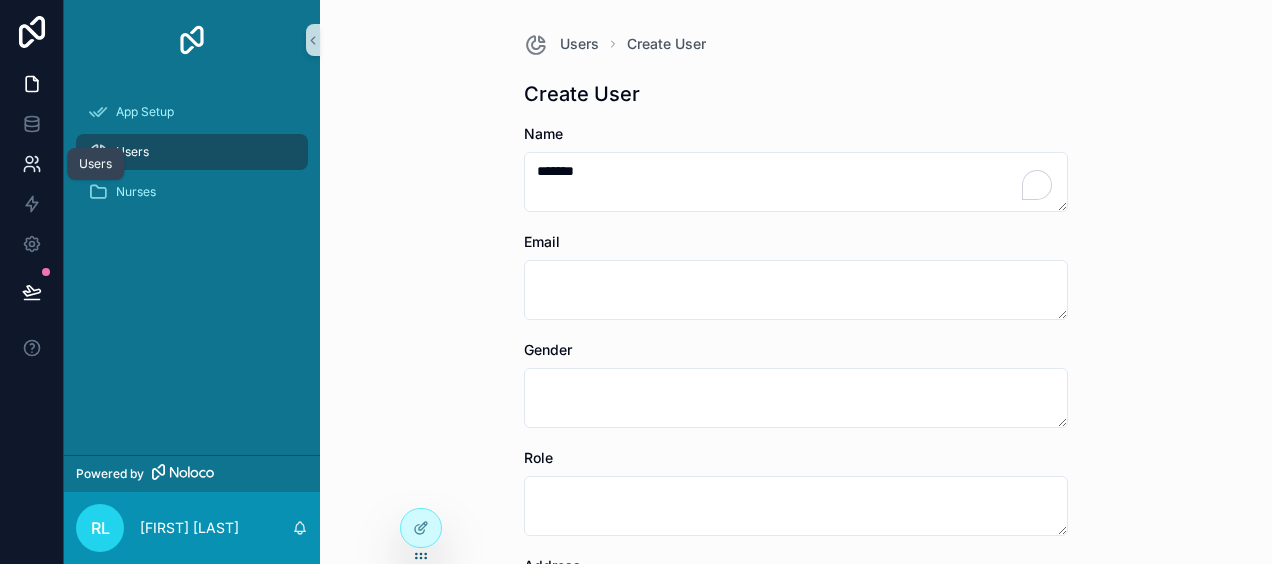 click 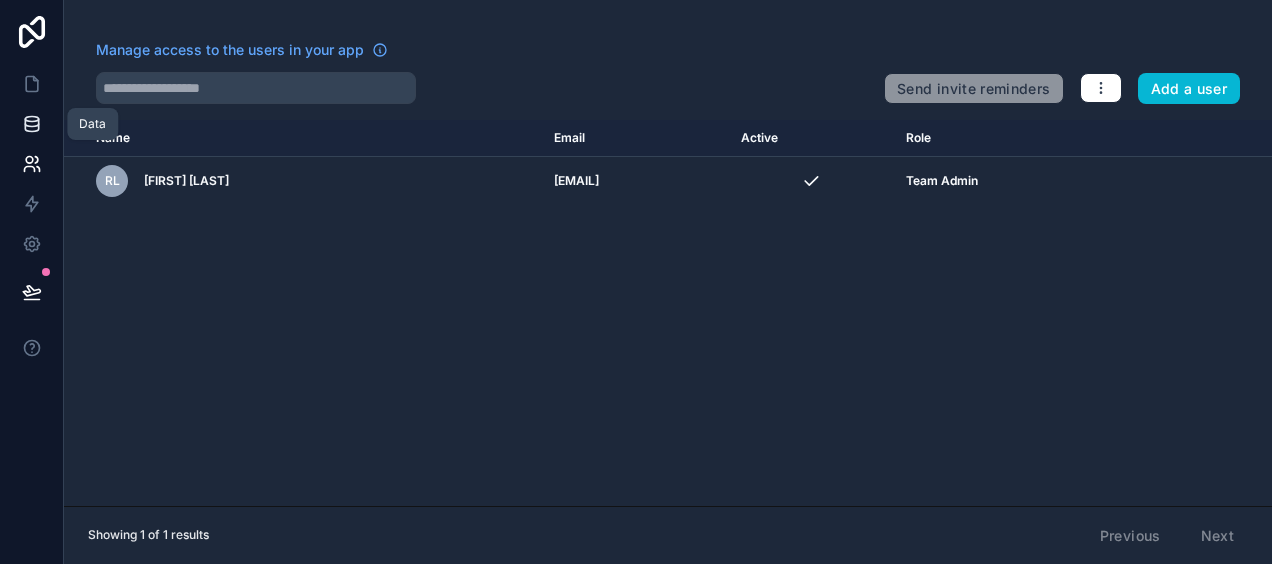 click at bounding box center (31, 124) 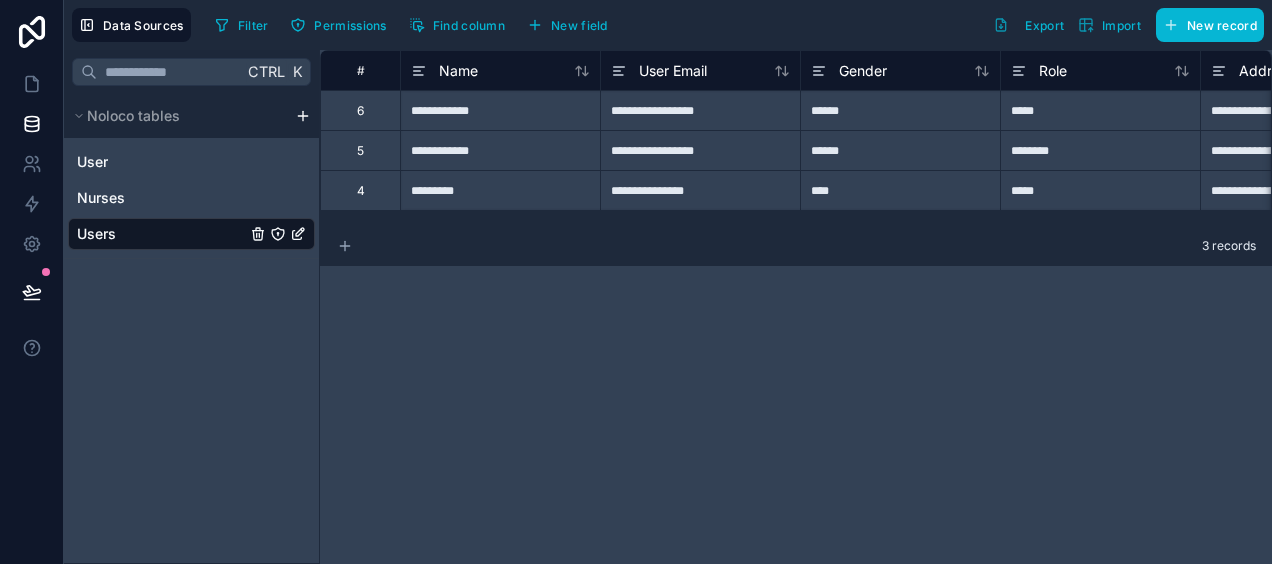 click 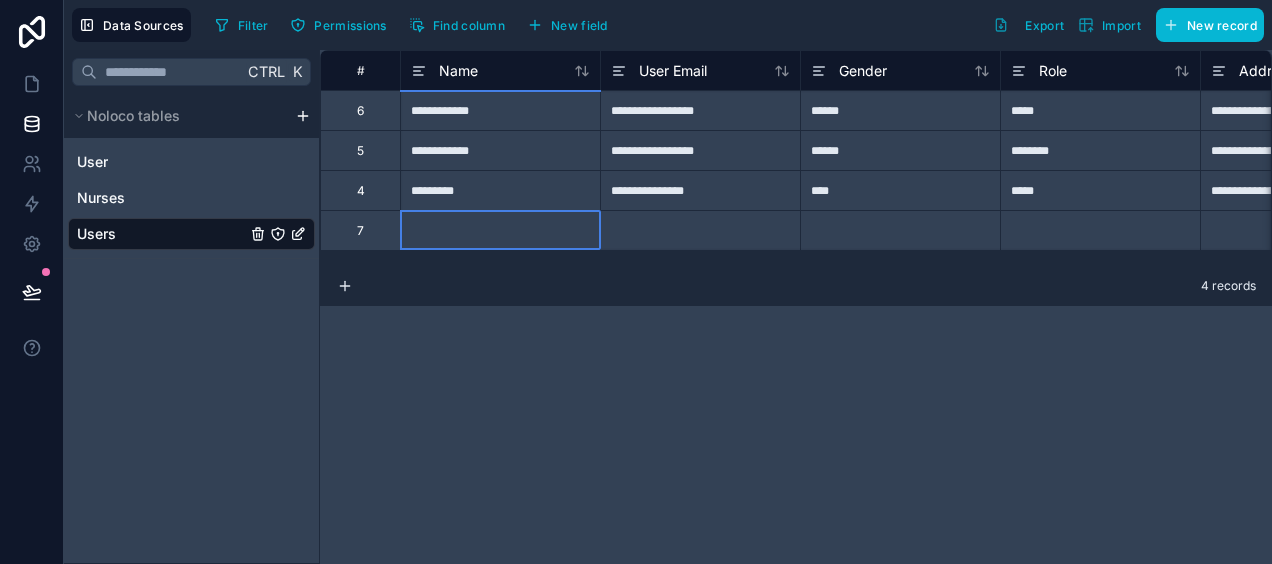 click at bounding box center (500, 230) 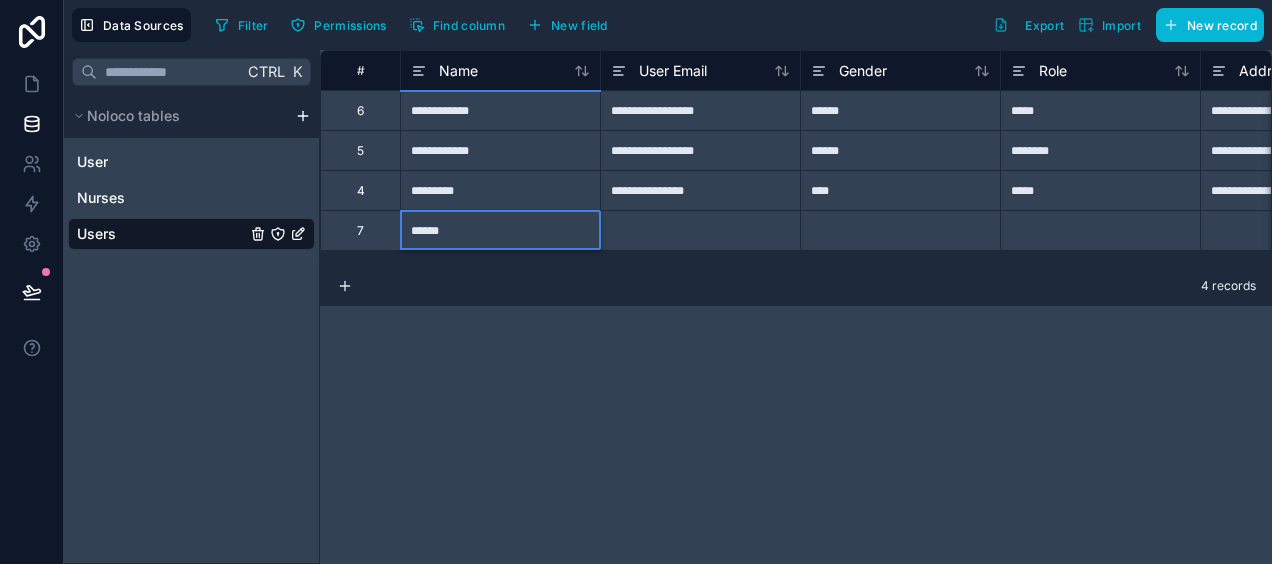 type on "*******" 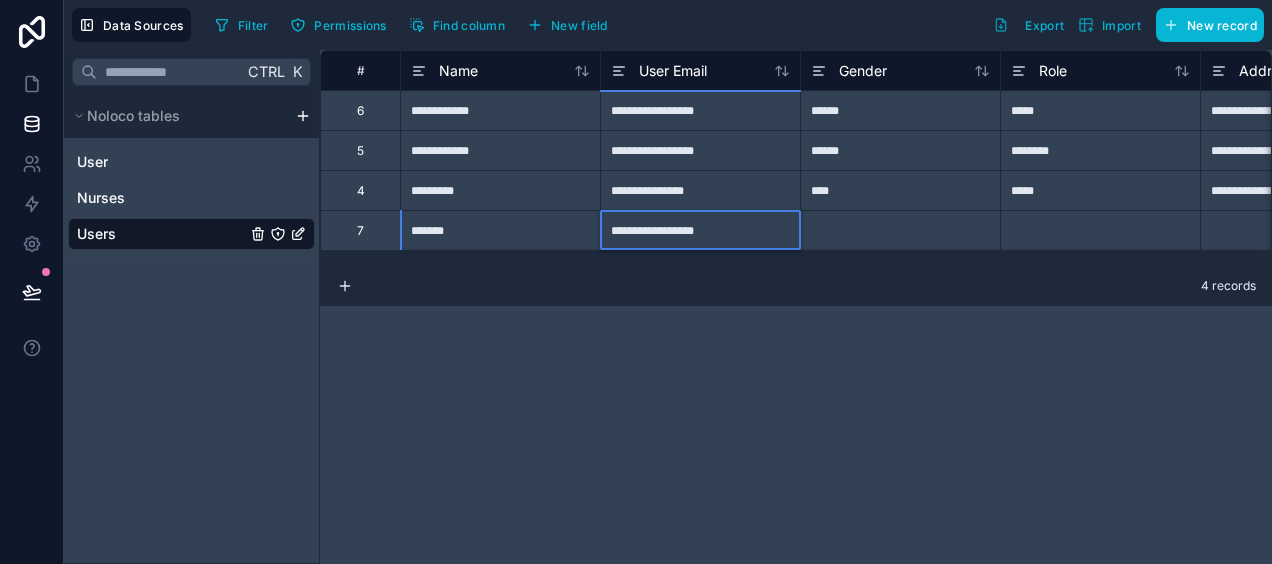 type on "**********" 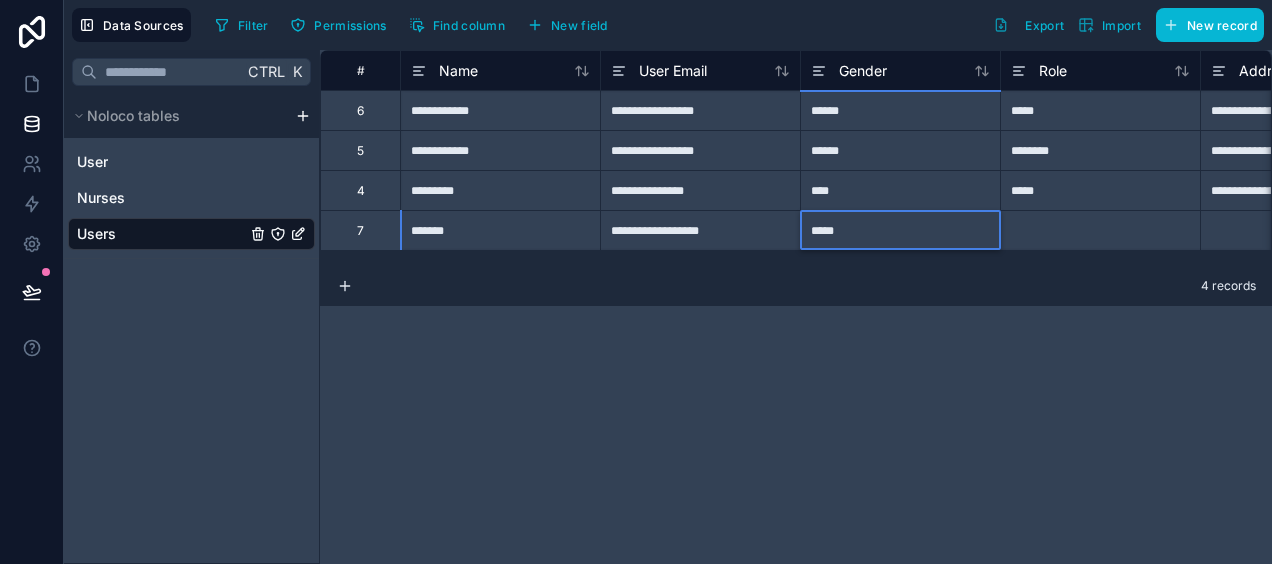 type on "******" 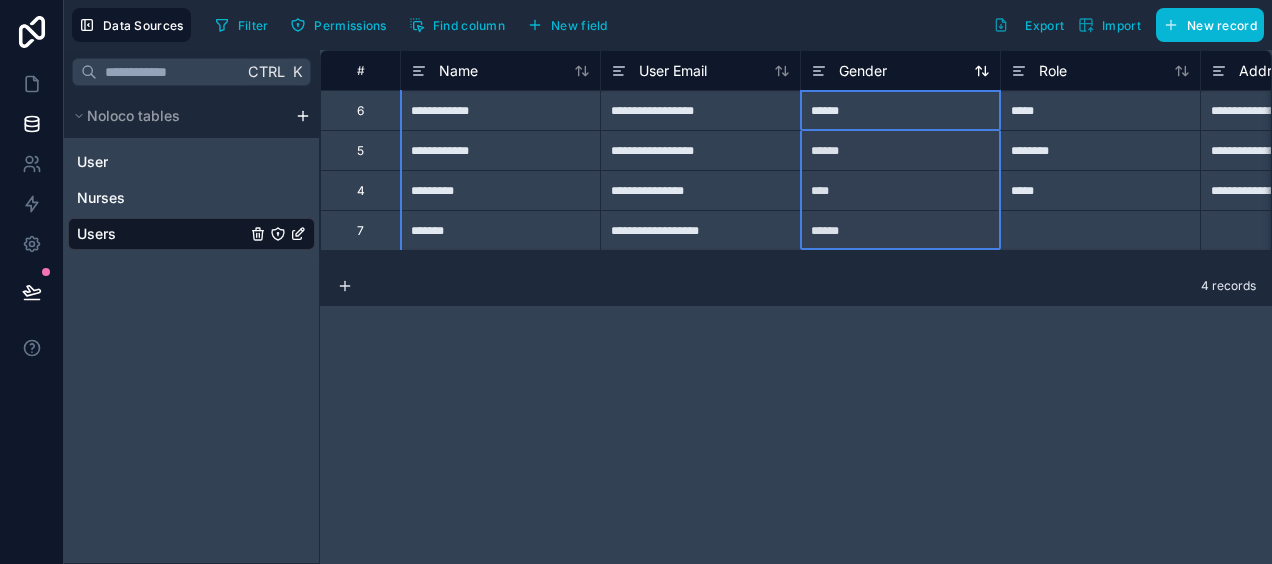 click on "Gender" at bounding box center [863, 71] 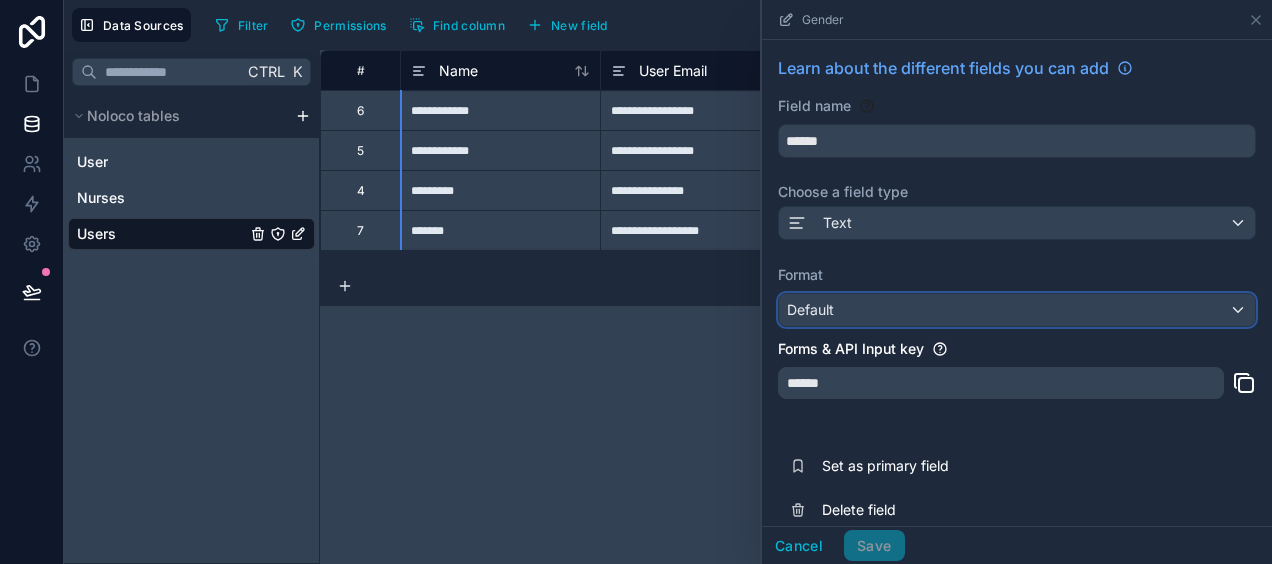 click on "Default" at bounding box center (1017, 310) 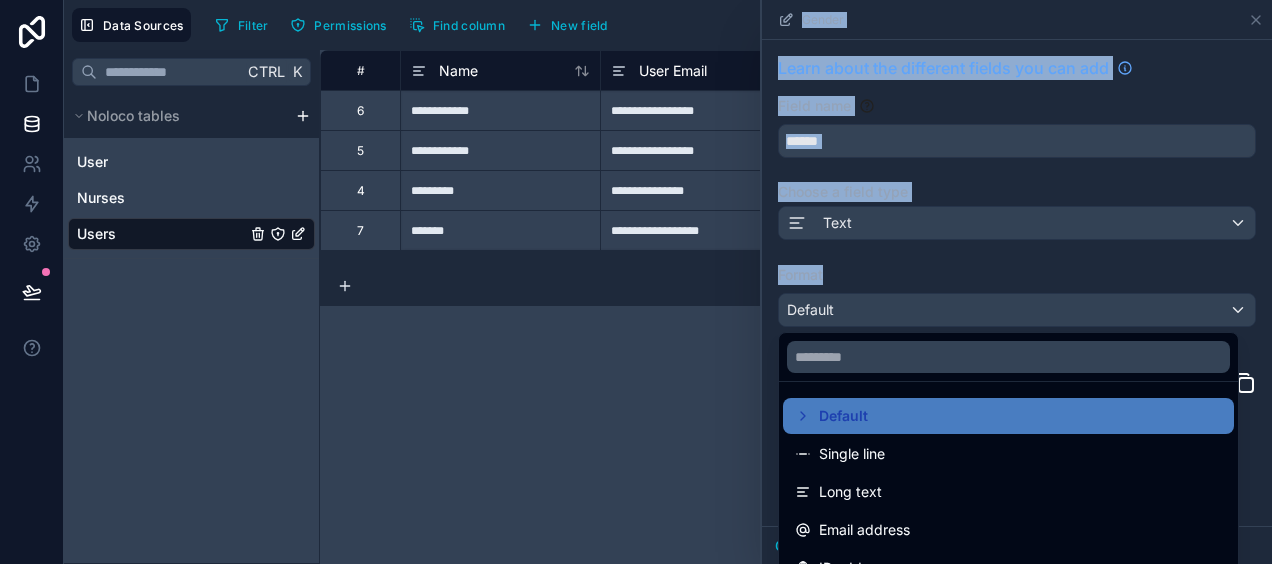 drag, startPoint x: 1264, startPoint y: 451, endPoint x: 1272, endPoint y: 530, distance: 79.40403 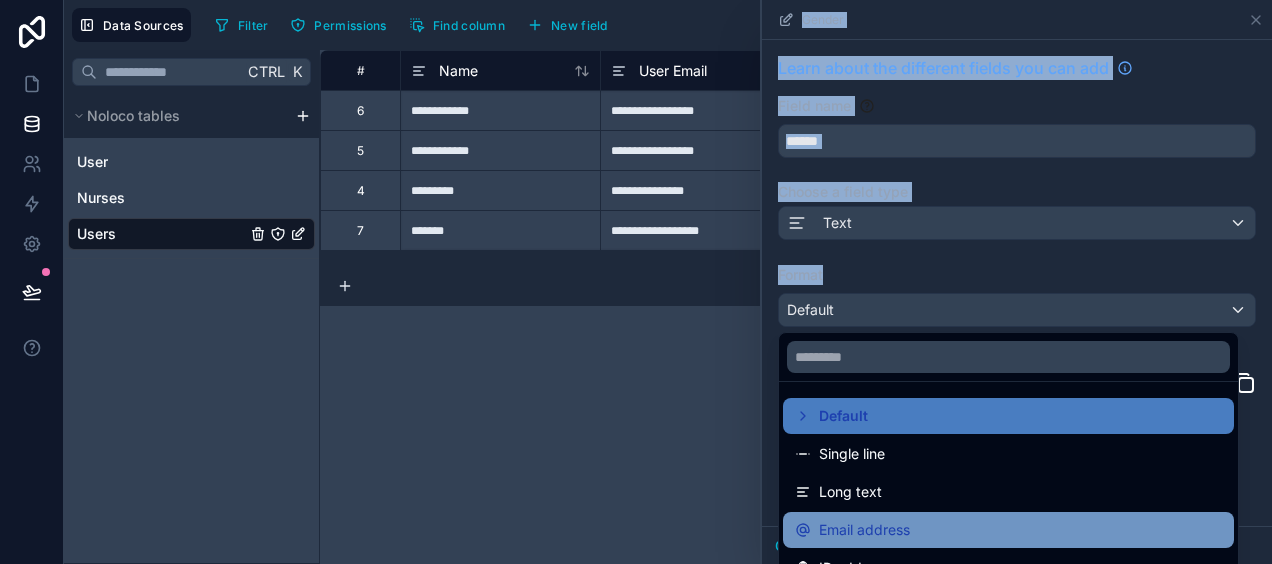 drag, startPoint x: 1272, startPoint y: 530, endPoint x: 1178, endPoint y: 541, distance: 94.641426 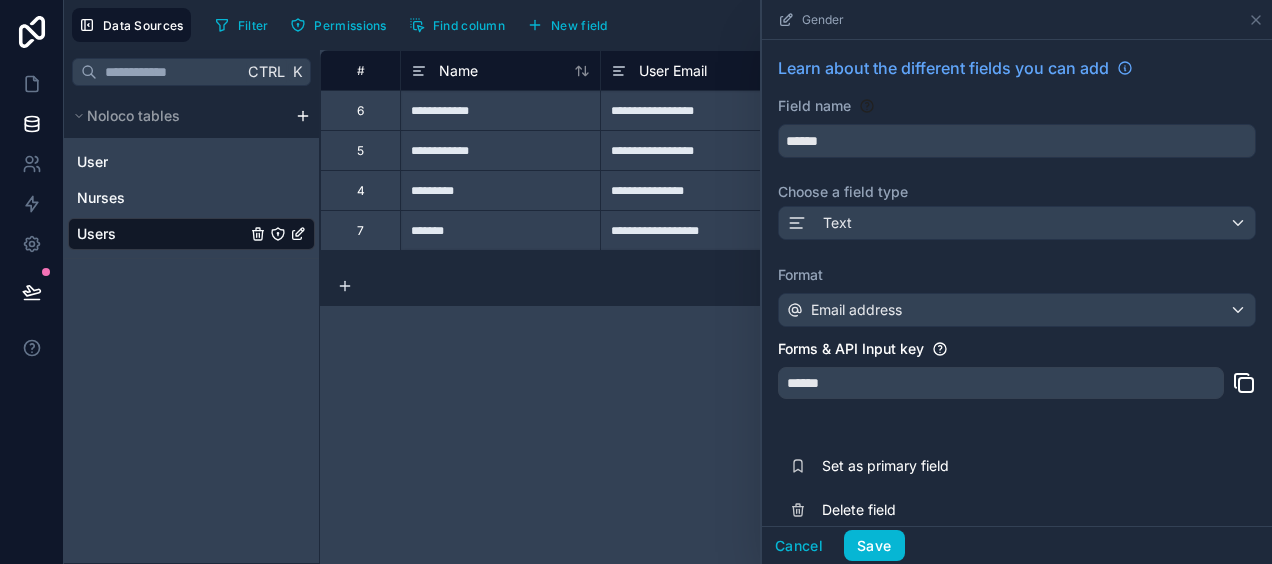 click on "**********" at bounding box center [796, 307] 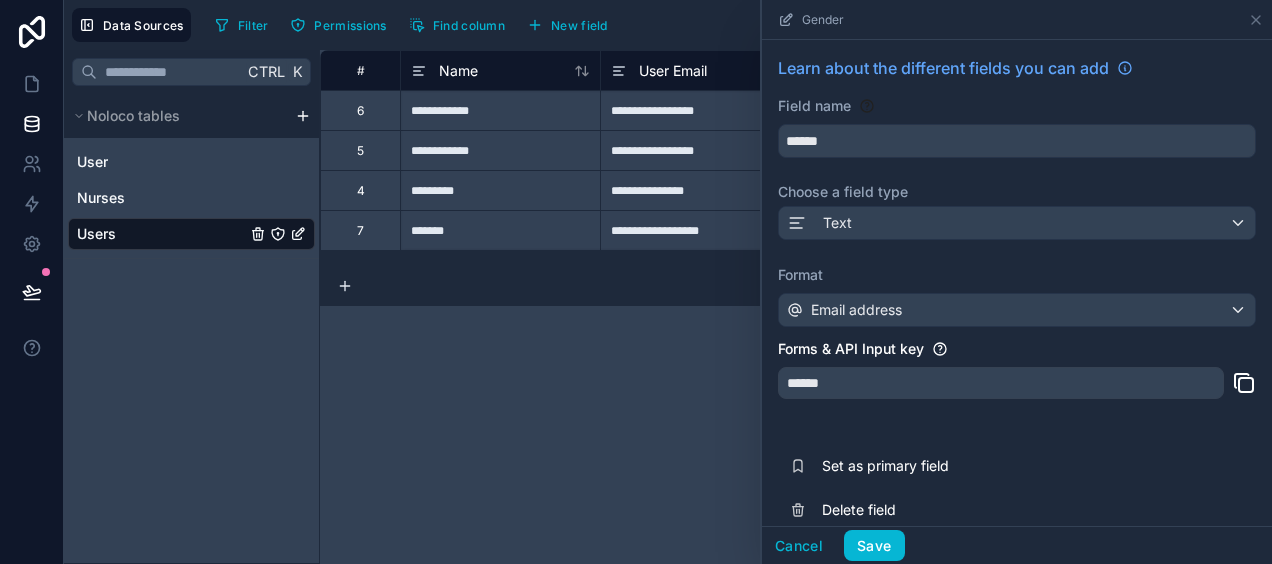 scroll, scrollTop: 21, scrollLeft: 0, axis: vertical 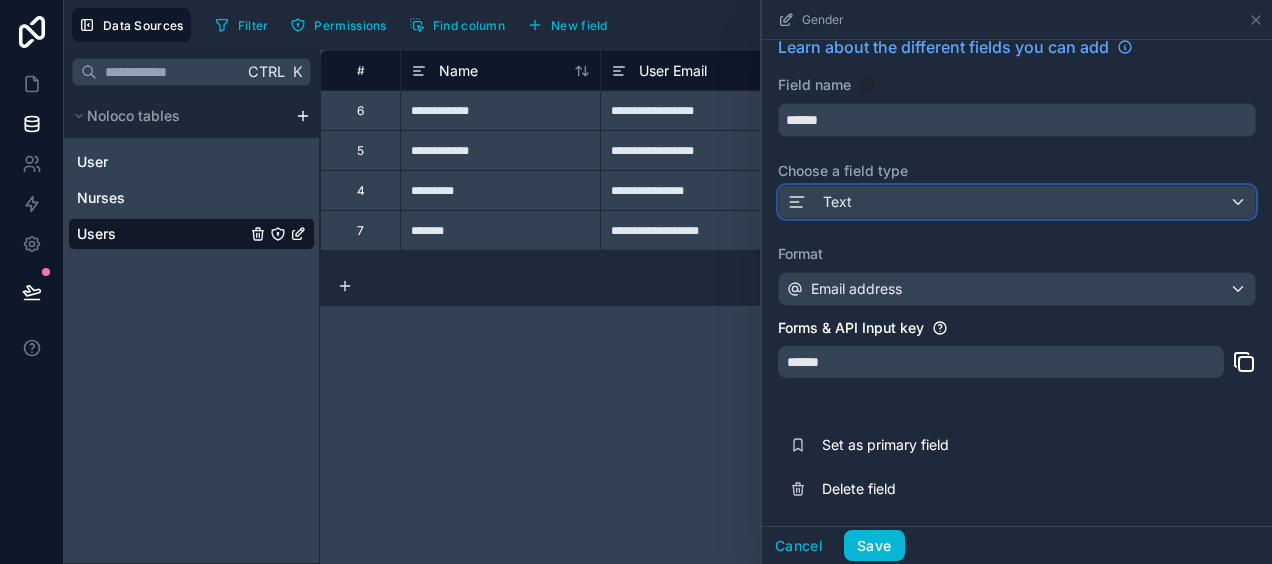 click on "Text" at bounding box center (1017, 202) 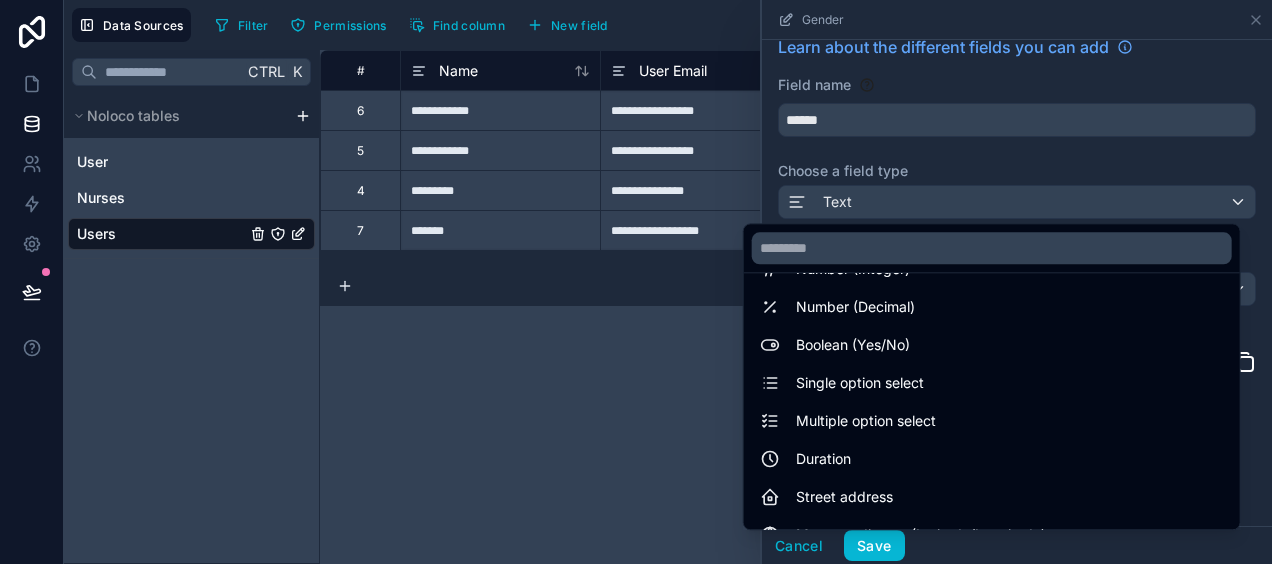 scroll, scrollTop: 112, scrollLeft: 0, axis: vertical 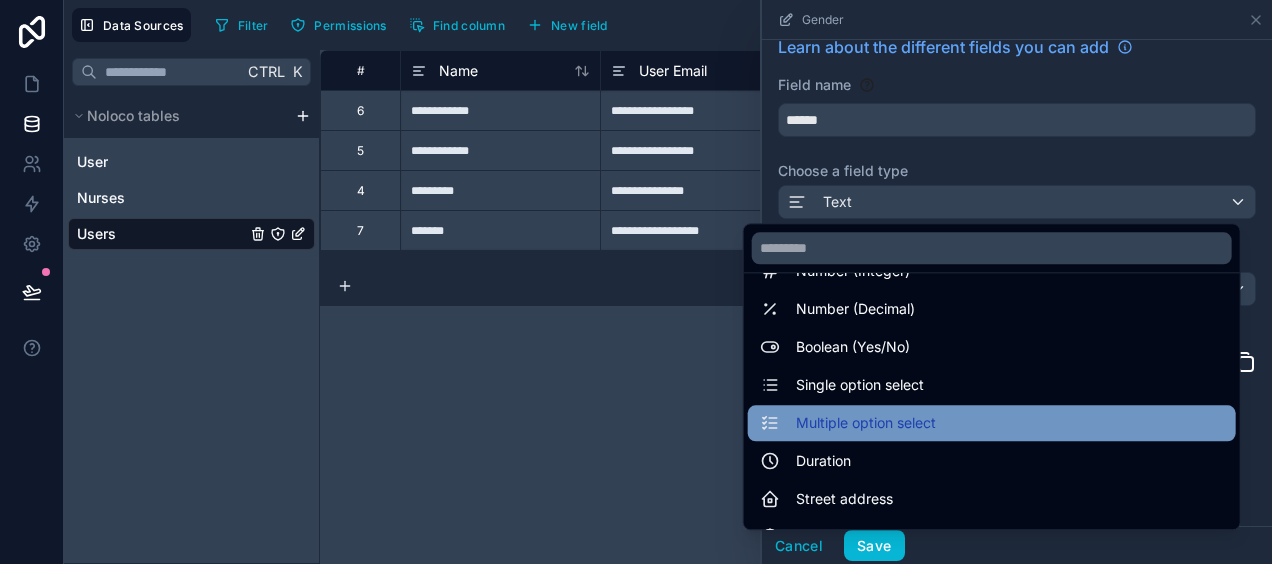 click on "Multiple option select" at bounding box center (866, 423) 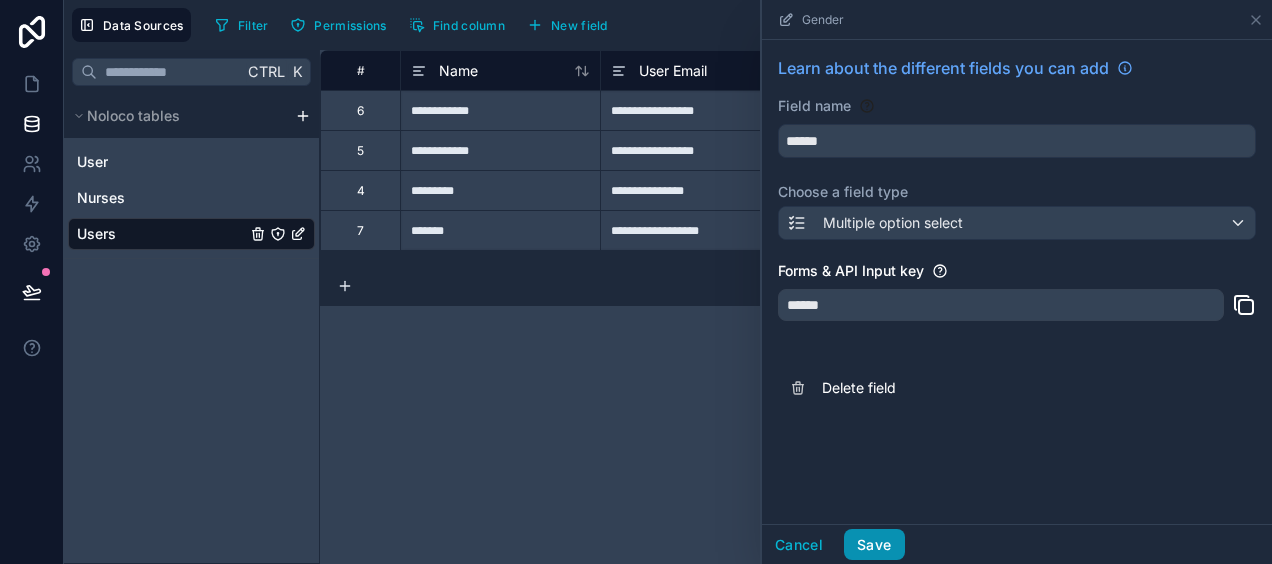 click on "Save" at bounding box center (874, 545) 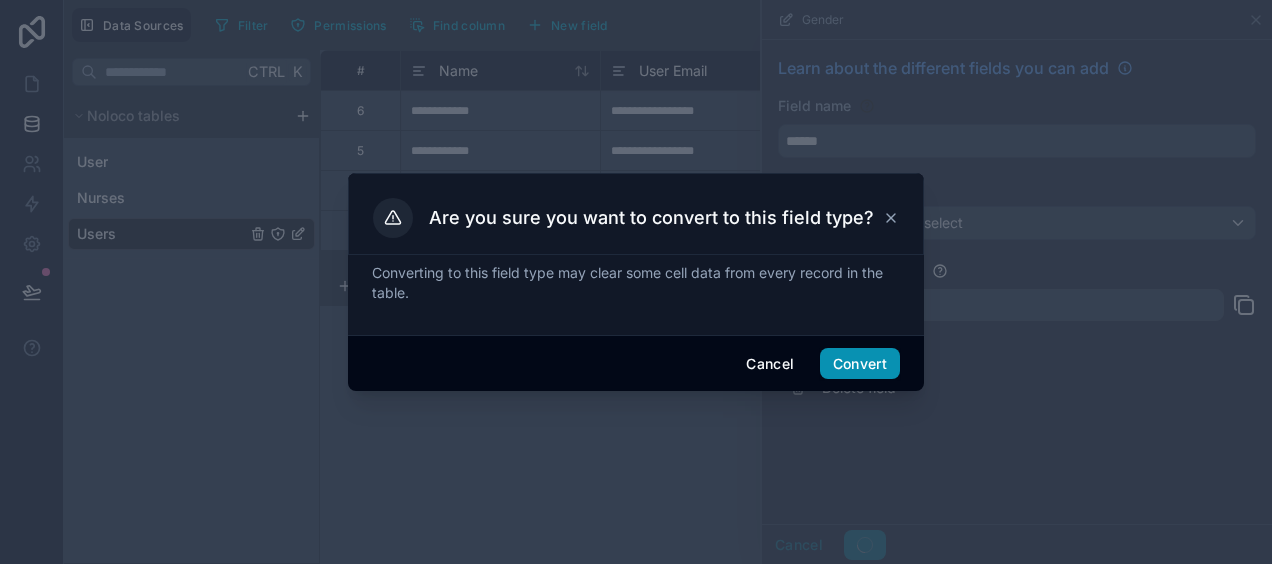 click on "Convert" at bounding box center (860, 364) 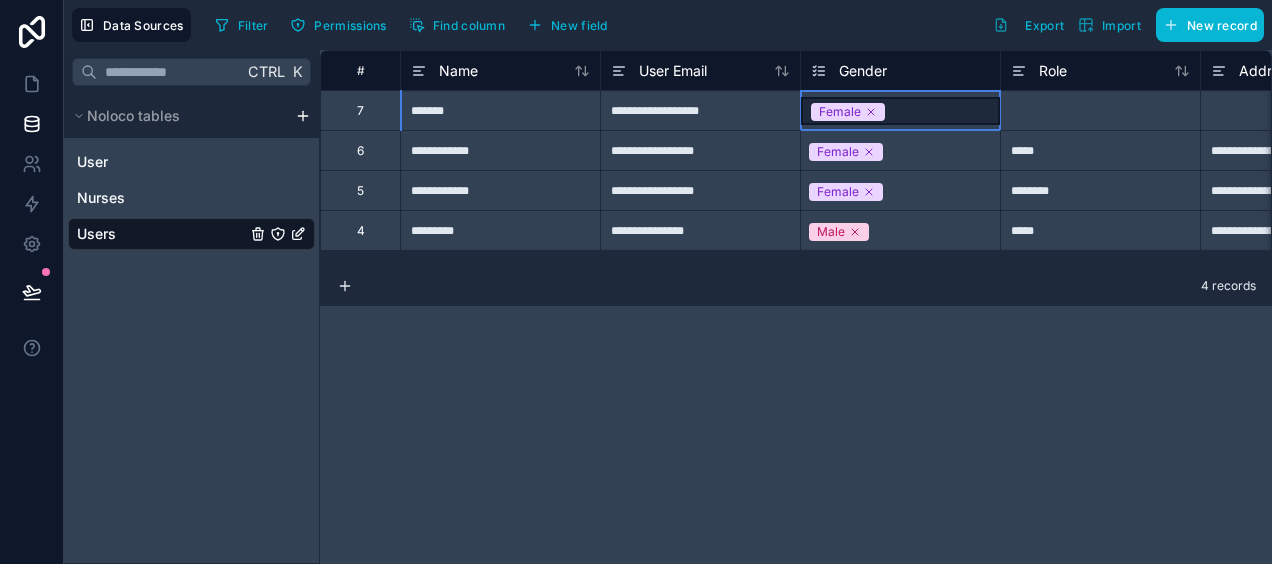 click on "Female" at bounding box center [900, 111] 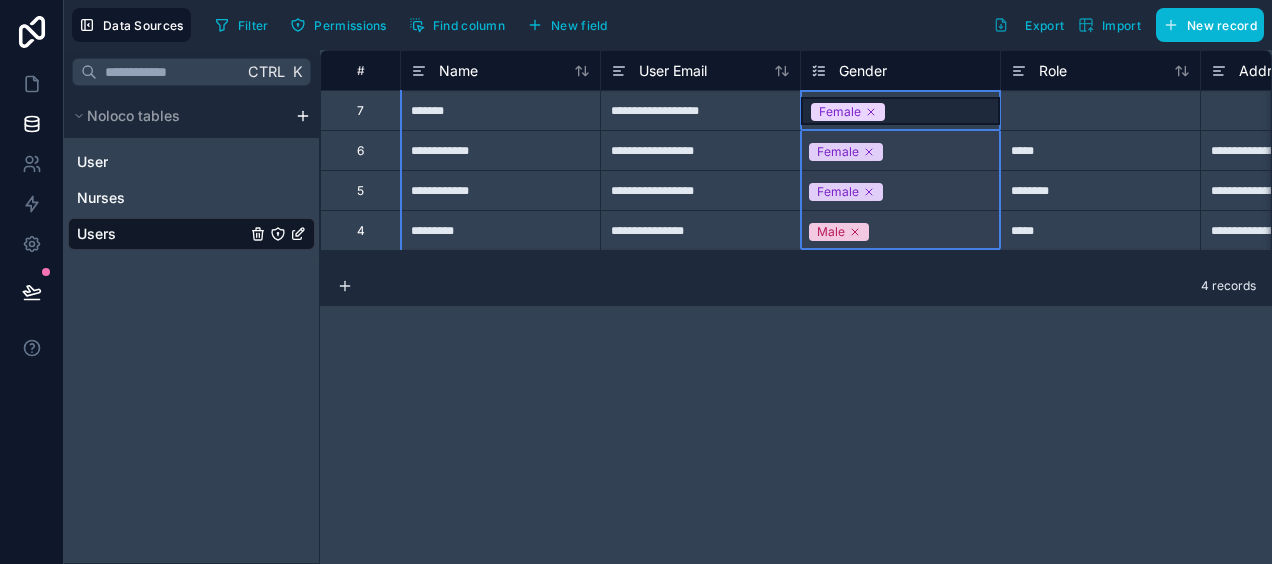click on "Gender" at bounding box center (863, 71) 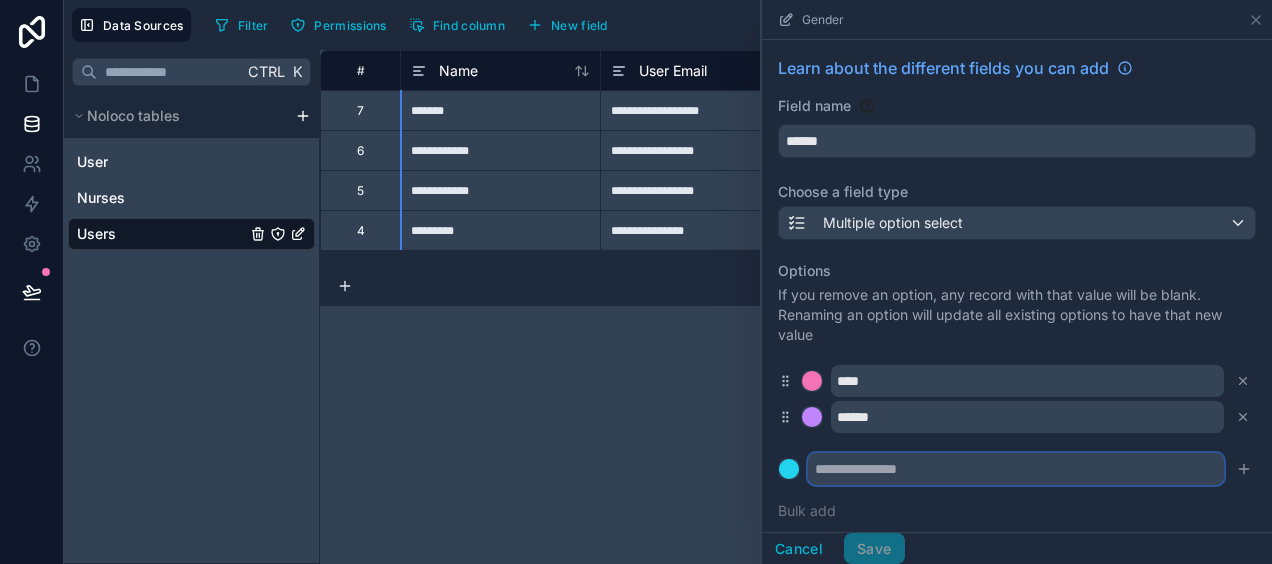click at bounding box center (1016, 469) 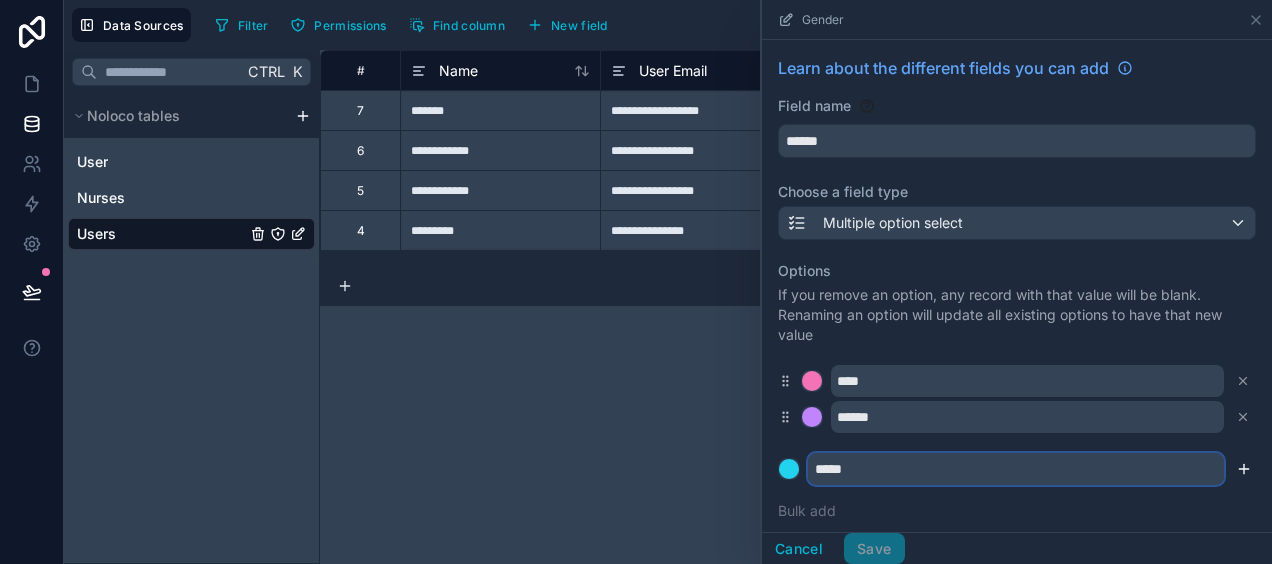 type on "*****" 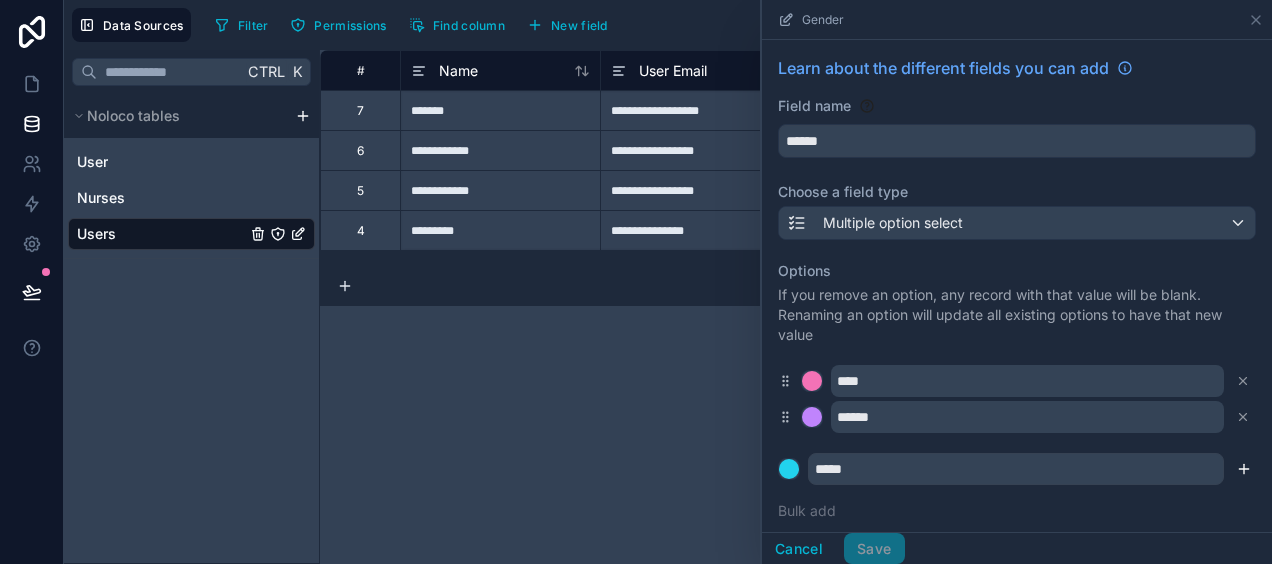click 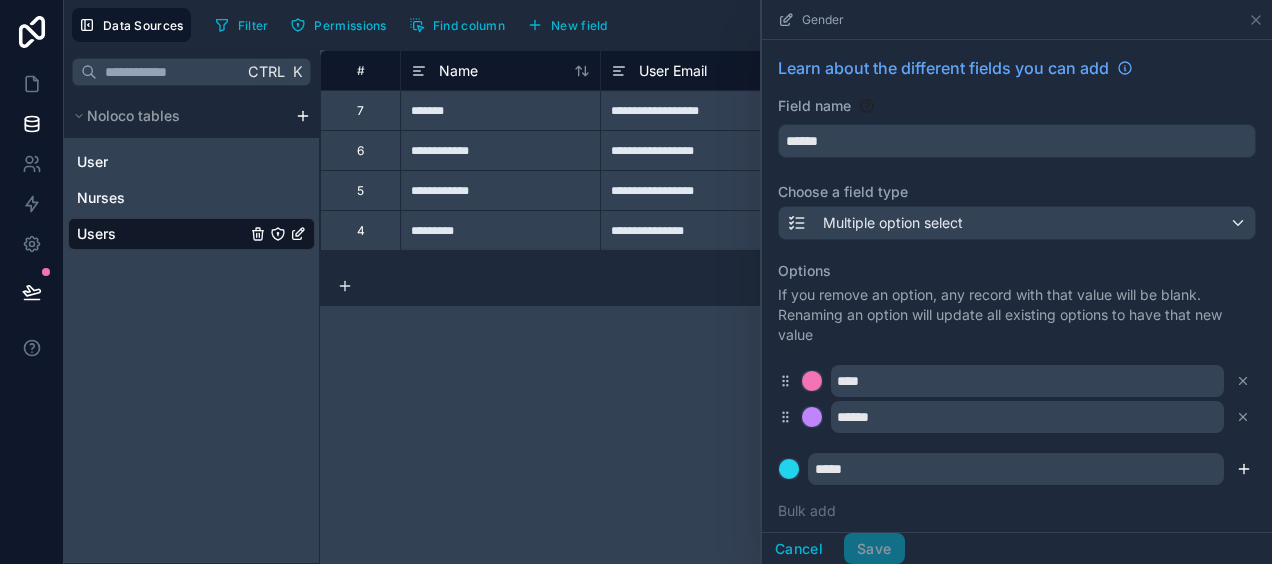 type 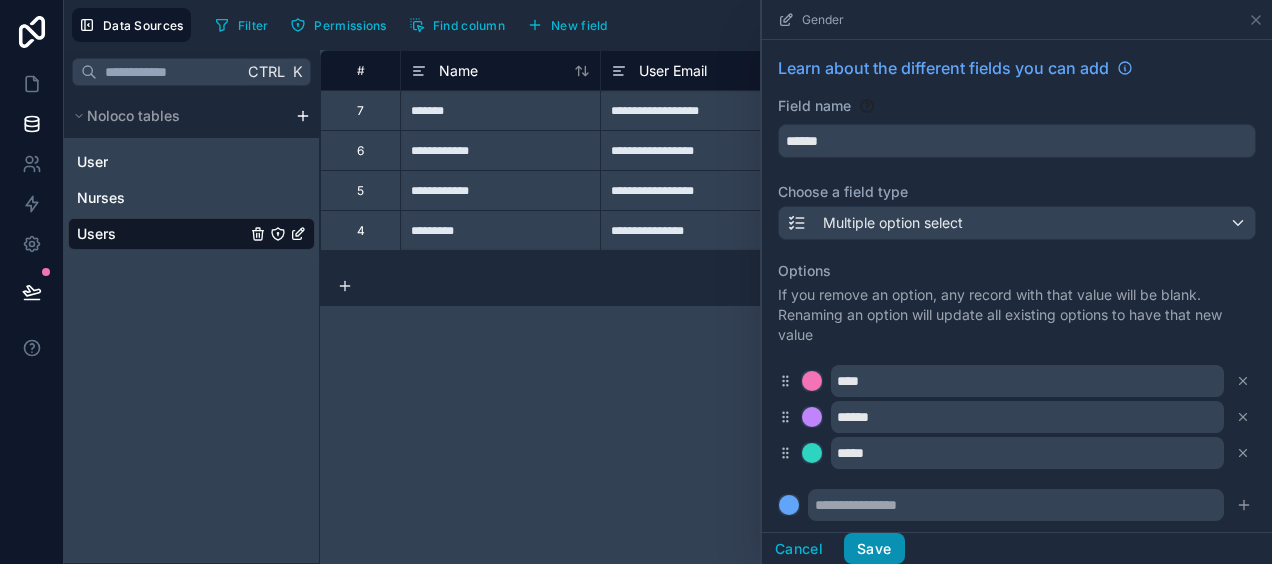 click on "Save" at bounding box center (874, 549) 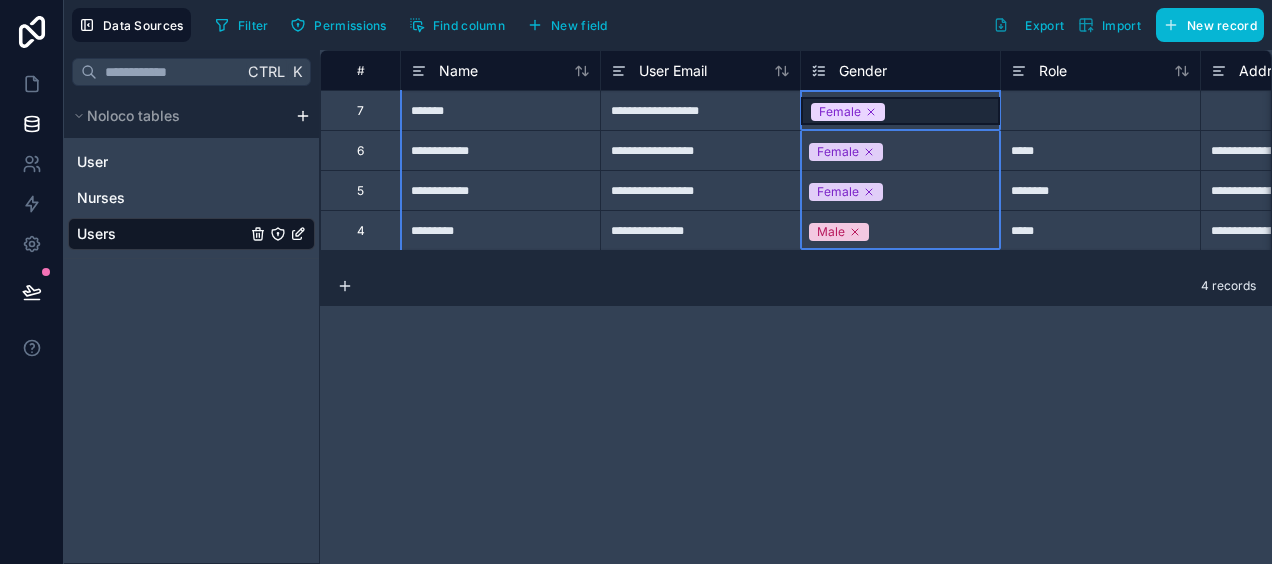 click on "Gender" at bounding box center [863, 71] 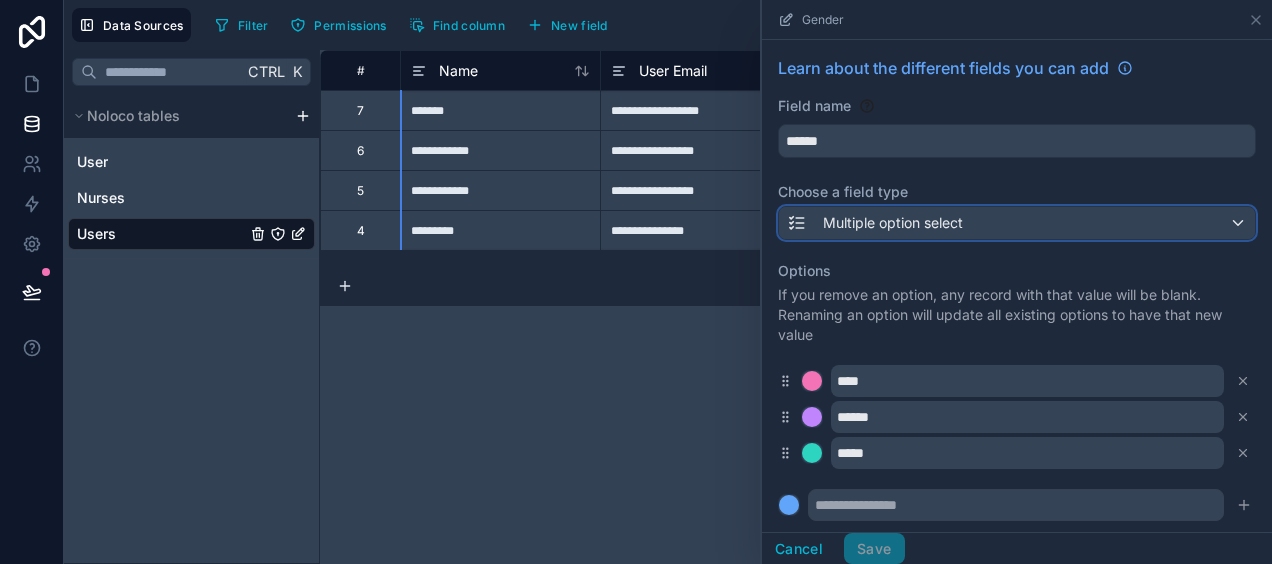 click on "Multiple option select" at bounding box center [1017, 223] 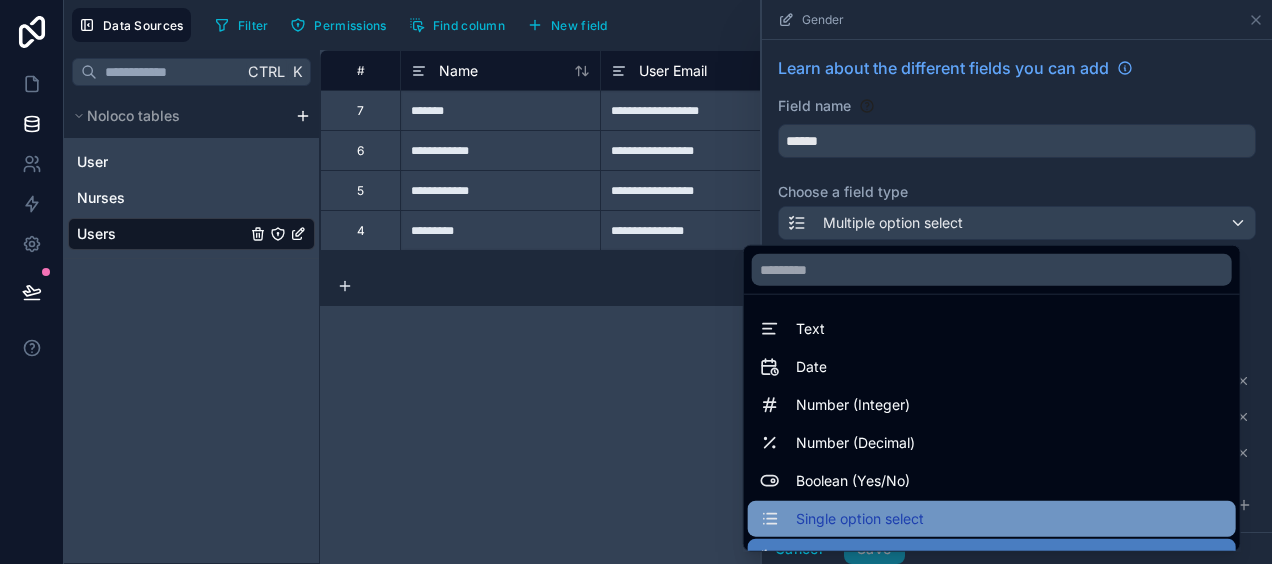 click on "Single option select" at bounding box center [992, 519] 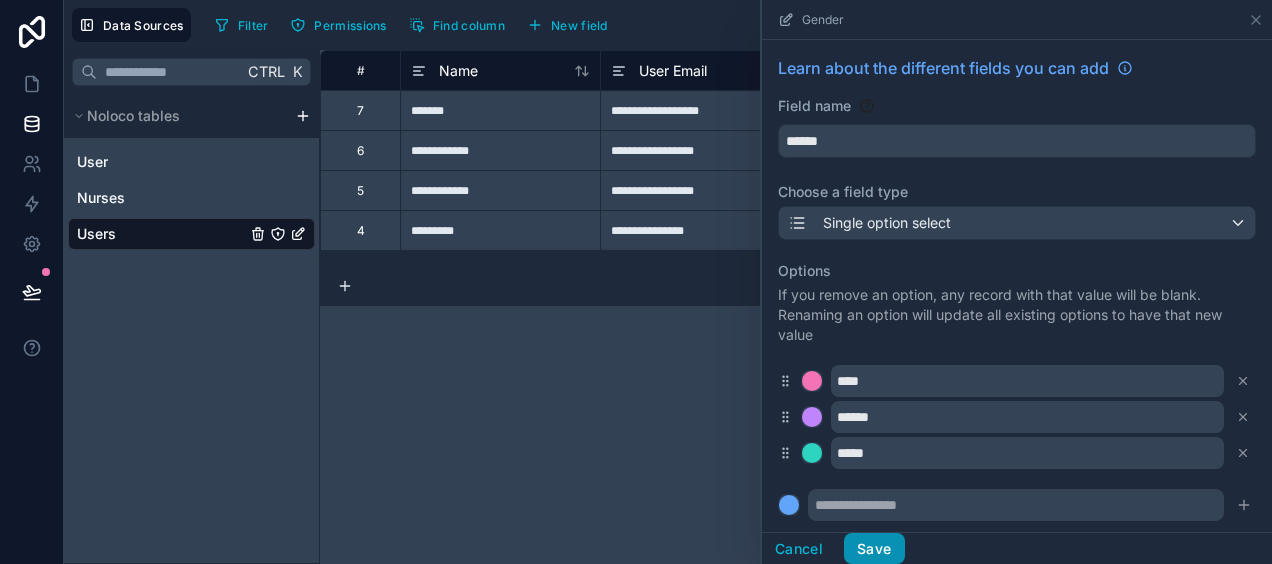 click on "Save" at bounding box center [874, 549] 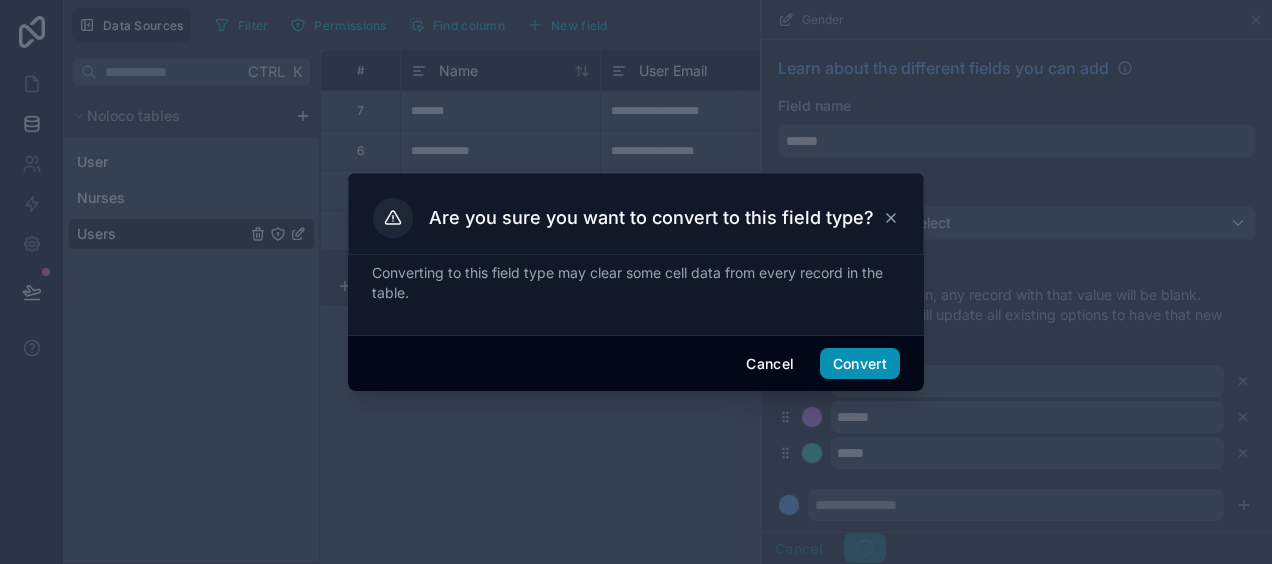 click on "Convert" at bounding box center (860, 364) 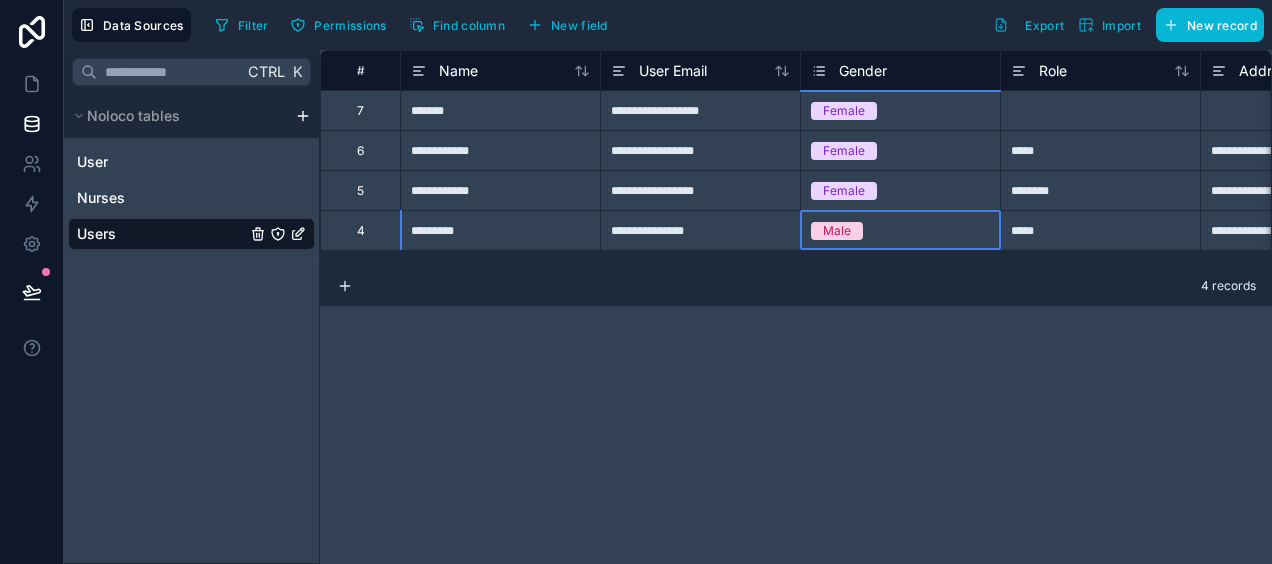 click on "Male" at bounding box center (900, 231) 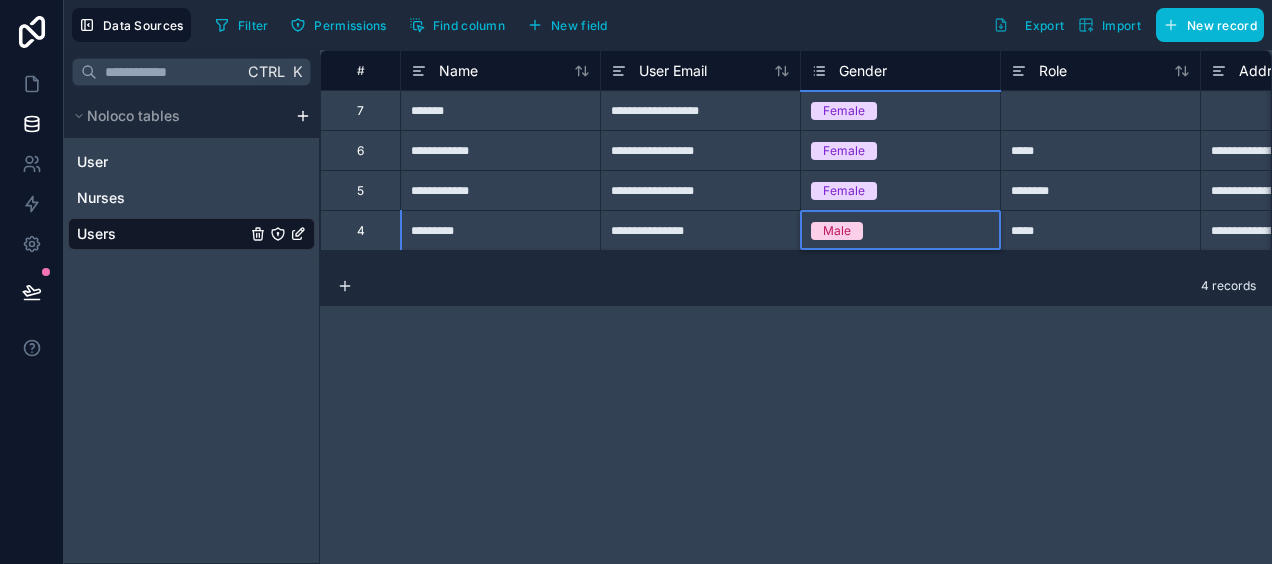 click on "Male" at bounding box center (837, 231) 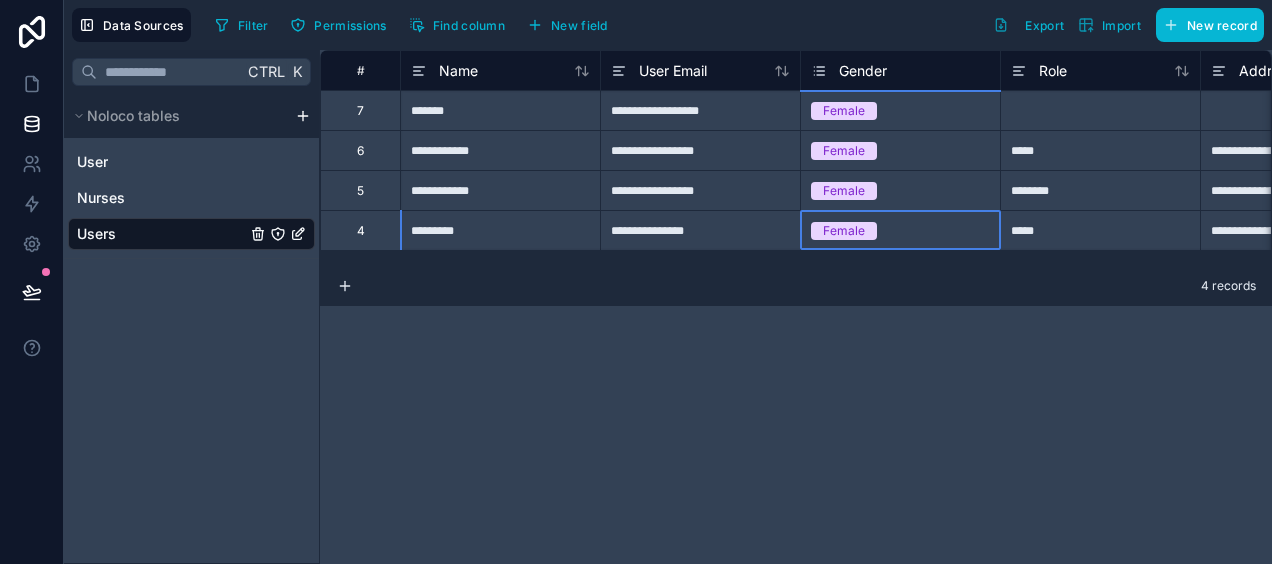 click on "Female" at bounding box center [844, 231] 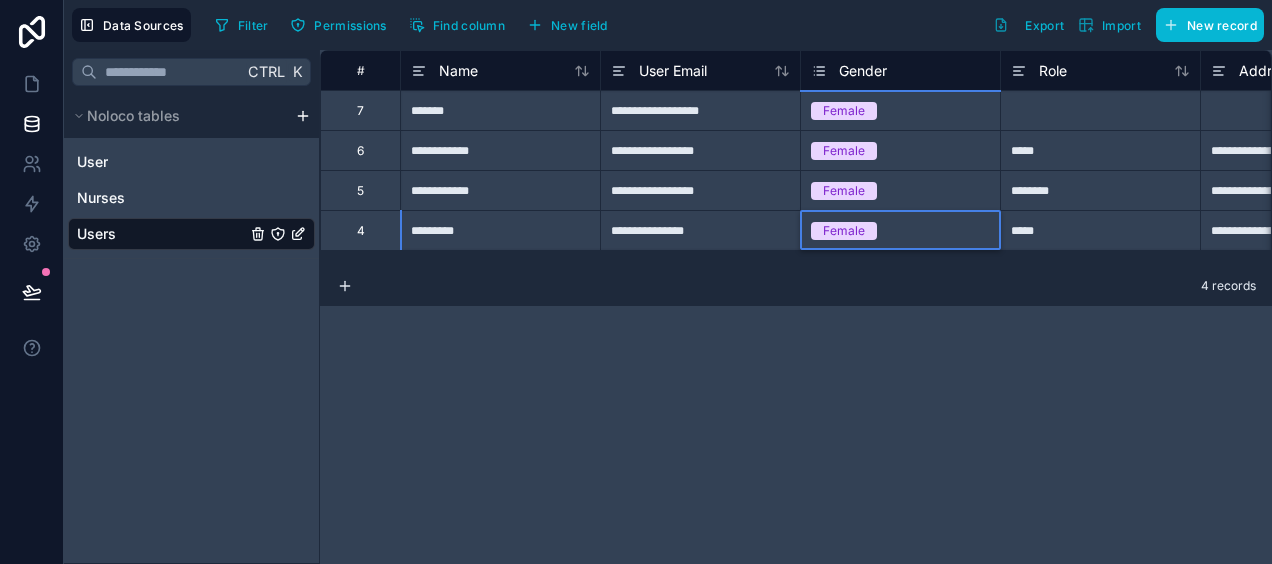 click on "Male" at bounding box center [636, 636] 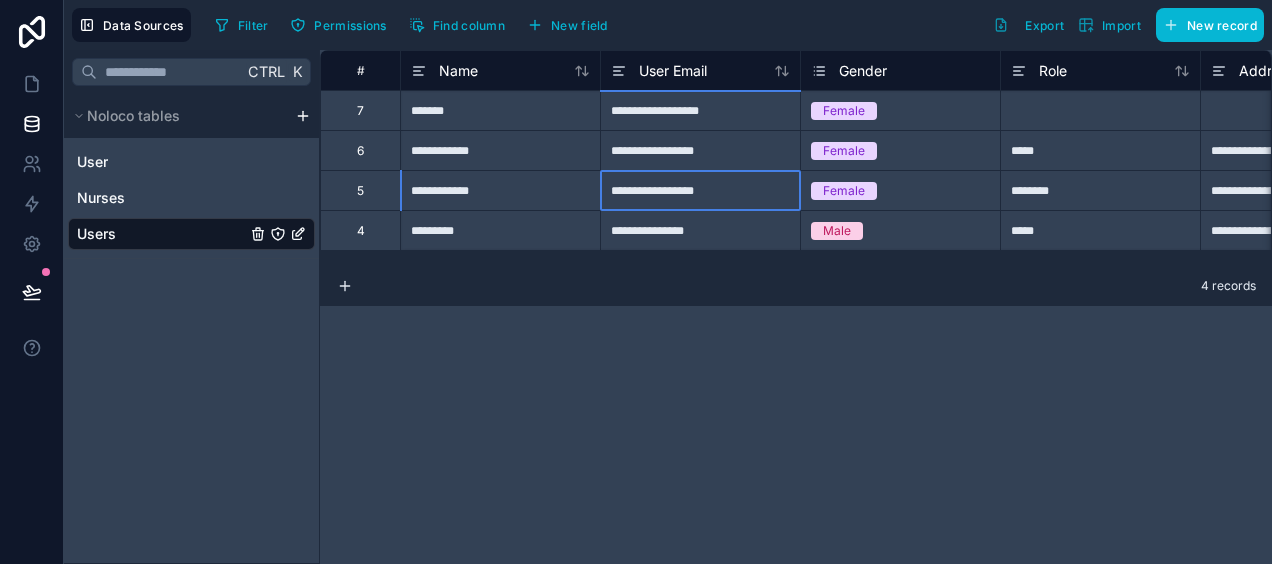 click on "**********" at bounding box center (700, 190) 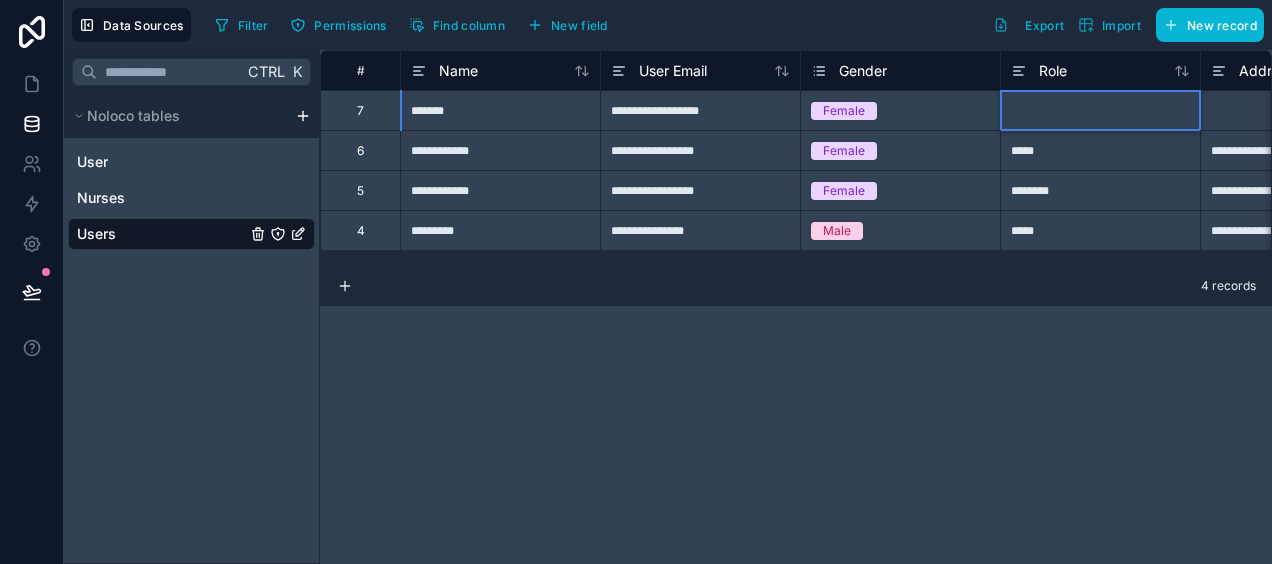 click at bounding box center [1100, 110] 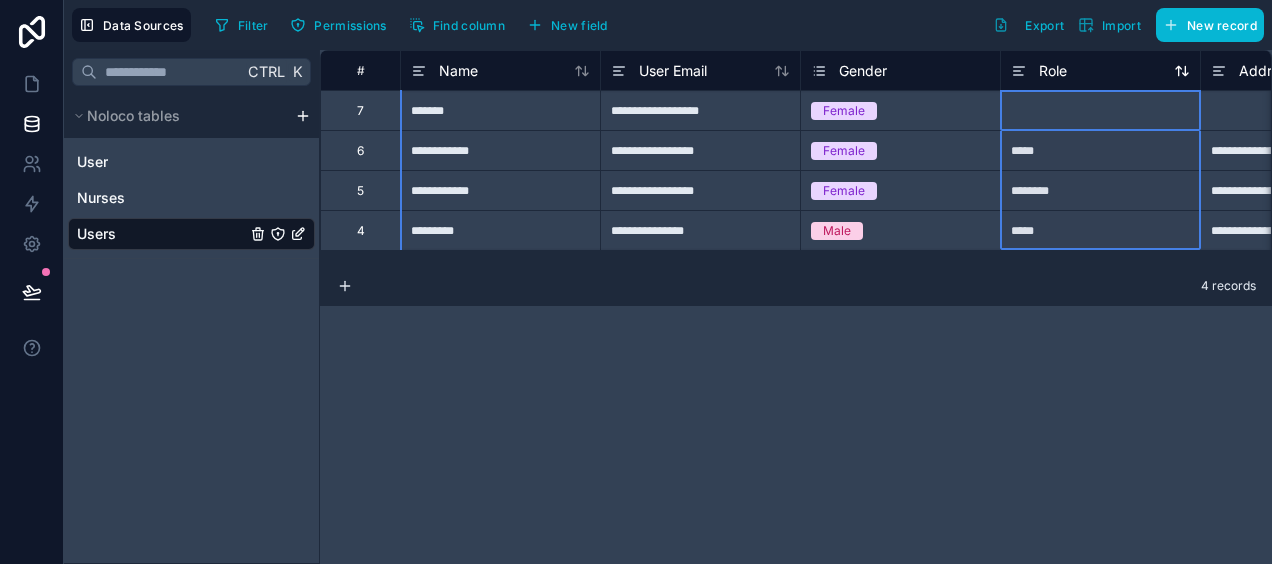click on "Role" at bounding box center [1053, 71] 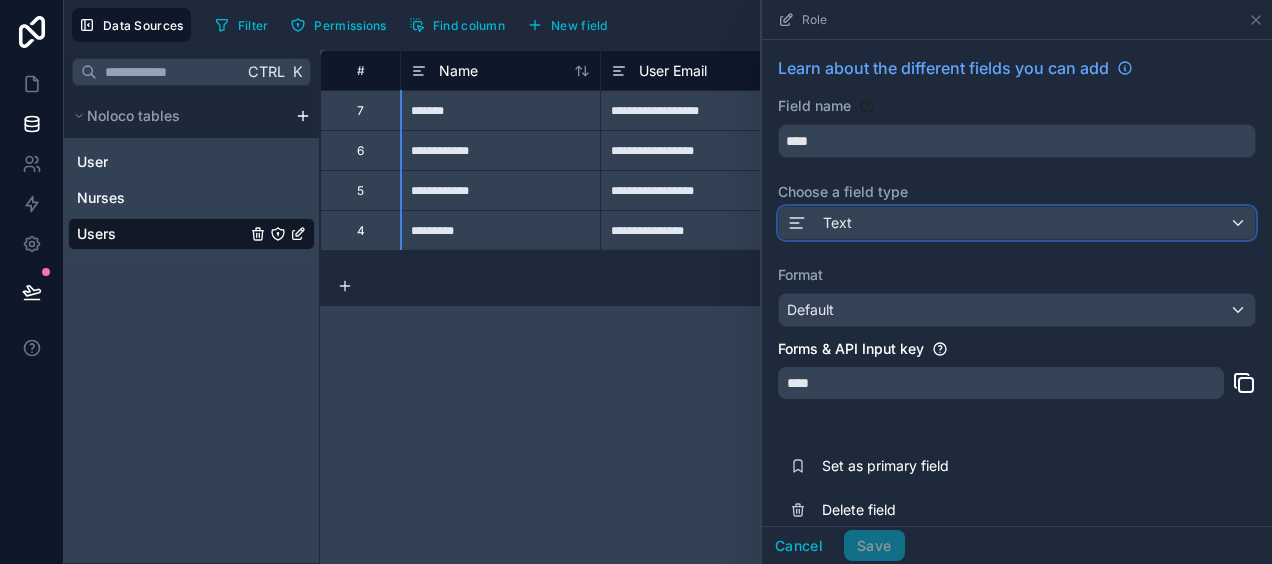 click on "Text" at bounding box center [1017, 223] 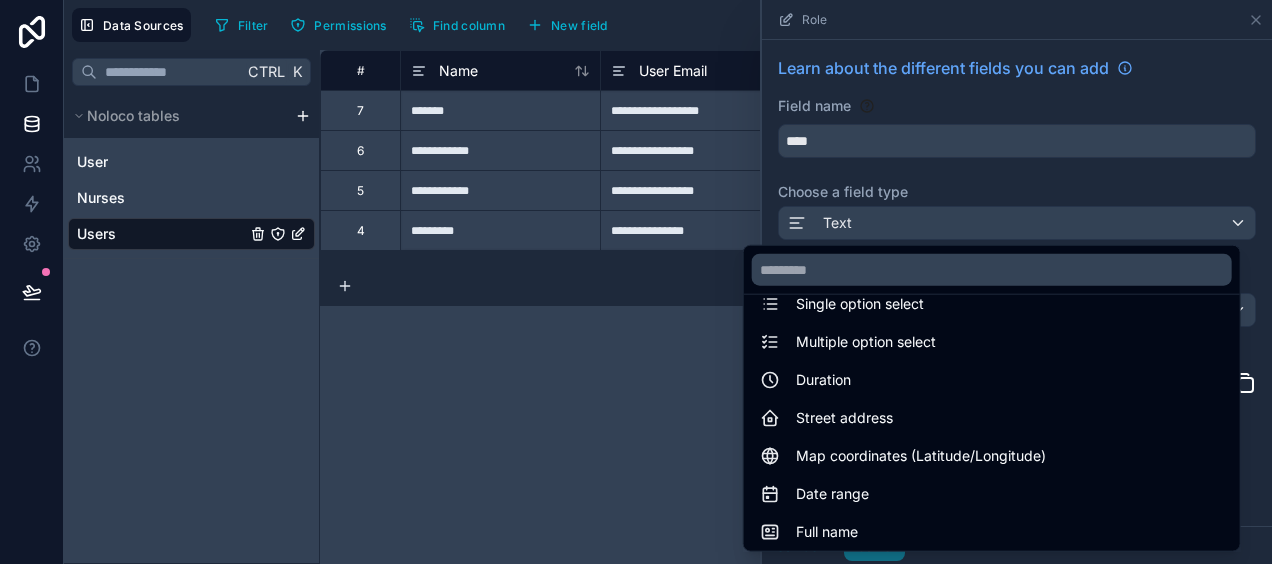 scroll, scrollTop: 224, scrollLeft: 0, axis: vertical 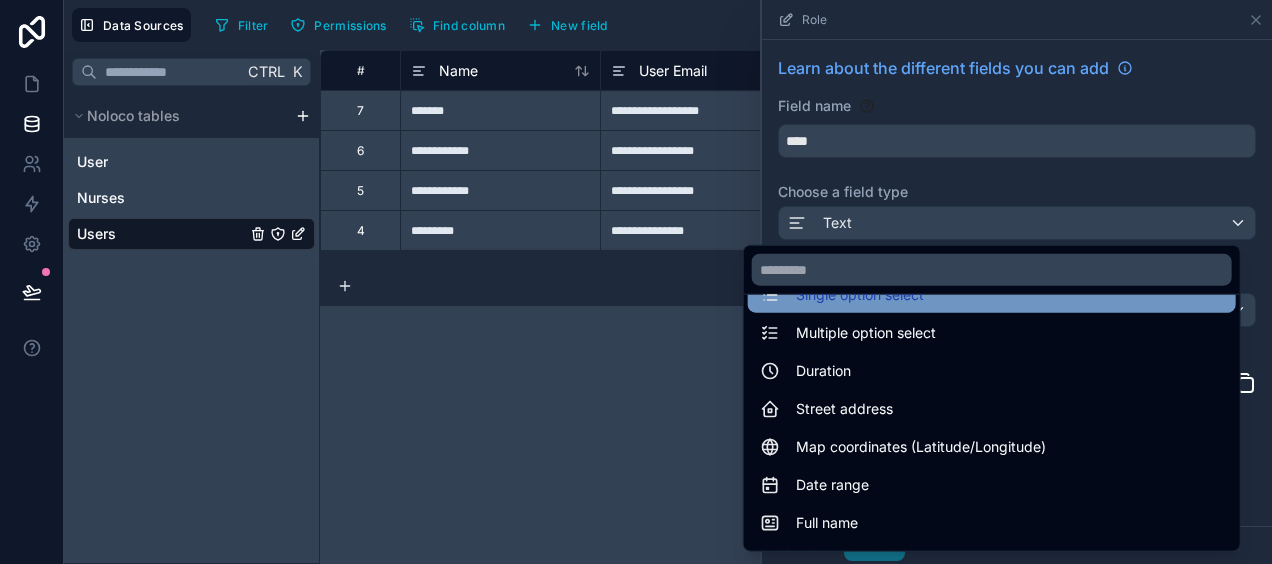 click on "Single option select" at bounding box center (992, 295) 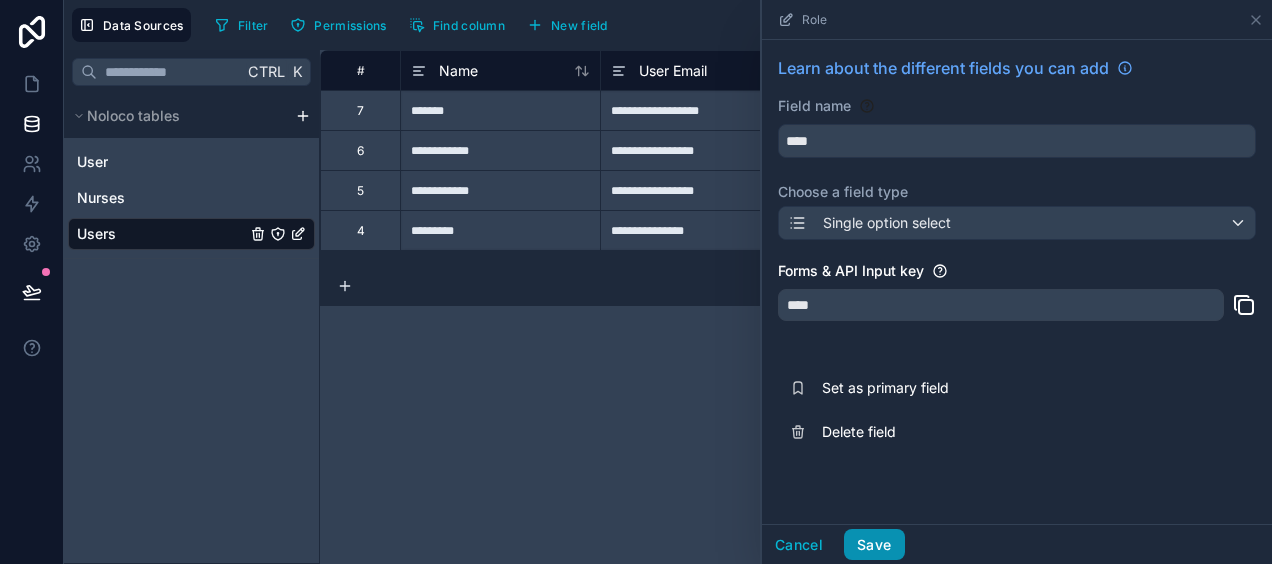 click on "Save" at bounding box center (874, 545) 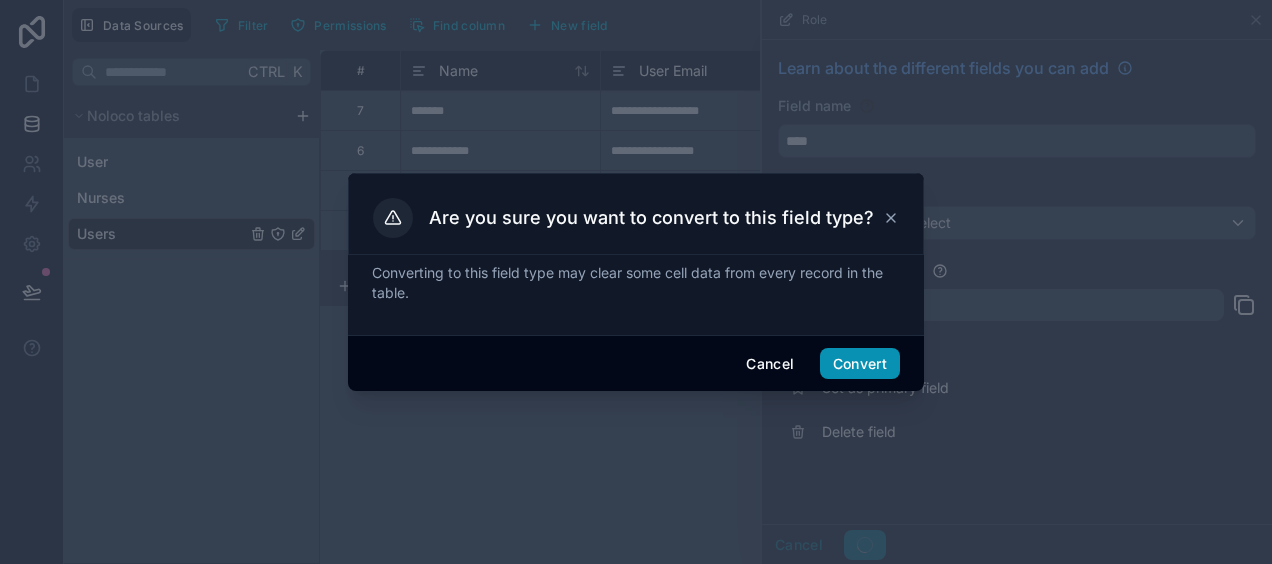 click on "Convert" at bounding box center [860, 364] 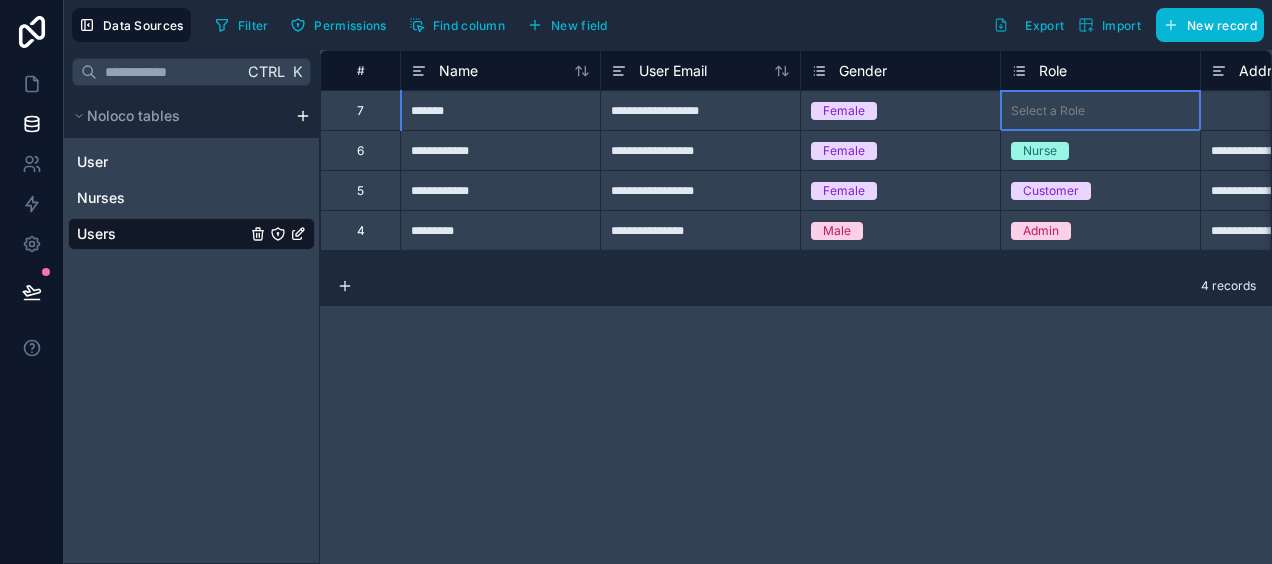 click on "Select a Role" at bounding box center (1048, 111) 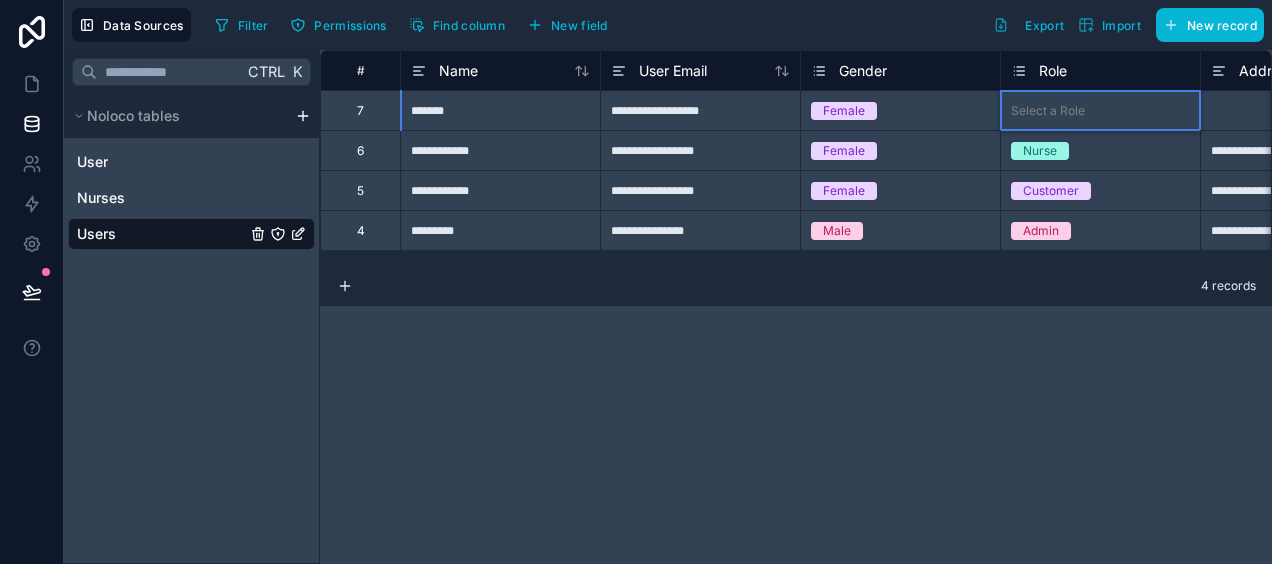 click on "Select a Role" at bounding box center (1048, 111) 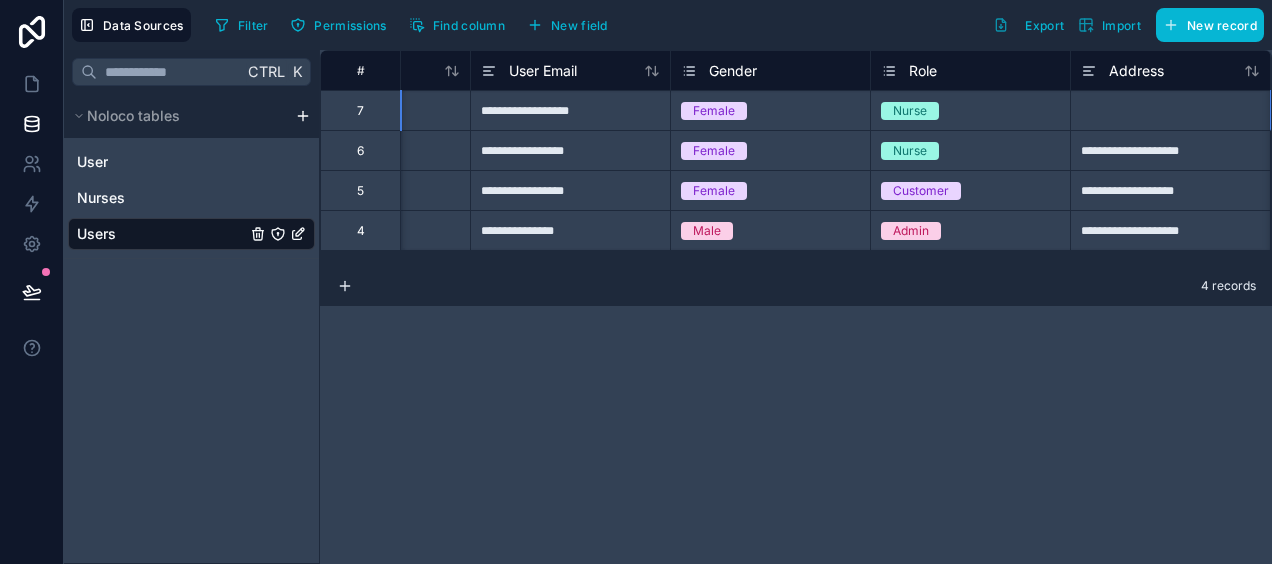 scroll, scrollTop: 0, scrollLeft: 330, axis: horizontal 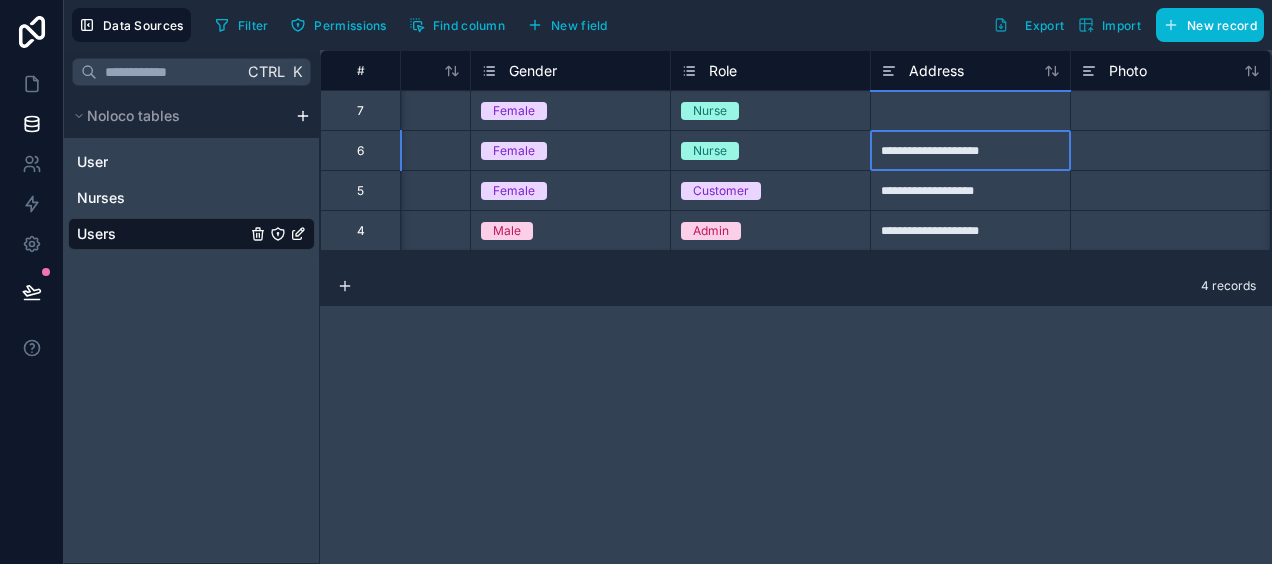 click on "**********" at bounding box center (970, 150) 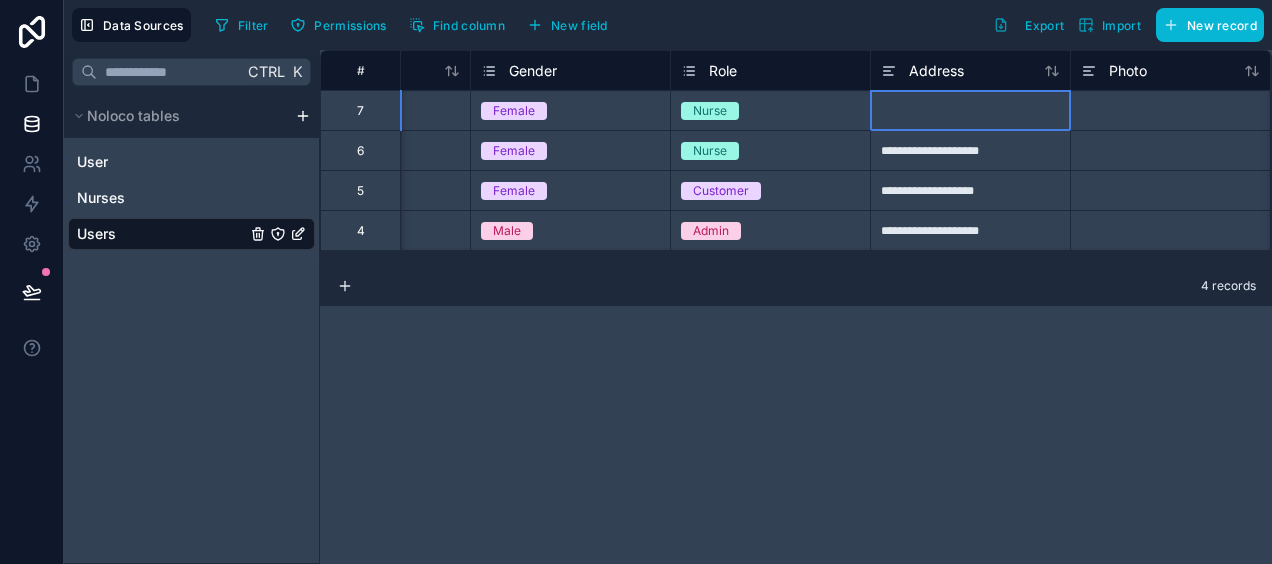 click at bounding box center (970, 110) 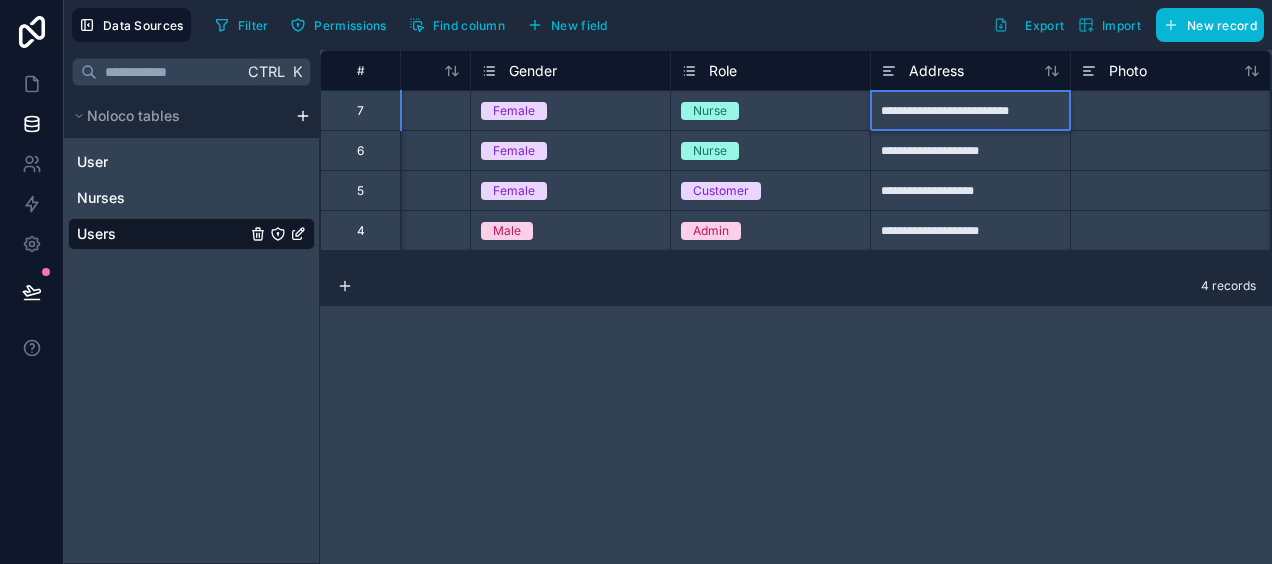 type on "**********" 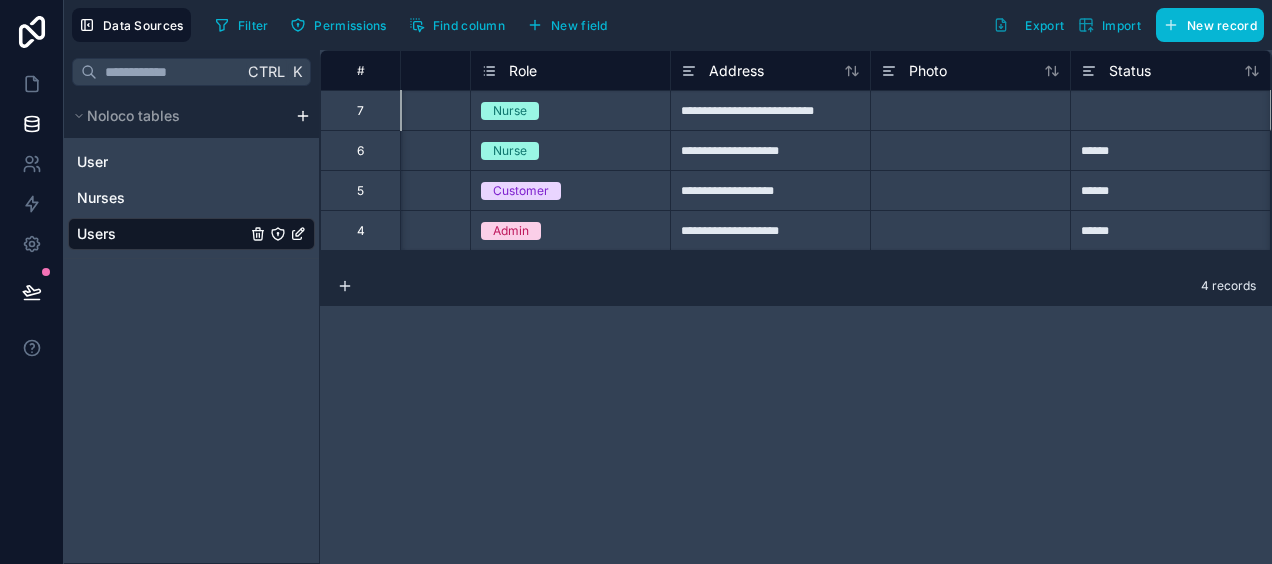 scroll, scrollTop: 0, scrollLeft: 730, axis: horizontal 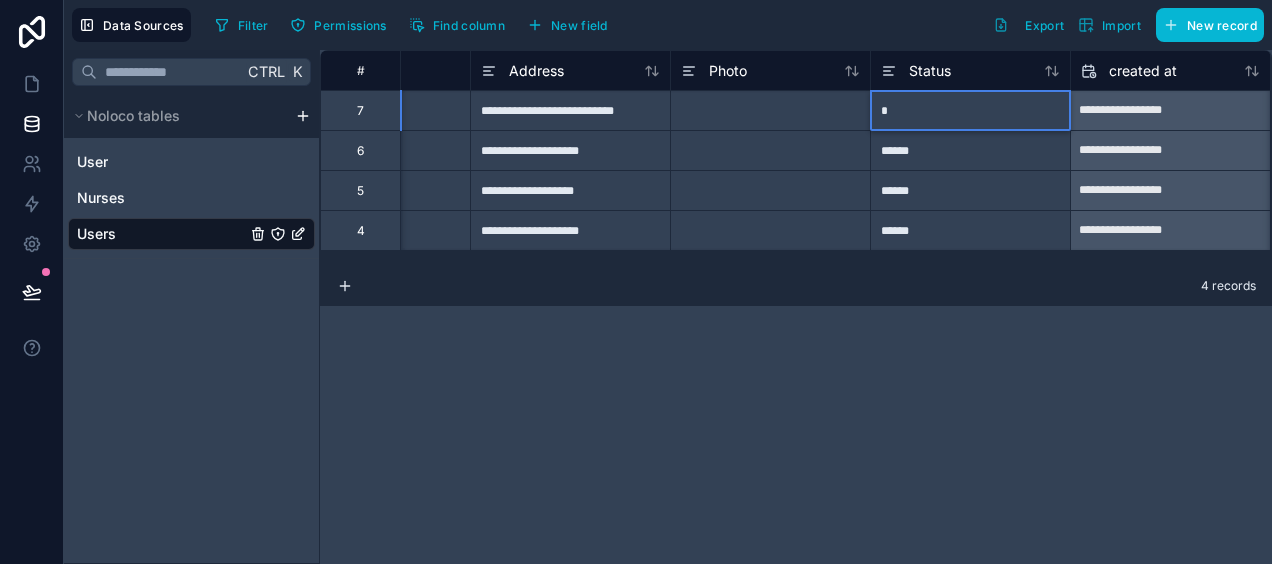 type on "*" 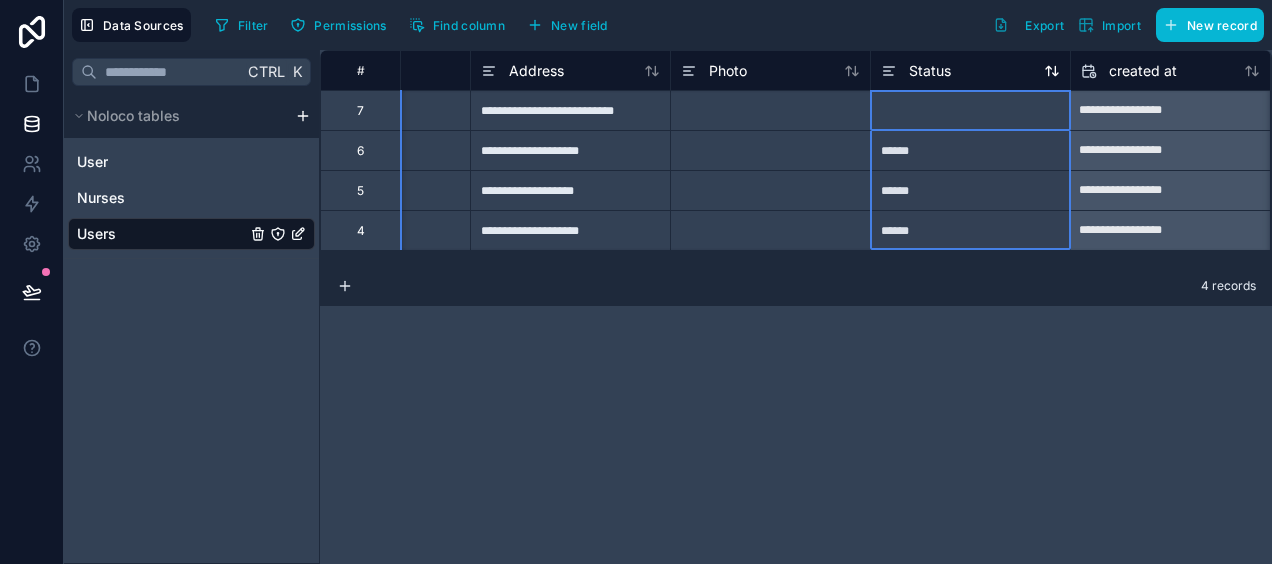 click on "Status" at bounding box center (930, 71) 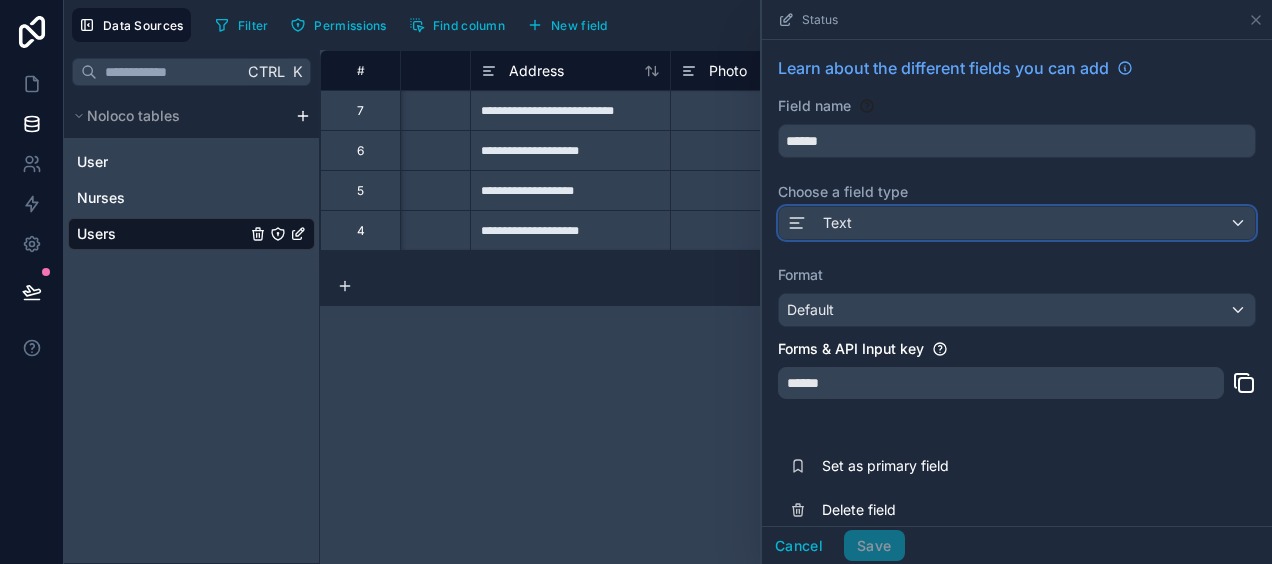 click on "Text" at bounding box center [1017, 223] 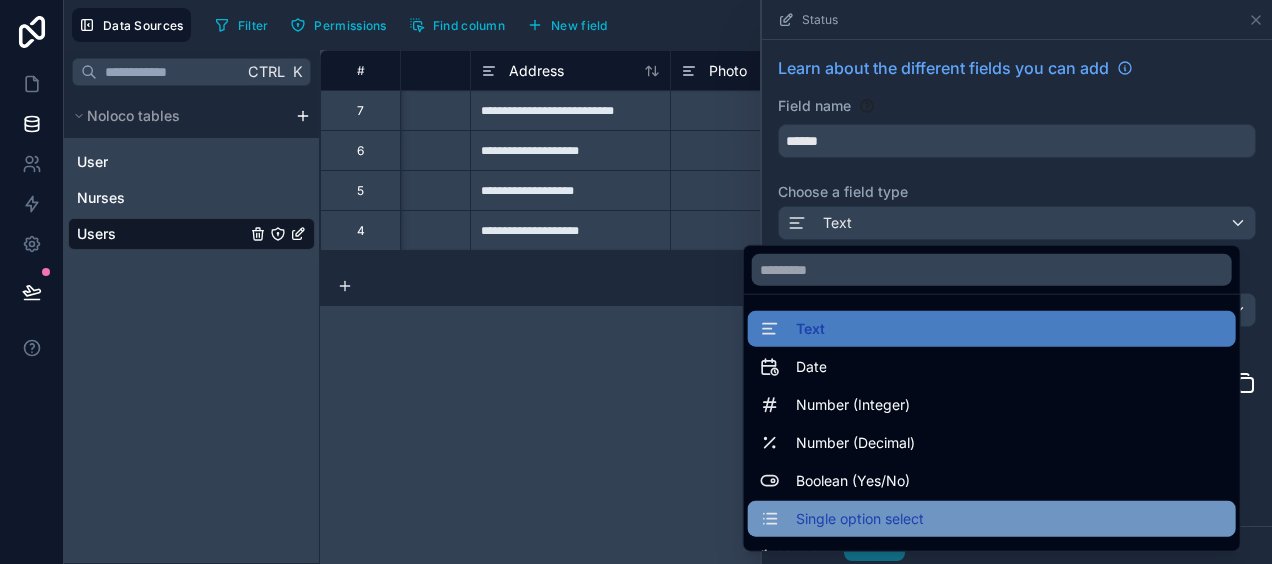 click on "Single option select" at bounding box center (992, 519) 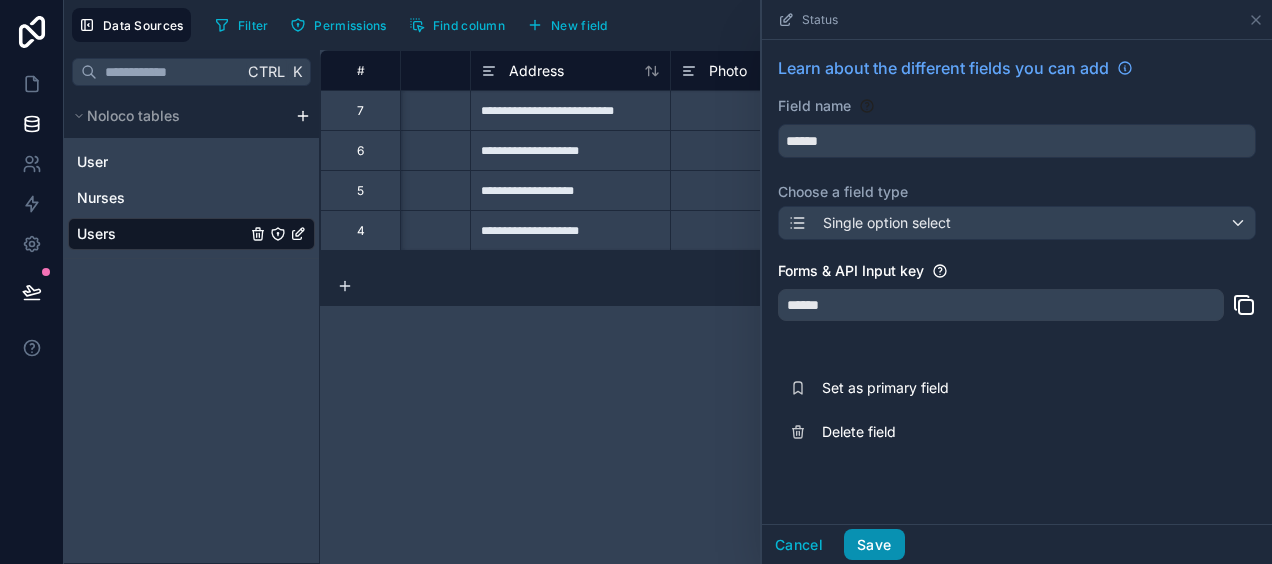 click on "Save" at bounding box center [874, 545] 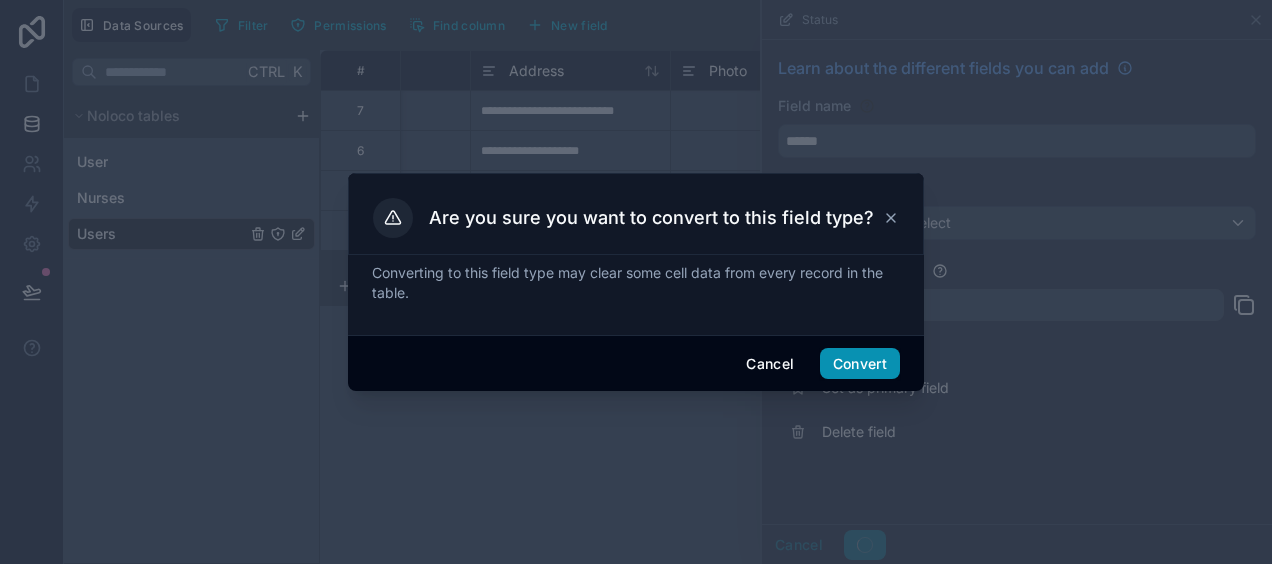 click on "Convert" at bounding box center (860, 364) 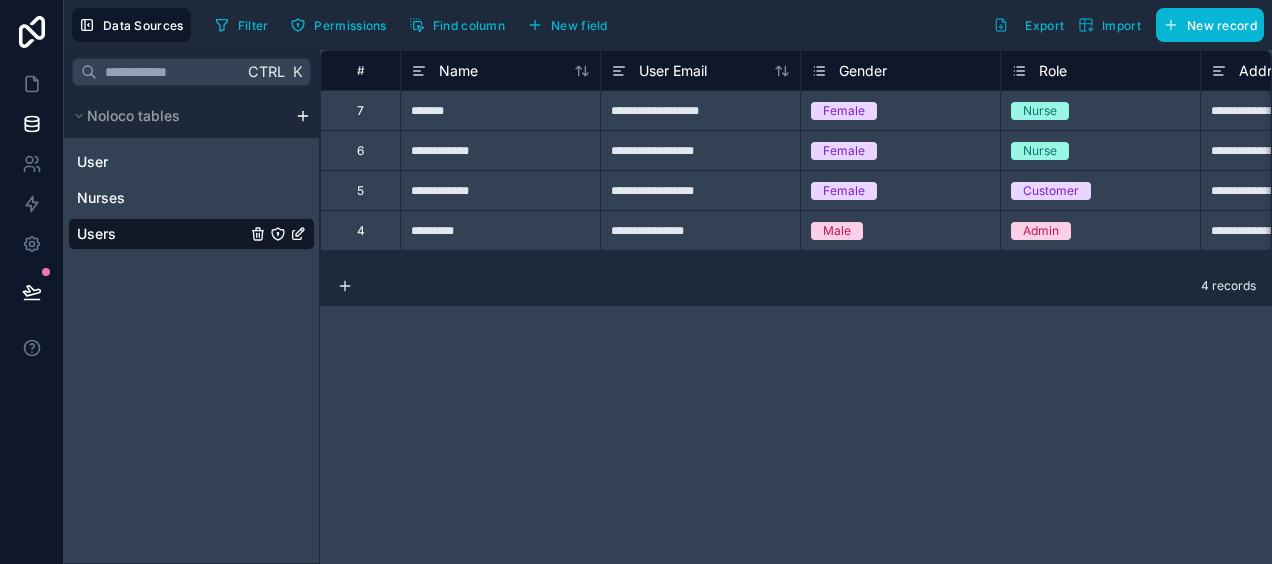 scroll, scrollTop: 0, scrollLeft: 832, axis: horizontal 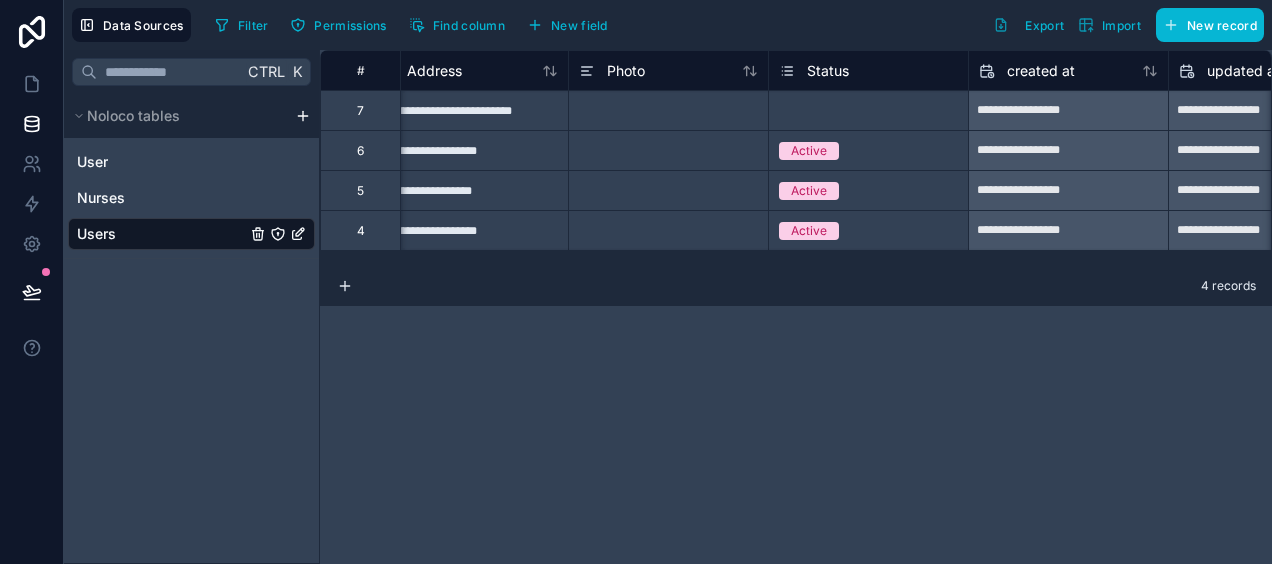 click on "Select a Status" at bounding box center [821, 111] 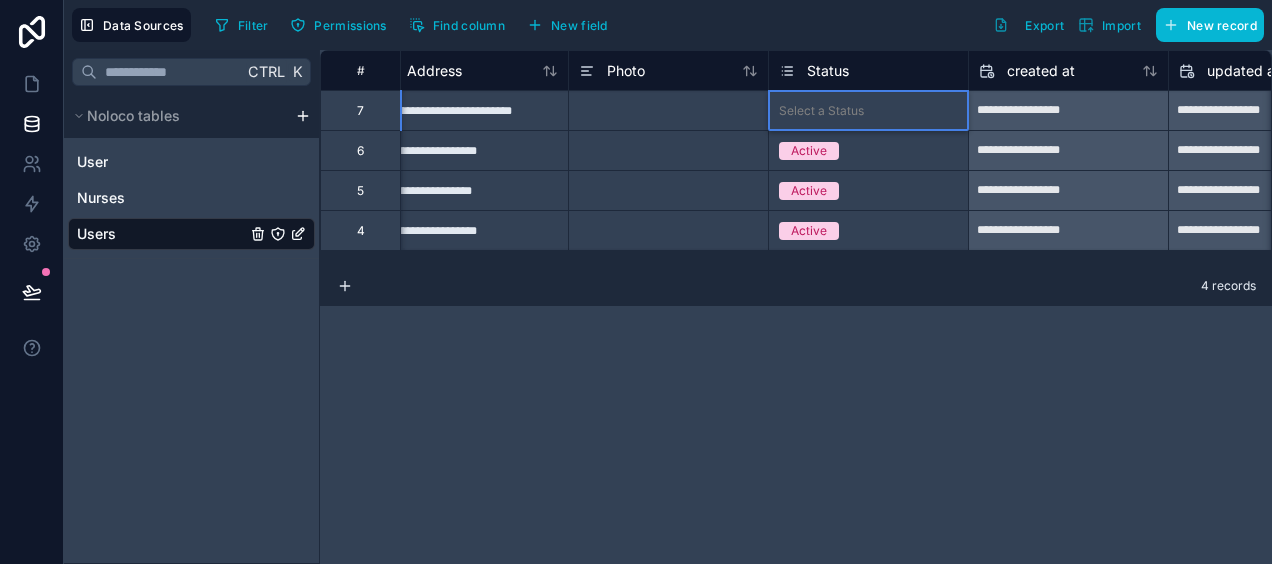 click on "Select a Status" at bounding box center (821, 111) 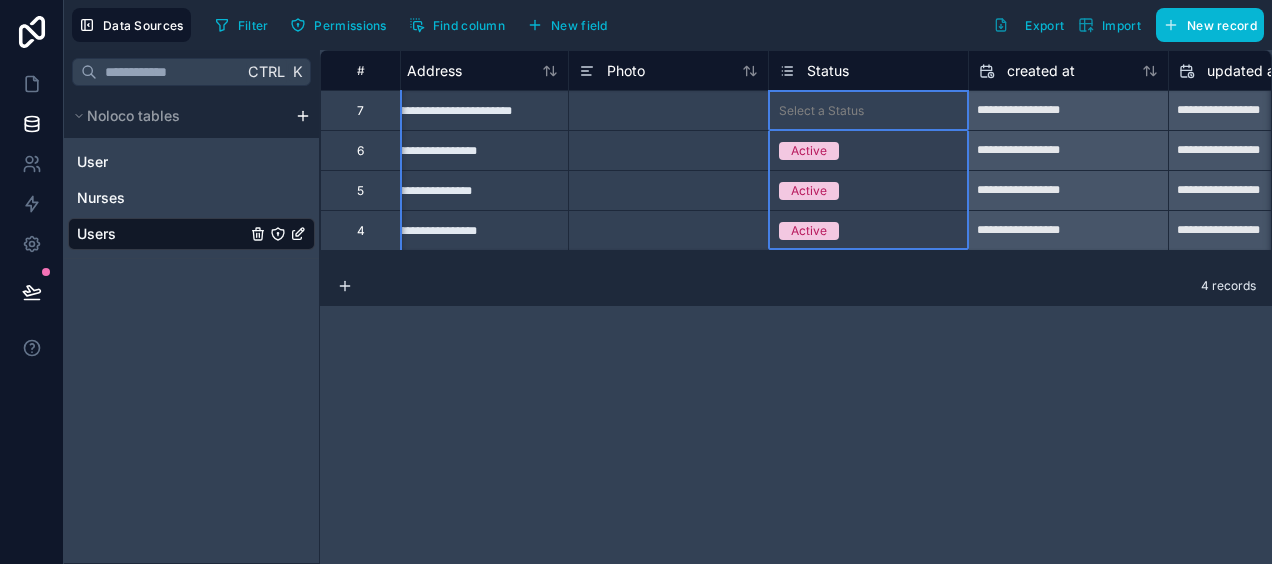 click on "Status" at bounding box center [828, 71] 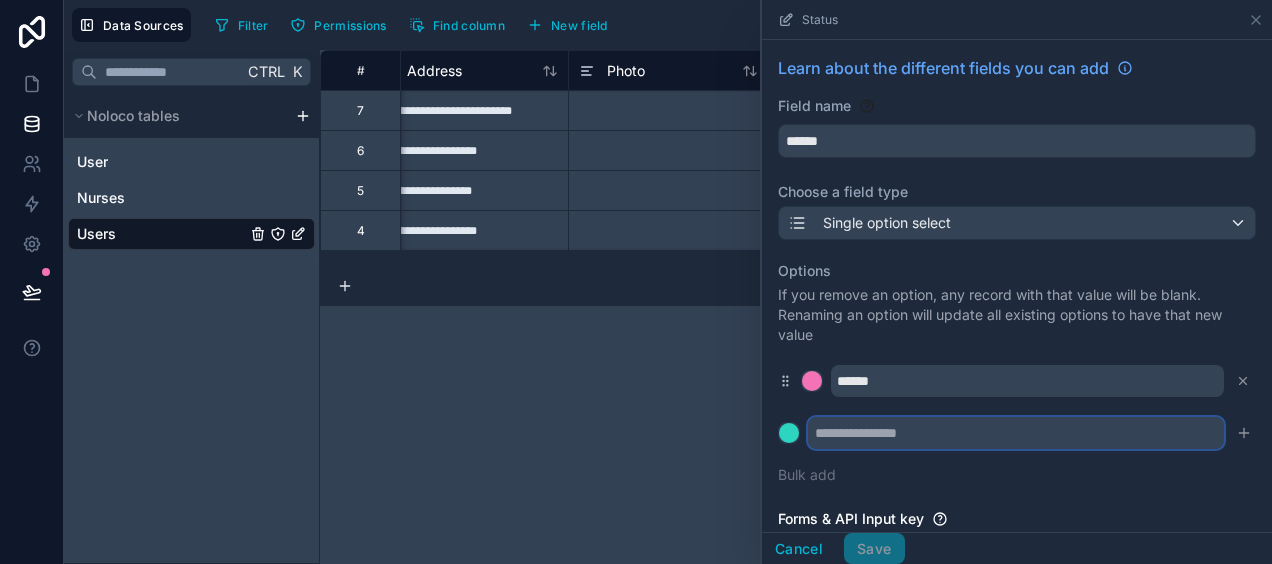 click at bounding box center [1016, 433] 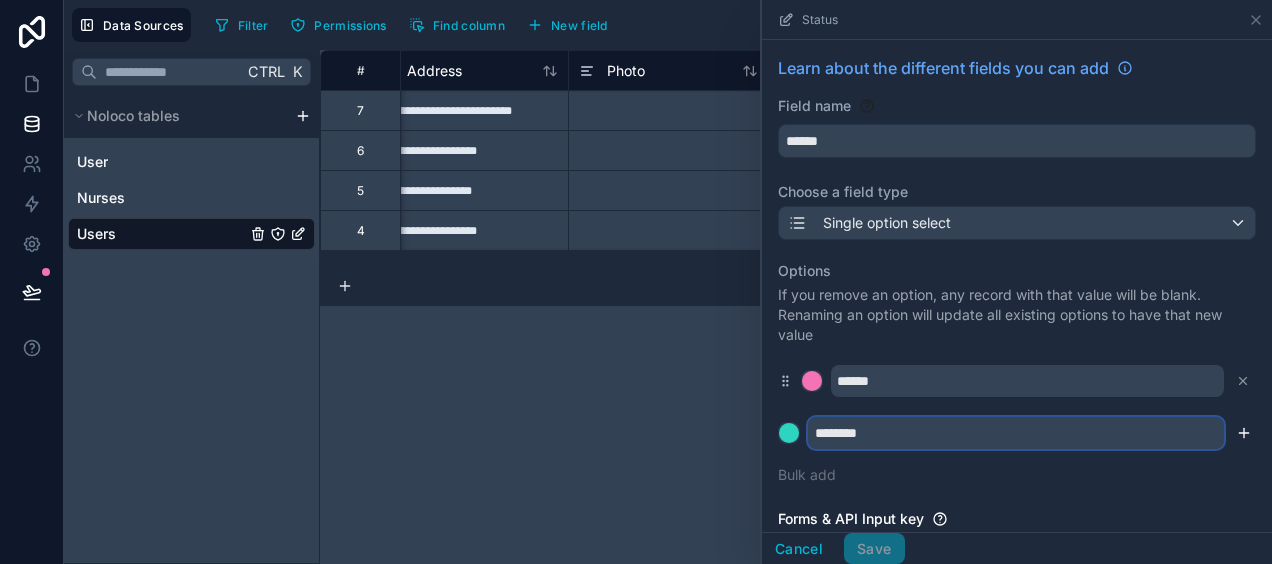type on "********" 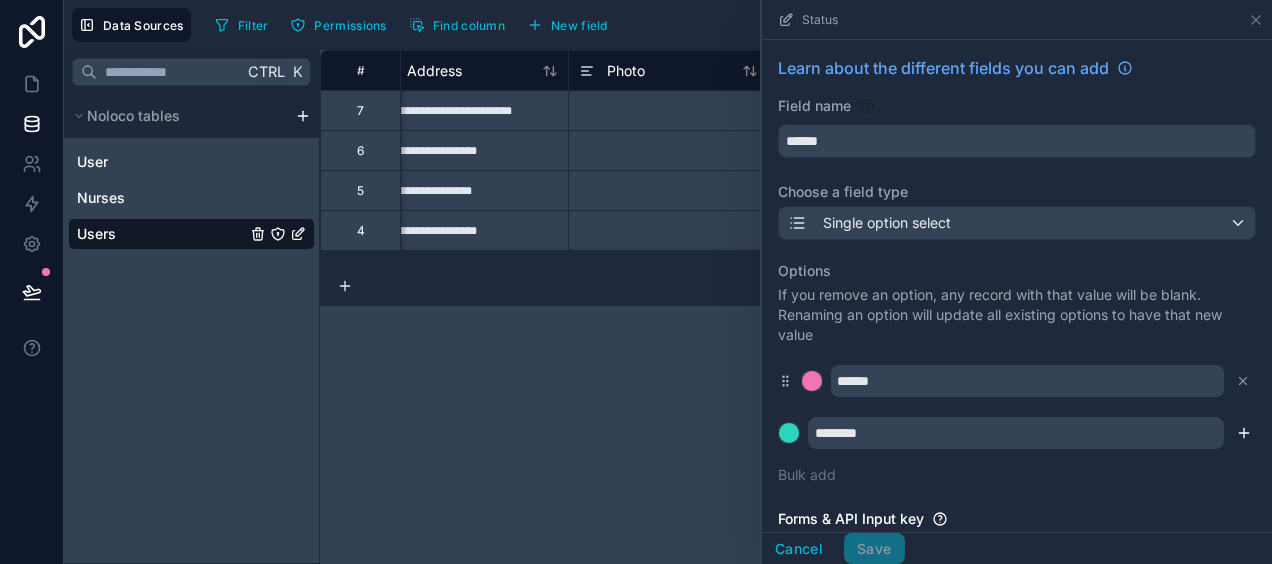 click 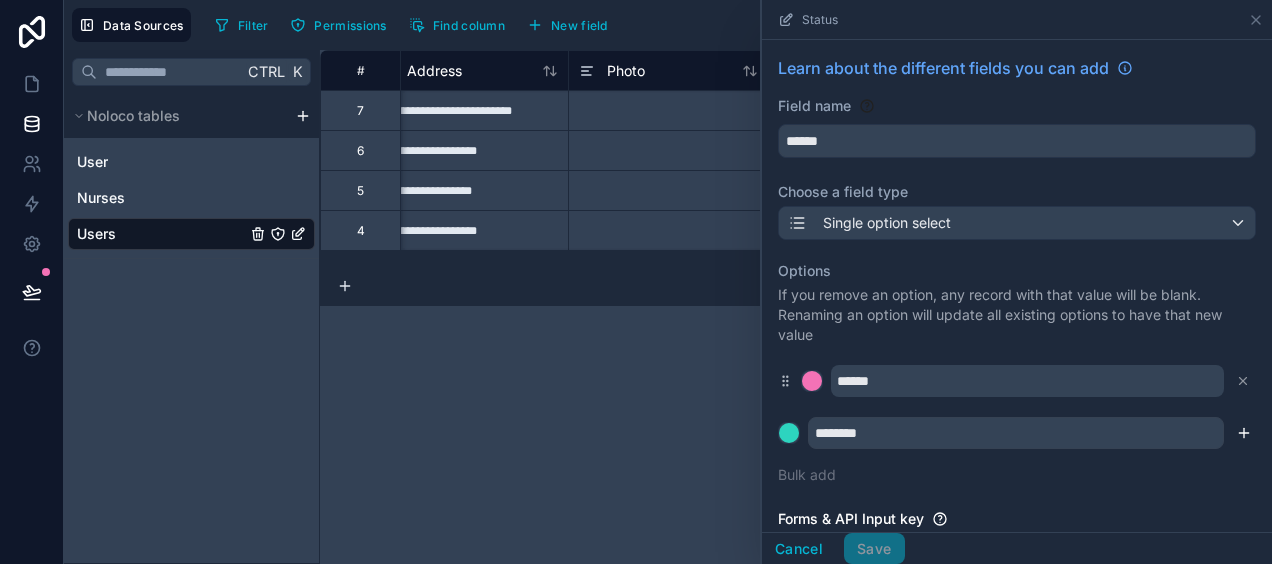 type 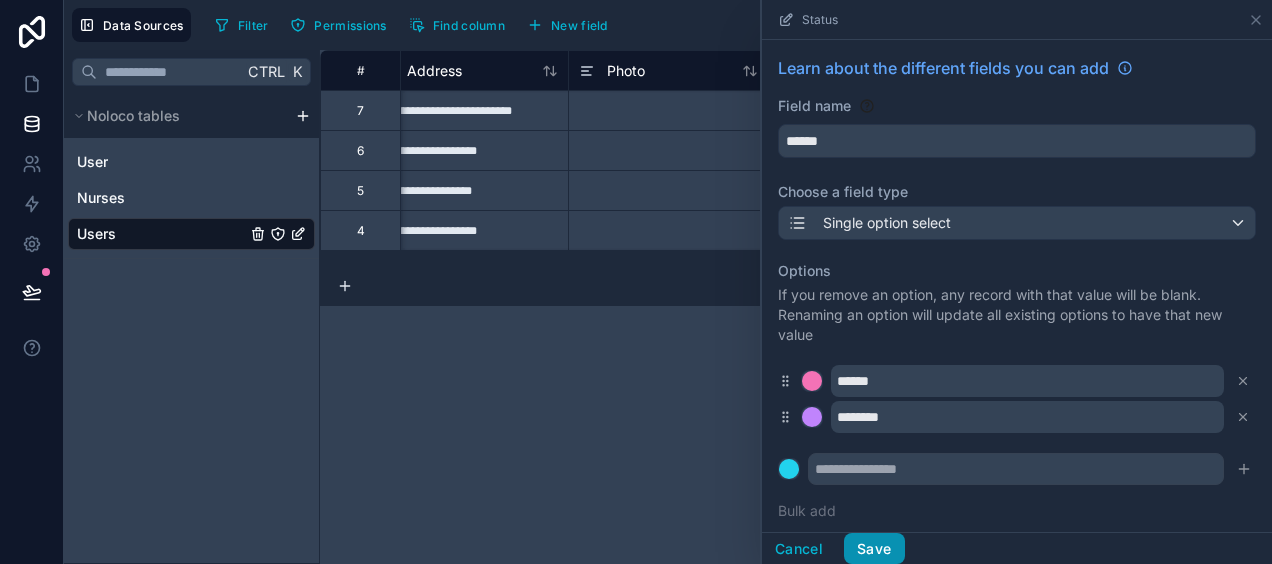 click on "Save" at bounding box center (874, 549) 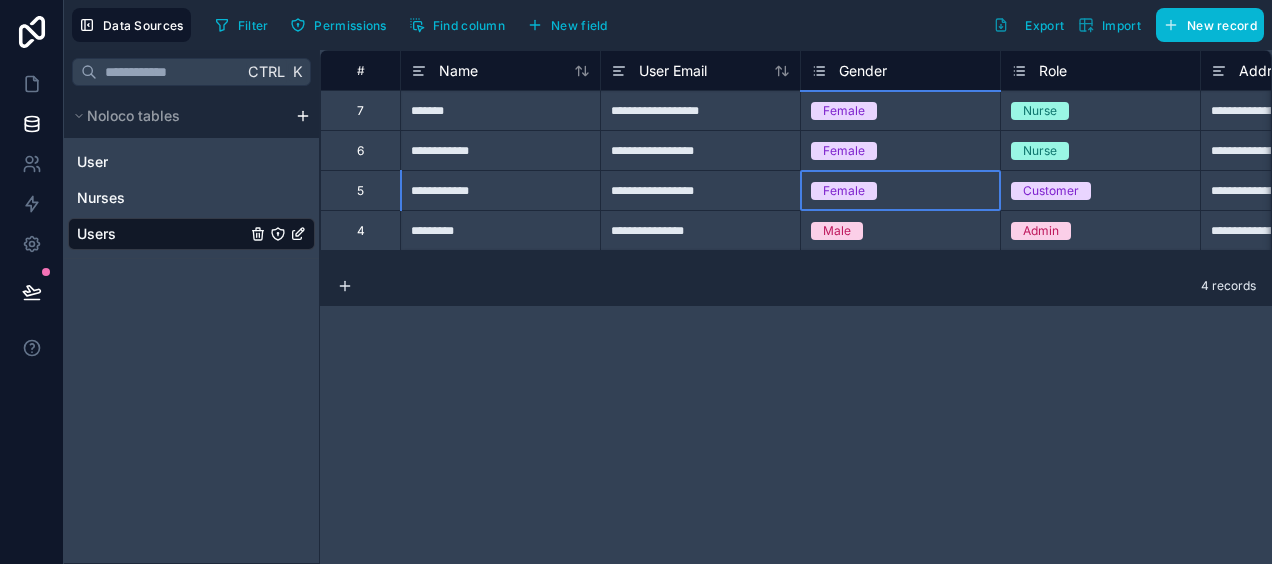 click on "Female" at bounding box center [844, 191] 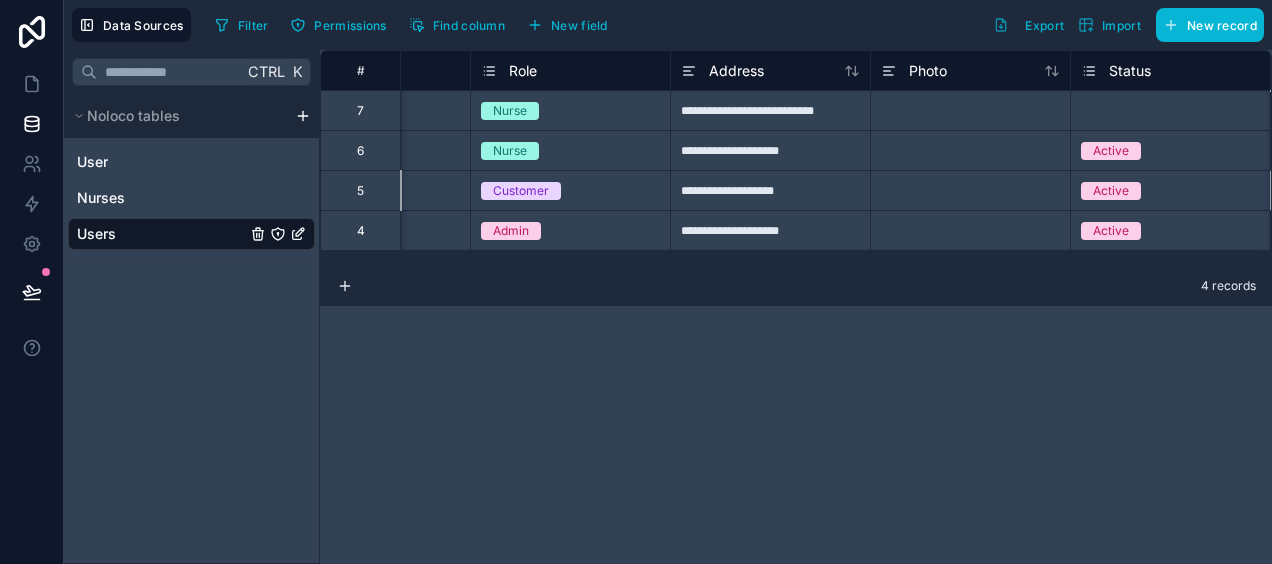 scroll, scrollTop: 0, scrollLeft: 730, axis: horizontal 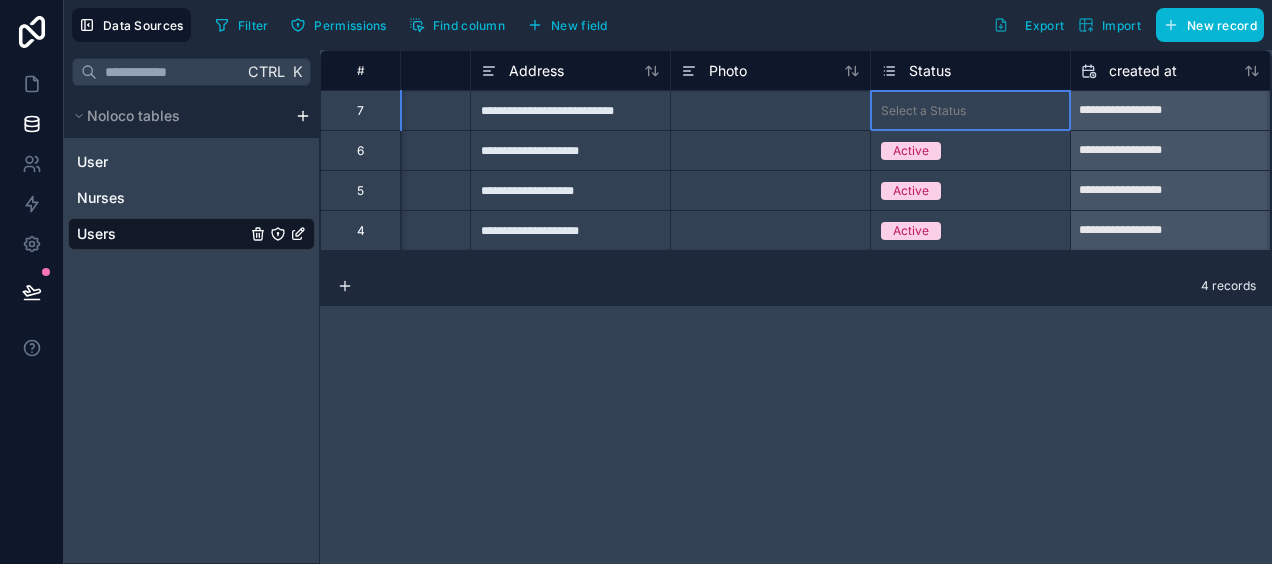 click on "Select a Status" at bounding box center [970, 110] 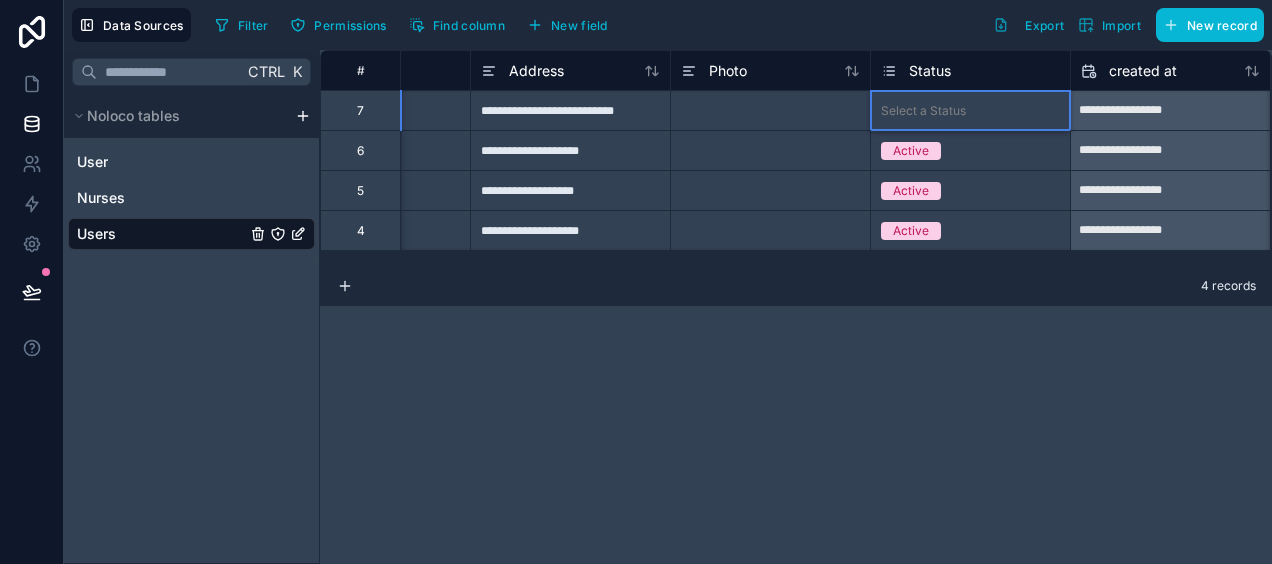 click on "Select a Status" at bounding box center (970, 111) 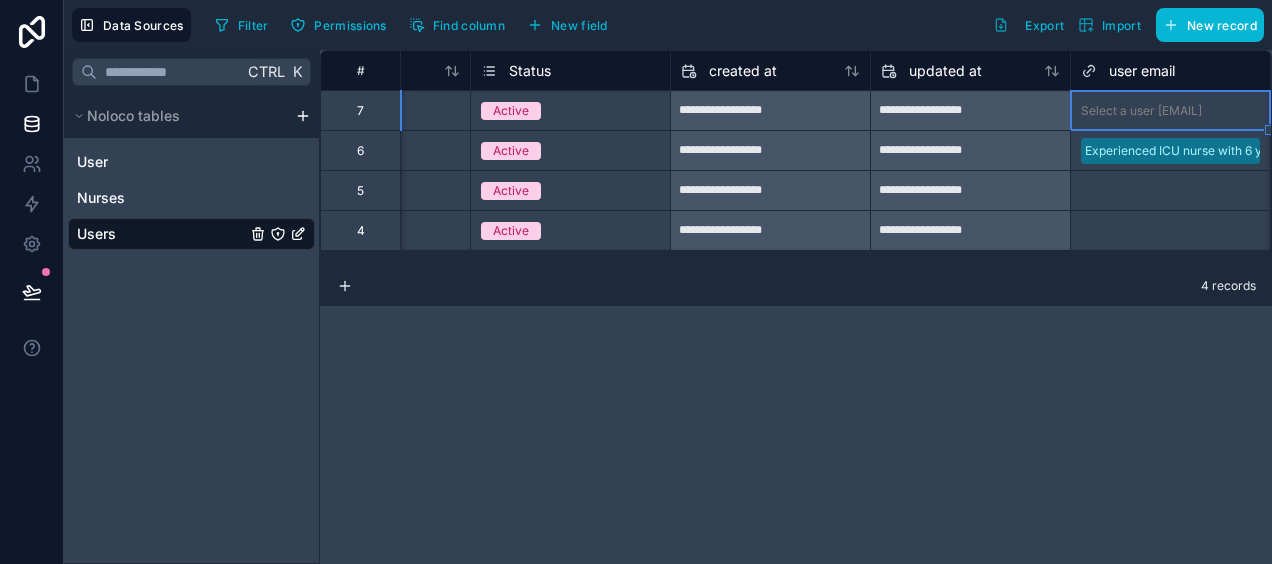 scroll, scrollTop: 0, scrollLeft: 1328, axis: horizontal 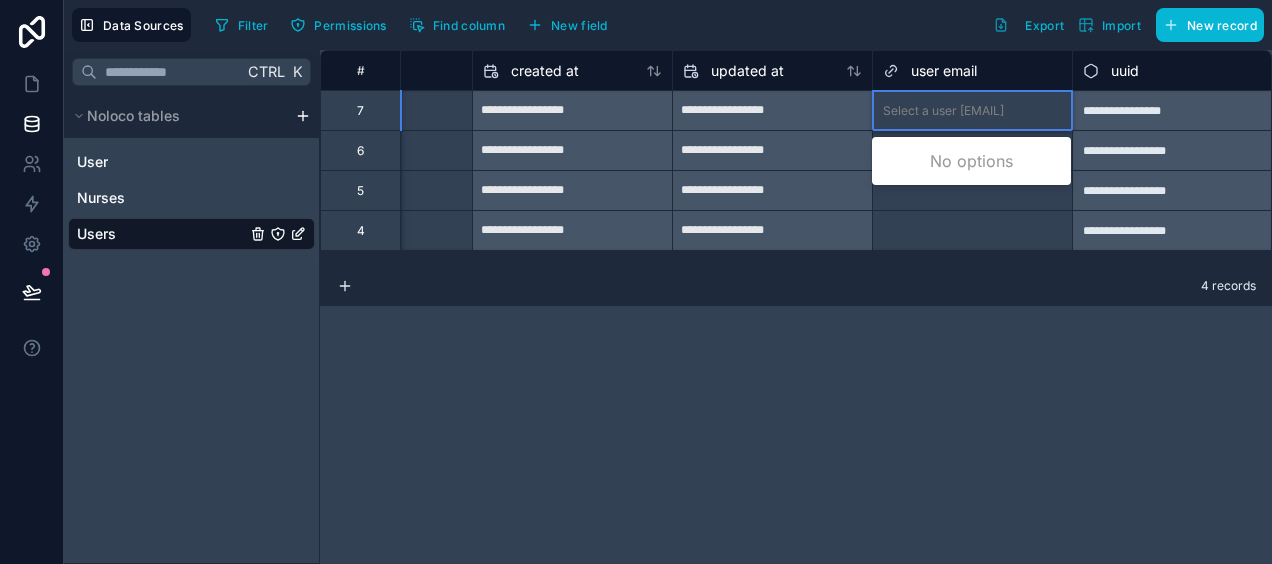 click on "Select a user [EMAIL]" at bounding box center (943, 111) 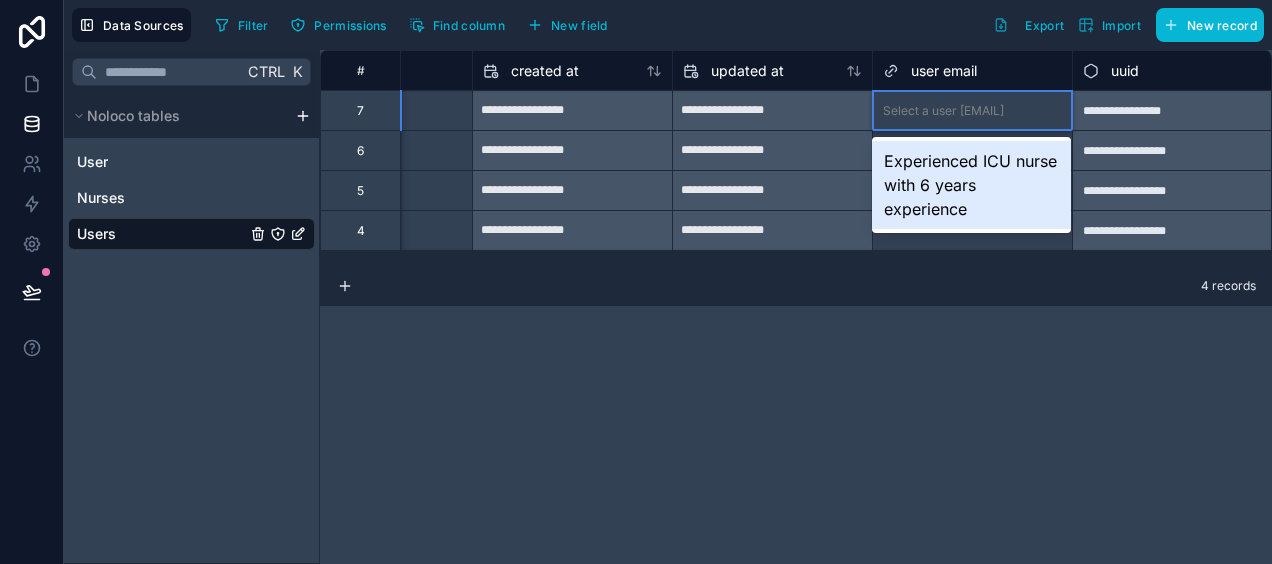 click on "**********" at bounding box center [796, 307] 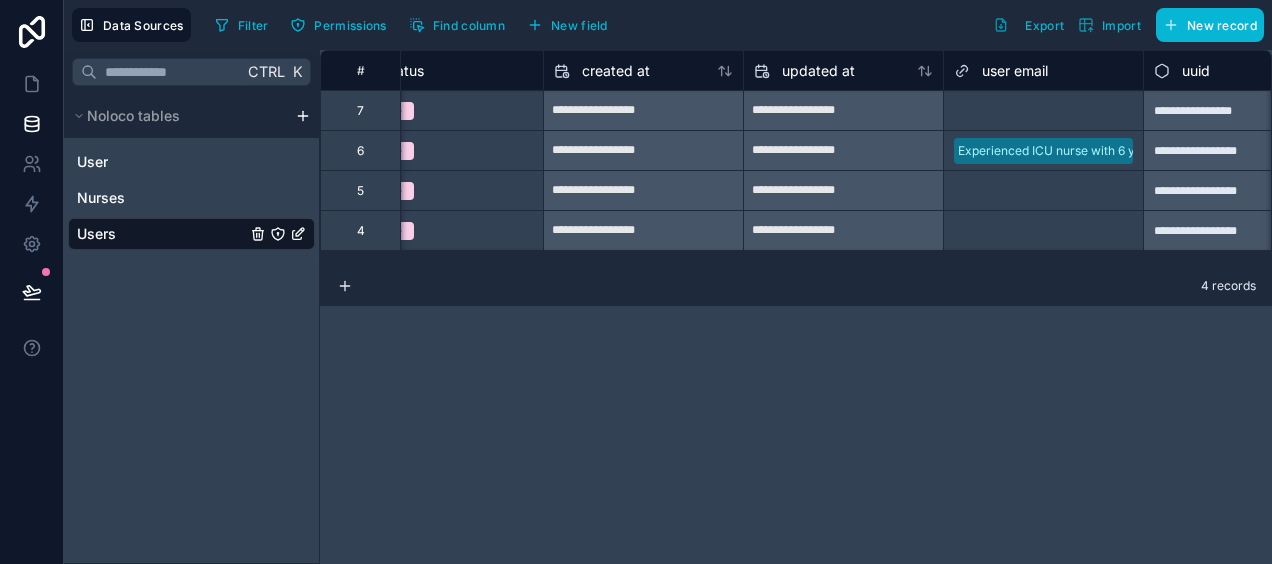 scroll, scrollTop: 0, scrollLeft: 1328, axis: horizontal 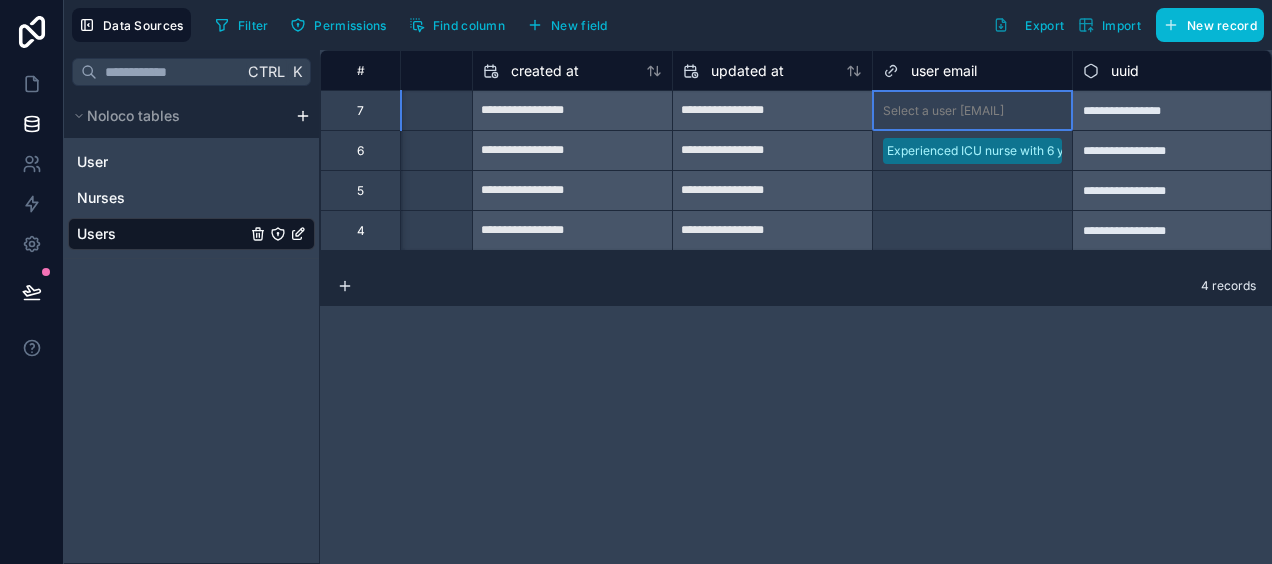 click on "Select a user [EMAIL]" at bounding box center (943, 111) 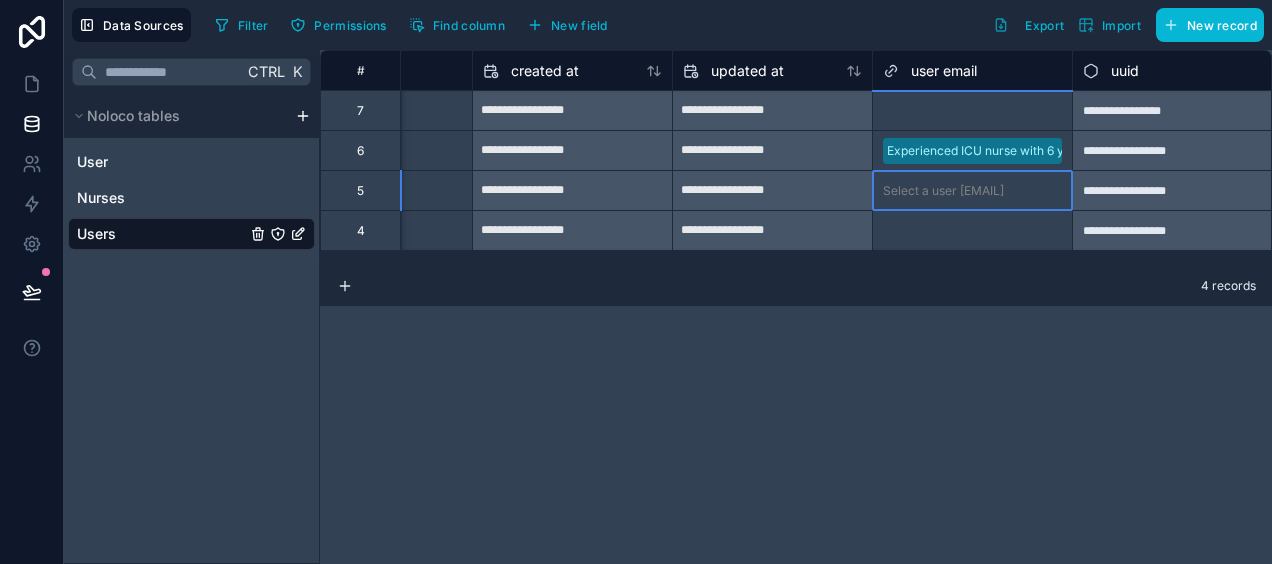 click on "Select a user [EMAIL]" at bounding box center (972, 190) 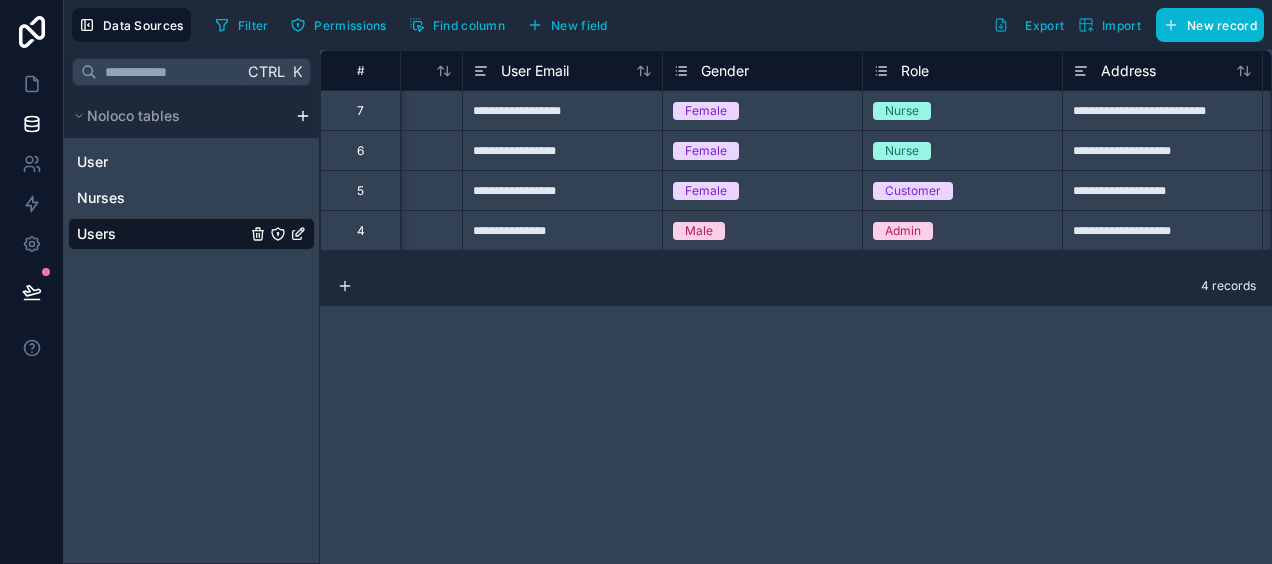 scroll, scrollTop: 0, scrollLeft: 0, axis: both 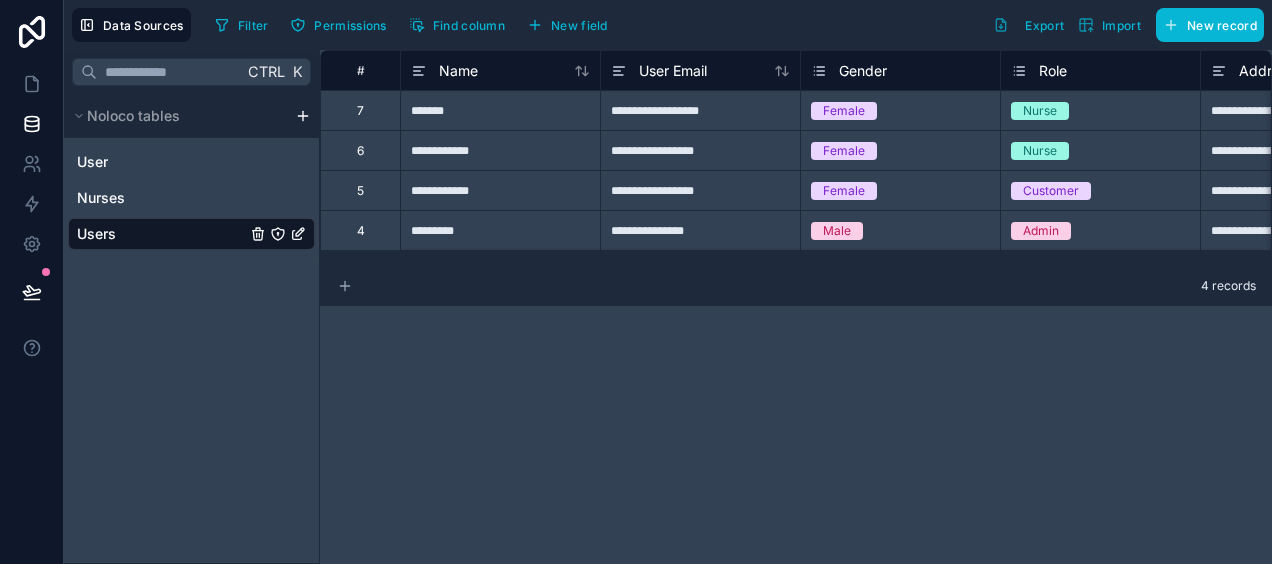 click 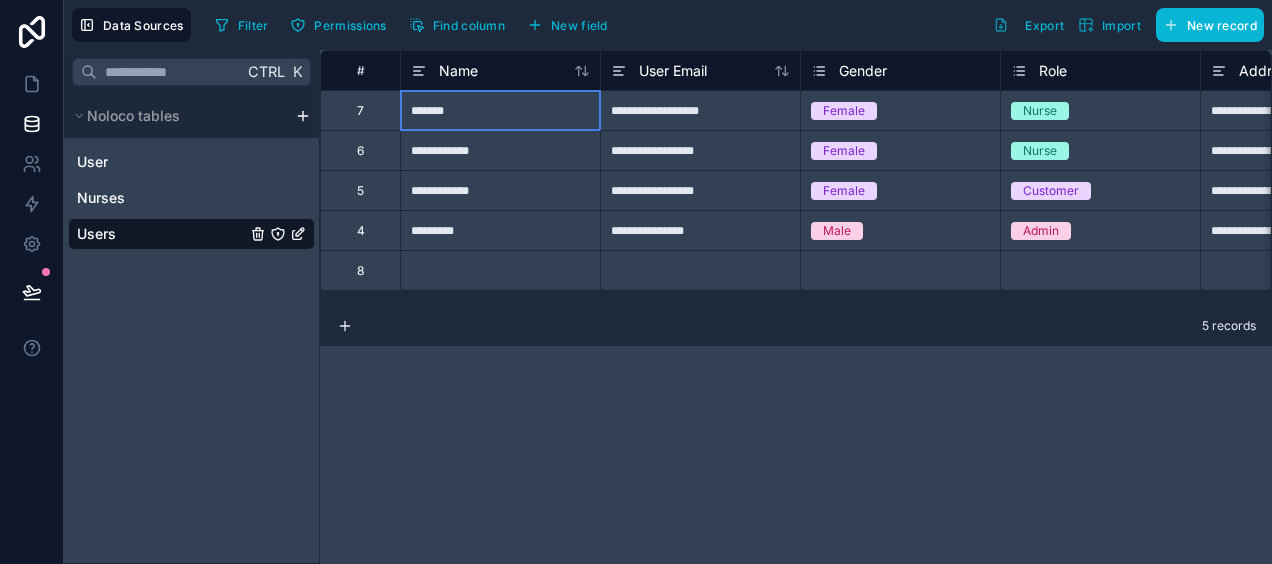 click on "*******" at bounding box center (500, 110) 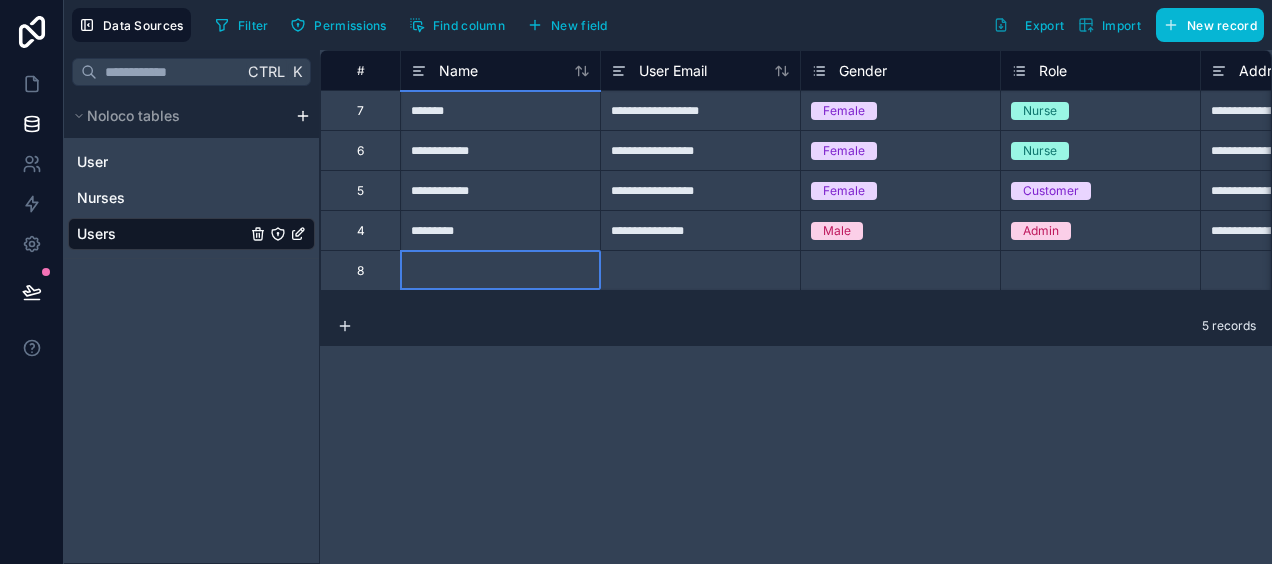 scroll, scrollTop: 0, scrollLeft: 0, axis: both 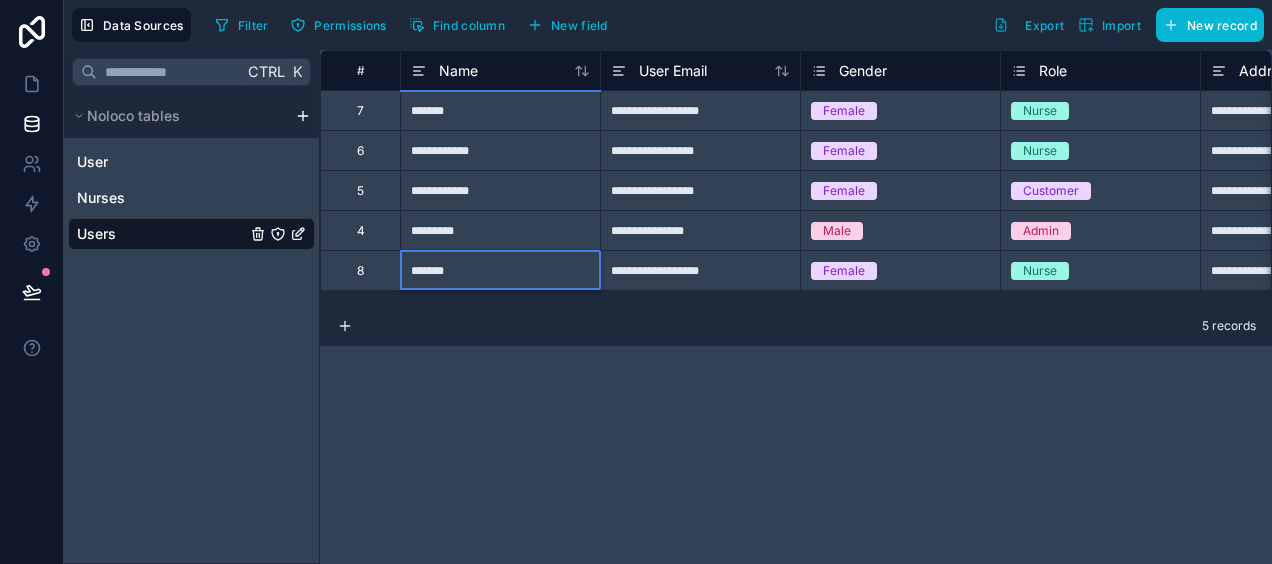 click on "*******" at bounding box center (500, 270) 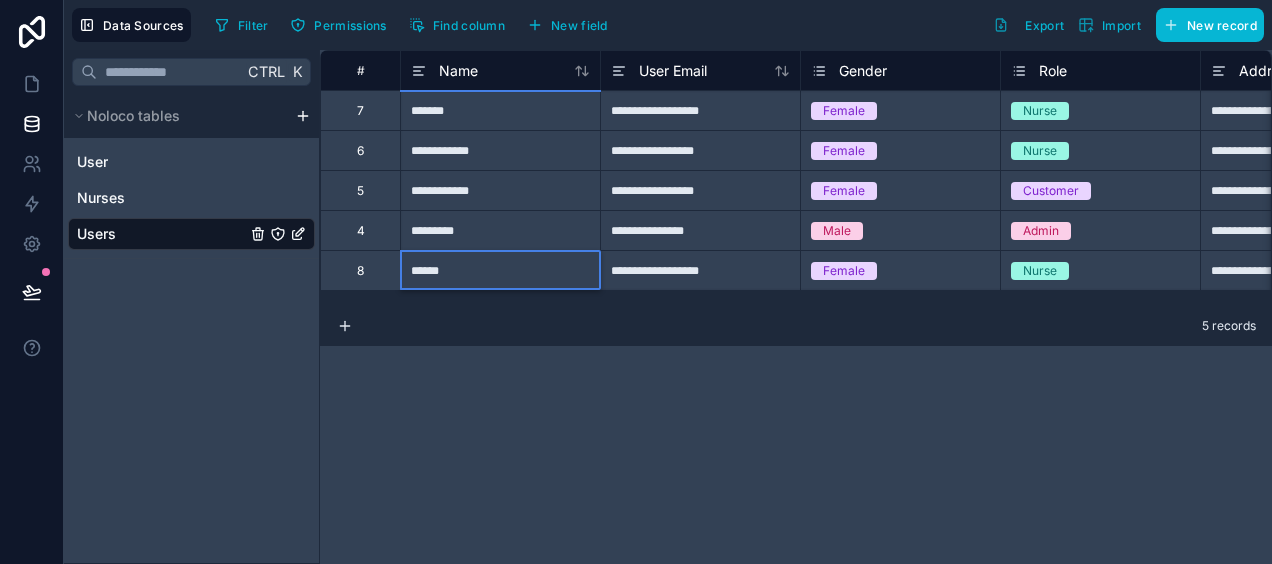 type on "*******" 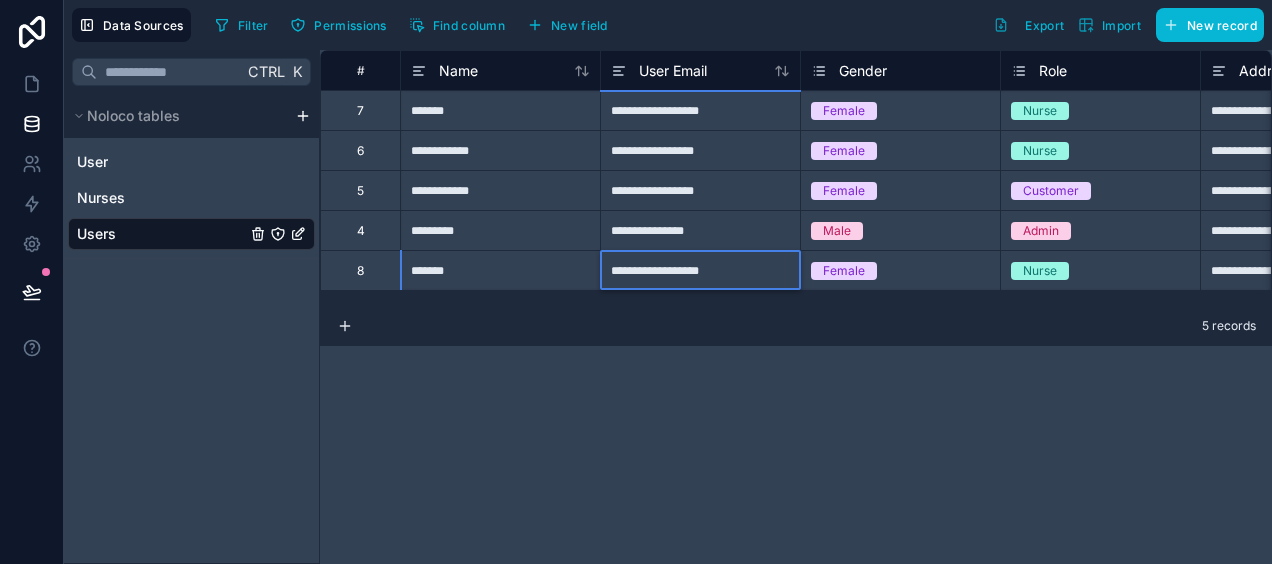 click on "**********" at bounding box center [700, 270] 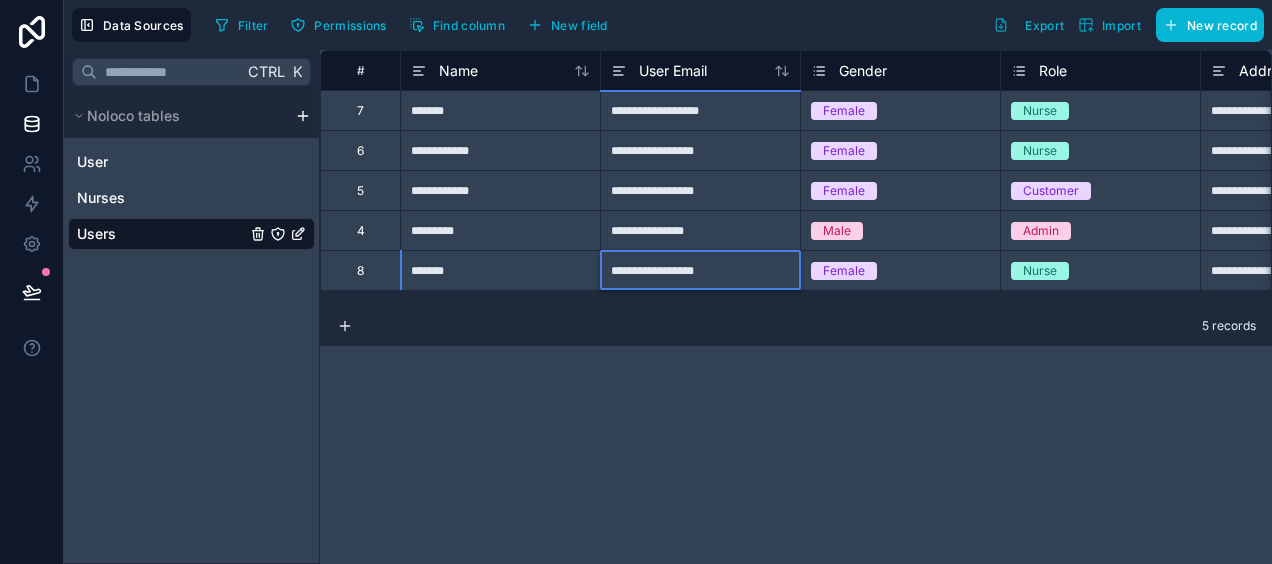type on "**********" 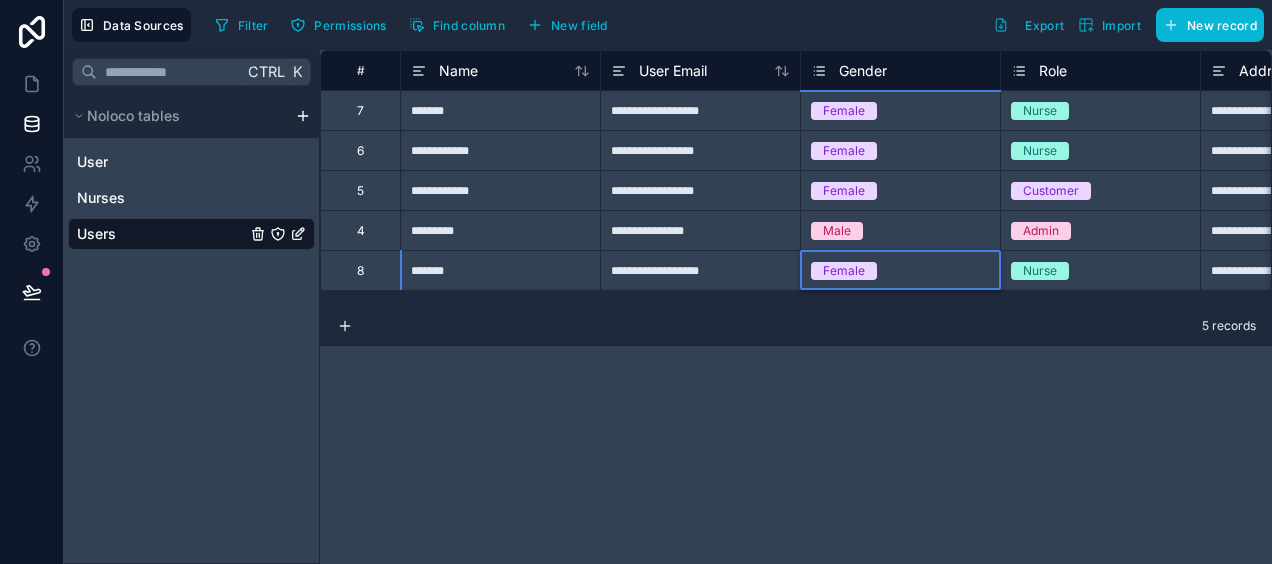 click on "Female" at bounding box center (844, 271) 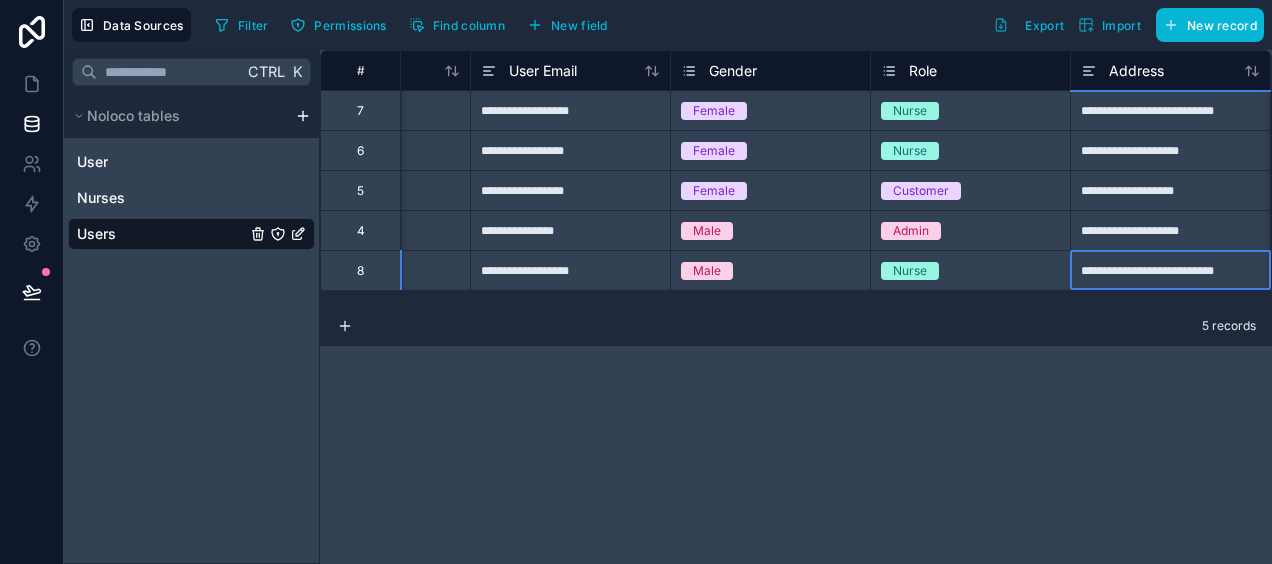 scroll, scrollTop: 0, scrollLeft: 330, axis: horizontal 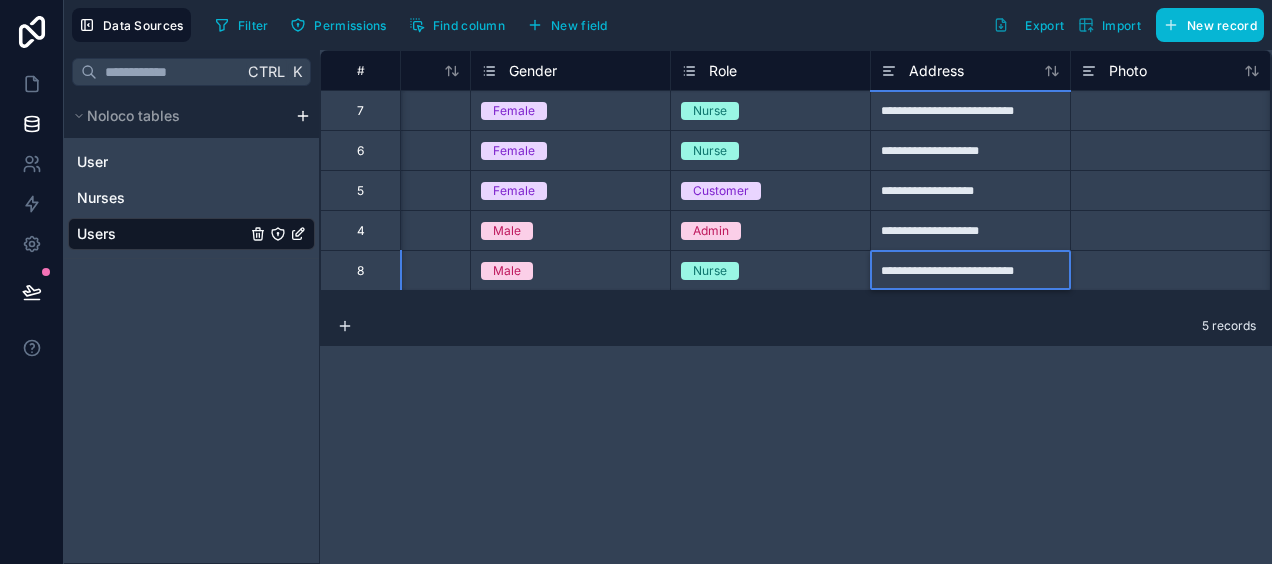 click on "**********" at bounding box center (970, 270) 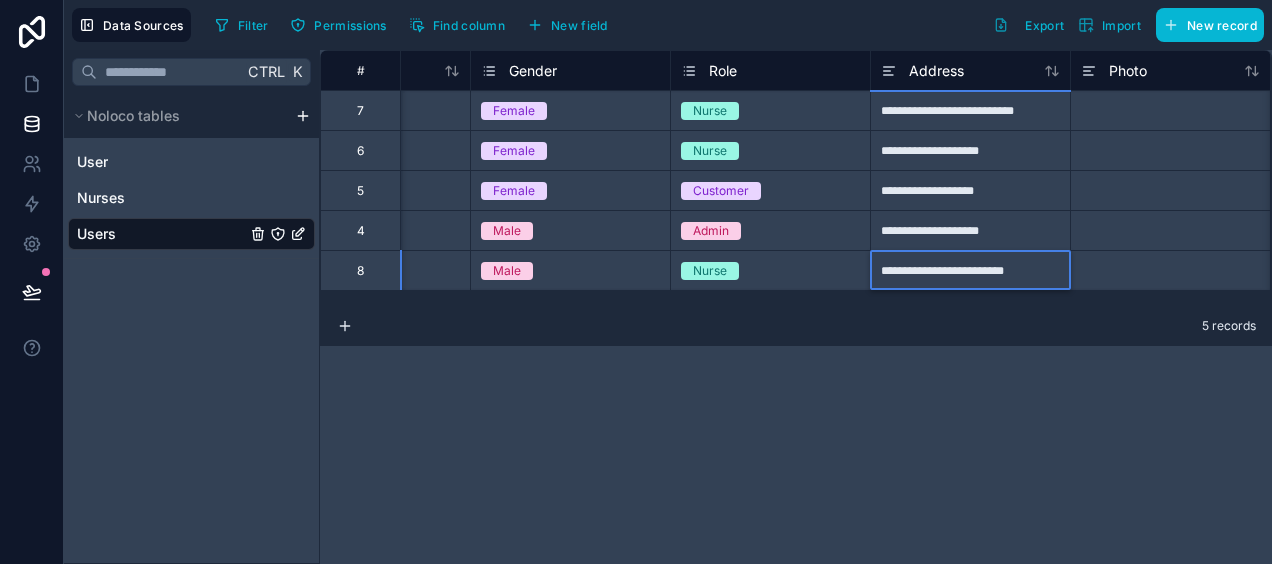 type on "**********" 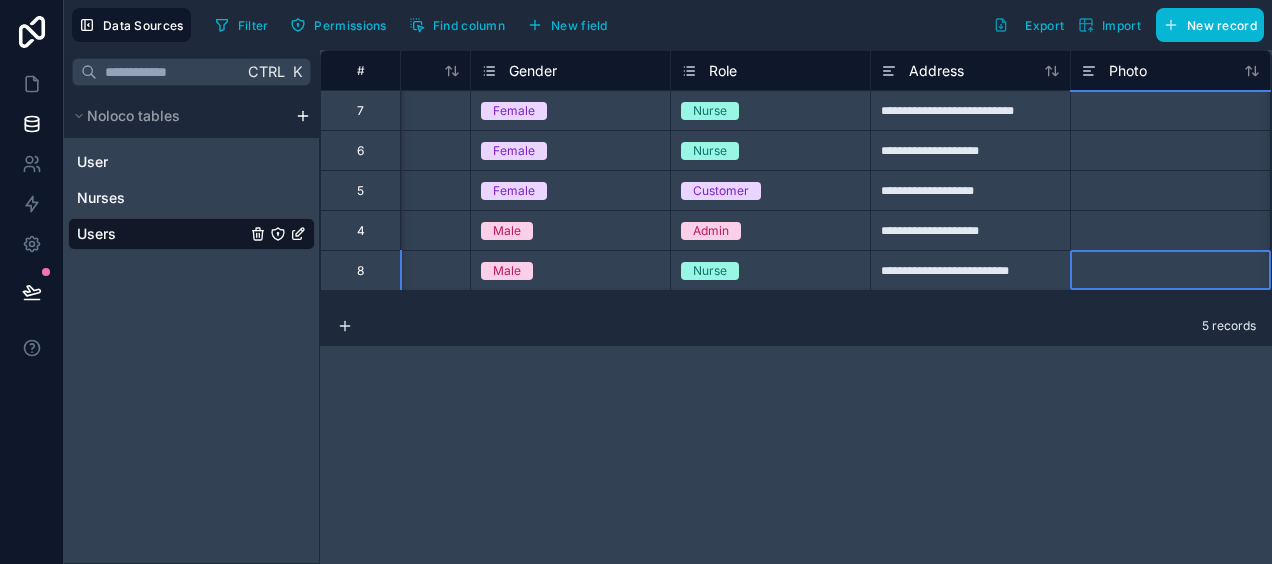 scroll, scrollTop: 0, scrollLeft: 530, axis: horizontal 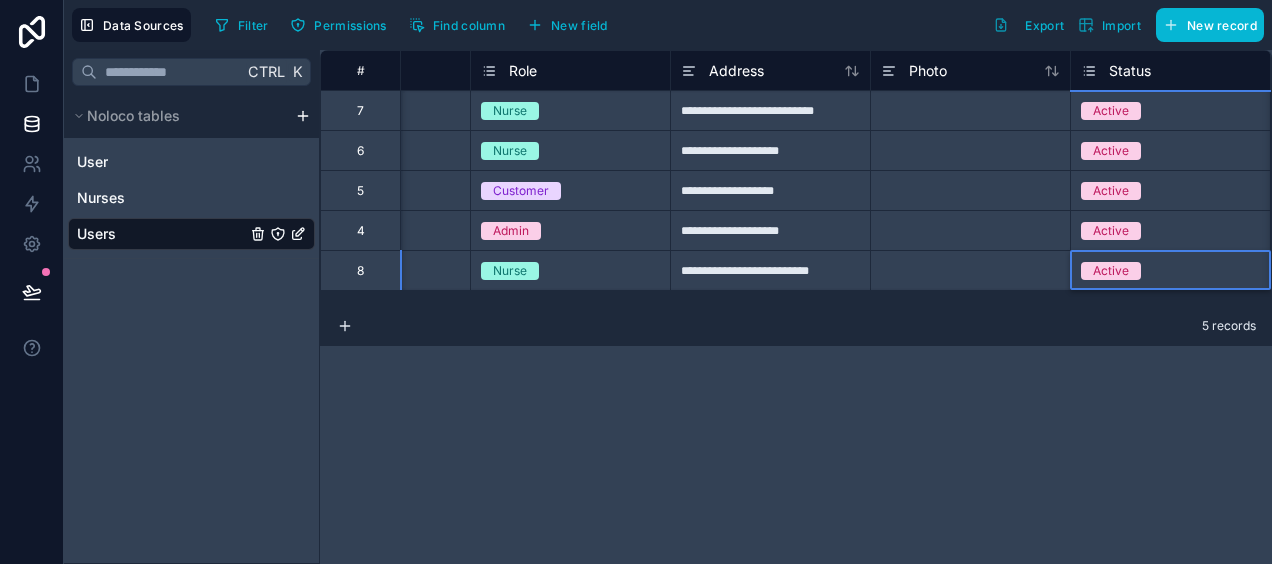 click on "Active" at bounding box center [1111, 271] 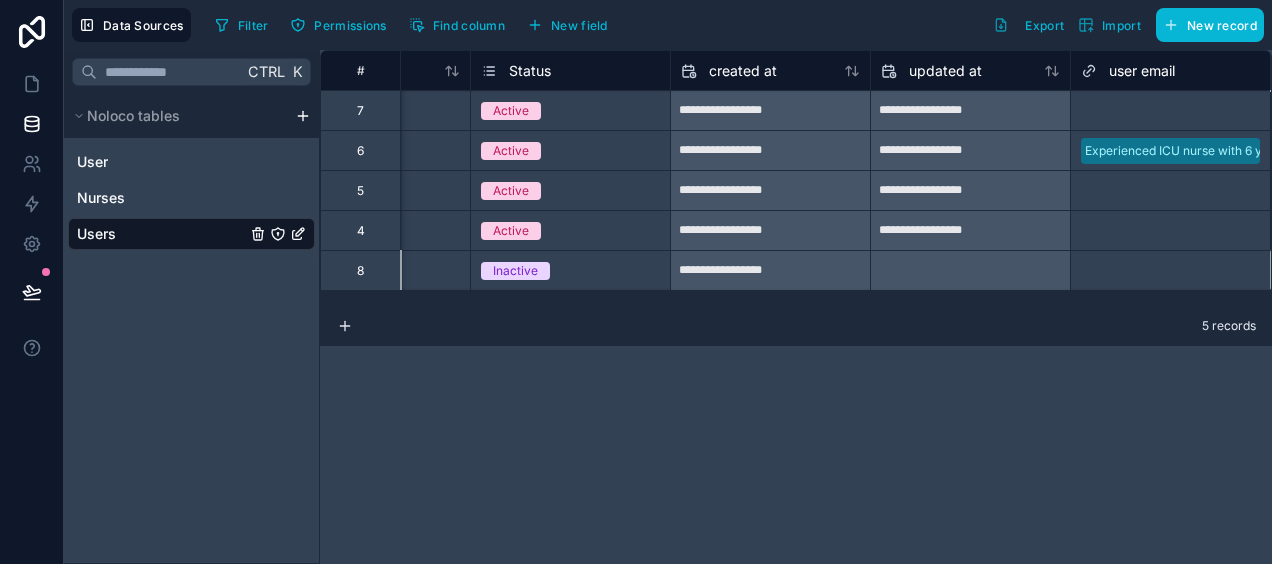 scroll, scrollTop: 0, scrollLeft: 1328, axis: horizontal 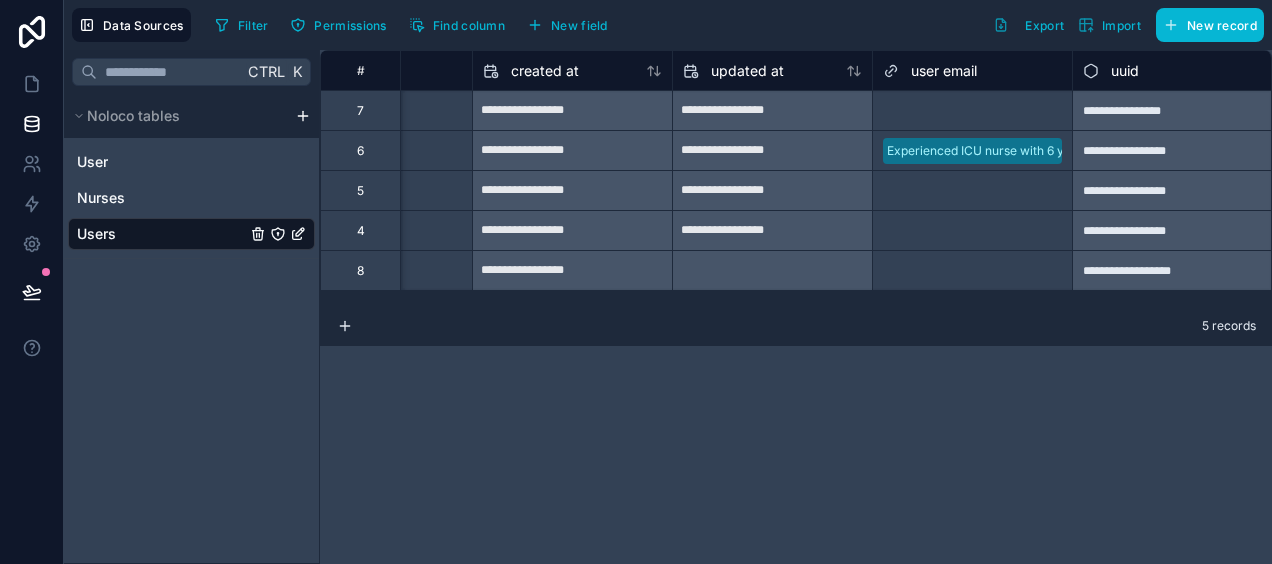 type 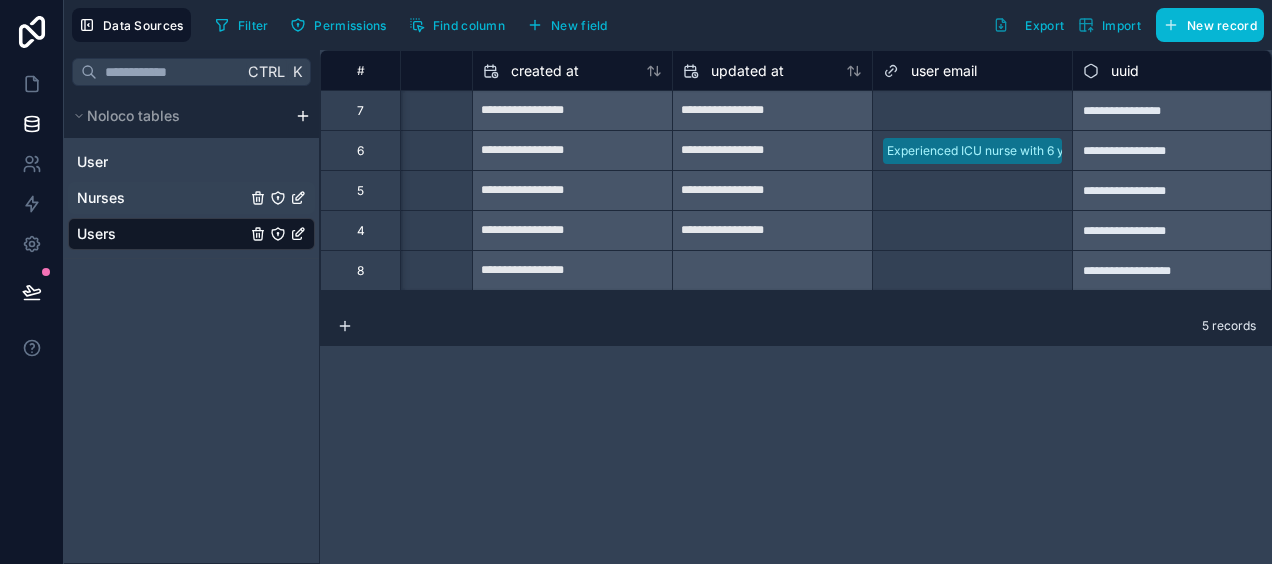 click on "Nurses" at bounding box center (191, 198) 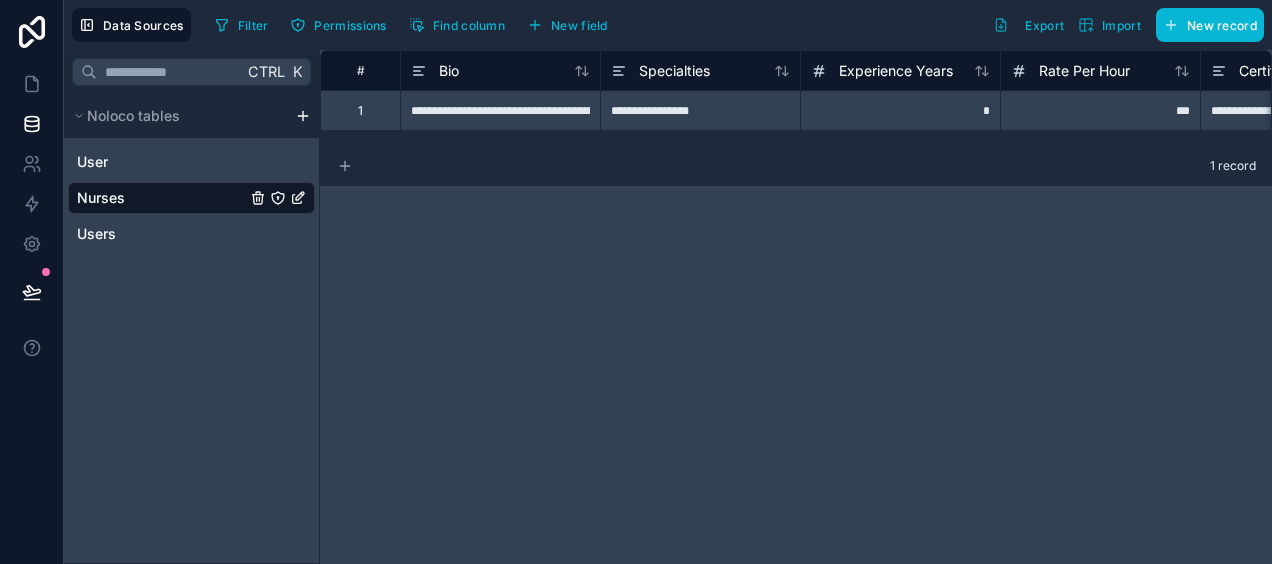 click 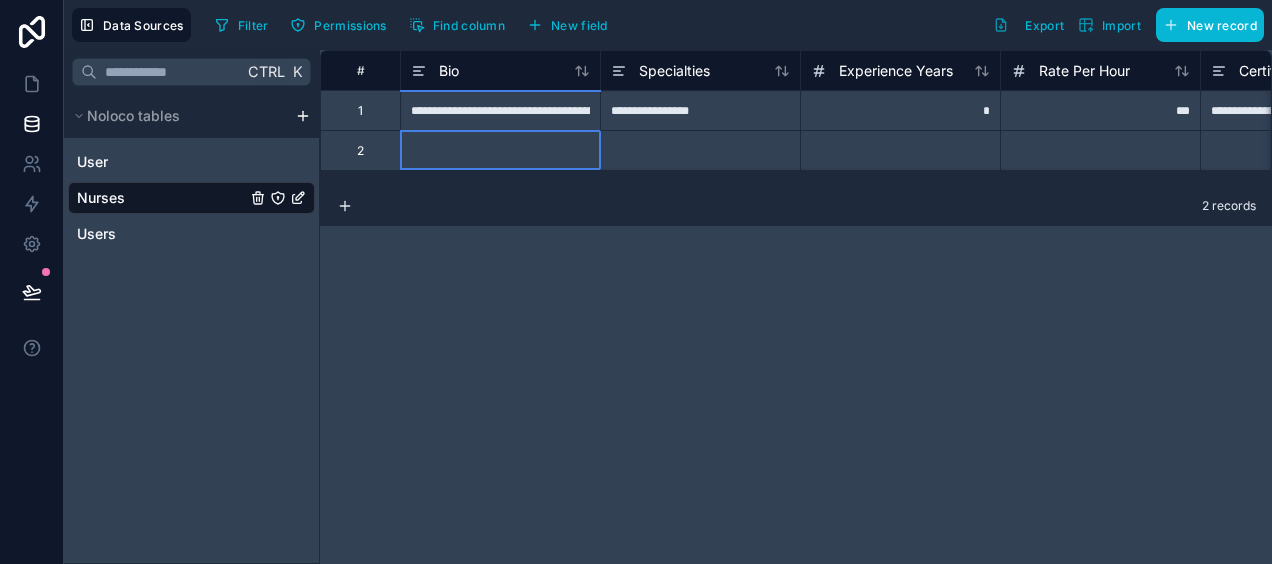 click at bounding box center [500, 150] 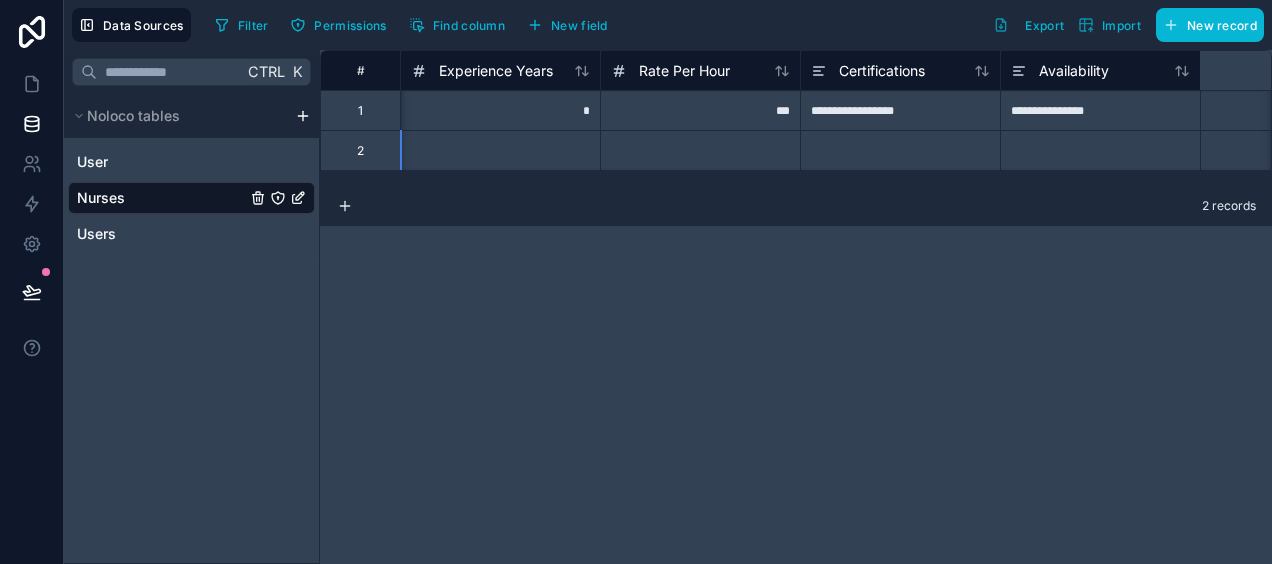 scroll, scrollTop: 0, scrollLeft: 0, axis: both 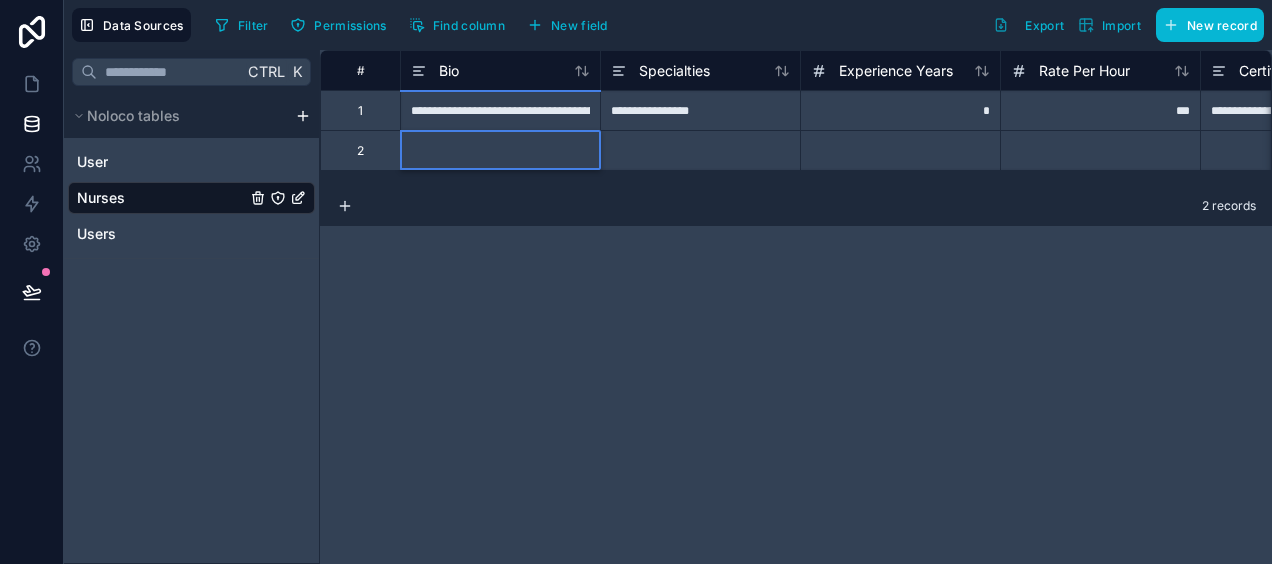 click at bounding box center [500, 150] 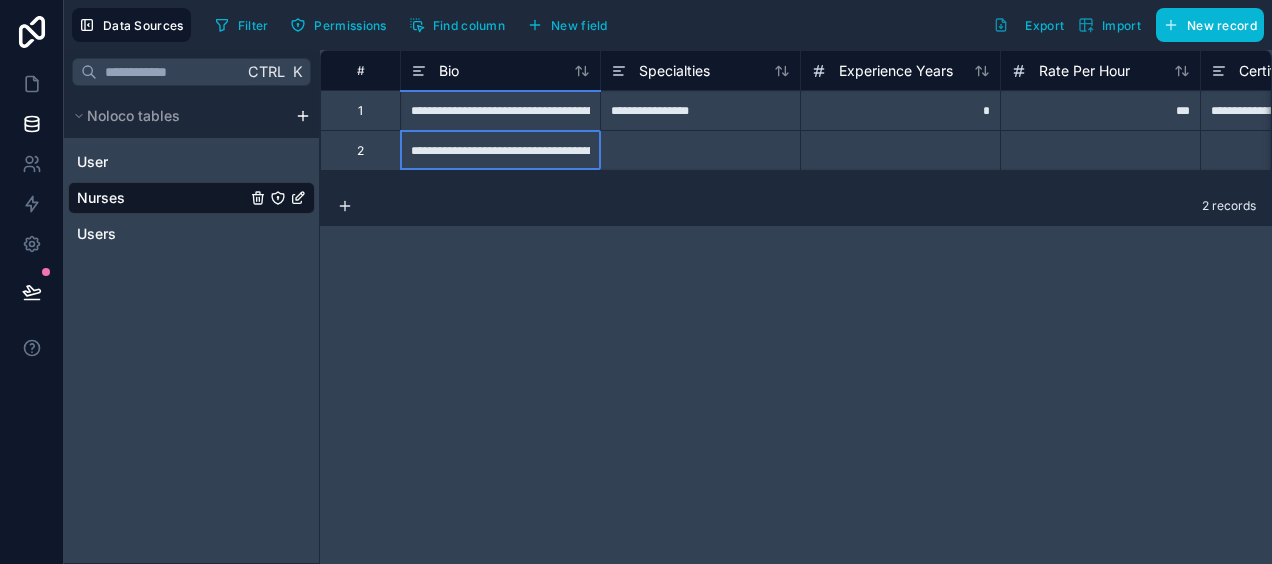 scroll, scrollTop: 0, scrollLeft: 90, axis: horizontal 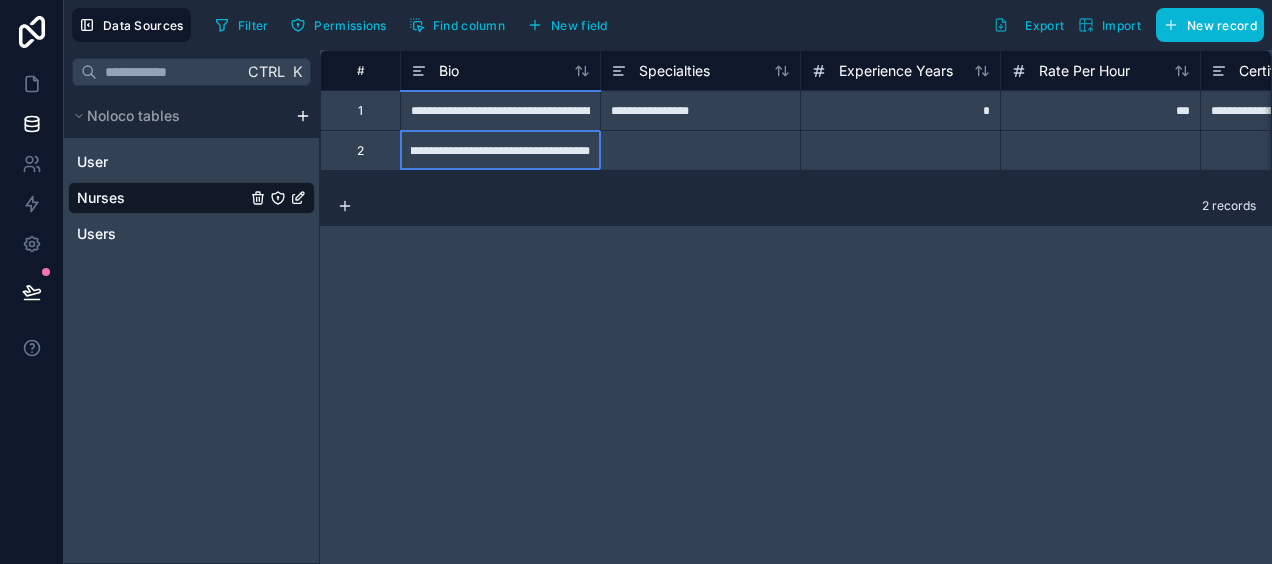 click on "**********" at bounding box center (500, 150) 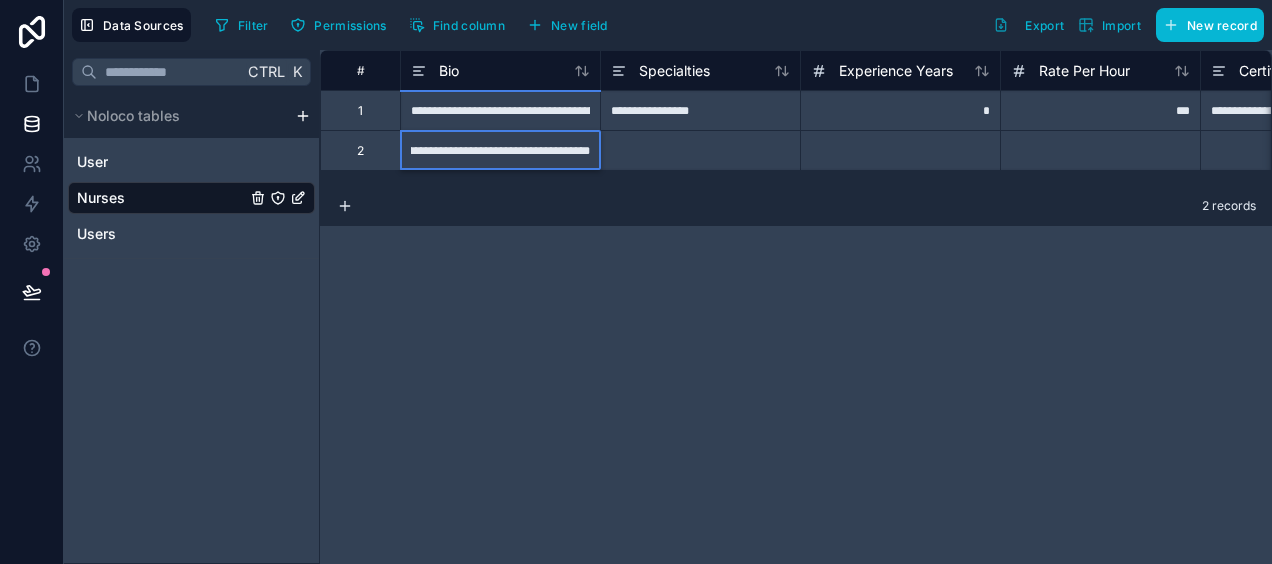 click on "**********" at bounding box center (500, 150) 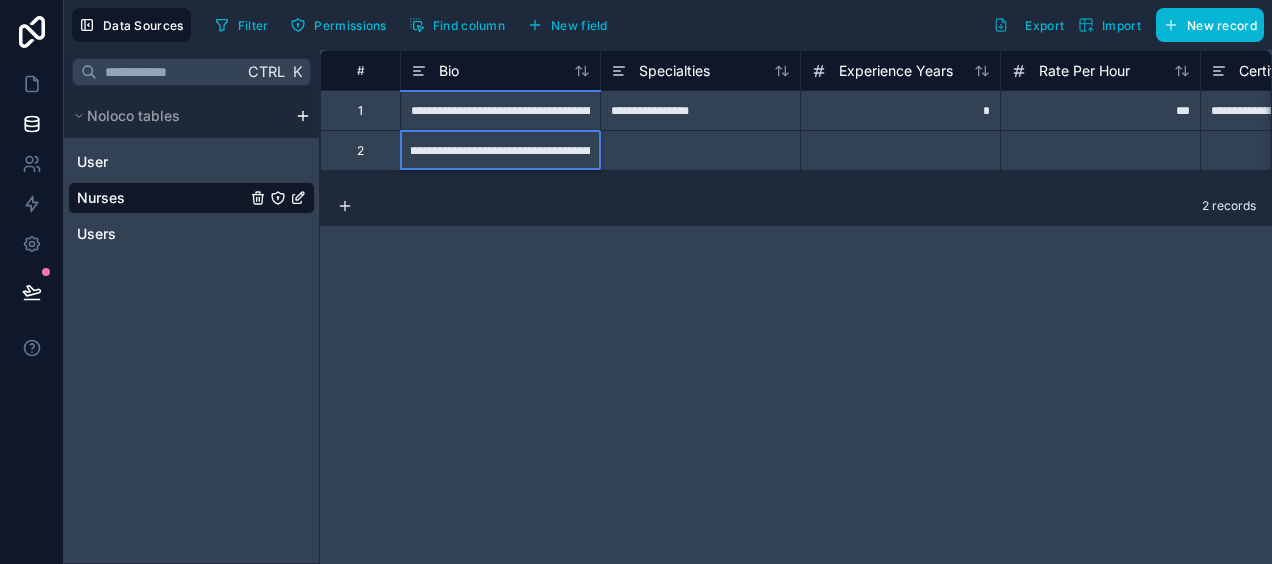 scroll, scrollTop: 0, scrollLeft: 0, axis: both 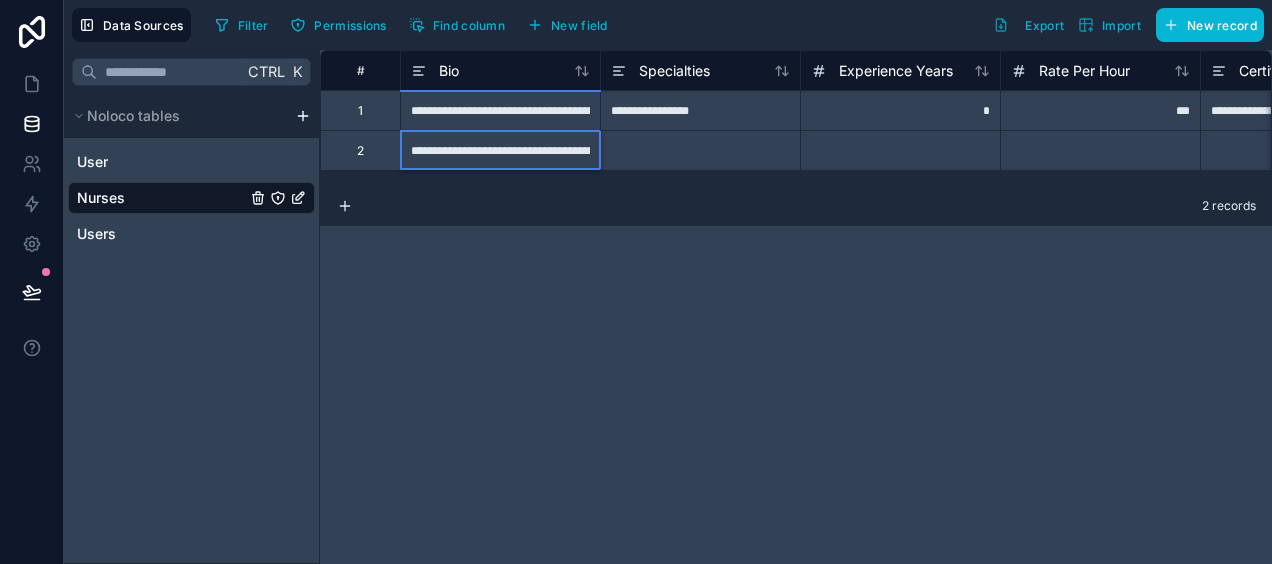 type on "**********" 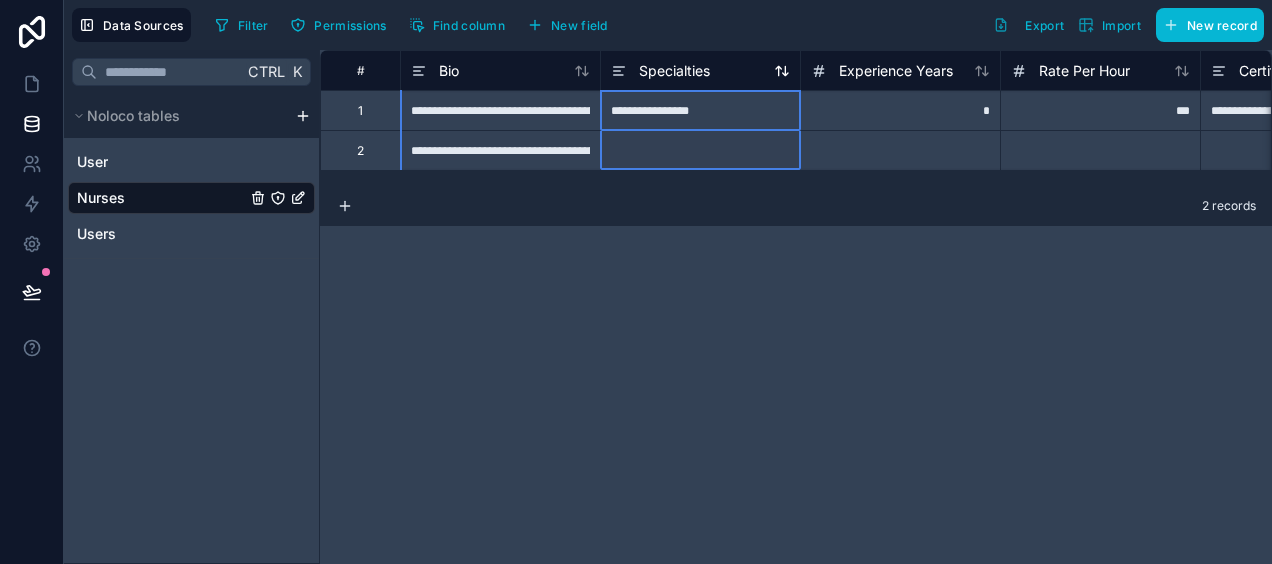 click on "Specialties" at bounding box center [674, 71] 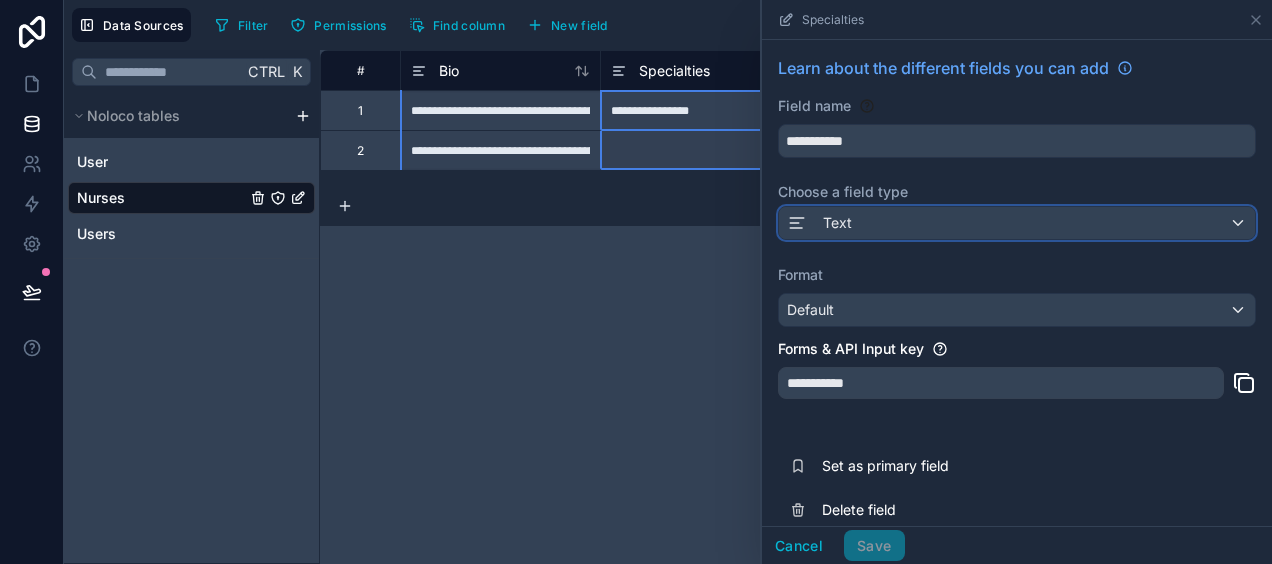 click on "Text" at bounding box center [1017, 223] 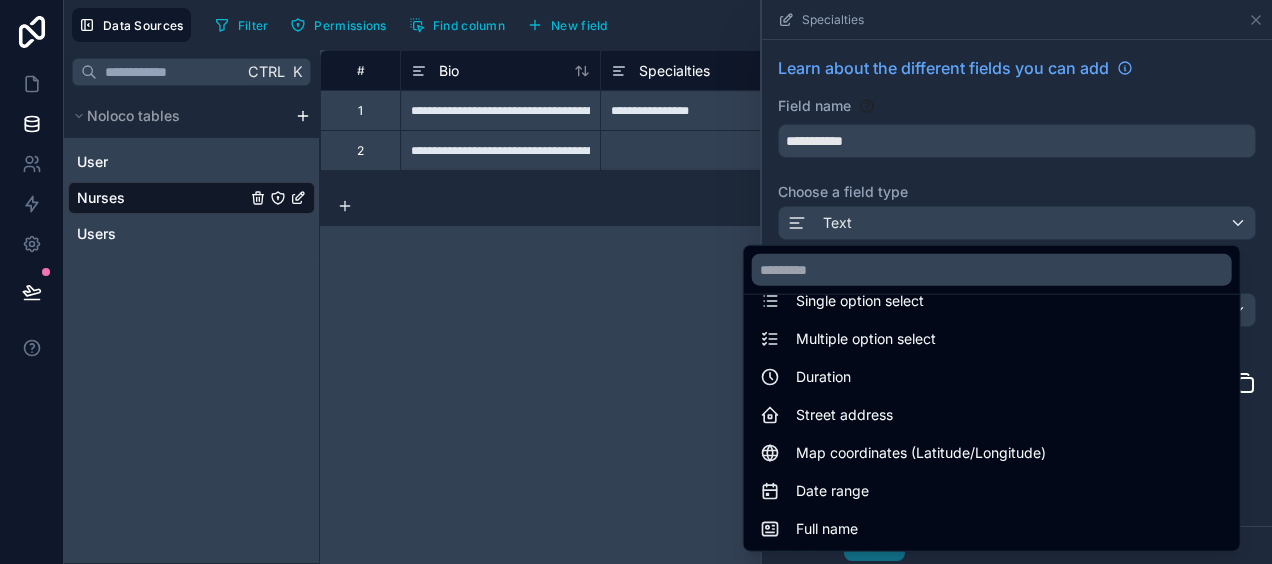 scroll, scrollTop: 220, scrollLeft: 0, axis: vertical 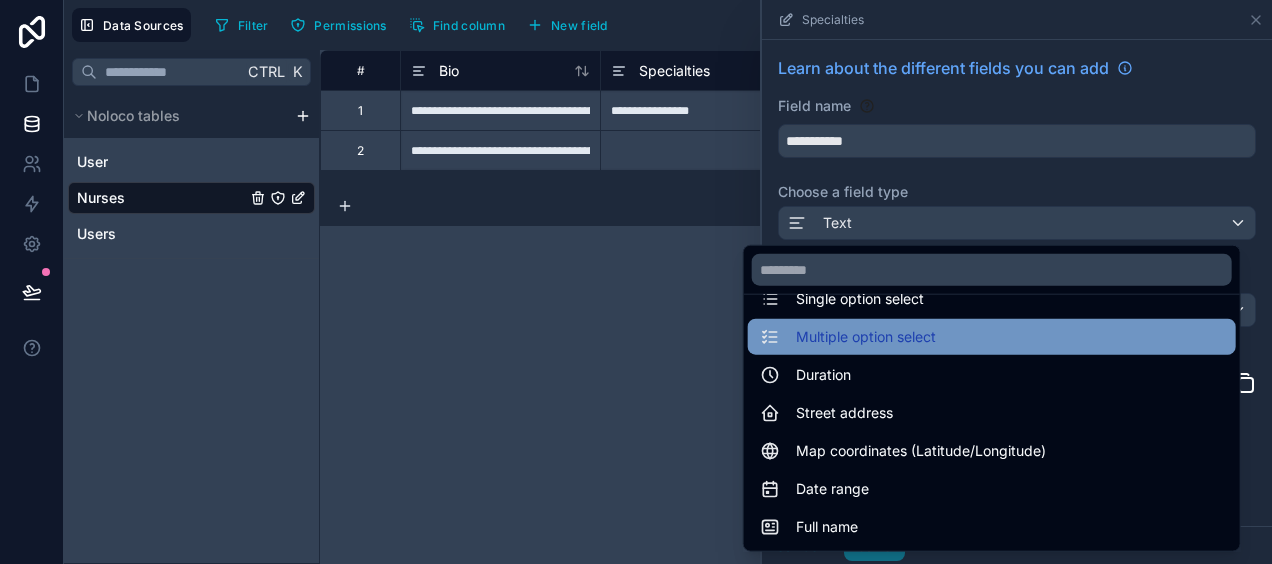 click on "Multiple option select" at bounding box center (866, 337) 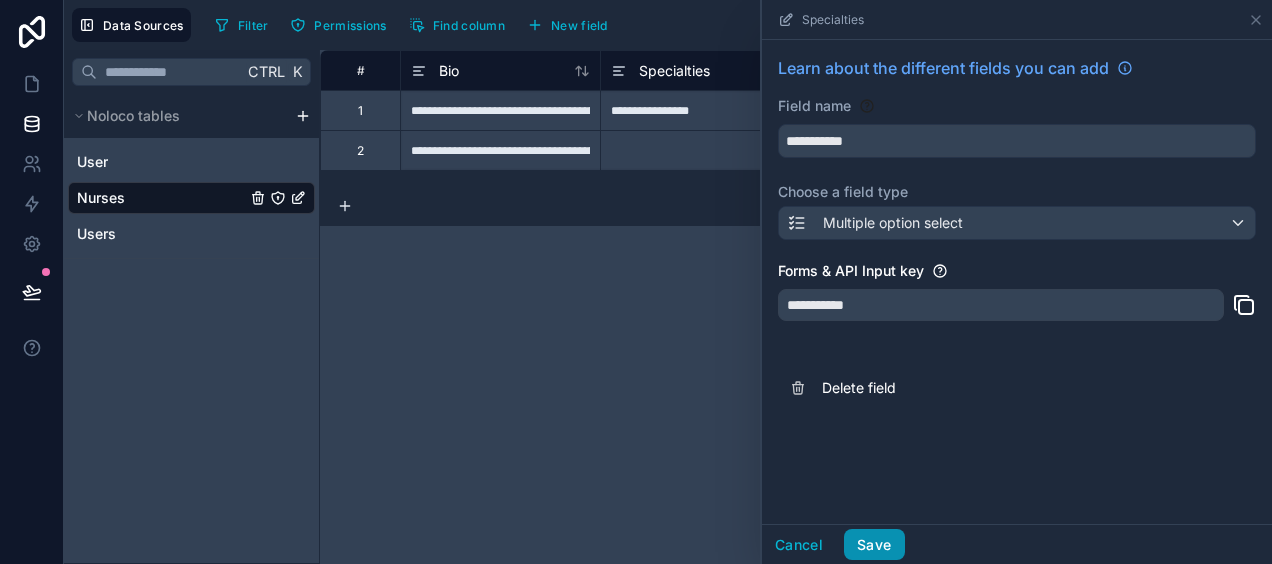 click on "Save" at bounding box center [874, 545] 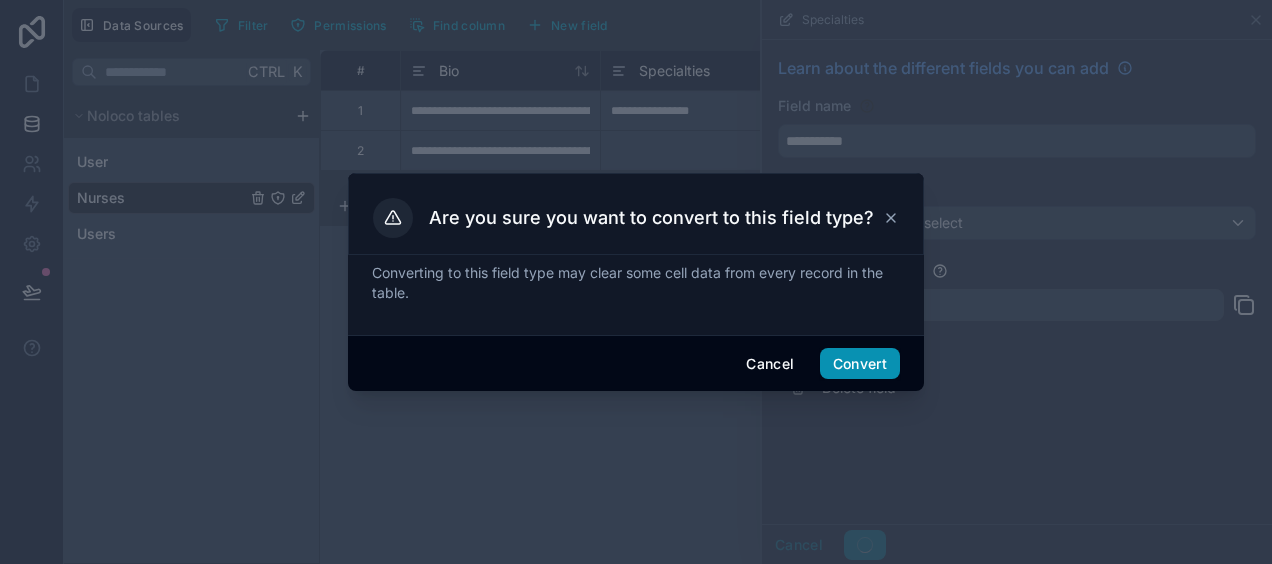 click on "Convert" at bounding box center [860, 364] 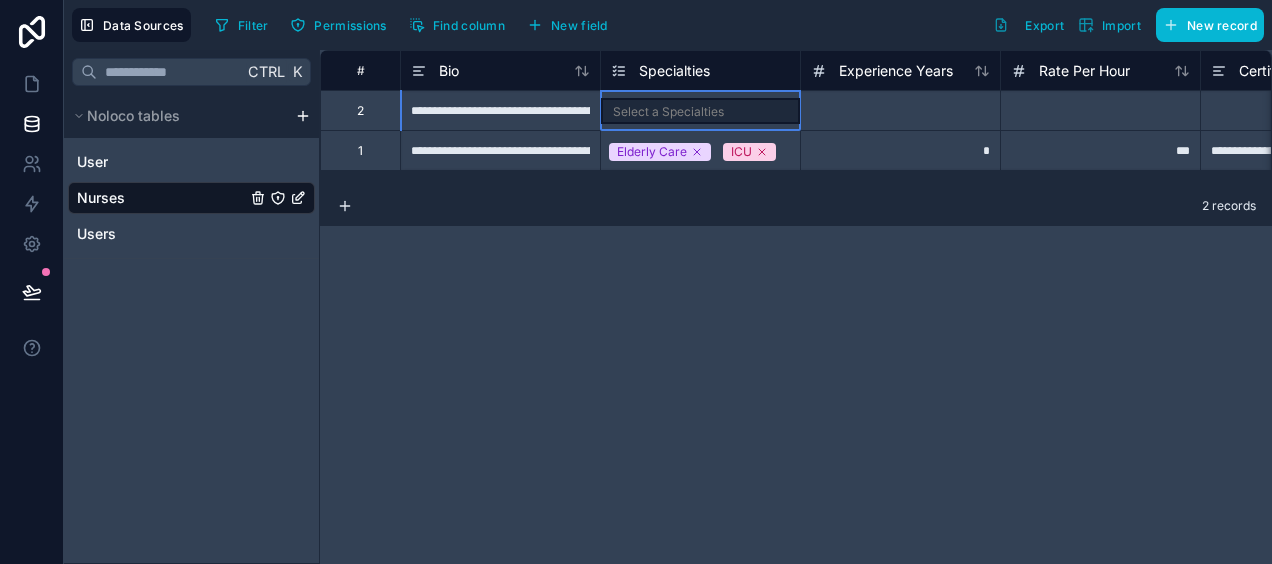 click on "Select a Specialties" at bounding box center (668, 112) 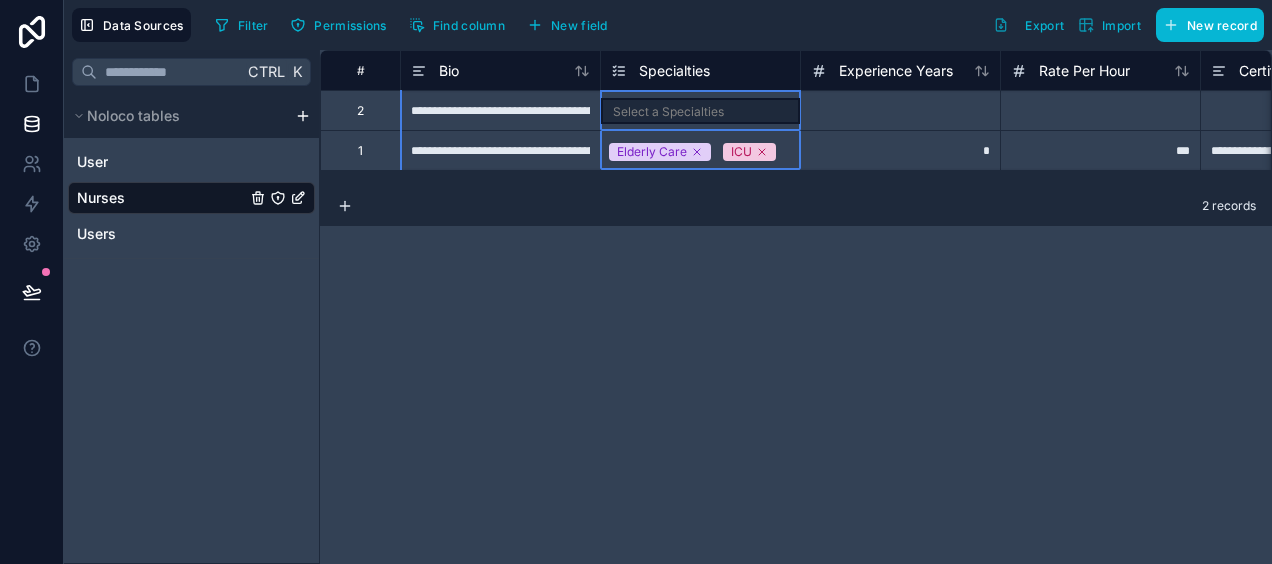 click on "Specialties" at bounding box center [674, 71] 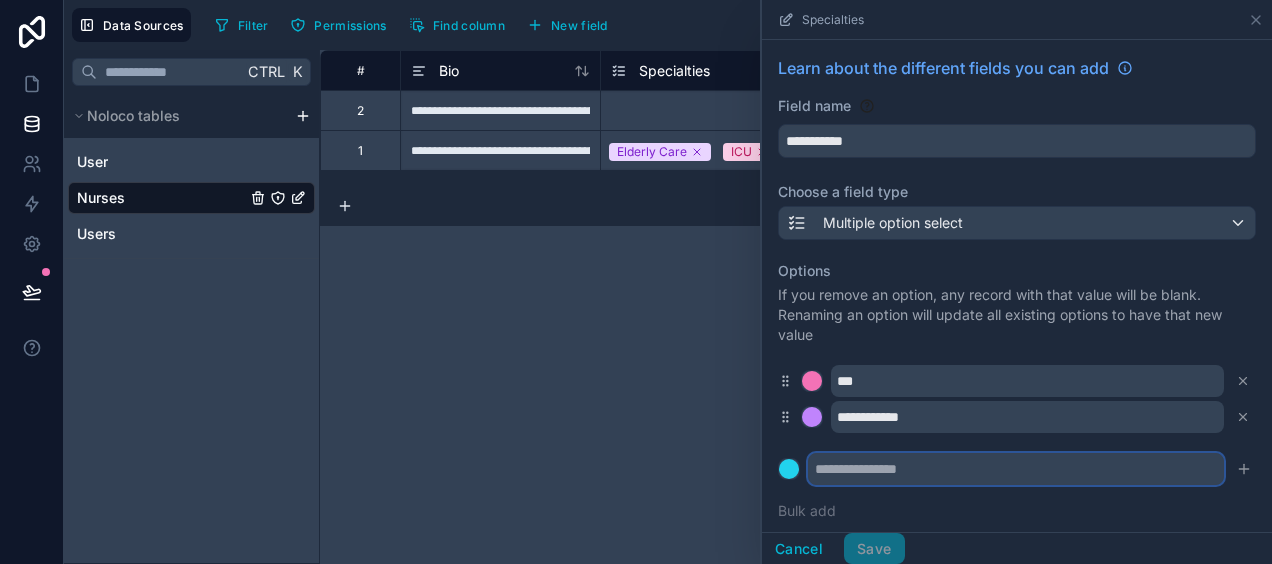 click at bounding box center [1016, 469] 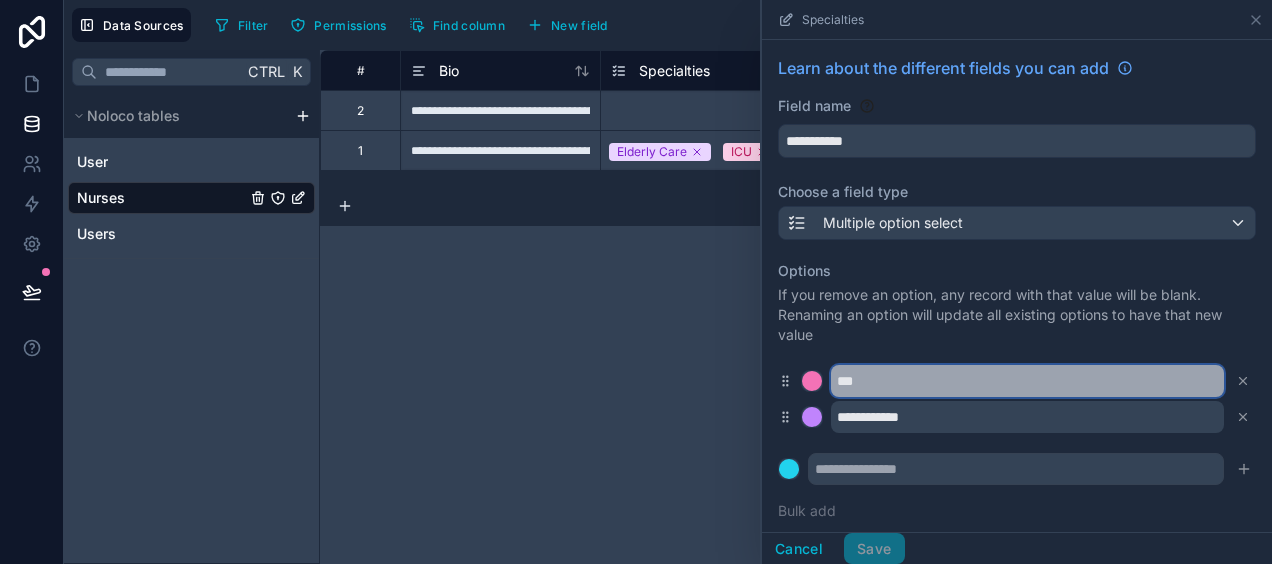 click on "***" at bounding box center (1027, 381) 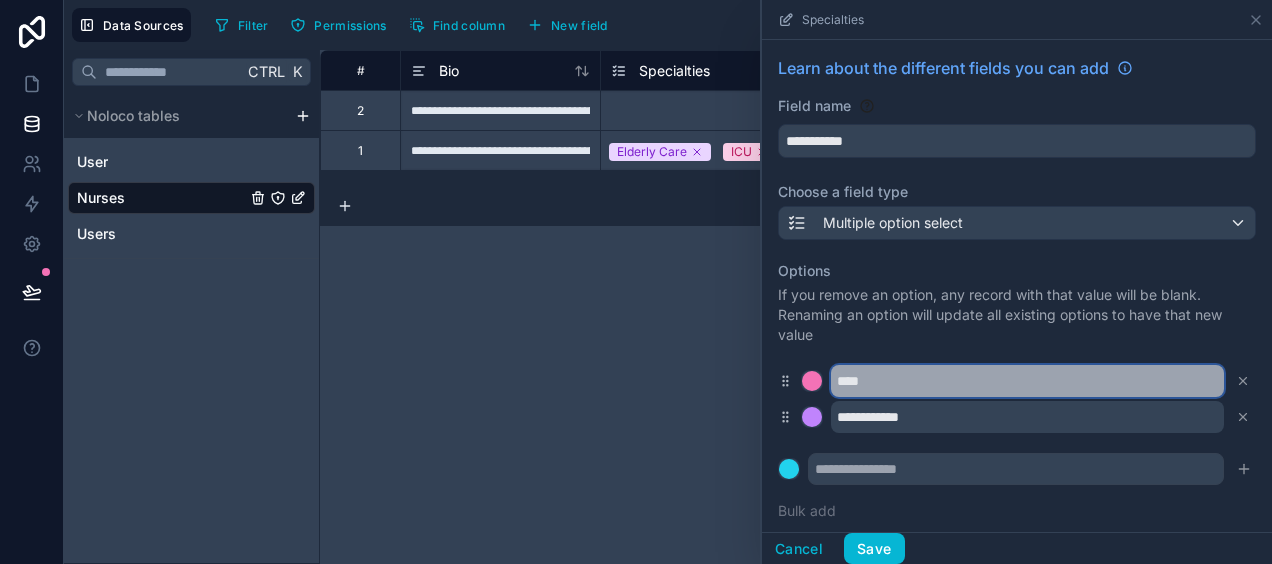 paste on "********" 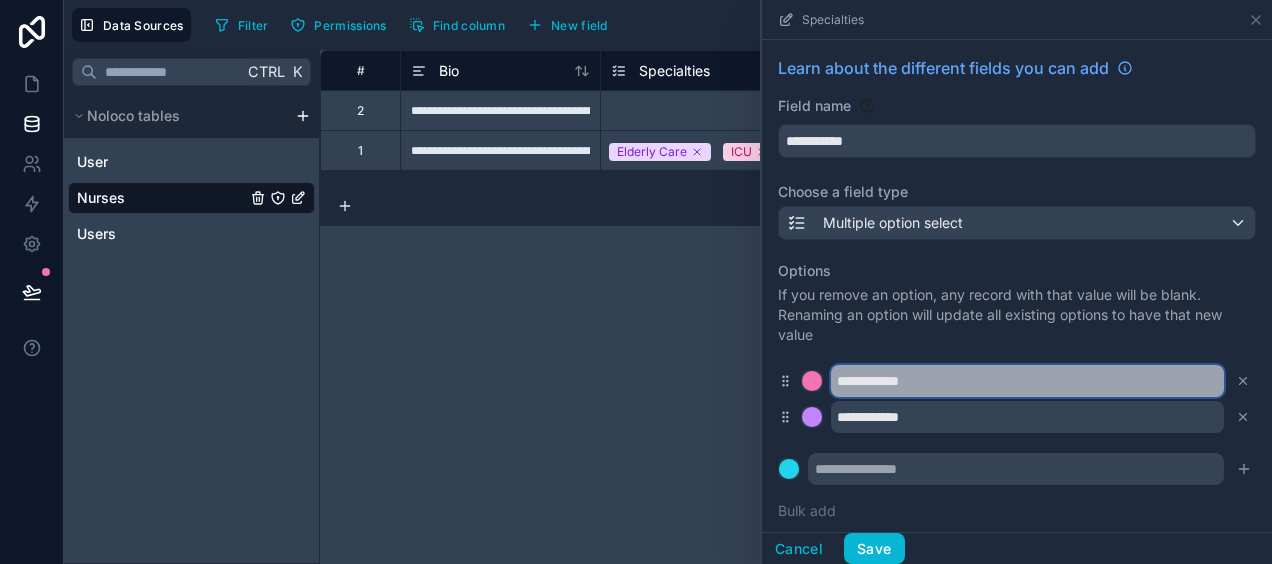 type on "**********" 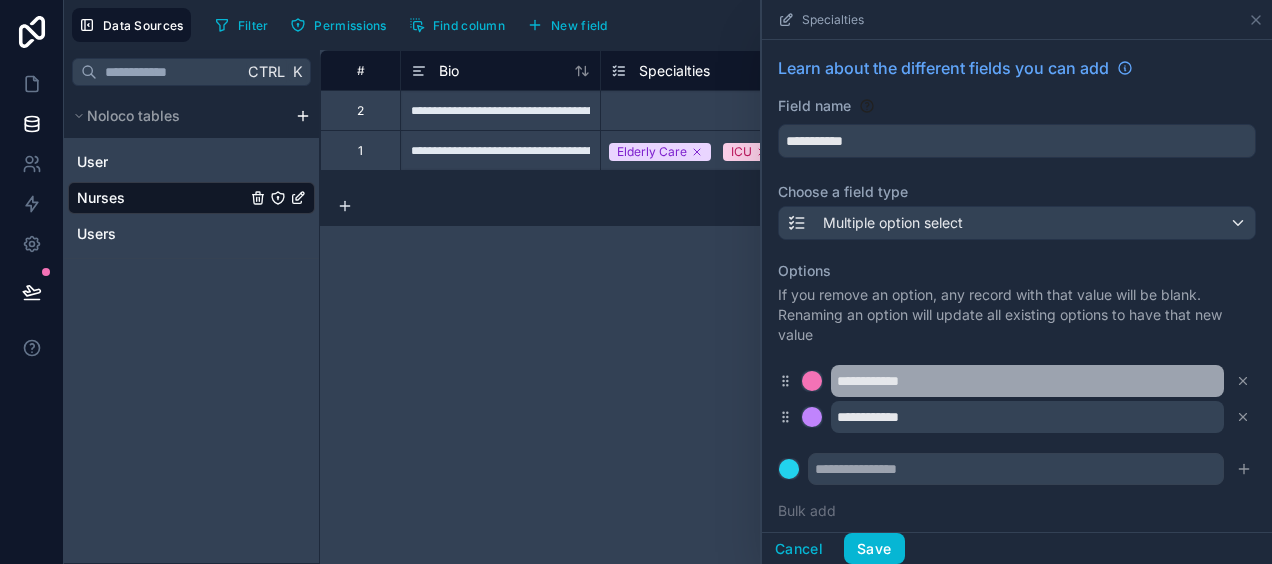 type 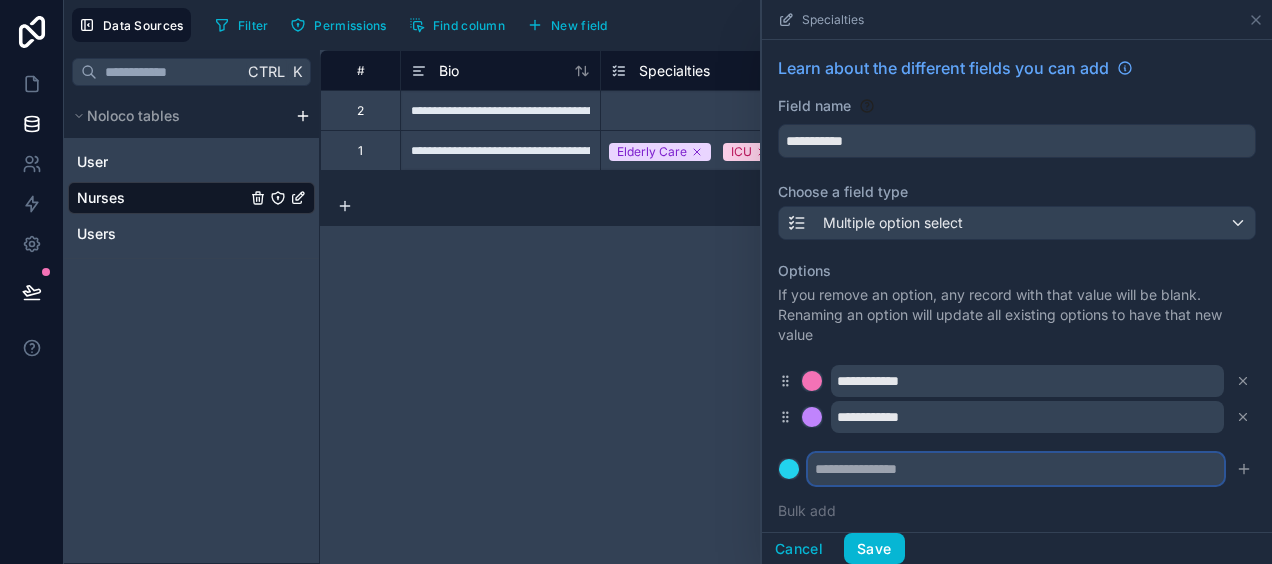 click at bounding box center [1016, 469] 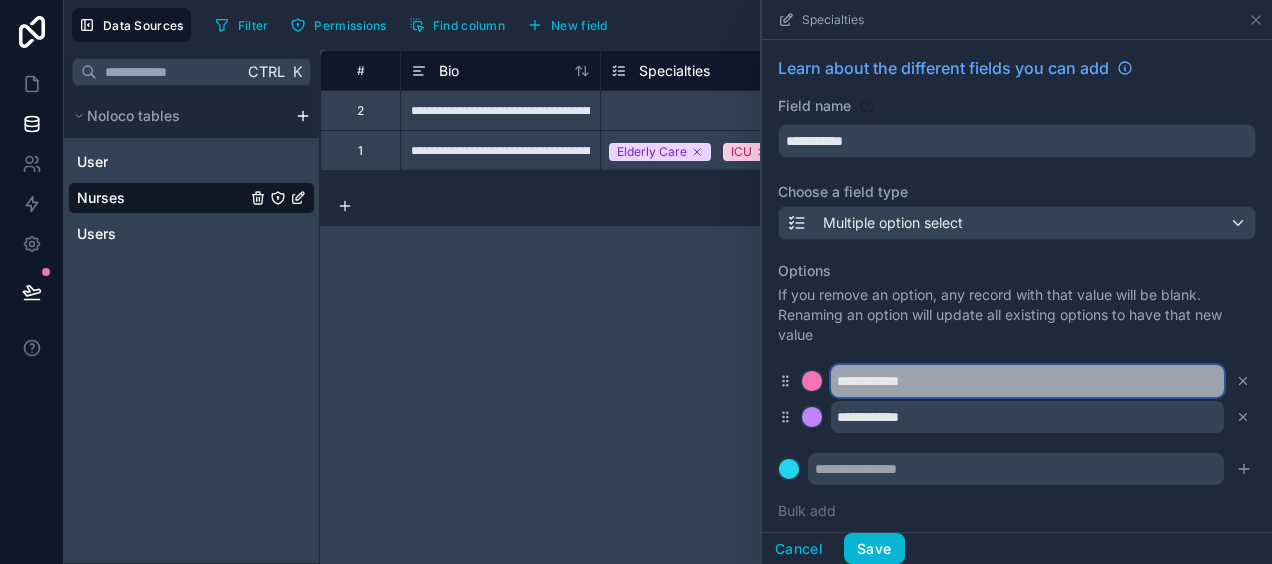 click on "**********" at bounding box center [1027, 381] 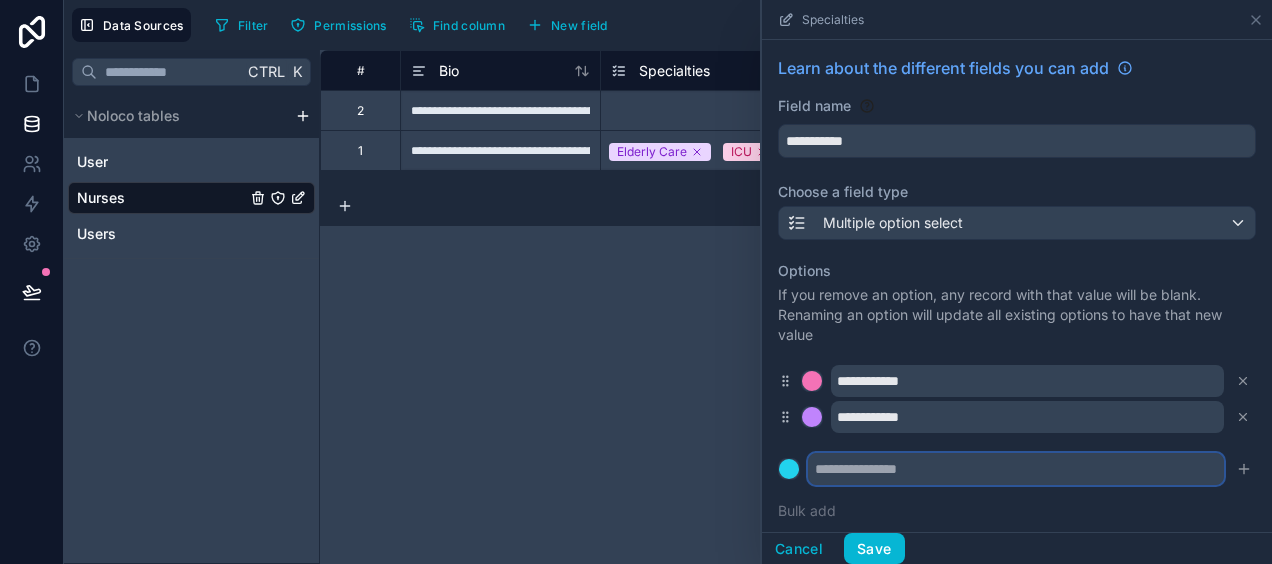 click at bounding box center [1016, 469] 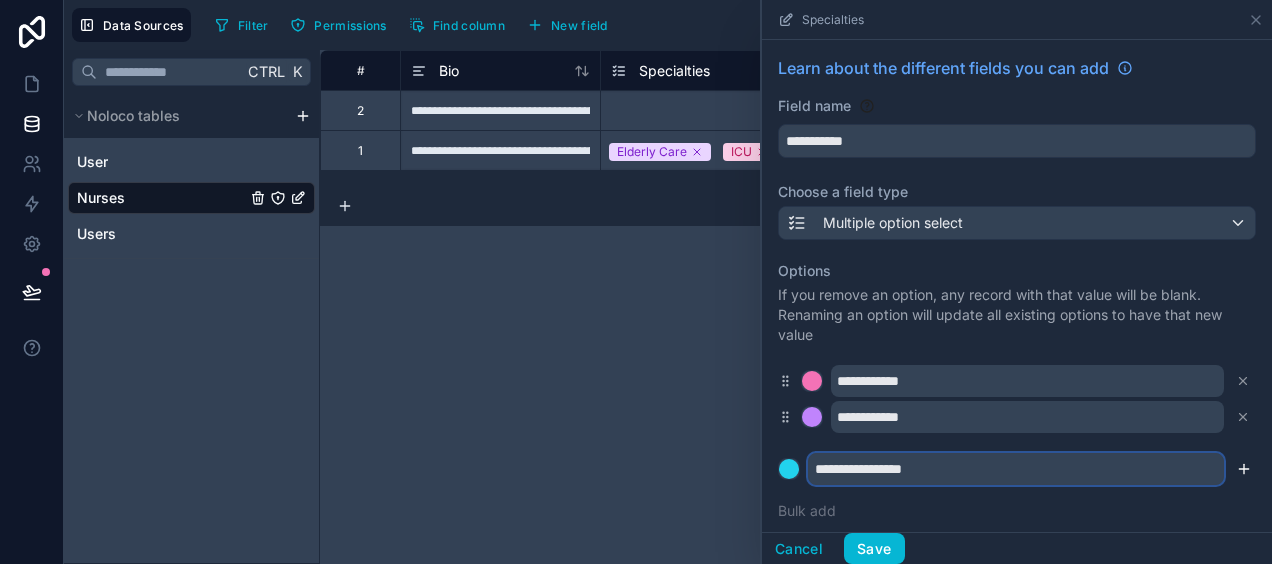 type on "**********" 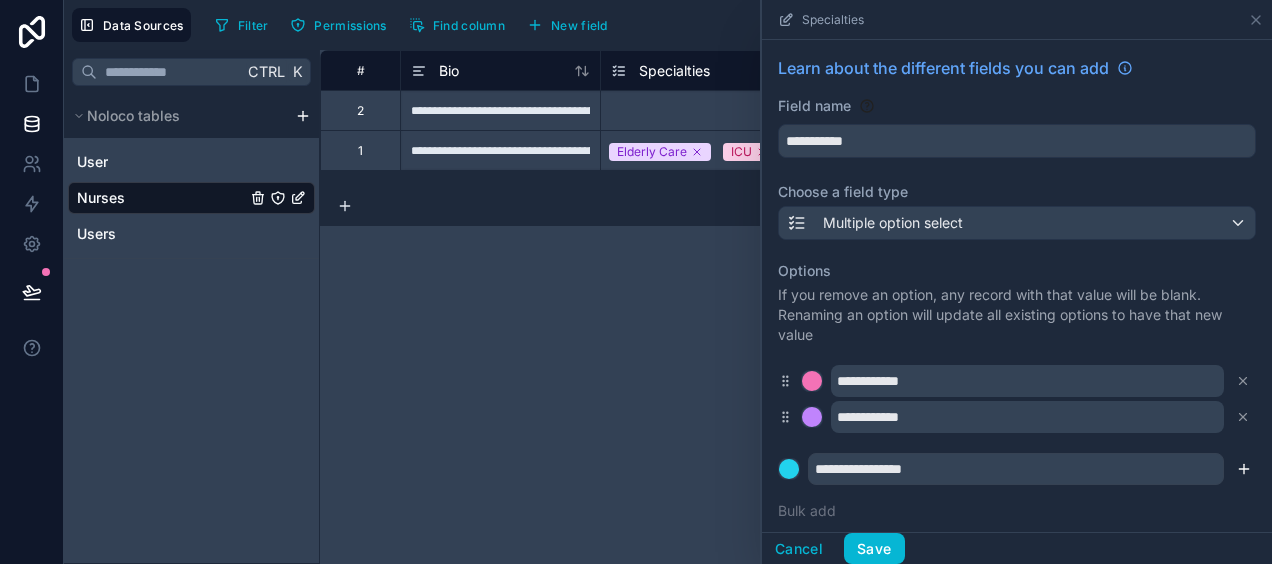 click 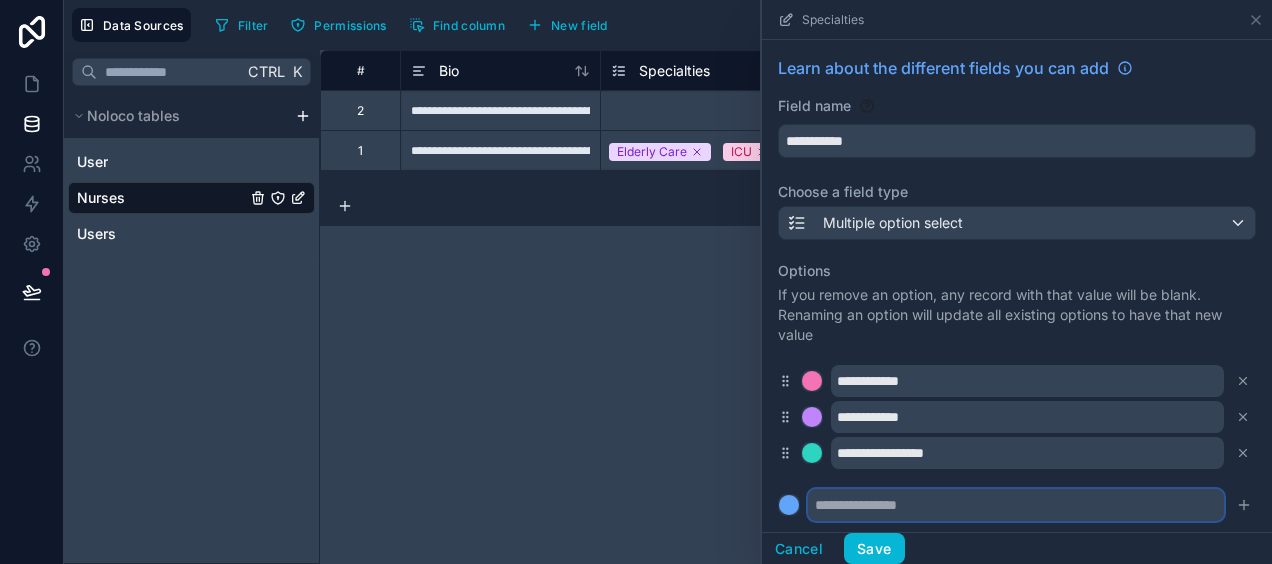 click at bounding box center [1016, 505] 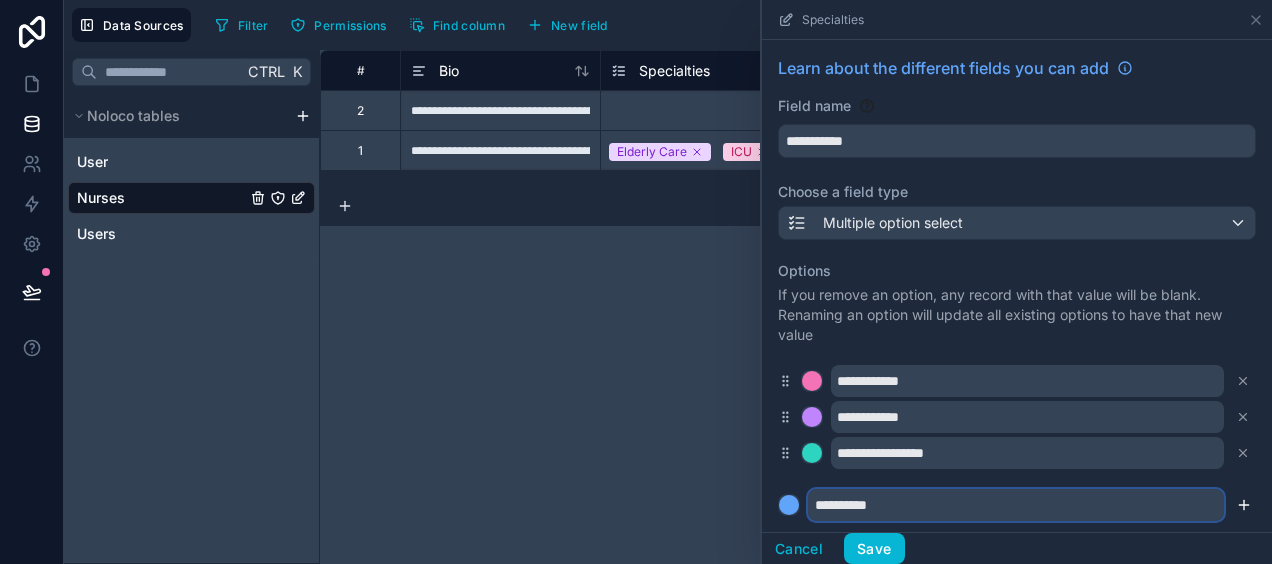 type on "**********" 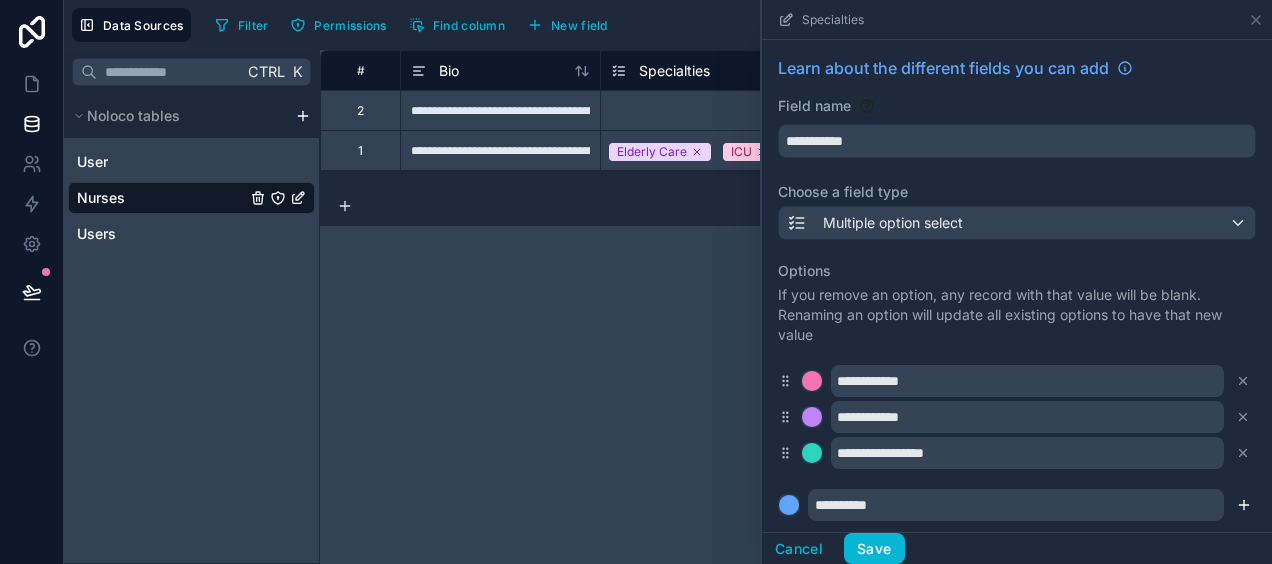 click 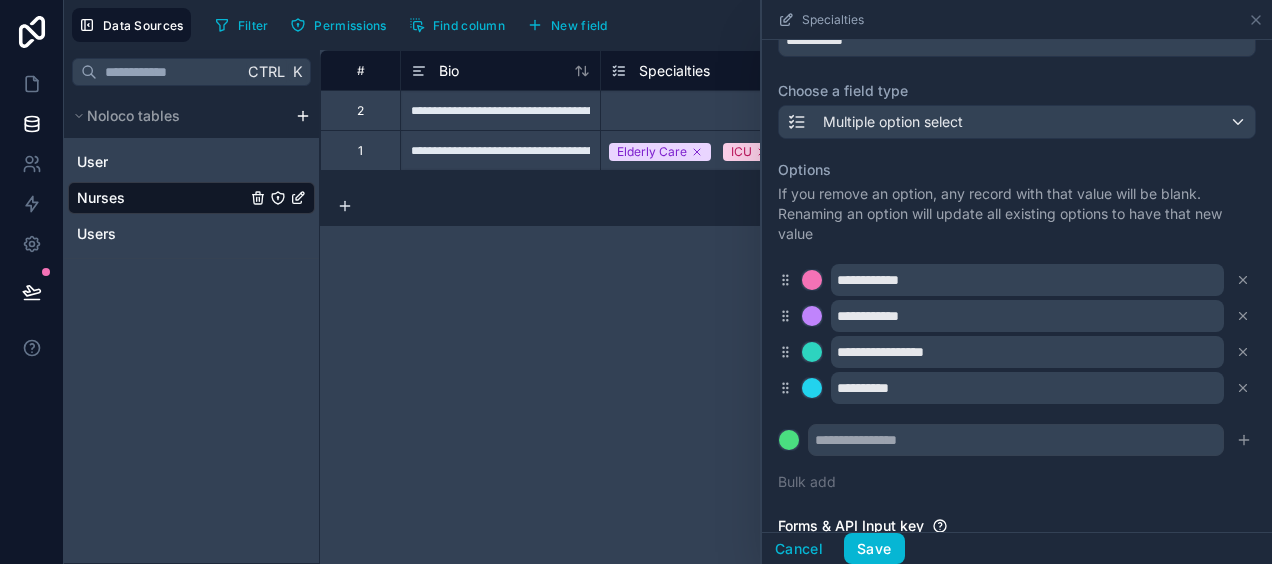 scroll, scrollTop: 120, scrollLeft: 0, axis: vertical 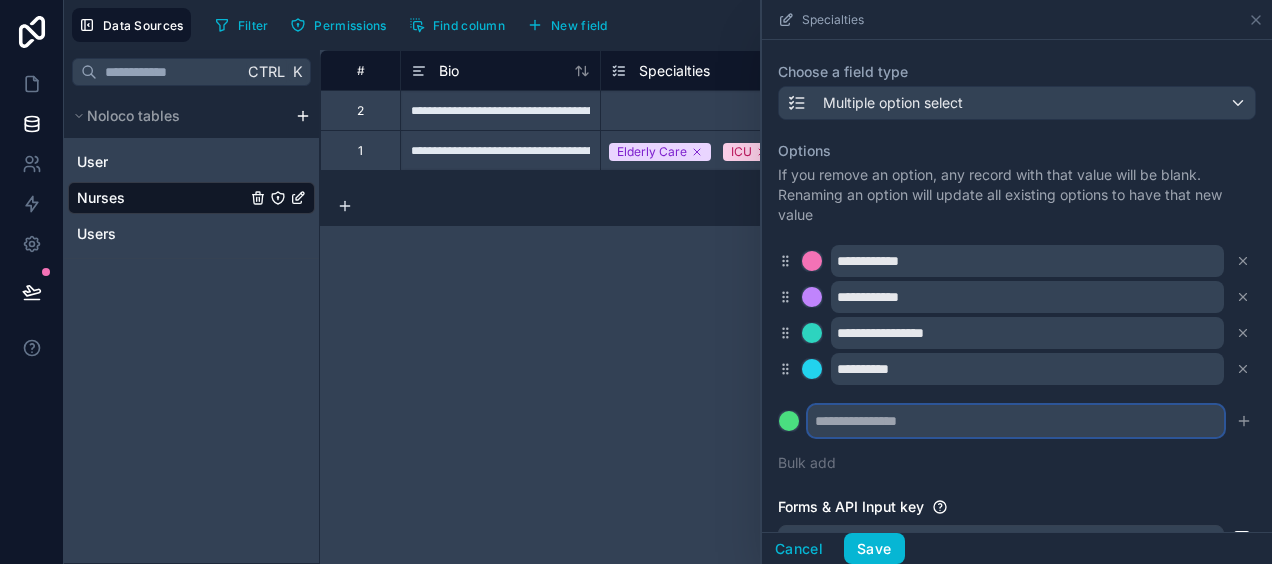 click at bounding box center [1016, 421] 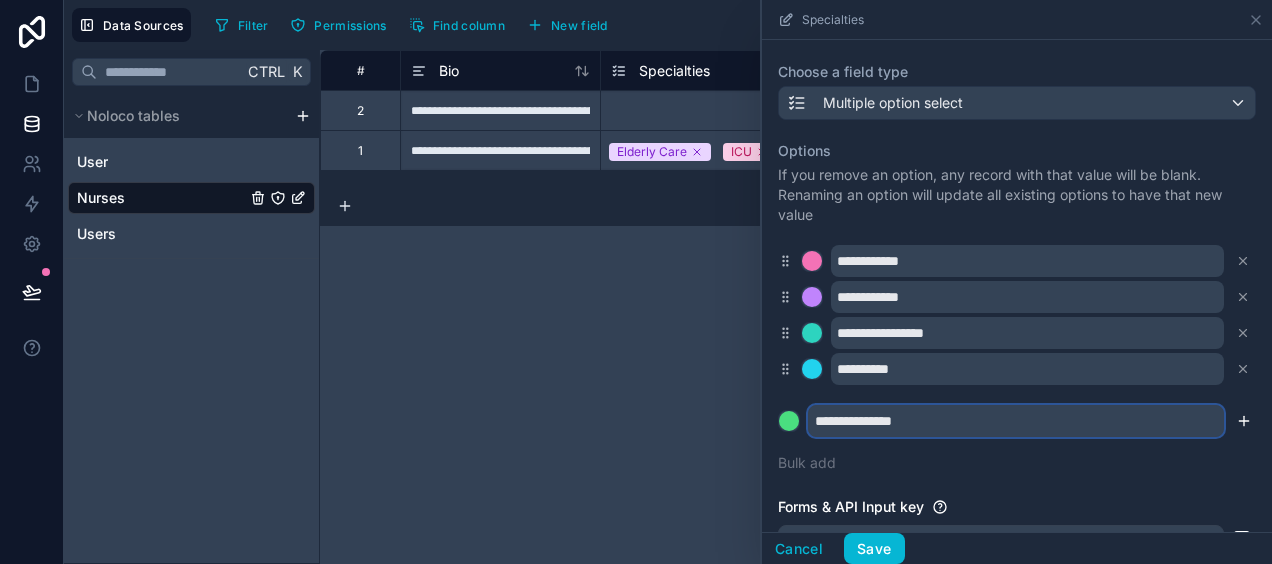 type on "**********" 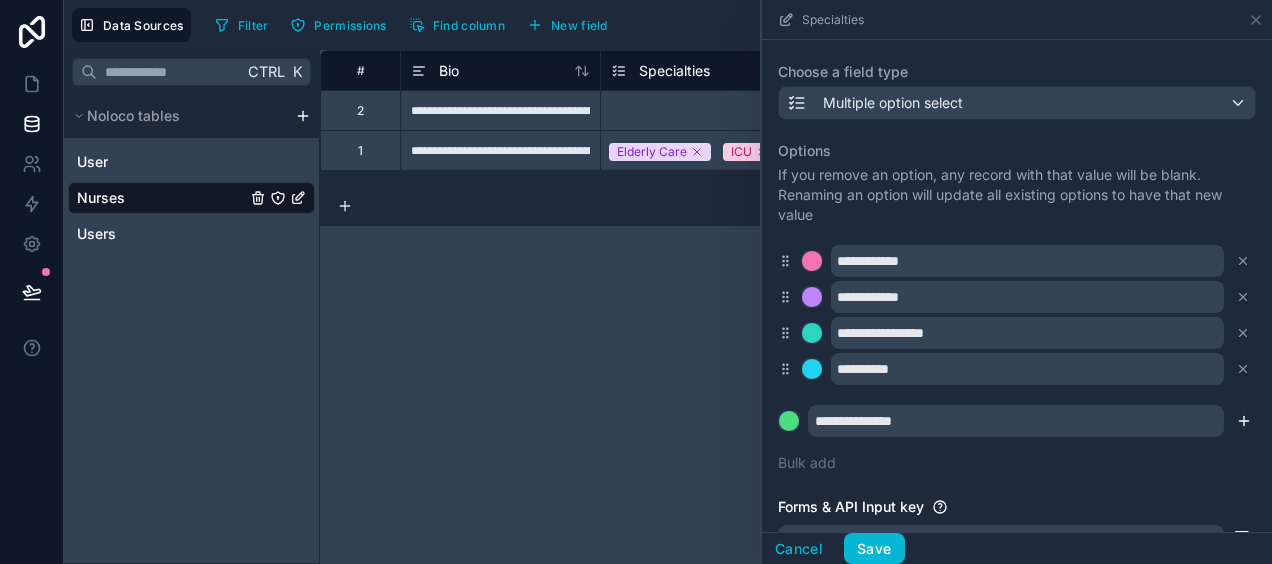 click 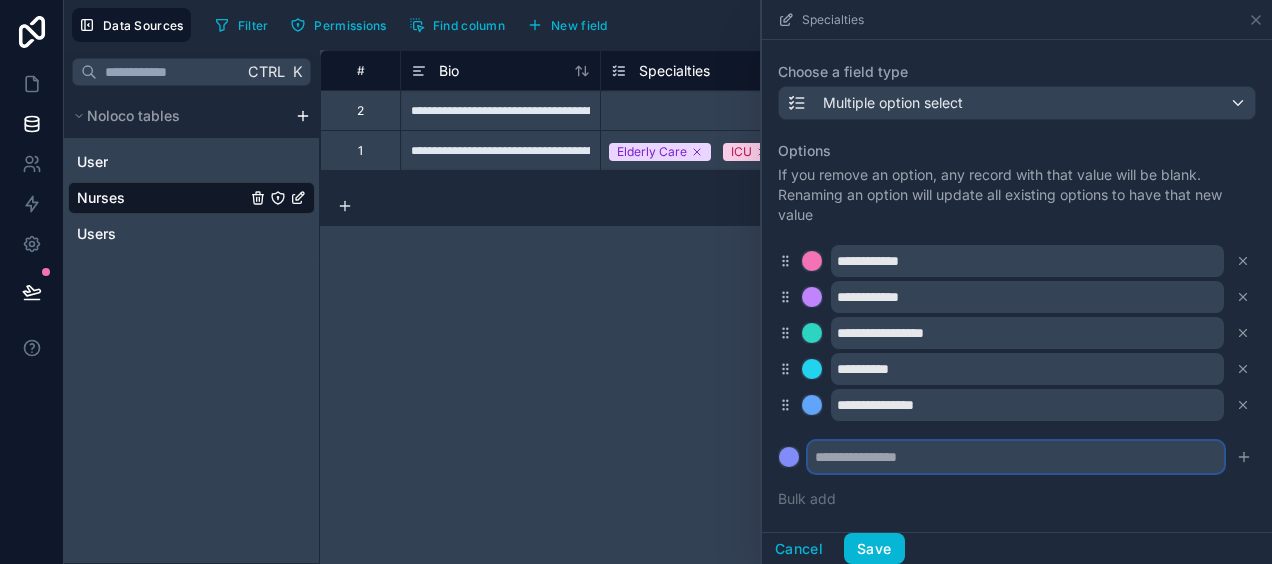 click at bounding box center (1016, 457) 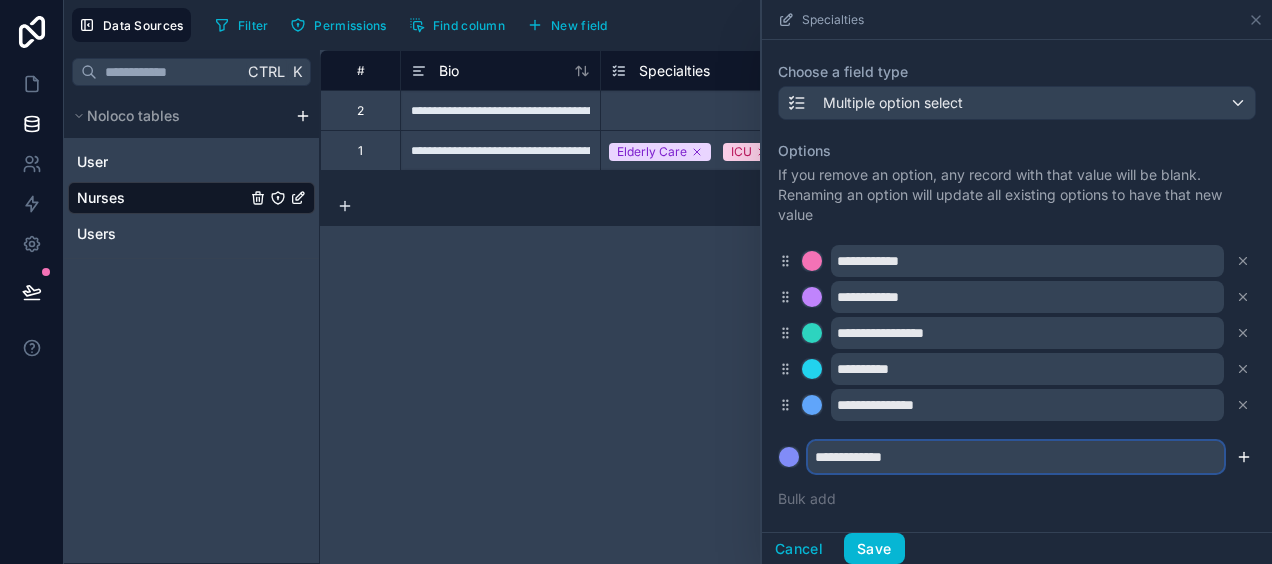 type on "**********" 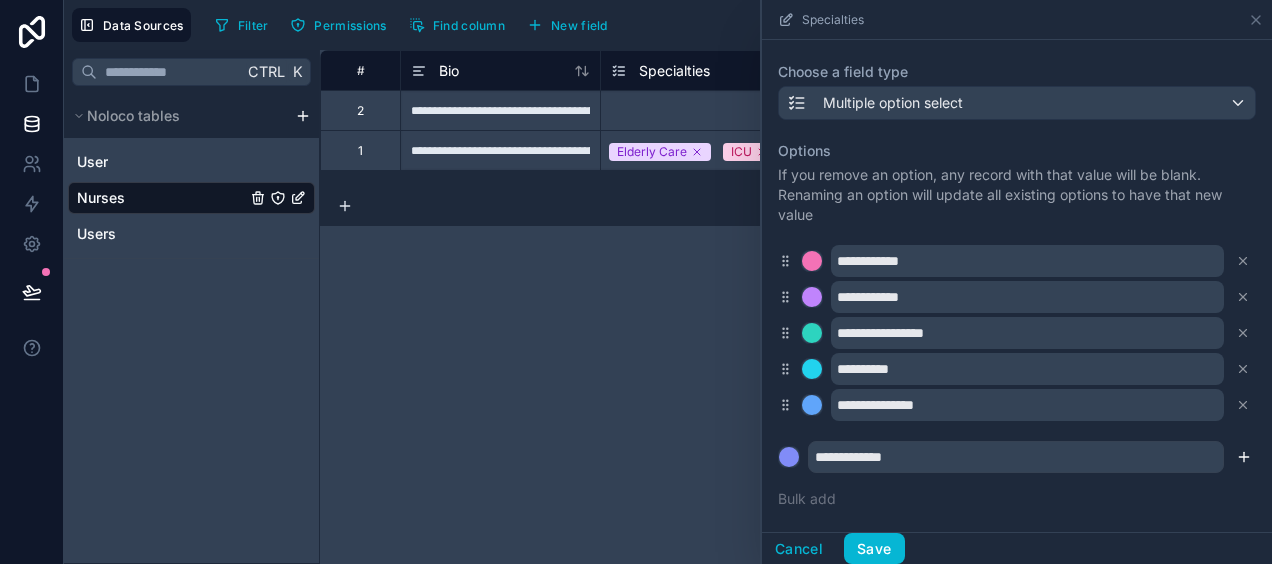 click 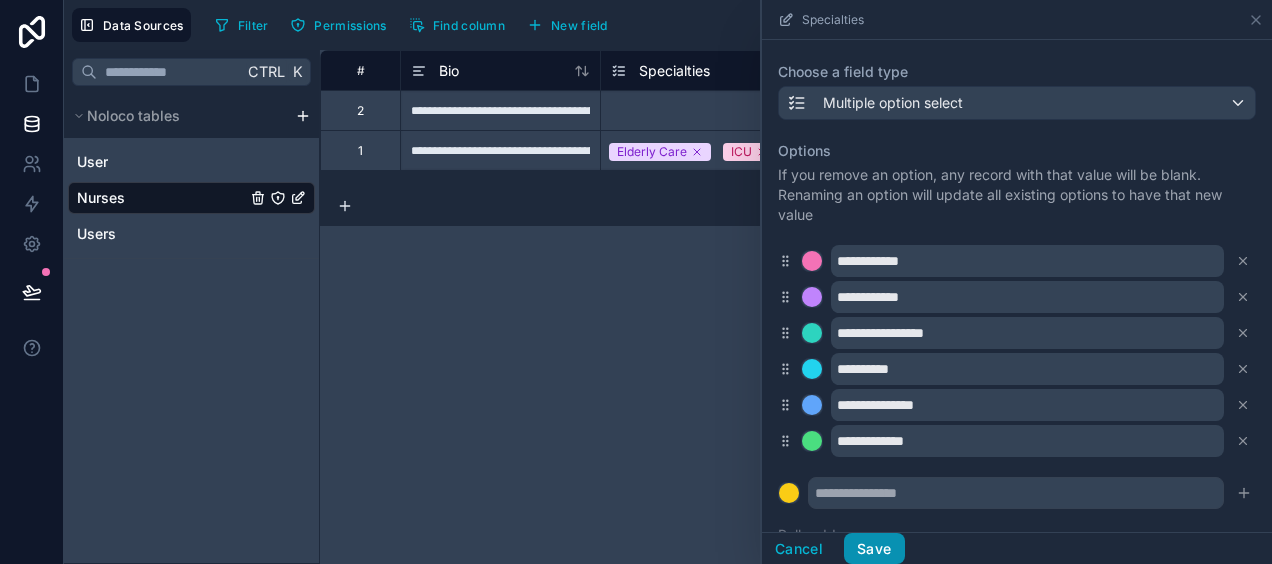 click on "Save" at bounding box center (874, 549) 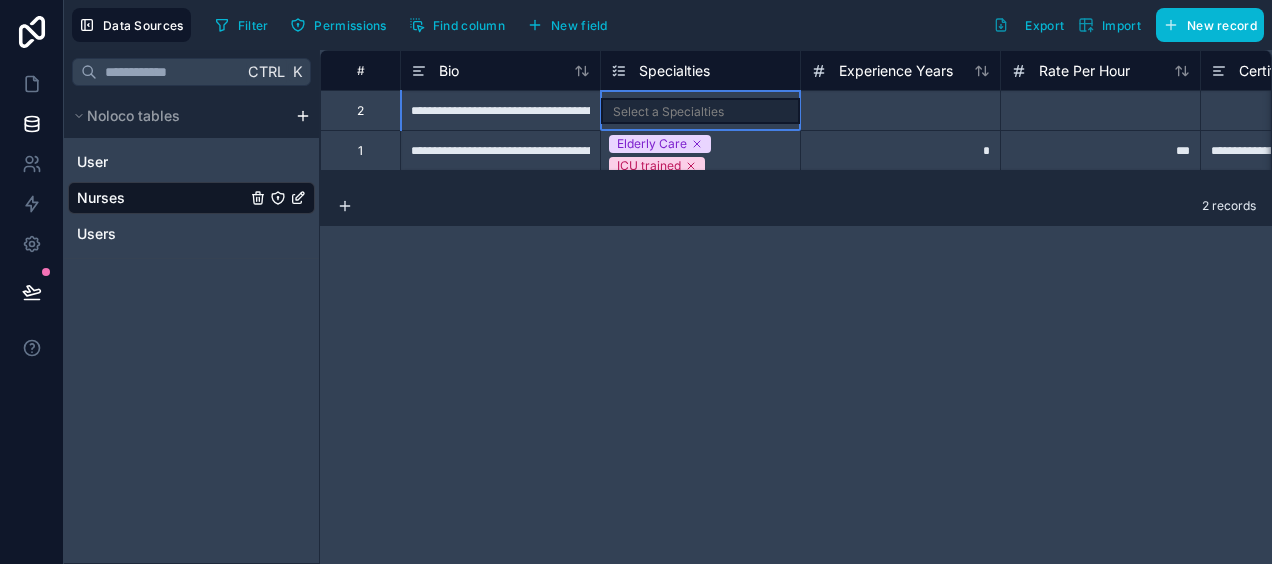click on "Select a Specialties" at bounding box center [668, 112] 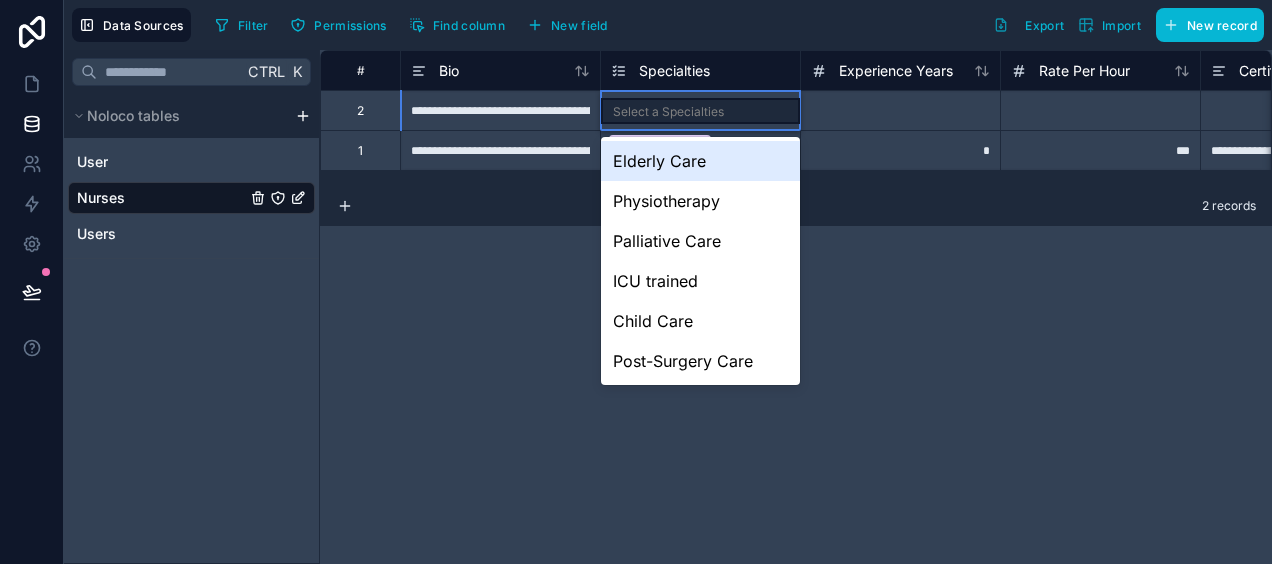 click on "Select a Specialties" at bounding box center (668, 112) 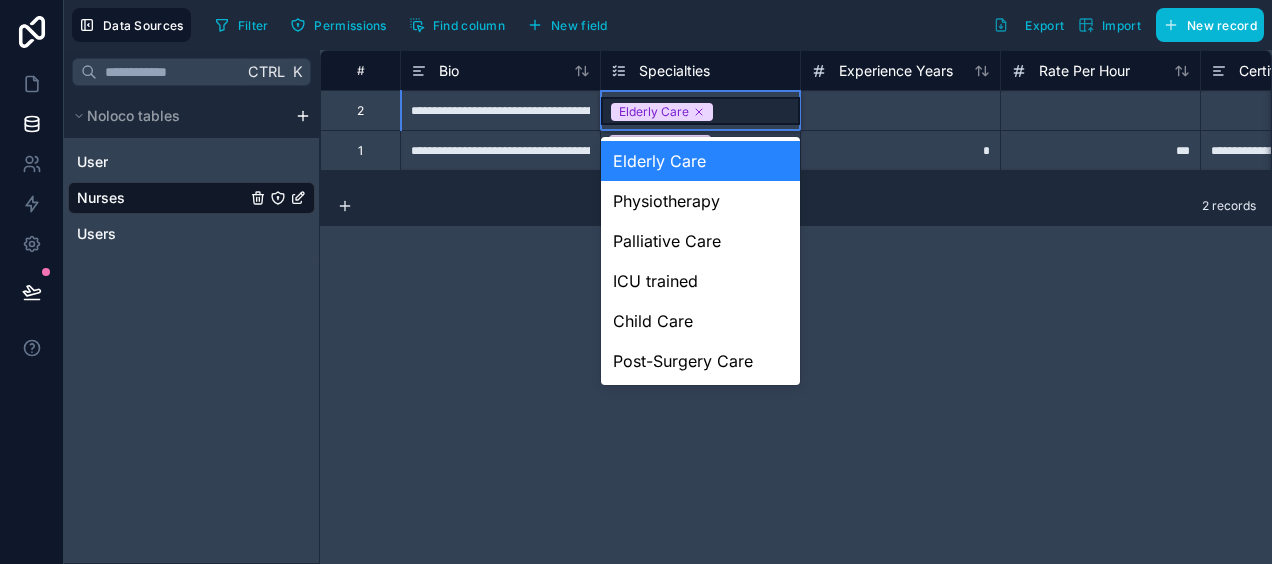 click on "Elderly Care" at bounding box center (700, 111) 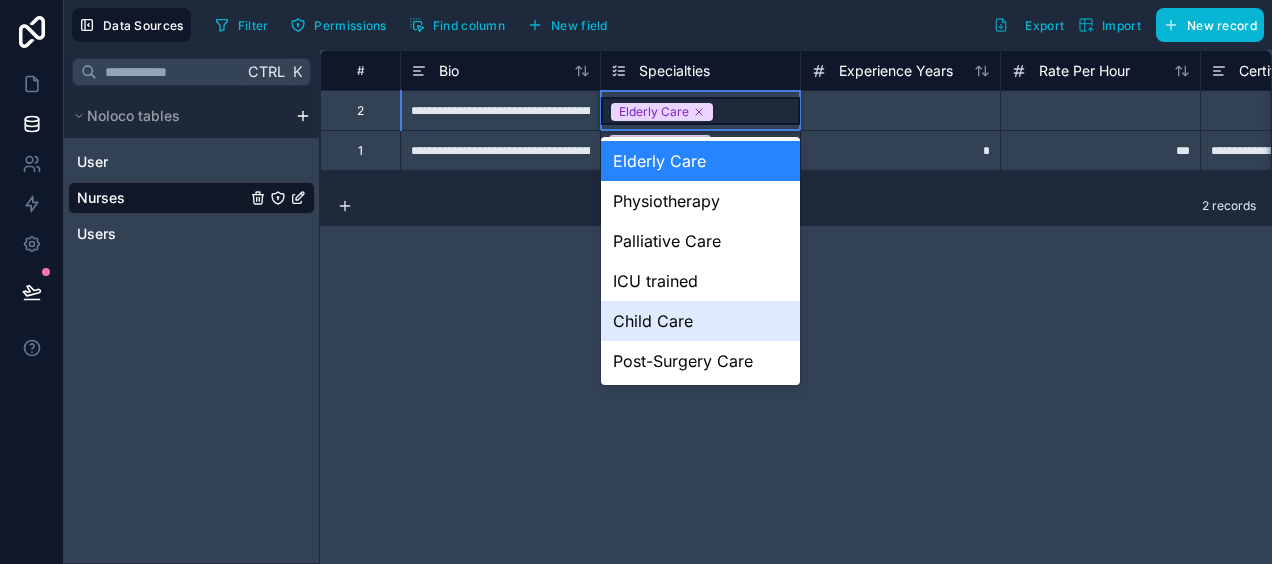 click on "Child Care" at bounding box center (700, 321) 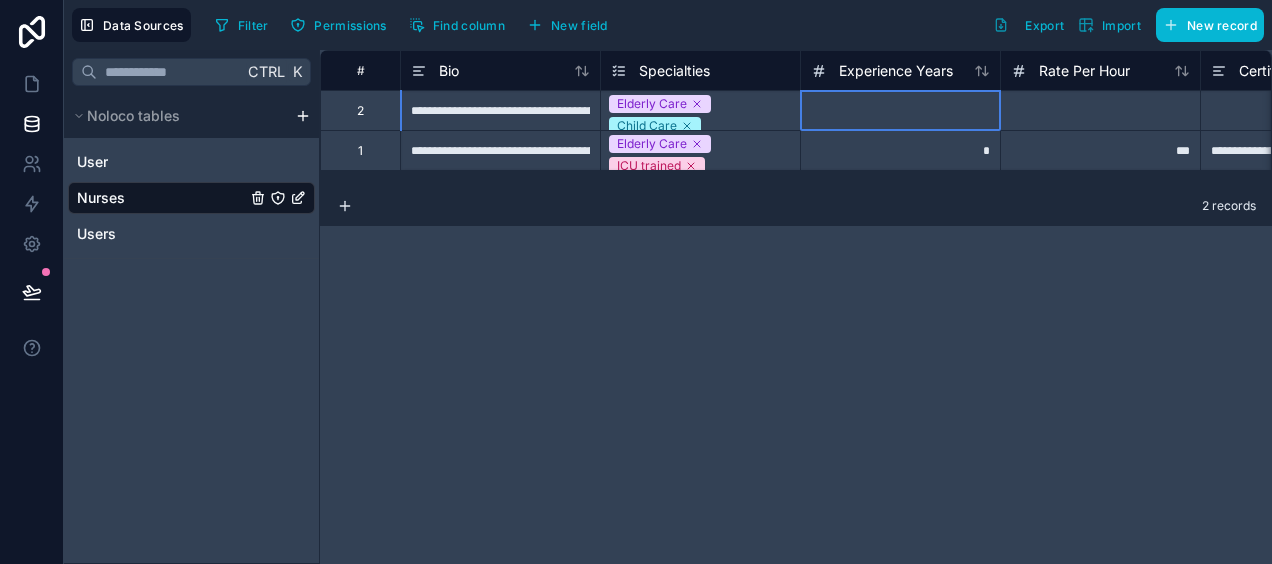 click at bounding box center (900, 110) 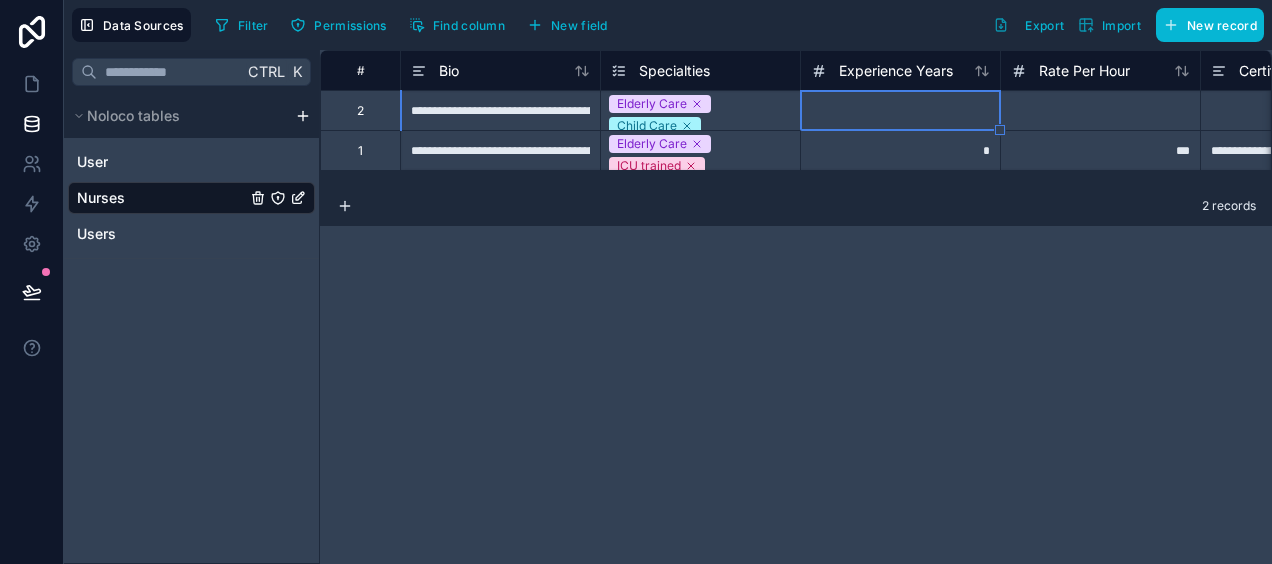 type on "*" 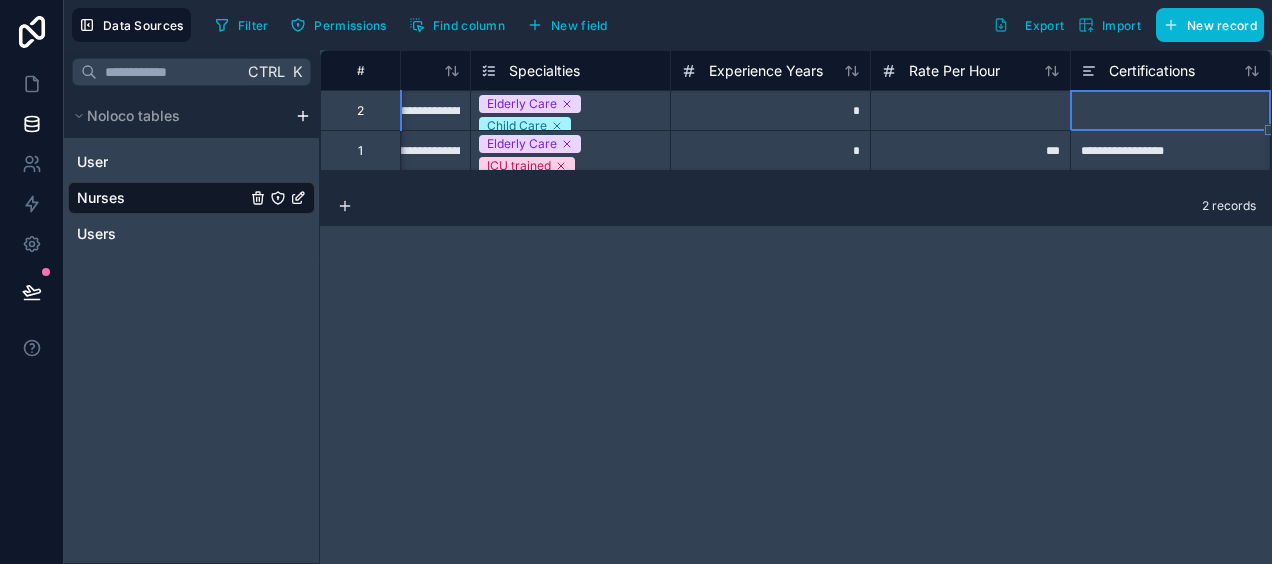 scroll, scrollTop: 0, scrollLeft: 330, axis: horizontal 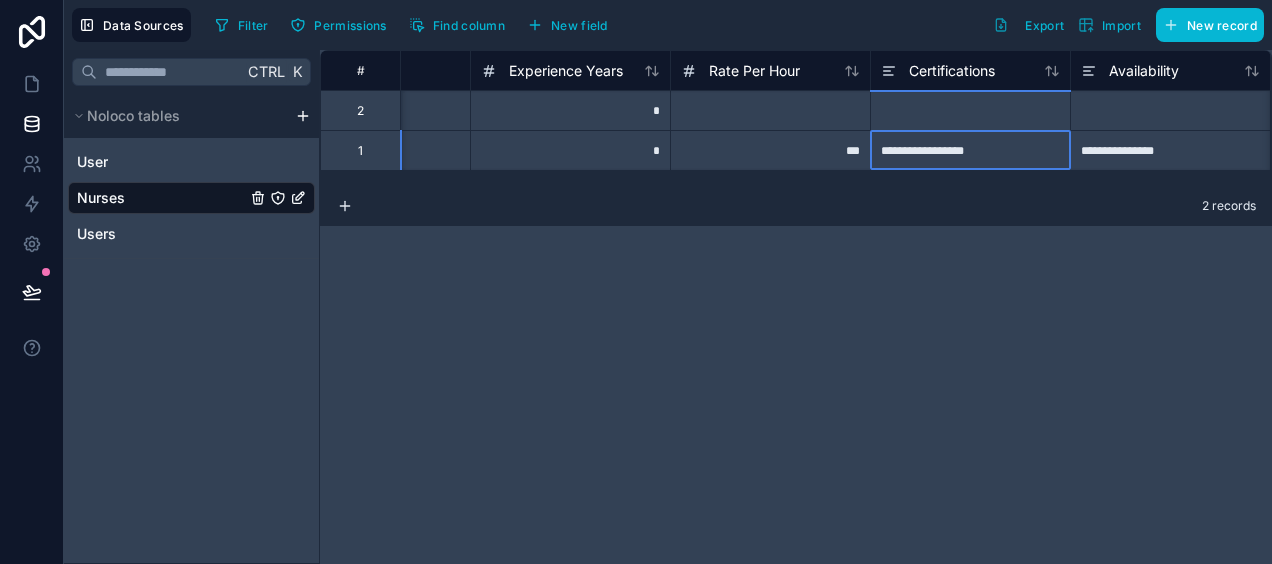 click on "**********" at bounding box center (970, 150) 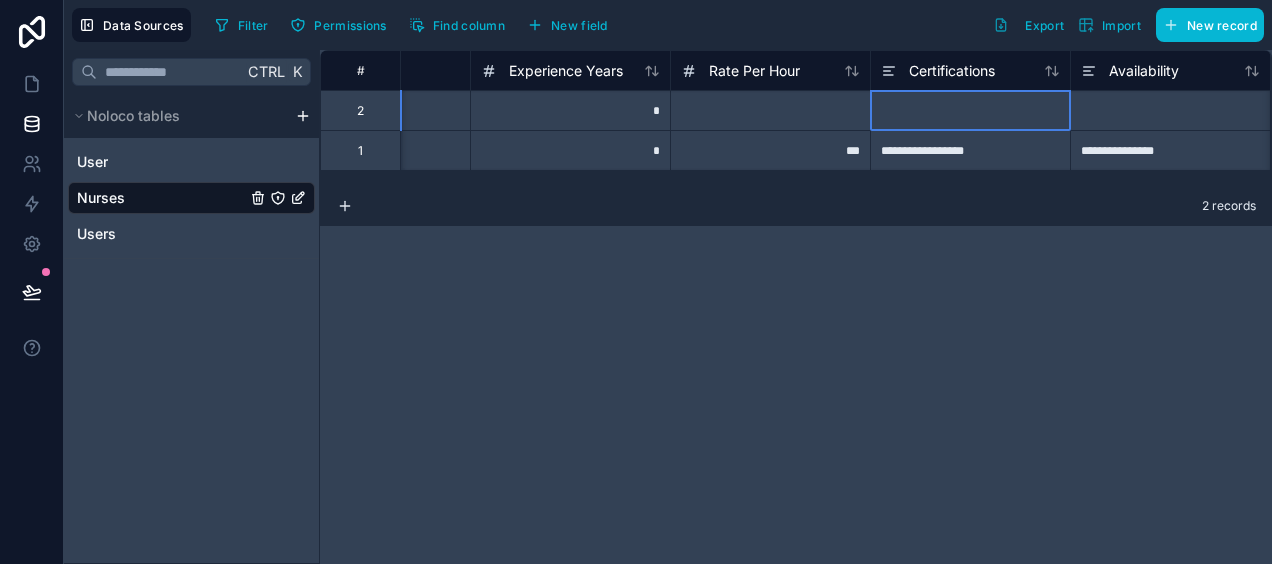 click at bounding box center [970, 110] 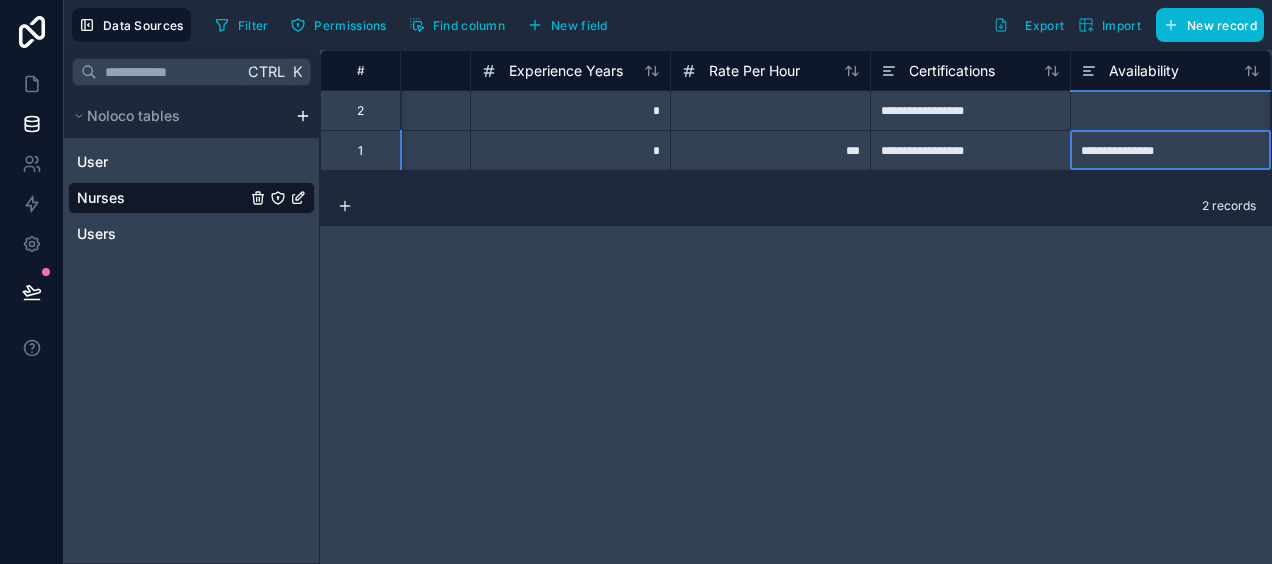 click on "**********" at bounding box center (1170, 150) 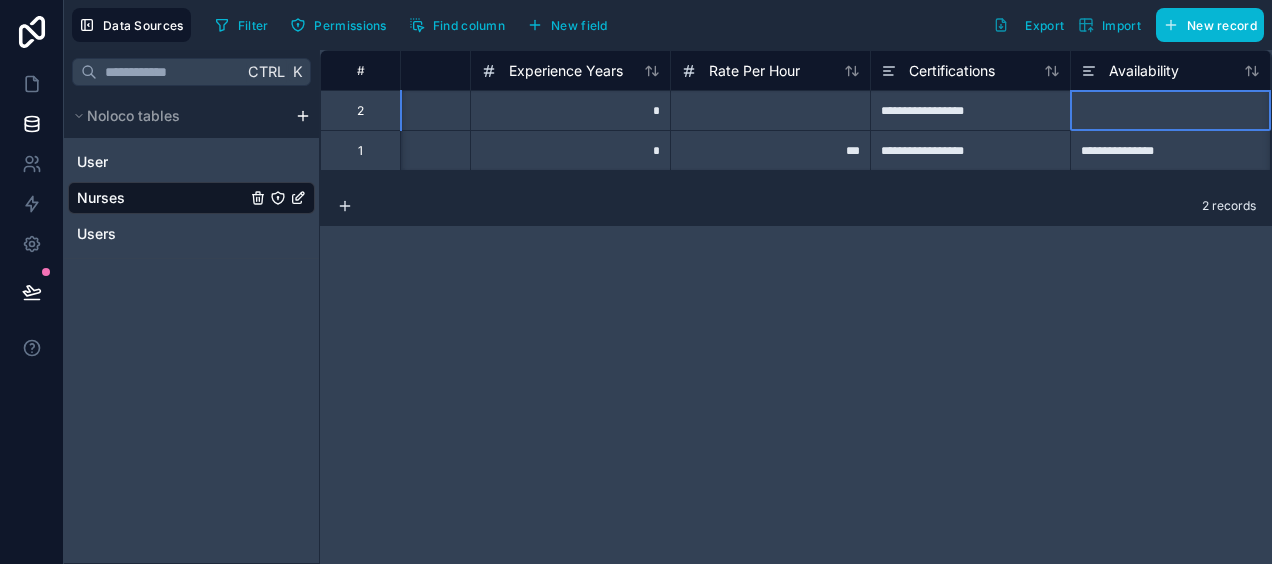 click at bounding box center (1170, 110) 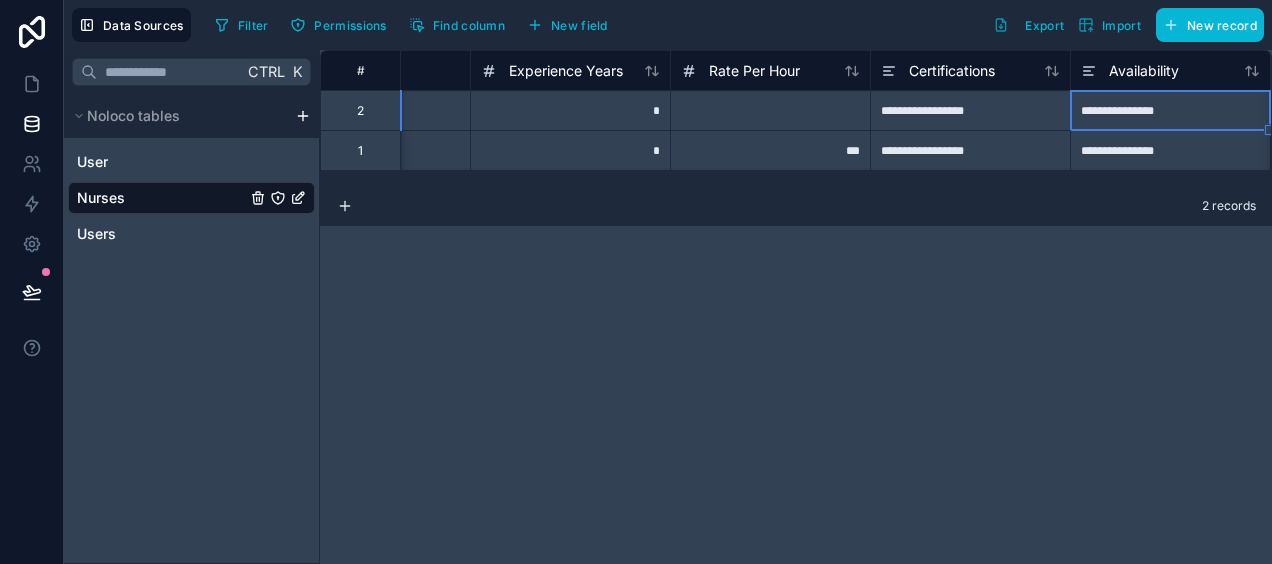 scroll, scrollTop: 0, scrollLeft: 530, axis: horizontal 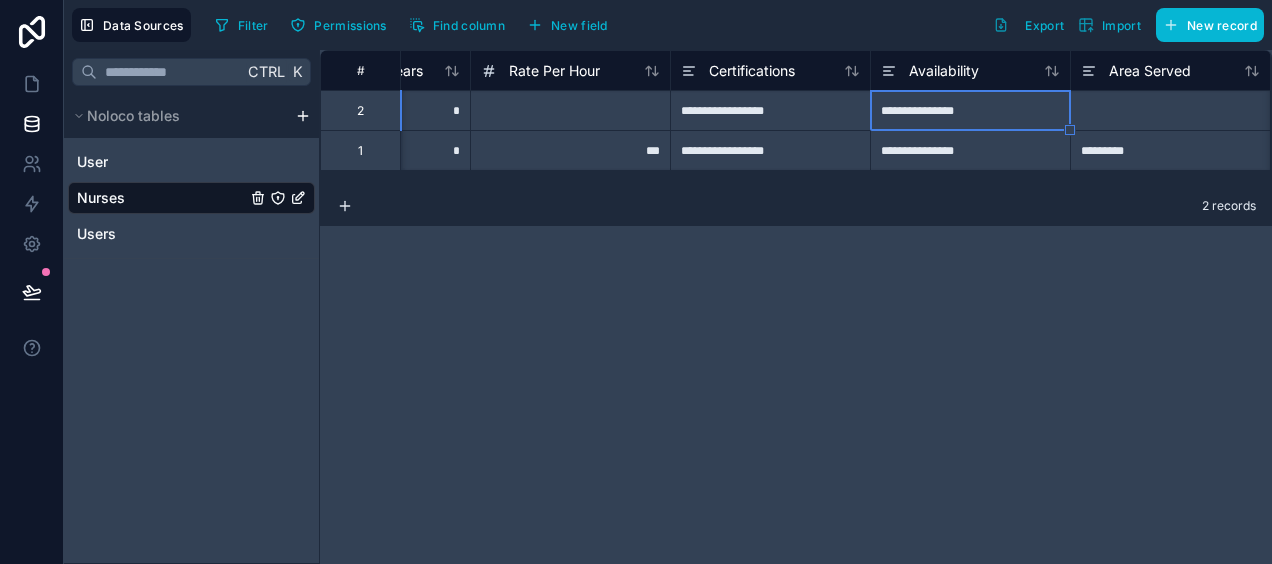 click on "**********" at bounding box center [970, 110] 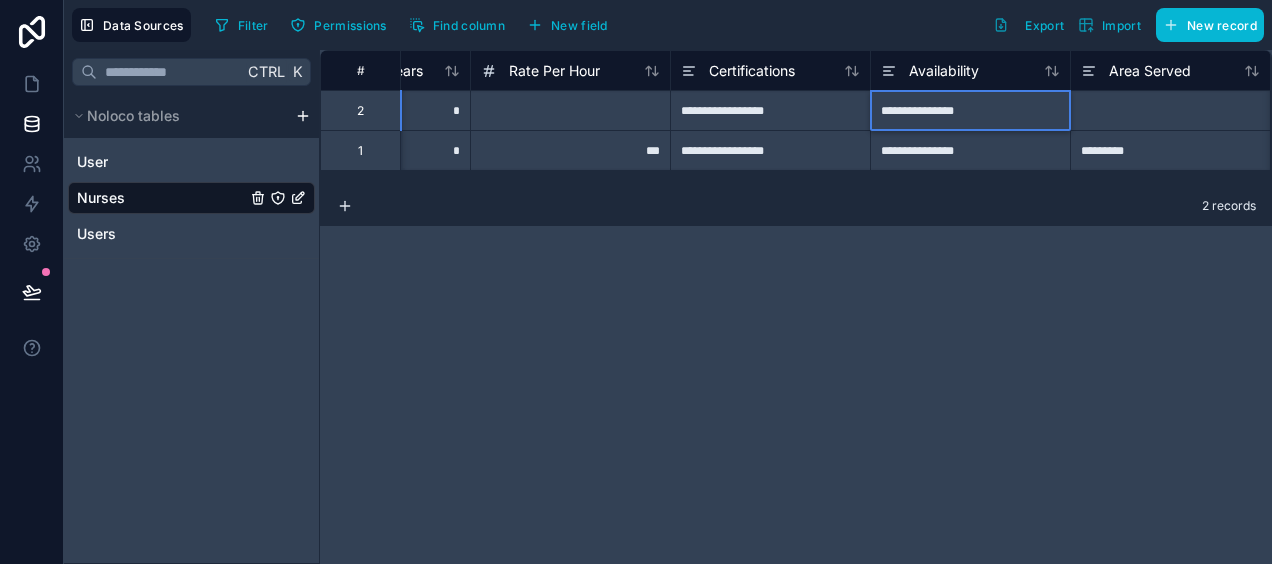 click on "**********" at bounding box center [970, 110] 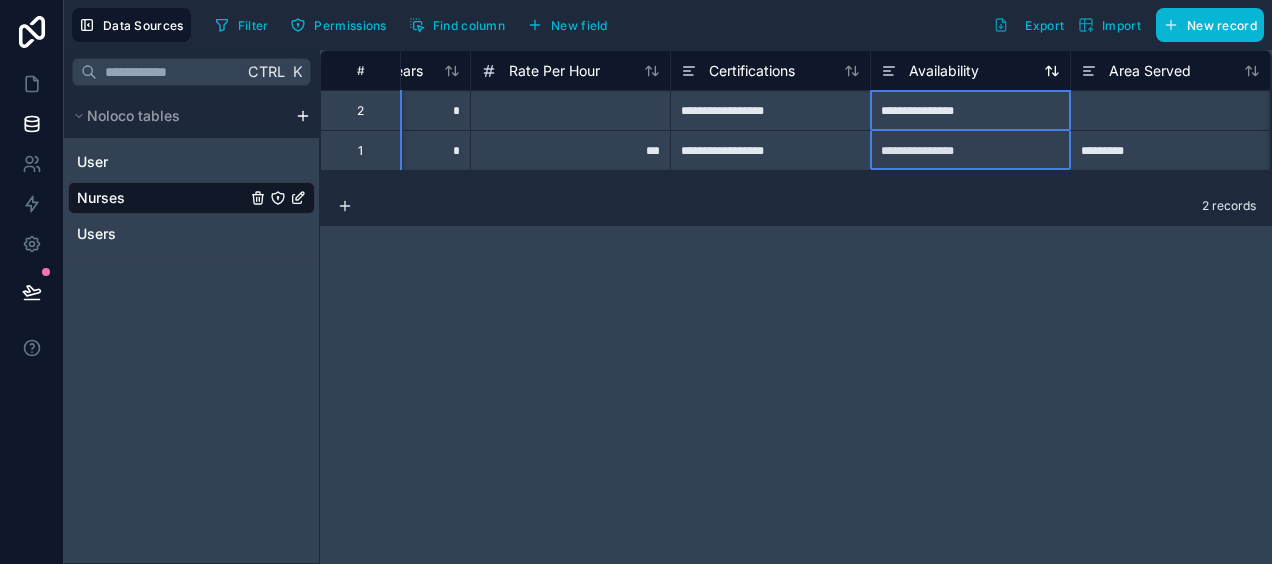 click on "Availability" at bounding box center [944, 71] 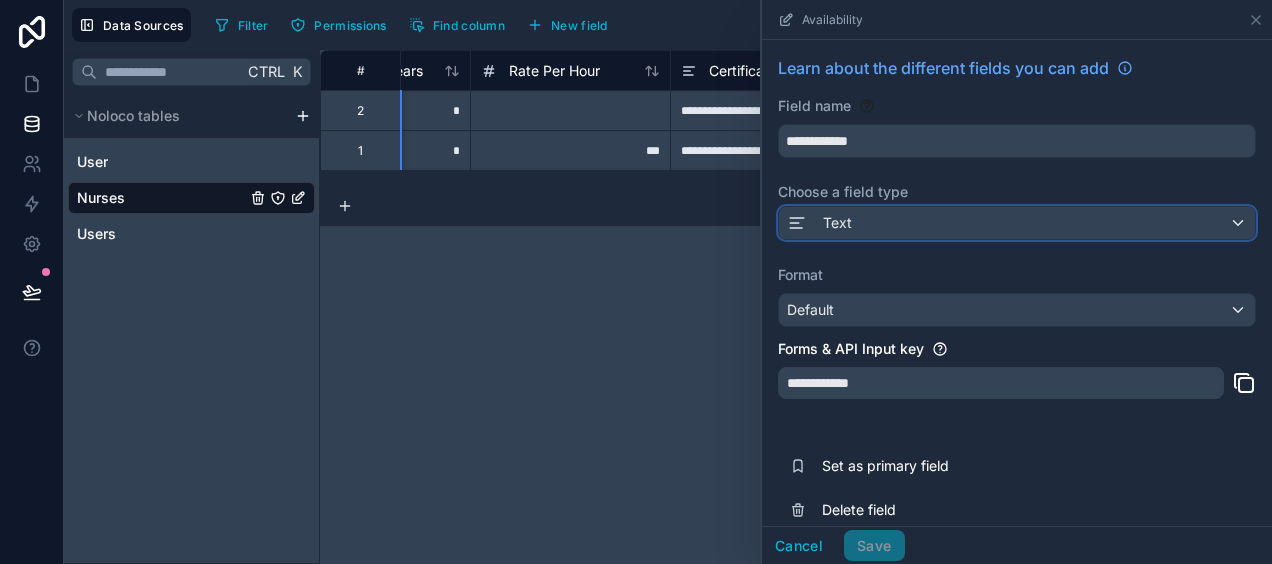 click on "Text" at bounding box center [1017, 223] 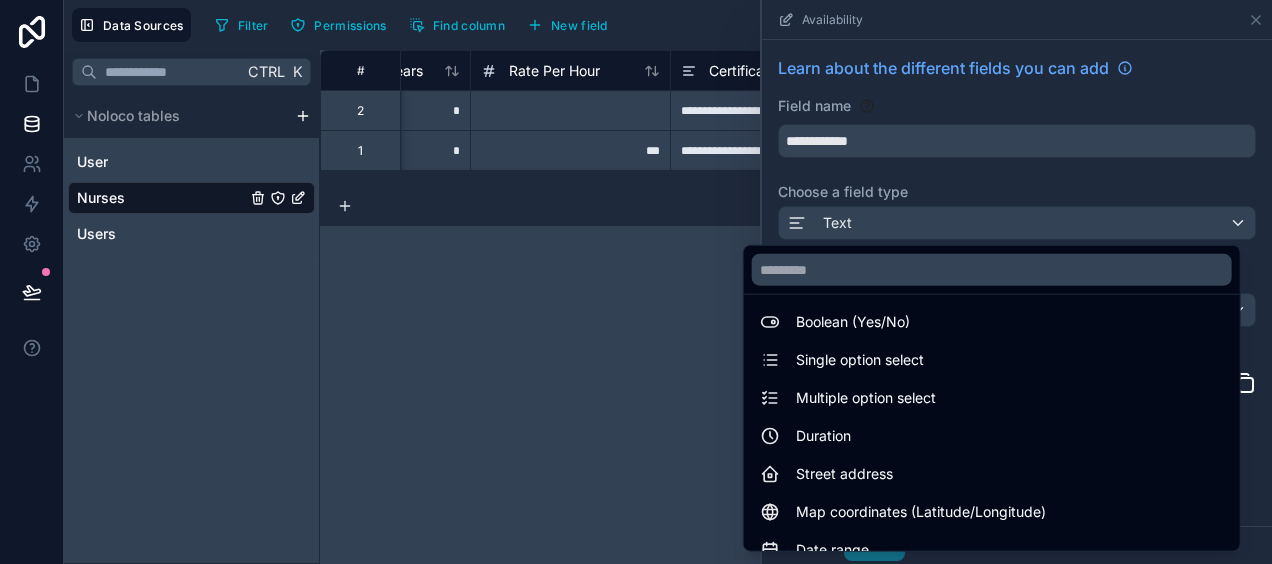 scroll, scrollTop: 156, scrollLeft: 0, axis: vertical 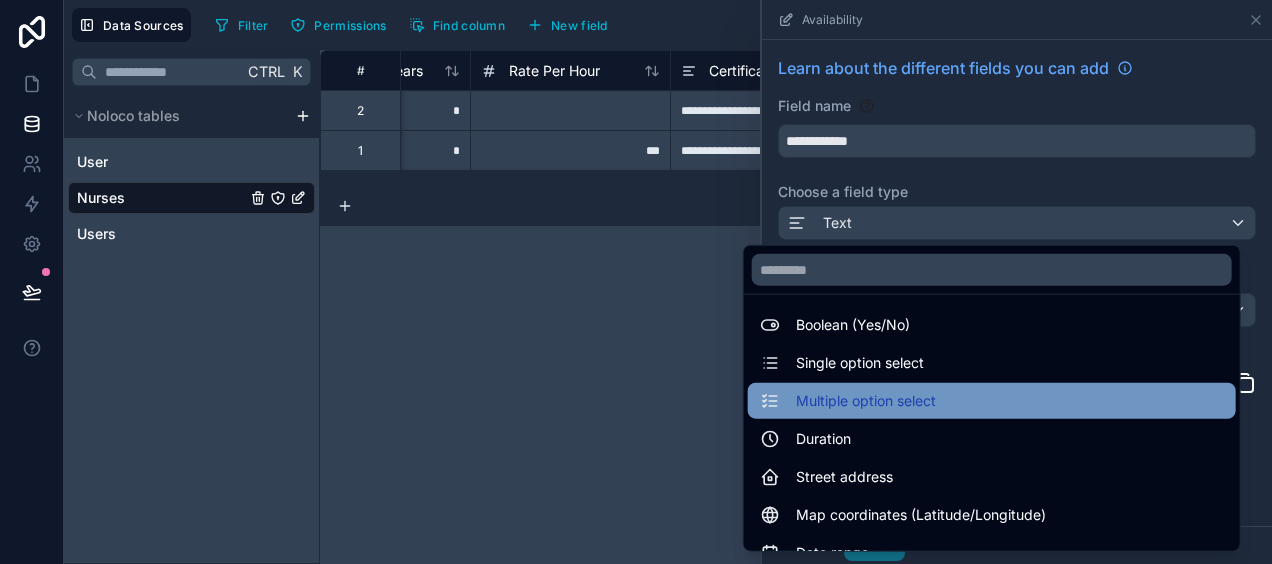 click on "Multiple option select" at bounding box center [992, 401] 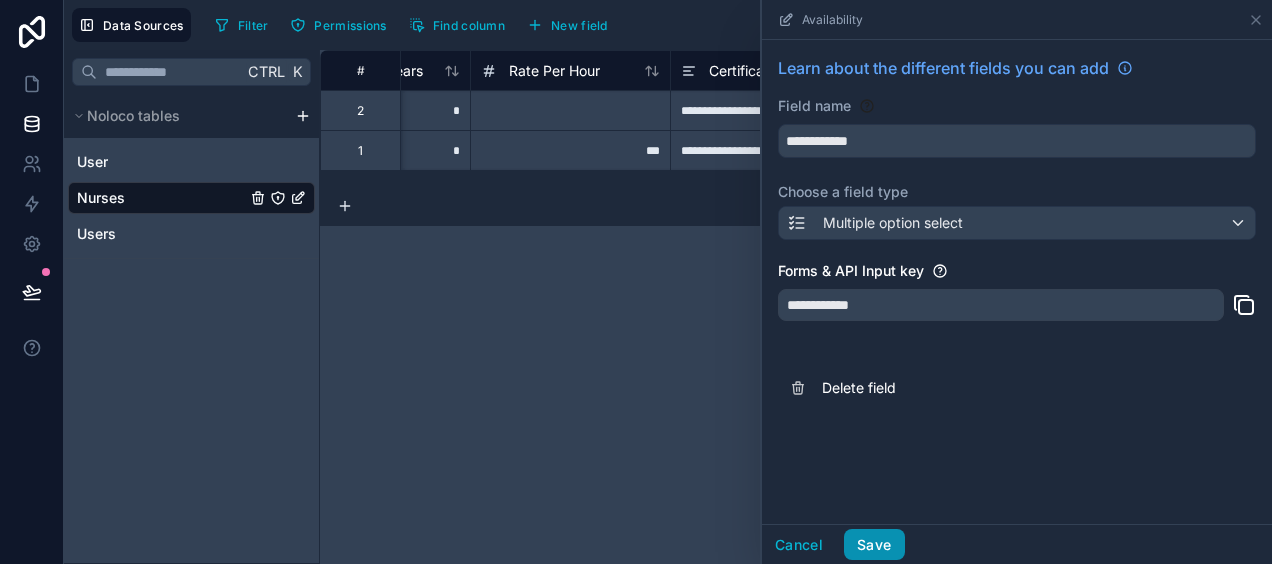 click on "Save" at bounding box center [874, 545] 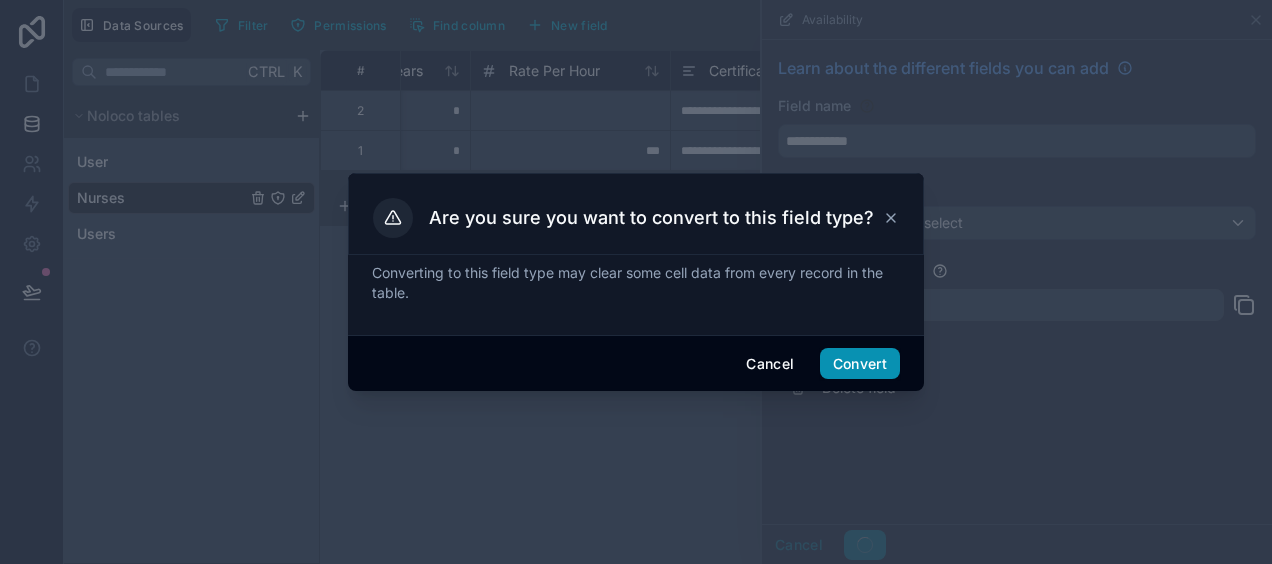 click on "Convert" at bounding box center [860, 364] 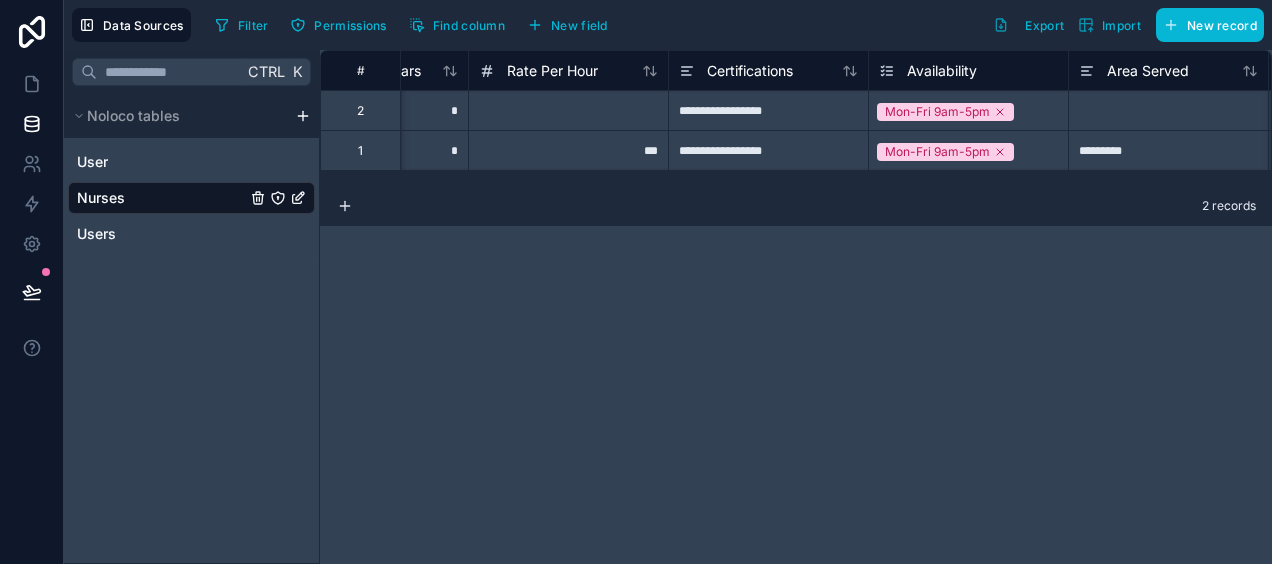 scroll, scrollTop: 0, scrollLeft: 534, axis: horizontal 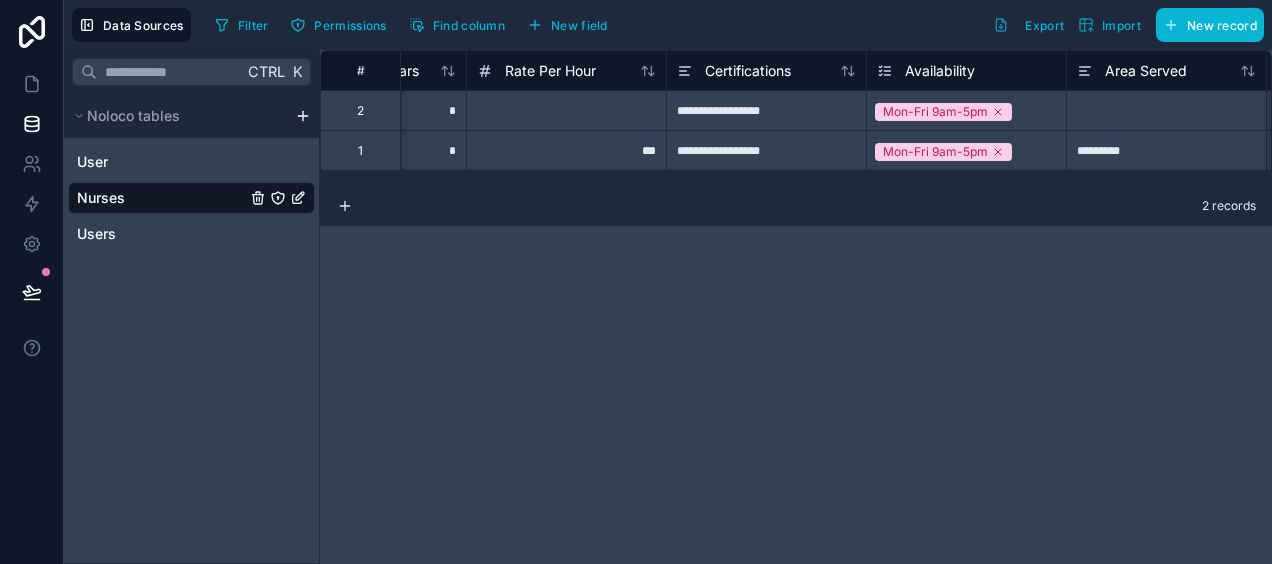 click on "Availability" at bounding box center (940, 71) 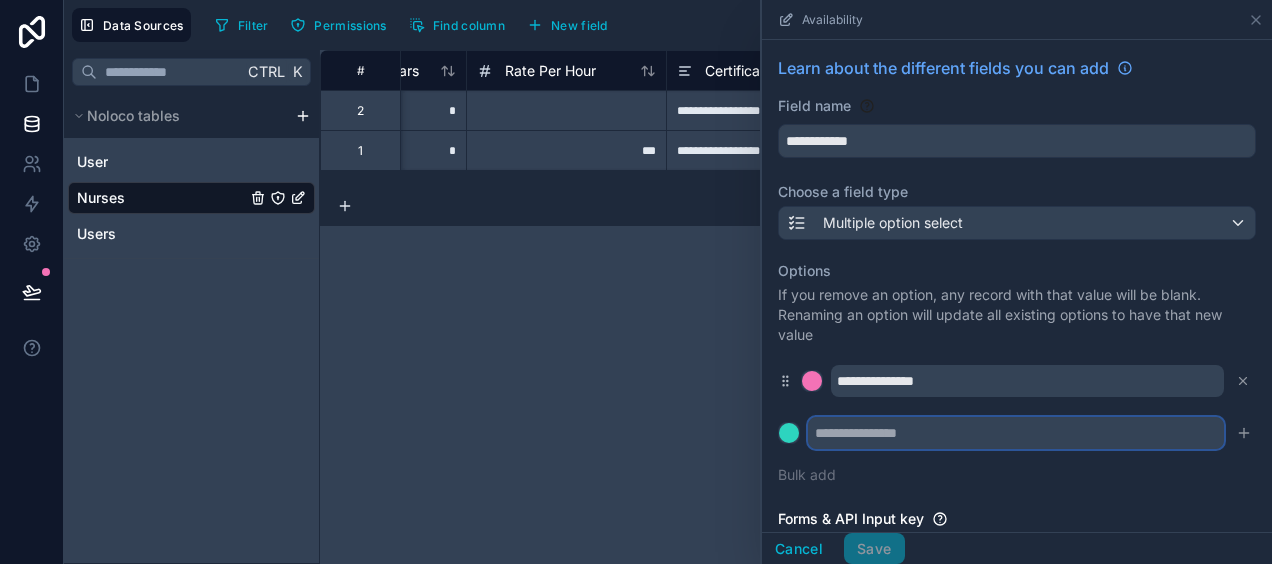 click at bounding box center (1016, 433) 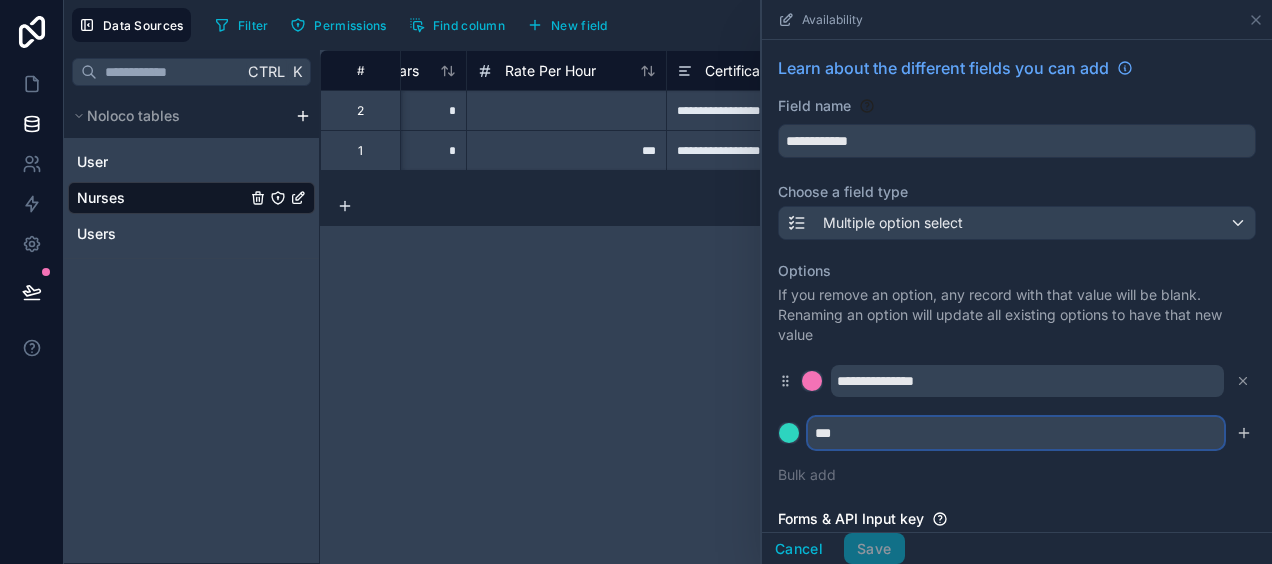 click on "***" at bounding box center (1016, 433) 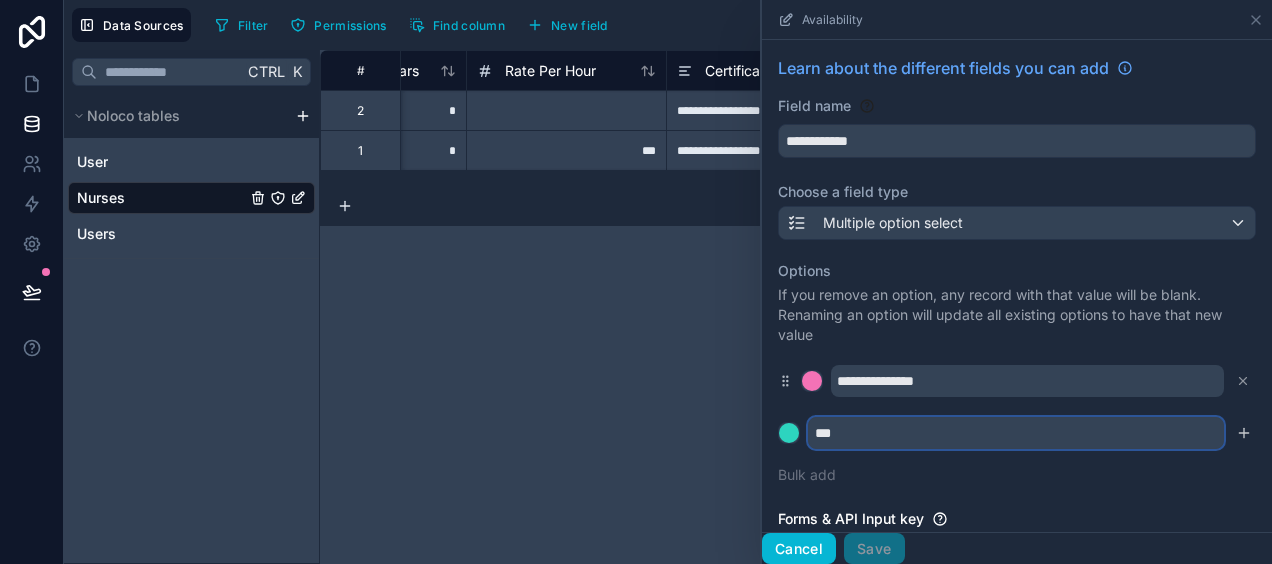 type on "***" 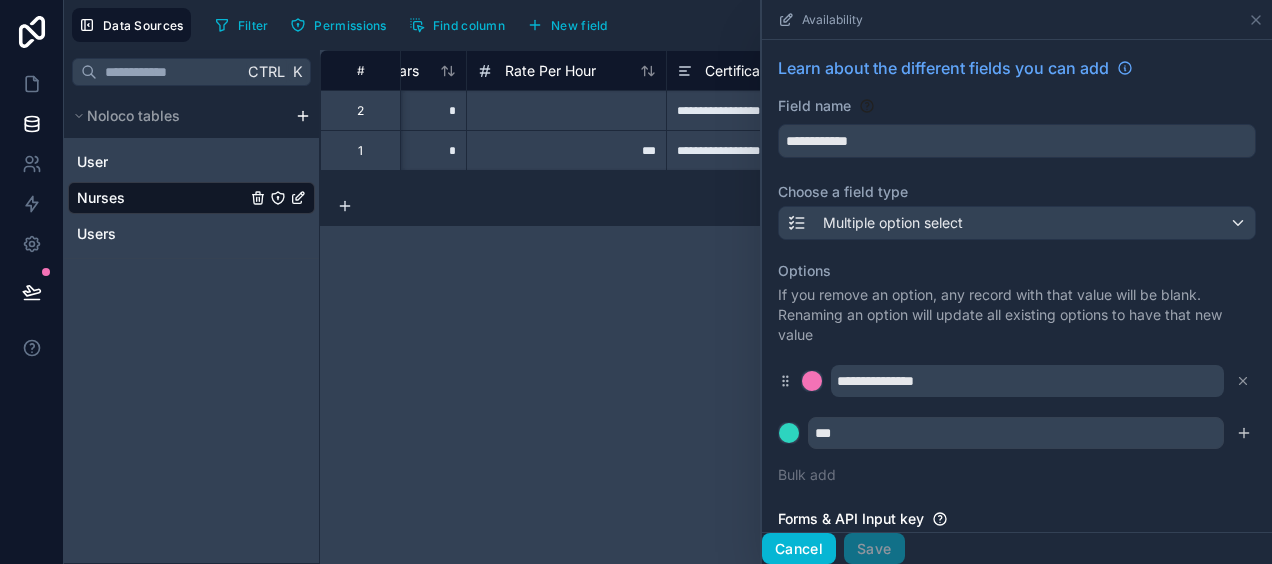 click on "Cancel" at bounding box center (799, 549) 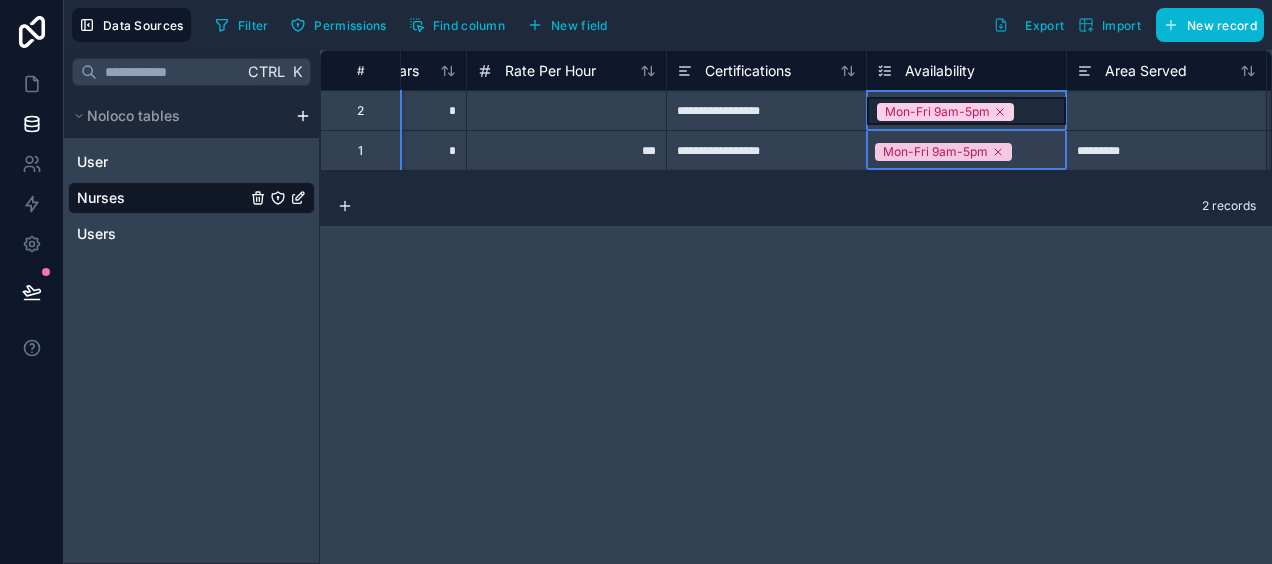 click on "Availability" at bounding box center [940, 71] 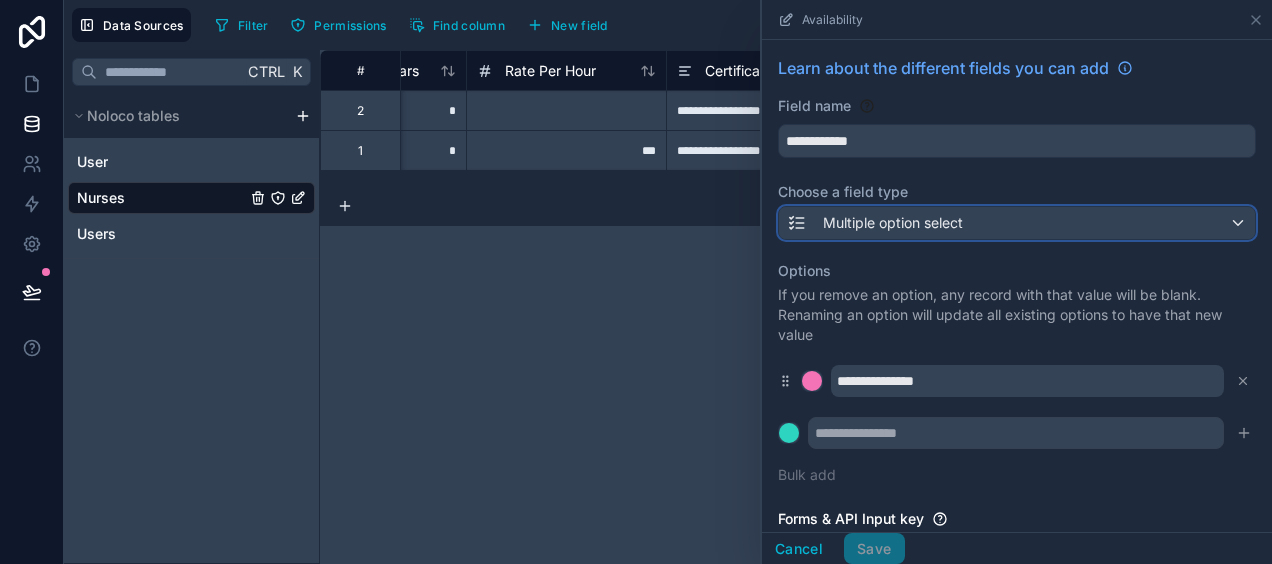 click on "Multiple option select" at bounding box center [1017, 223] 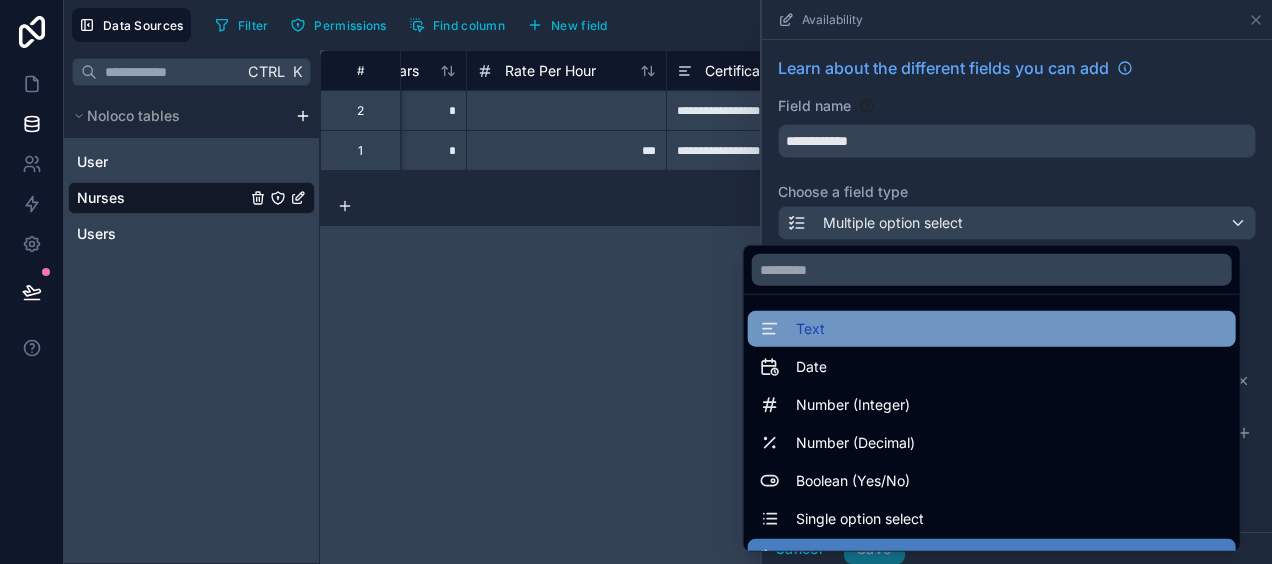 click on "Text" at bounding box center [992, 329] 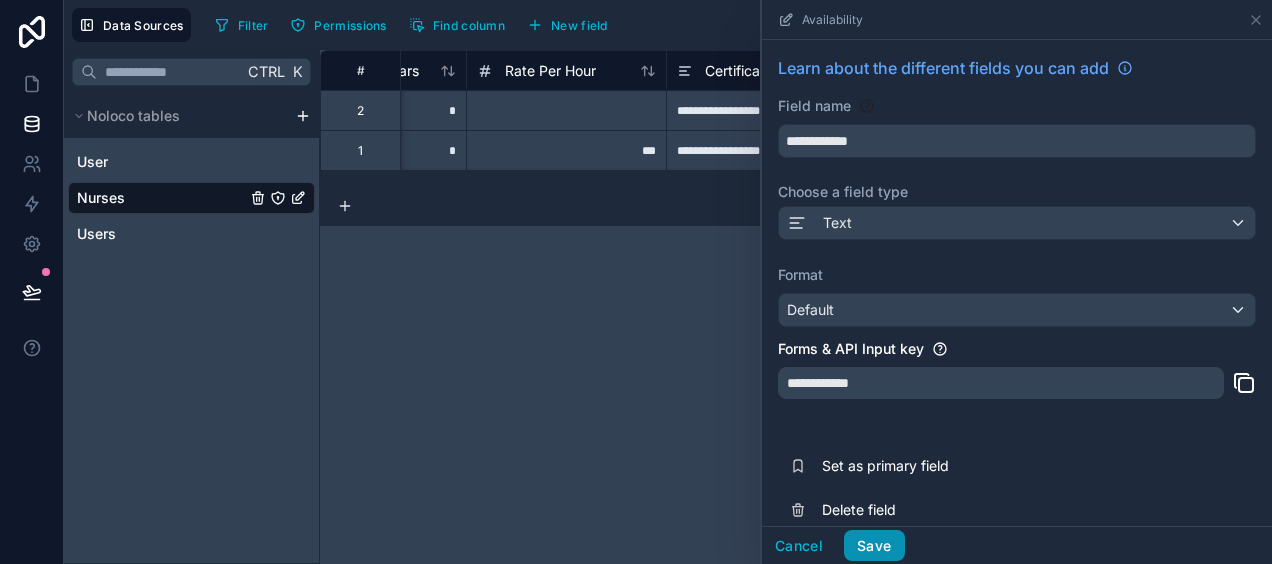 click on "Save" at bounding box center [874, 546] 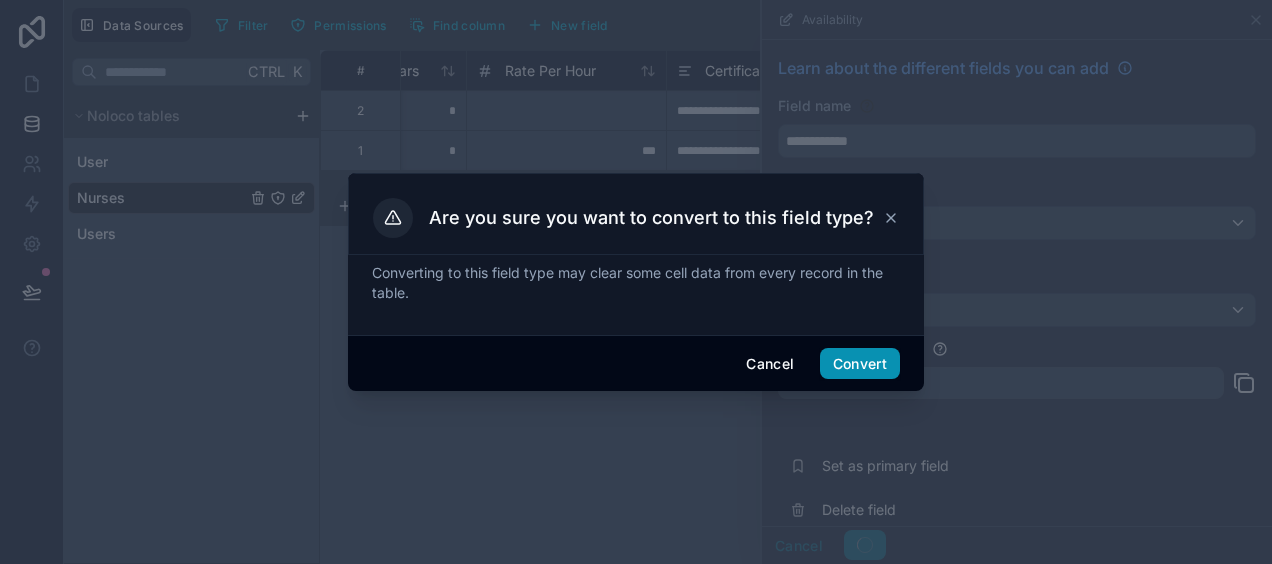click on "Convert" at bounding box center [860, 364] 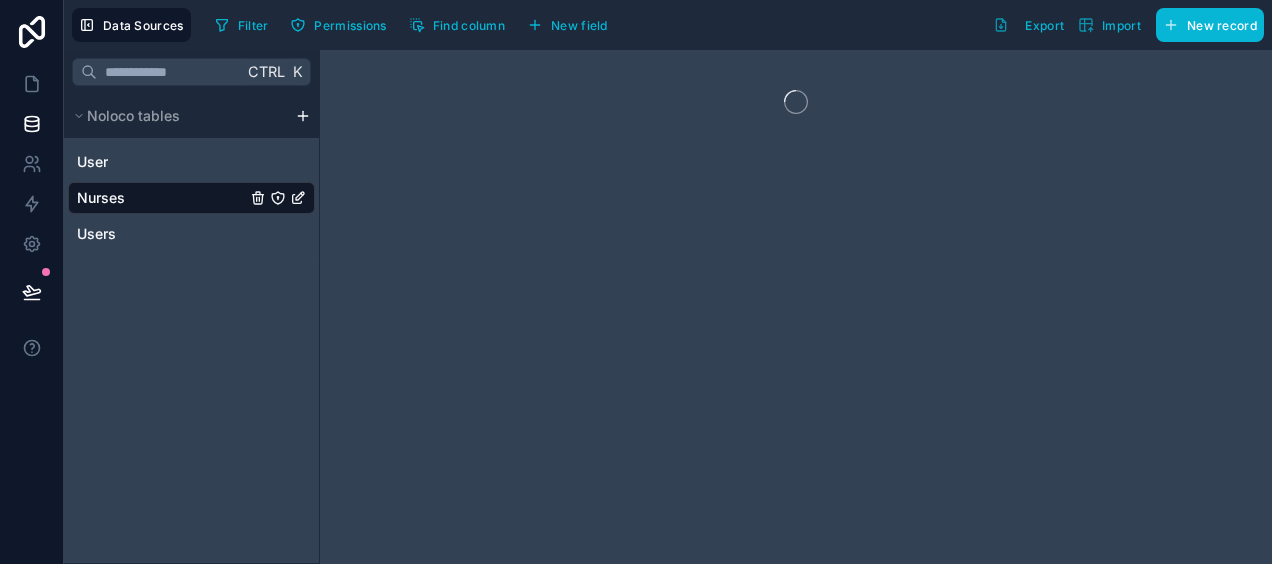 click at bounding box center (796, 307) 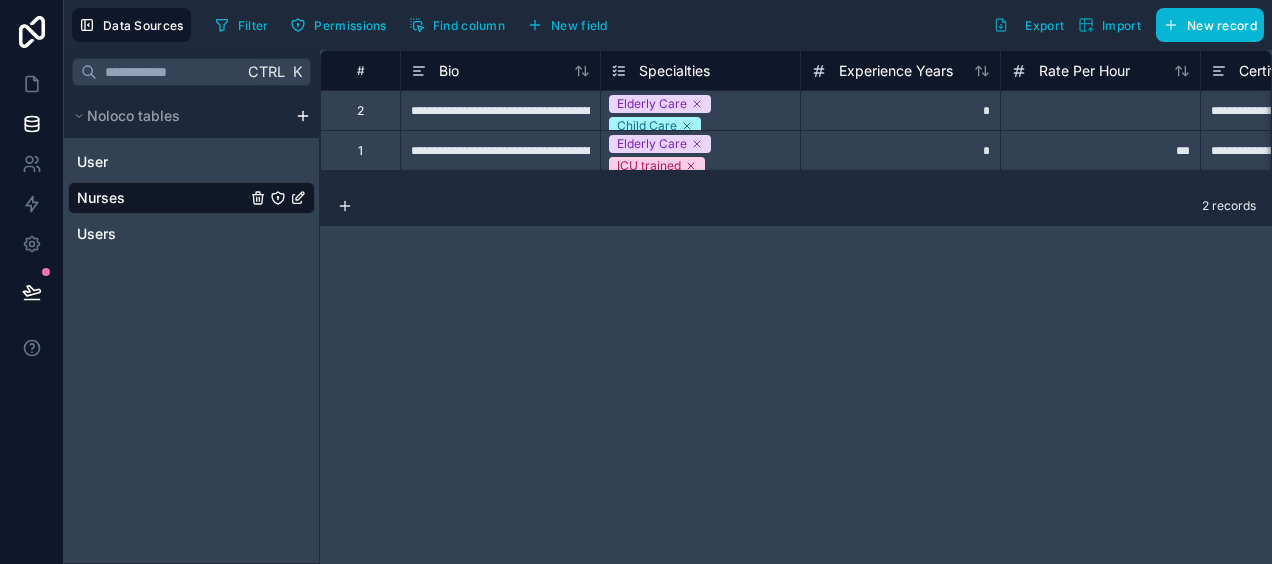 click on "*" at bounding box center (900, 110) 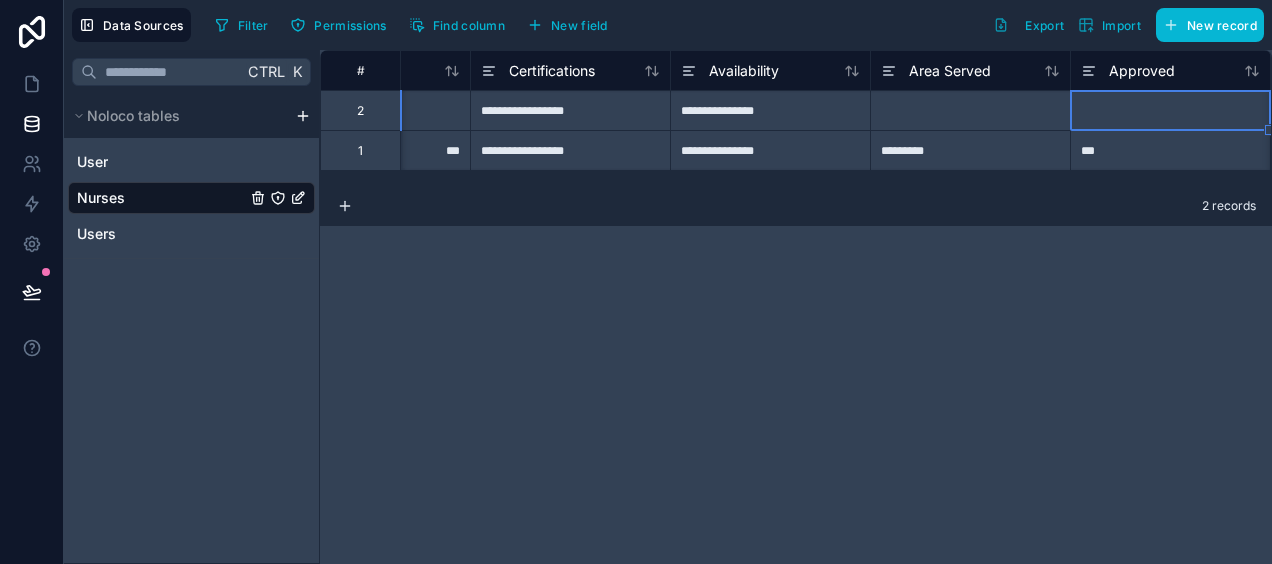 scroll, scrollTop: 0, scrollLeft: 930, axis: horizontal 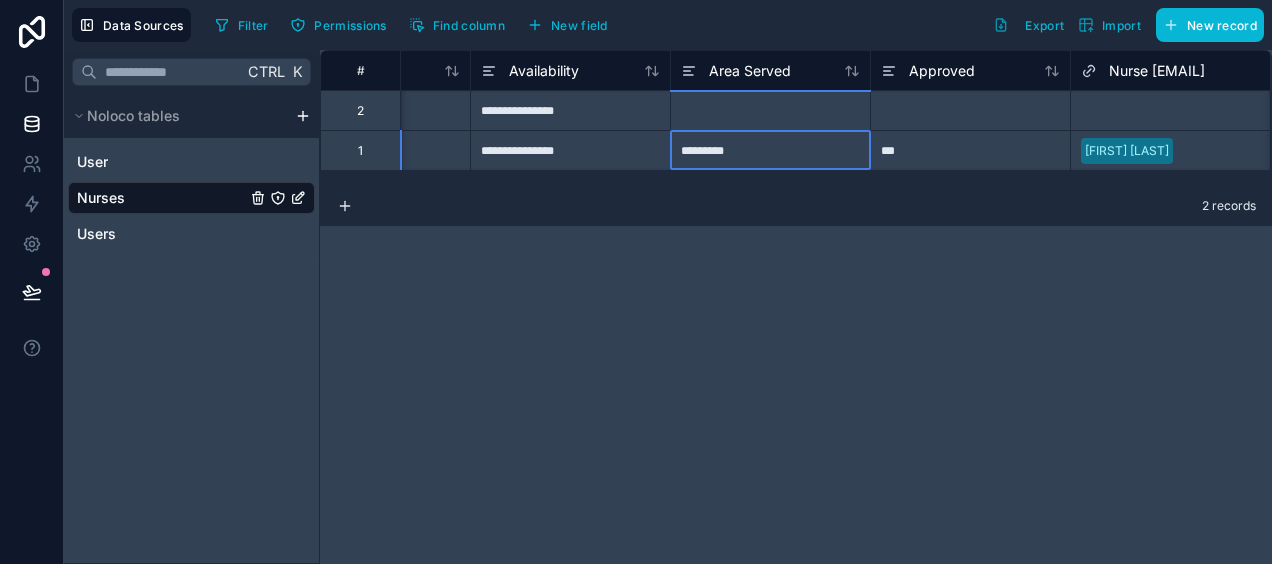 click on "*********" at bounding box center [770, 150] 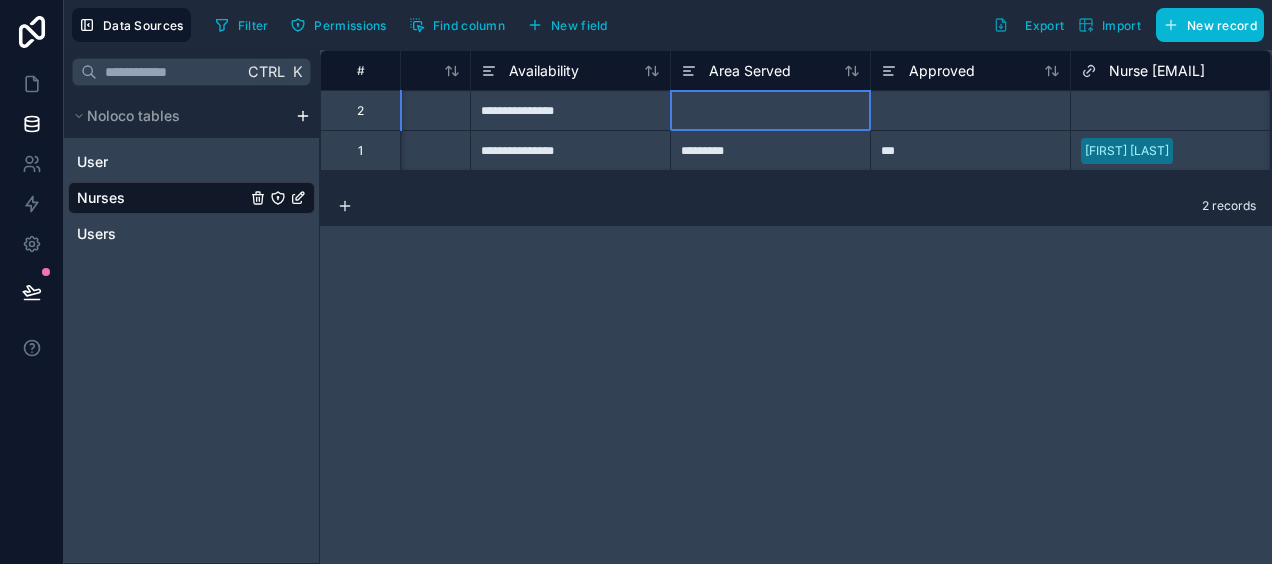 click at bounding box center (770, 110) 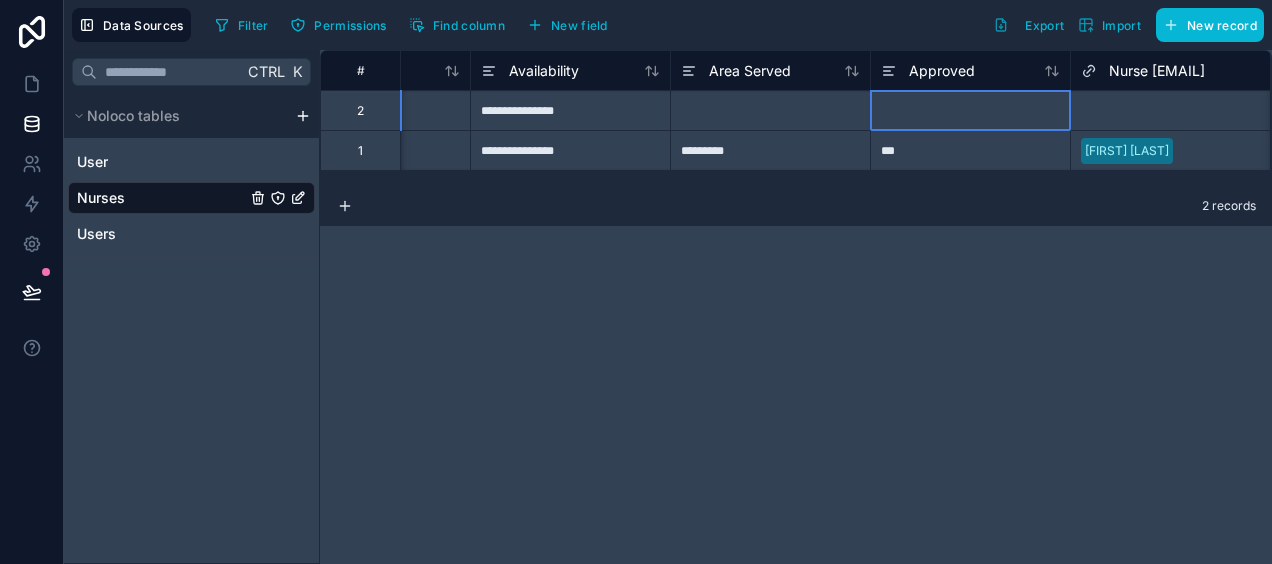 click at bounding box center (970, 110) 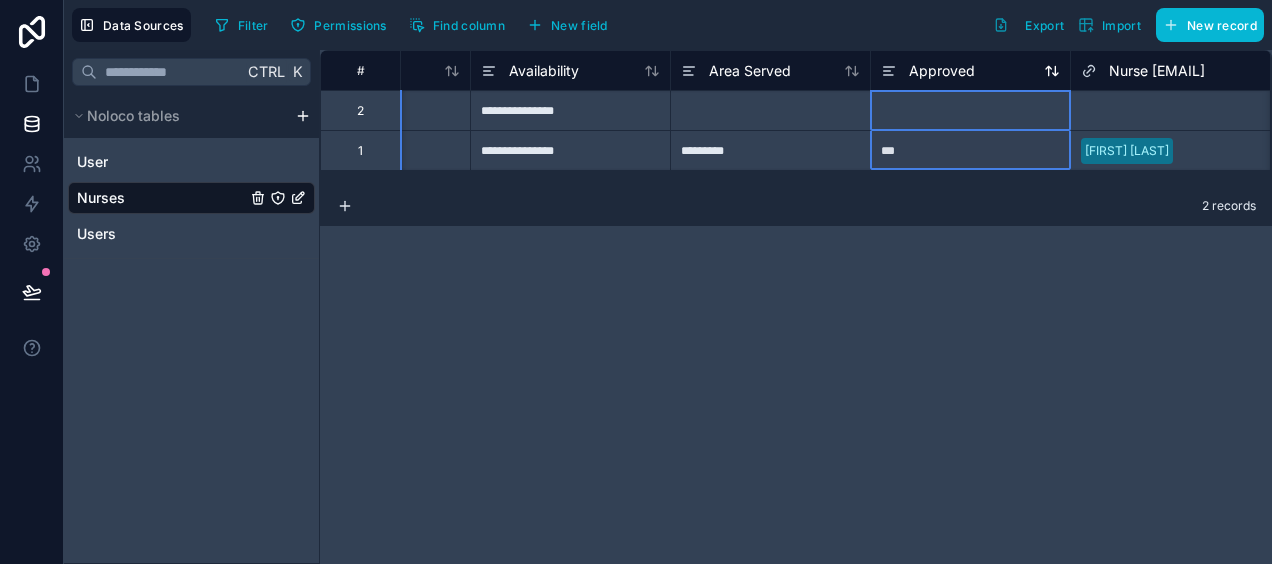 click on "Approved" at bounding box center (942, 71) 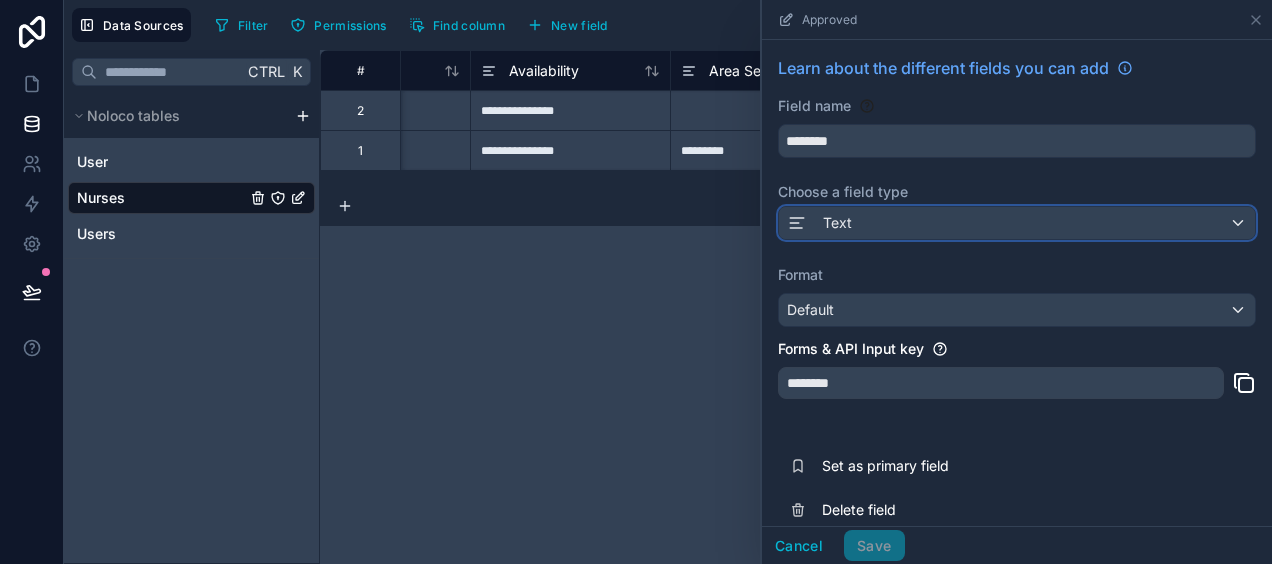 click on "Text" at bounding box center (1017, 223) 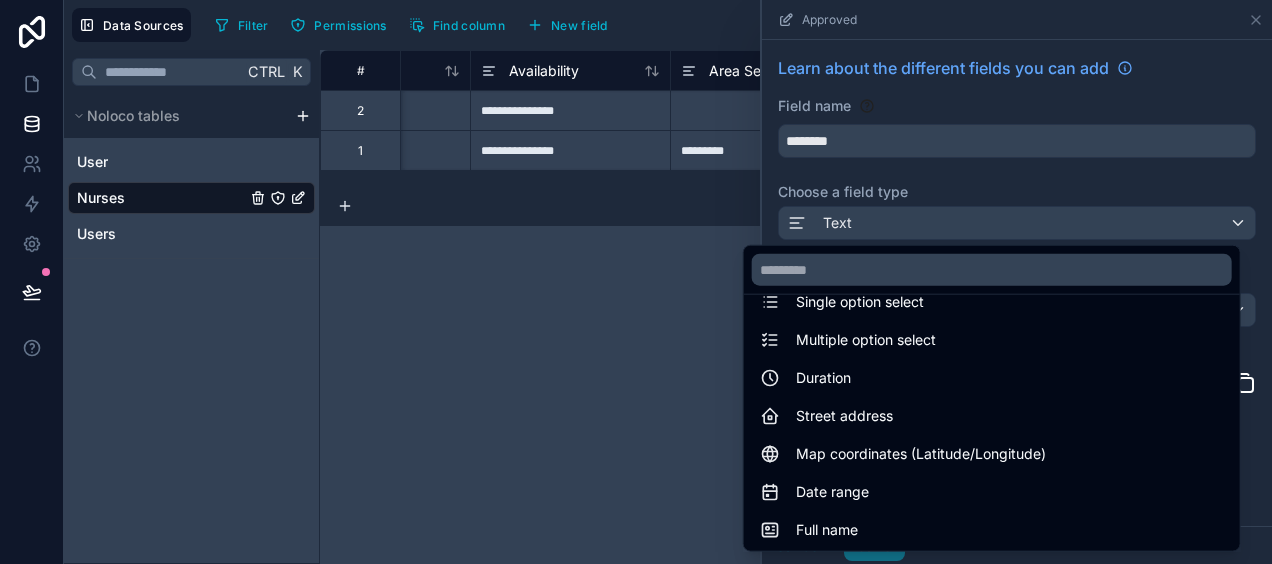 scroll, scrollTop: 224, scrollLeft: 0, axis: vertical 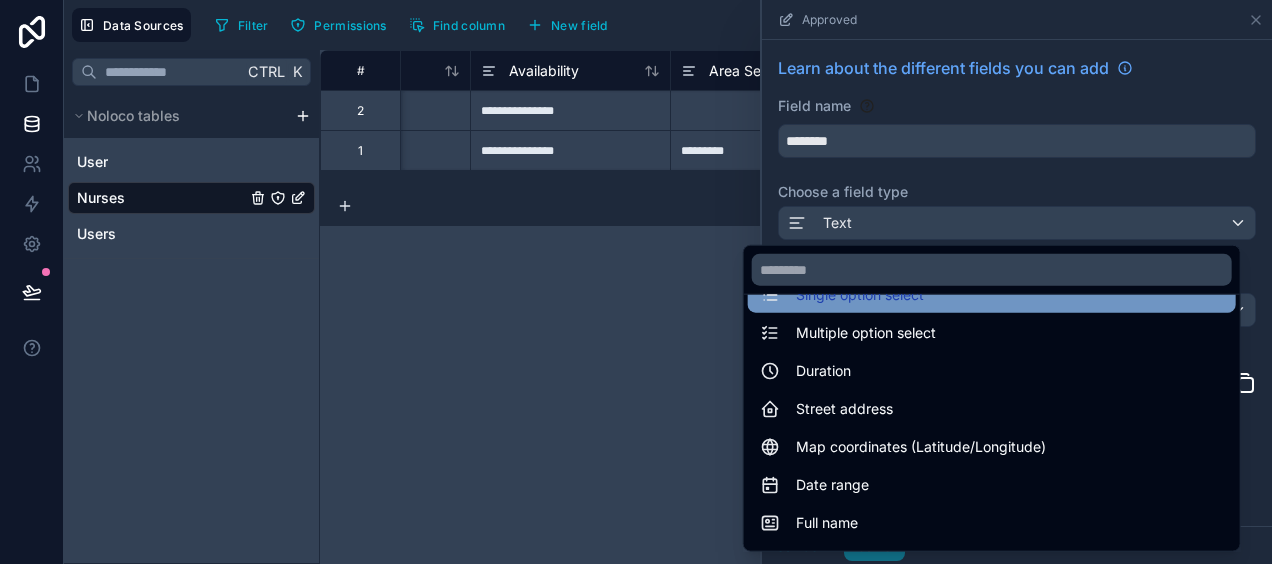 click on "Single option select" at bounding box center (992, 295) 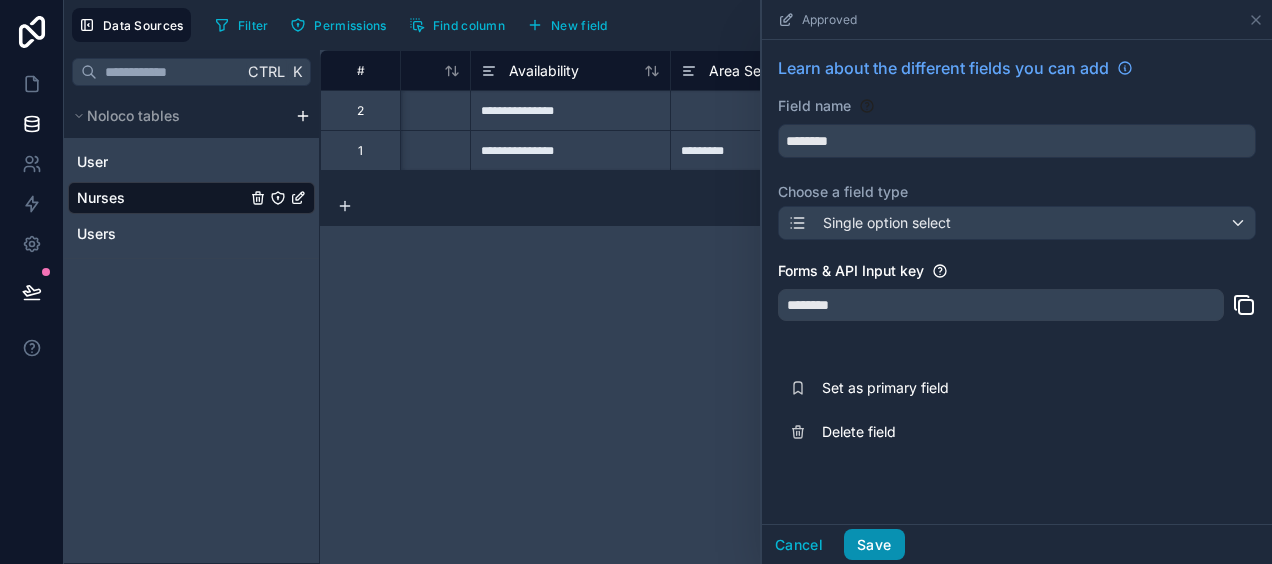 click on "Save" at bounding box center (874, 545) 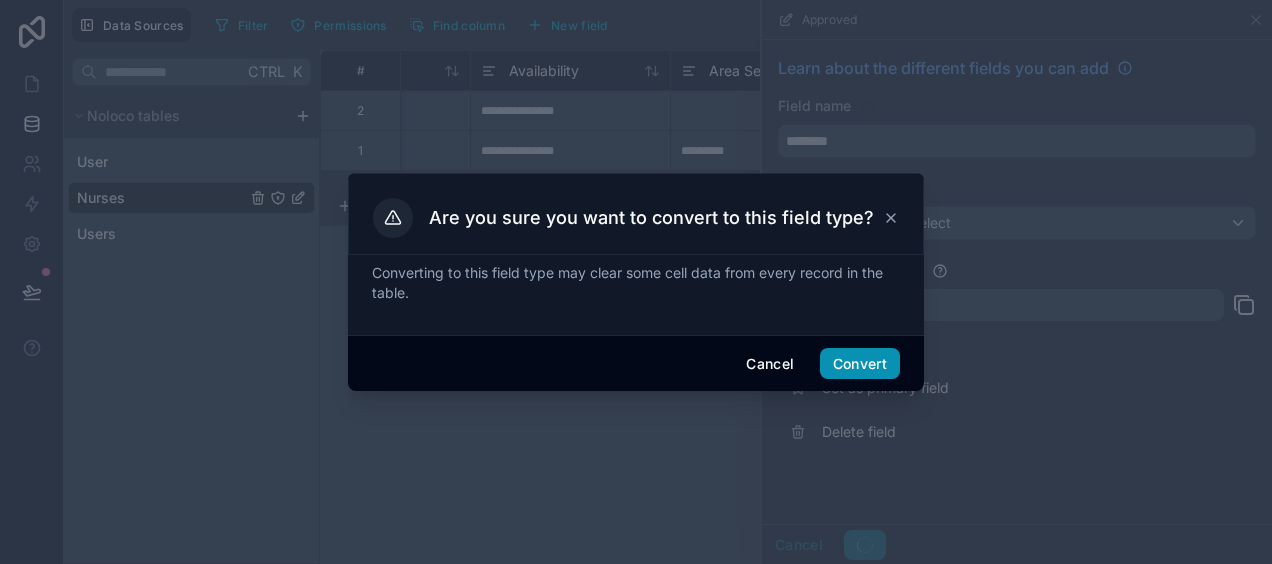 click on "Convert" at bounding box center [860, 364] 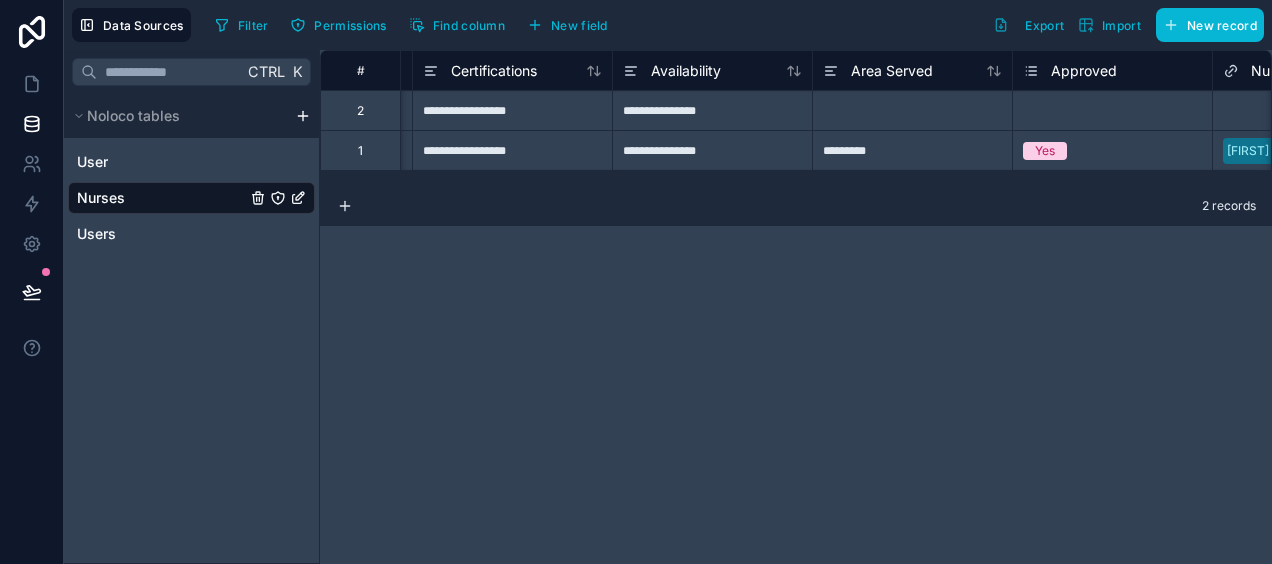 scroll, scrollTop: 0, scrollLeft: 832, axis: horizontal 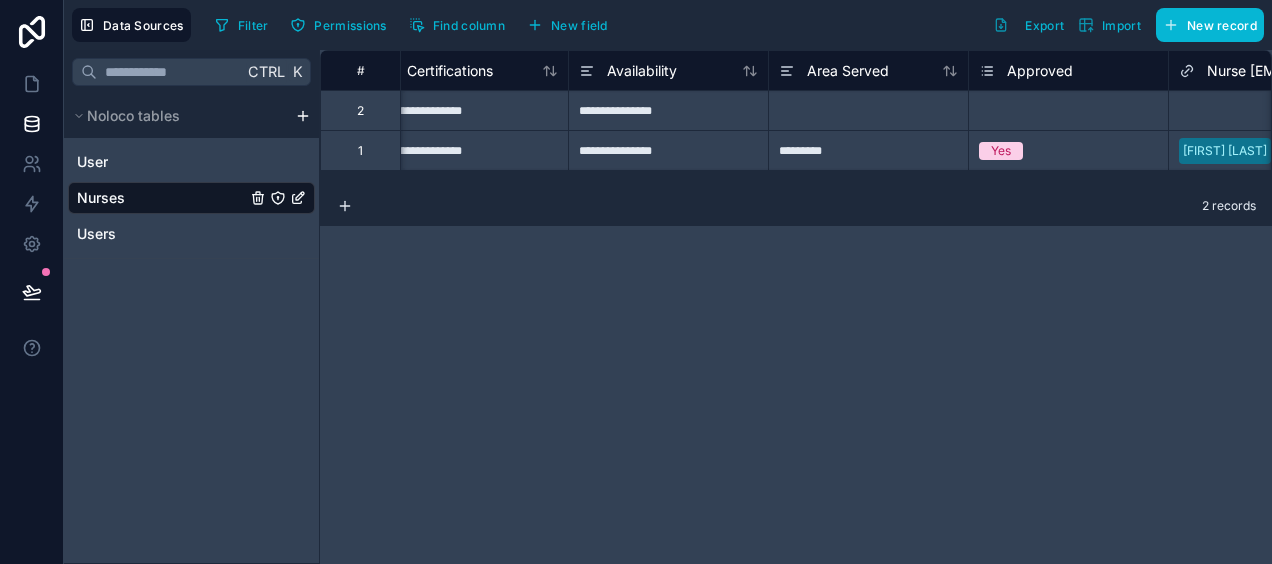 click on "Select a Approved" at bounding box center (1031, 111) 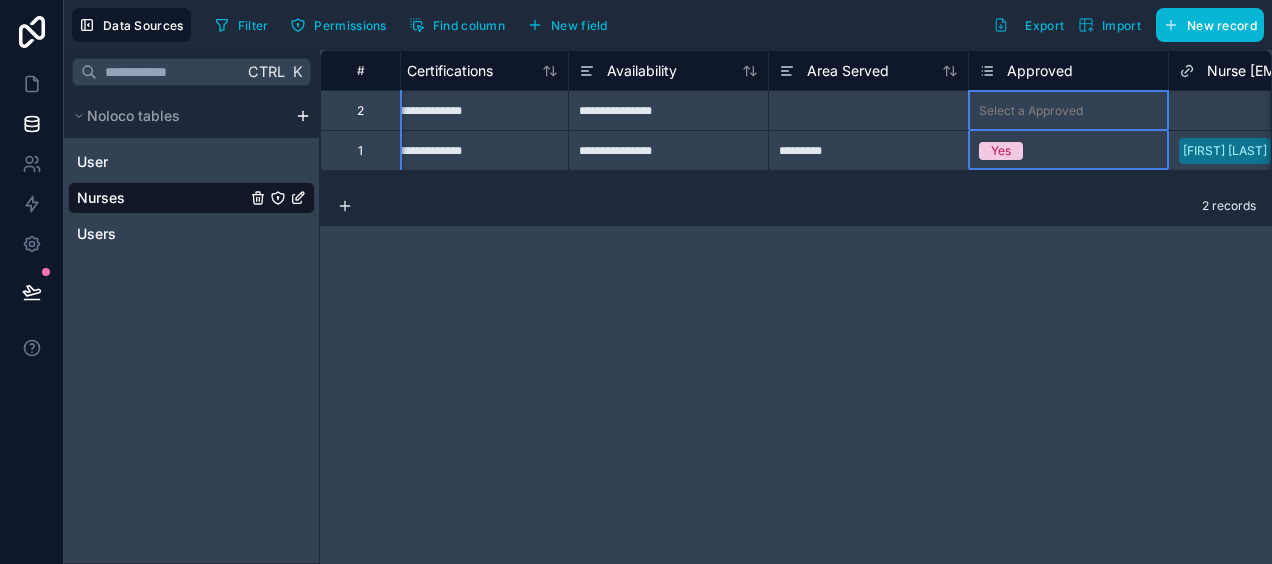 click on "Approved" at bounding box center [1040, 71] 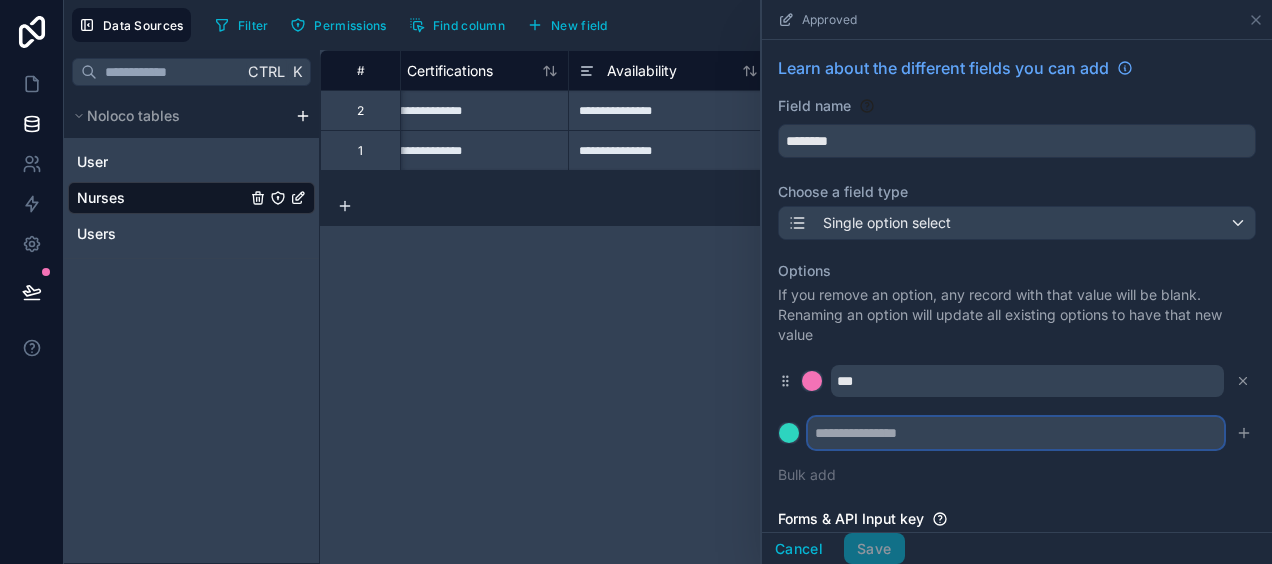 click at bounding box center [1016, 433] 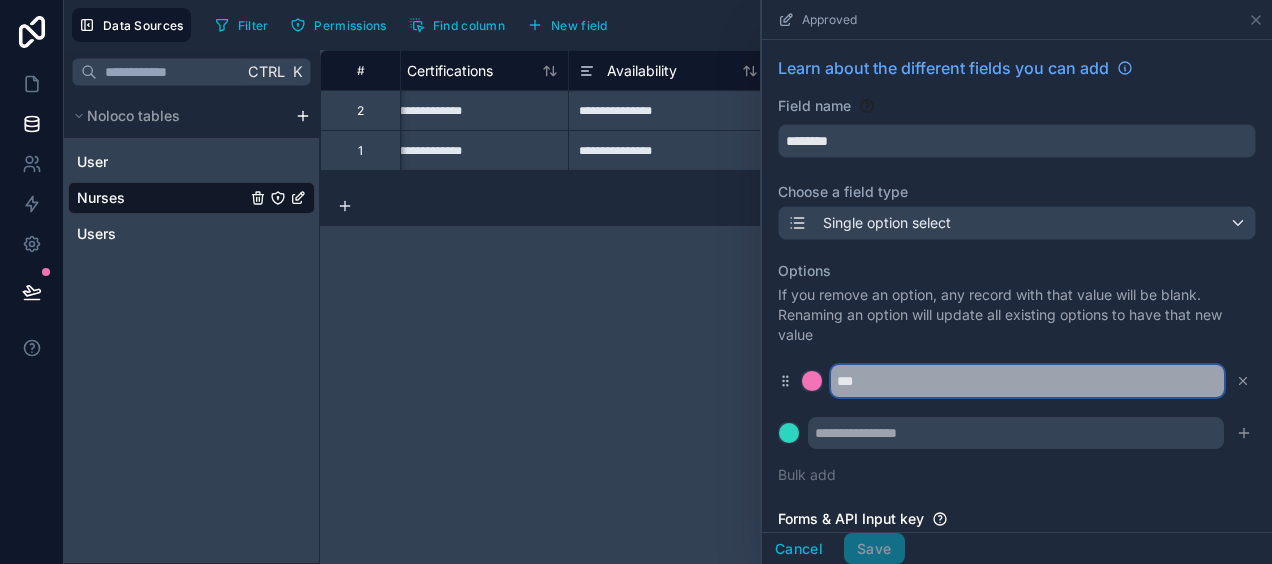 click on "***" at bounding box center [1027, 381] 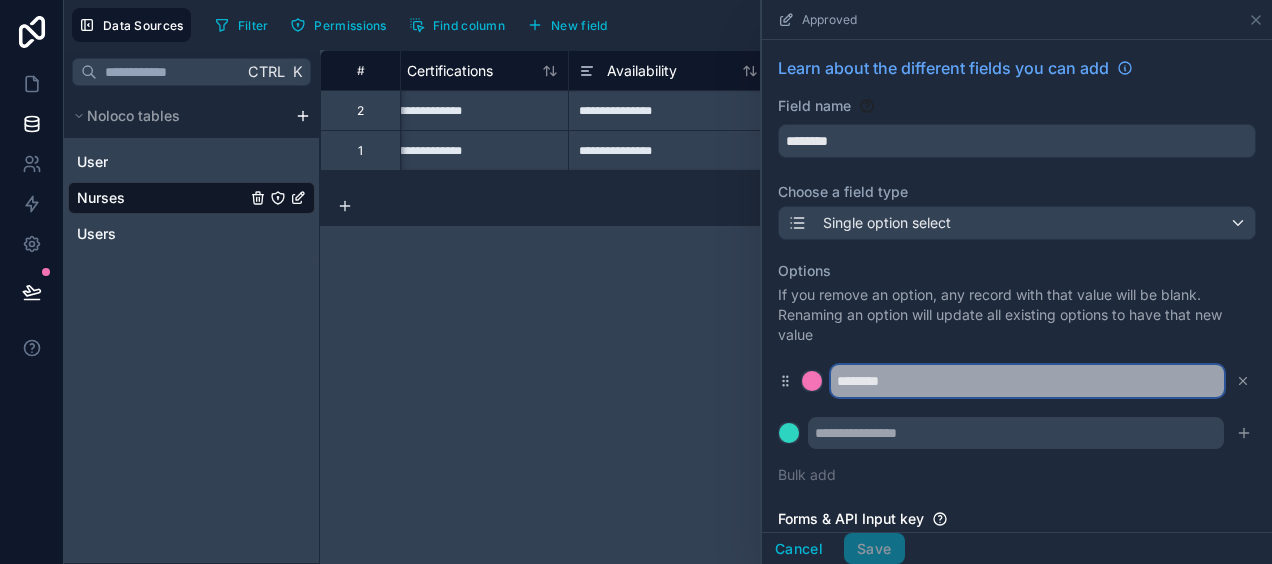 type on "********" 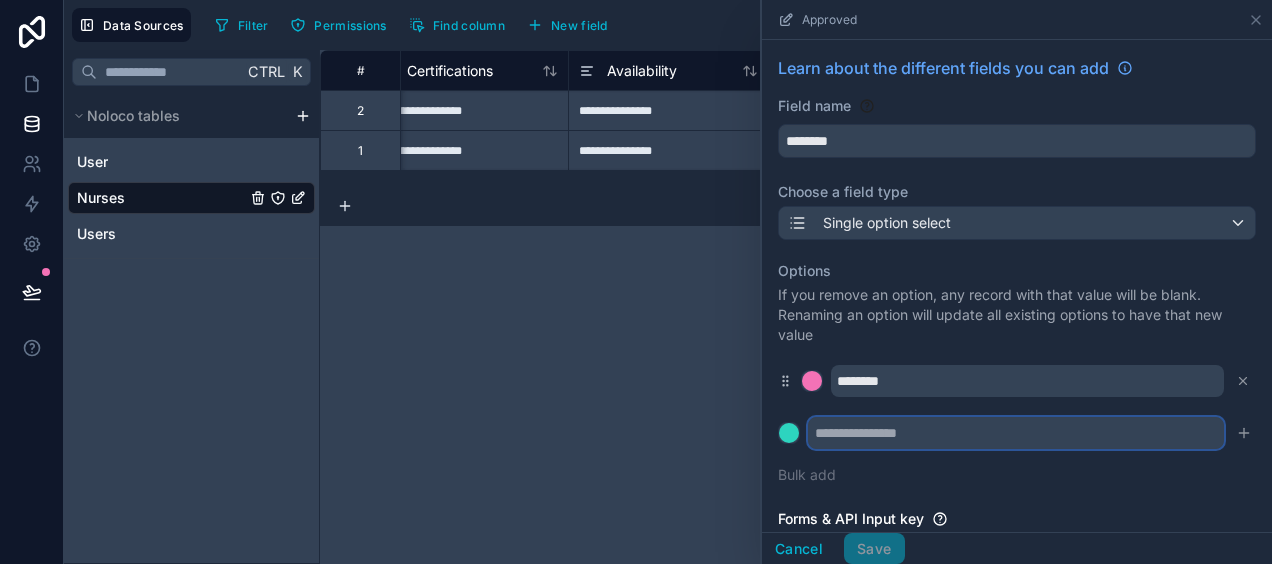 click at bounding box center (1016, 433) 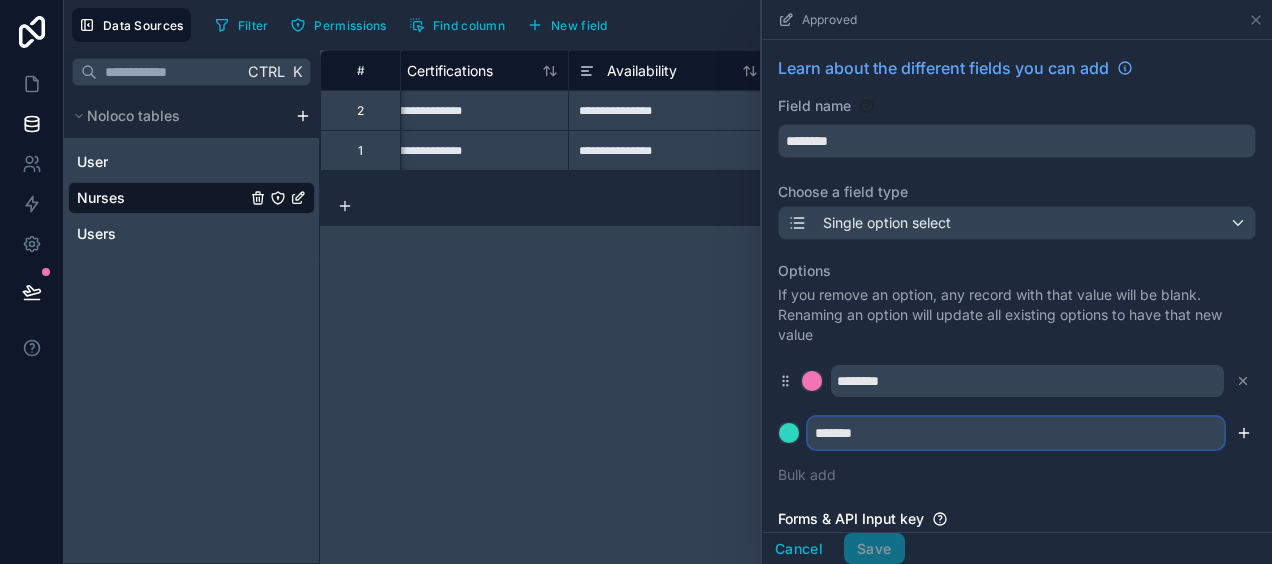 type on "*******" 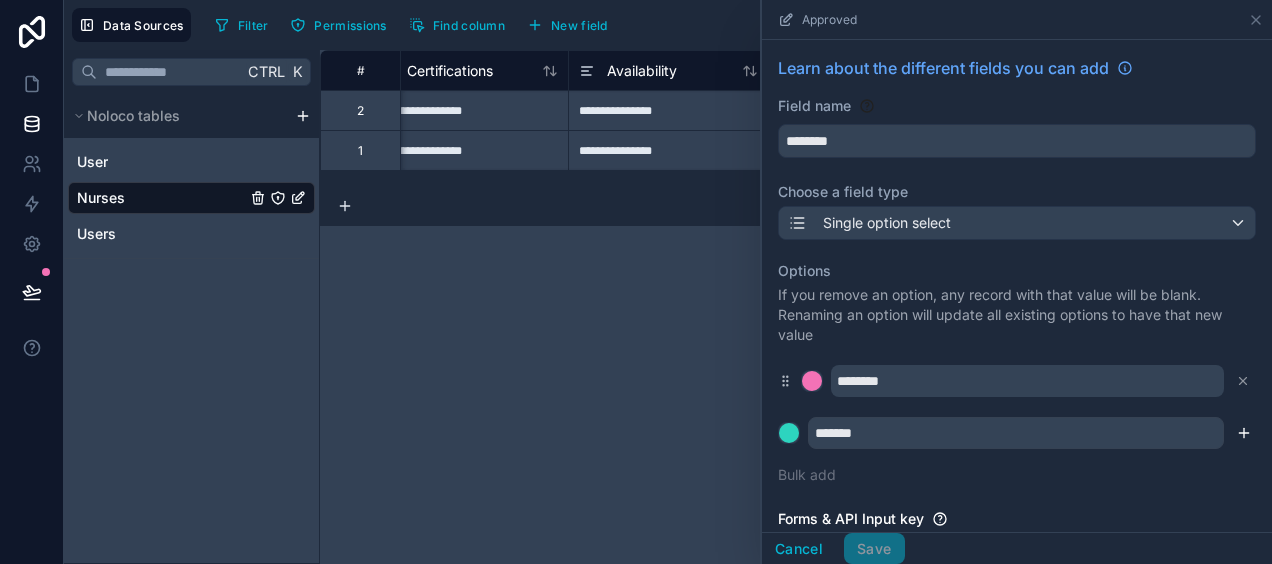 click 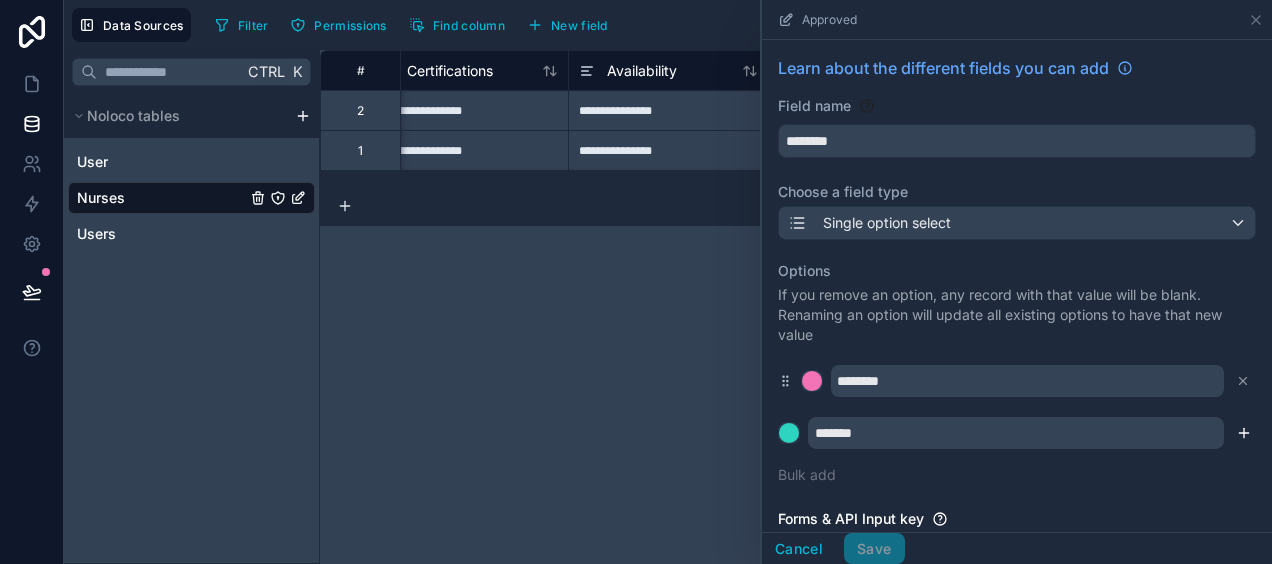 type 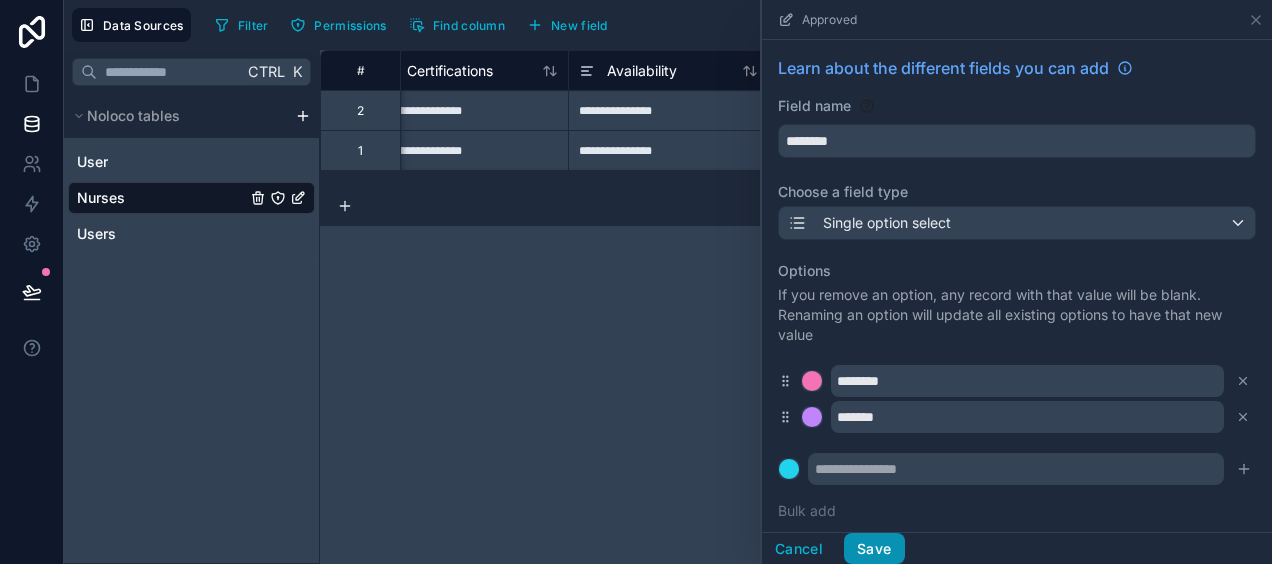 click on "Save" at bounding box center [874, 549] 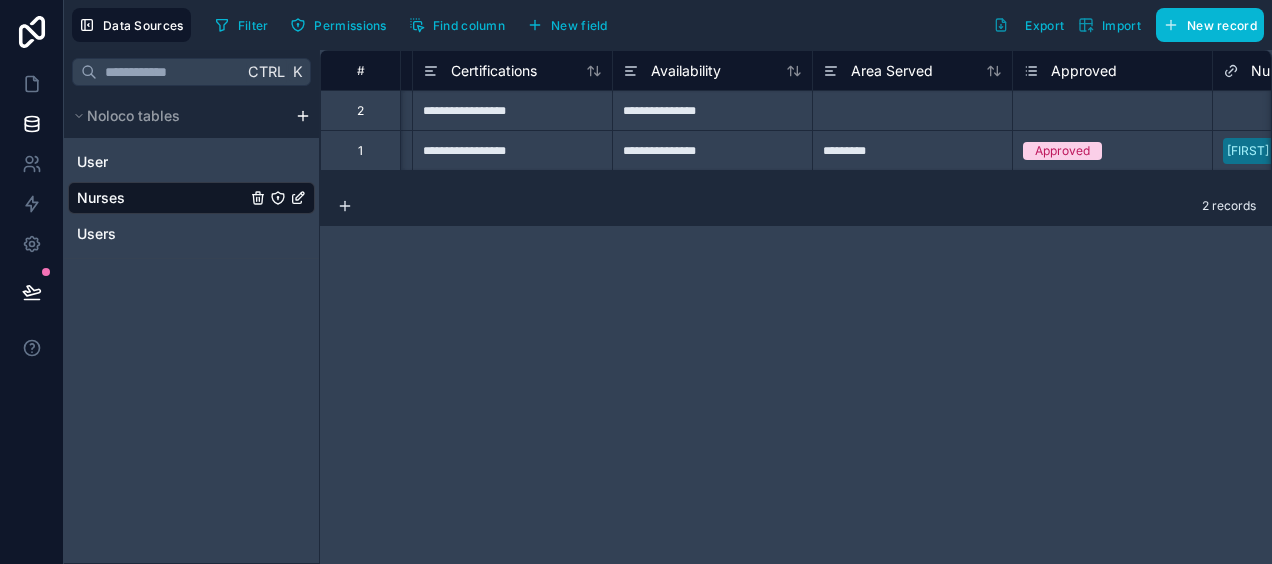 scroll, scrollTop: 0, scrollLeft: 832, axis: horizontal 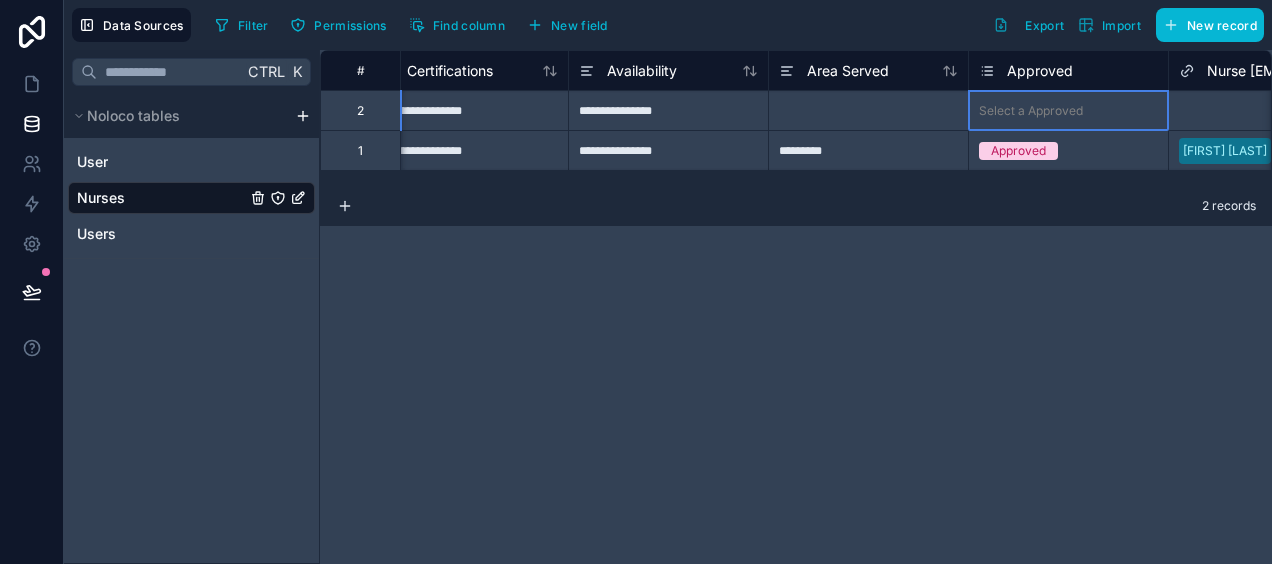 click on "Select a Approved" at bounding box center [1068, 110] 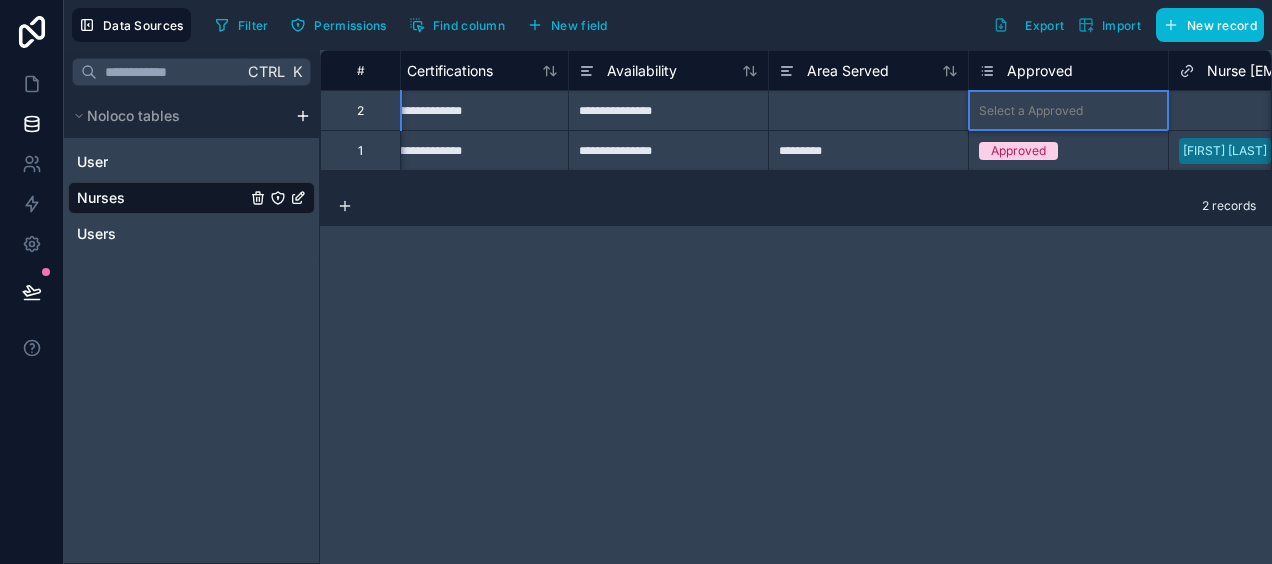 click on "Select a Approved" at bounding box center [1068, 111] 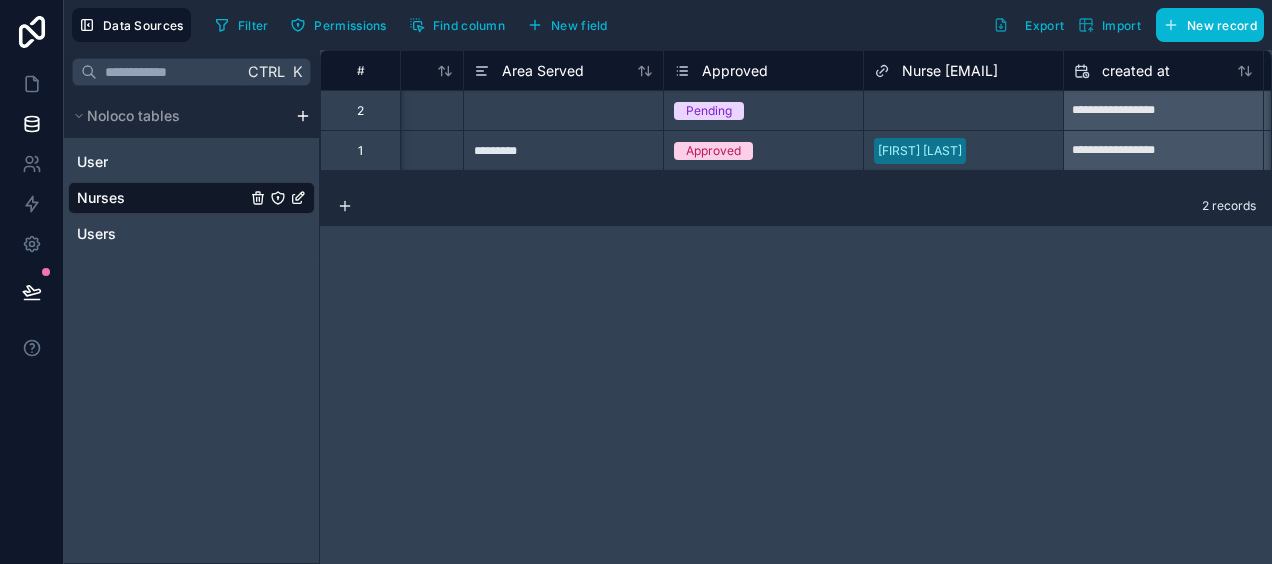 scroll, scrollTop: 0, scrollLeft: 1146, axis: horizontal 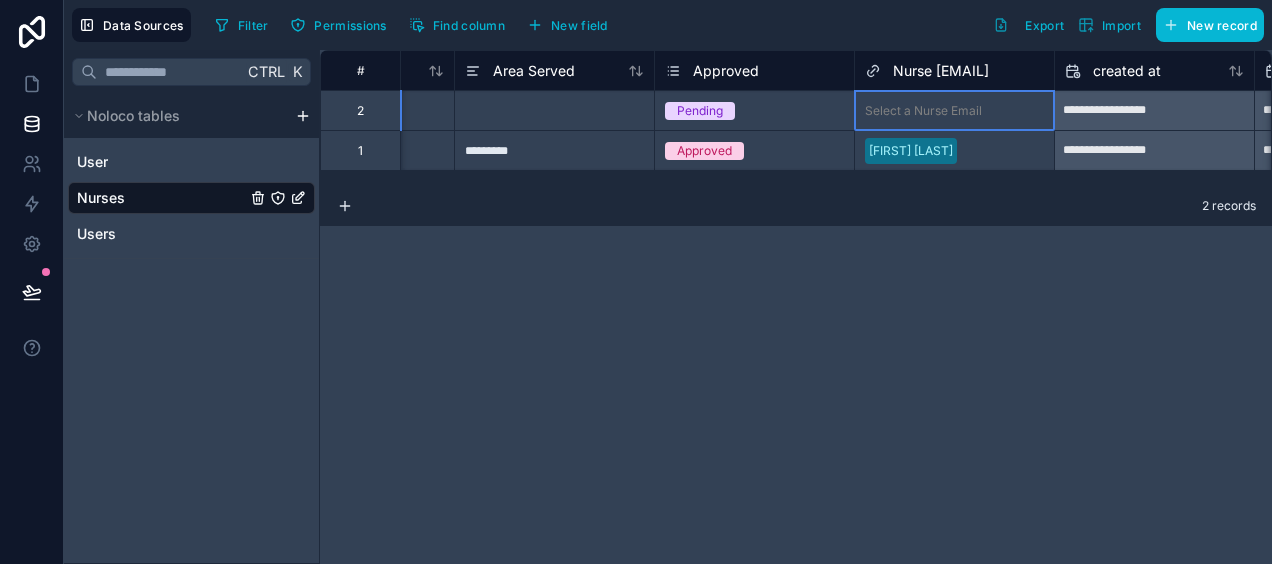 click on "Select a Nurse Email" at bounding box center [954, 110] 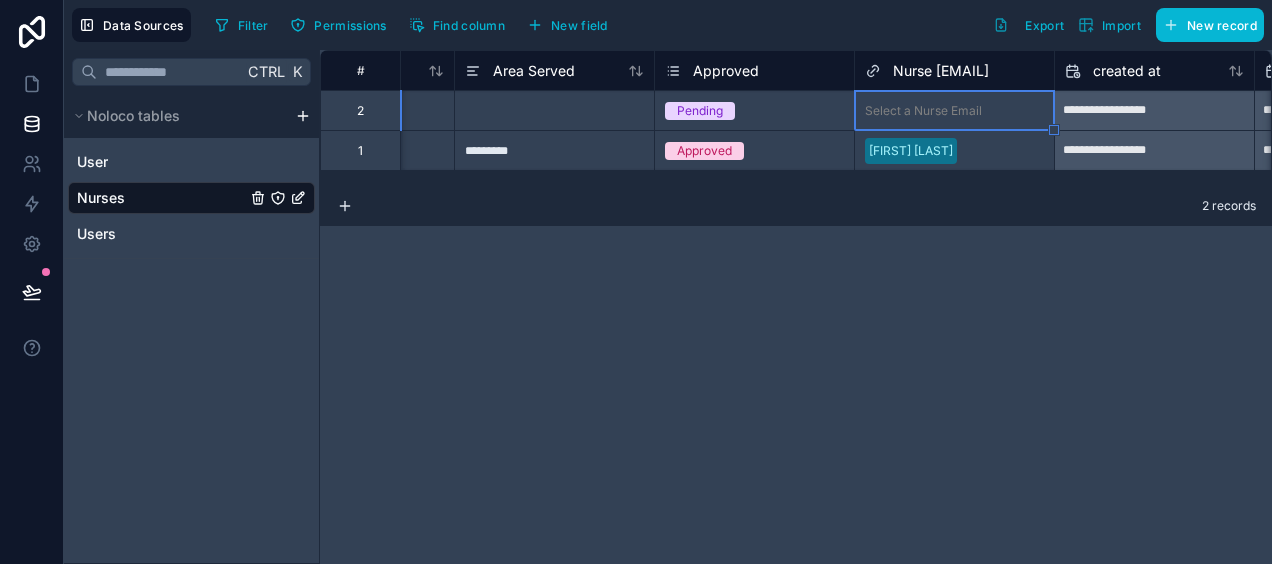 click on "Select a Nurse Email" at bounding box center (923, 111) 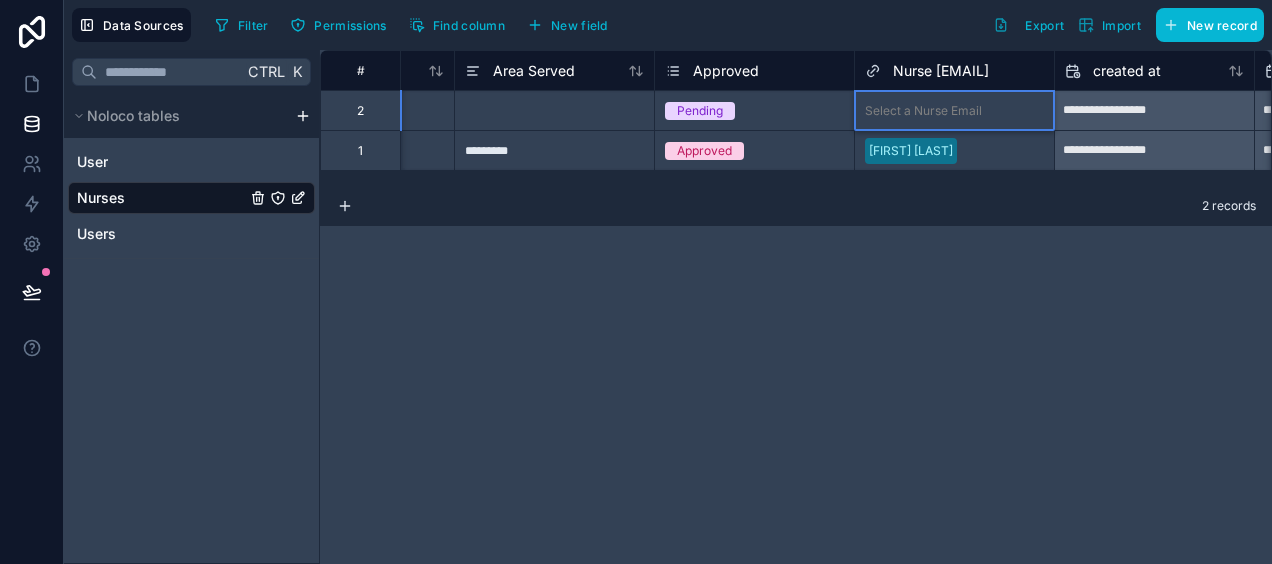 click on "Nurse 1" at bounding box center [636, 636] 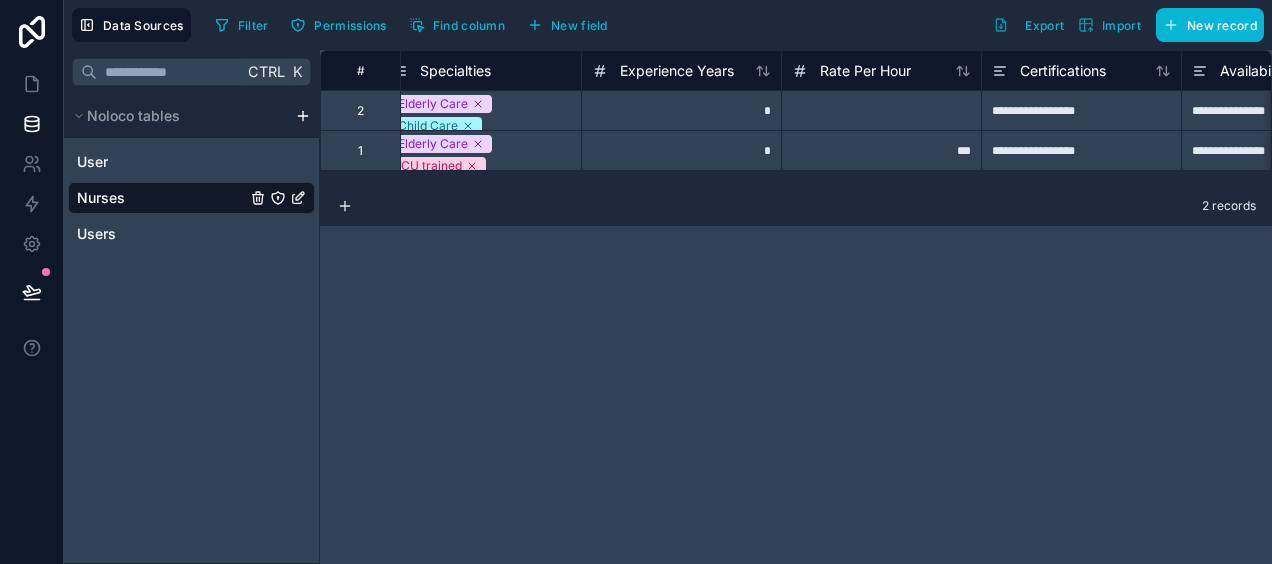 scroll, scrollTop: 0, scrollLeft: 0, axis: both 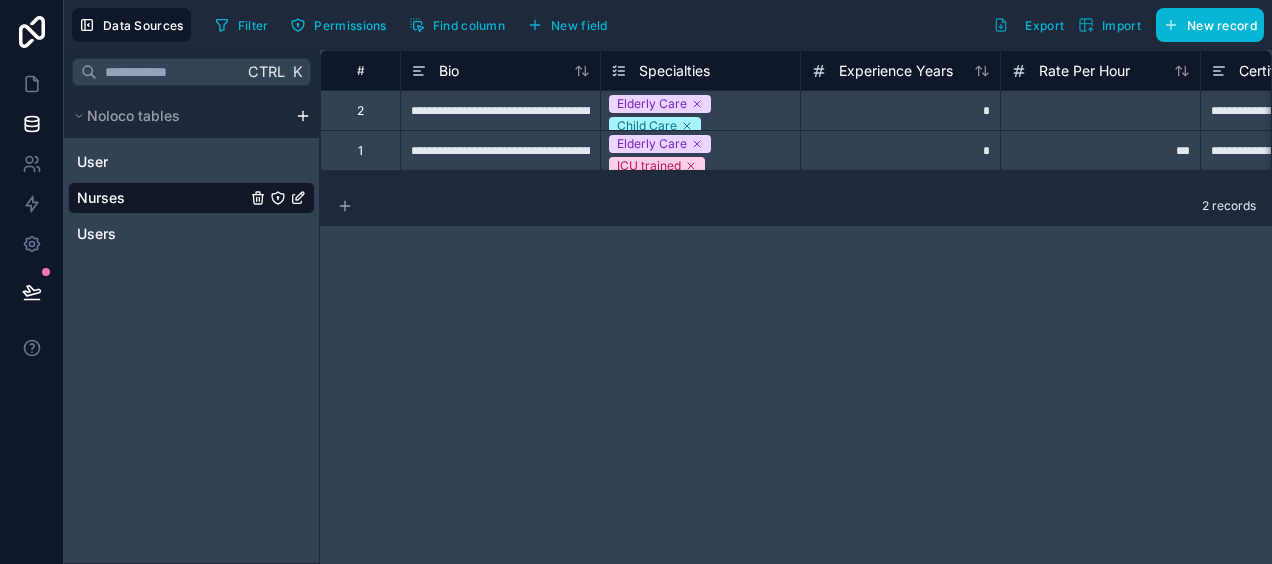 click 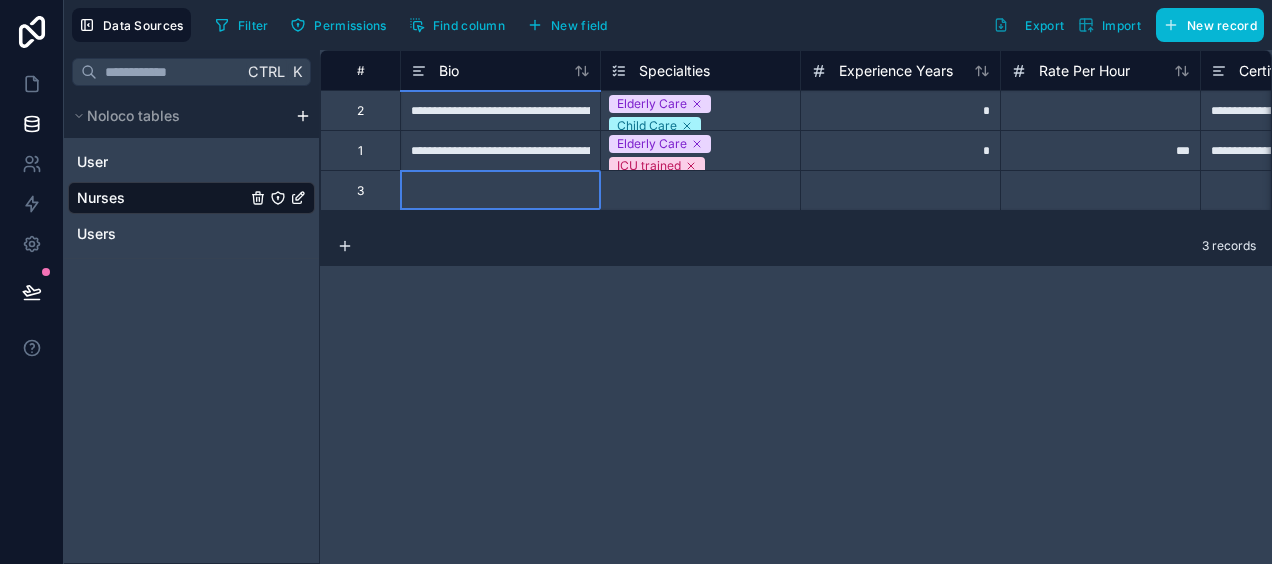 click at bounding box center [500, 190] 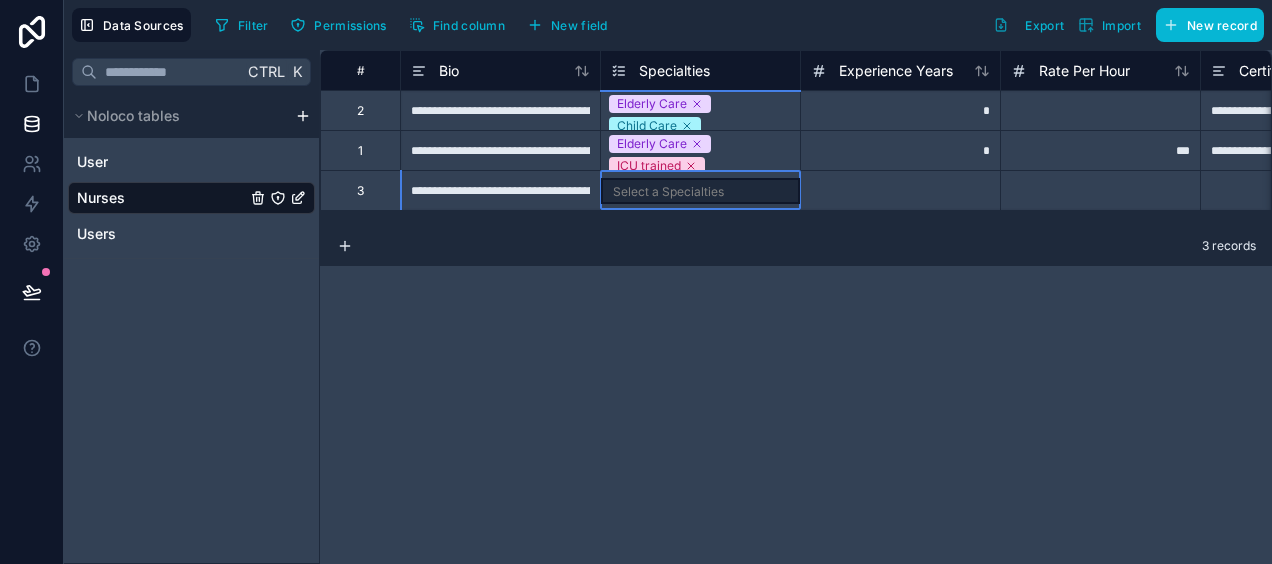click on "Select a Specialties" at bounding box center (668, 192) 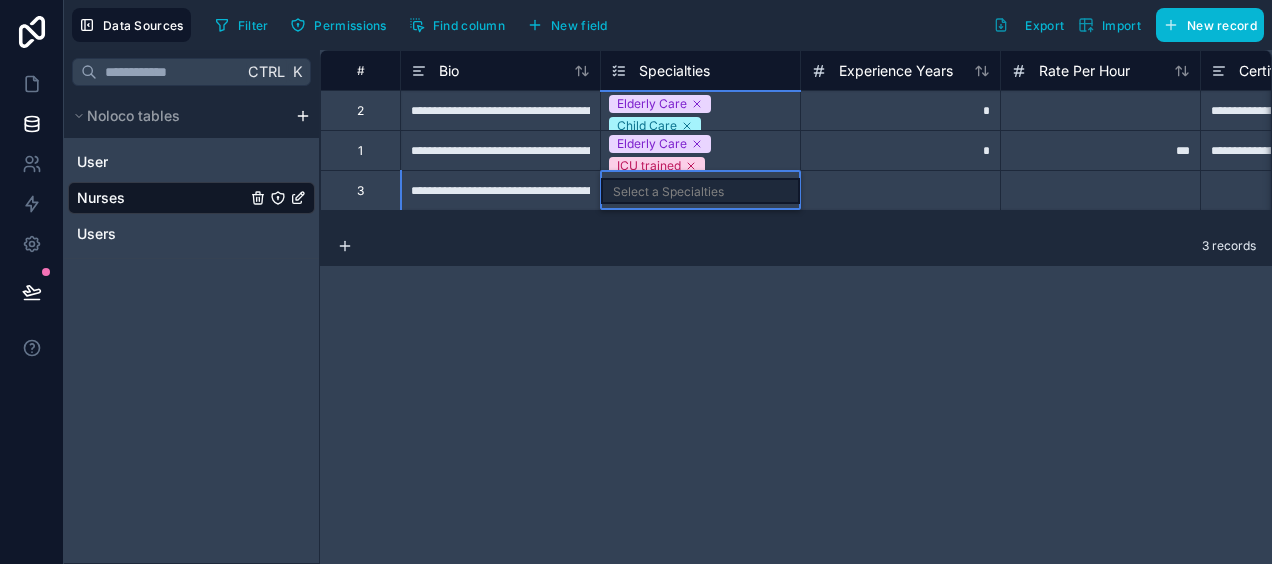 click on "Select a Specialties" at bounding box center (668, 192) 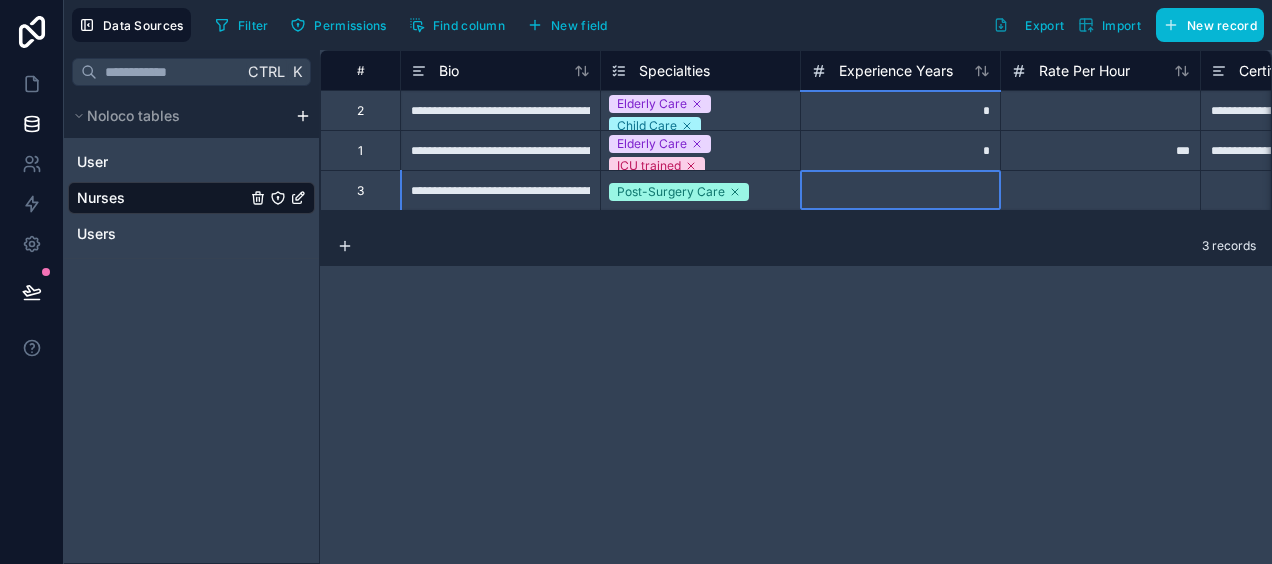 click at bounding box center [900, 190] 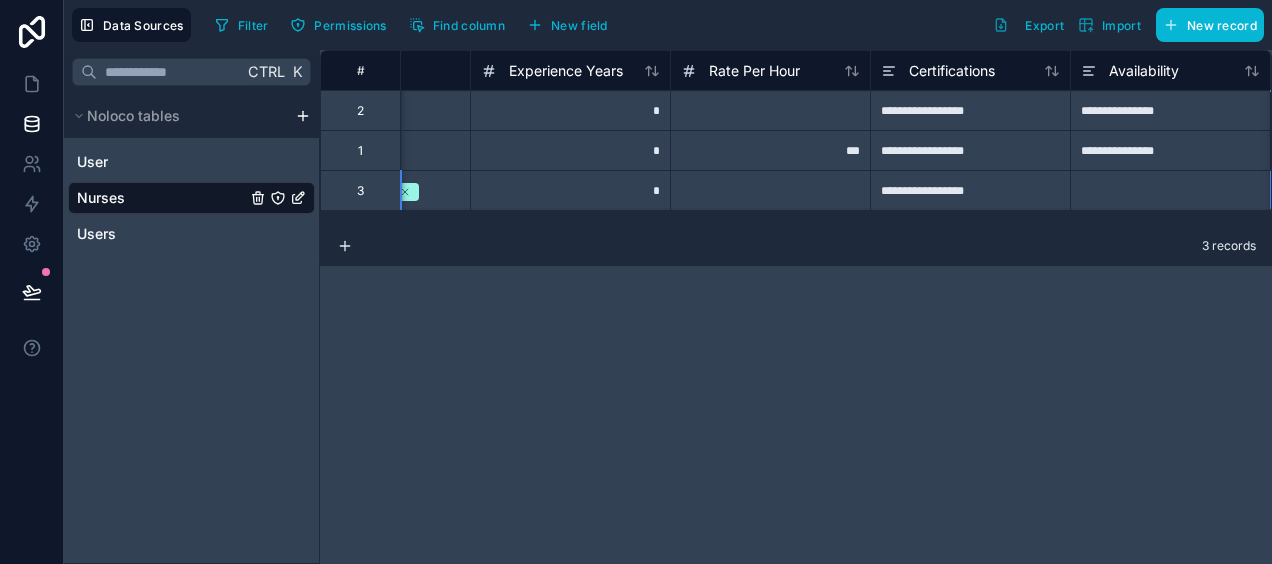 scroll, scrollTop: 0, scrollLeft: 530, axis: horizontal 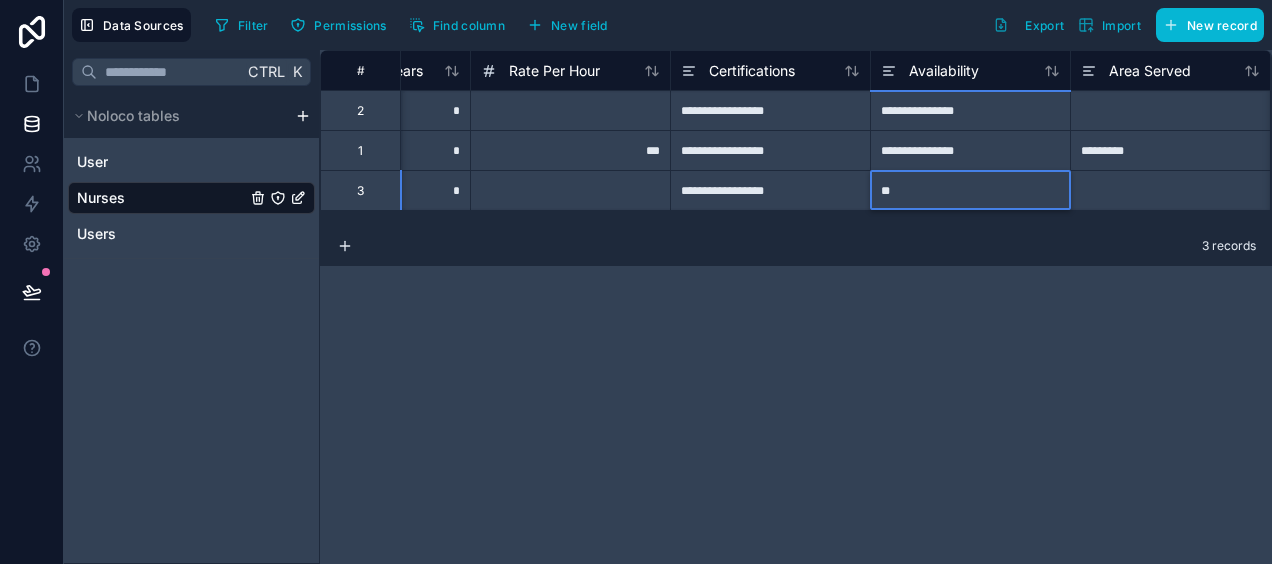 type on "*" 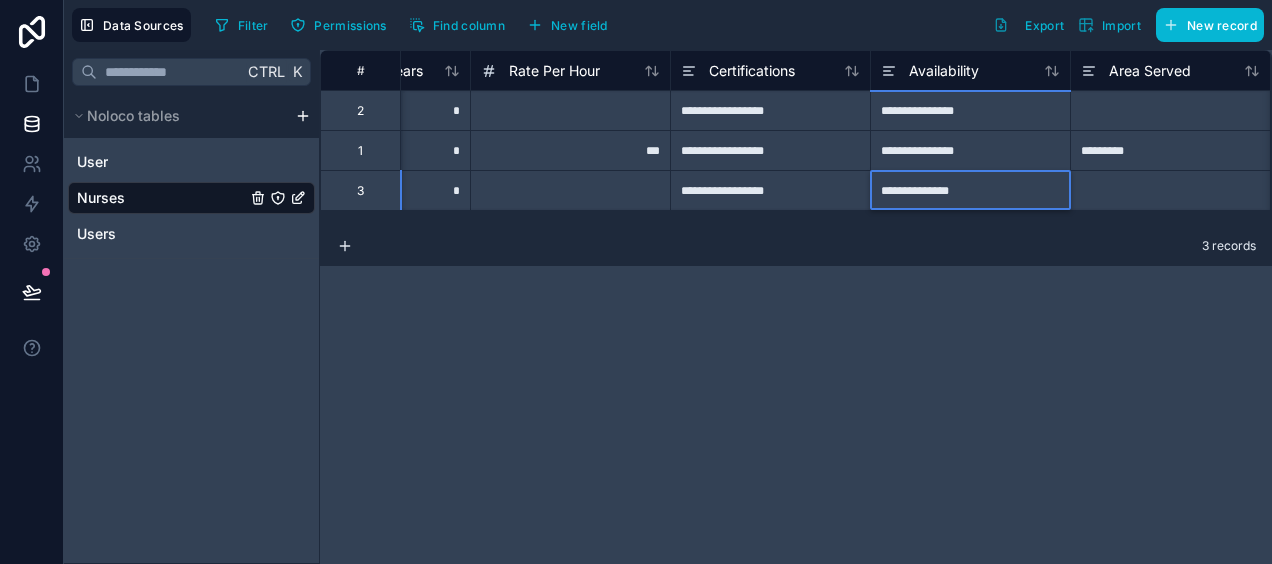 type on "**********" 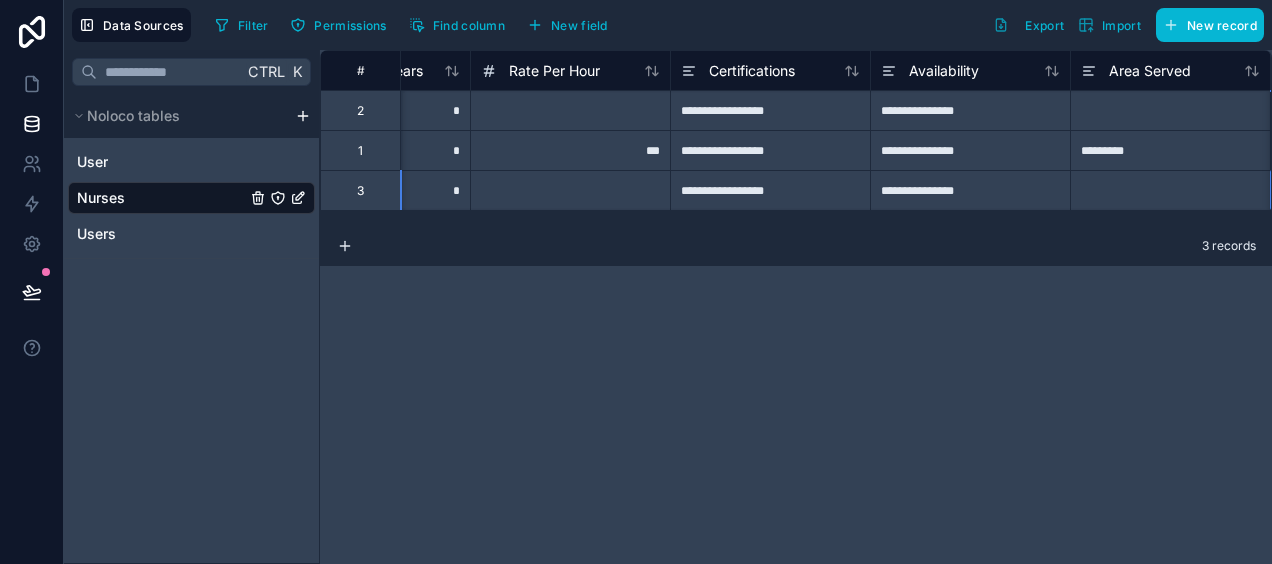 scroll, scrollTop: 0, scrollLeft: 730, axis: horizontal 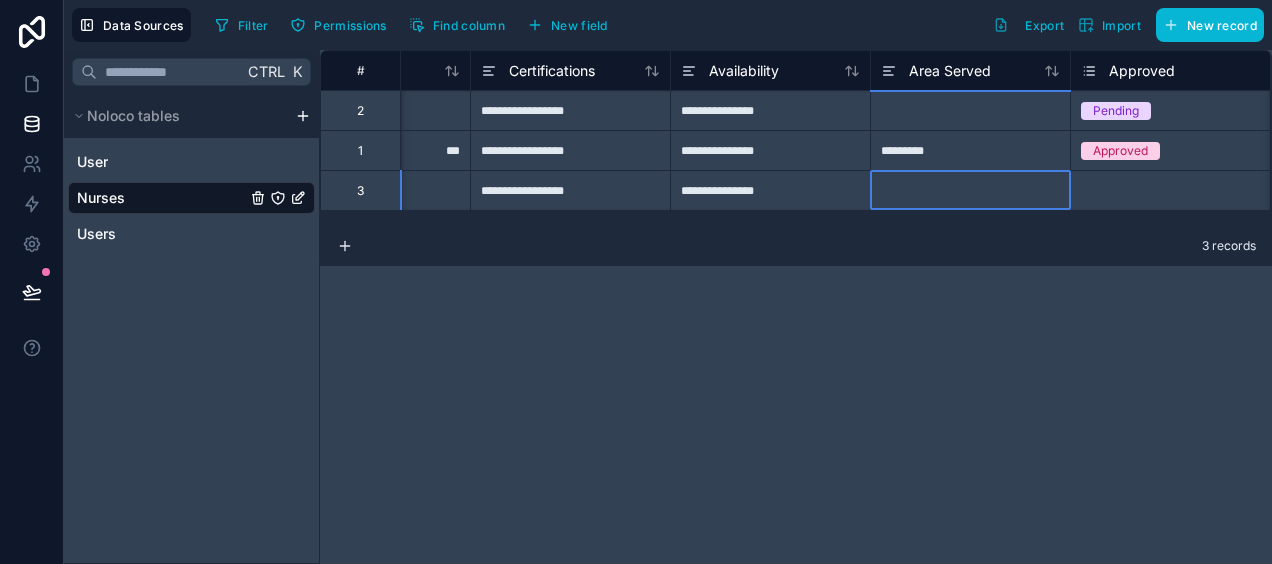 click at bounding box center [970, 190] 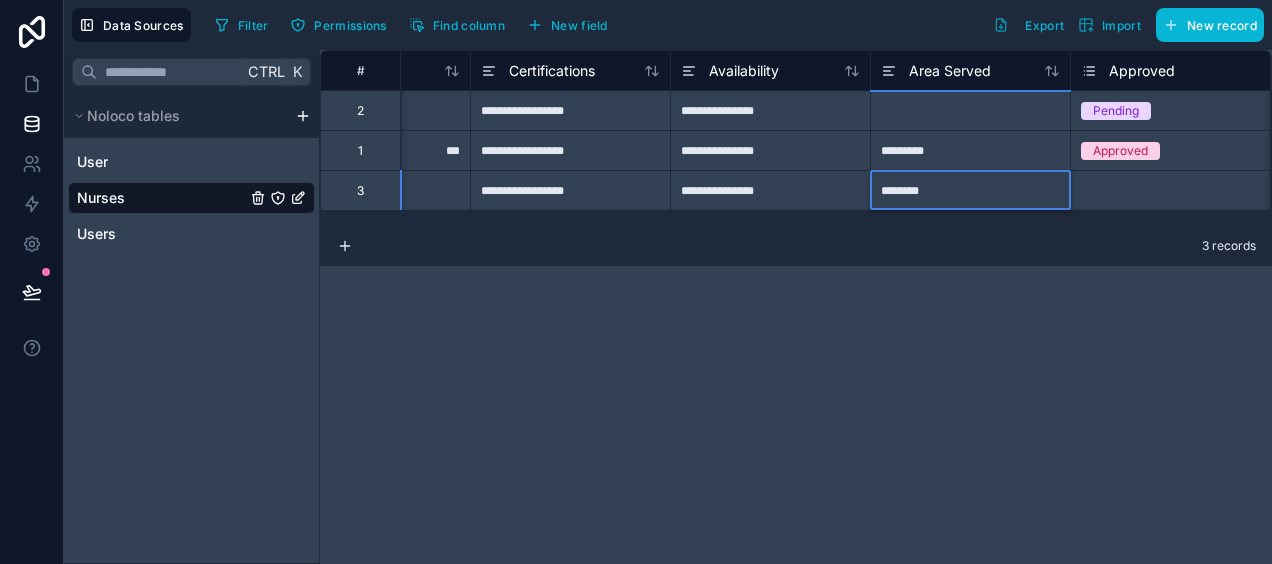type on "*********" 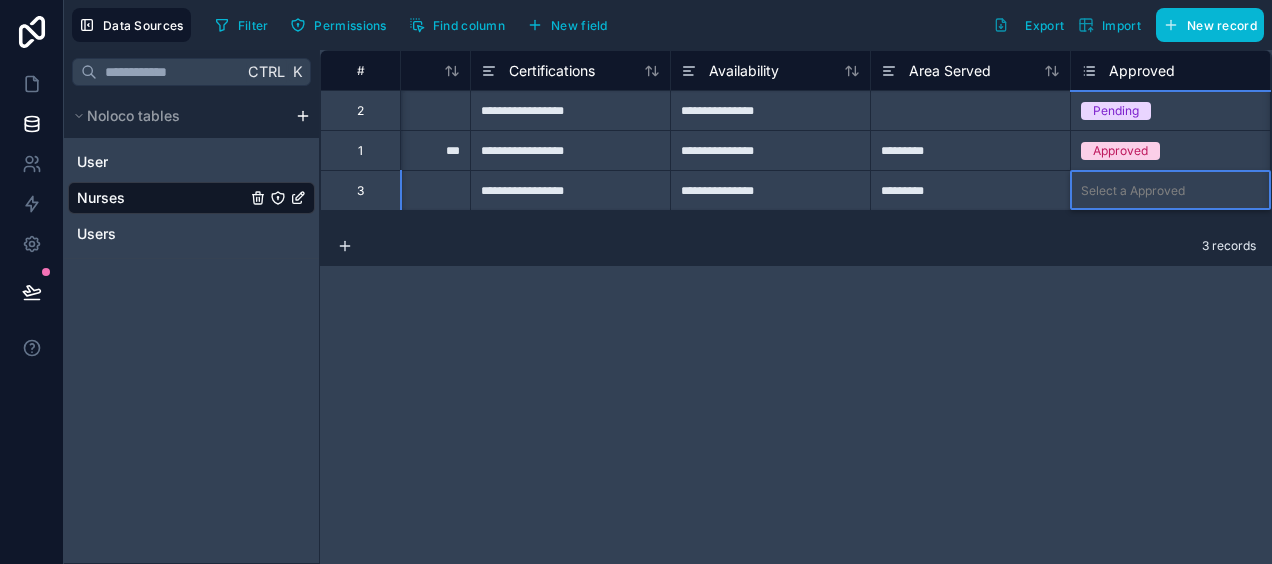 click on "Select a Approved" at bounding box center (1133, 191) 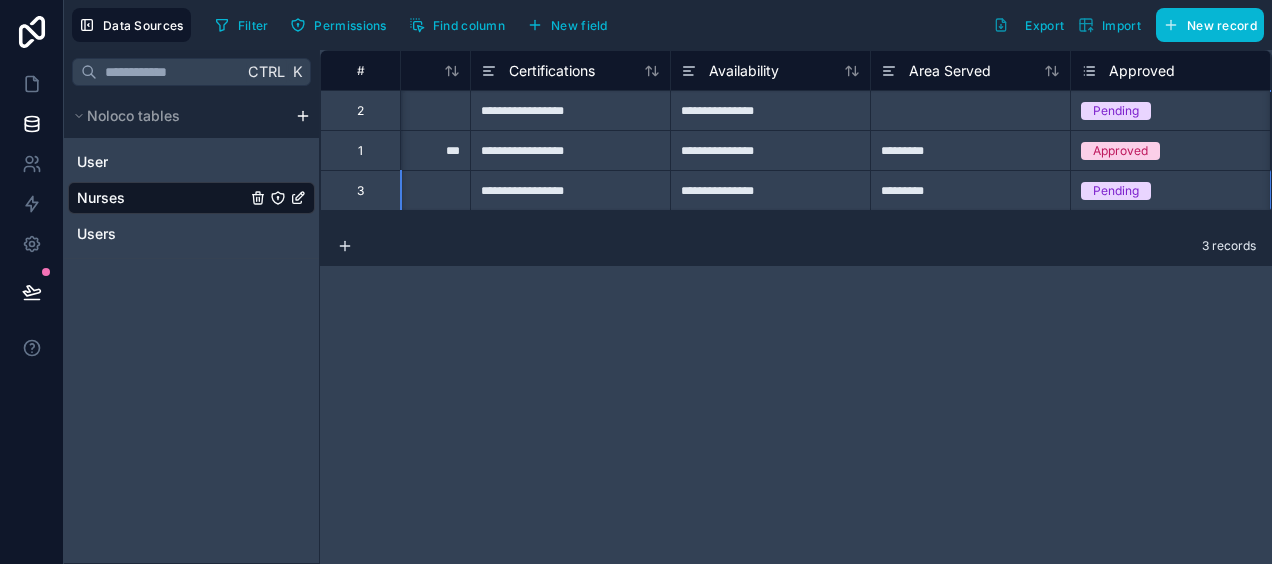 scroll, scrollTop: 0, scrollLeft: 930, axis: horizontal 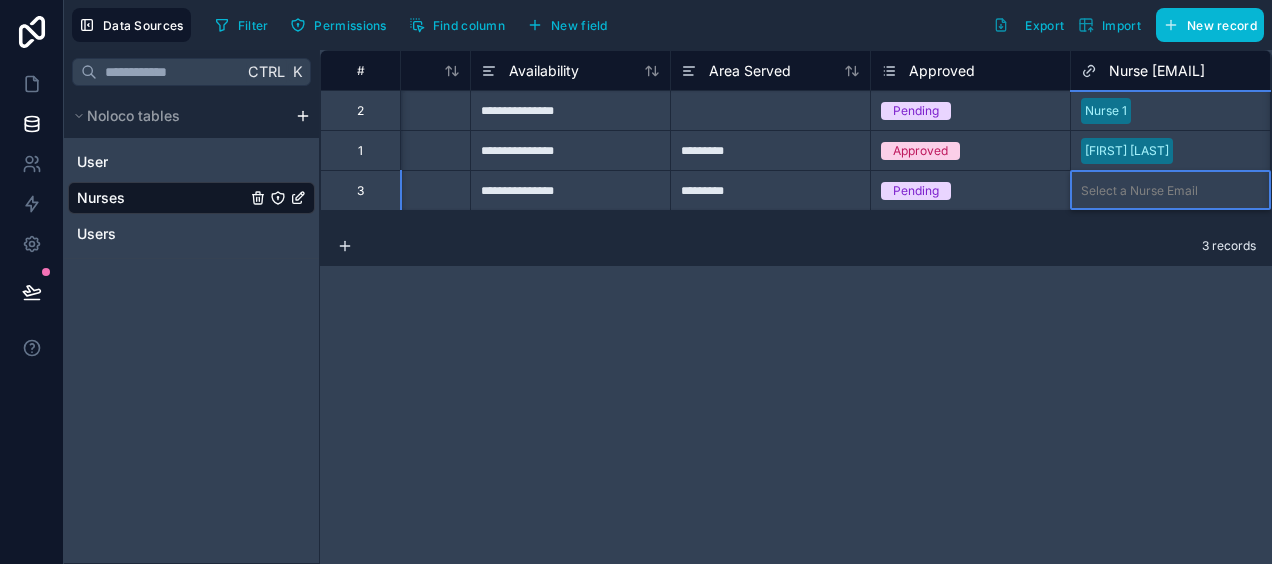 click on "Select a Nurse Email" at bounding box center (1139, 191) 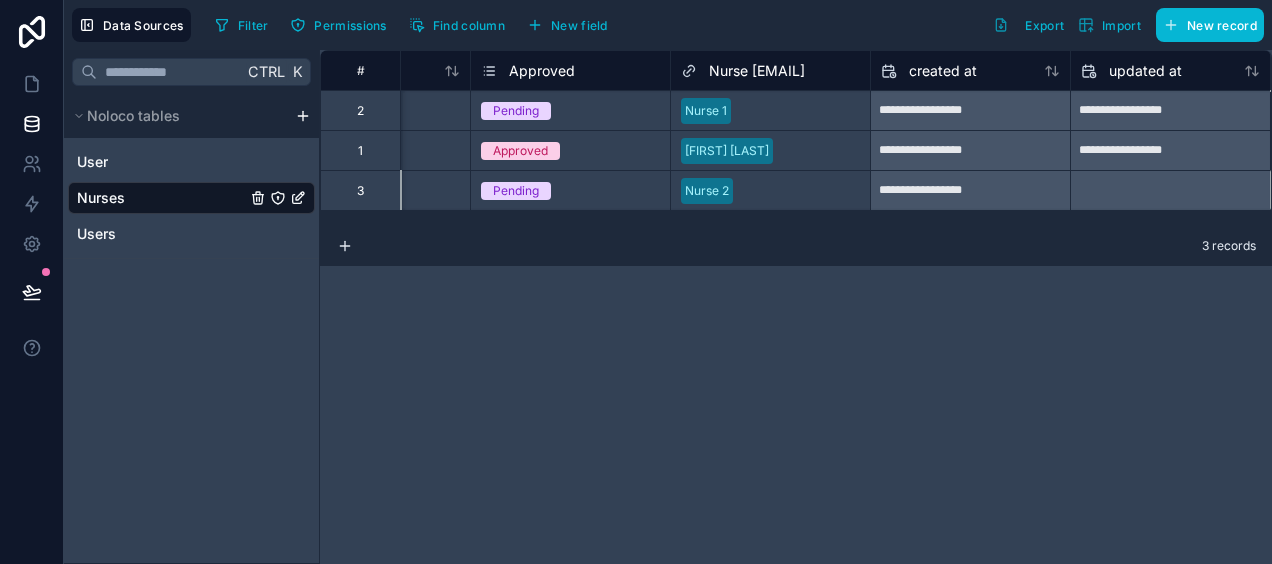 scroll, scrollTop: 0, scrollLeft: 1528, axis: horizontal 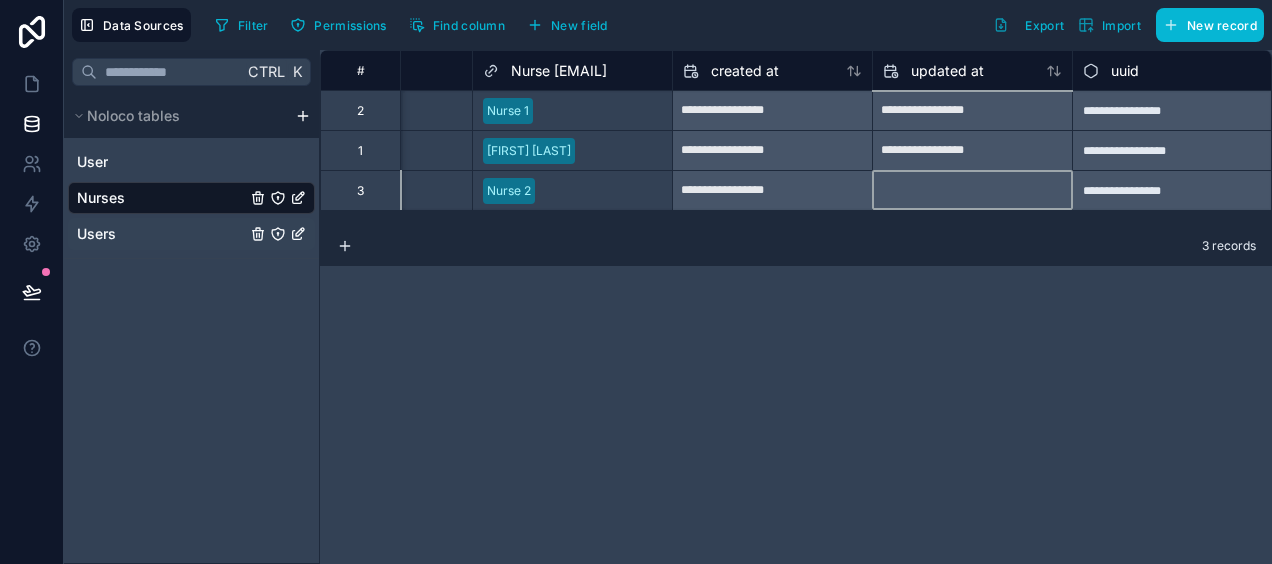 click on "Users" at bounding box center [191, 234] 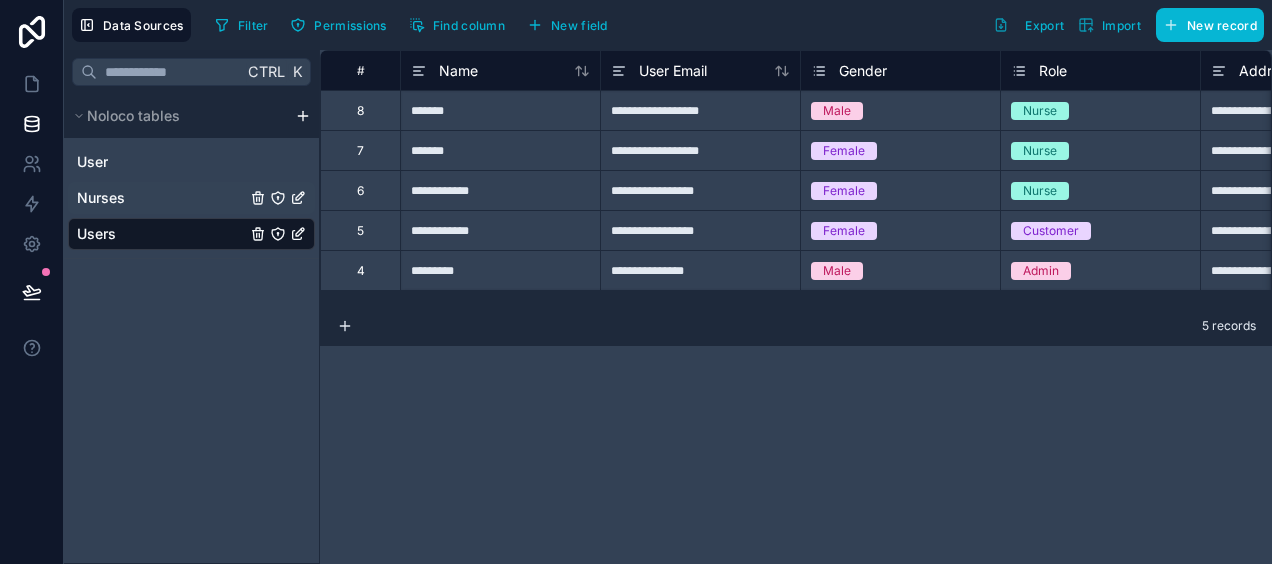 click on "Nurses" at bounding box center (191, 198) 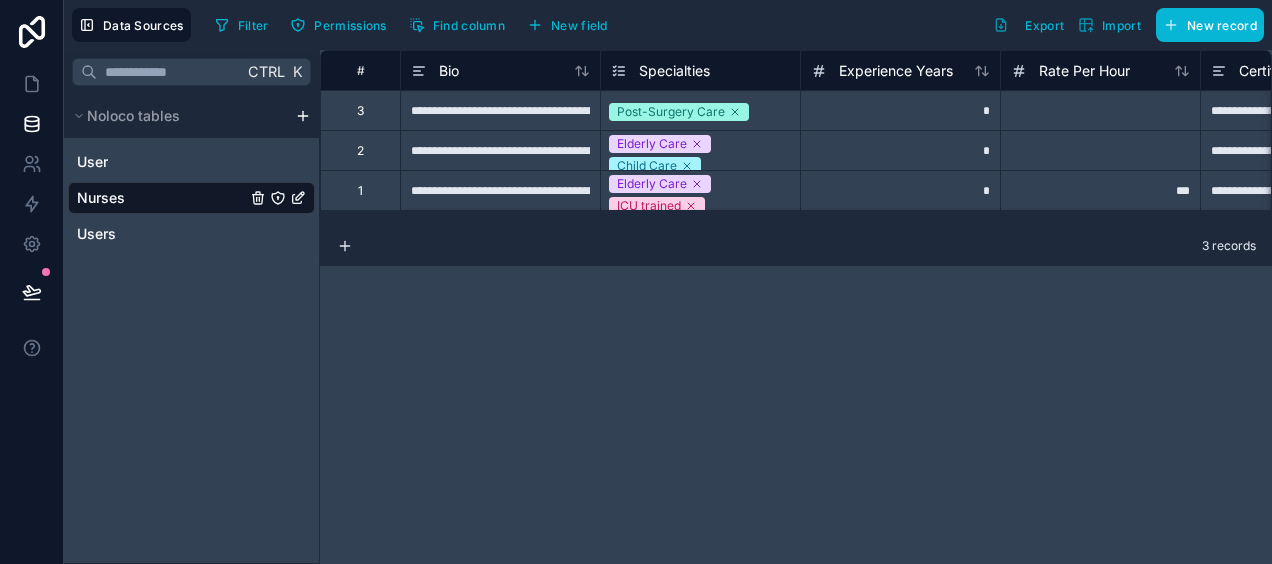 click on "**********" at bounding box center [796, 307] 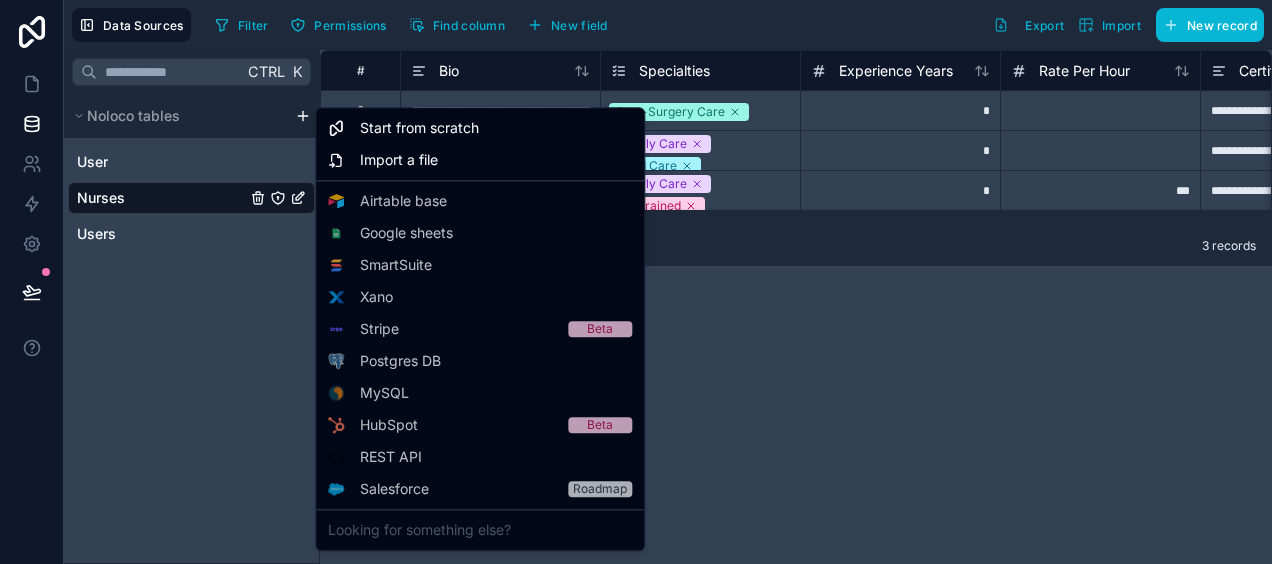 click on "**********" at bounding box center [636, 282] 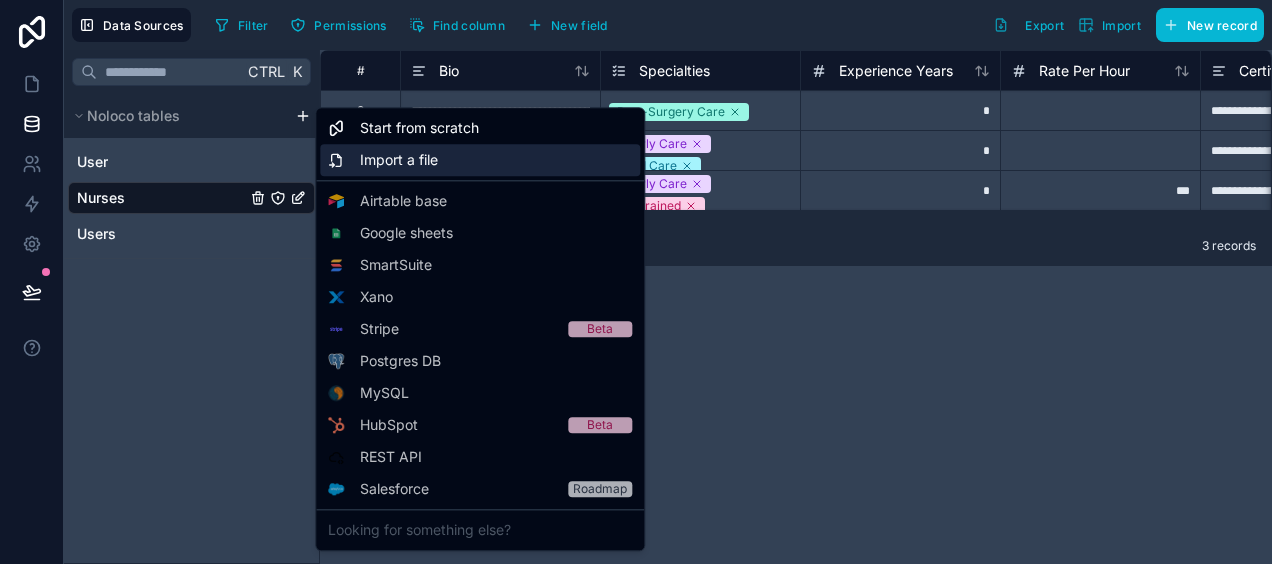 click on "Import a file" at bounding box center (399, 160) 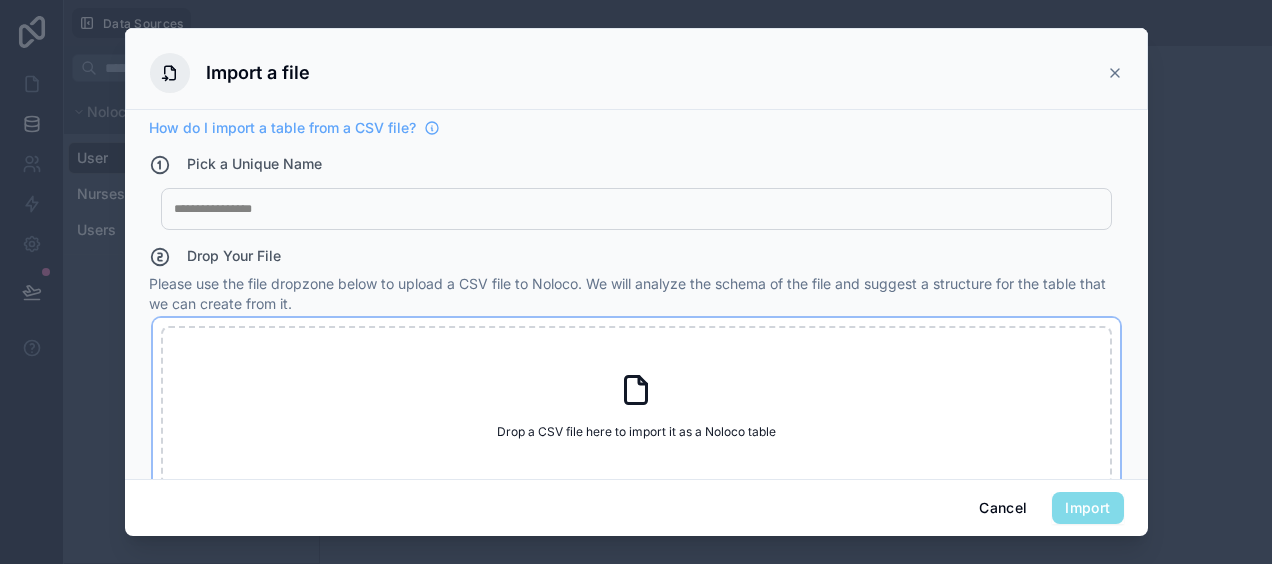 click 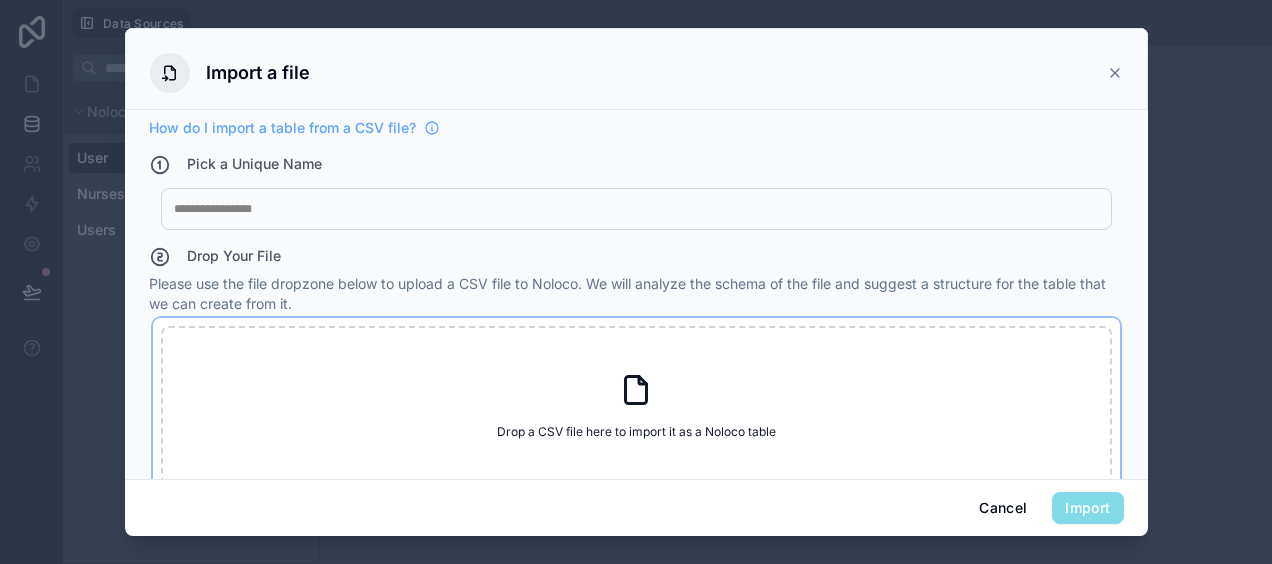 type on "**********" 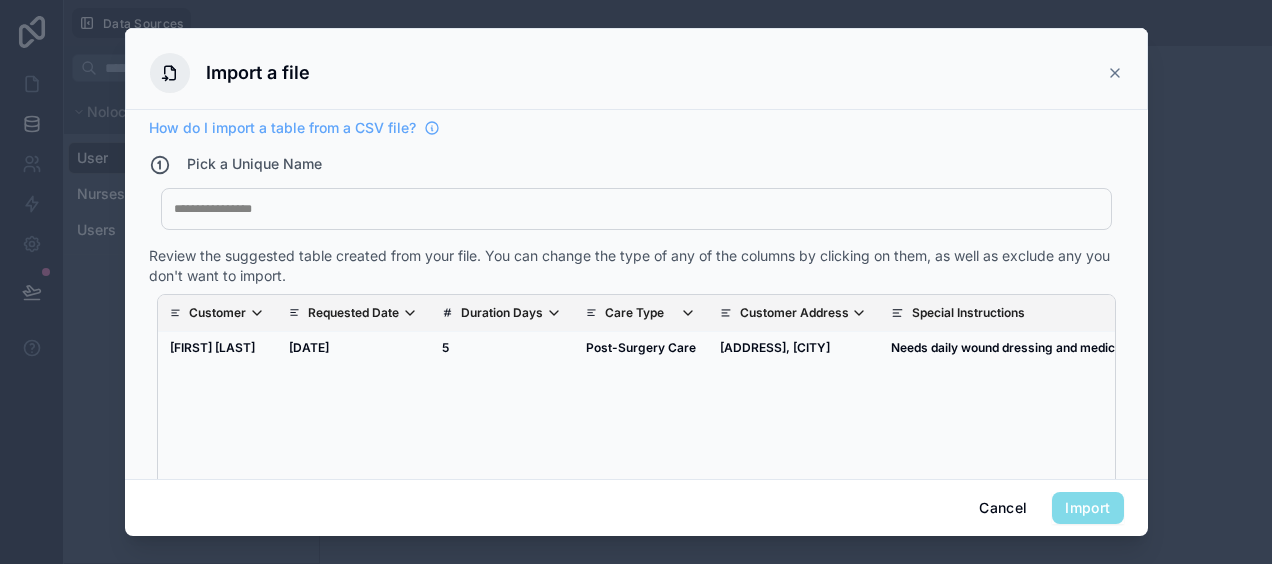 click at bounding box center [636, 209] 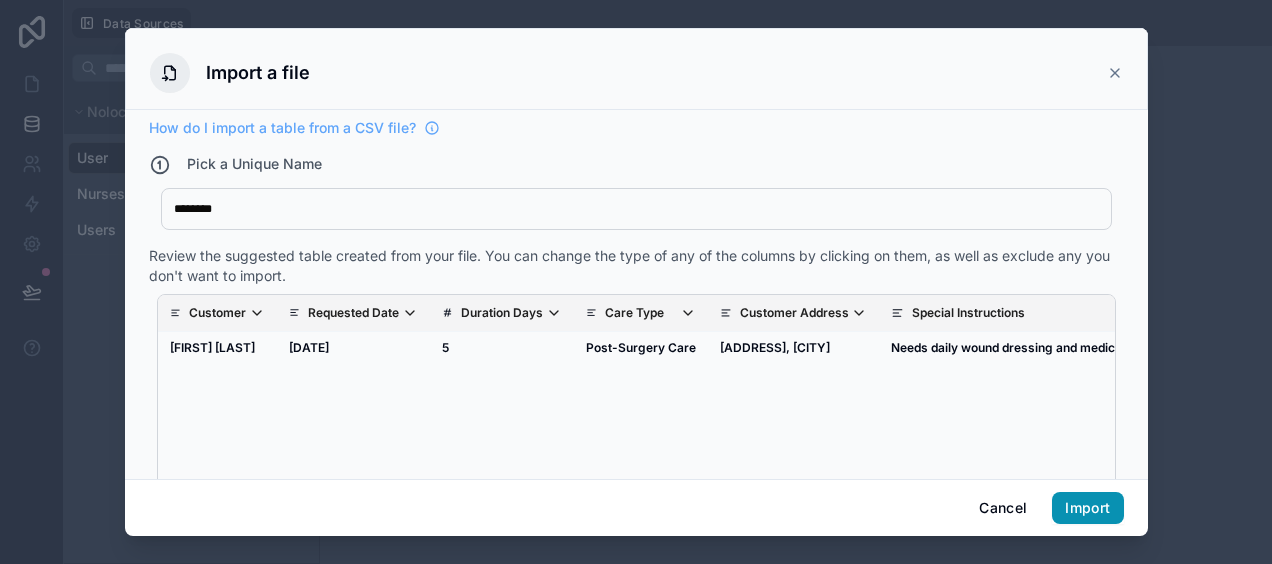 click on "Import" at bounding box center (1087, 508) 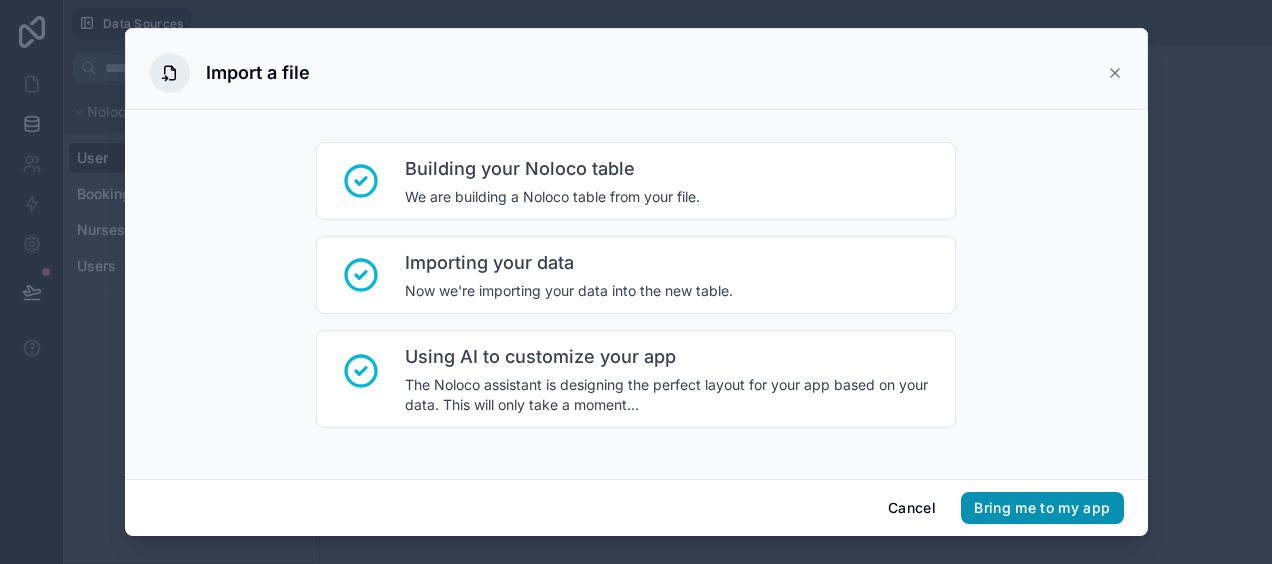 click on "Bring me to my app" at bounding box center [1042, 508] 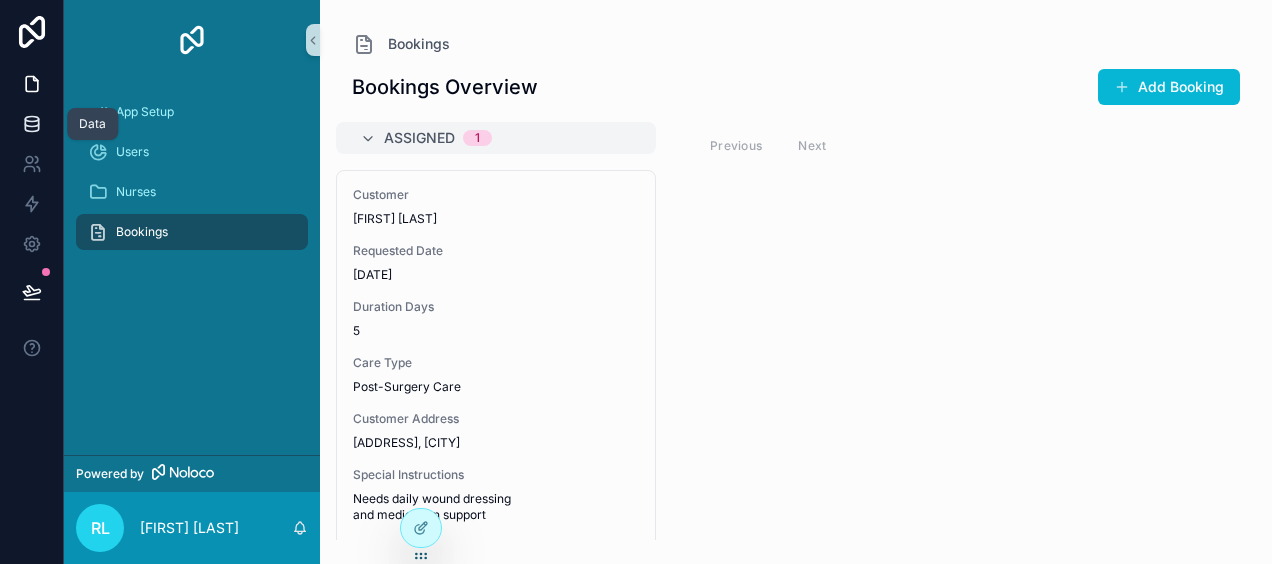 click 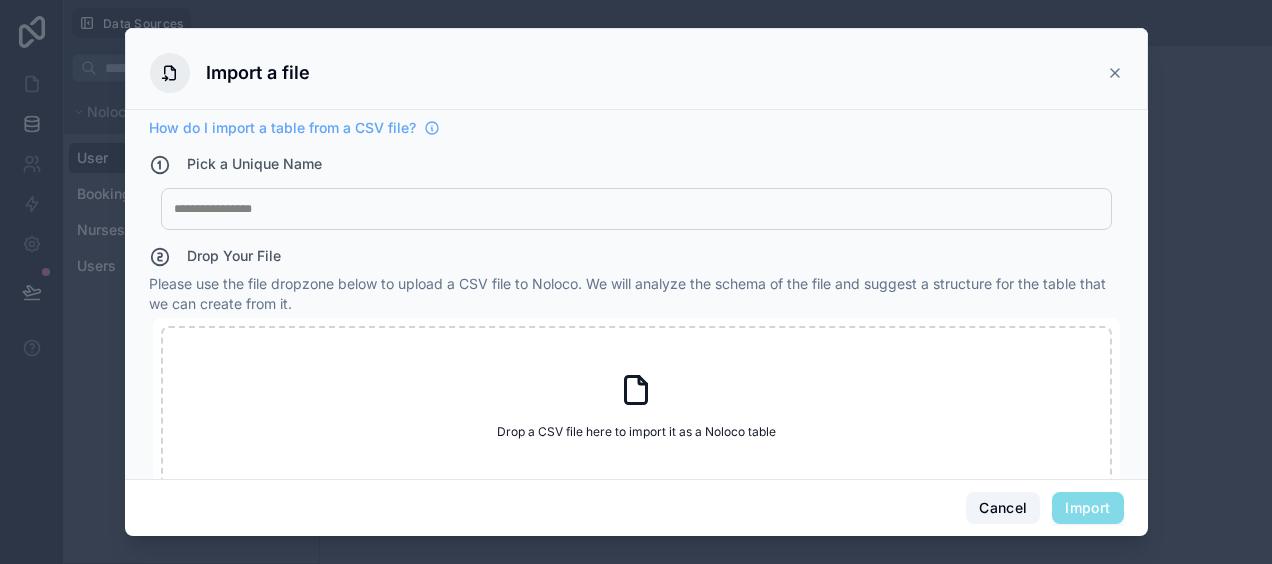 click on "Cancel" at bounding box center [1003, 508] 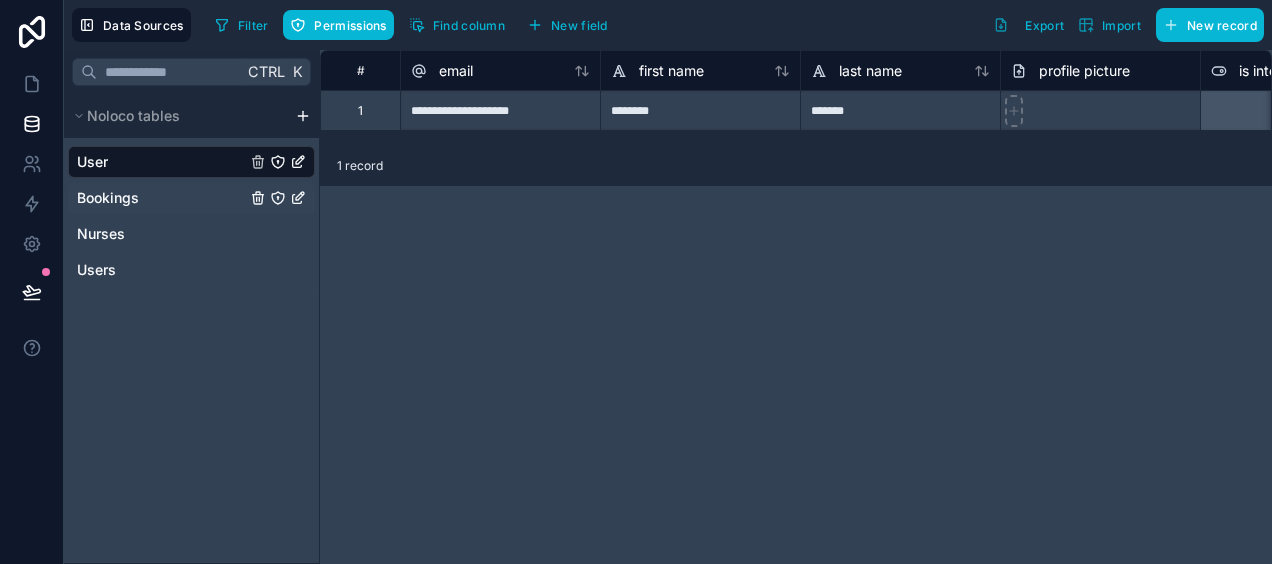 click on "Bookings" at bounding box center (191, 198) 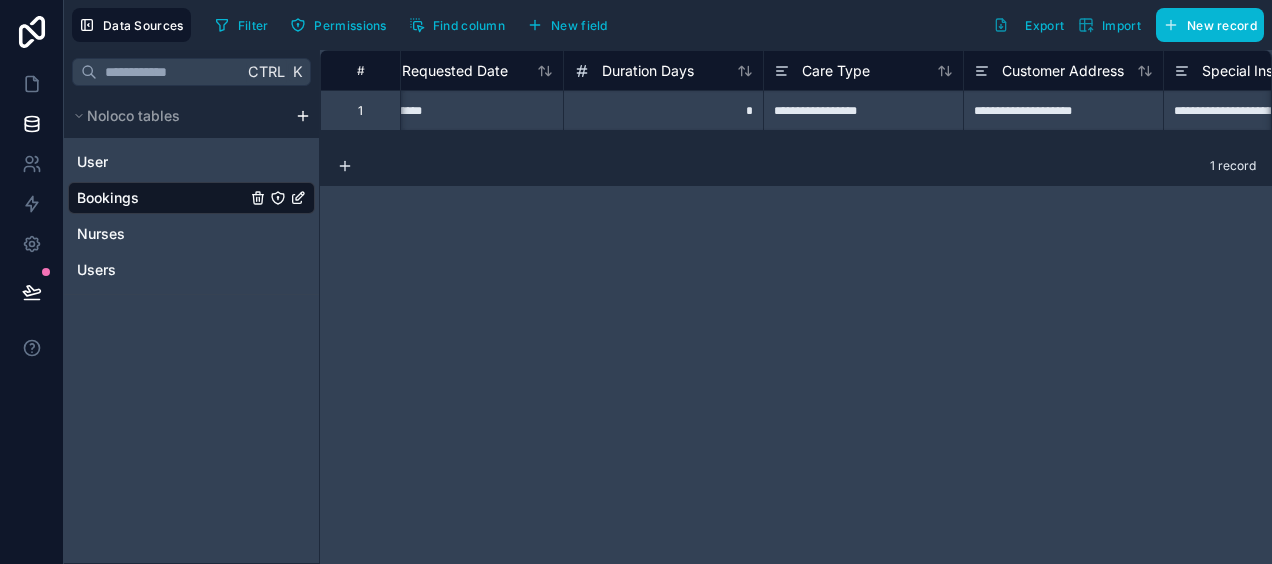 scroll, scrollTop: 0, scrollLeft: 0, axis: both 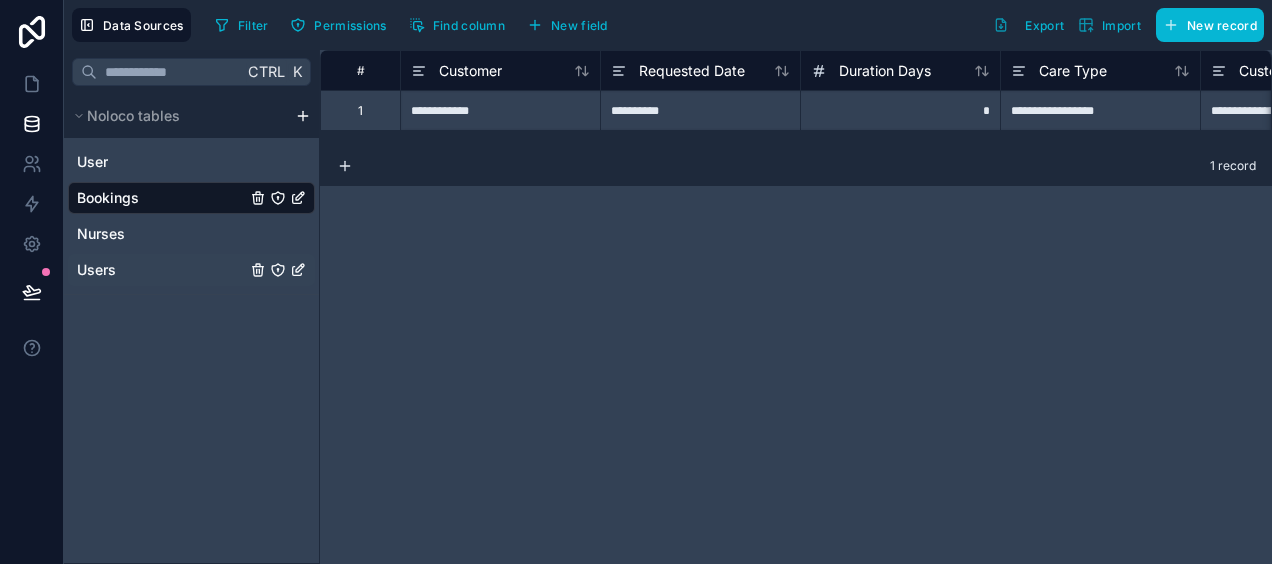 click on "Users" at bounding box center (96, 270) 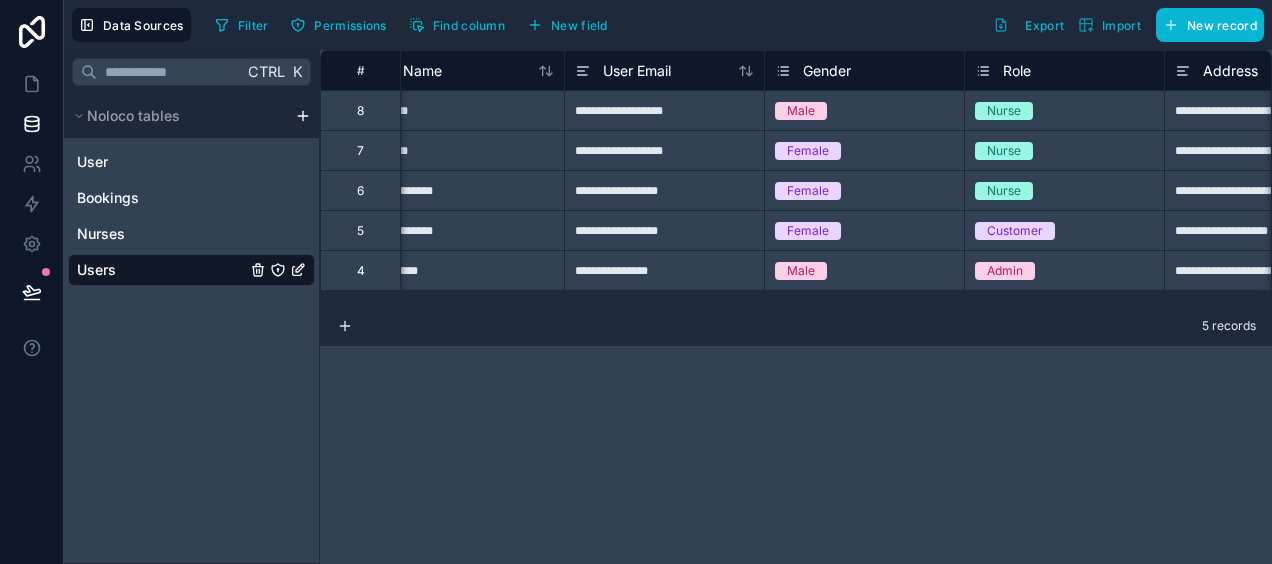 scroll, scrollTop: 0, scrollLeft: 0, axis: both 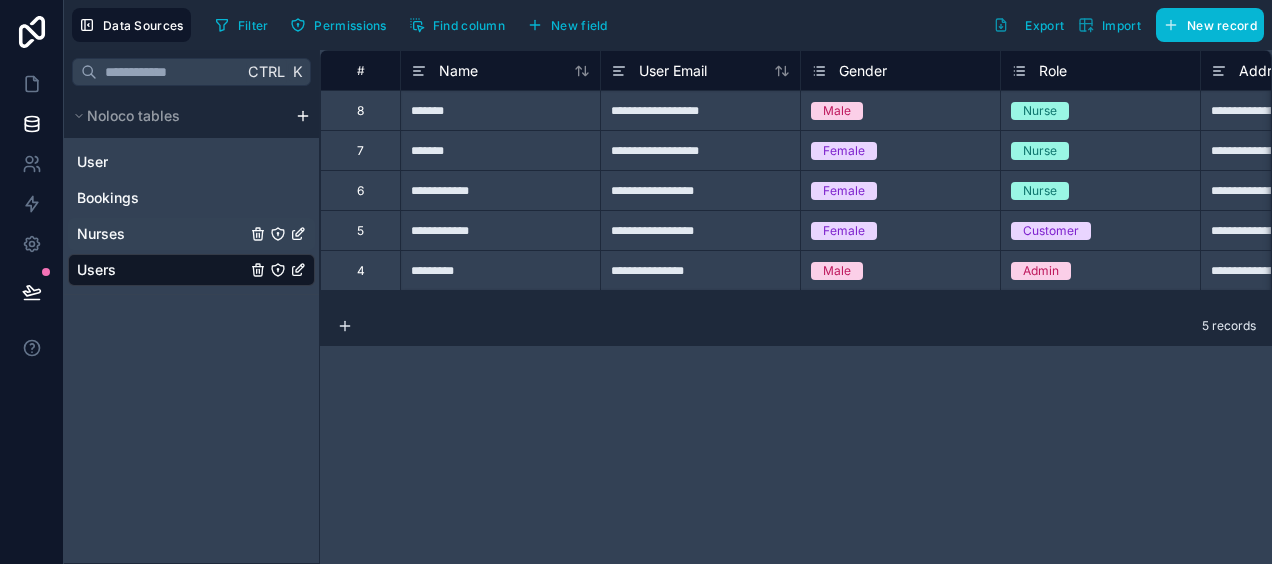 click on "Nurses" at bounding box center [191, 234] 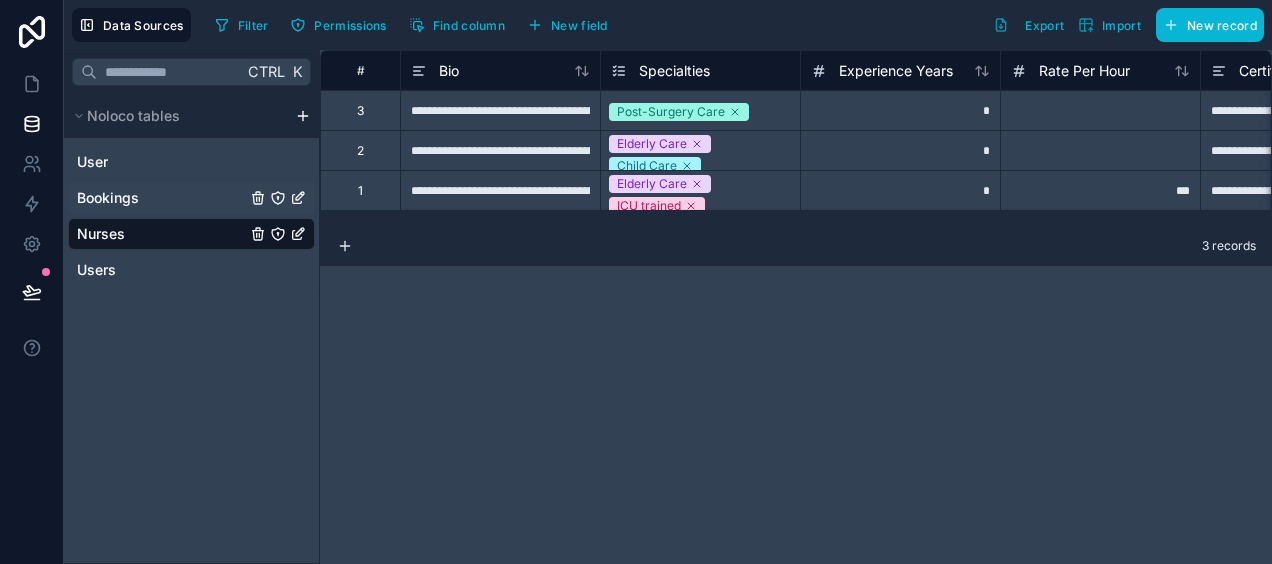 click on "Bookings" at bounding box center (191, 198) 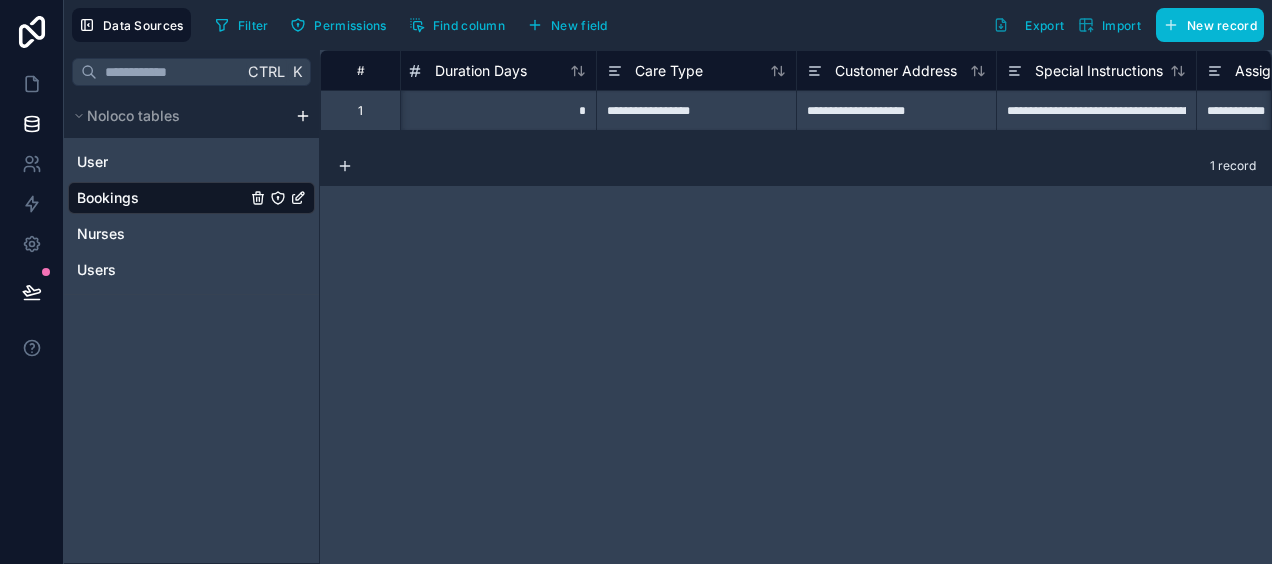 scroll, scrollTop: 0, scrollLeft: 409, axis: horizontal 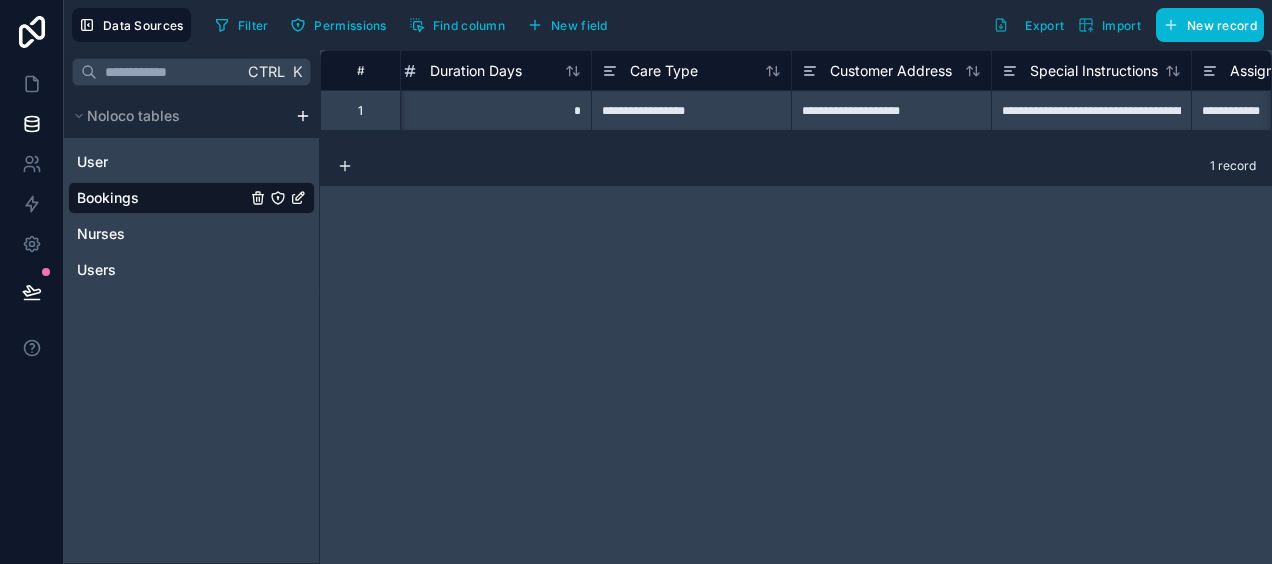 drag, startPoint x: 656, startPoint y: 151, endPoint x: 708, endPoint y: 152, distance: 52.009613 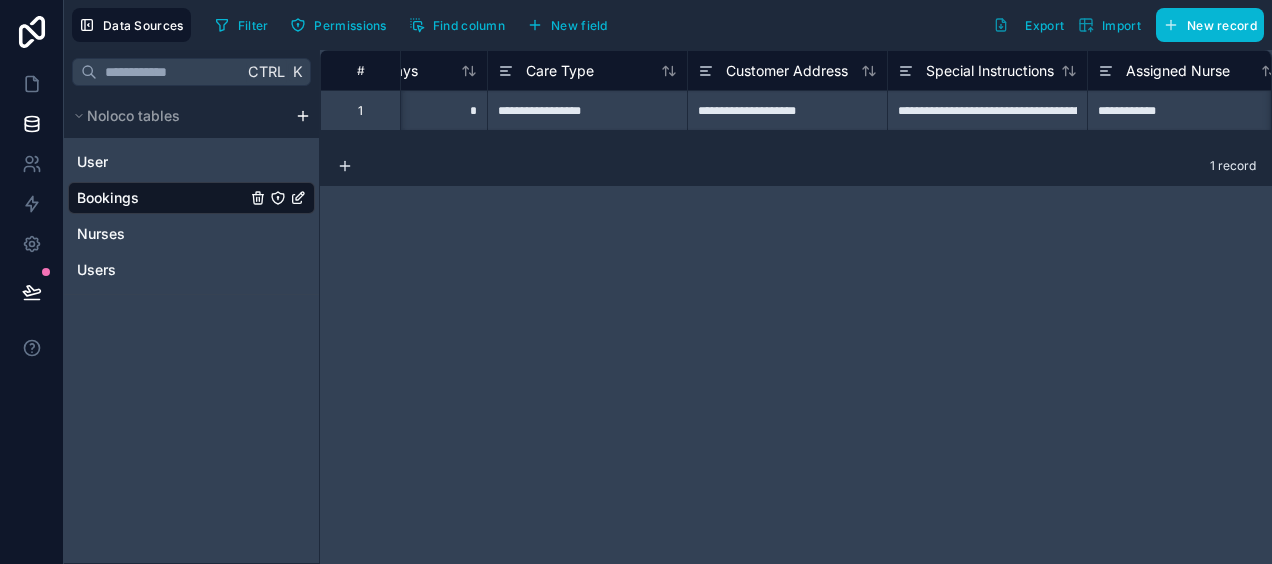 scroll, scrollTop: 0, scrollLeft: 530, axis: horizontal 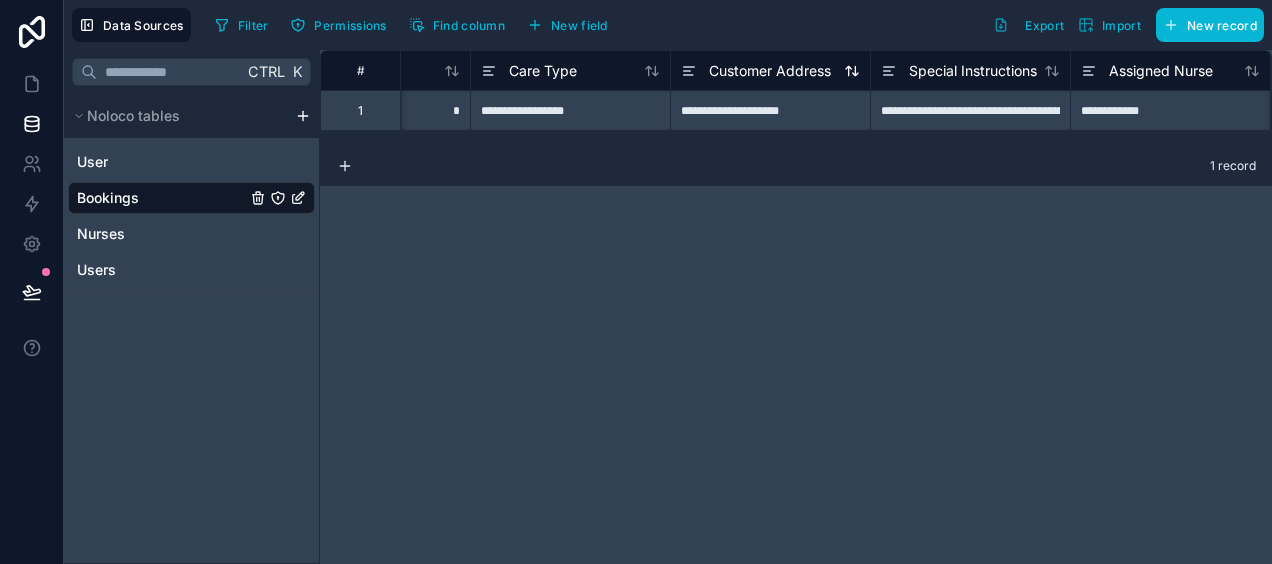 click on "Customer Address" at bounding box center [770, 71] 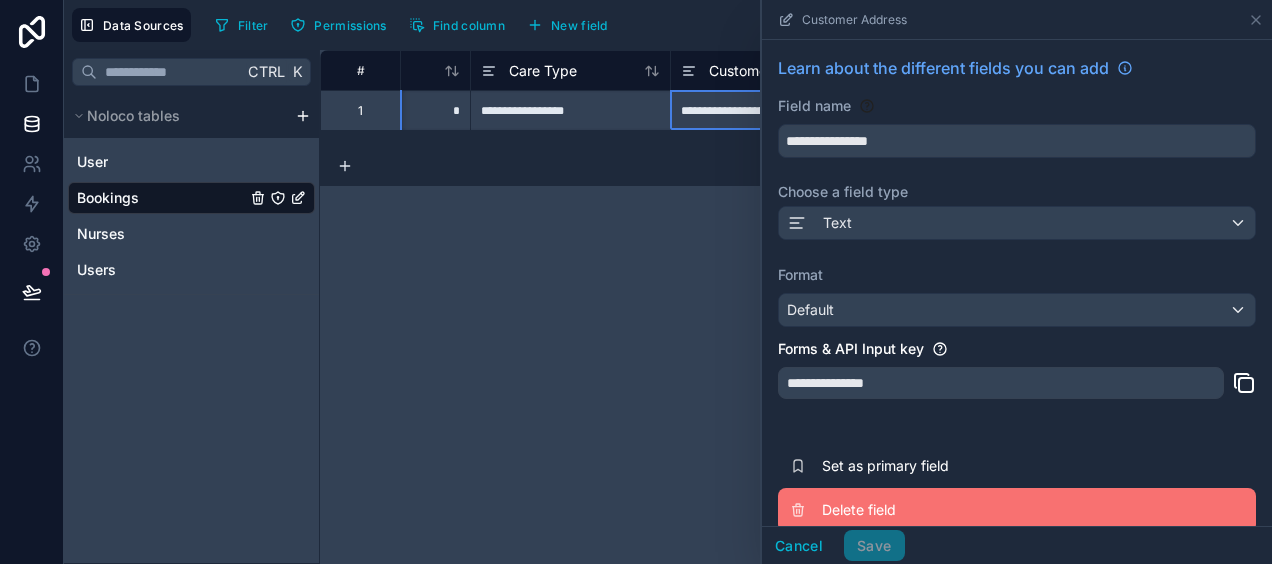 click on "Delete field" at bounding box center [1017, 510] 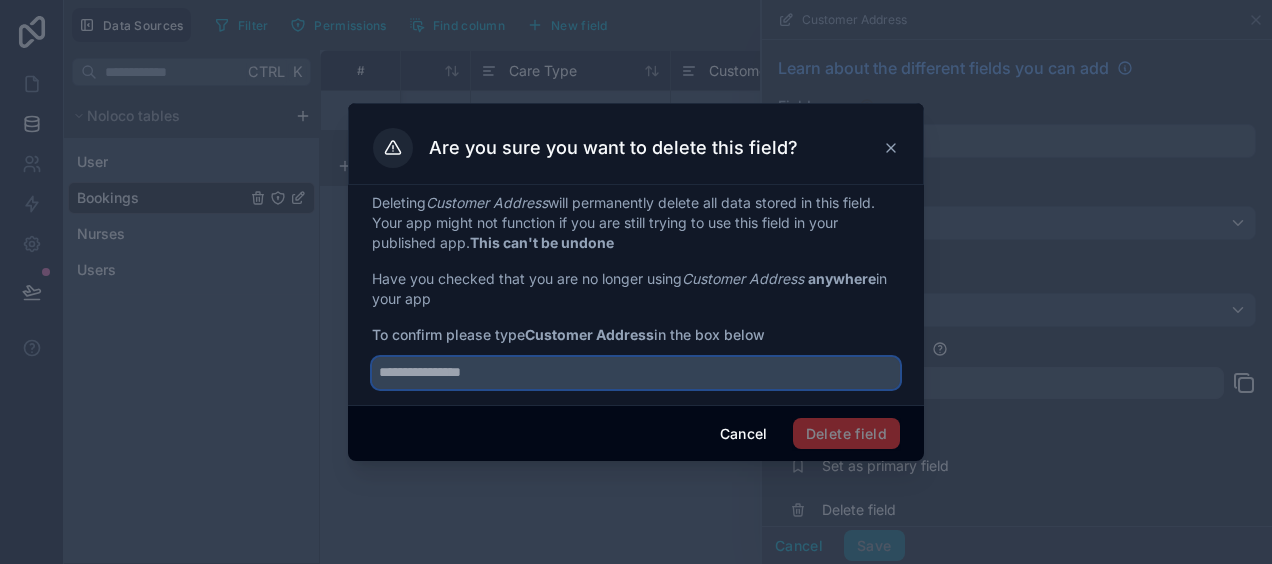 click at bounding box center [636, 373] 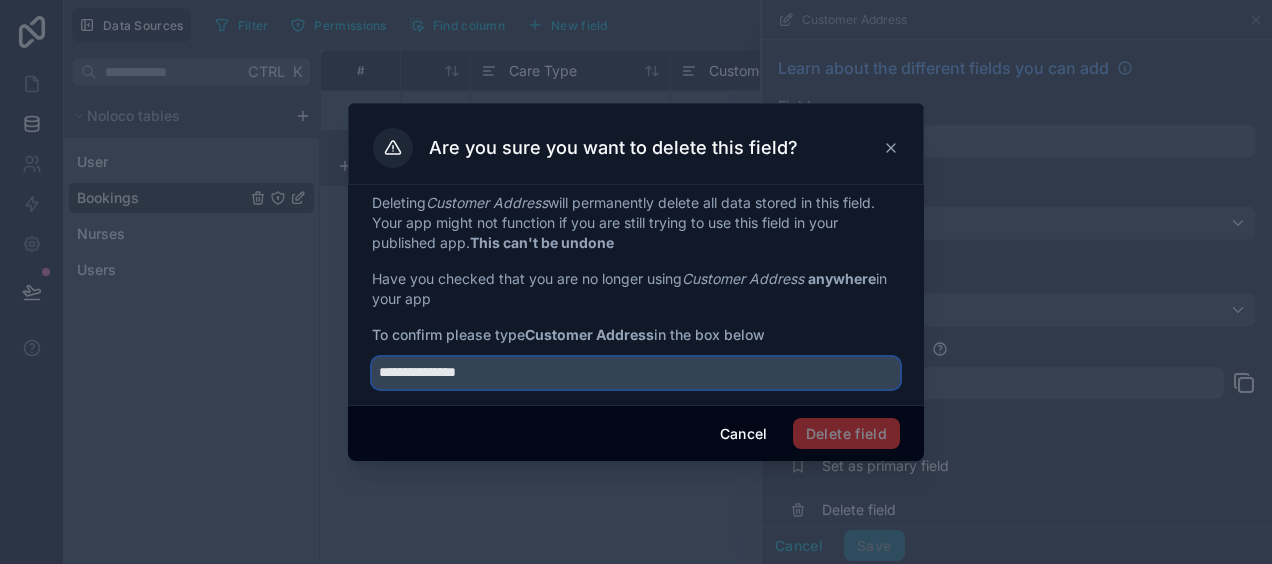 click on "**********" at bounding box center (636, 373) 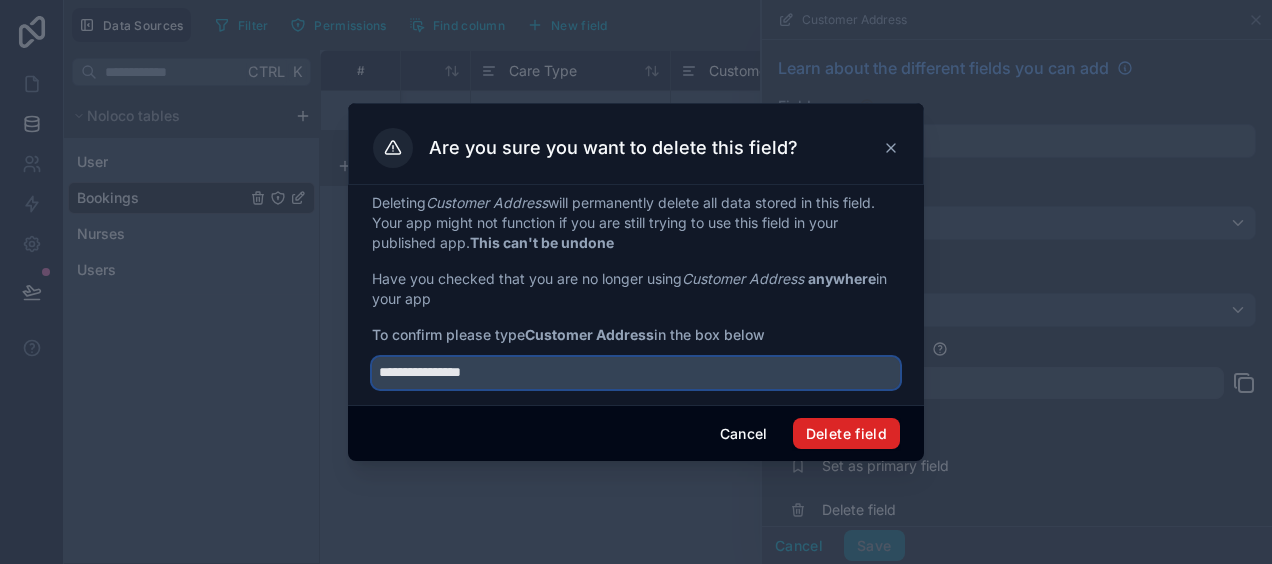 type on "**********" 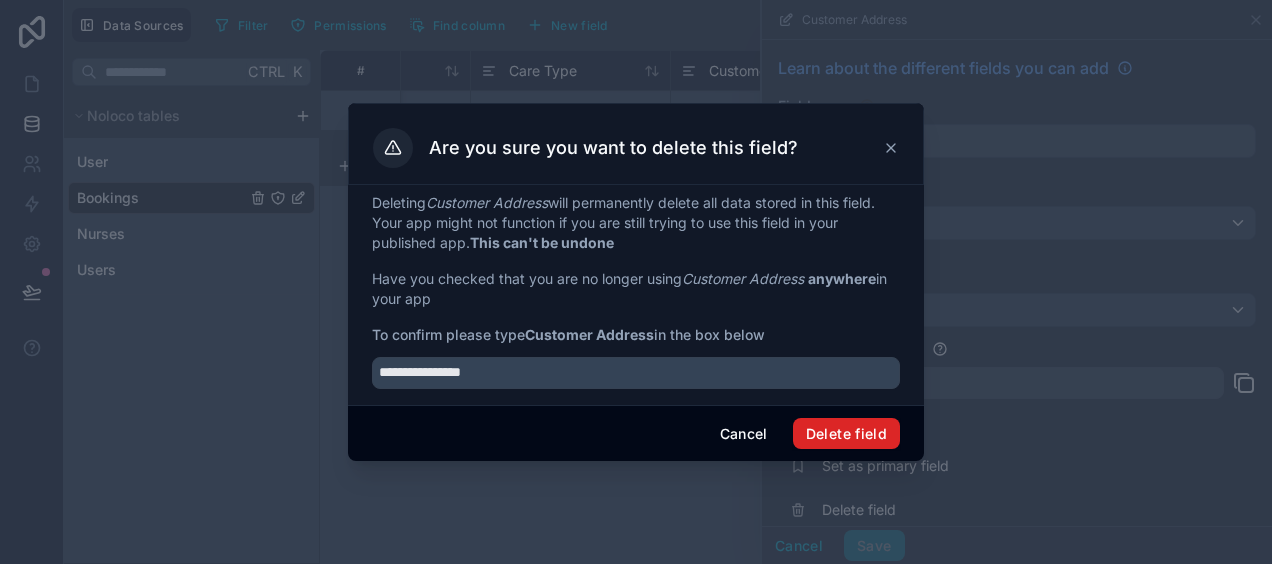 click on "Delete field" at bounding box center [846, 434] 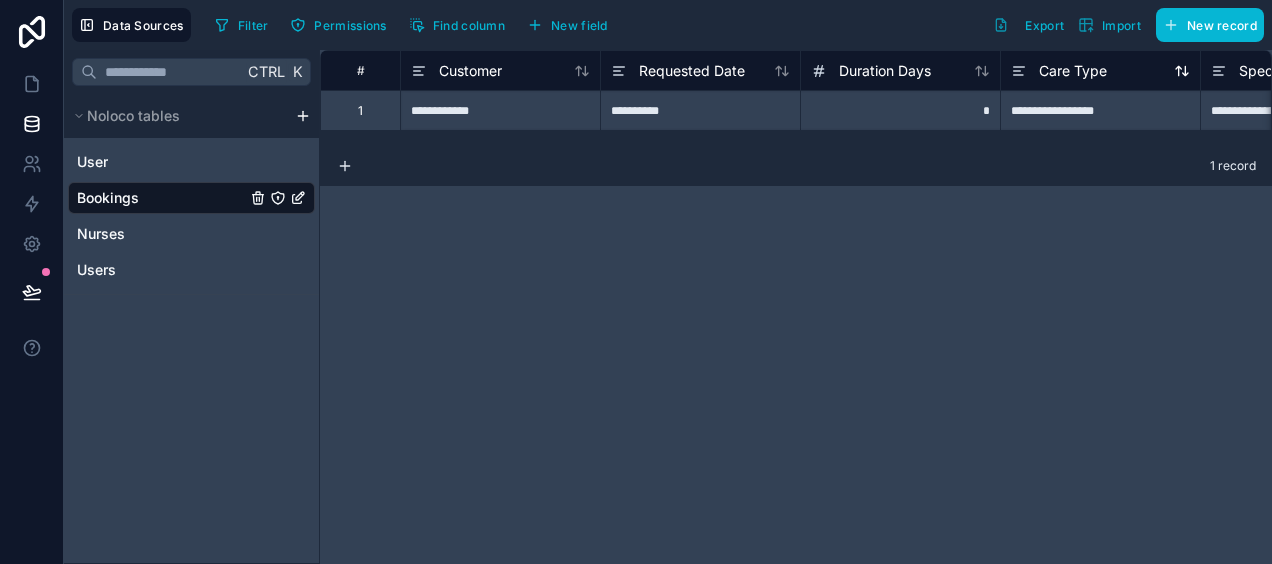 click on "Care Type" at bounding box center [1073, 71] 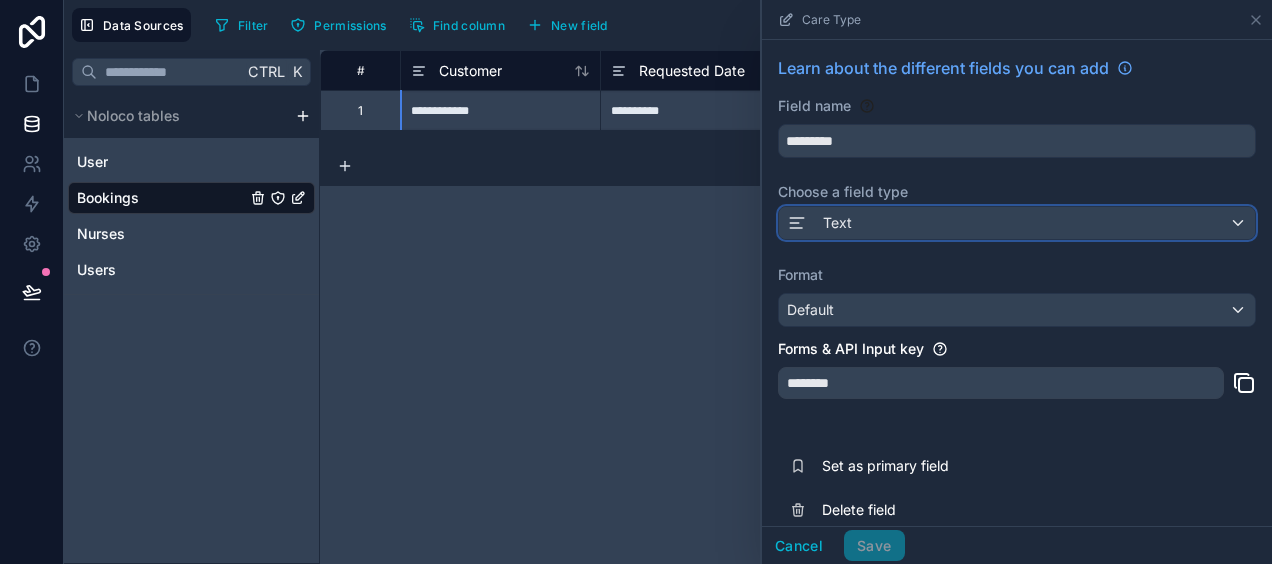 click on "Text" at bounding box center [1017, 223] 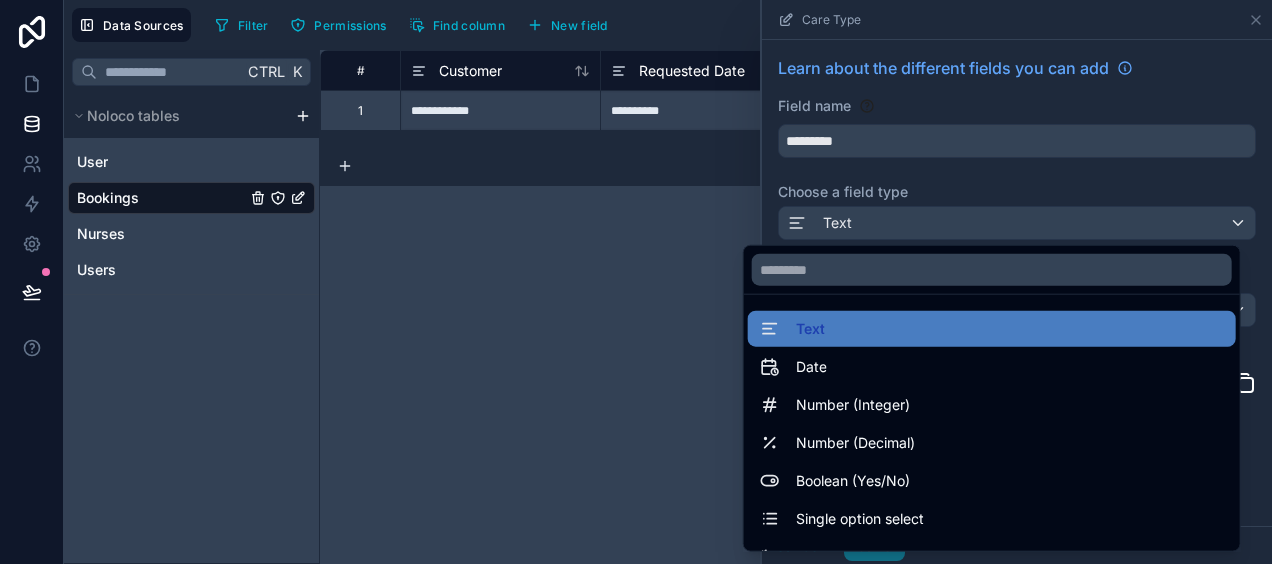 scroll, scrollTop: 40, scrollLeft: 0, axis: vertical 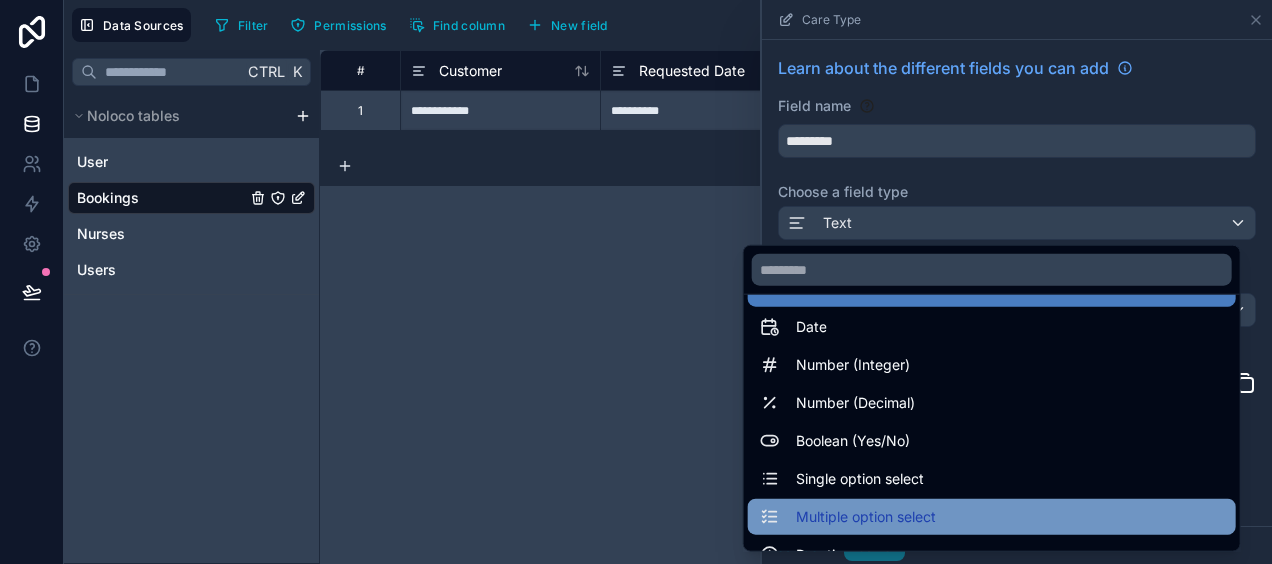 click on "Multiple option select" at bounding box center [866, 517] 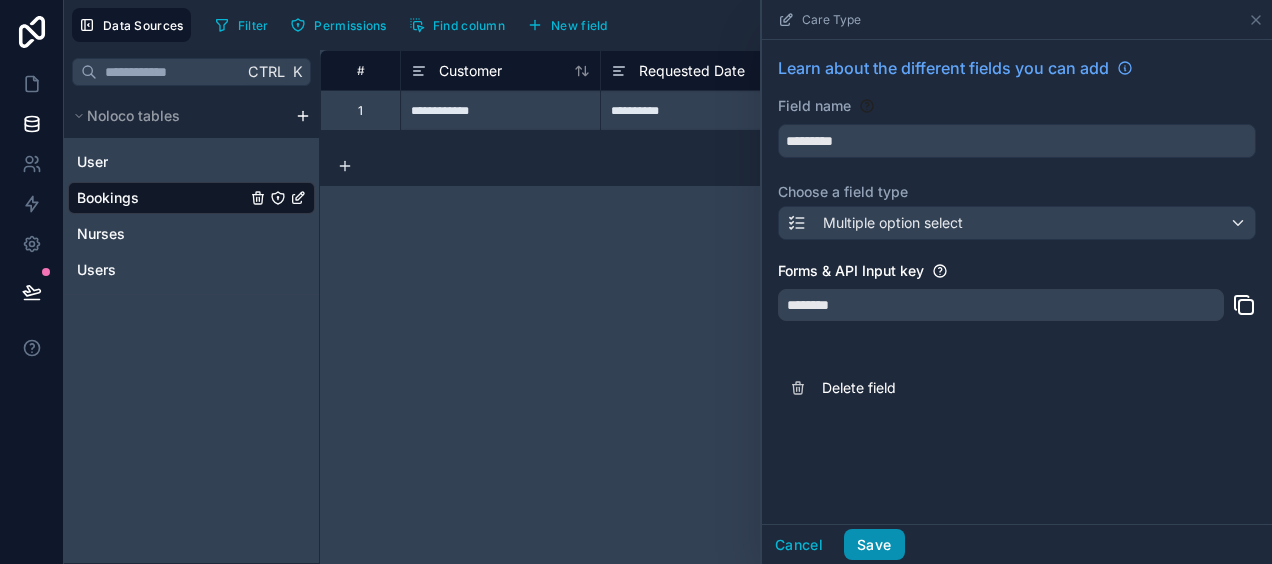 click on "Save" at bounding box center (874, 545) 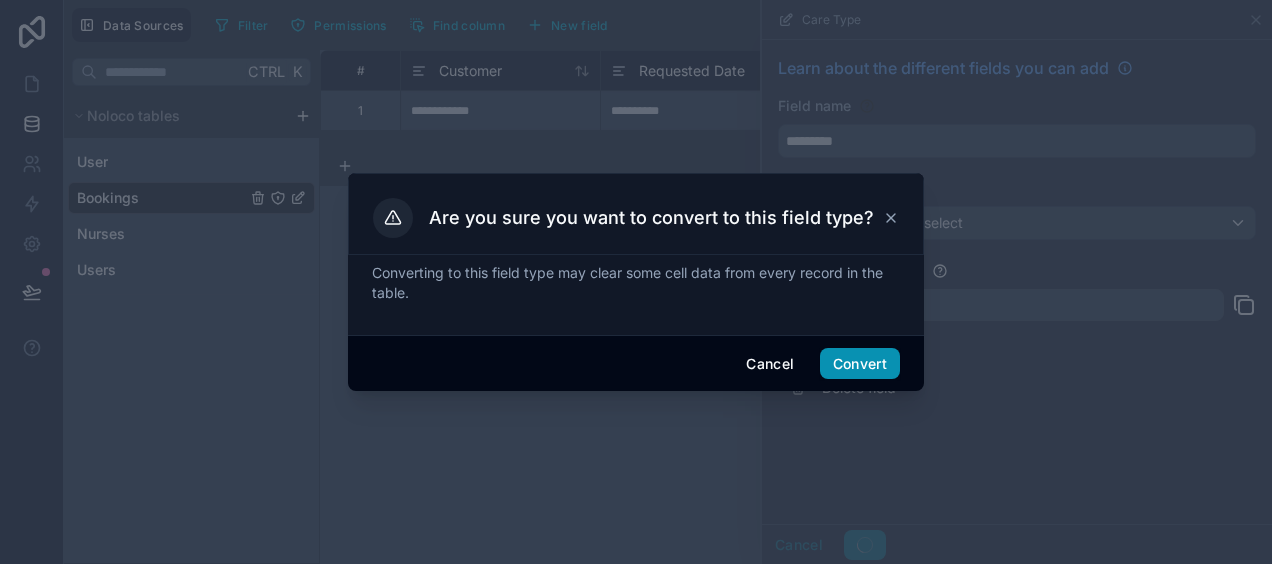 click on "Convert" at bounding box center [860, 364] 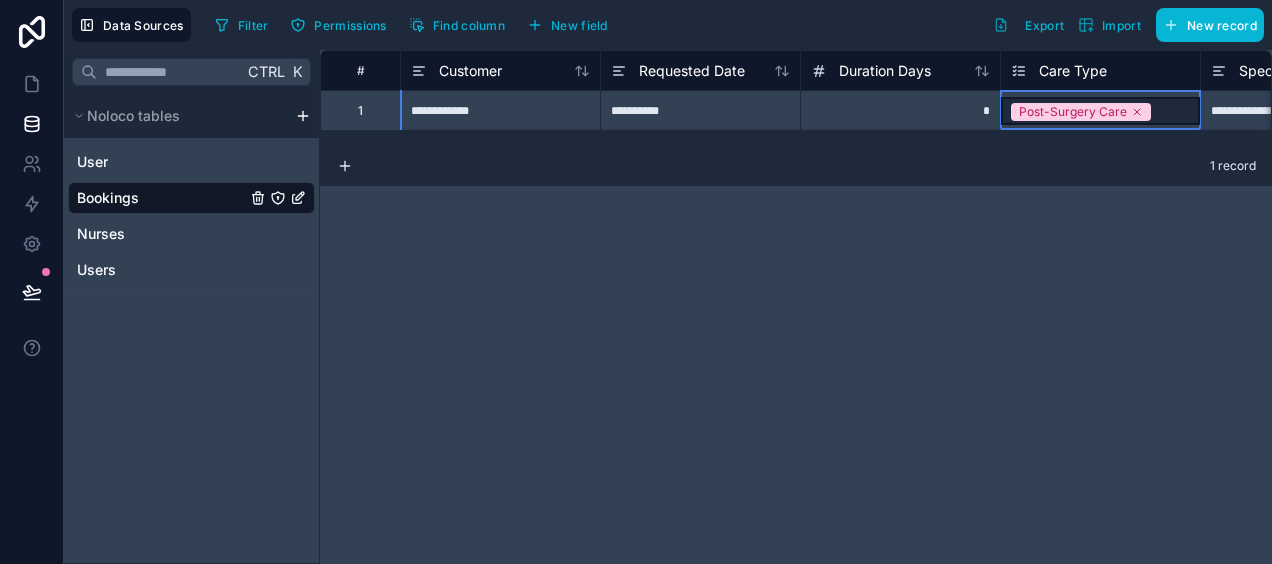 click on "Care Type" at bounding box center (1073, 71) 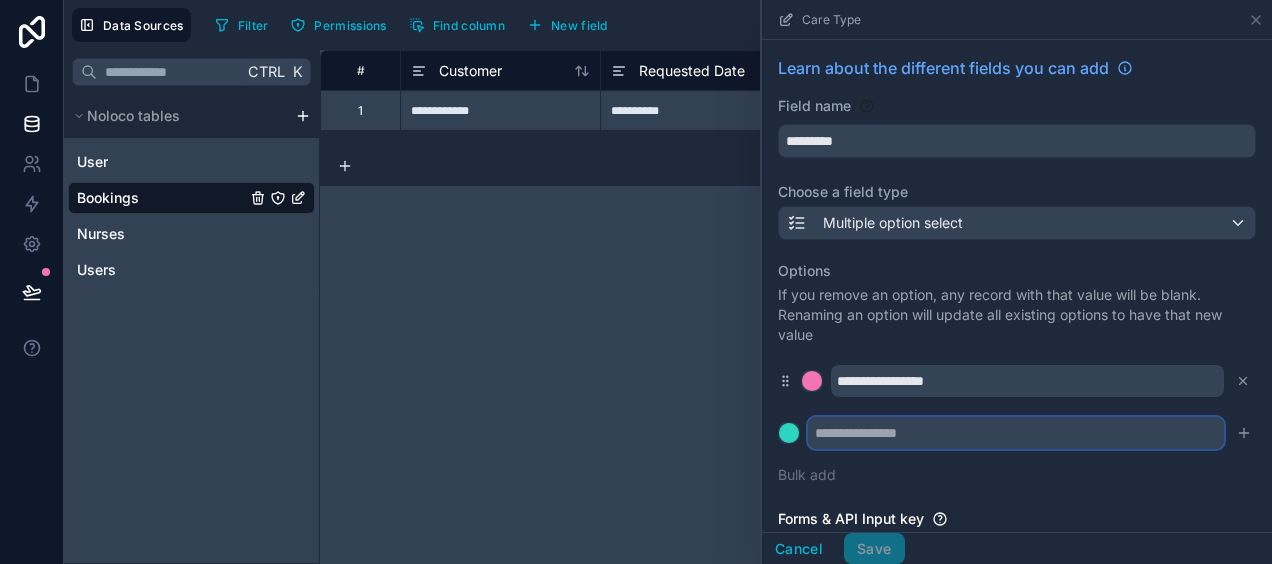 click at bounding box center (1016, 433) 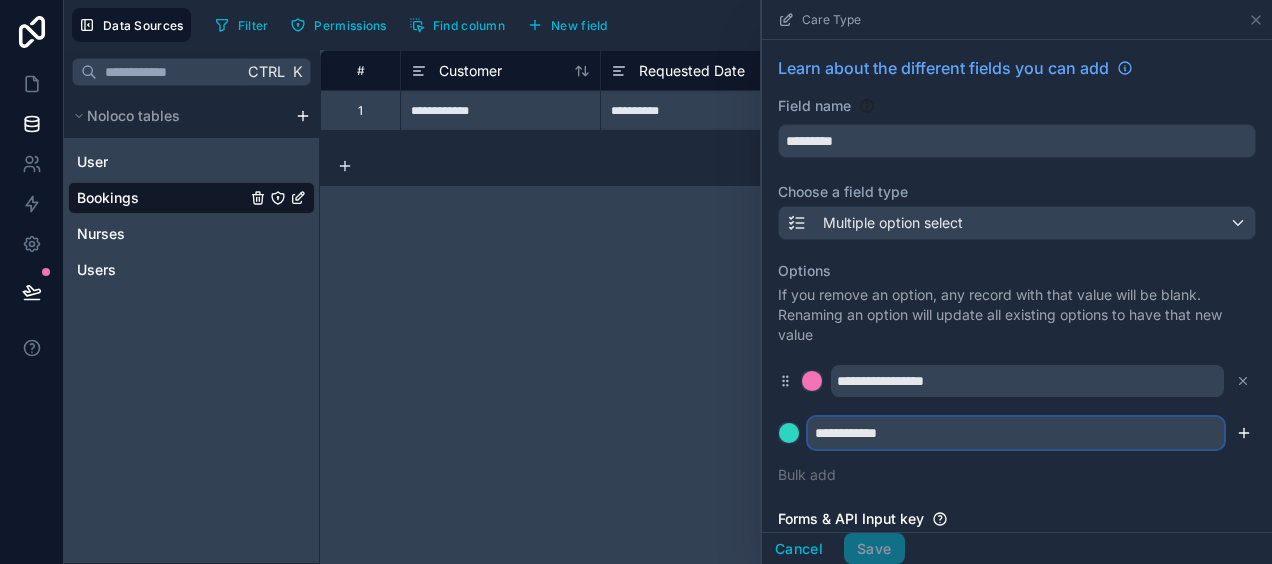 type on "**********" 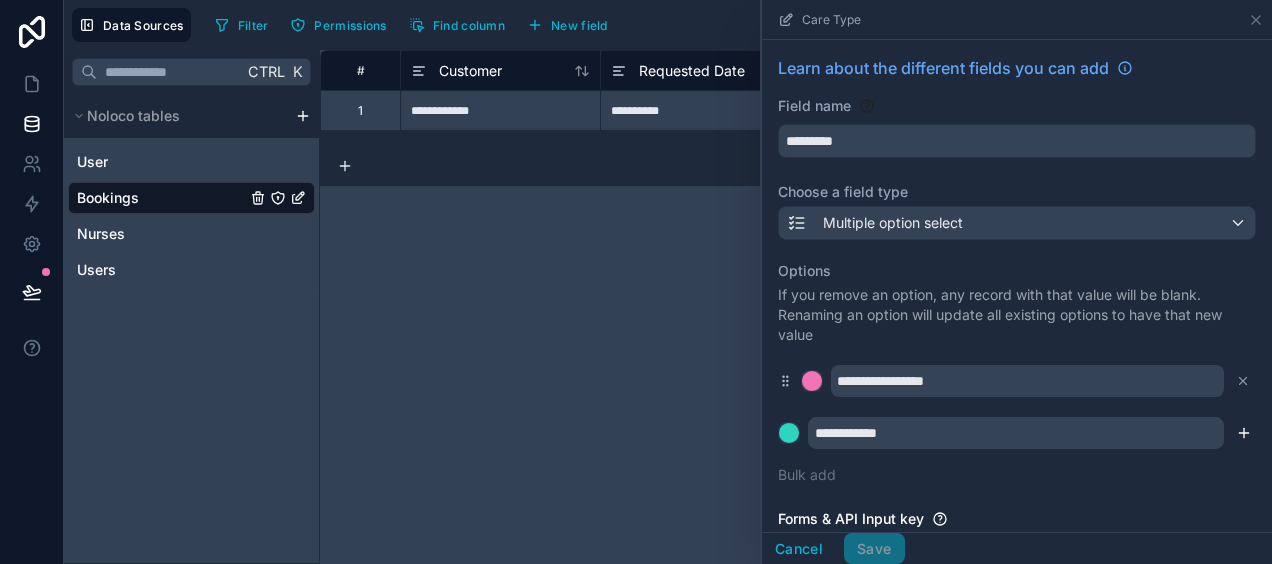 click 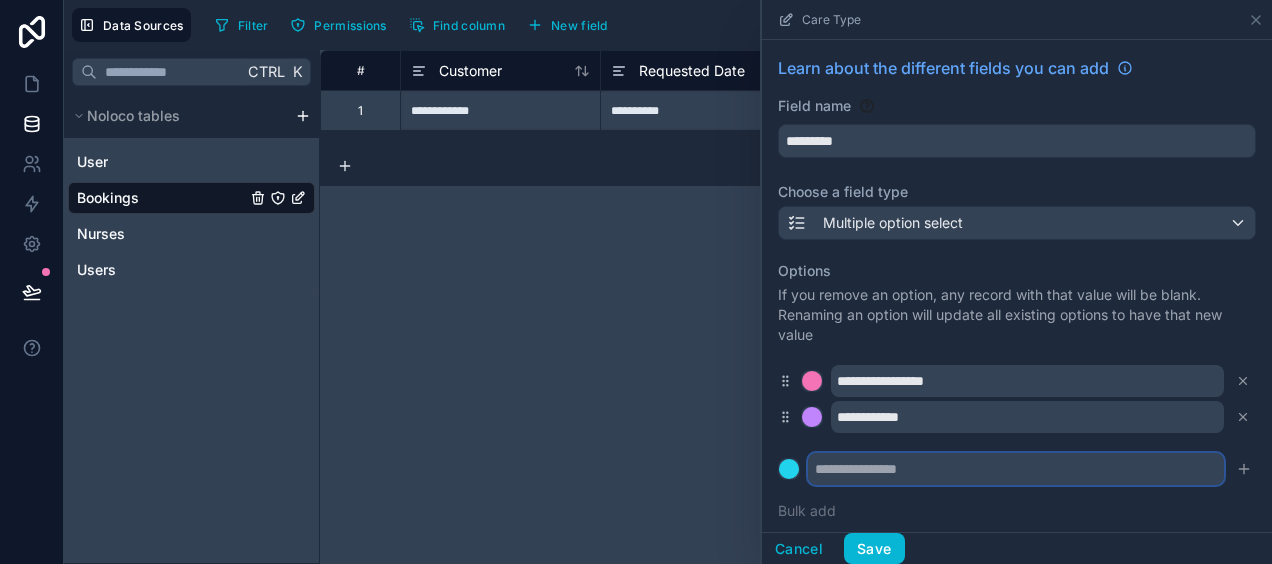 click at bounding box center [1016, 469] 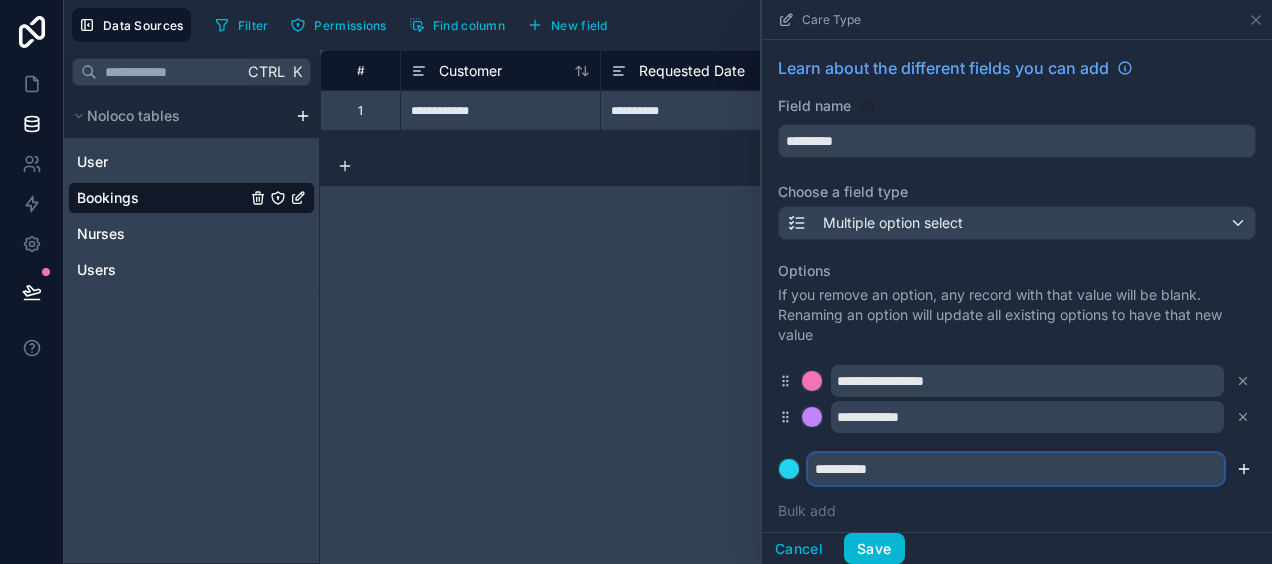 type on "**********" 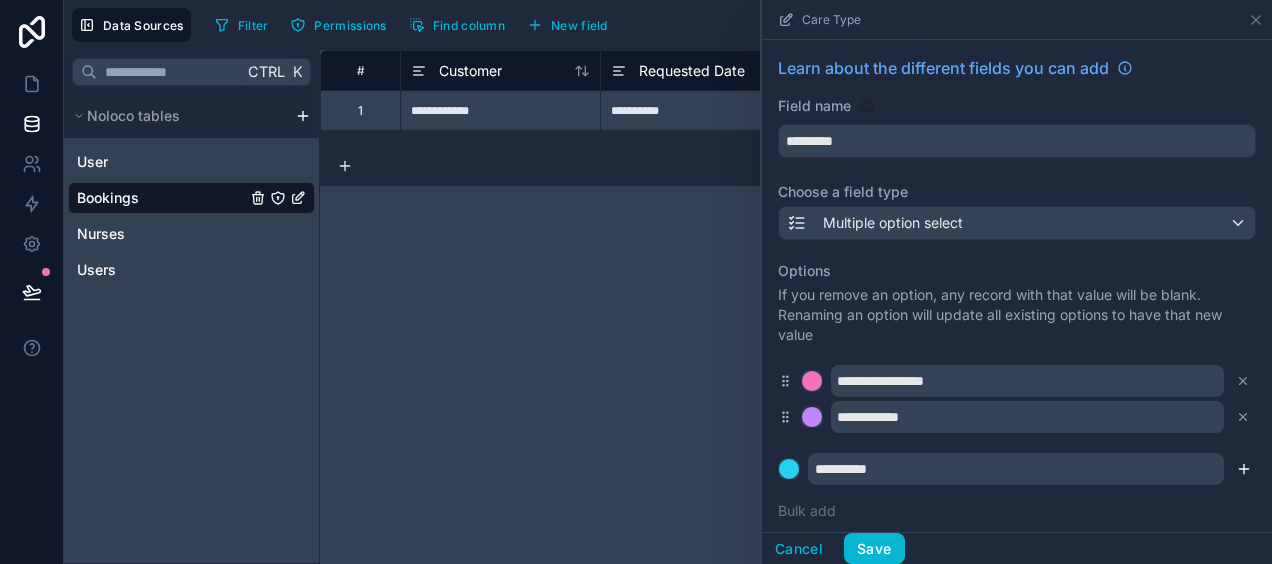 click 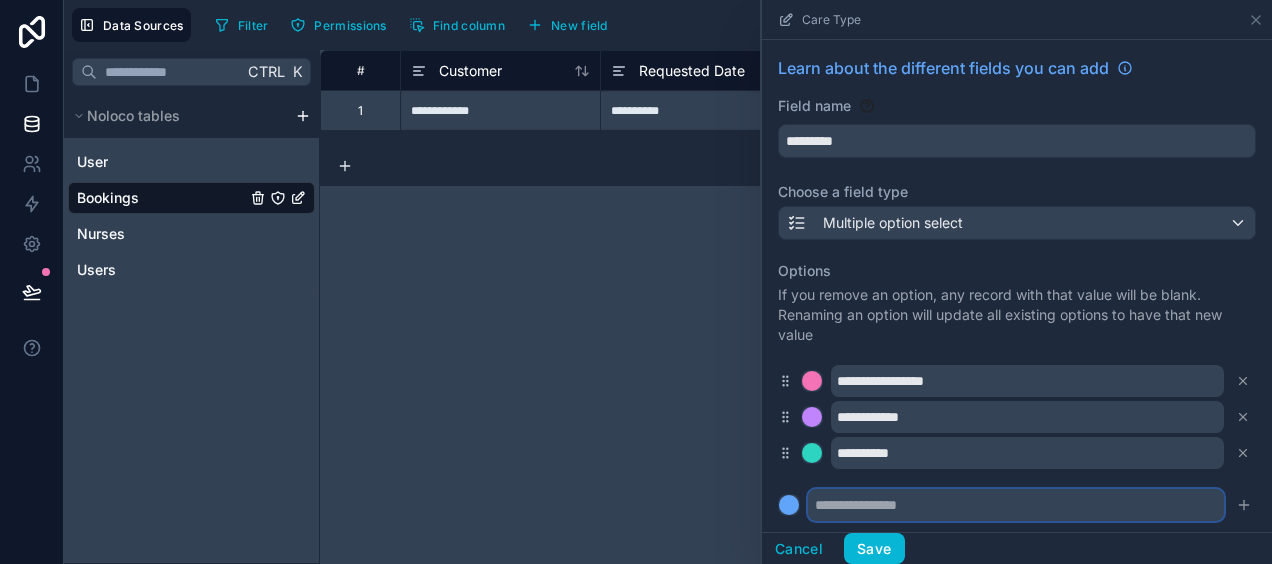 click at bounding box center (1016, 505) 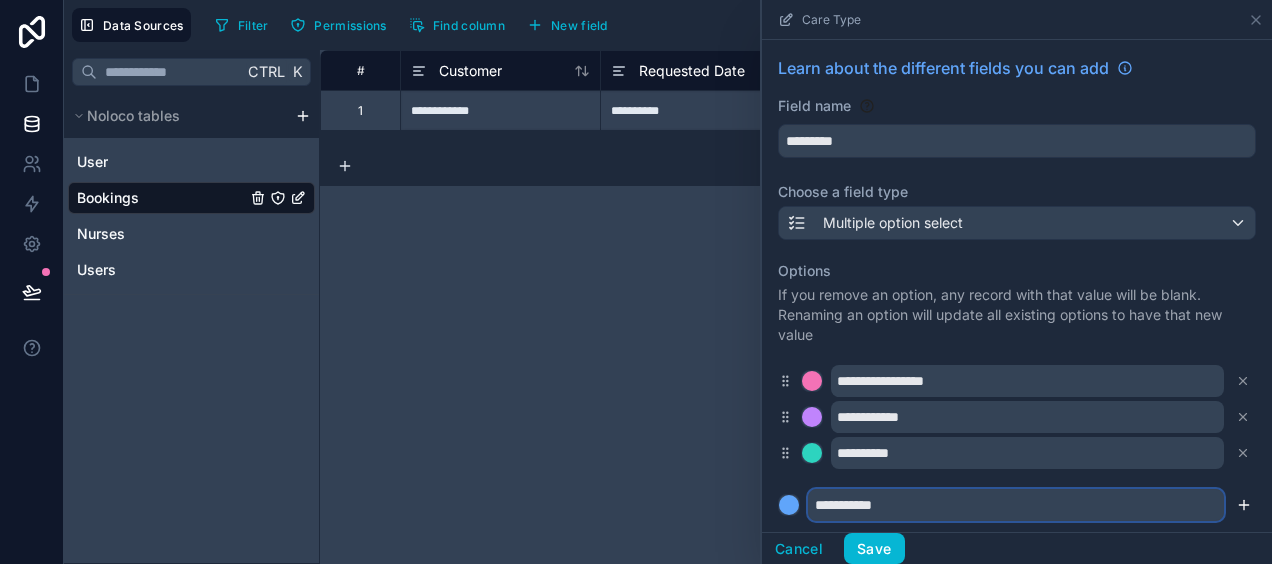 type on "**********" 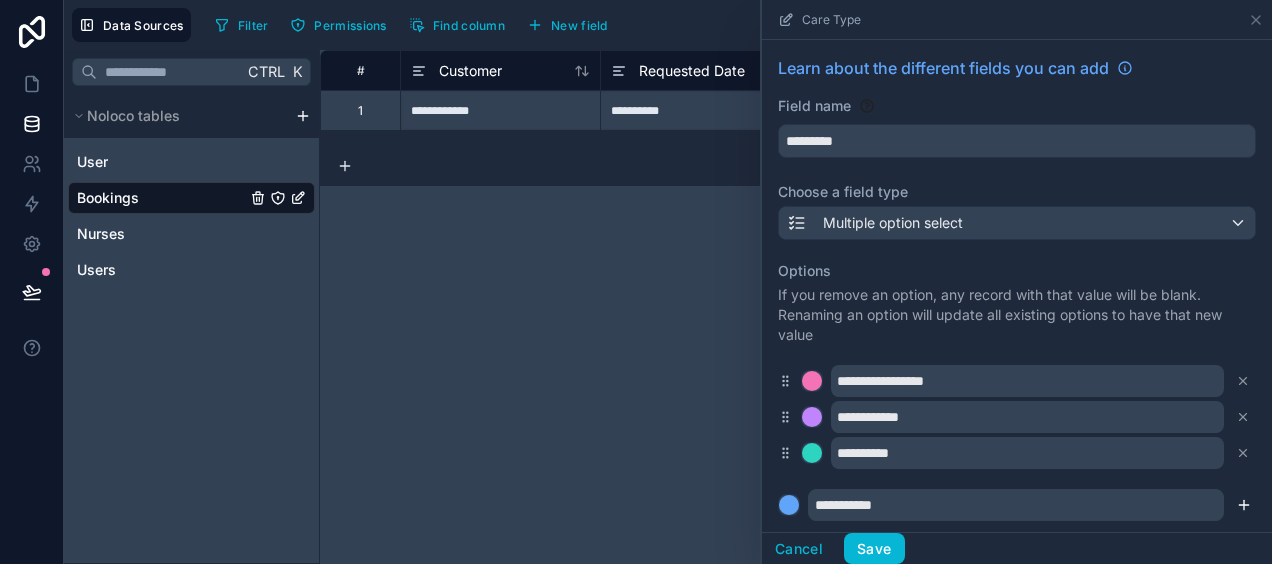 click 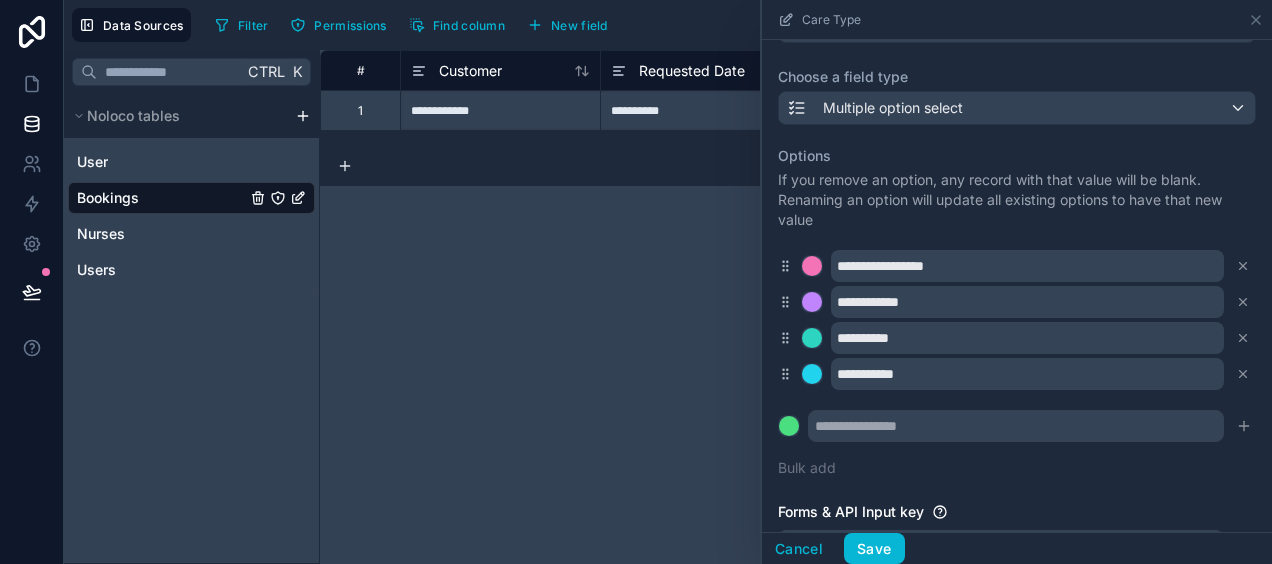 scroll, scrollTop: 116, scrollLeft: 0, axis: vertical 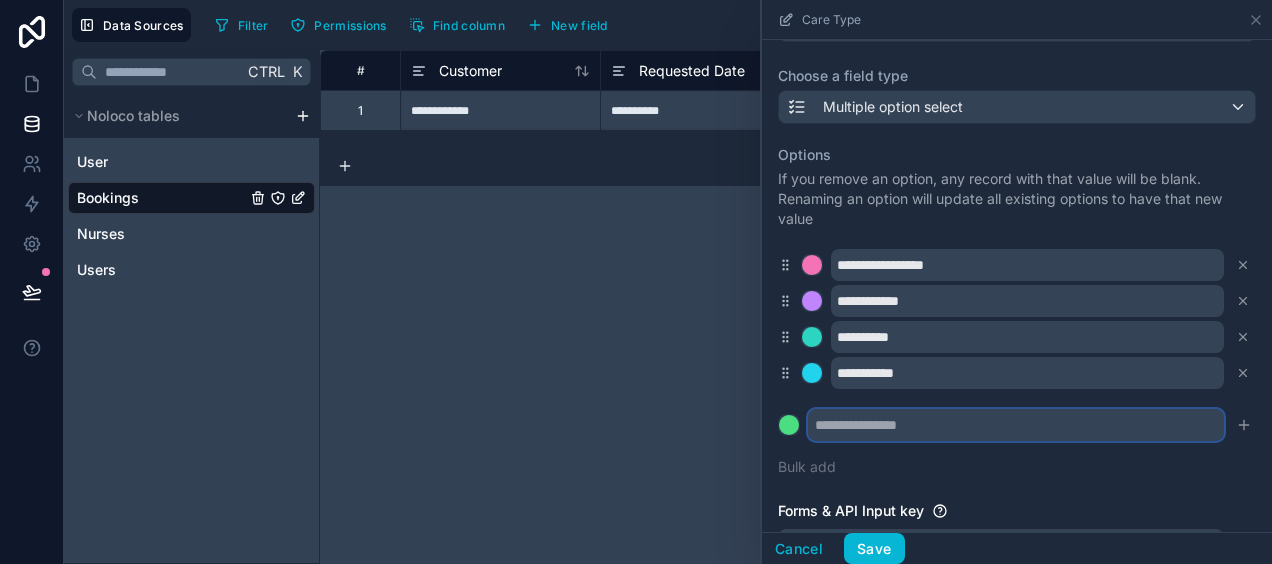 click at bounding box center (1016, 425) 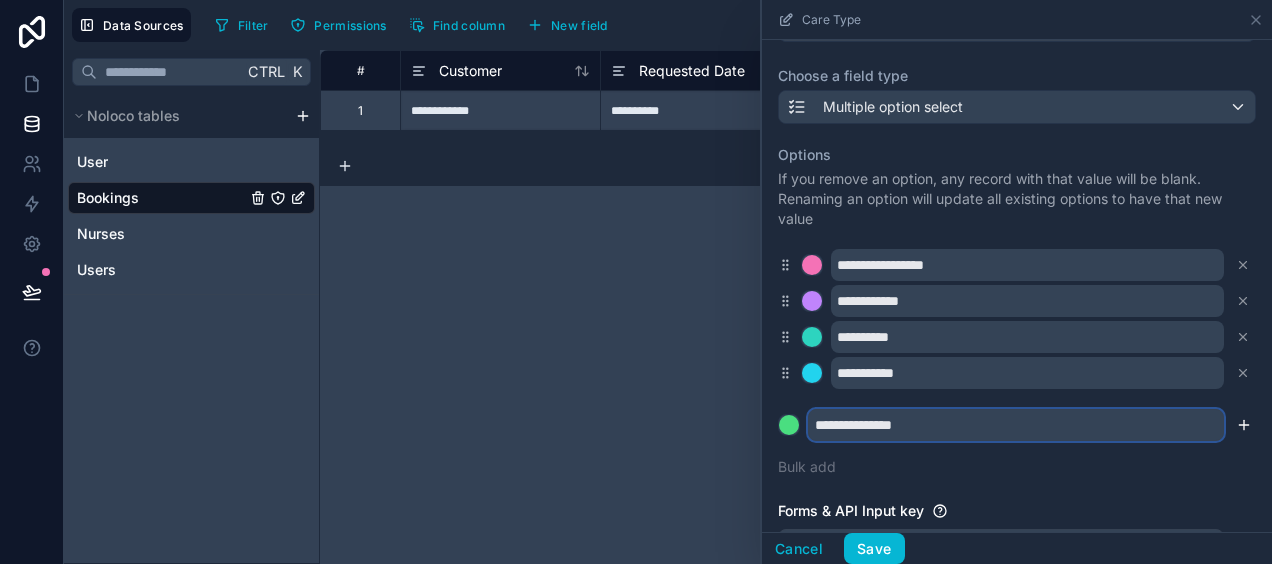 type on "**********" 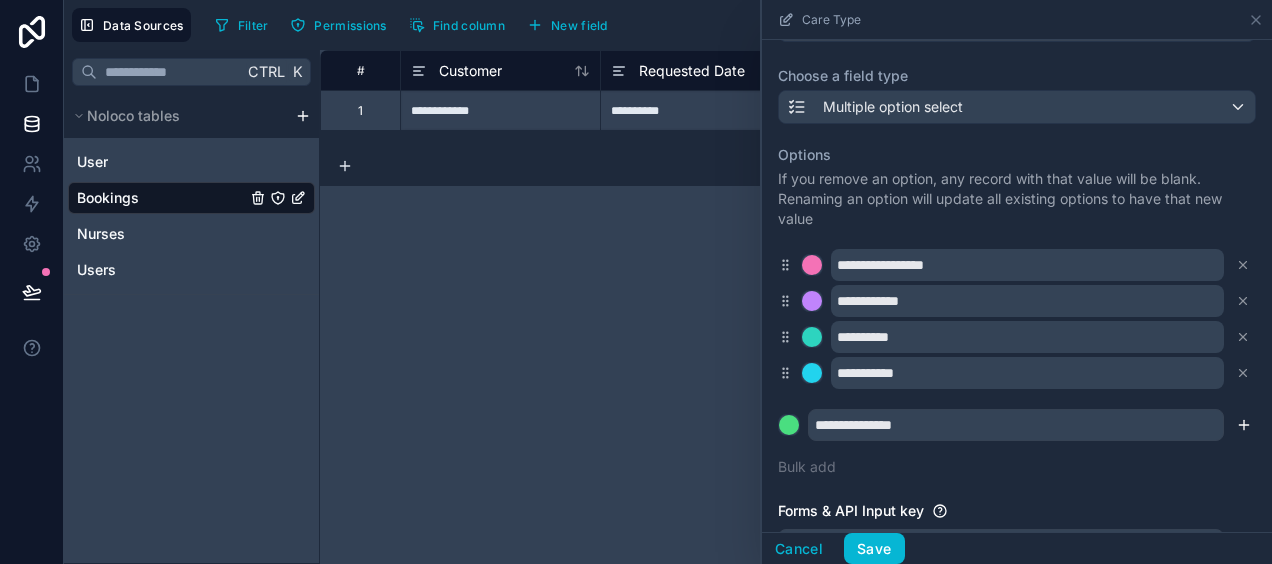 click 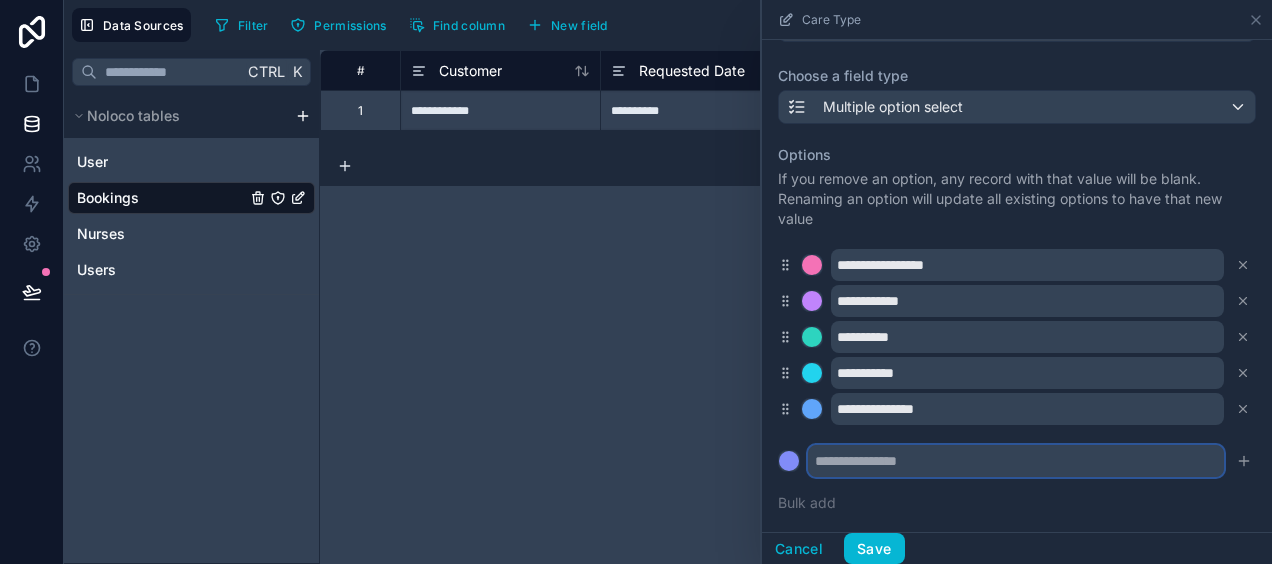 click at bounding box center (1016, 461) 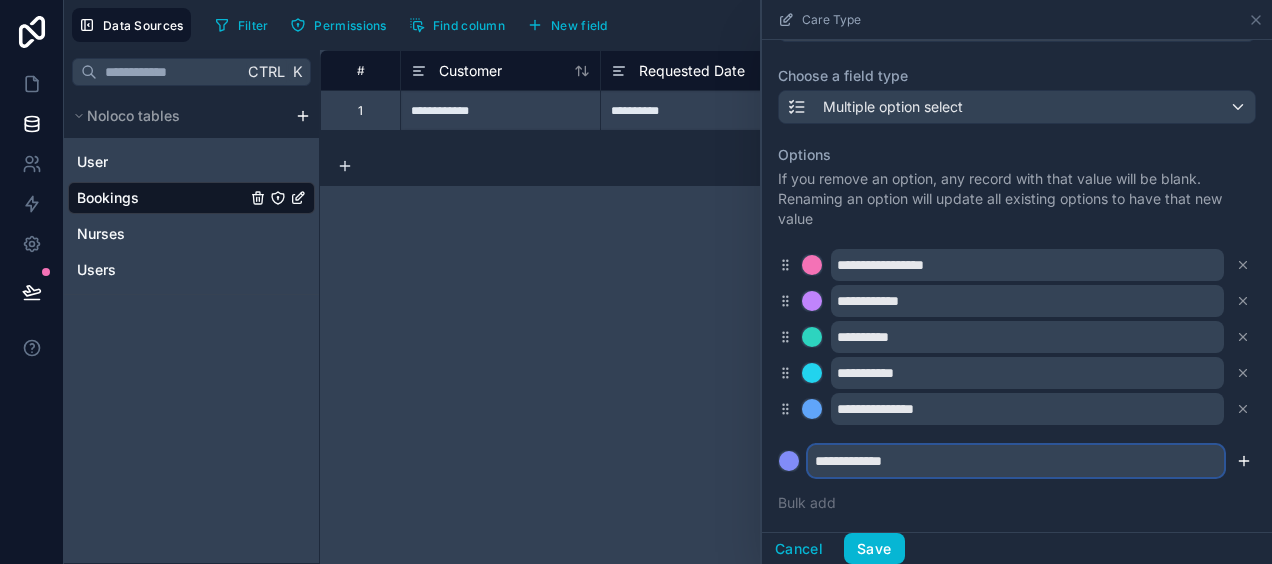 type on "**********" 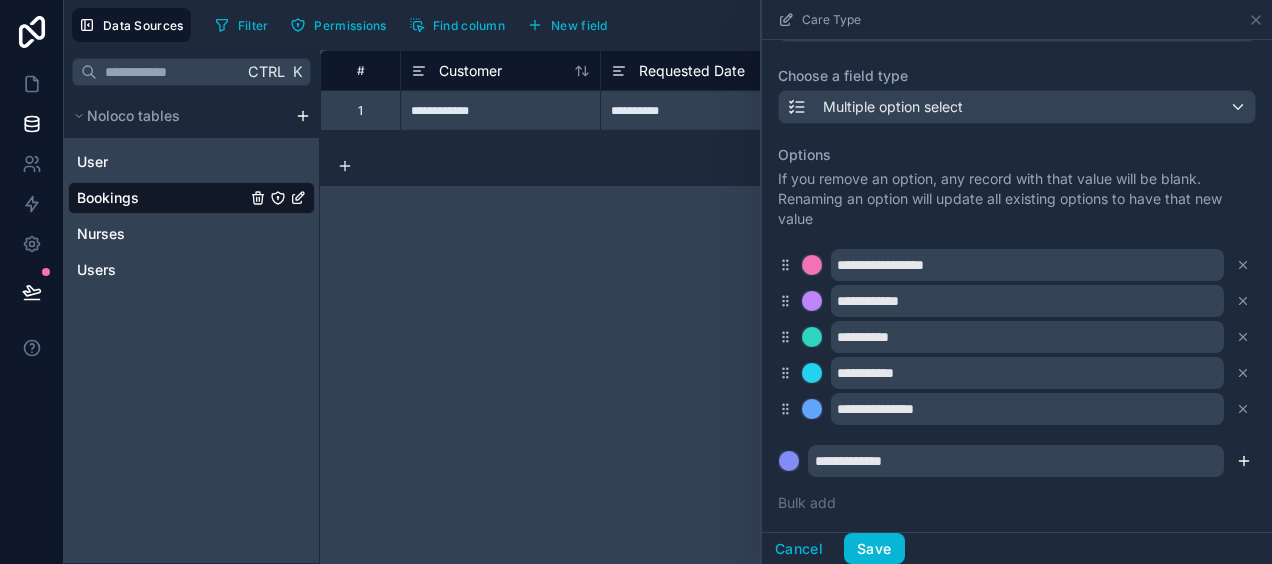 click 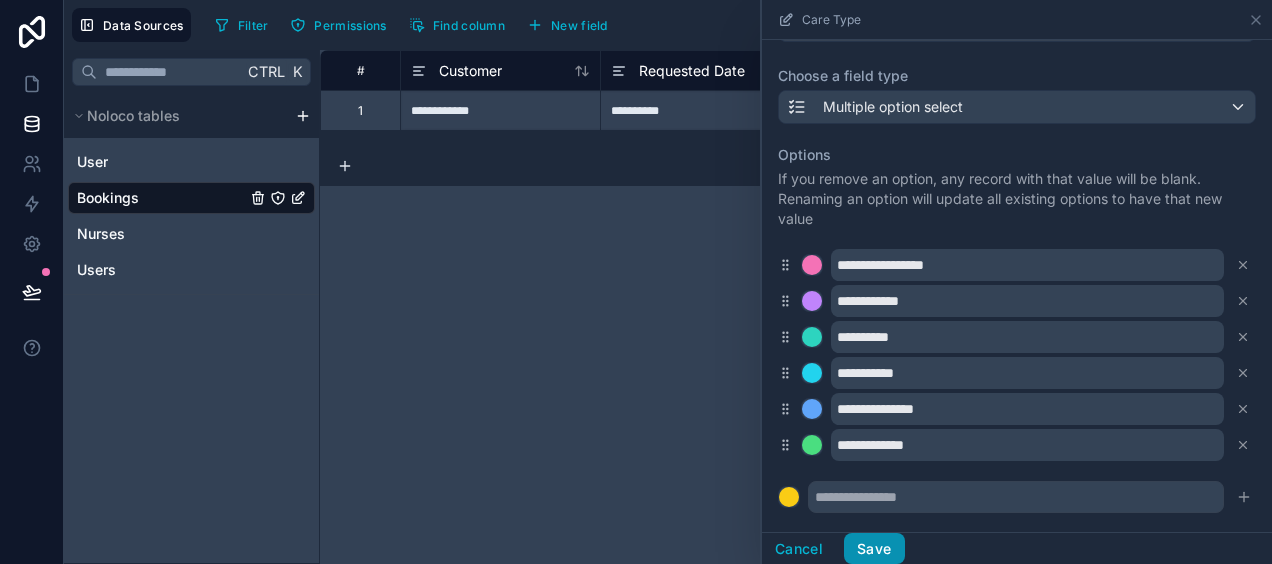 click on "Save" at bounding box center [874, 549] 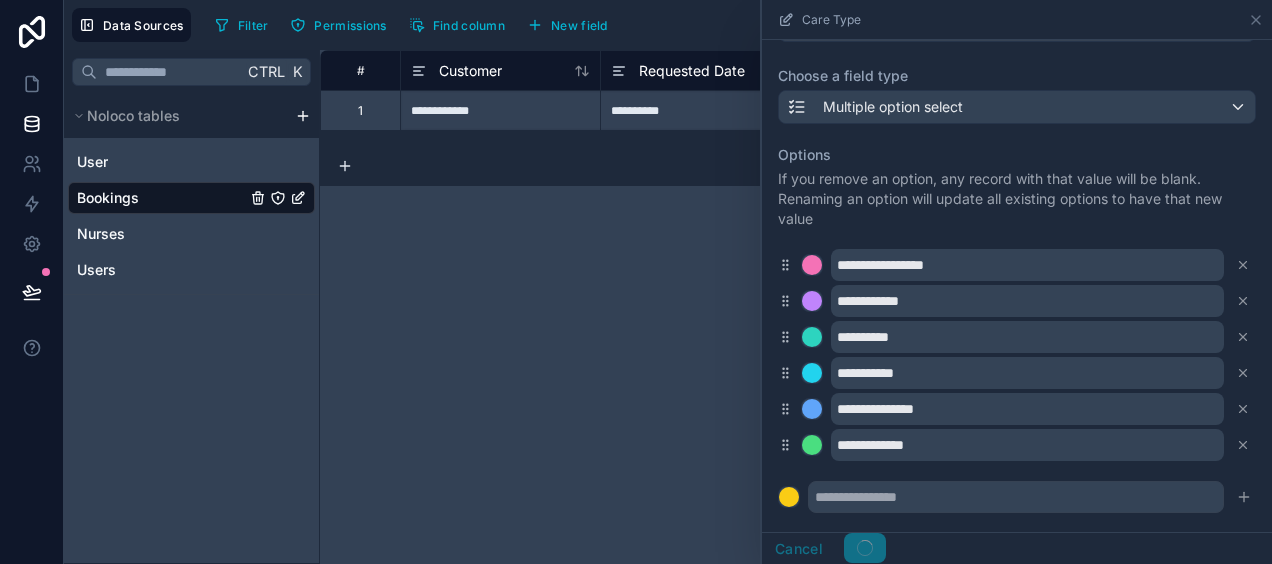 click on "**********" at bounding box center [796, 307] 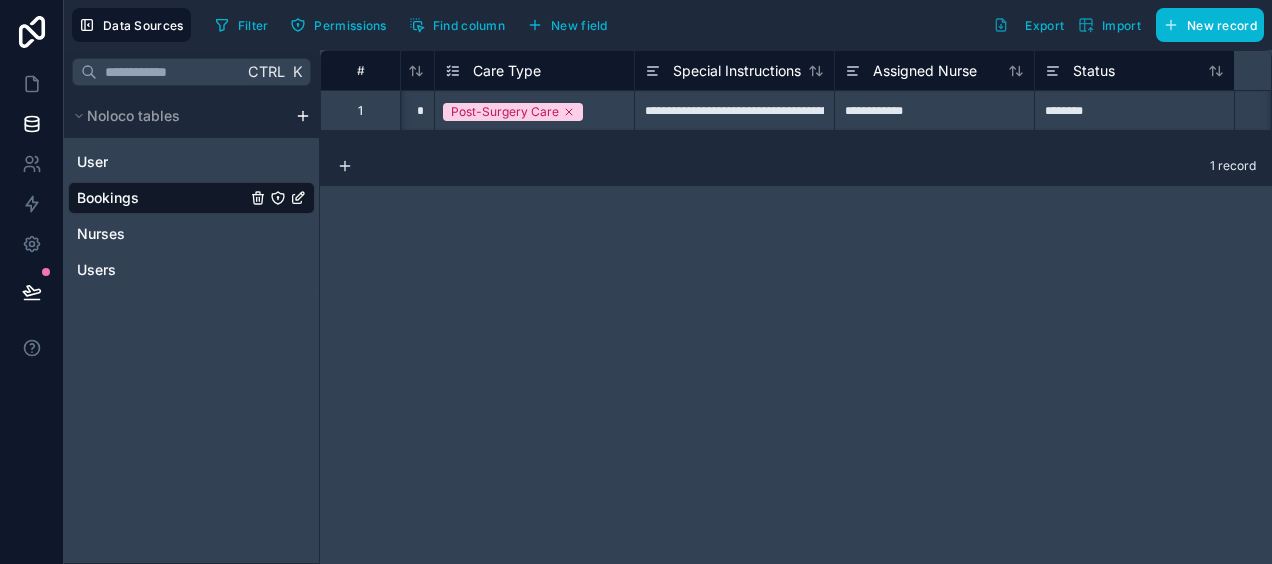 scroll, scrollTop: 0, scrollLeft: 0, axis: both 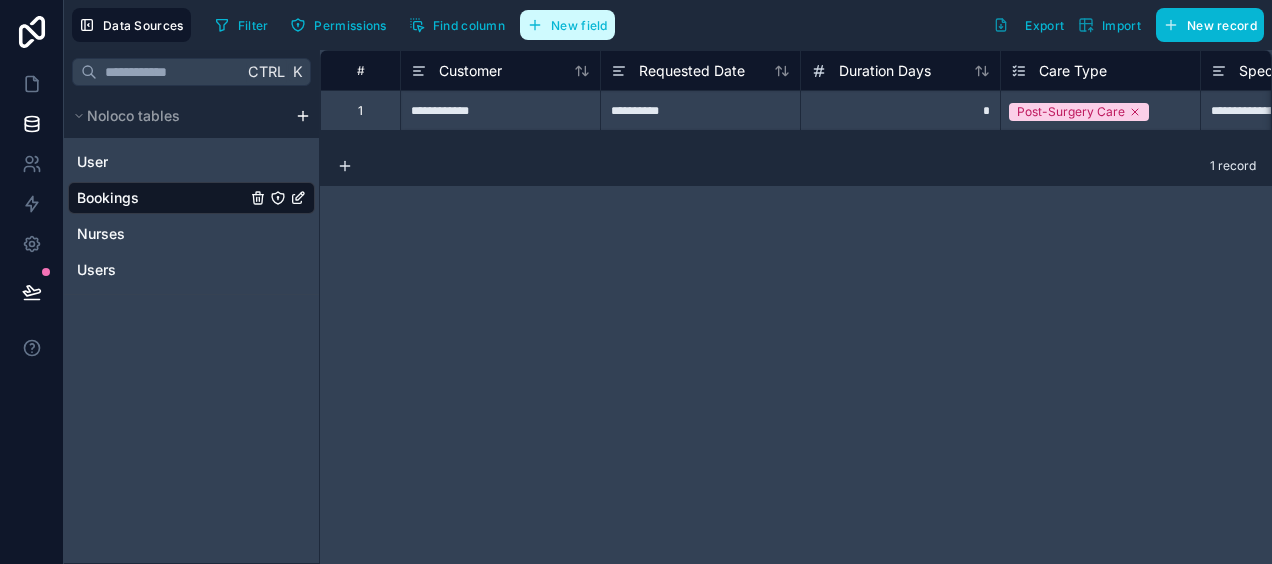 click on "New field" at bounding box center (567, 25) 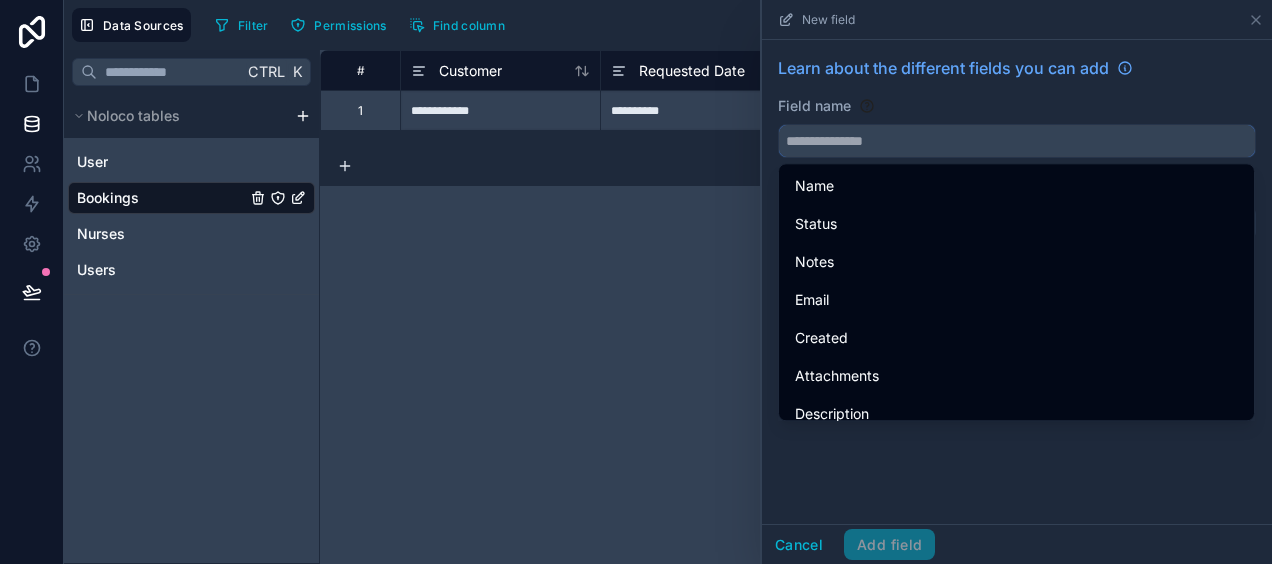 click at bounding box center (1017, 141) 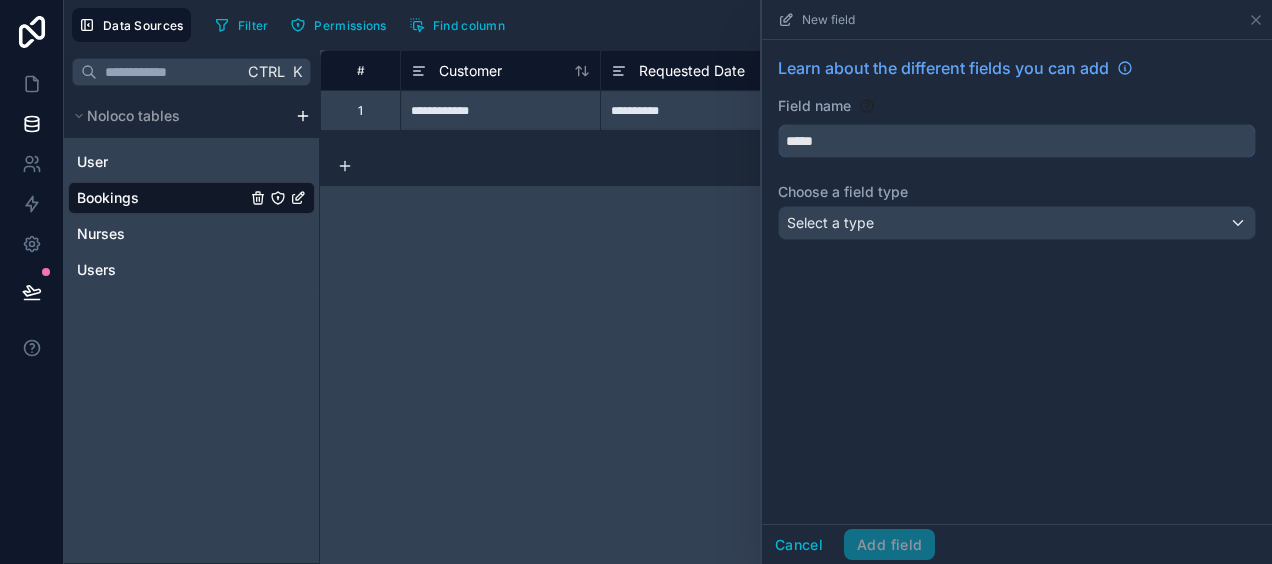 type on "*****" 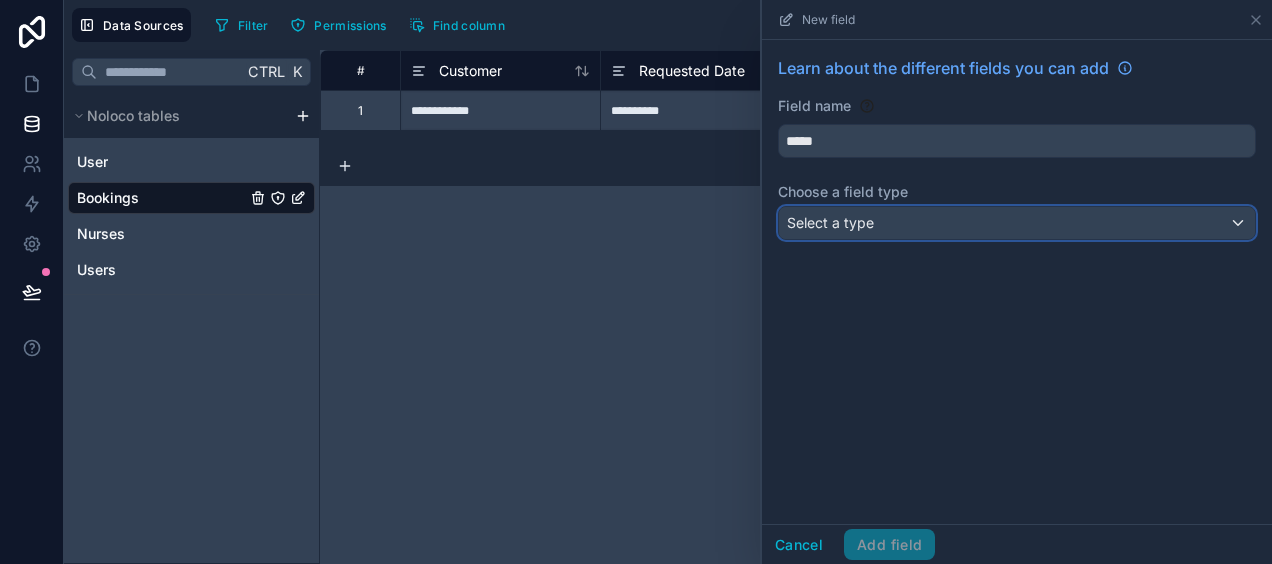 click on "Select a type" at bounding box center (1017, 223) 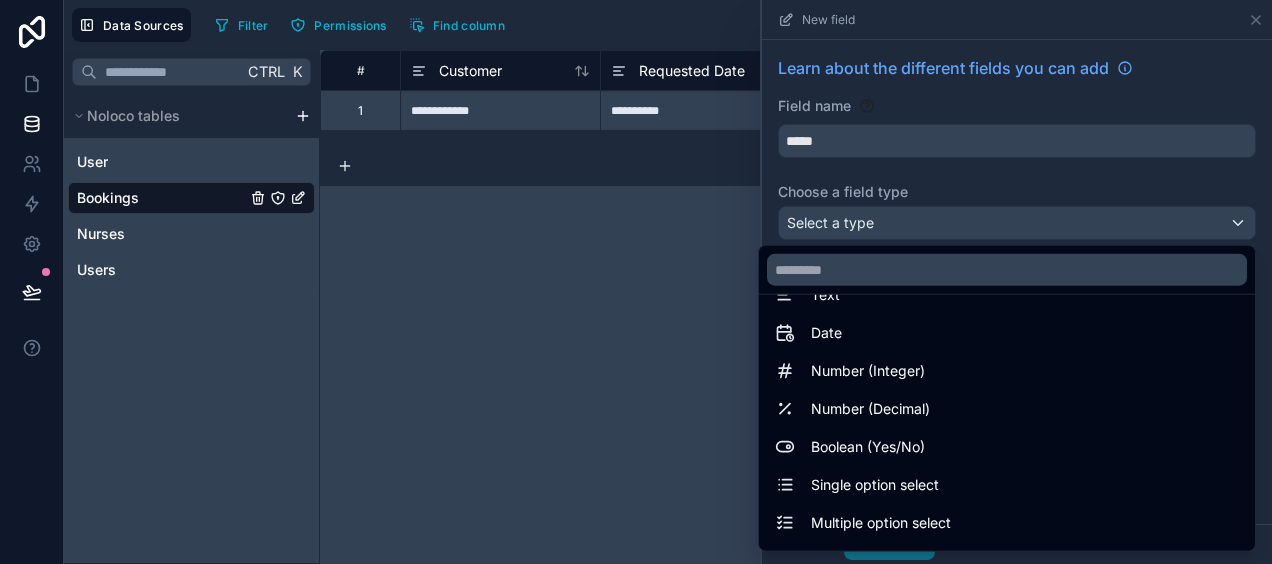 scroll, scrollTop: 32, scrollLeft: 0, axis: vertical 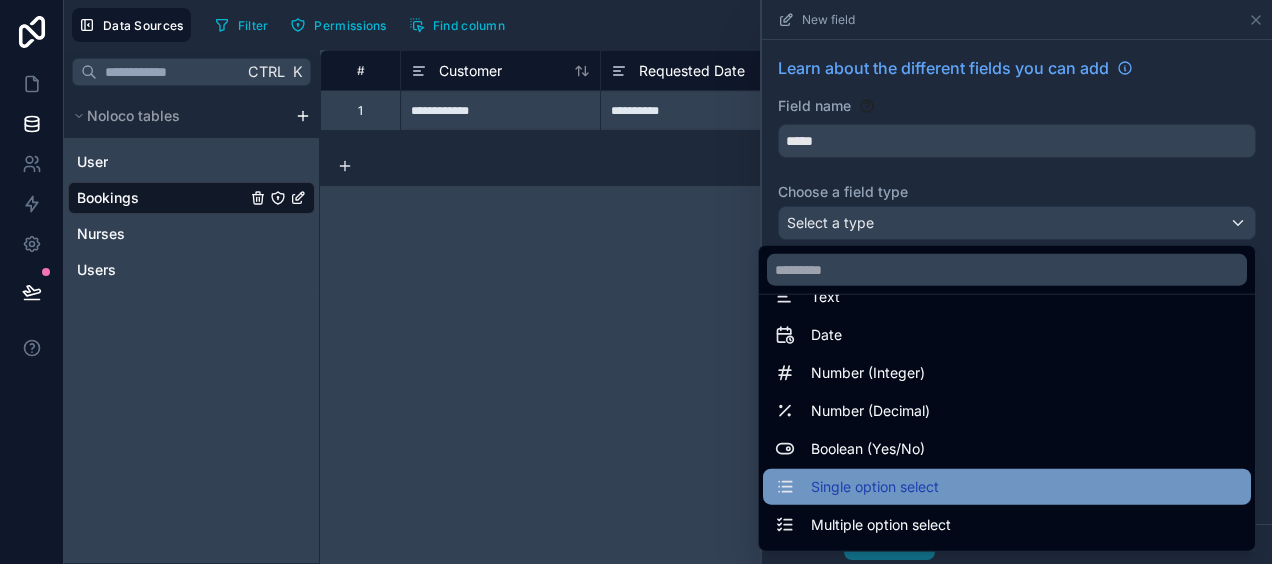click on "Single option select" at bounding box center (1007, 487) 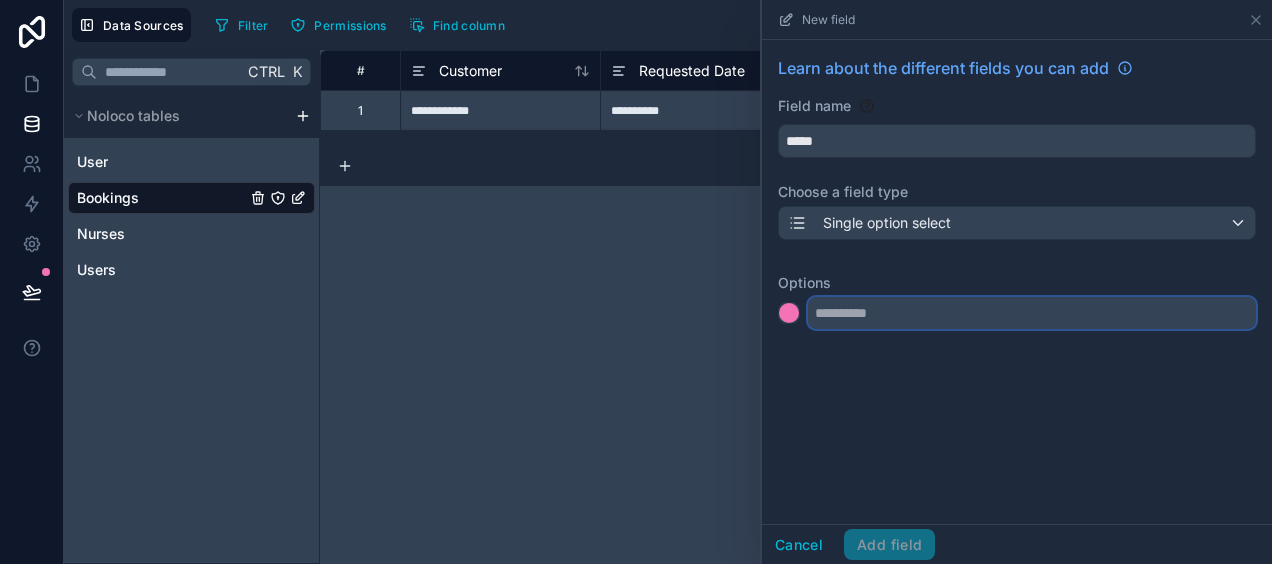 click at bounding box center (1032, 313) 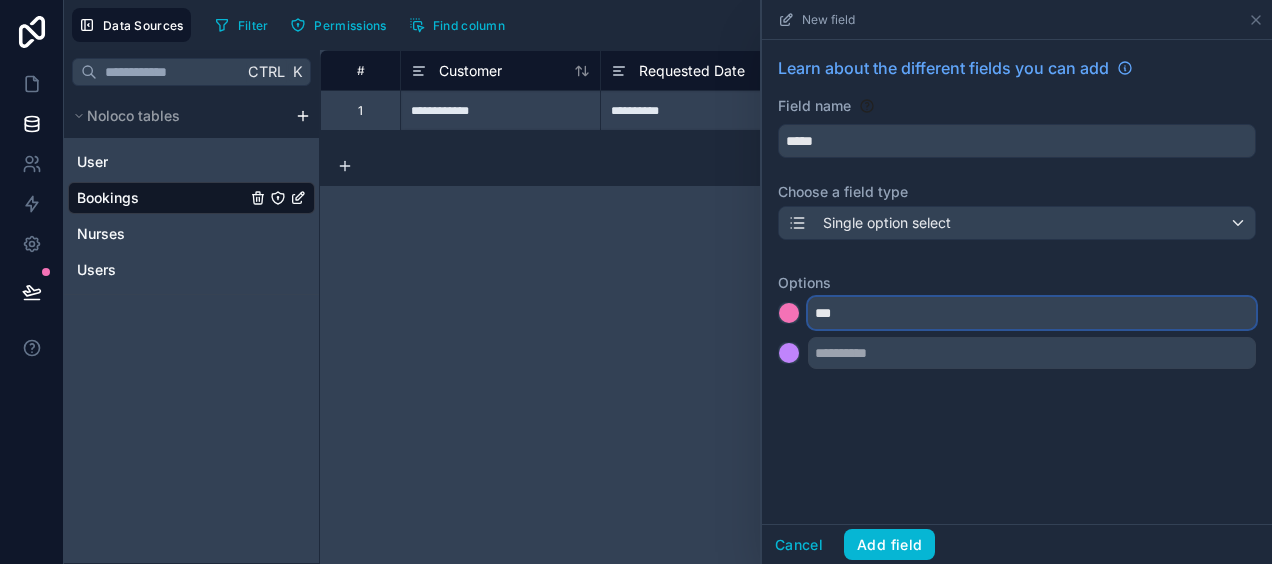 type on "***" 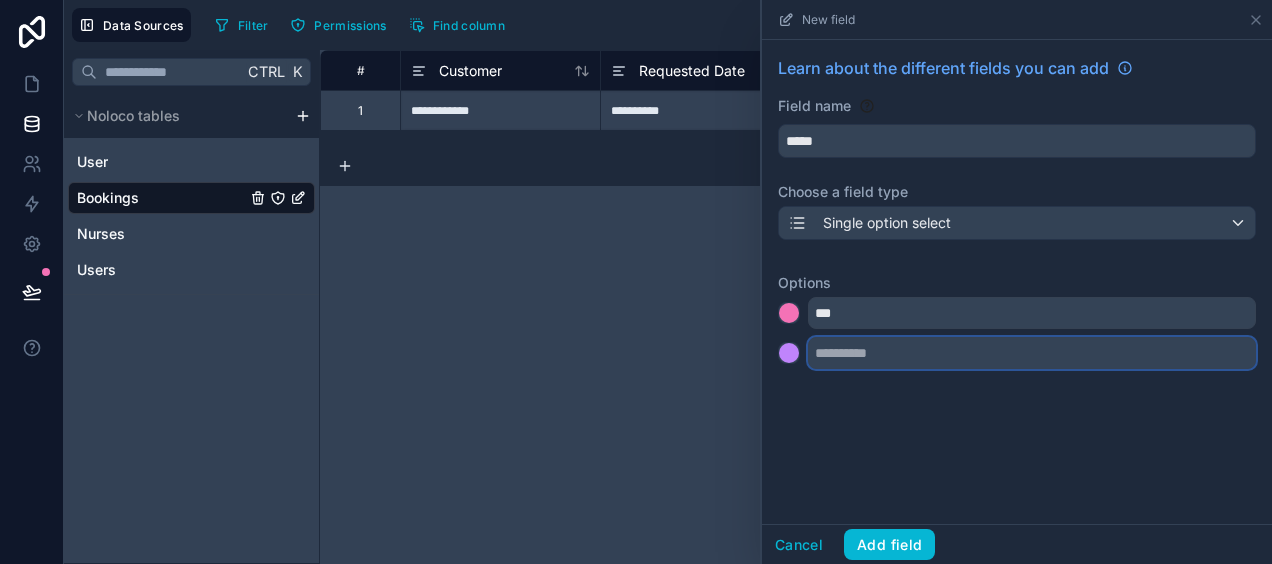 click at bounding box center [1032, 353] 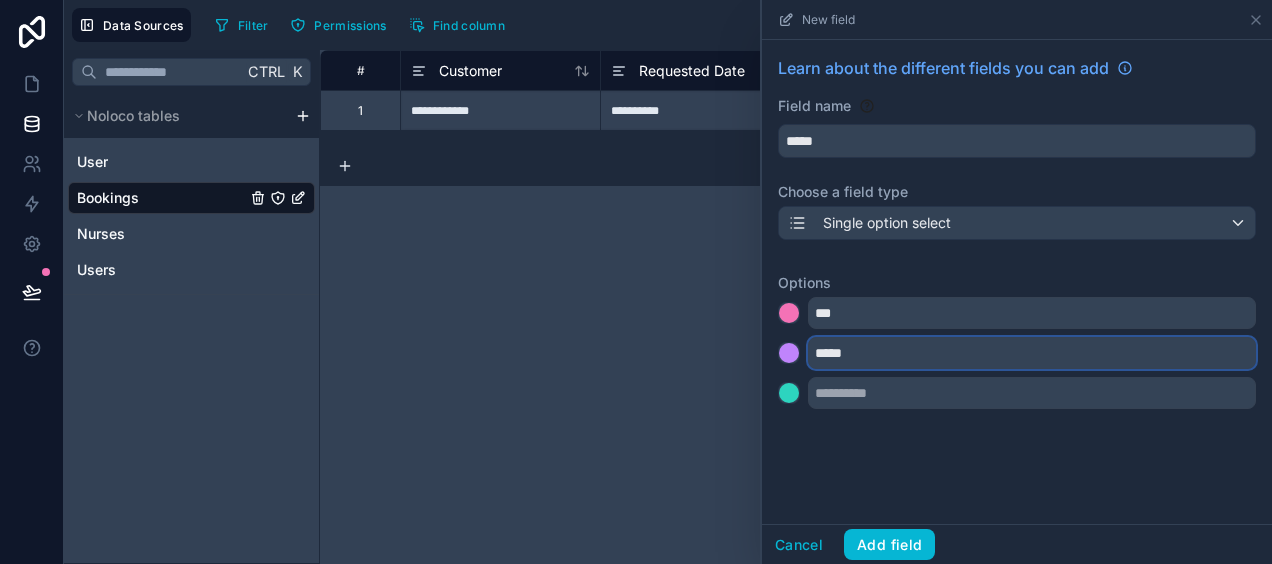 type on "*****" 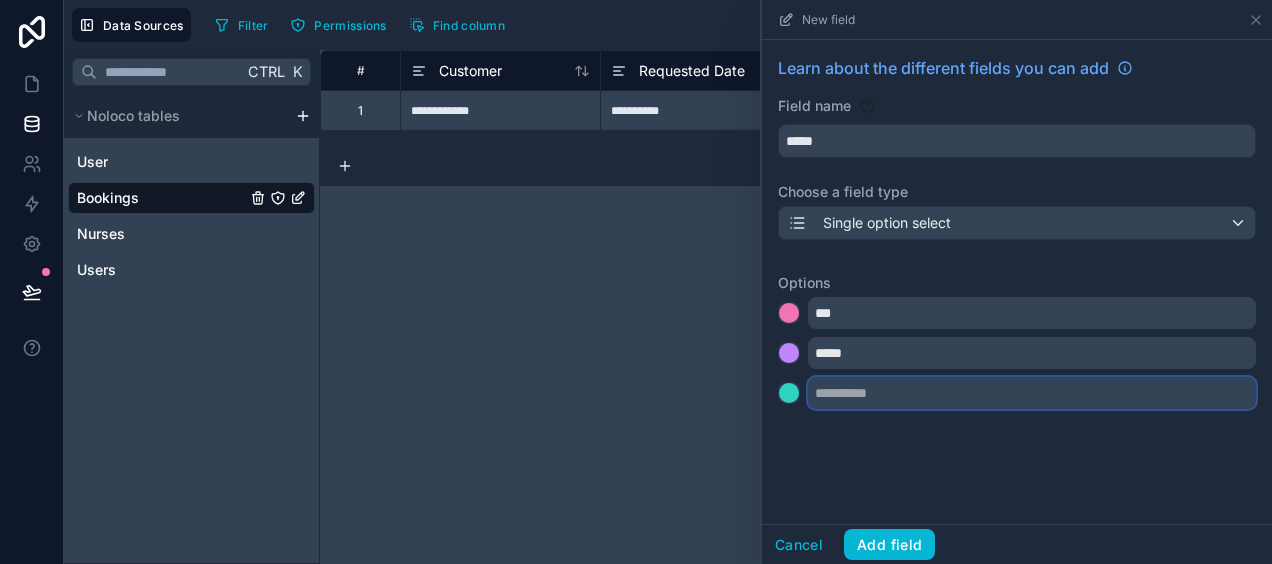 click at bounding box center [1032, 393] 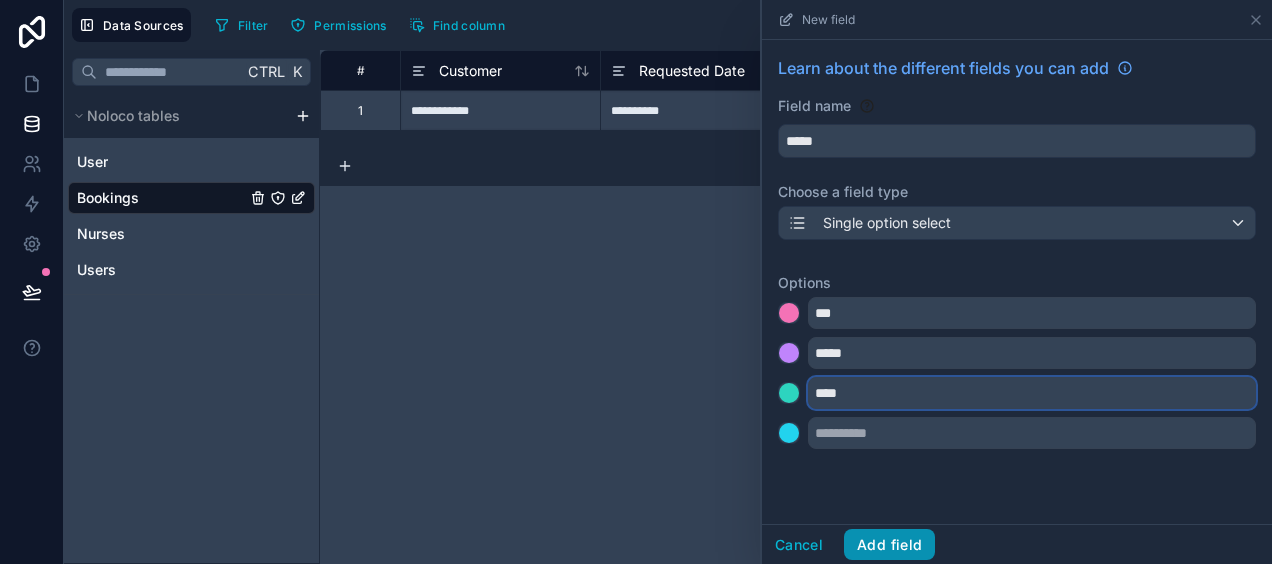 type on "****" 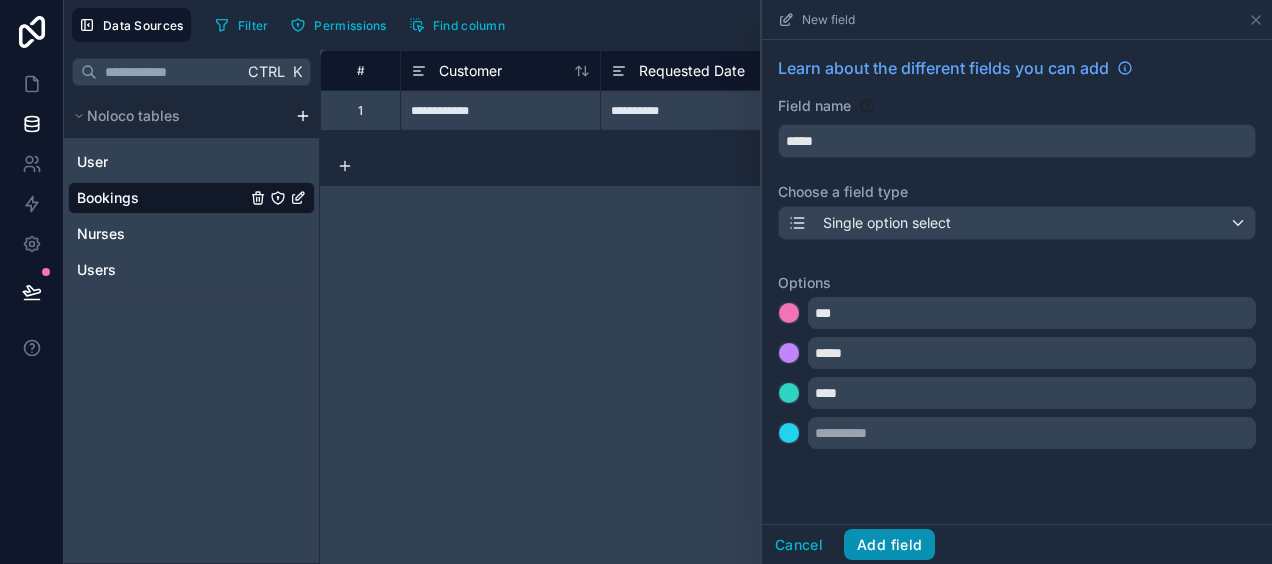 click on "Add field" at bounding box center [889, 545] 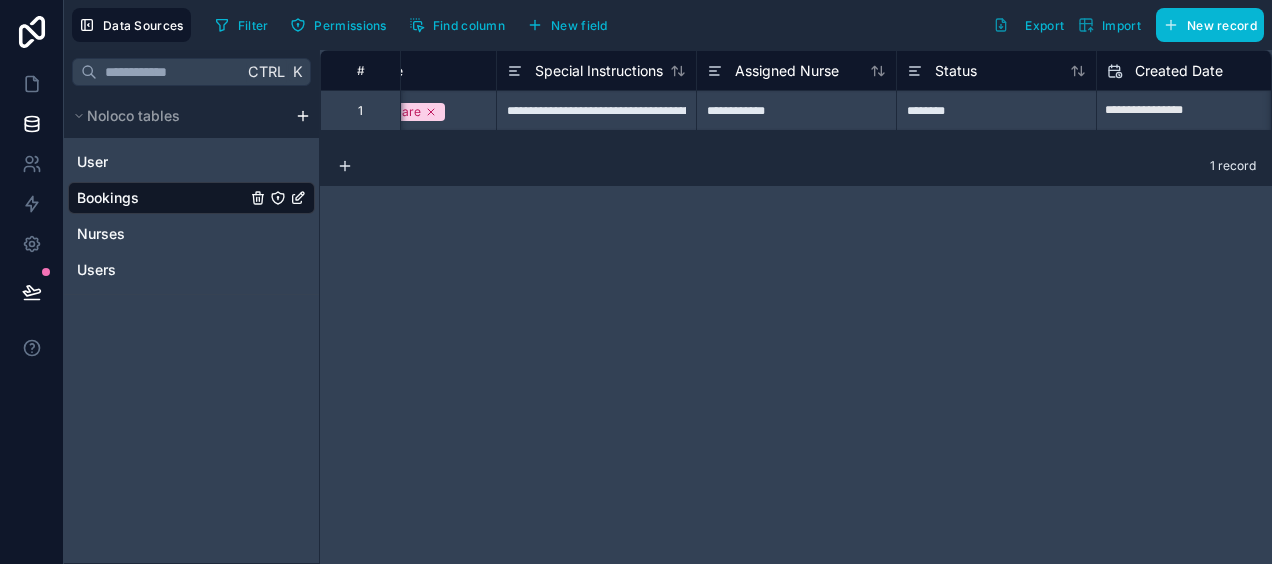 scroll, scrollTop: 0, scrollLeft: 708, axis: horizontal 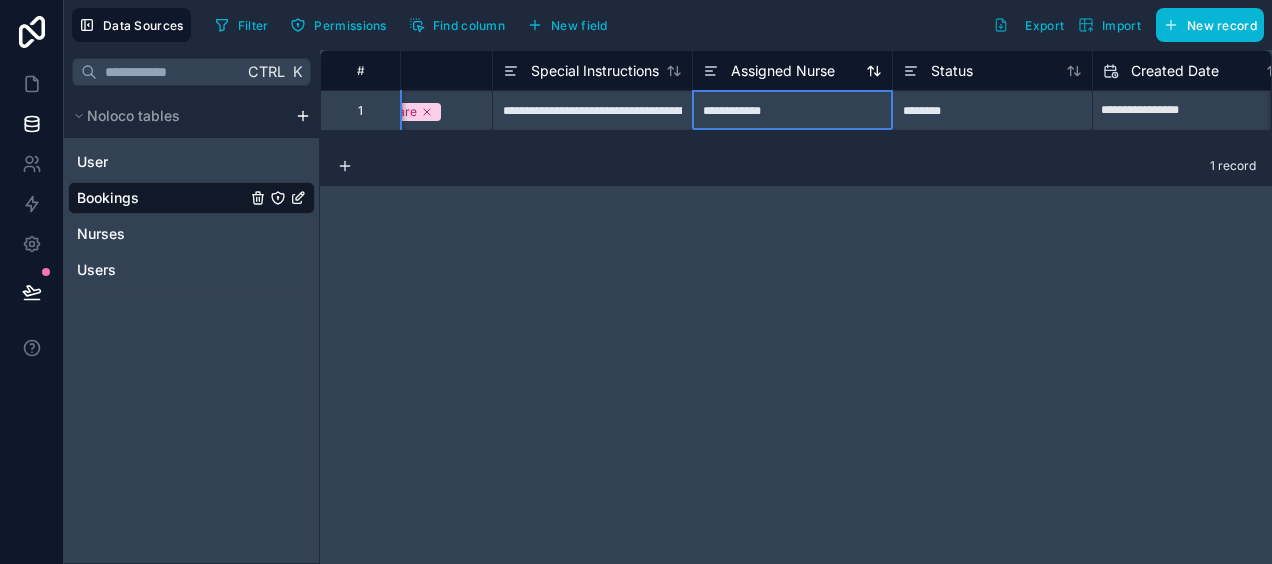 click on "Assigned Nurse" at bounding box center (783, 71) 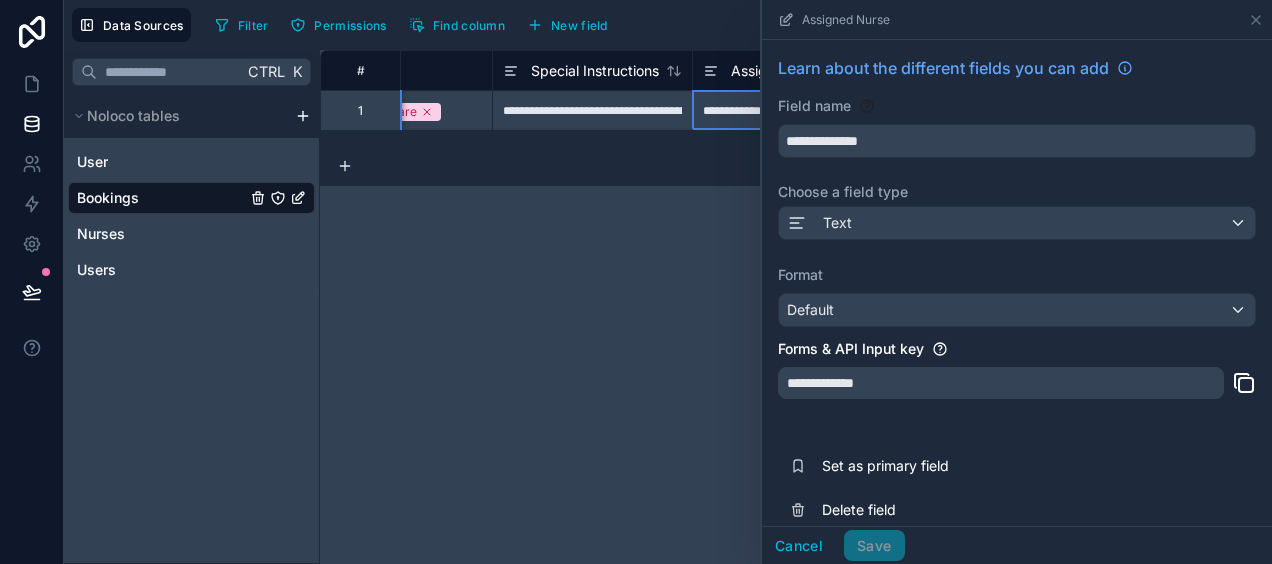 click on "**********" at bounding box center [796, 307] 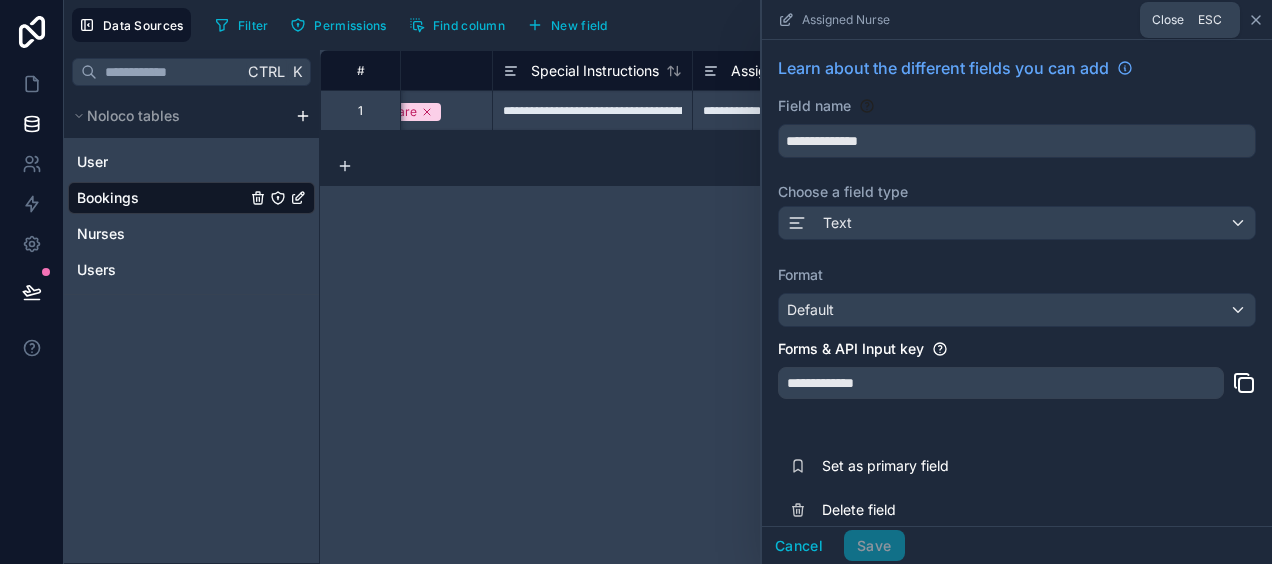 click 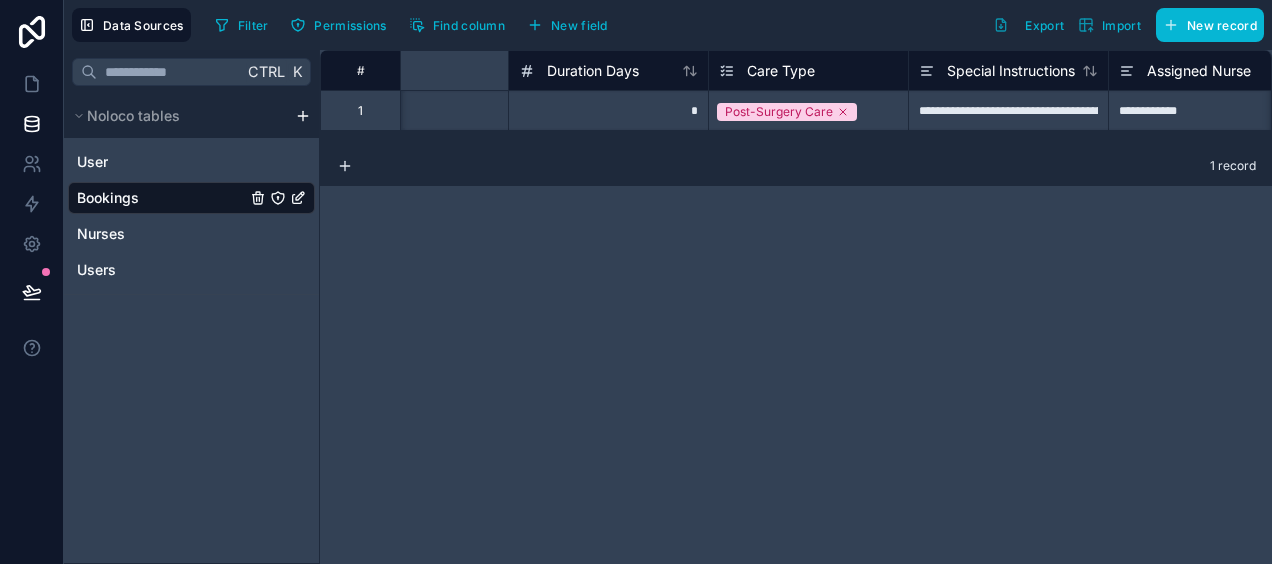 scroll, scrollTop: 0, scrollLeft: 0, axis: both 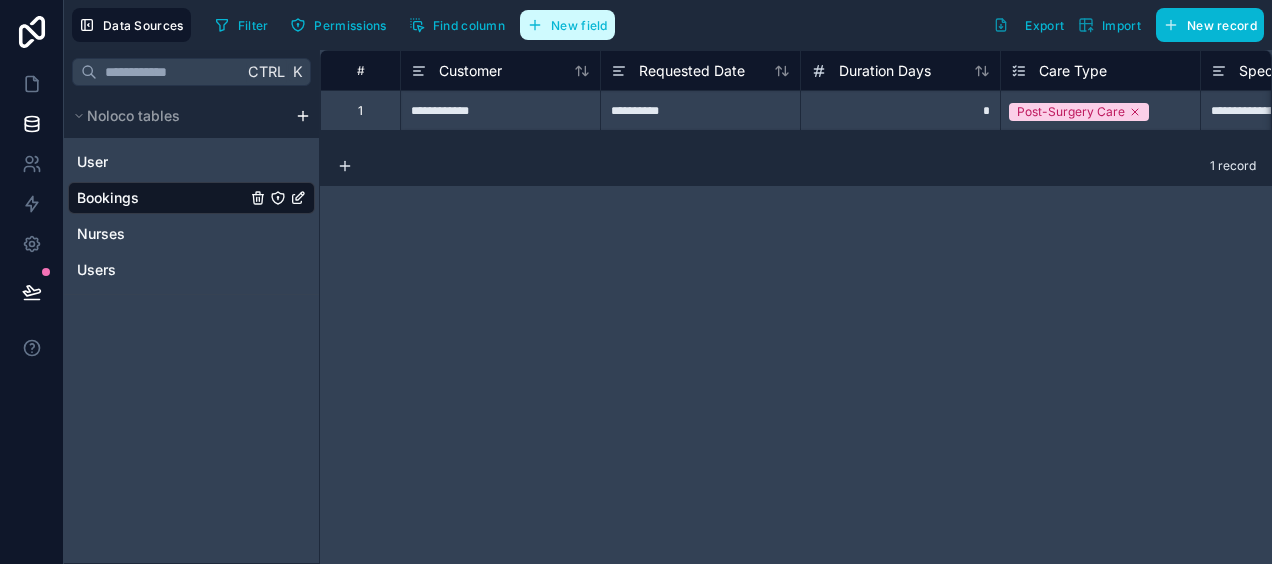 click on "New field" at bounding box center [579, 25] 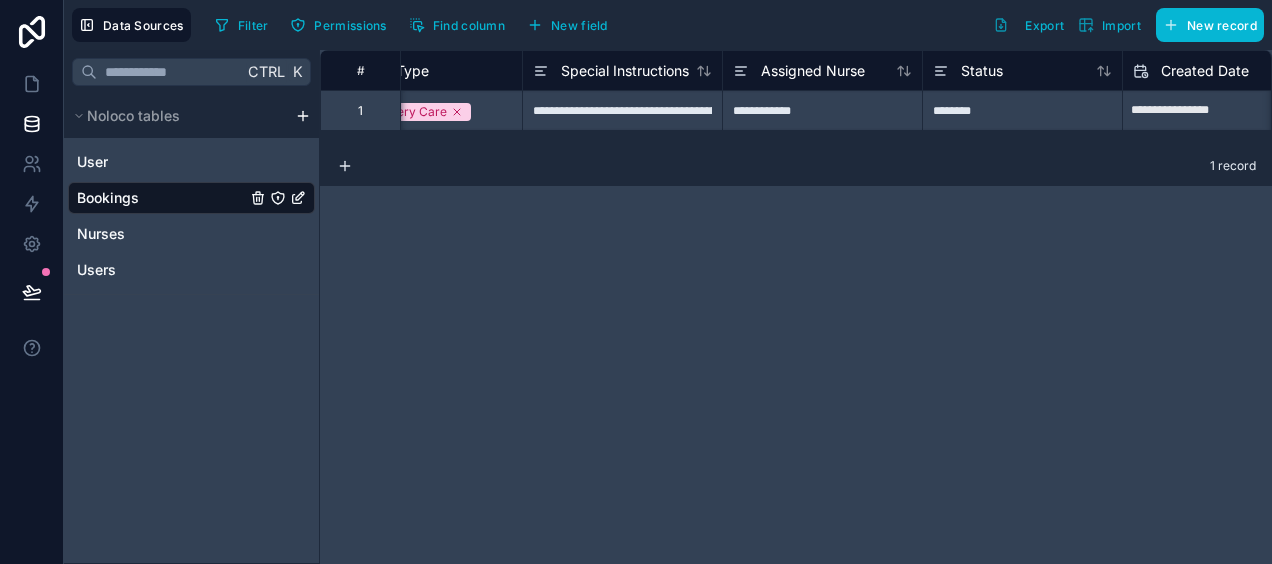 scroll, scrollTop: 0, scrollLeft: 684, axis: horizontal 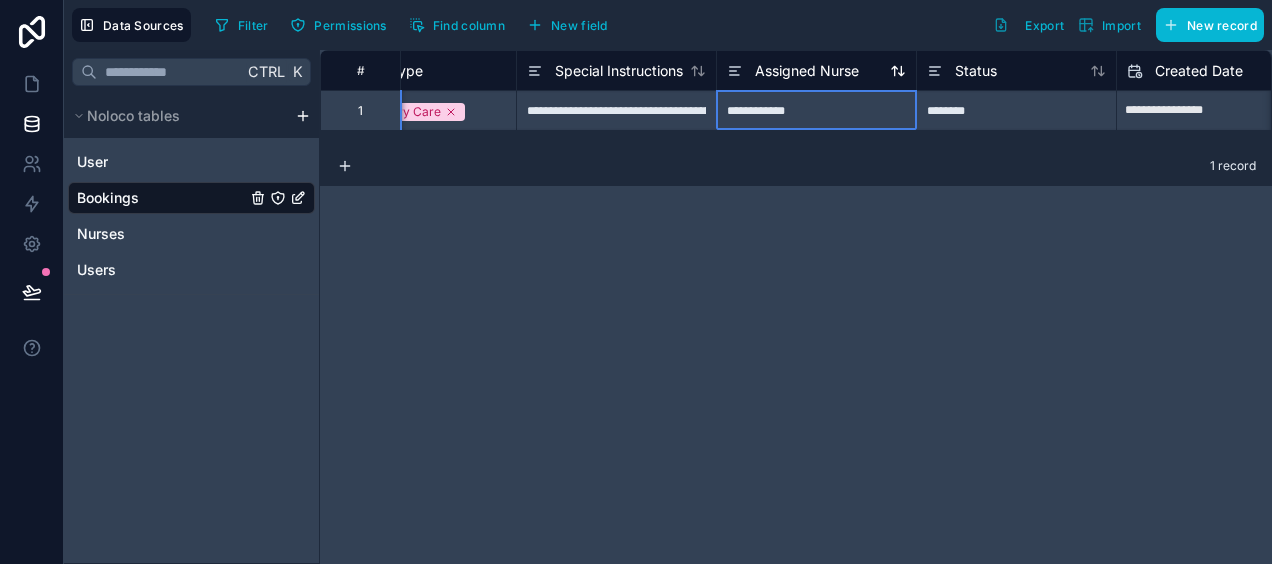 click on "Assigned Nurse" at bounding box center (807, 71) 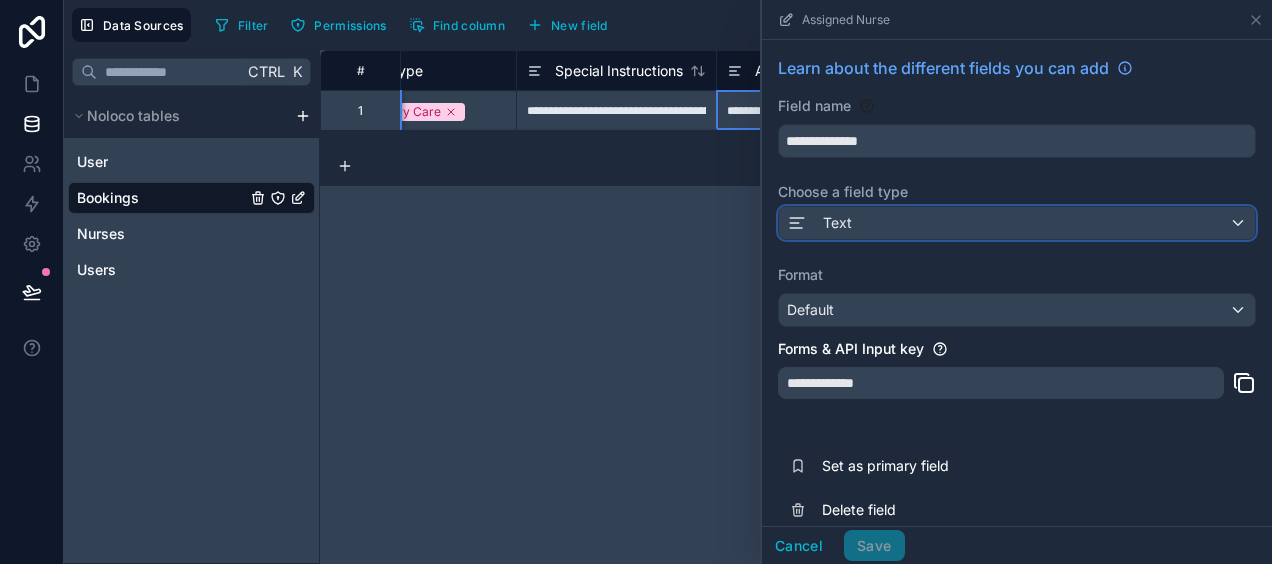 click on "Text" at bounding box center [1017, 223] 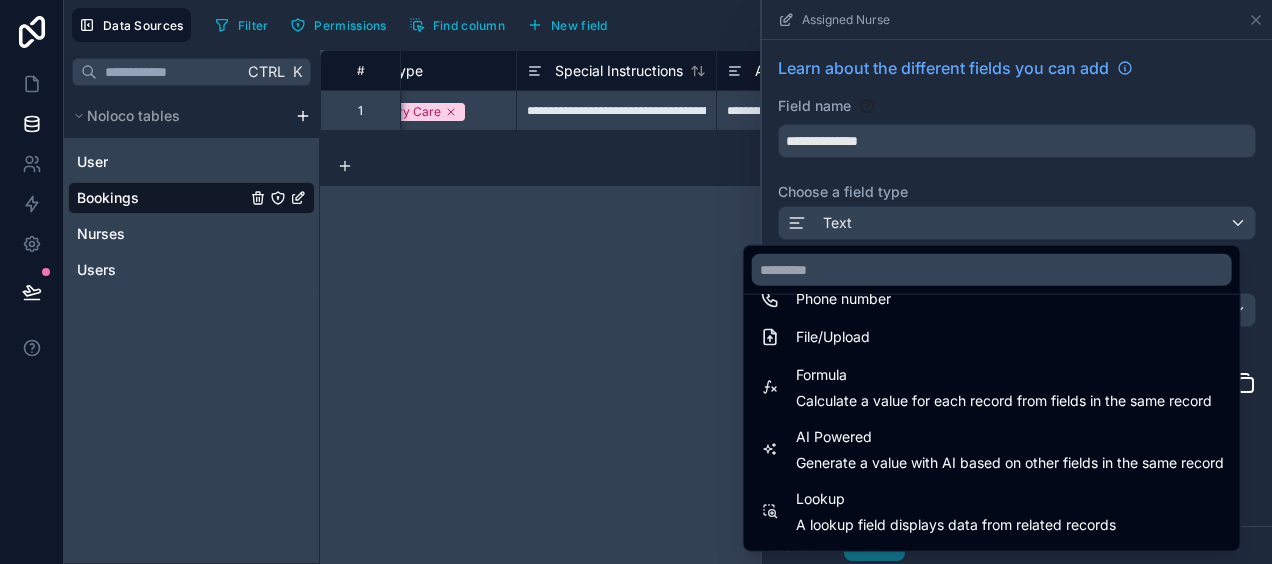 scroll, scrollTop: 580, scrollLeft: 0, axis: vertical 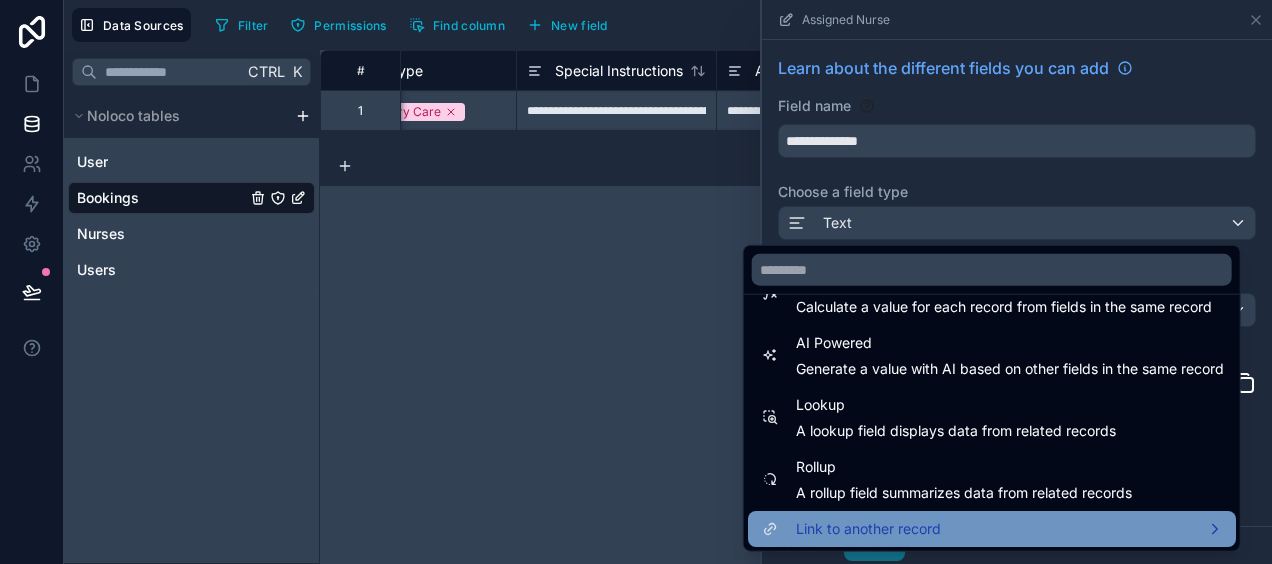 click on "Link to another record" at bounding box center (992, 529) 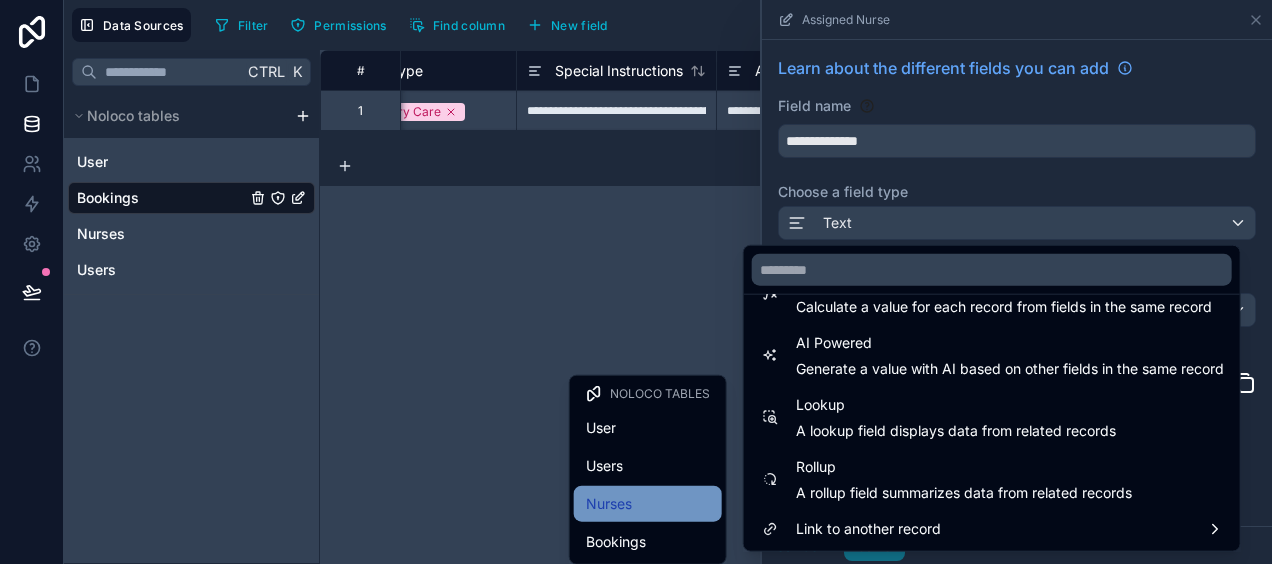 click on "Nurses" at bounding box center [648, 504] 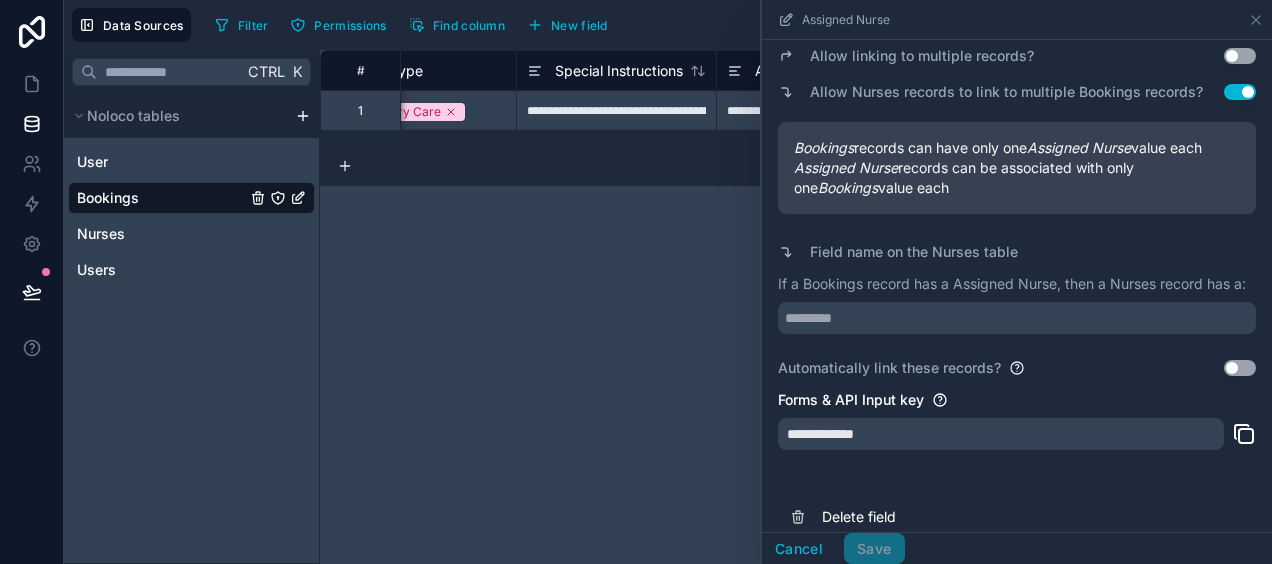 scroll, scrollTop: 220, scrollLeft: 0, axis: vertical 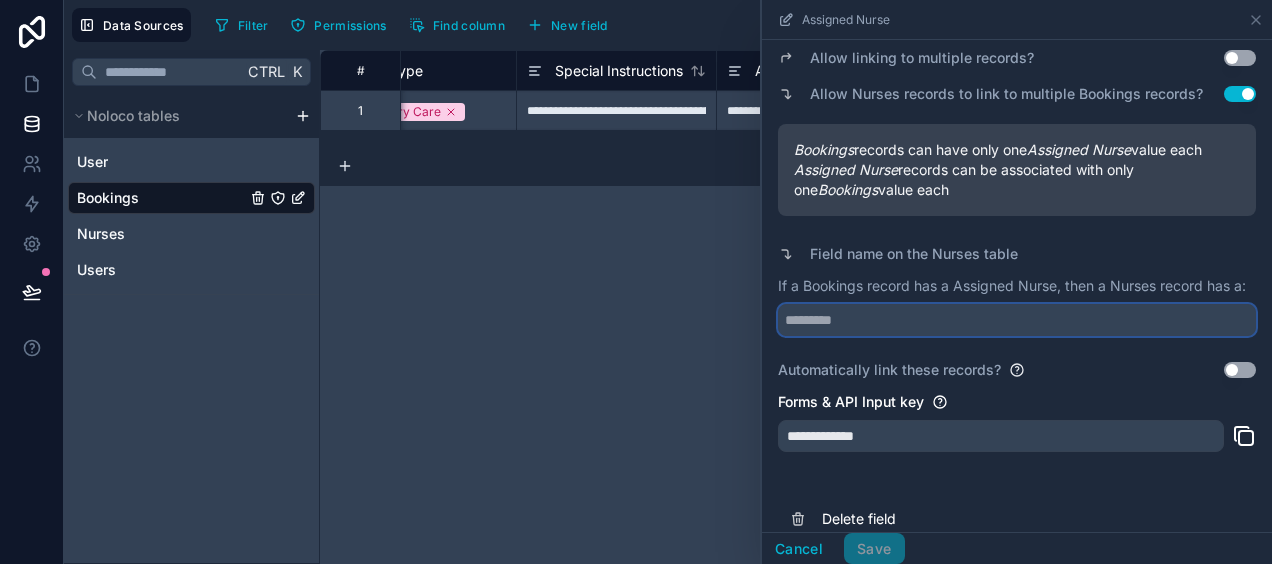 click at bounding box center (1017, 320) 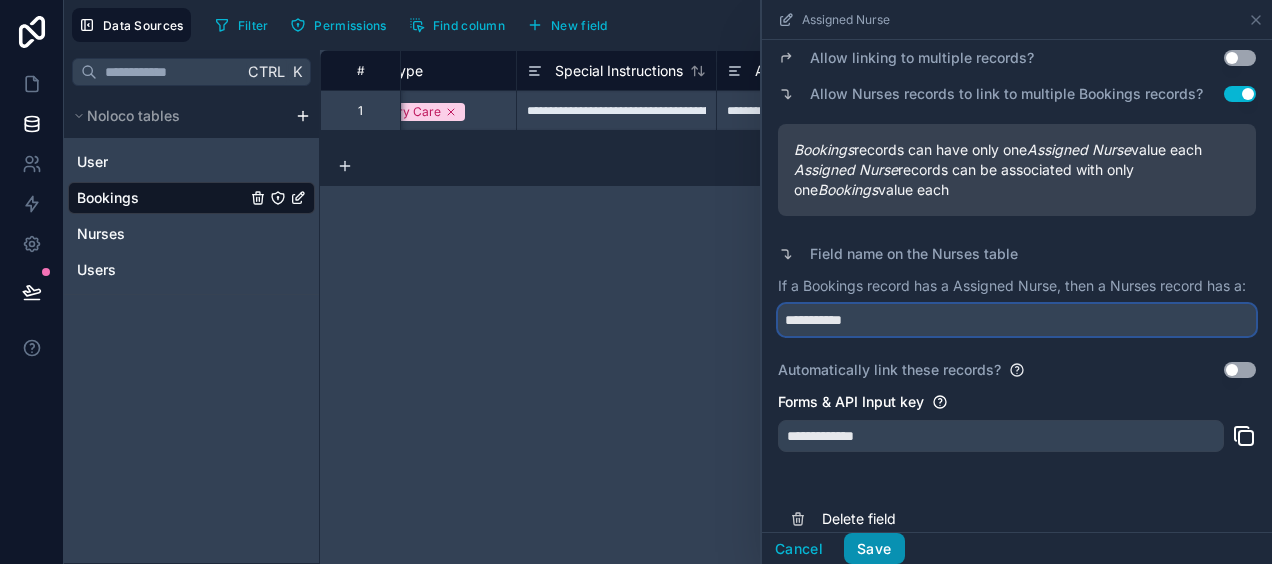 type on "**********" 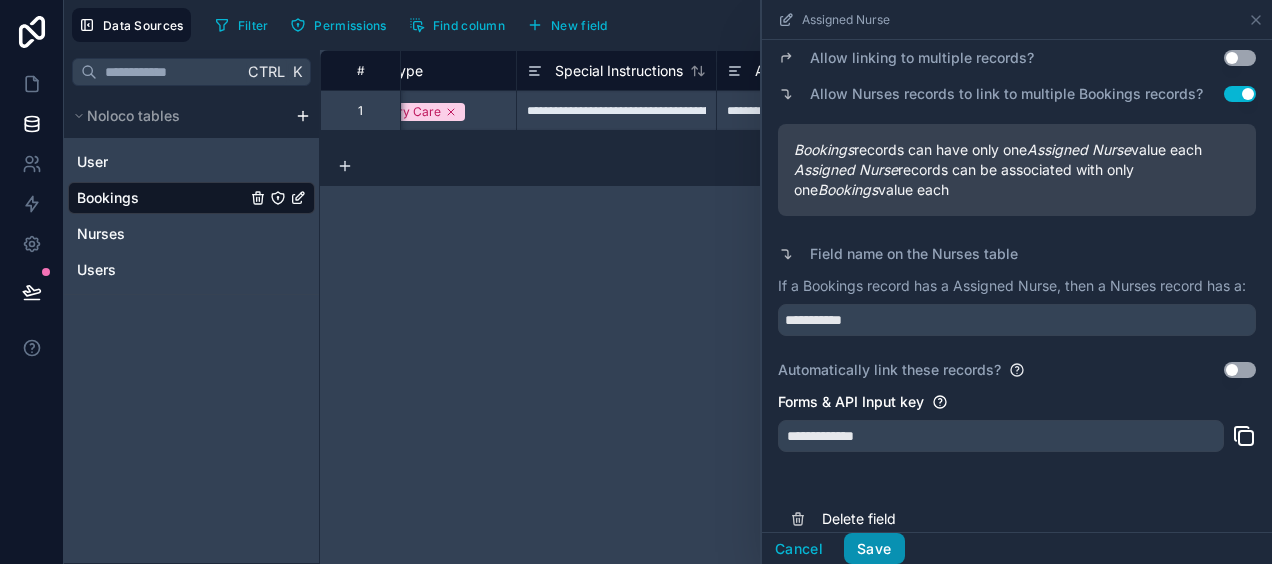 click on "Save" at bounding box center (874, 549) 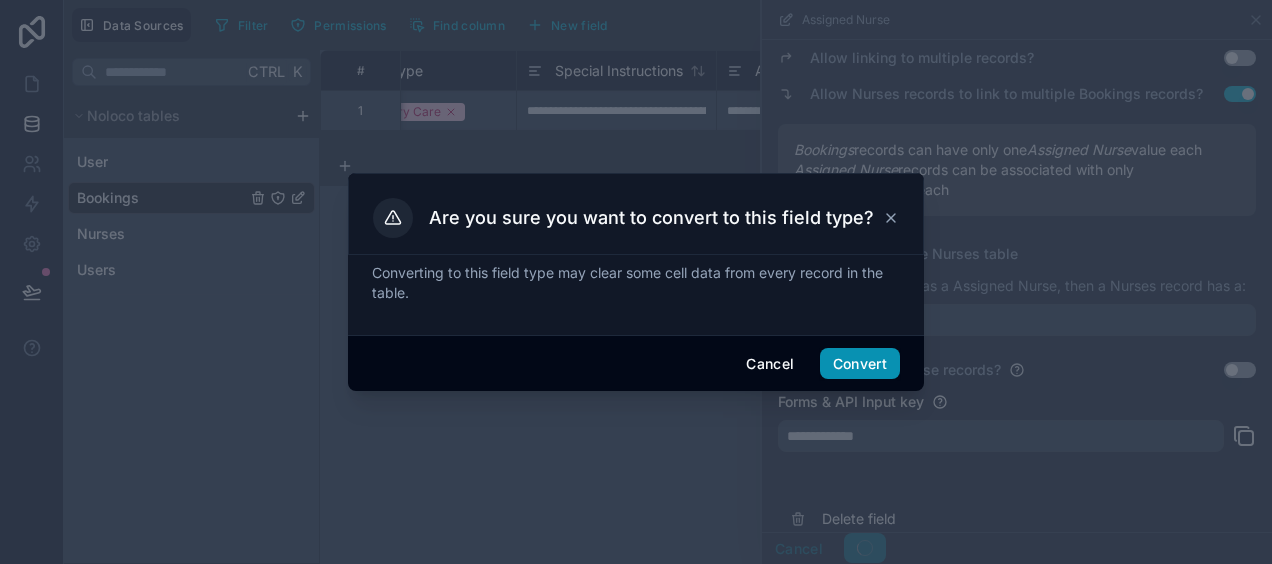 click on "Convert" at bounding box center (860, 364) 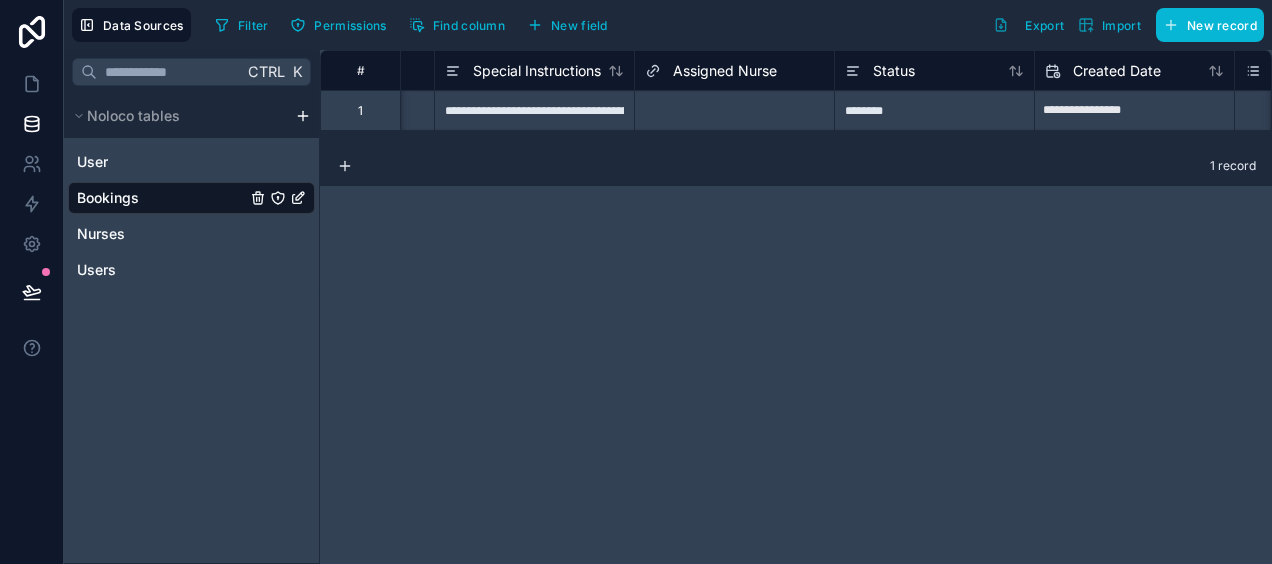 scroll, scrollTop: 0, scrollLeft: 773, axis: horizontal 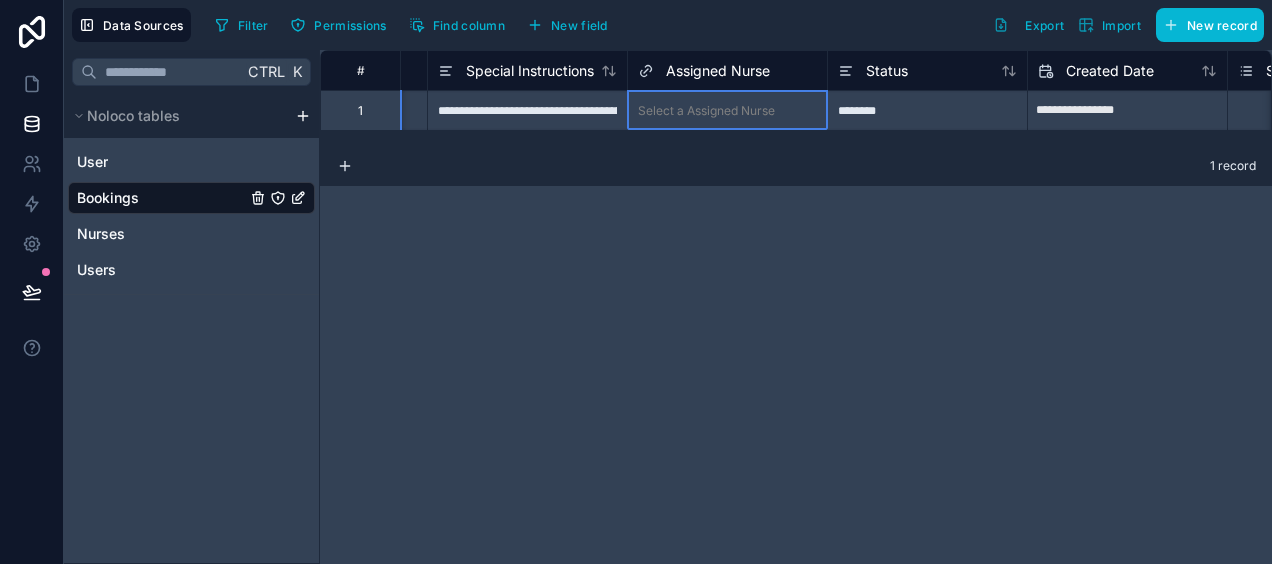 click on "Select a Assigned Nurse" at bounding box center [706, 111] 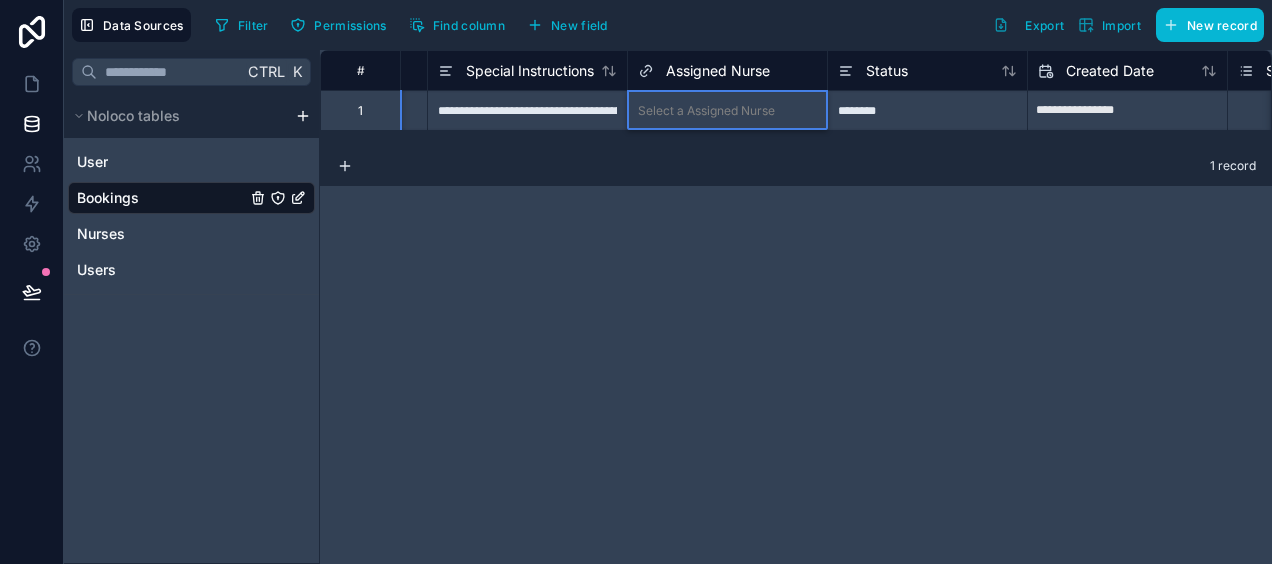 click on "Select a Assigned Nurse" at bounding box center (706, 111) 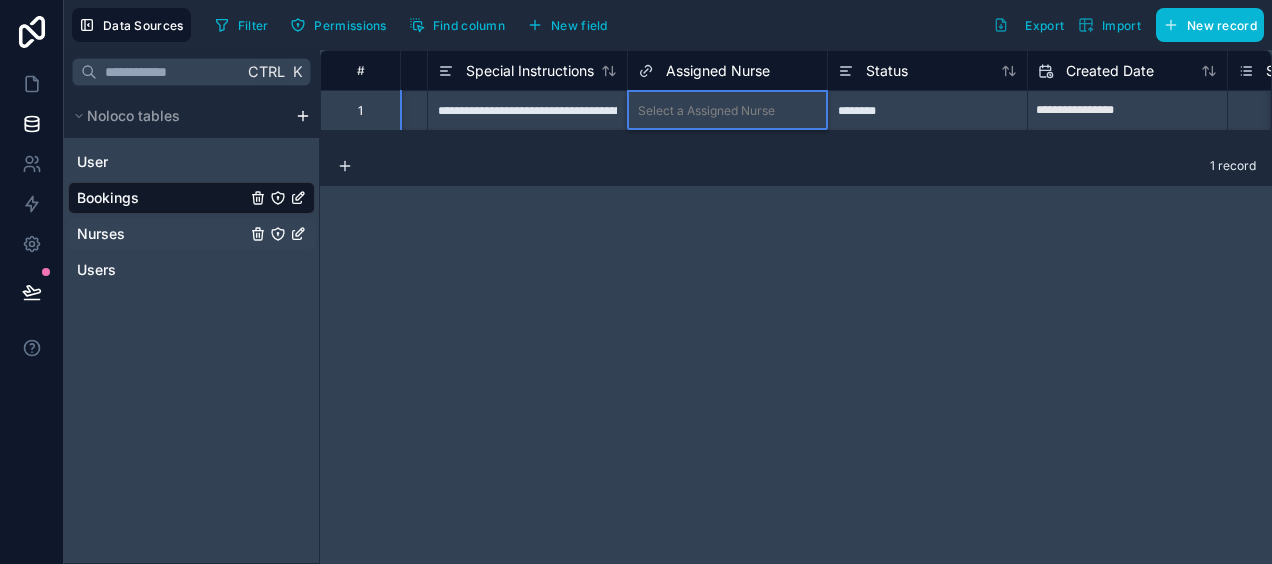 click on "Nurses" at bounding box center (191, 234) 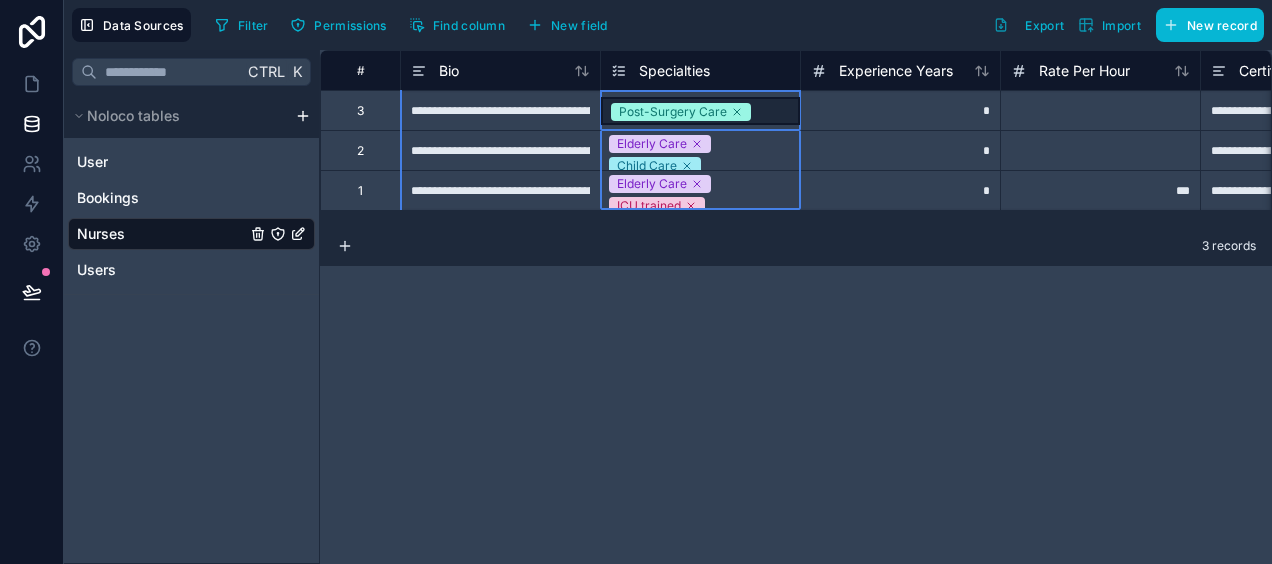 drag, startPoint x: 756, startPoint y: 62, endPoint x: 732, endPoint y: 56, distance: 24.738634 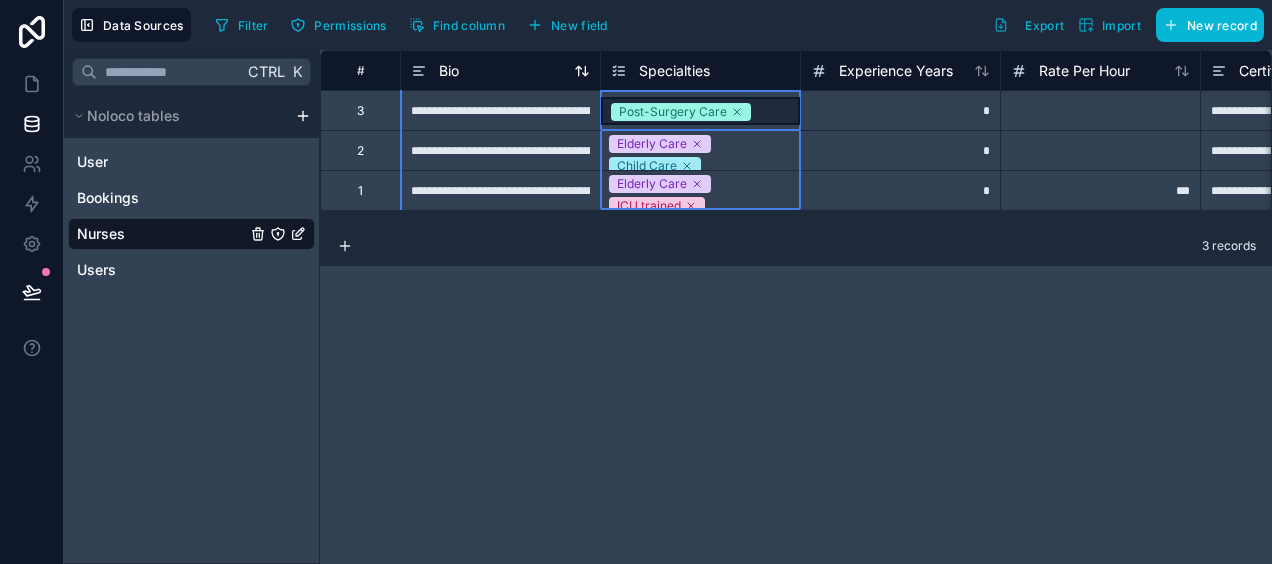 click 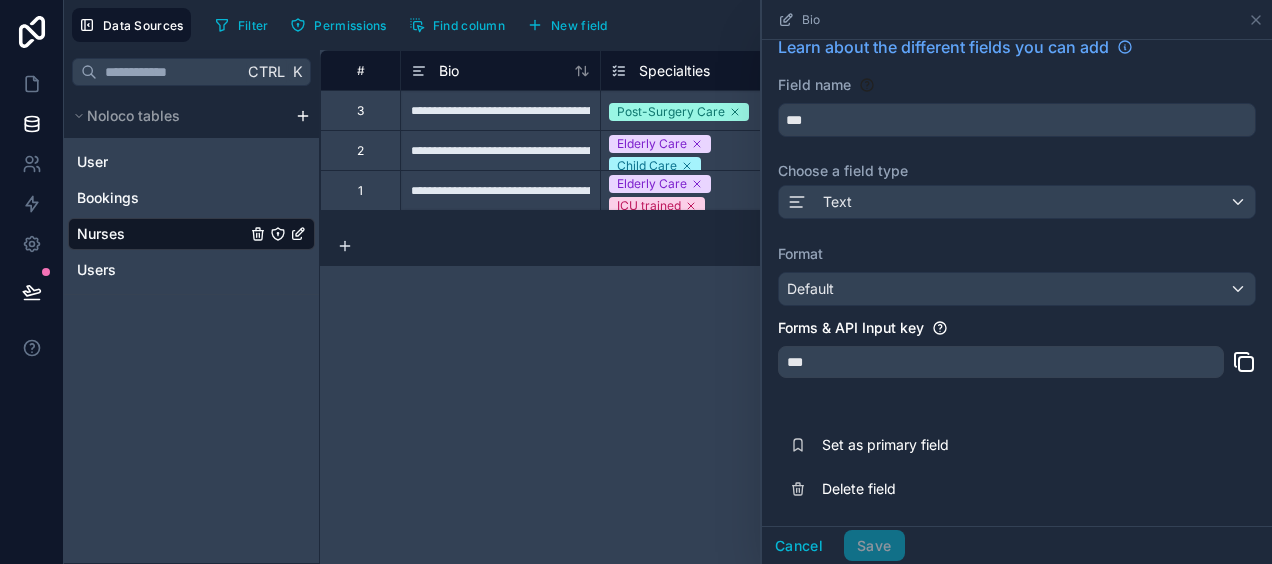 scroll, scrollTop: 0, scrollLeft: 0, axis: both 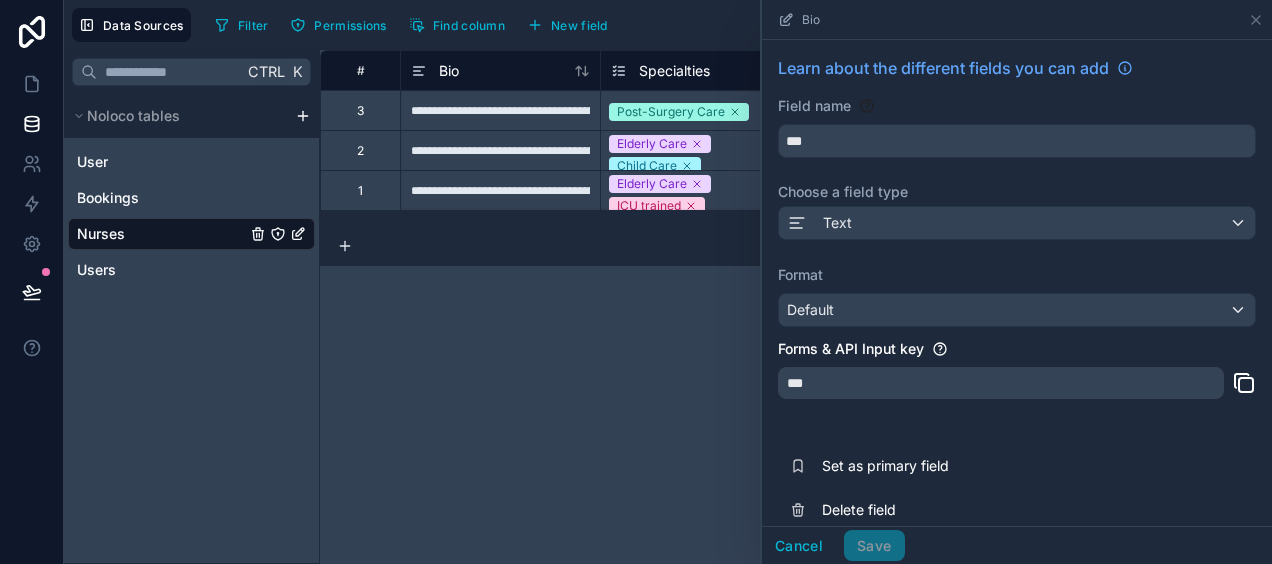 click on "**********" at bounding box center [796, 307] 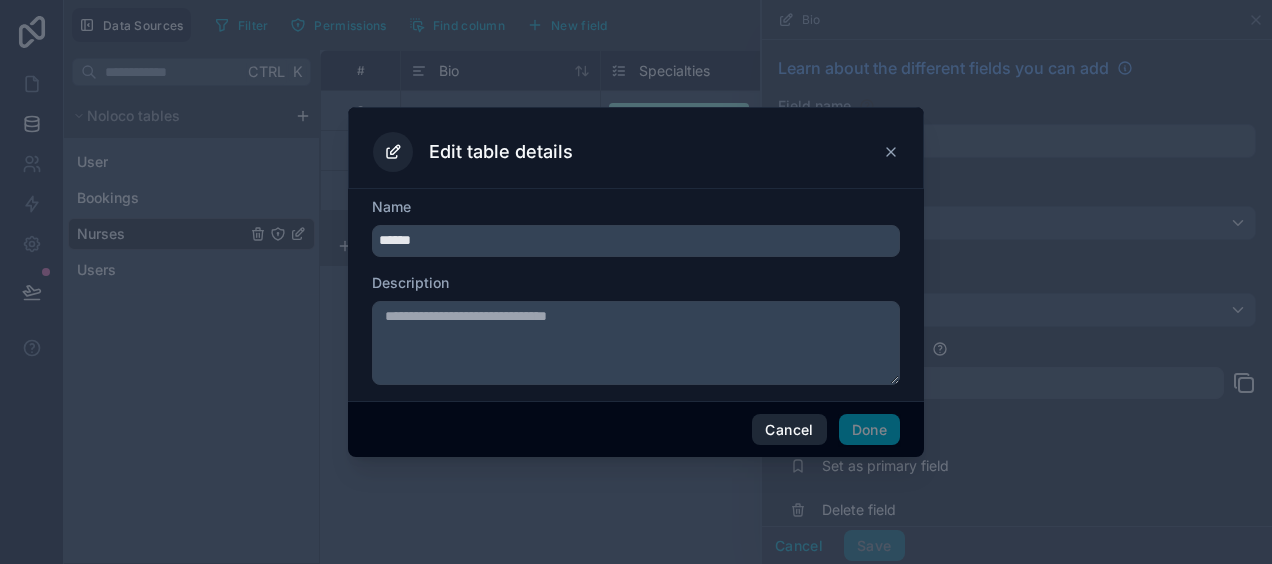 click on "Cancel" at bounding box center (789, 430) 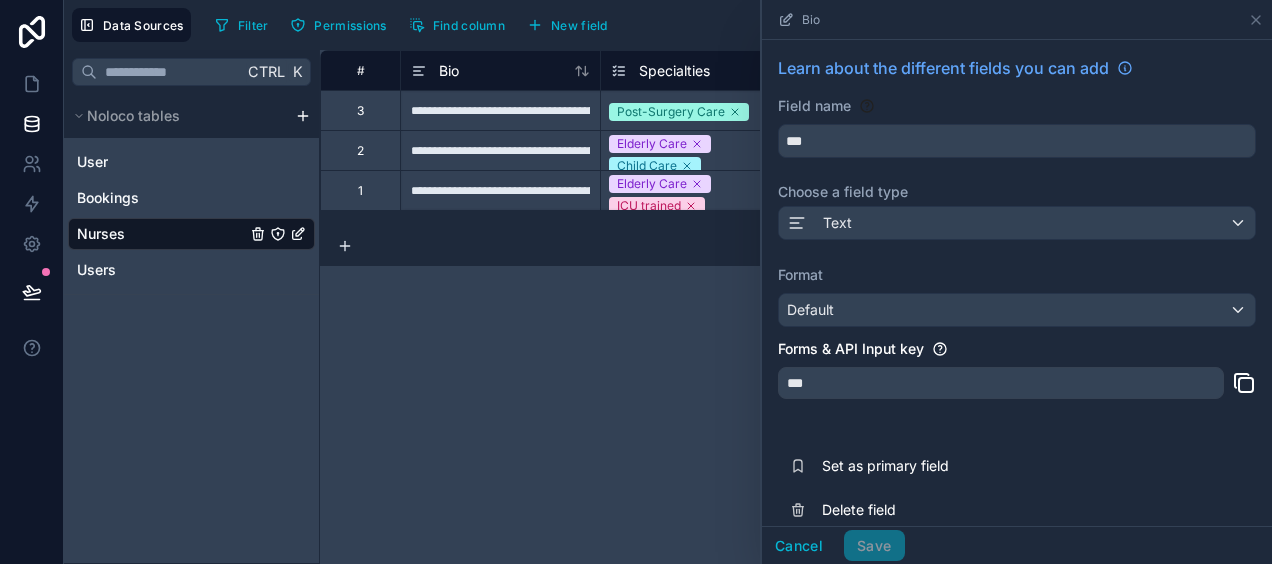click on "**********" at bounding box center (796, 307) 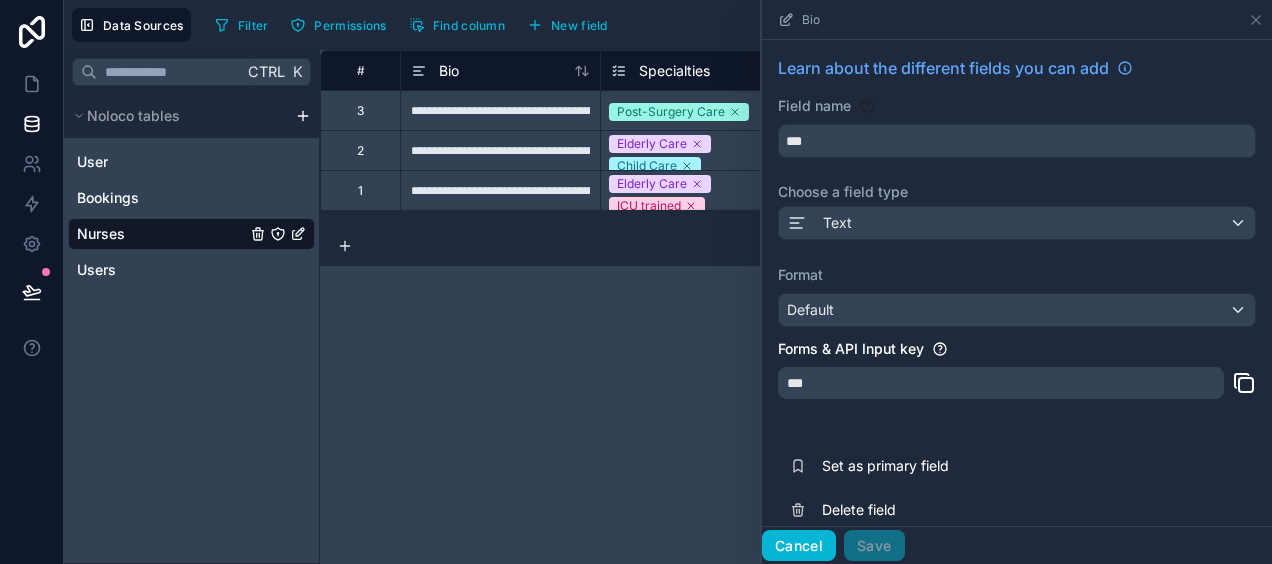 click on "Cancel" at bounding box center [799, 546] 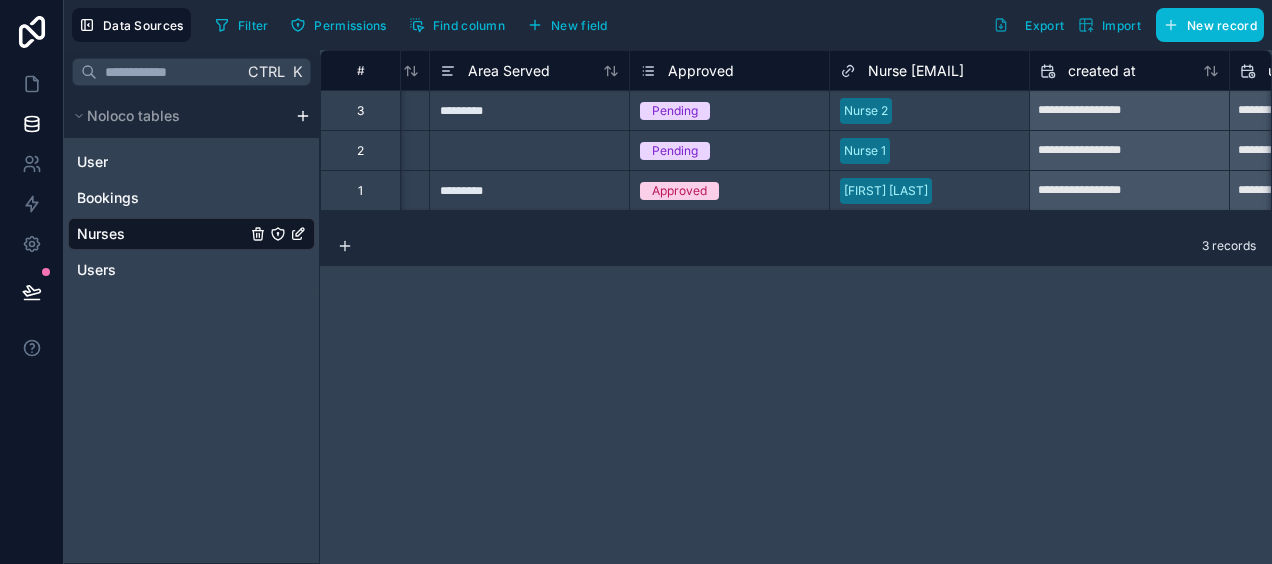 scroll, scrollTop: 0, scrollLeft: 1174, axis: horizontal 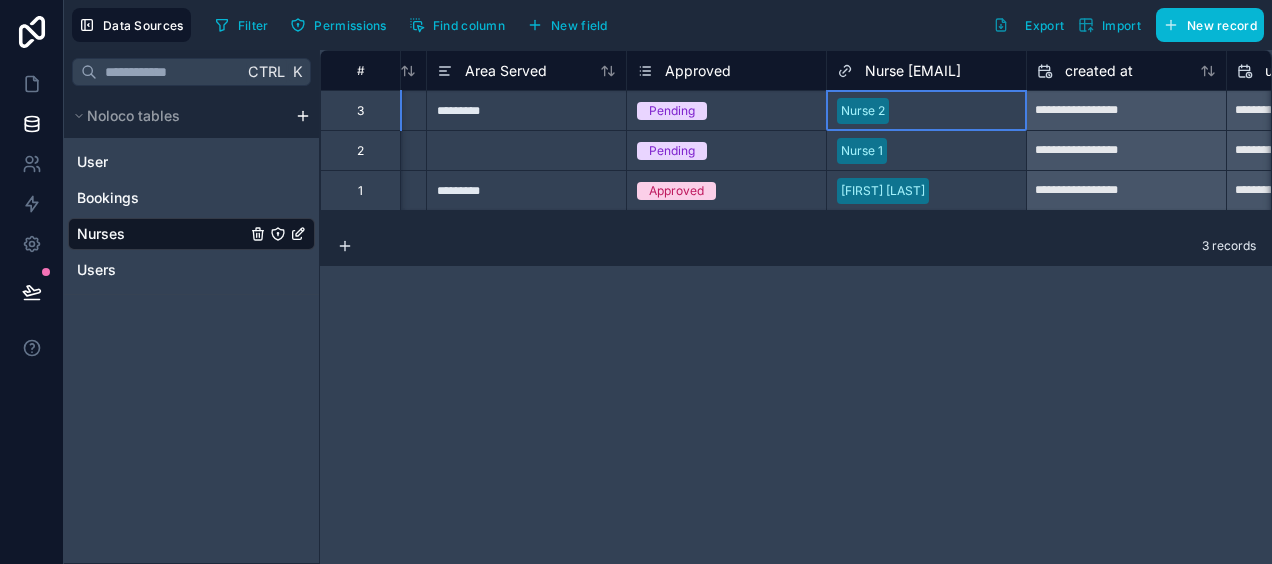 click on "Nurse 2" at bounding box center (926, 111) 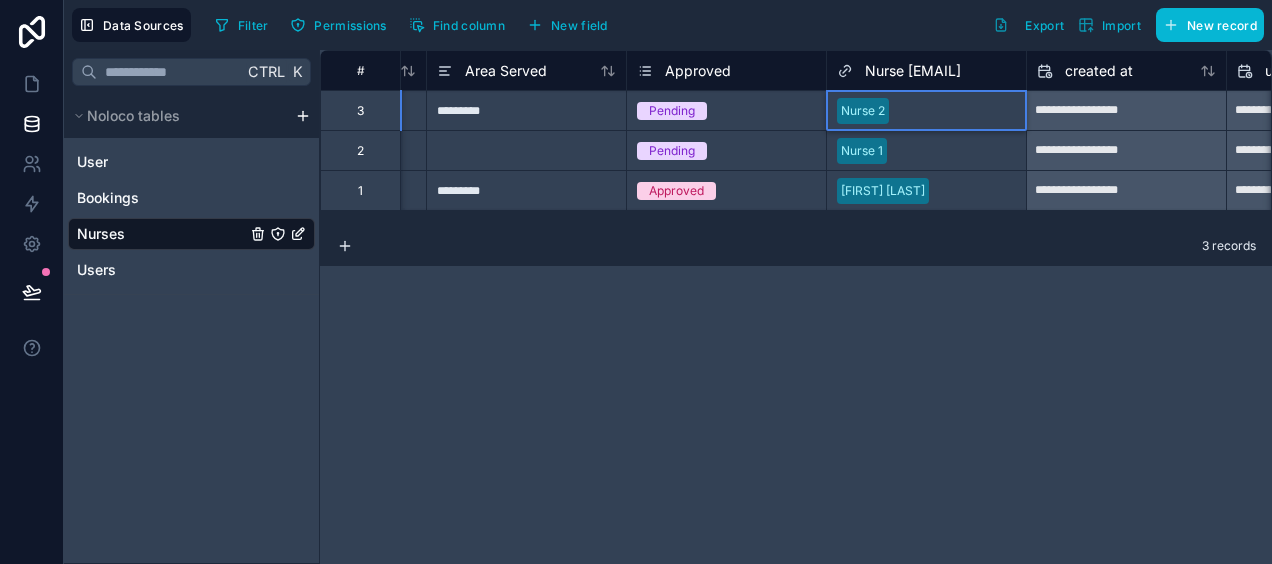 click on "Nurse 2" at bounding box center [926, 111] 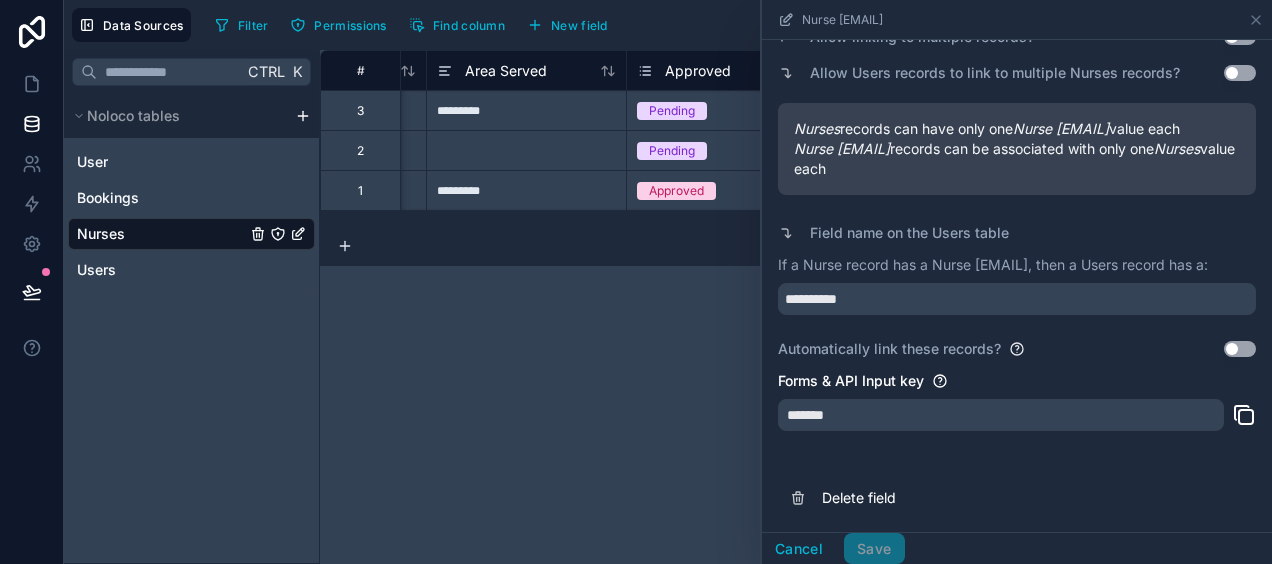 scroll, scrollTop: 242, scrollLeft: 0, axis: vertical 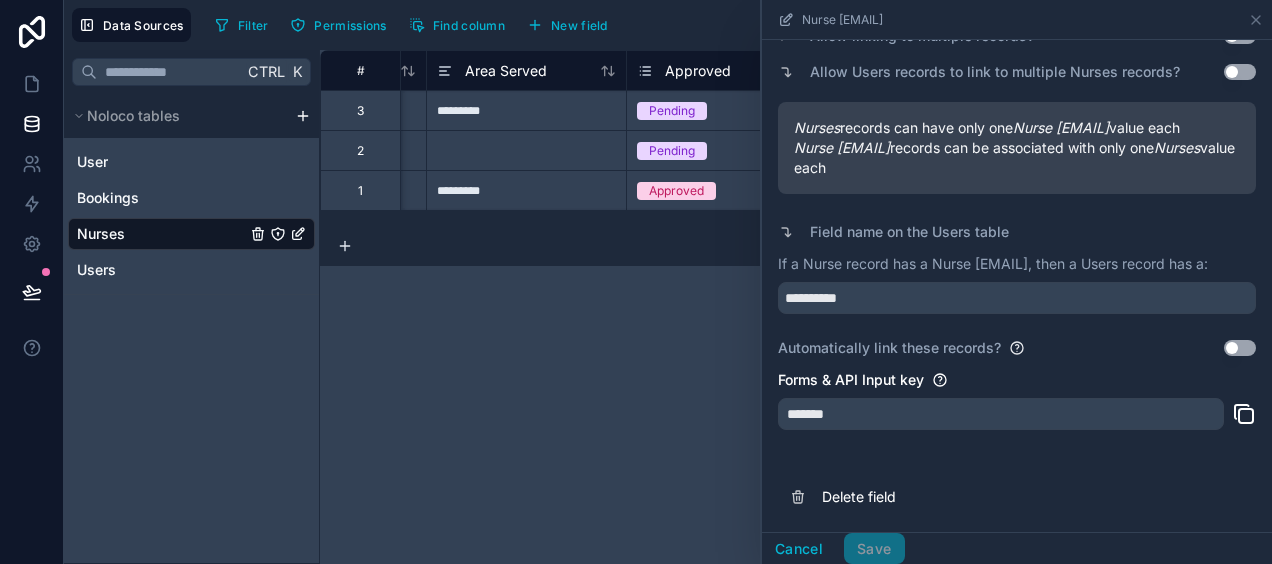 click on "**********" at bounding box center [796, 307] 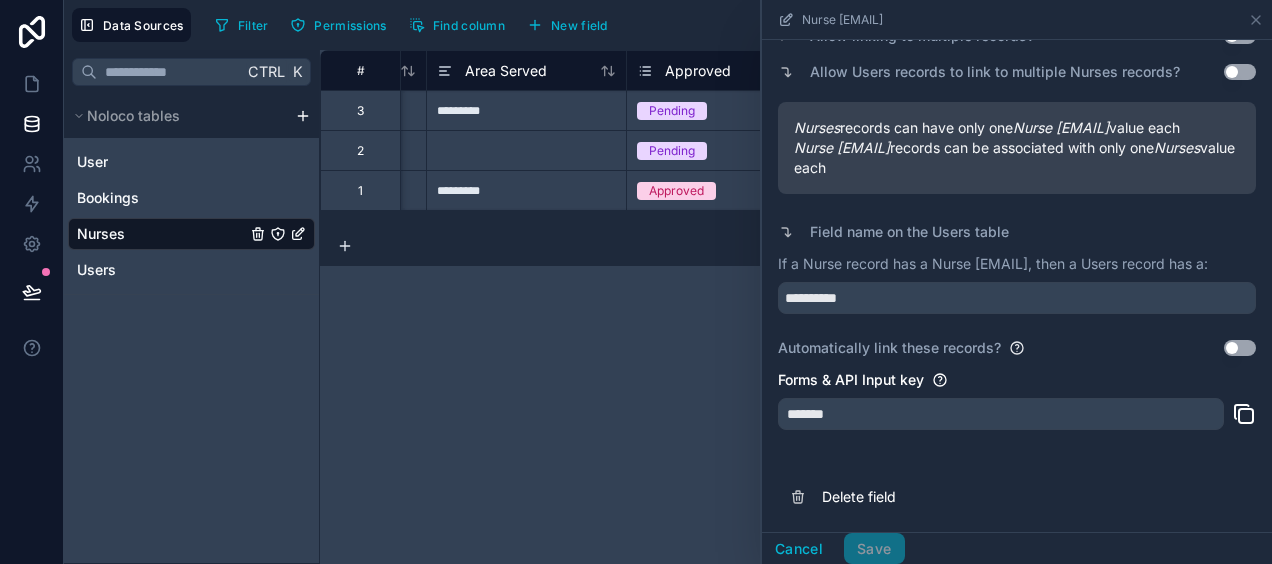 click on "**********" at bounding box center [796, 307] 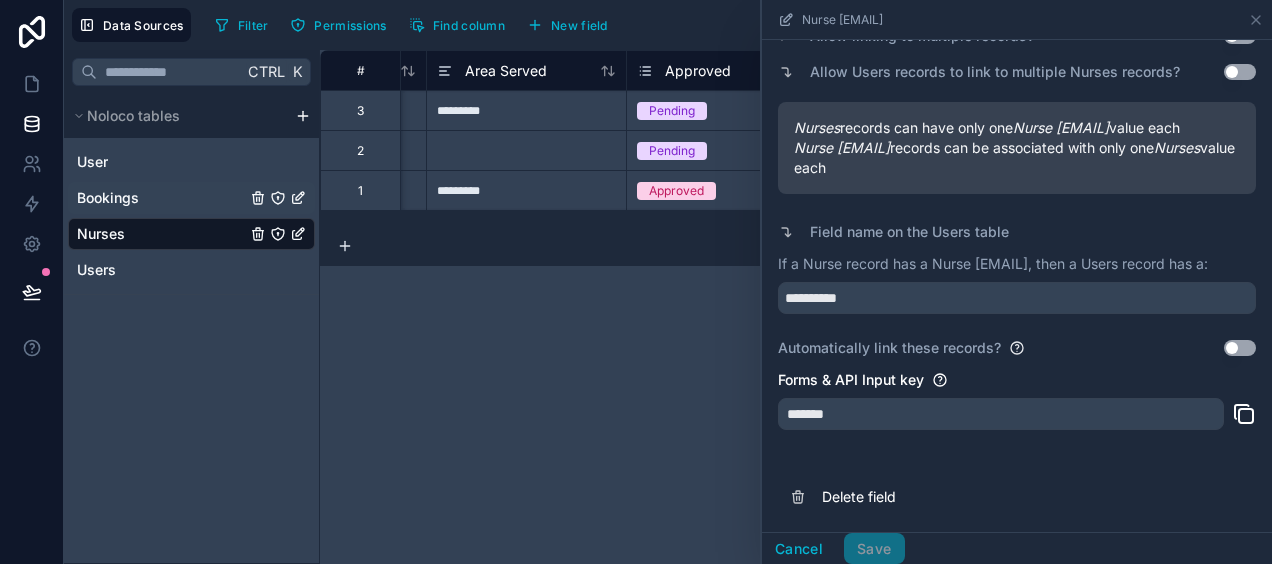 click on "Bookings" at bounding box center [108, 198] 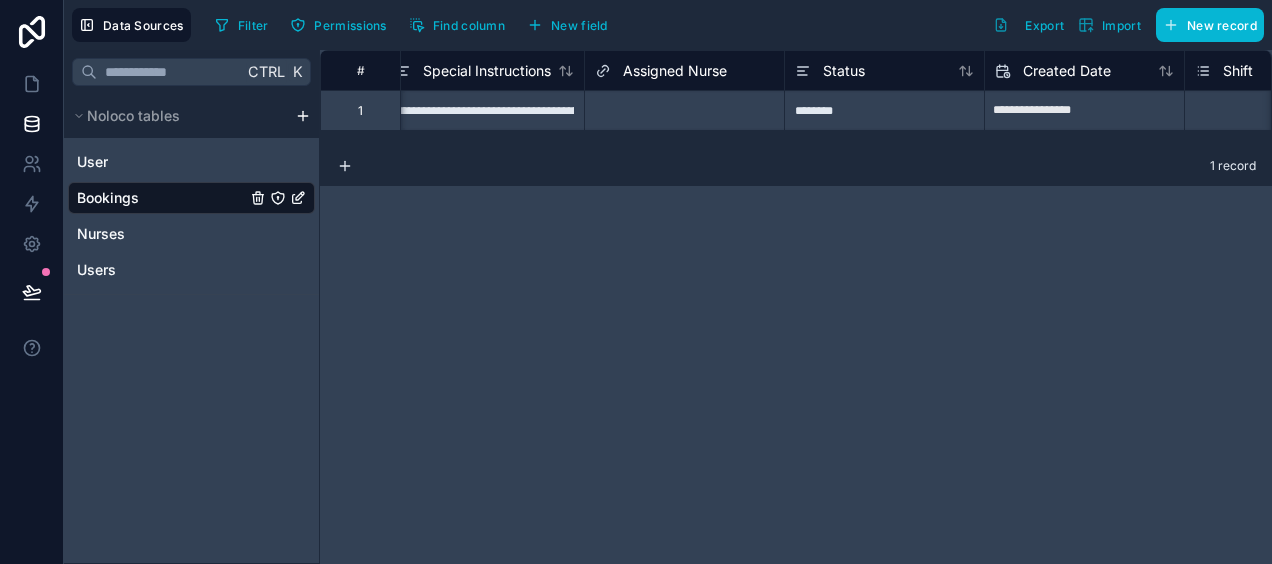 scroll, scrollTop: 0, scrollLeft: 832, axis: horizontal 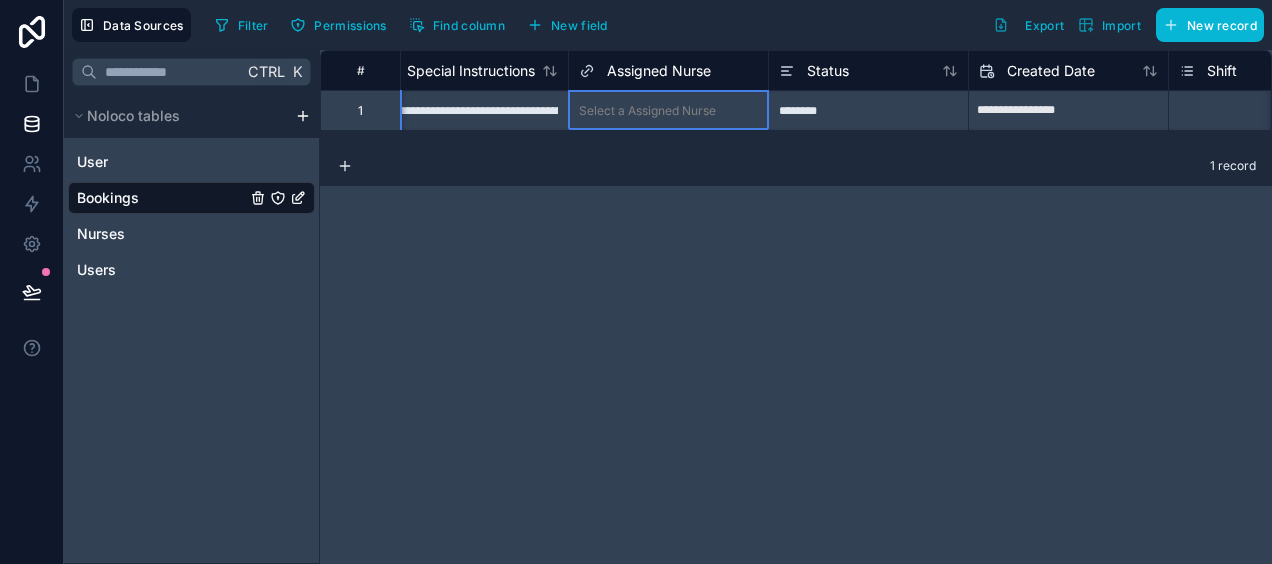 click on "Assigned Nurse" at bounding box center [659, 71] 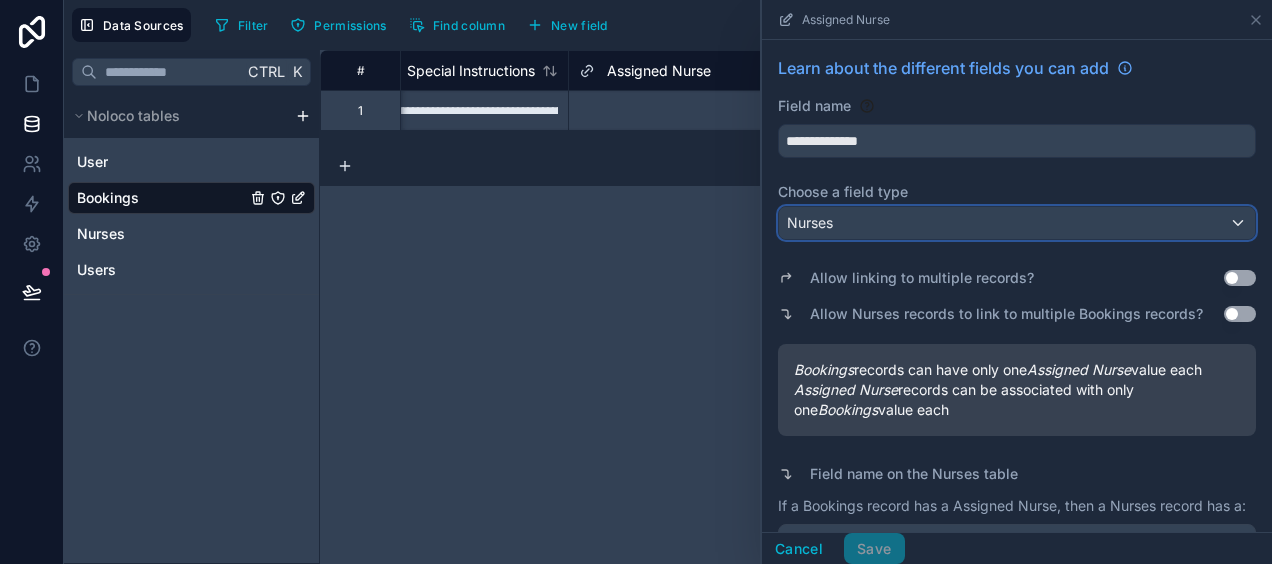 click on "Nurses" at bounding box center [1017, 223] 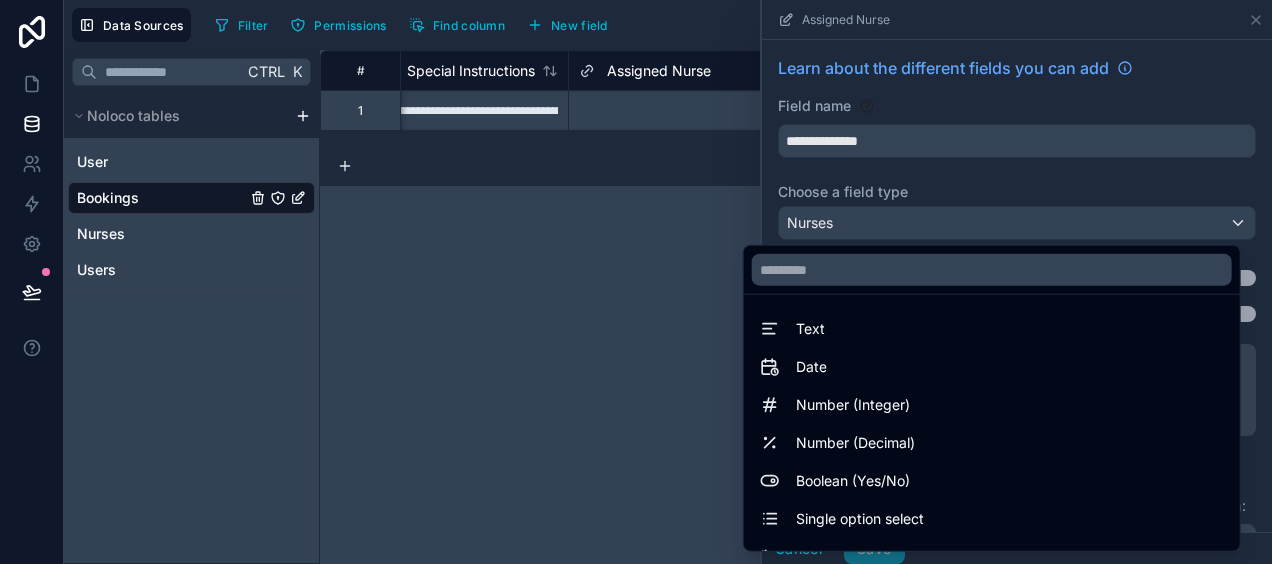 click at bounding box center (1017, 282) 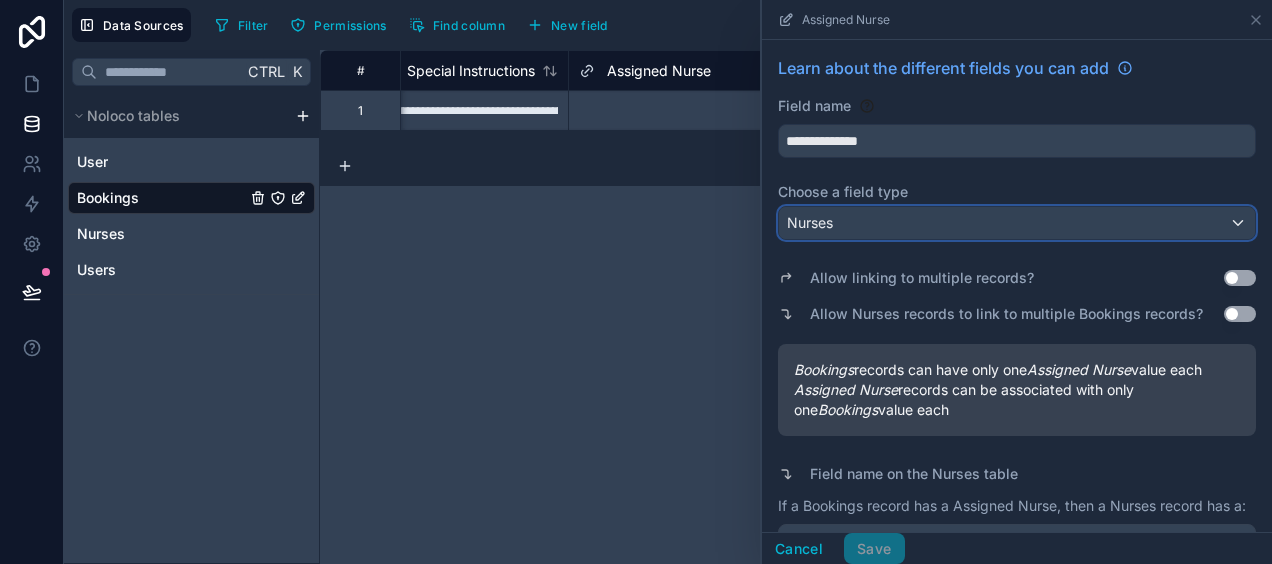 click on "Nurses" at bounding box center (1017, 223) 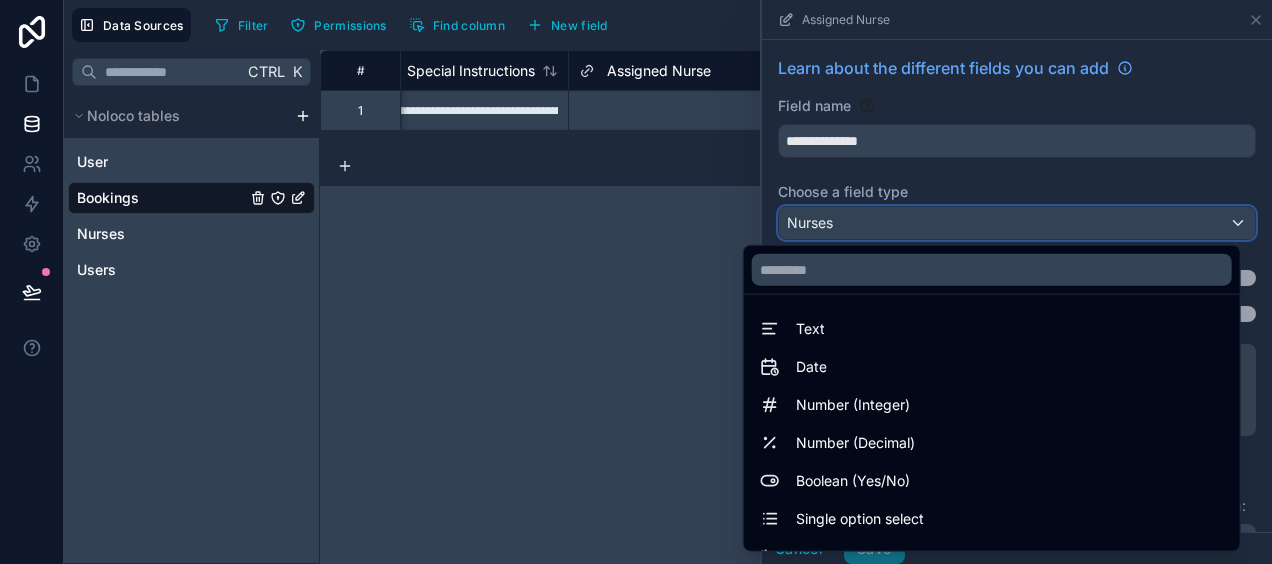 type 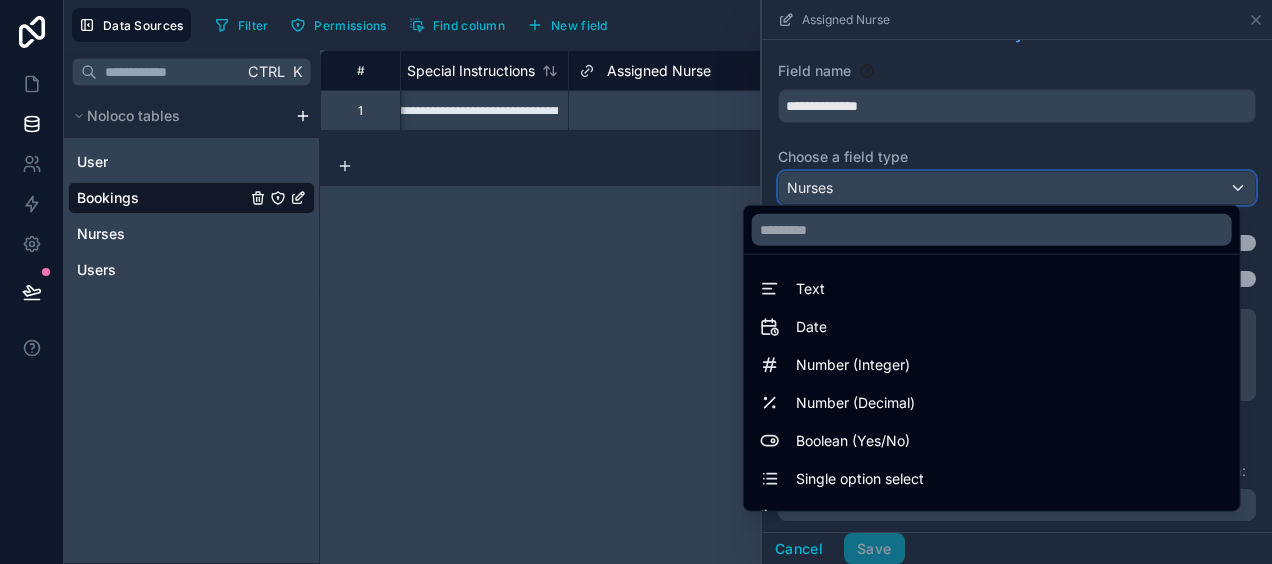 scroll, scrollTop: 40, scrollLeft: 0, axis: vertical 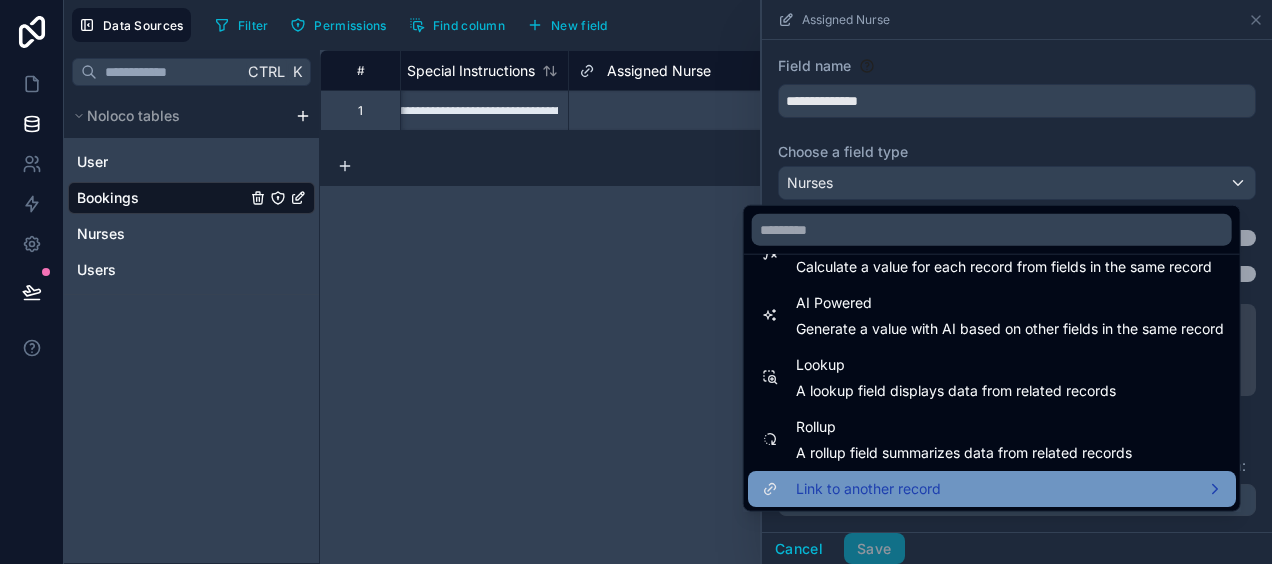 click on "Link to another record" at bounding box center (868, 489) 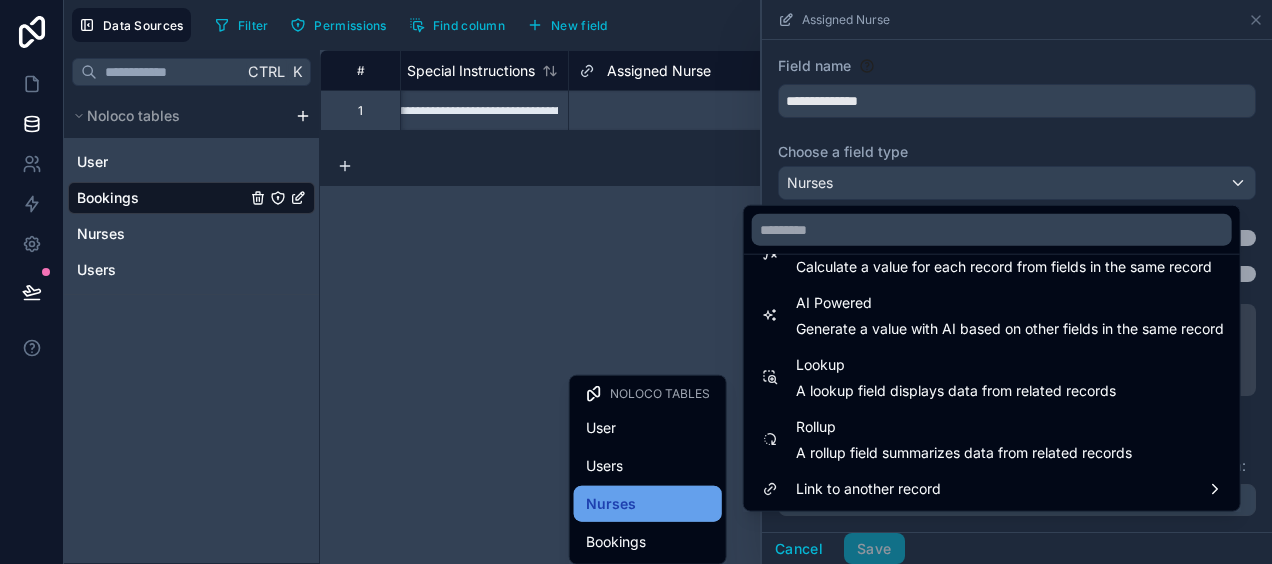 click on "Nurses" at bounding box center [611, 504] 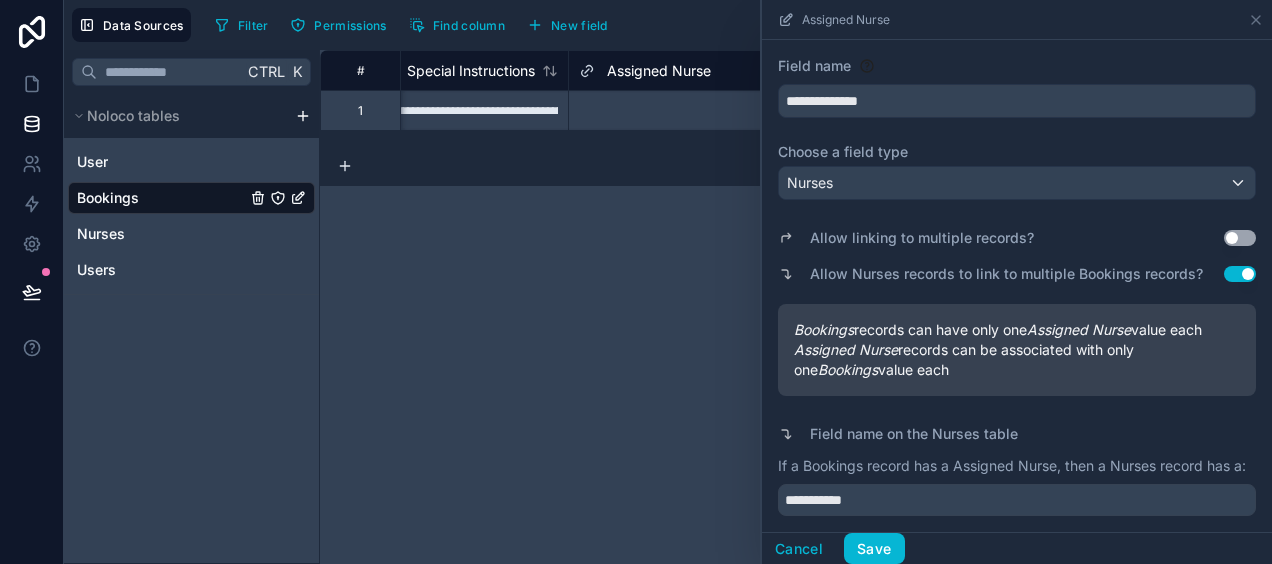 click on "**********" at bounding box center [796, 307] 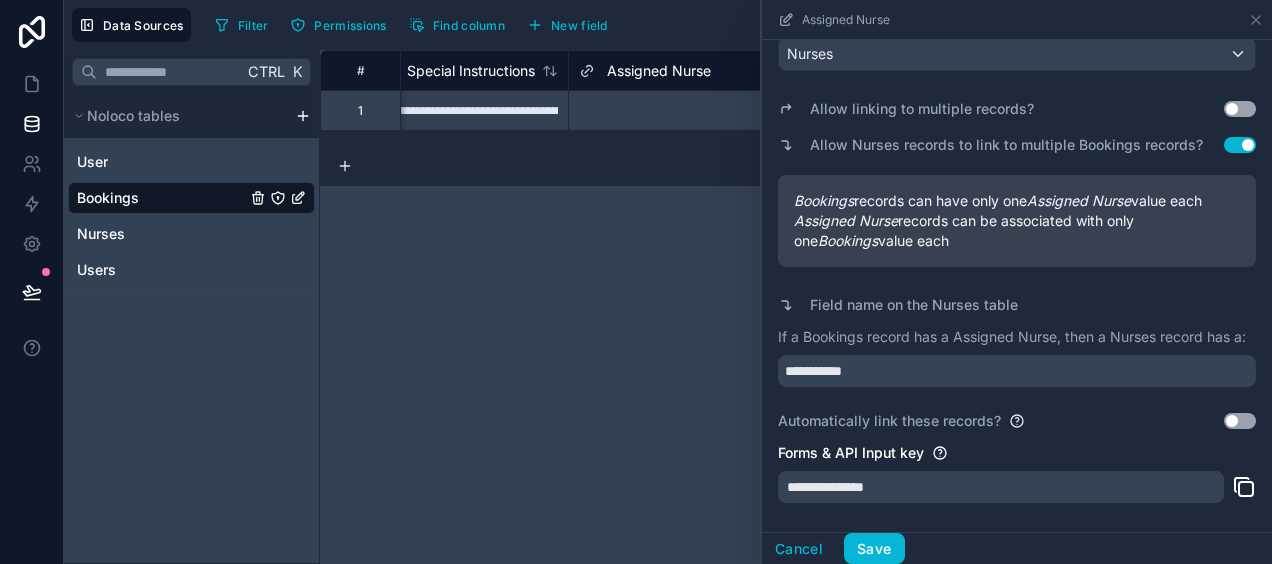 scroll, scrollTop: 228, scrollLeft: 0, axis: vertical 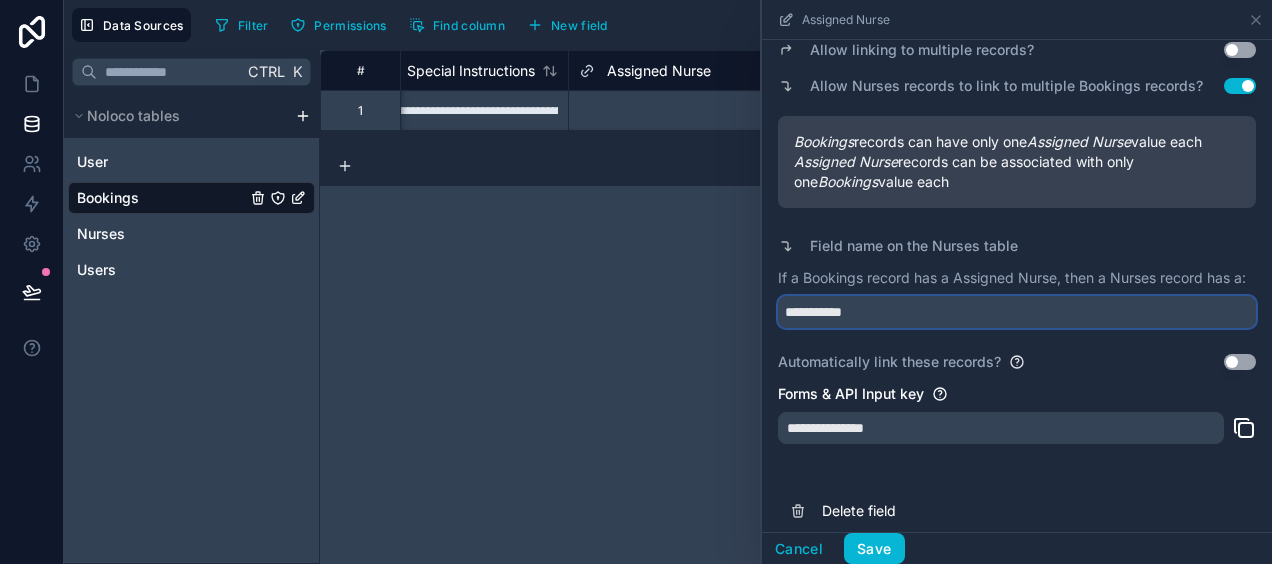 click on "**********" at bounding box center (1017, 312) 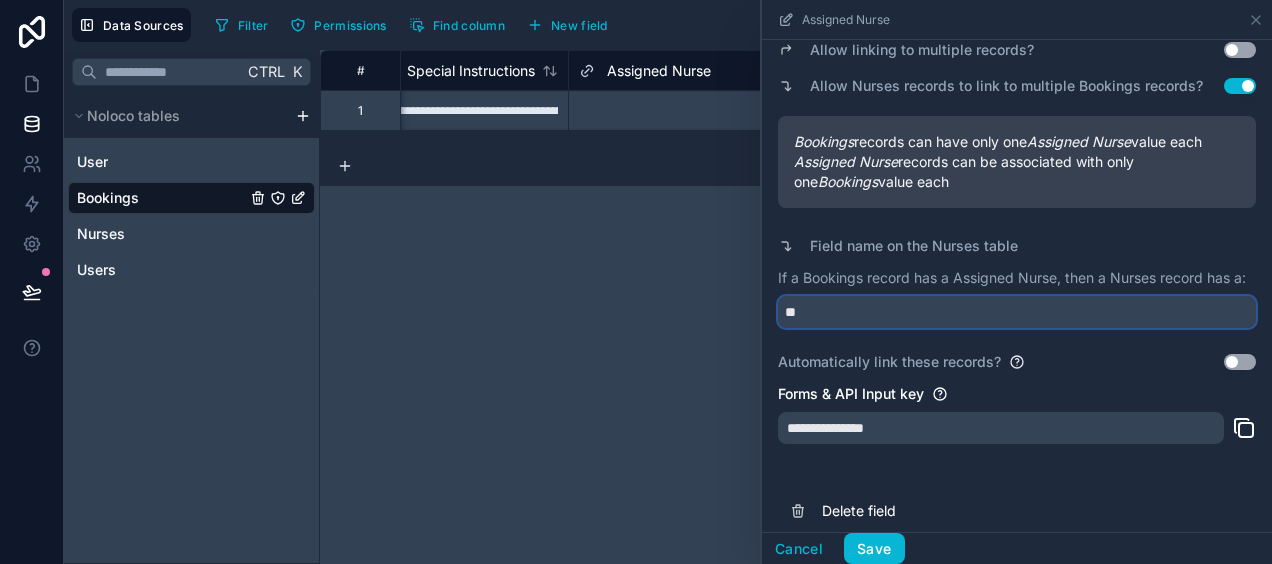 type on "*" 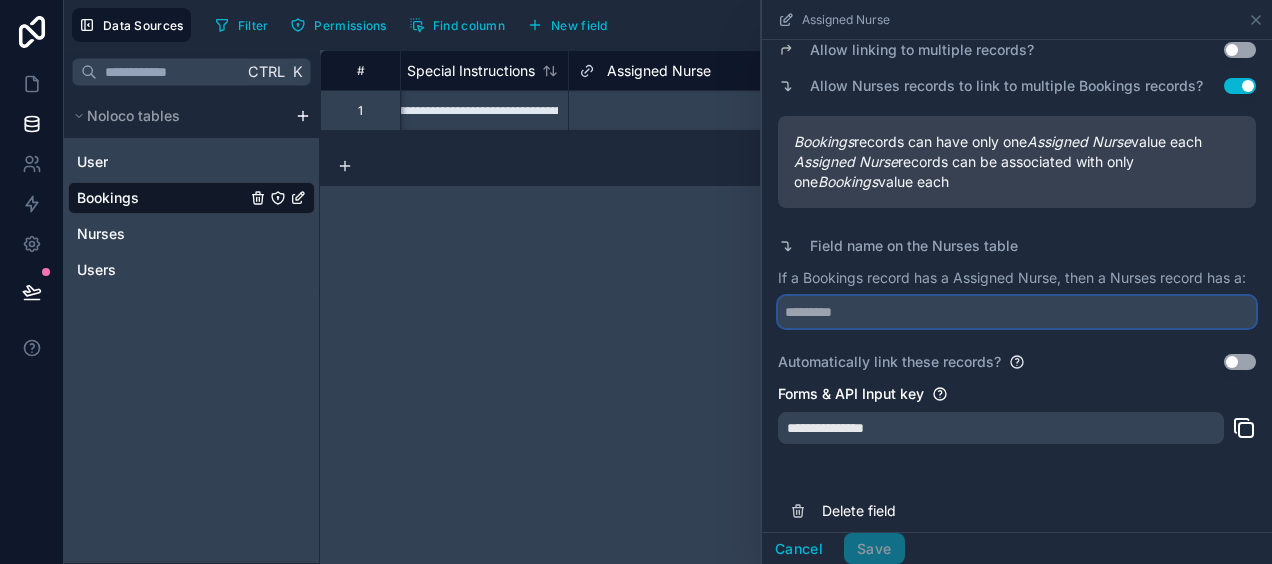 type on "*" 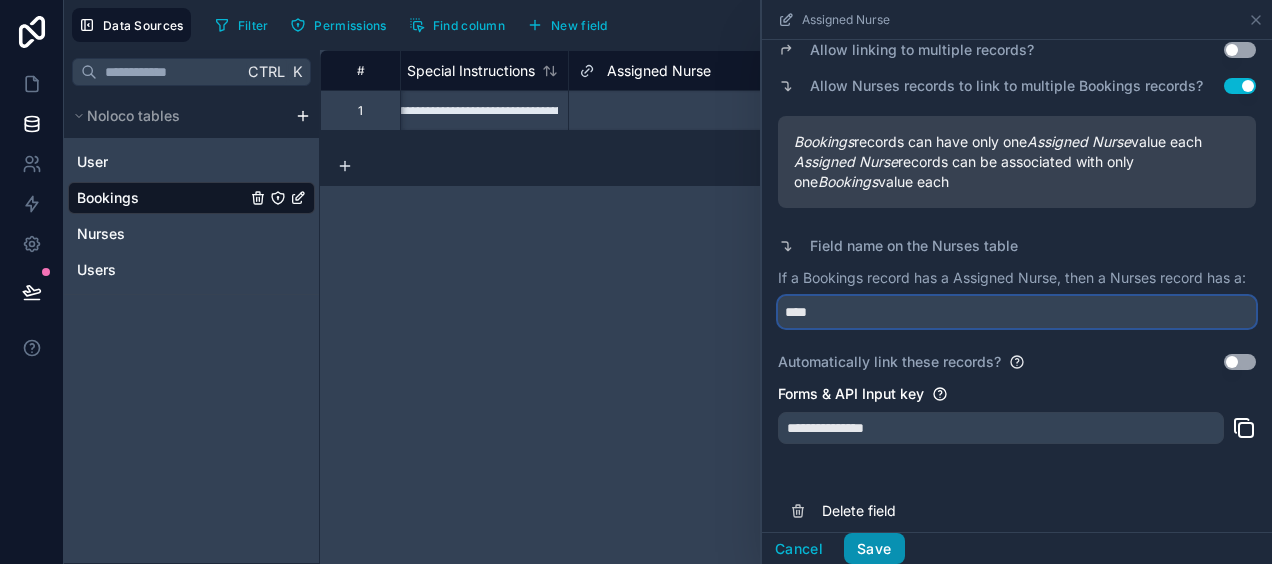 type on "****" 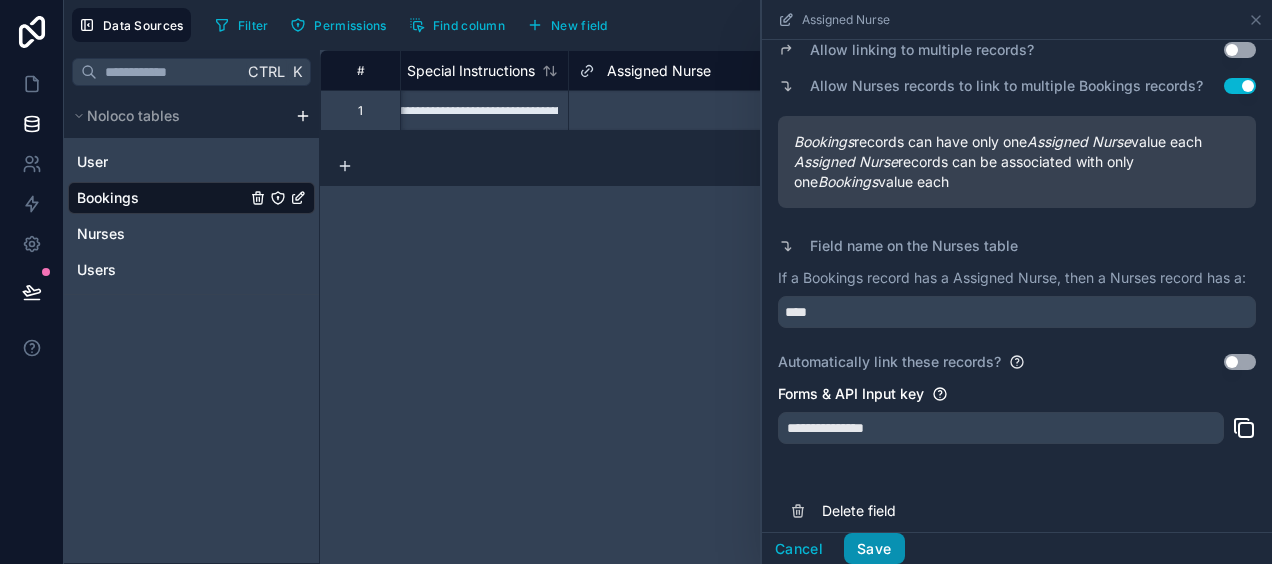 click on "Save" at bounding box center [874, 549] 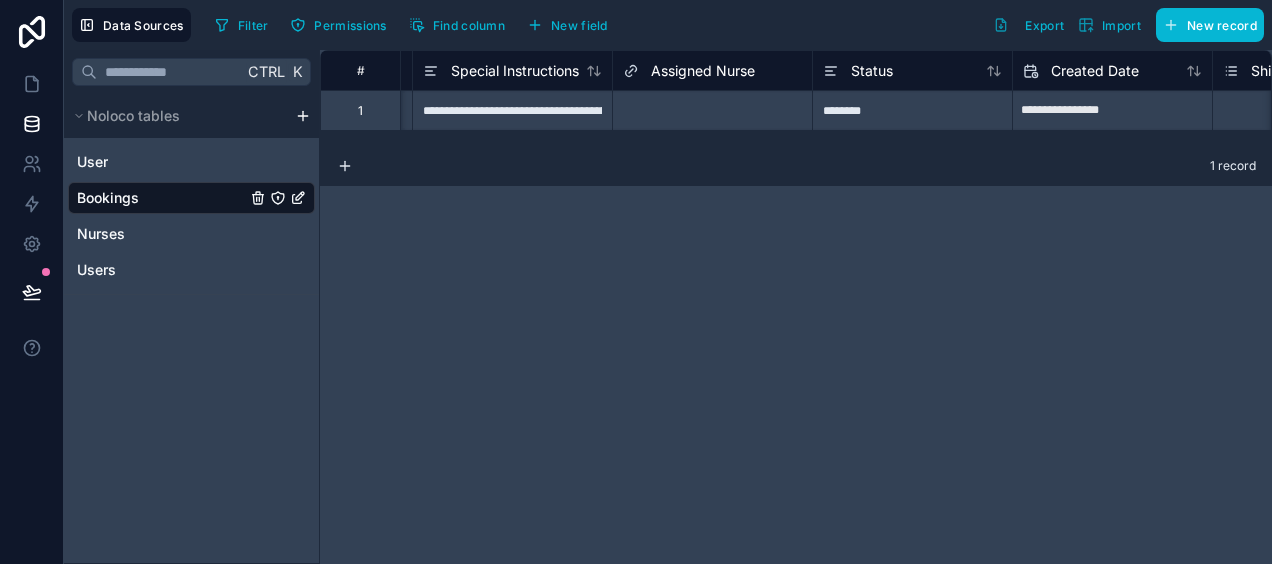 scroll, scrollTop: 0, scrollLeft: 832, axis: horizontal 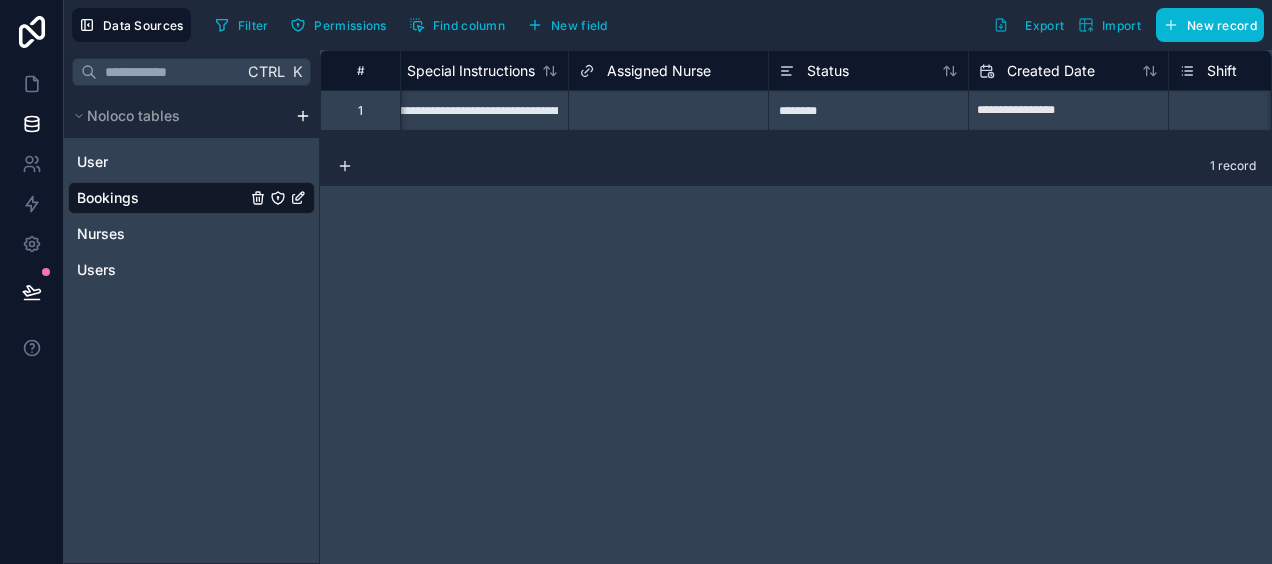 click on "Select a Assigned Nurse" at bounding box center [668, 111] 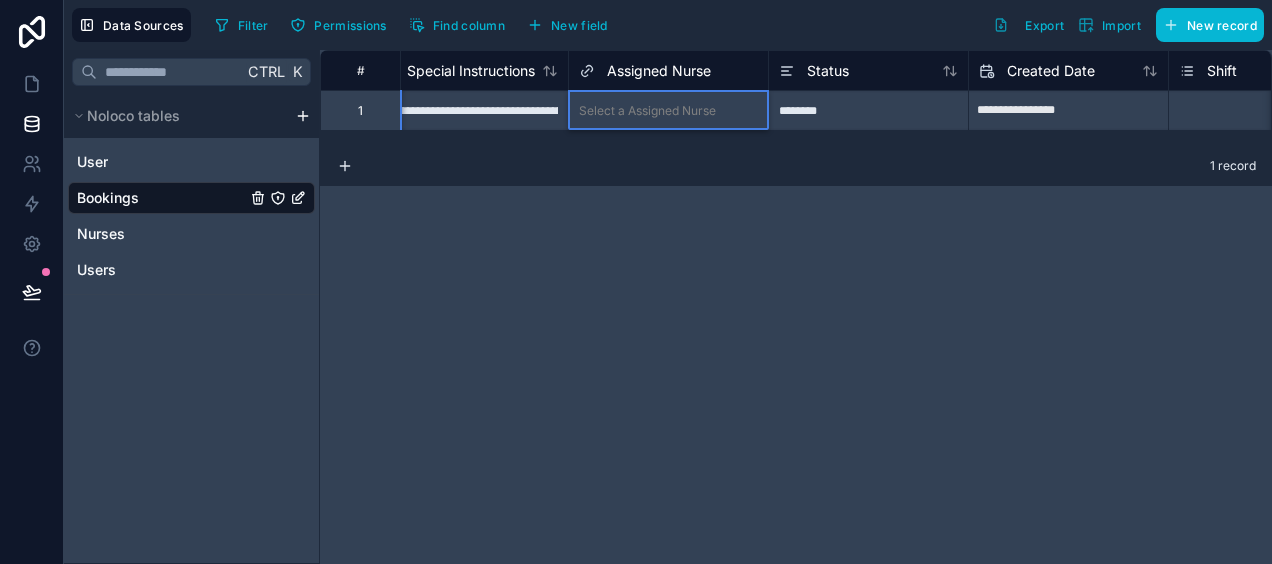 click on "Select a Assigned Nurse" at bounding box center [668, 111] 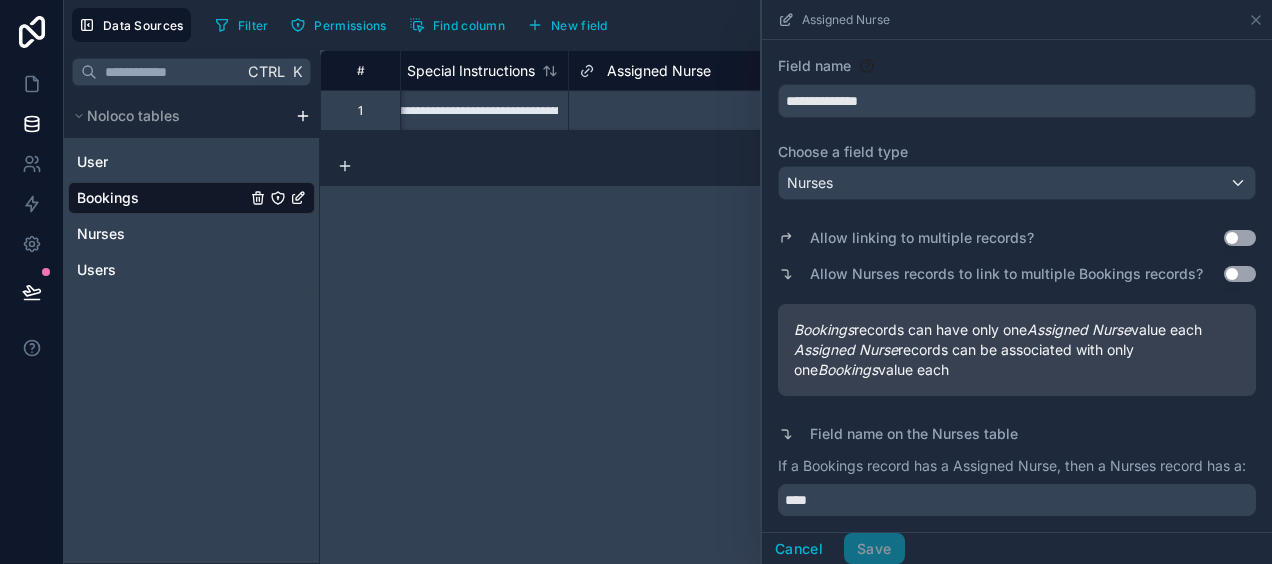 scroll, scrollTop: 0, scrollLeft: 0, axis: both 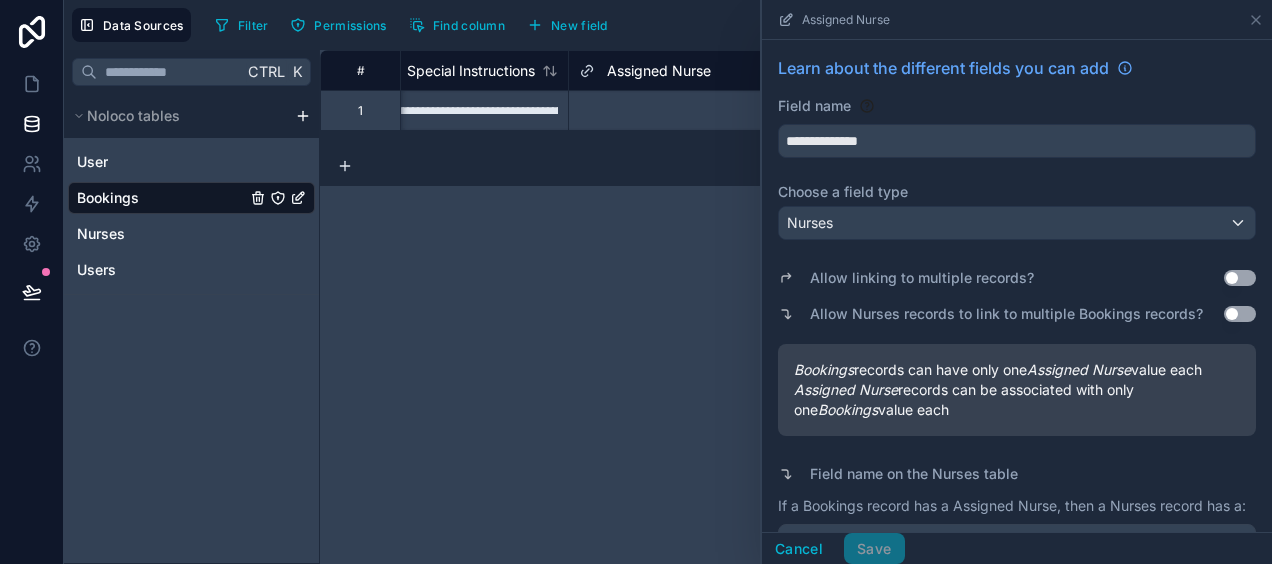 click on "Use setting" at bounding box center (1240, 314) 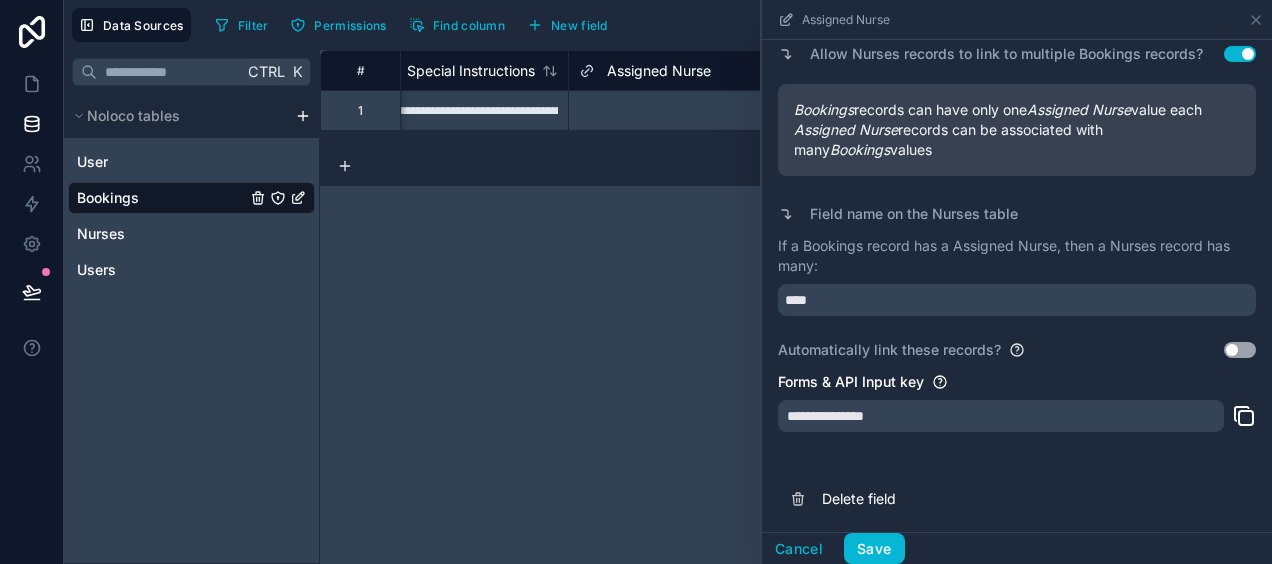 scroll, scrollTop: 262, scrollLeft: 0, axis: vertical 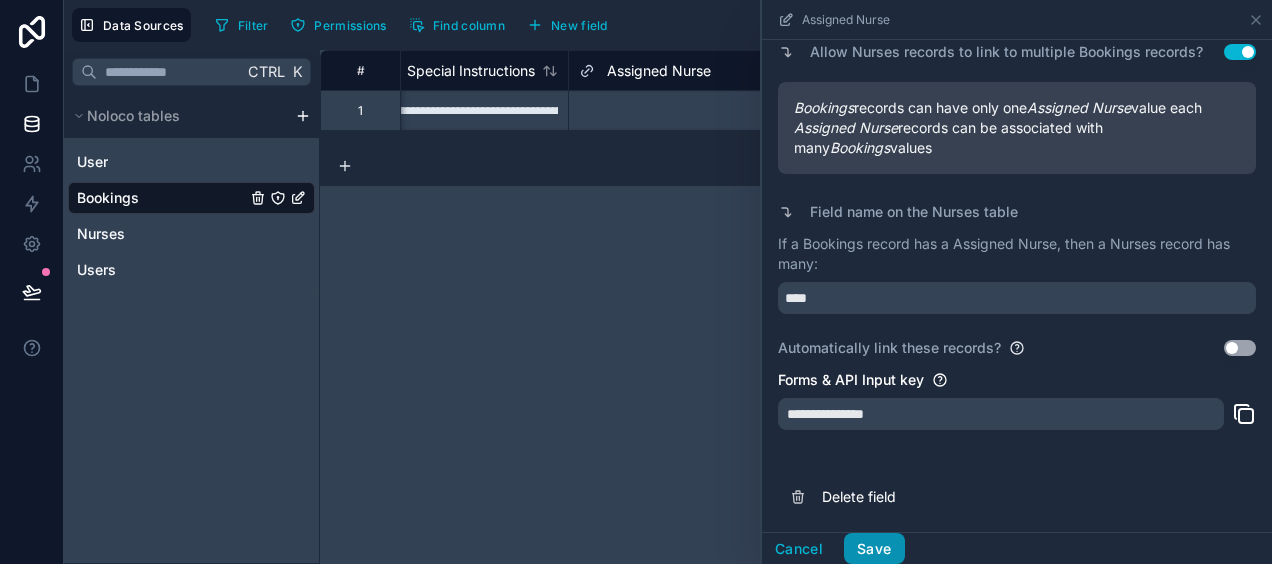 click on "Save" at bounding box center (874, 549) 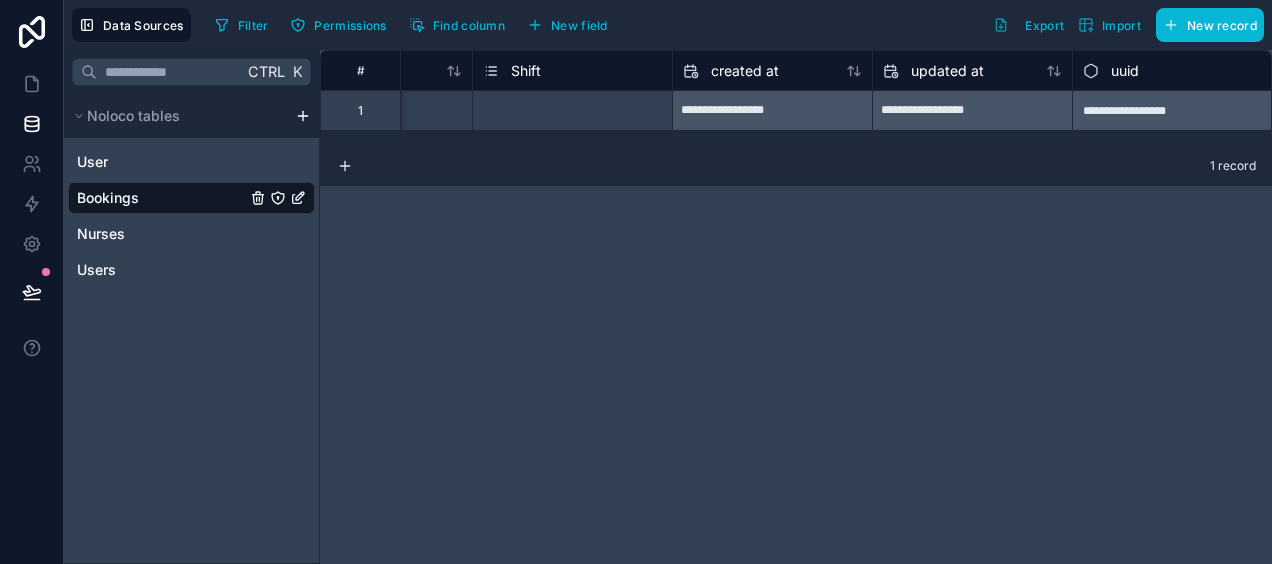 scroll, scrollTop: 0, scrollLeft: 696, axis: horizontal 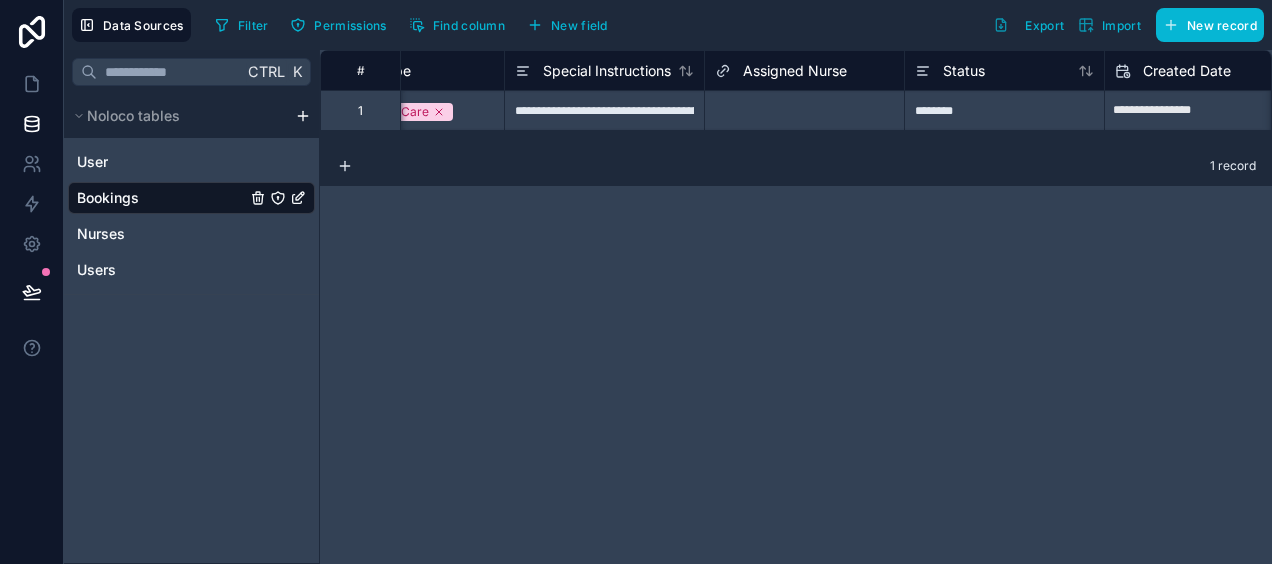 click on "Assigned Nurse" at bounding box center (795, 71) 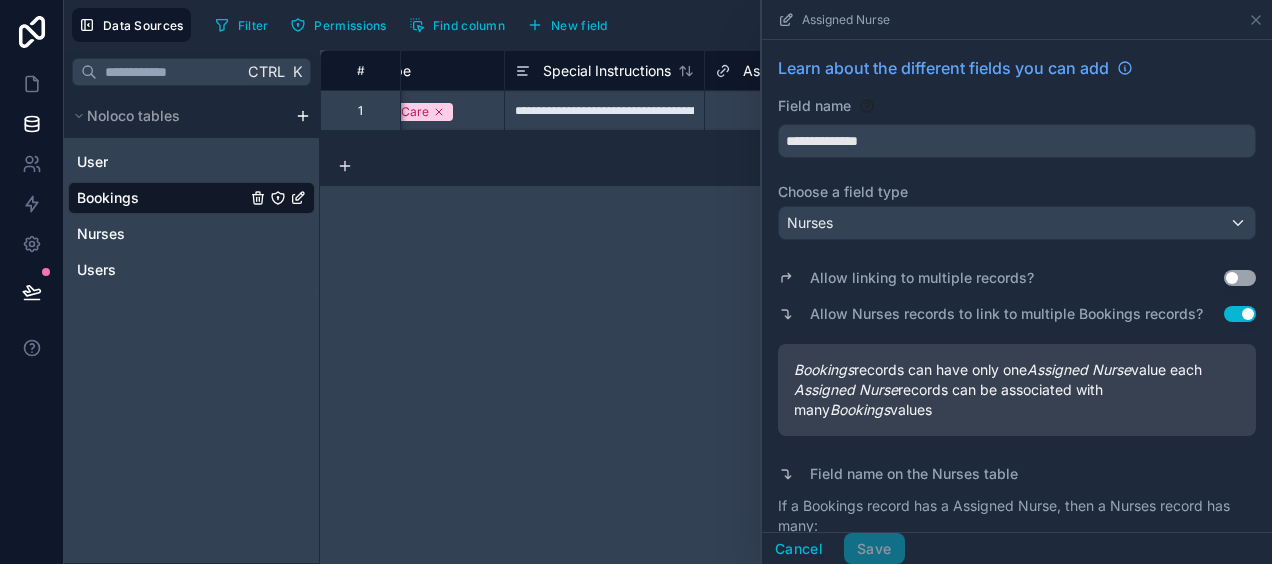 click on "**********" at bounding box center (796, 307) 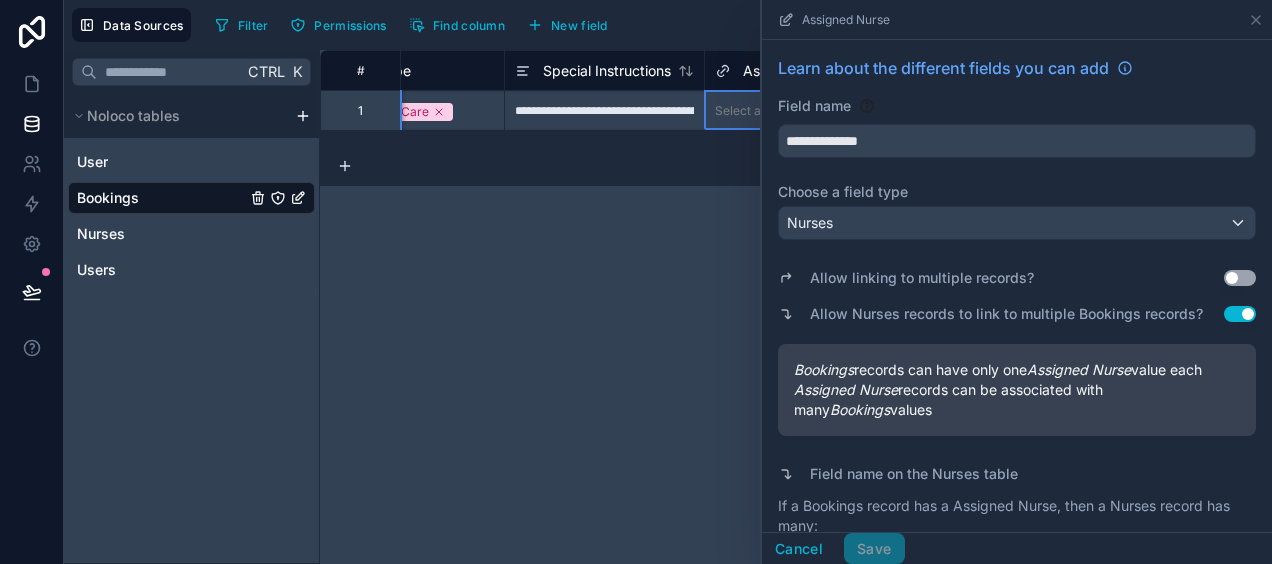 click on "Select a Assigned Nurse" at bounding box center [804, 111] 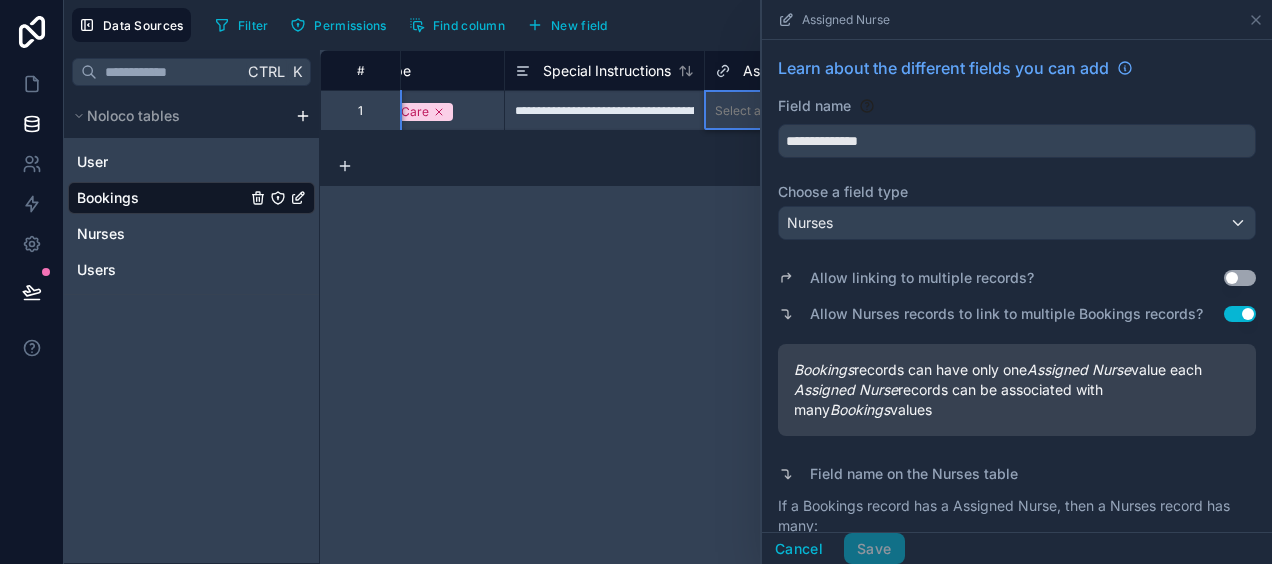 click on "Select a Assigned Nurse" at bounding box center [804, 111] 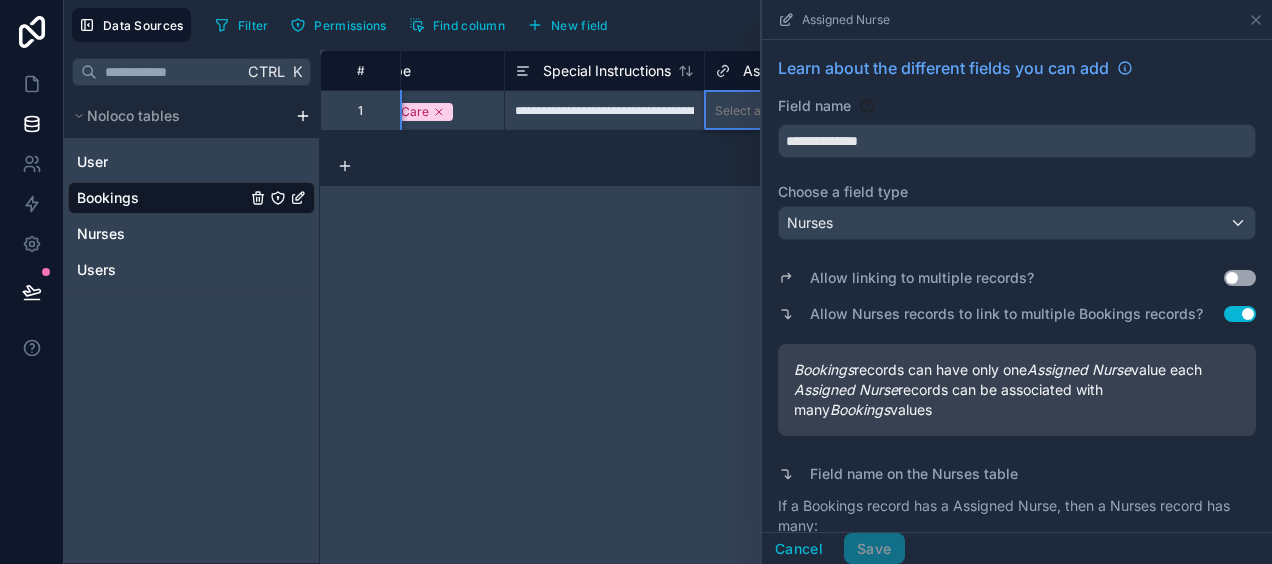 click on "Select a Assigned Nurse" at bounding box center (804, 111) 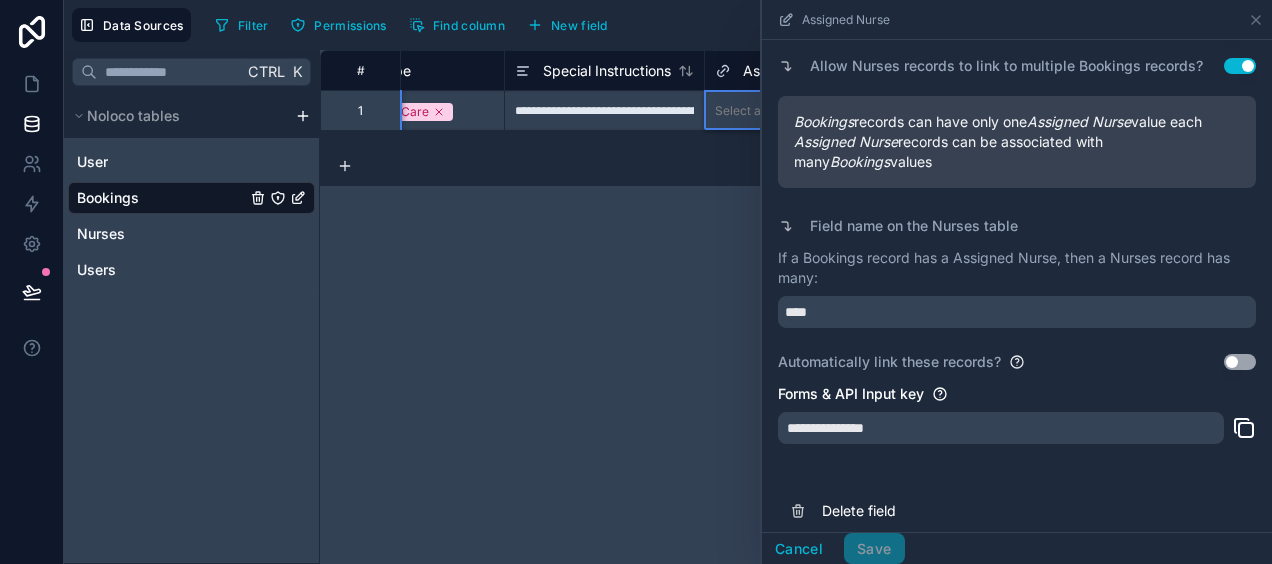 scroll, scrollTop: 262, scrollLeft: 0, axis: vertical 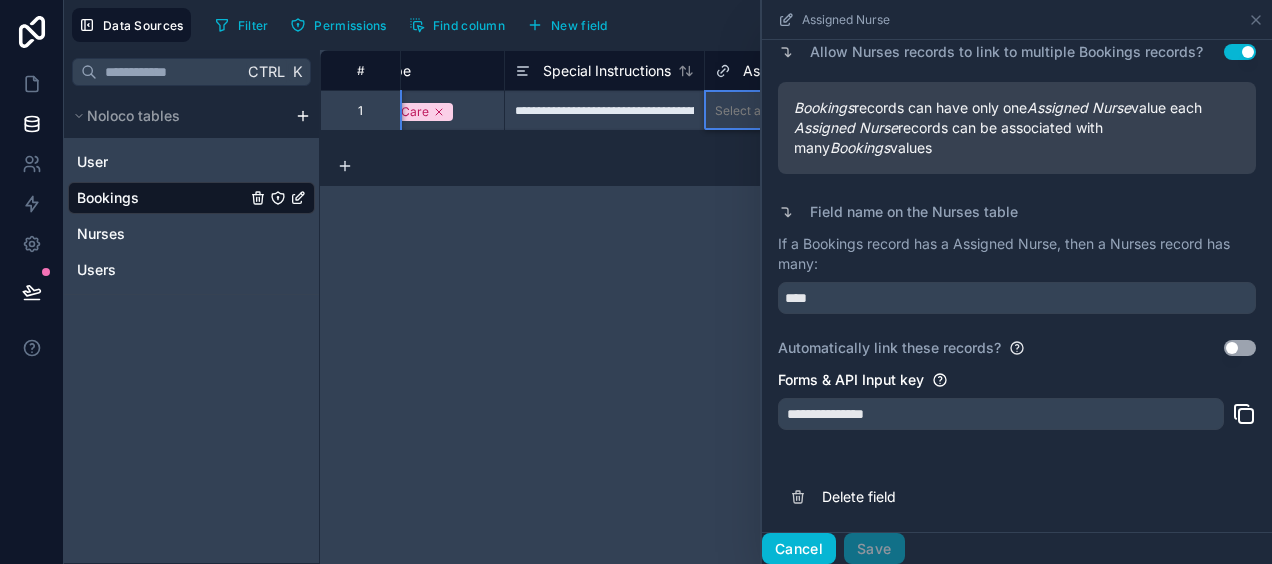 click on "Cancel" at bounding box center [799, 549] 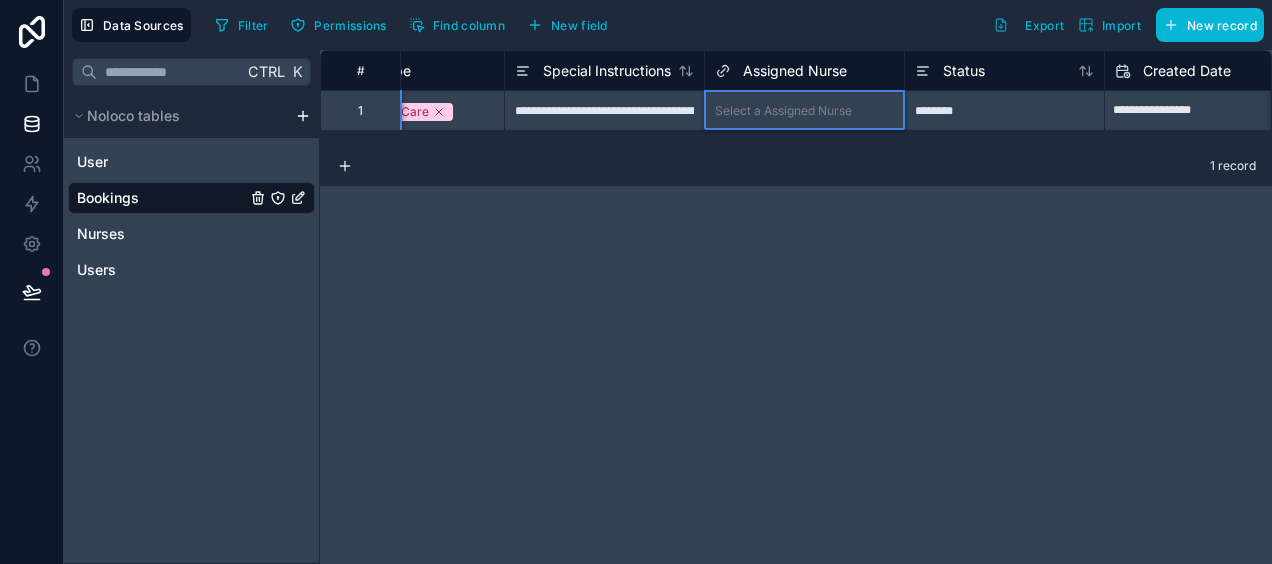 click on "**********" at bounding box center (796, 307) 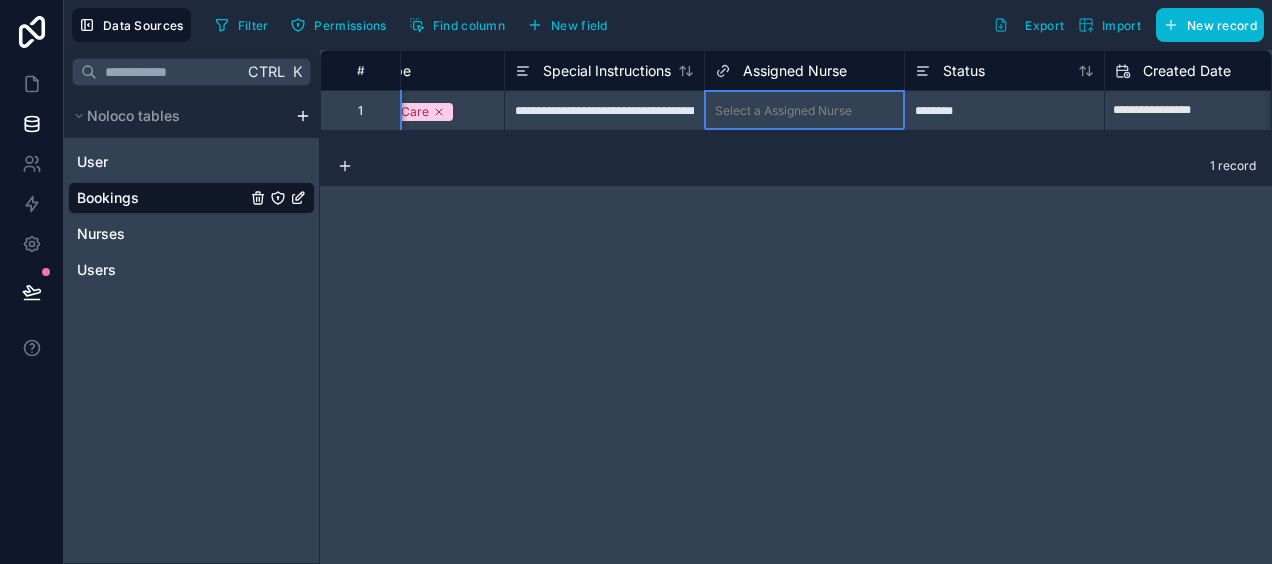 click on "Assigned Nurse" at bounding box center [795, 71] 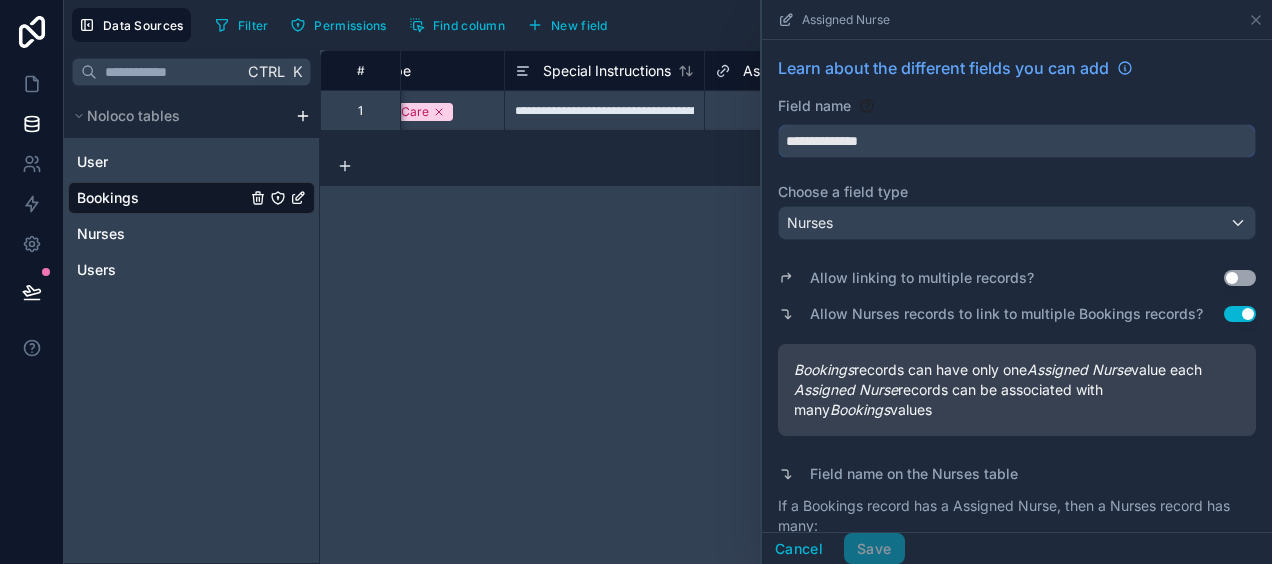 click on "**********" at bounding box center [1017, 141] 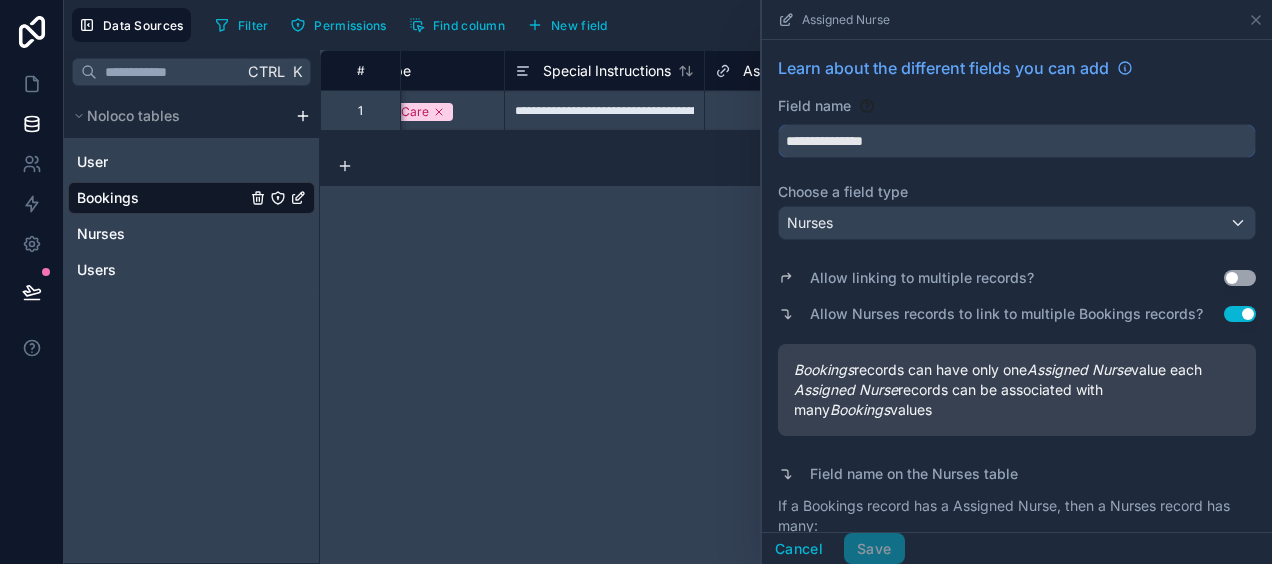 click on "**********" at bounding box center (1017, 141) 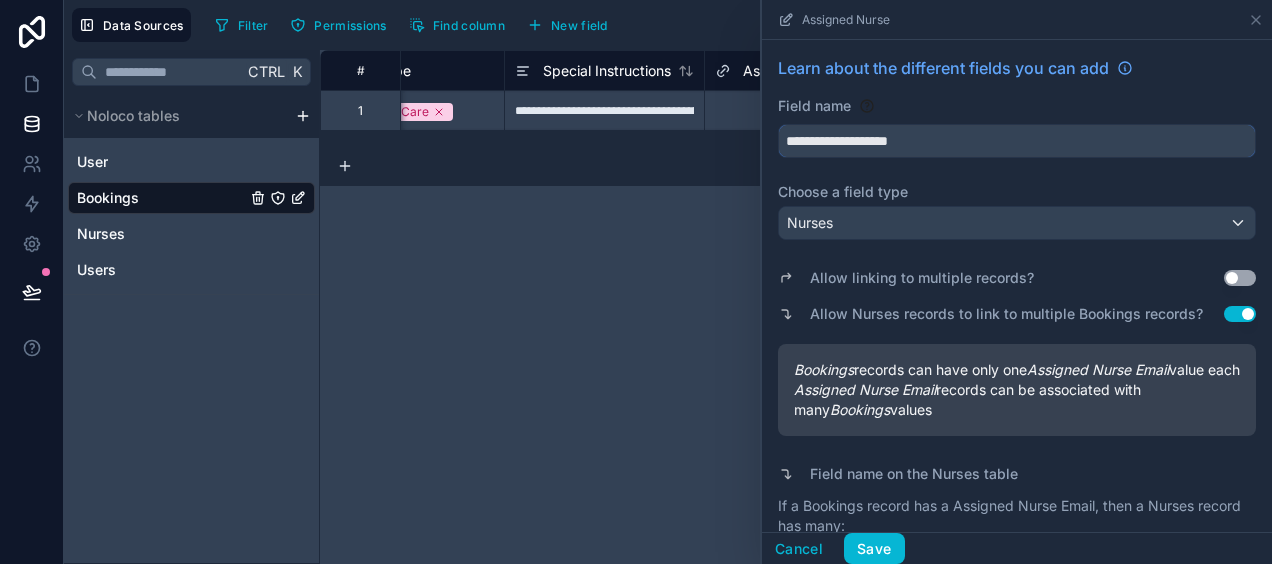 scroll, scrollTop: 282, scrollLeft: 0, axis: vertical 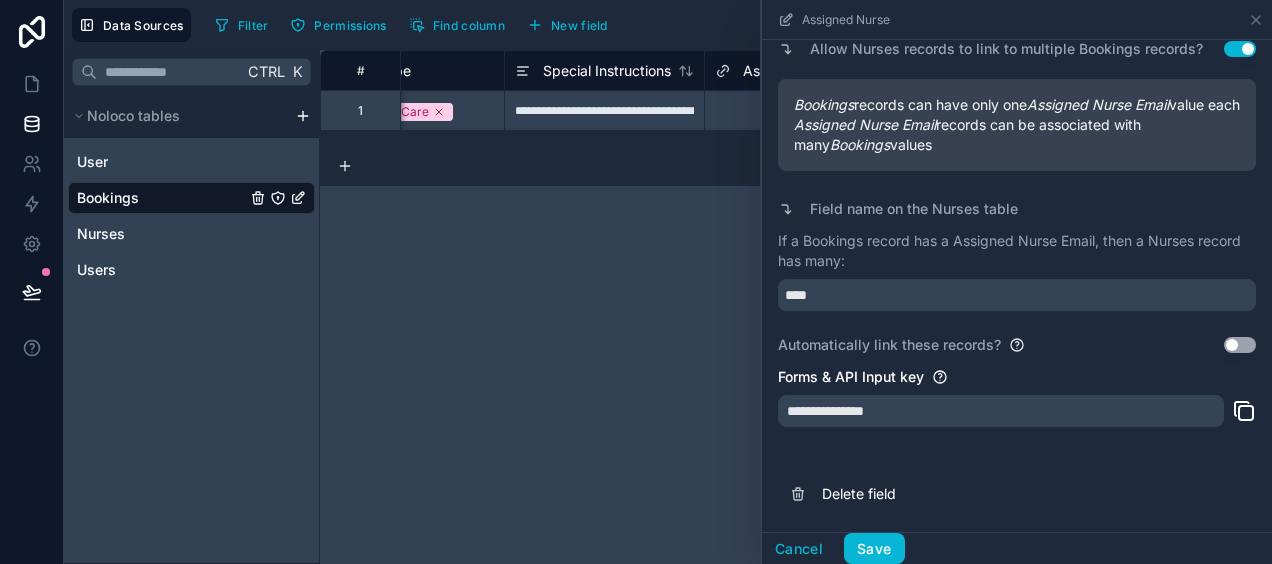 type on "**********" 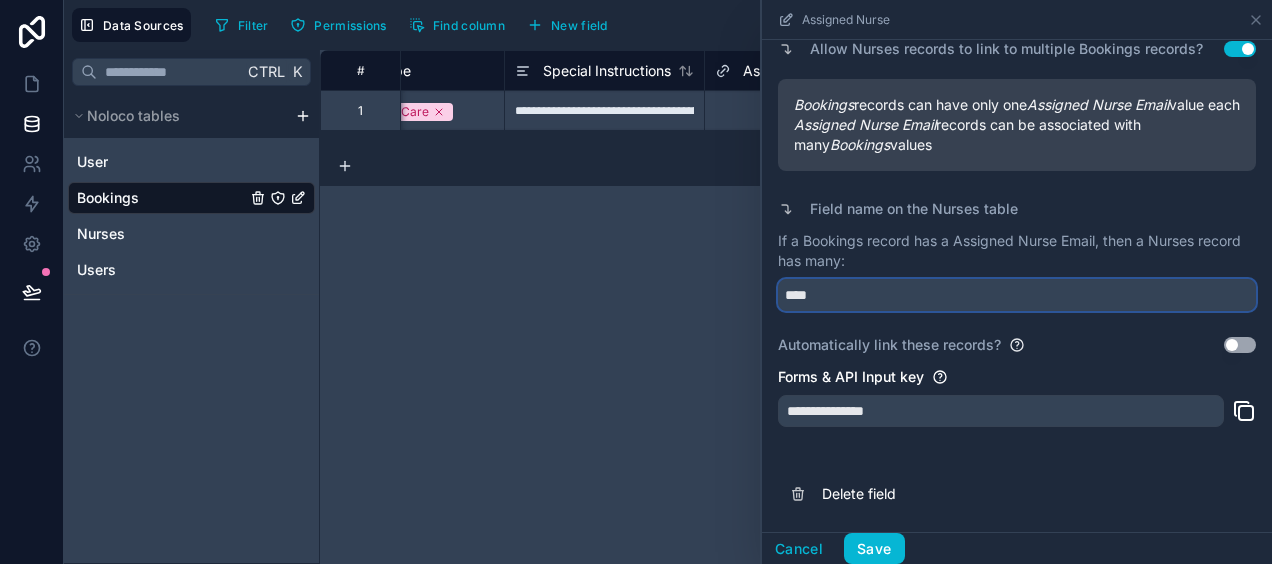click on "****" at bounding box center (1017, 295) 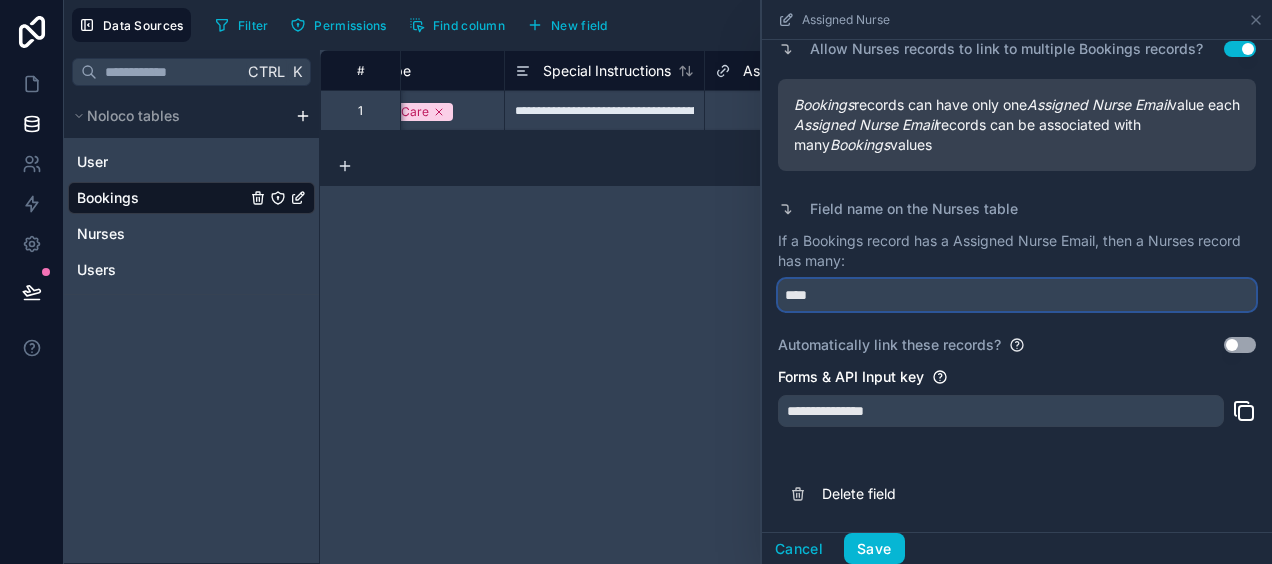 click on "****" at bounding box center [1017, 295] 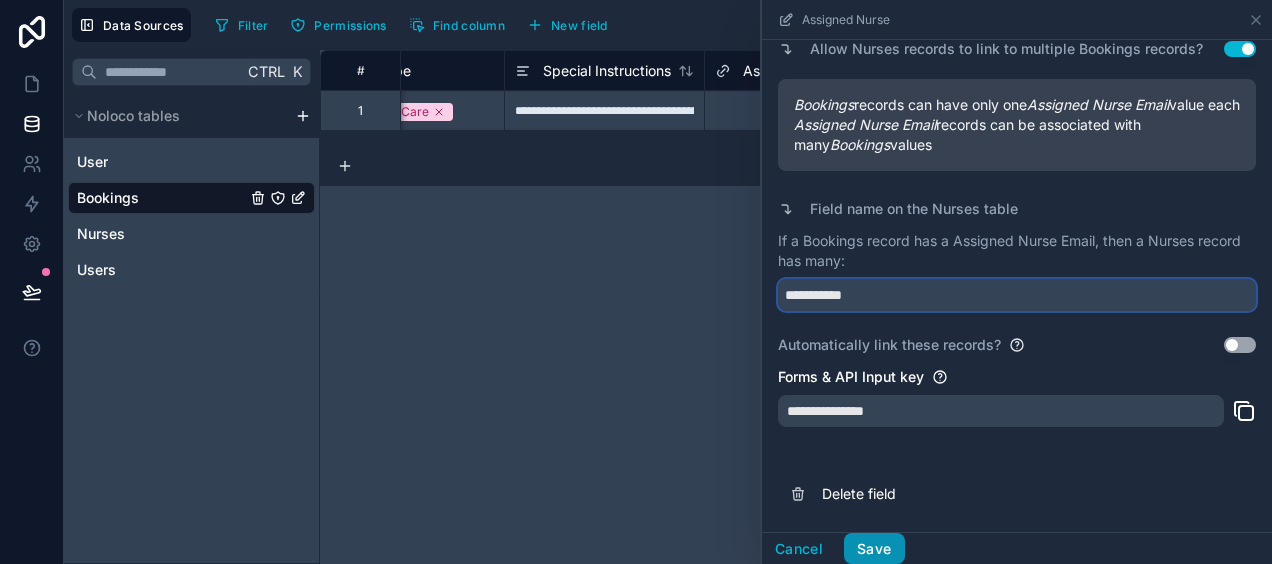 type on "**********" 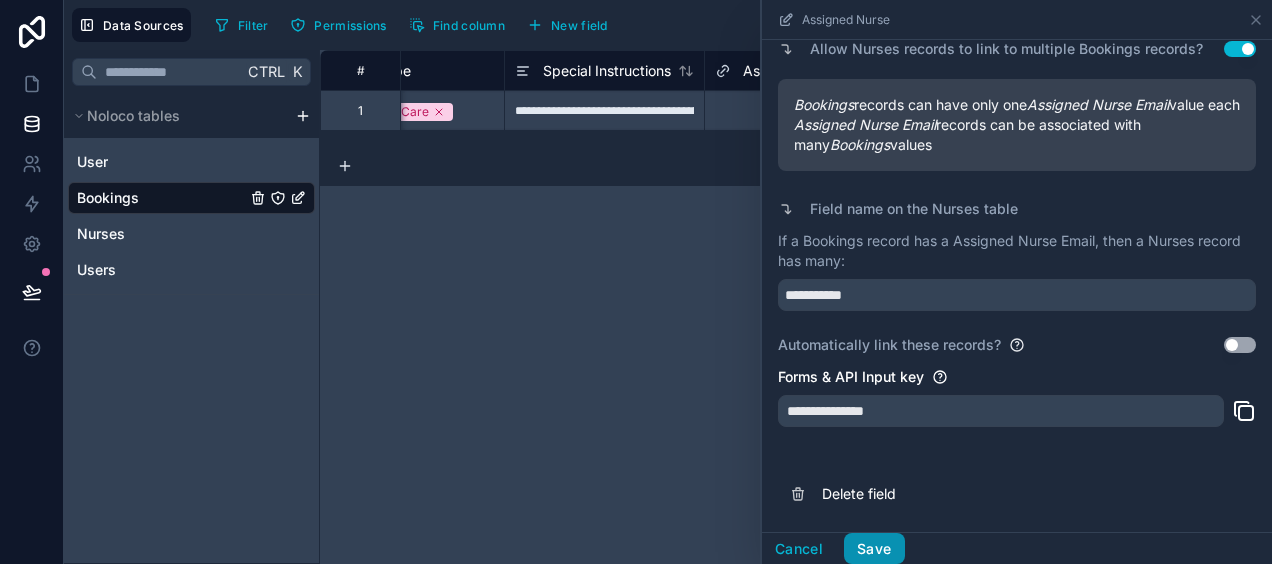 click on "Save" at bounding box center [874, 549] 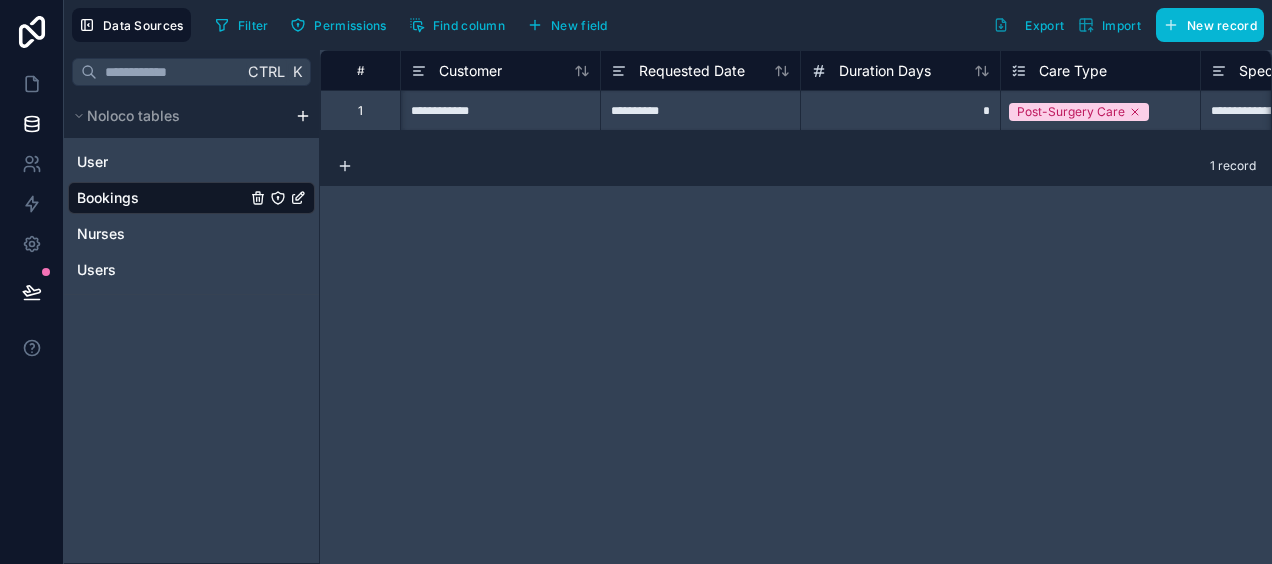 scroll, scrollTop: 0, scrollLeft: 832, axis: horizontal 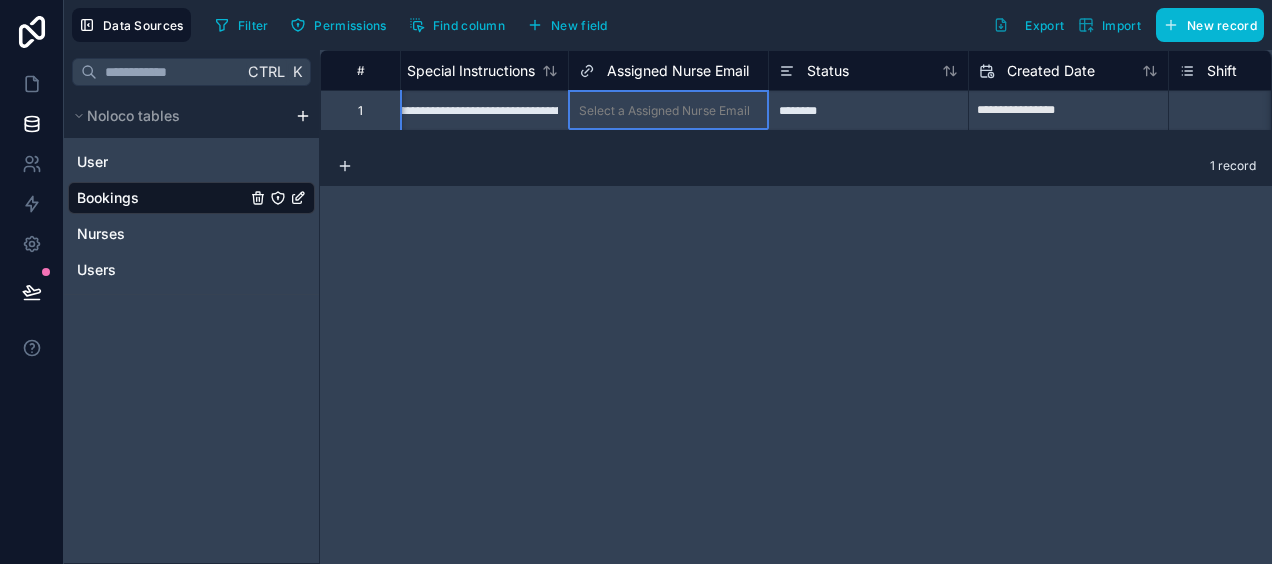 click on "Select a Assigned Nurse Email" at bounding box center (664, 111) 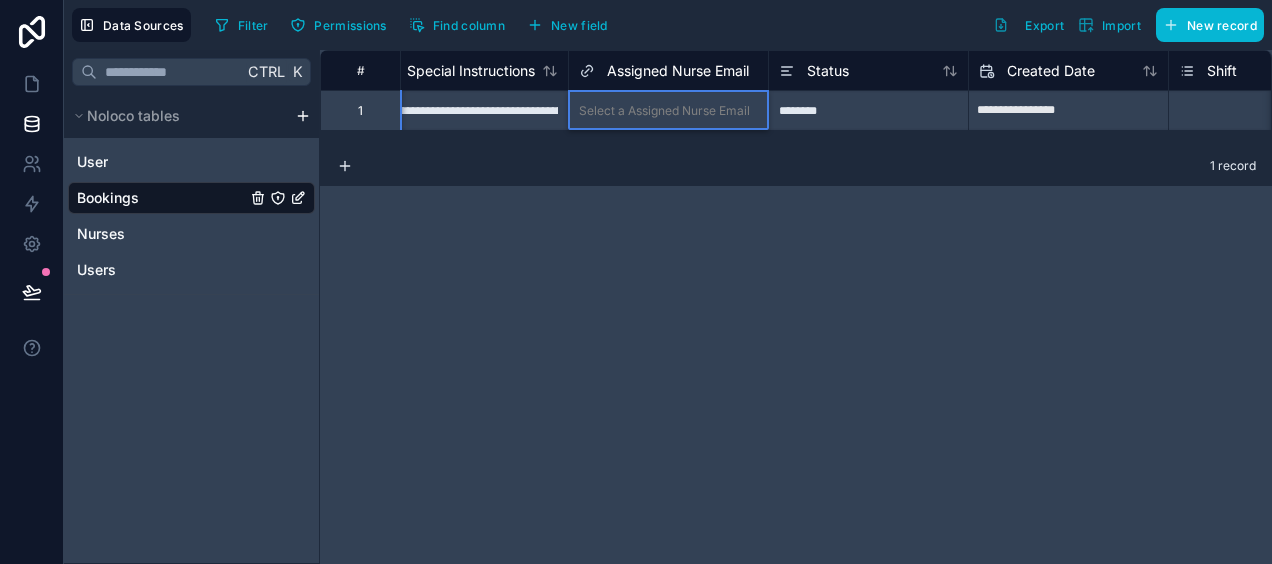 click on "Select a Assigned Nurse Email" at bounding box center [664, 111] 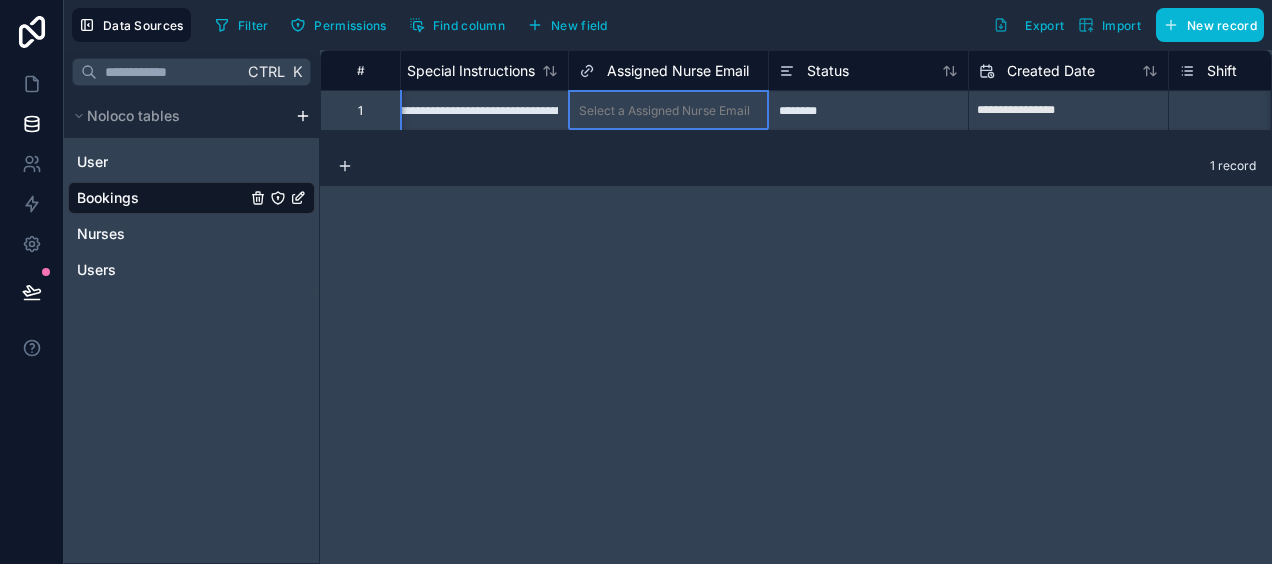 click on "Assigned Nurse Email" at bounding box center (668, 70) 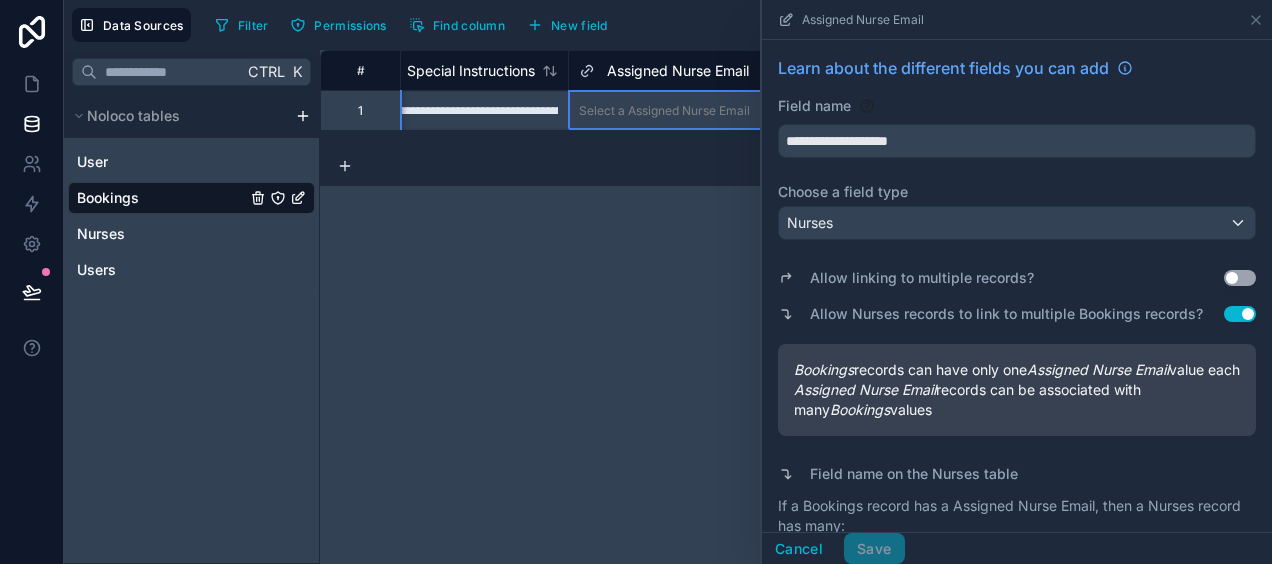 scroll, scrollTop: 282, scrollLeft: 0, axis: vertical 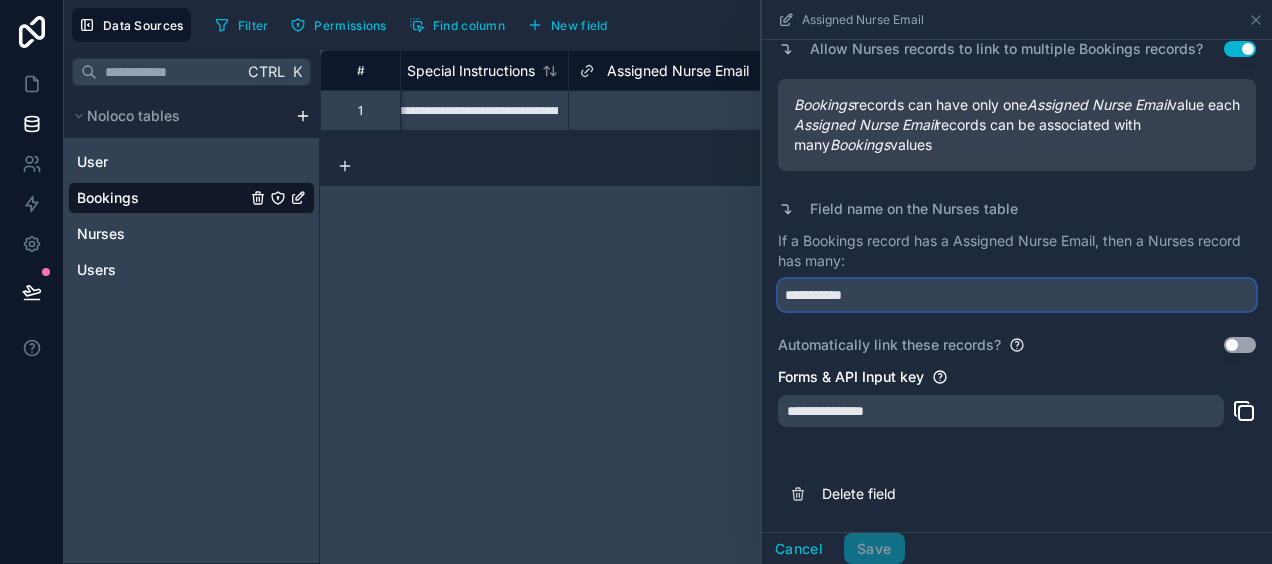 click on "**********" at bounding box center (1017, 295) 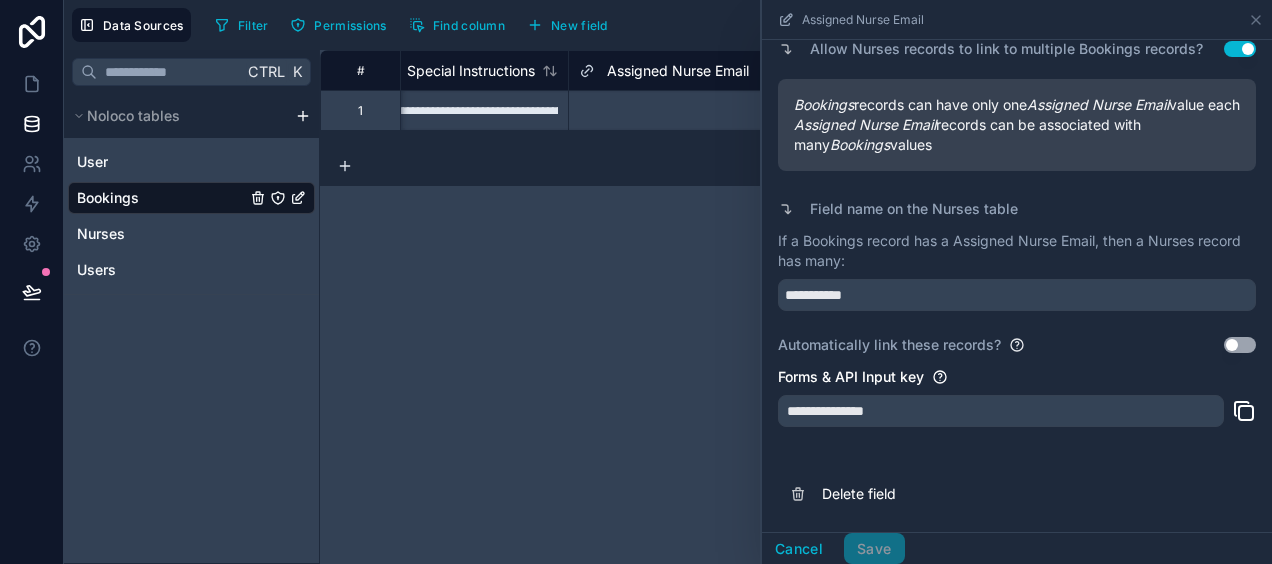 click on "**********" at bounding box center [796, 307] 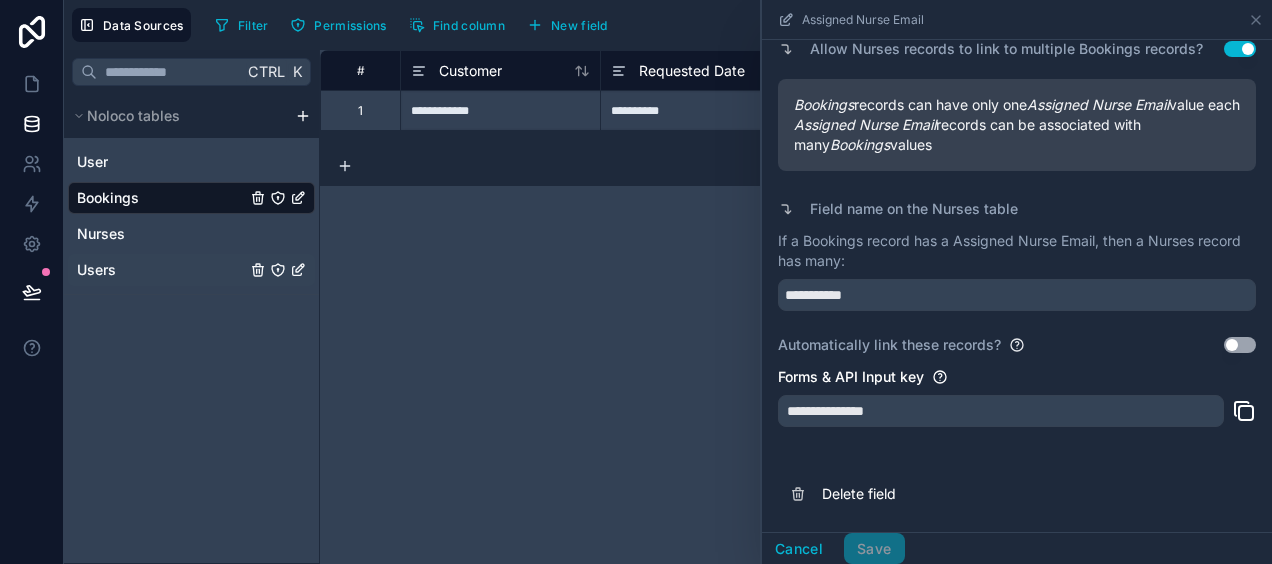 click on "Users" at bounding box center (191, 270) 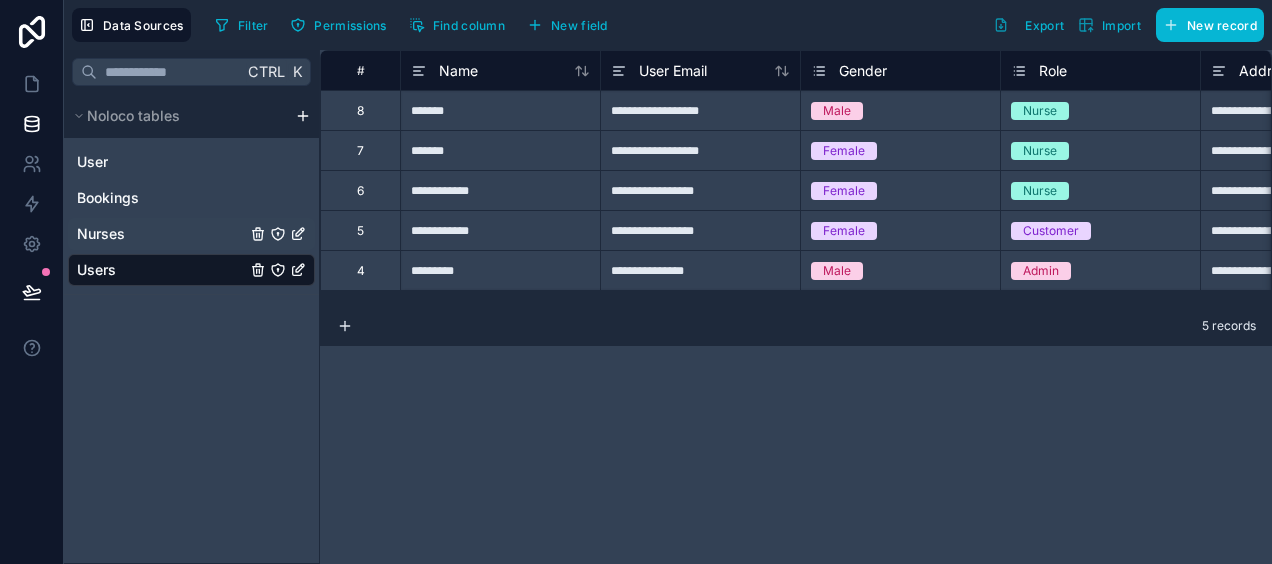 click on "Nurses" at bounding box center [191, 234] 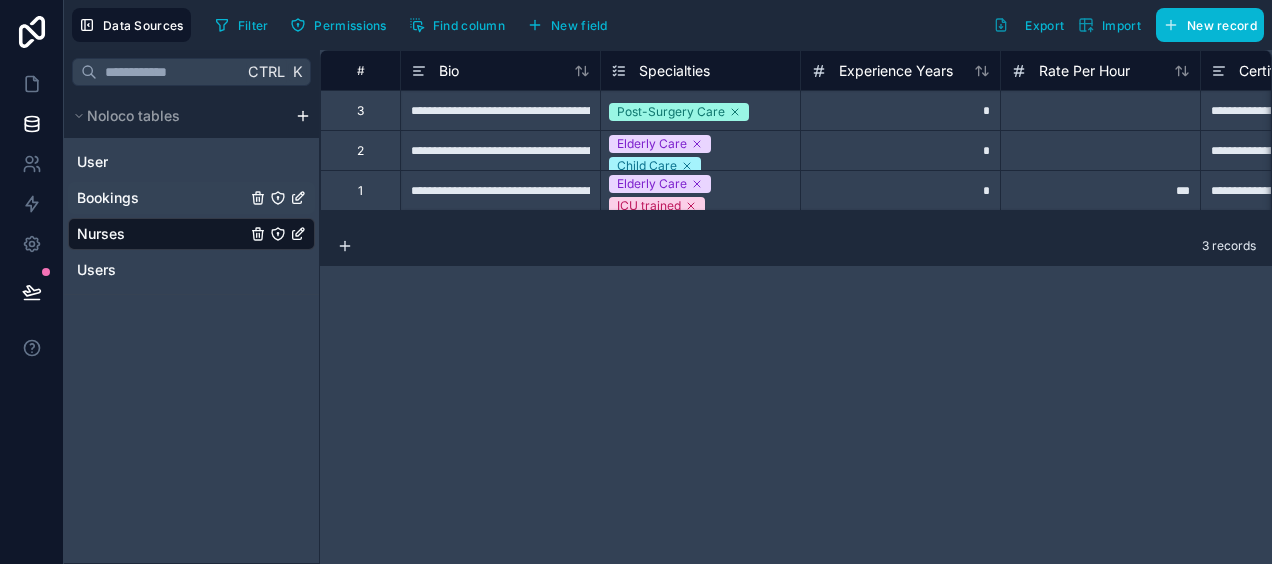 click on "Bookings" at bounding box center [191, 198] 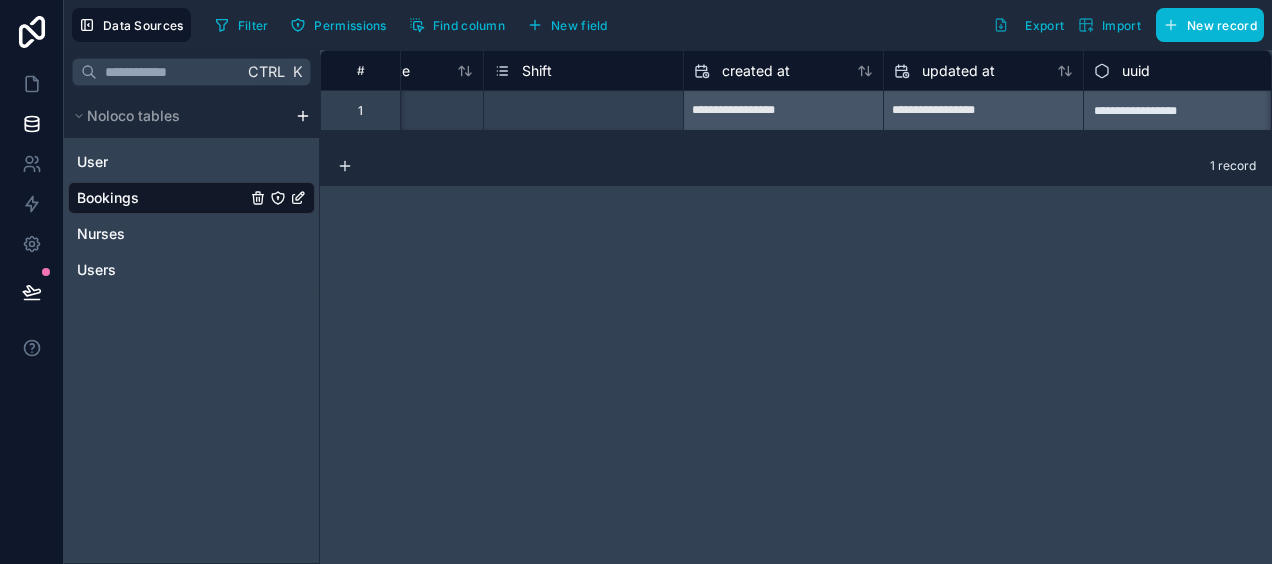 scroll, scrollTop: 0, scrollLeft: 1528, axis: horizontal 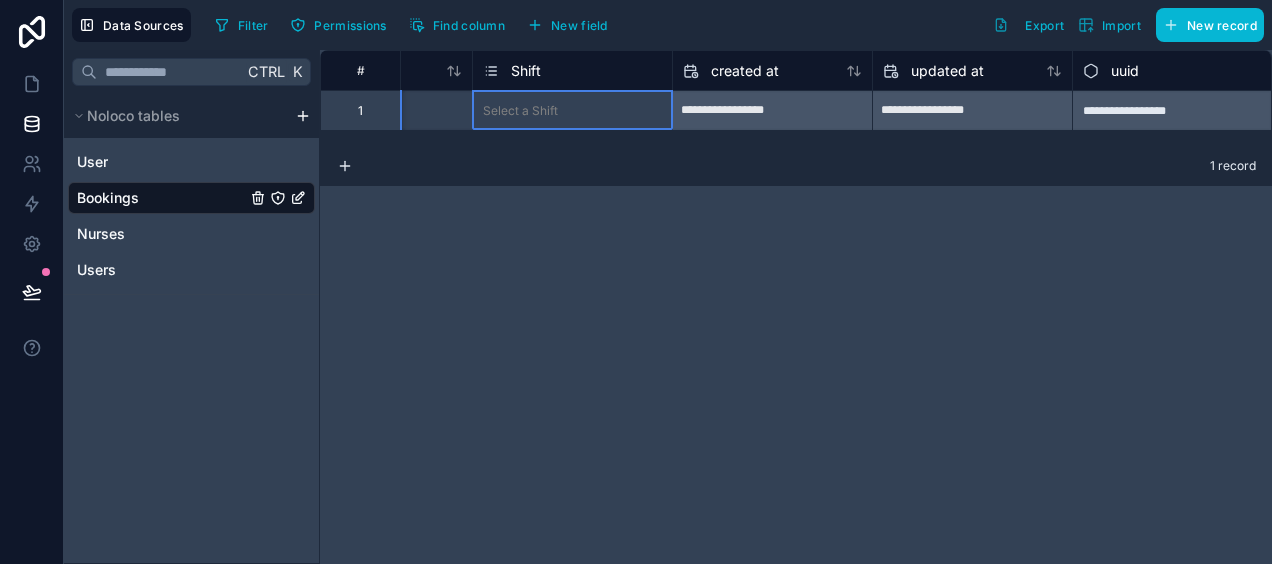 click on "Select a Shift" at bounding box center [572, 111] 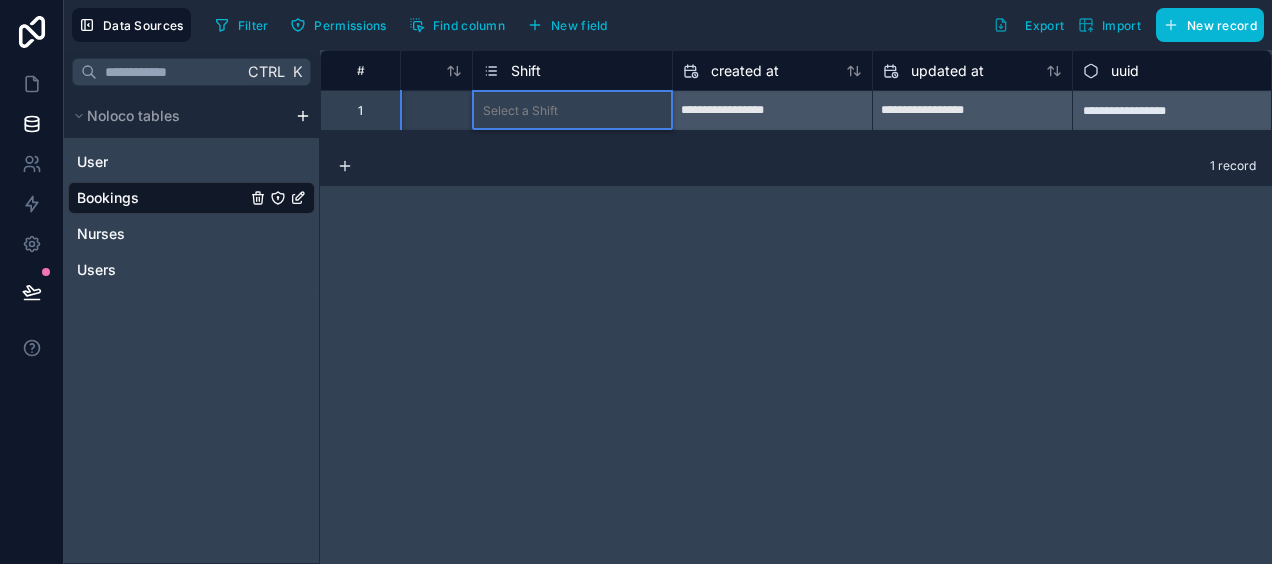 click on "Select a Shift" at bounding box center [572, 111] 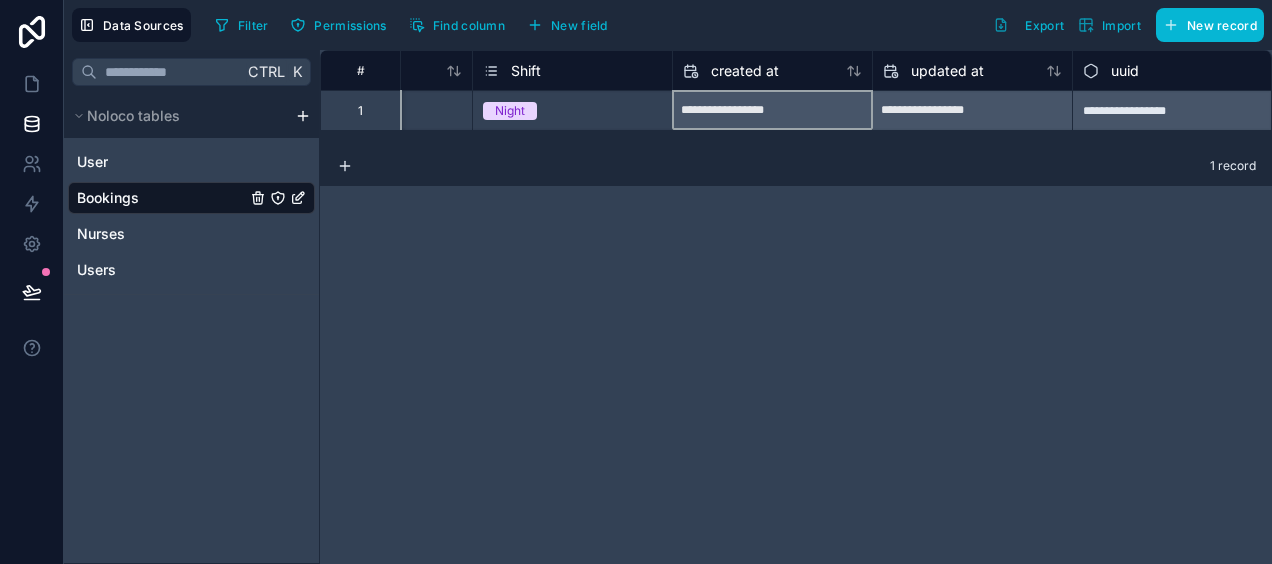 click on "**********" at bounding box center [772, 111] 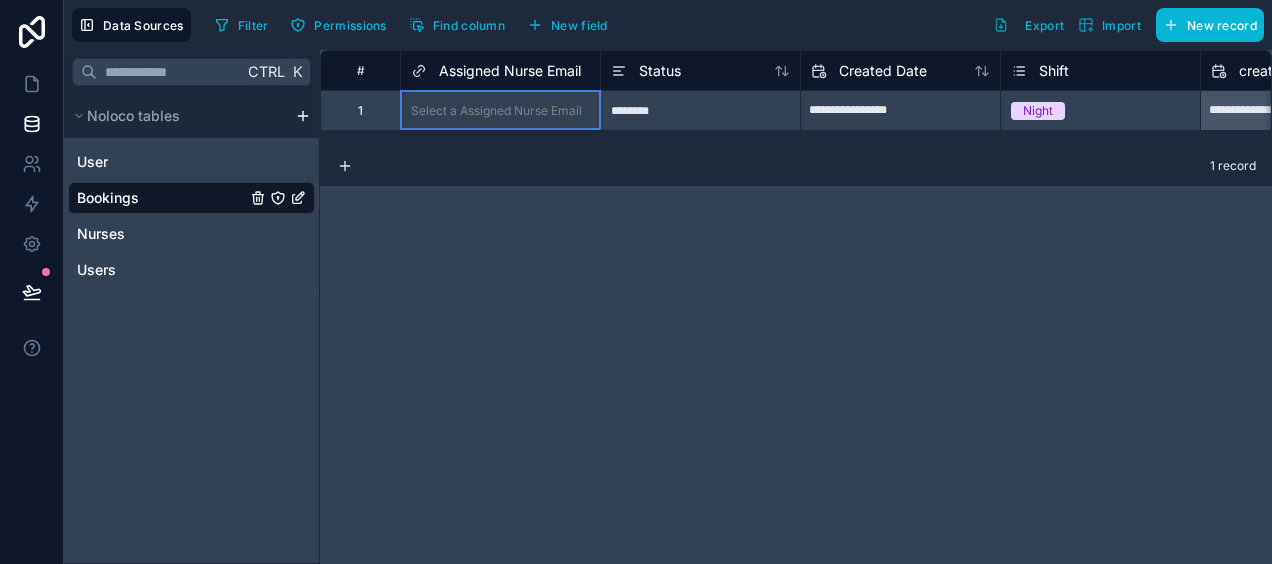 scroll, scrollTop: 0, scrollLeft: 800, axis: horizontal 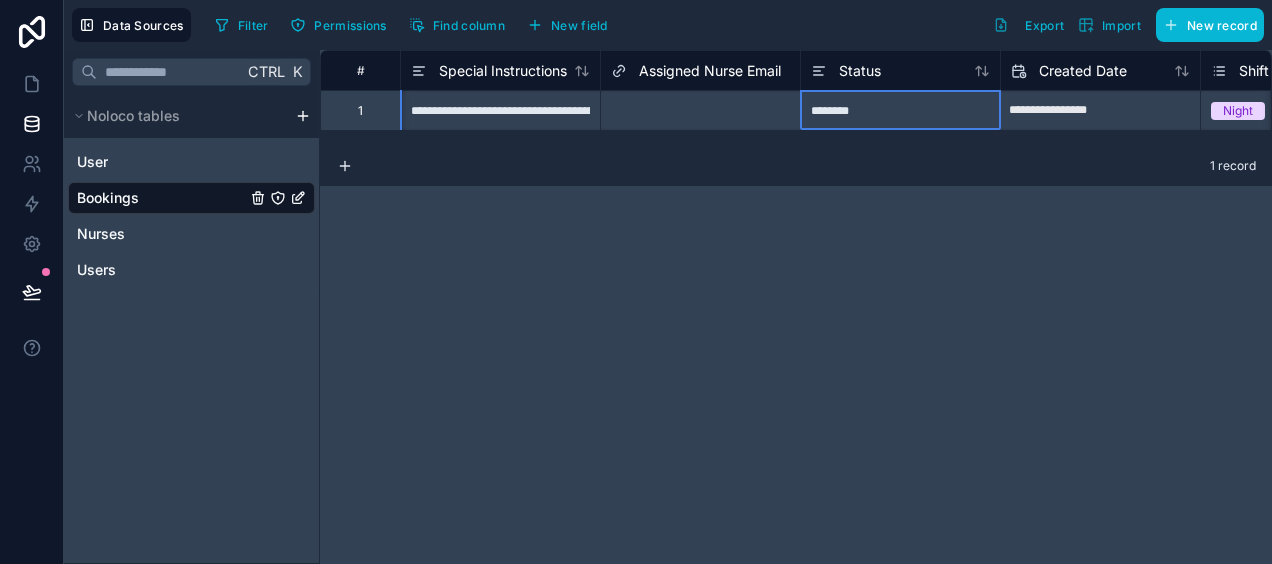 click on "********" at bounding box center (900, 110) 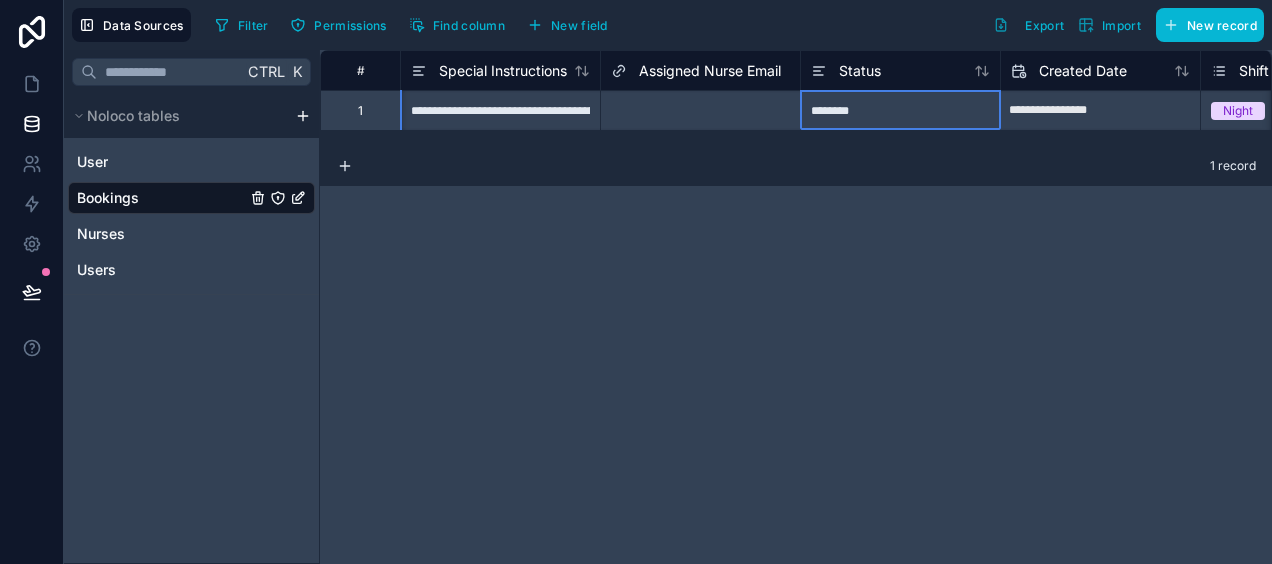 click on "********" at bounding box center [900, 110] 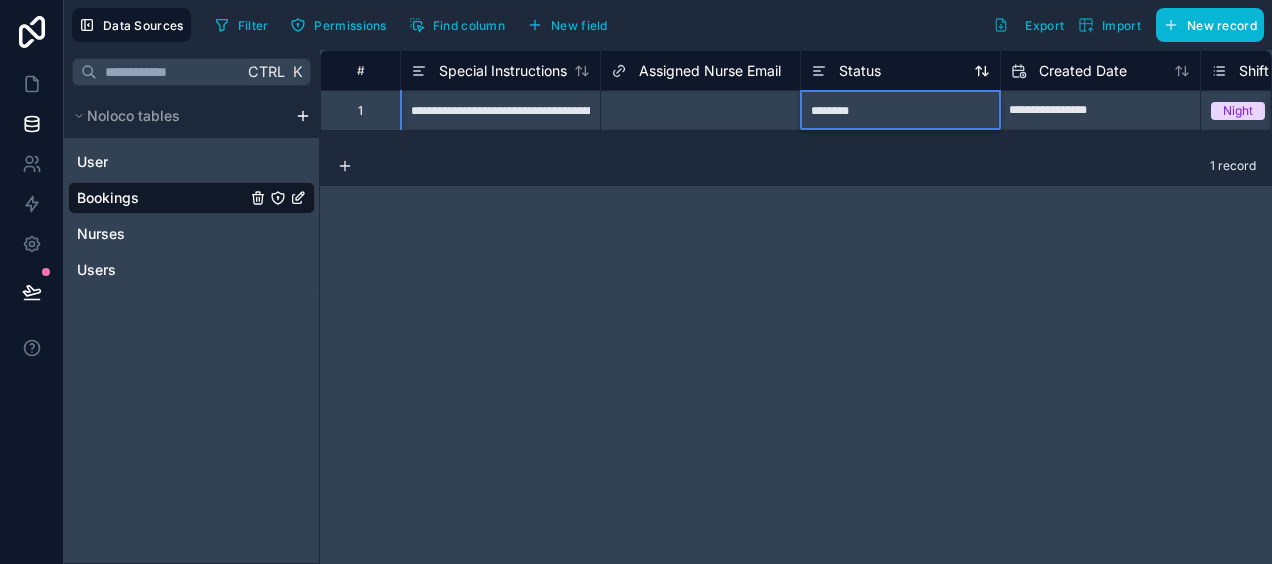 click on "Status" at bounding box center (860, 71) 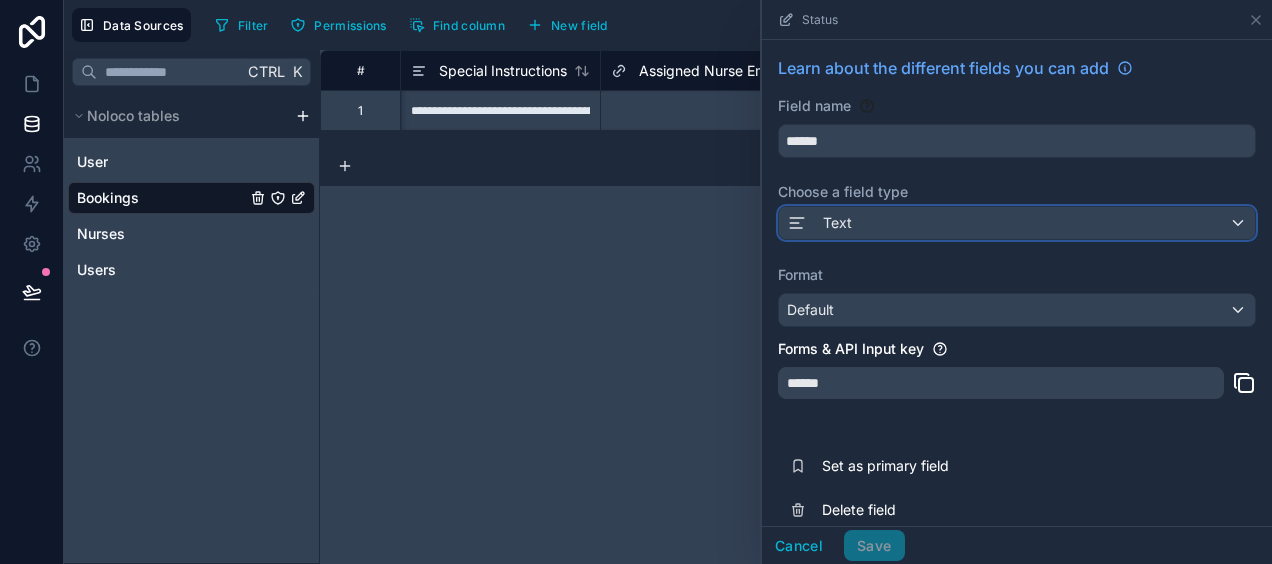 click on "Text" at bounding box center (1017, 223) 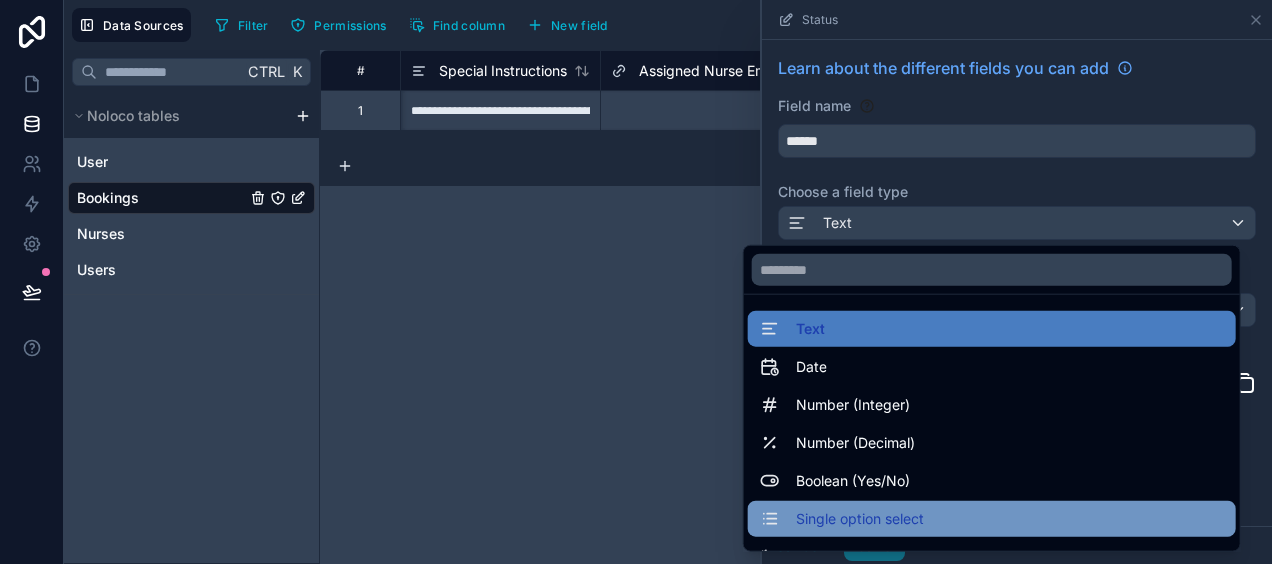 click on "Single option select" at bounding box center (992, 519) 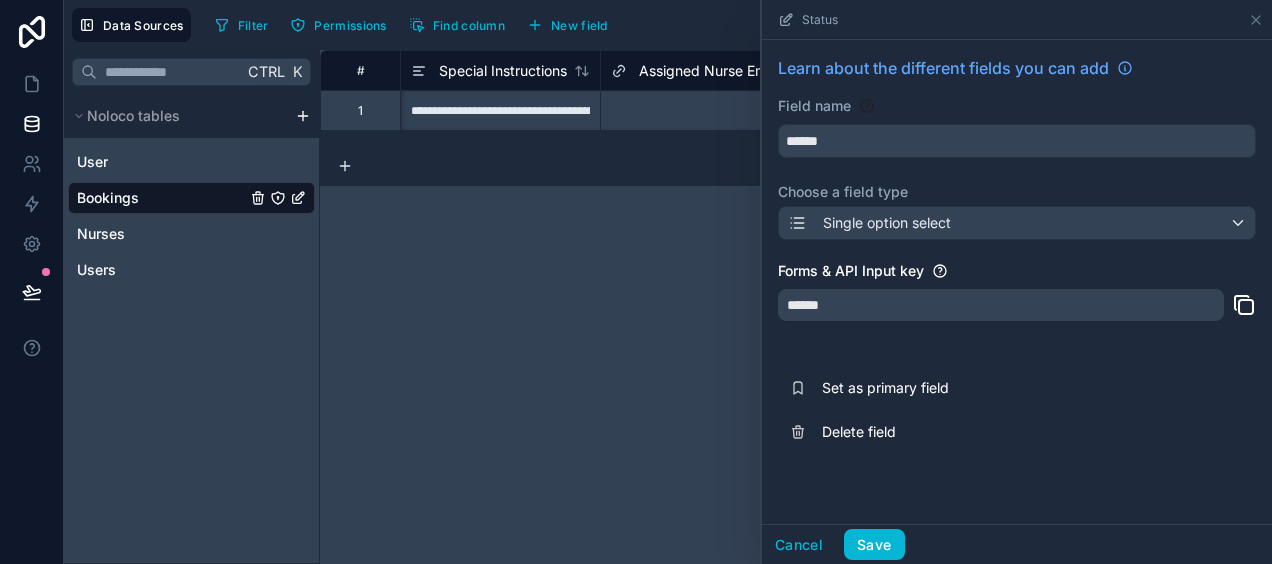 click on "******" at bounding box center (1001, 305) 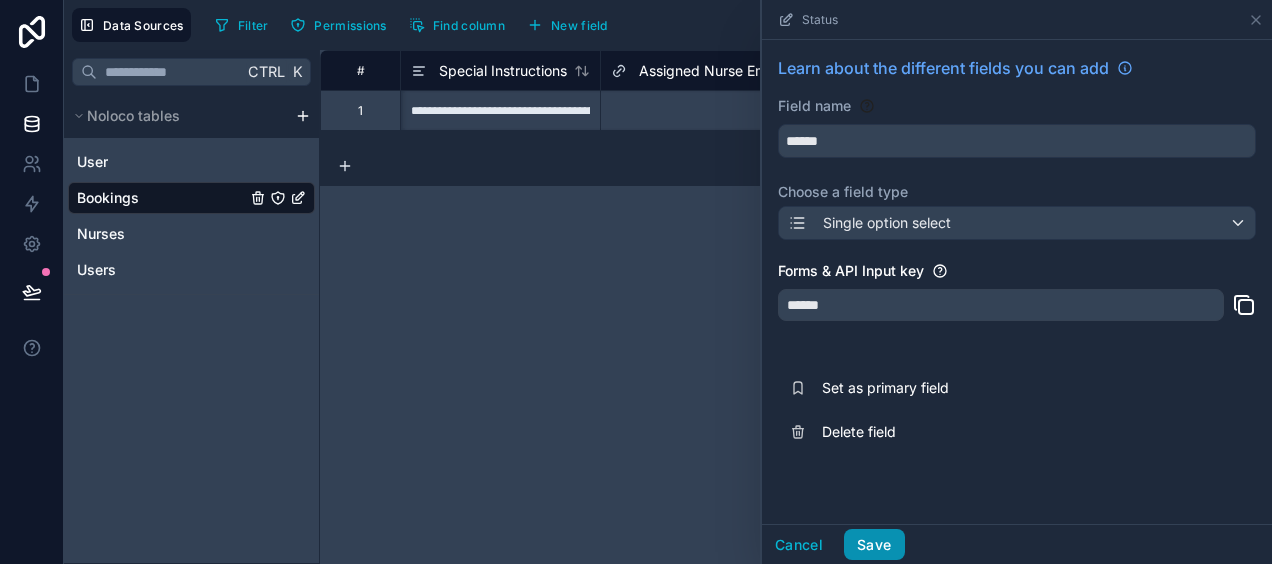 click on "Save" at bounding box center [874, 545] 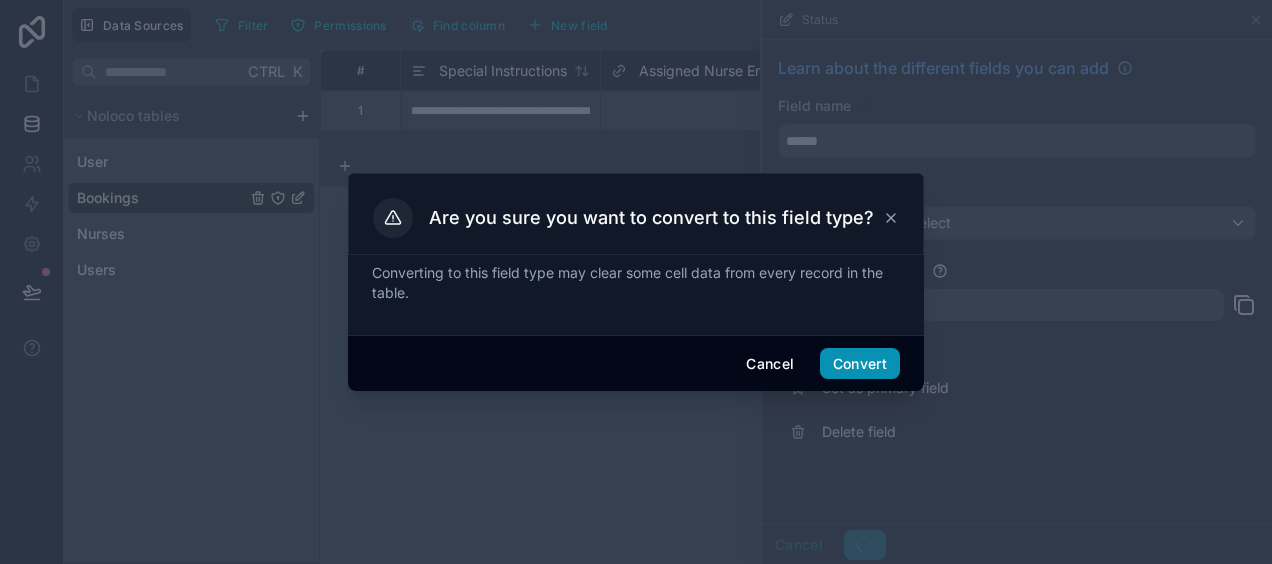 click on "Convert" at bounding box center (860, 364) 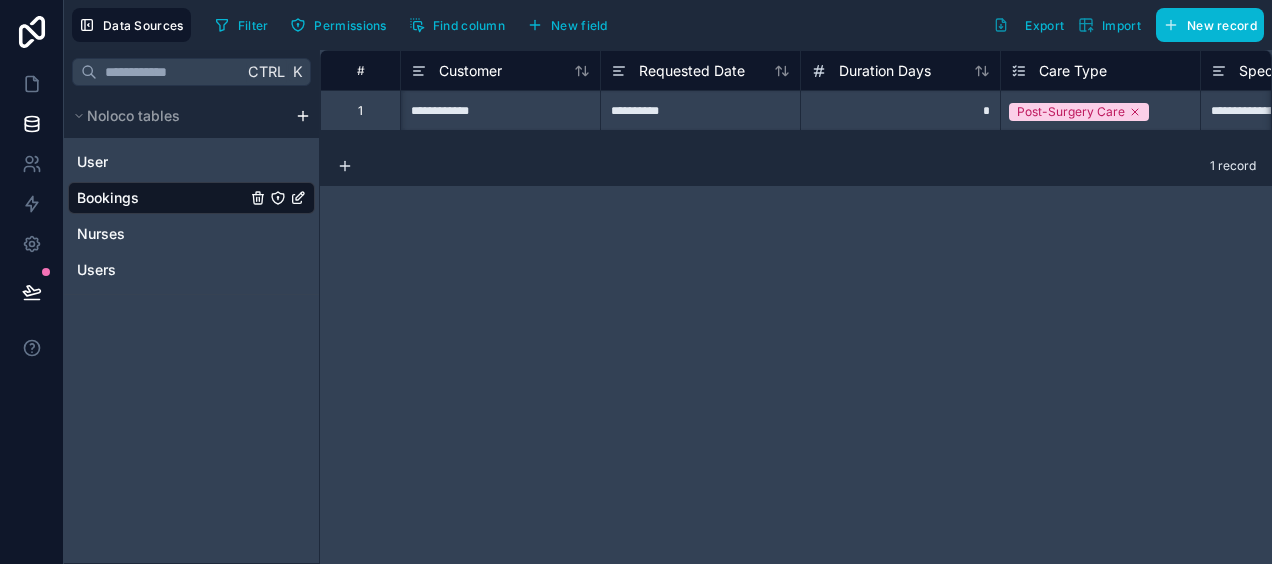 scroll, scrollTop: 0, scrollLeft: 832, axis: horizontal 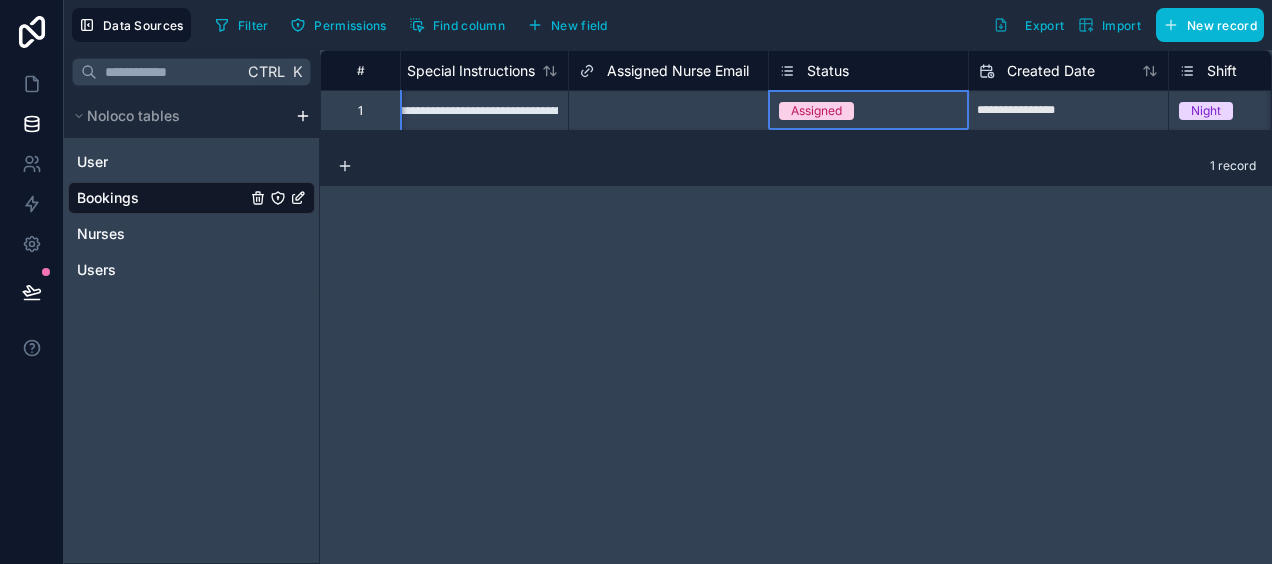 click on "Status" at bounding box center (828, 71) 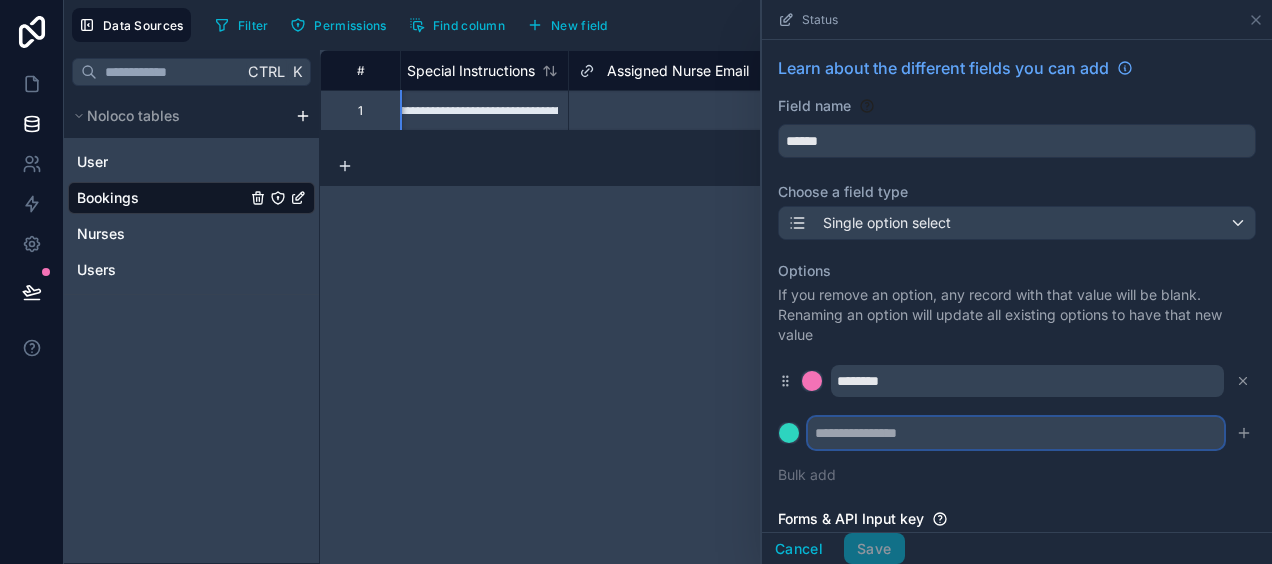 click at bounding box center (1016, 433) 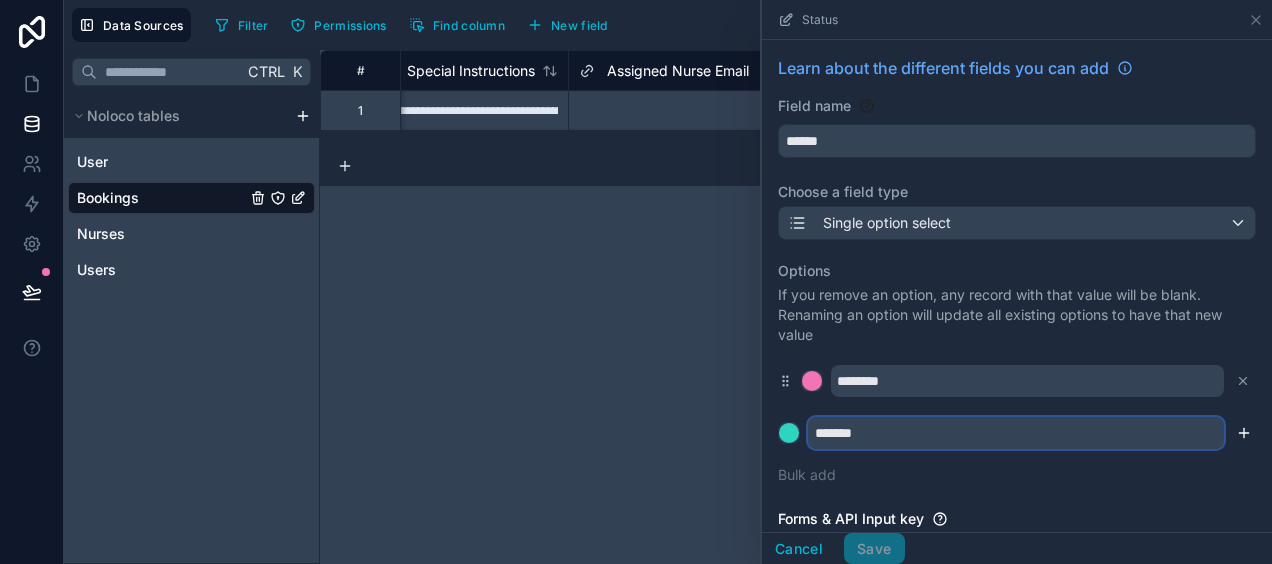type on "*******" 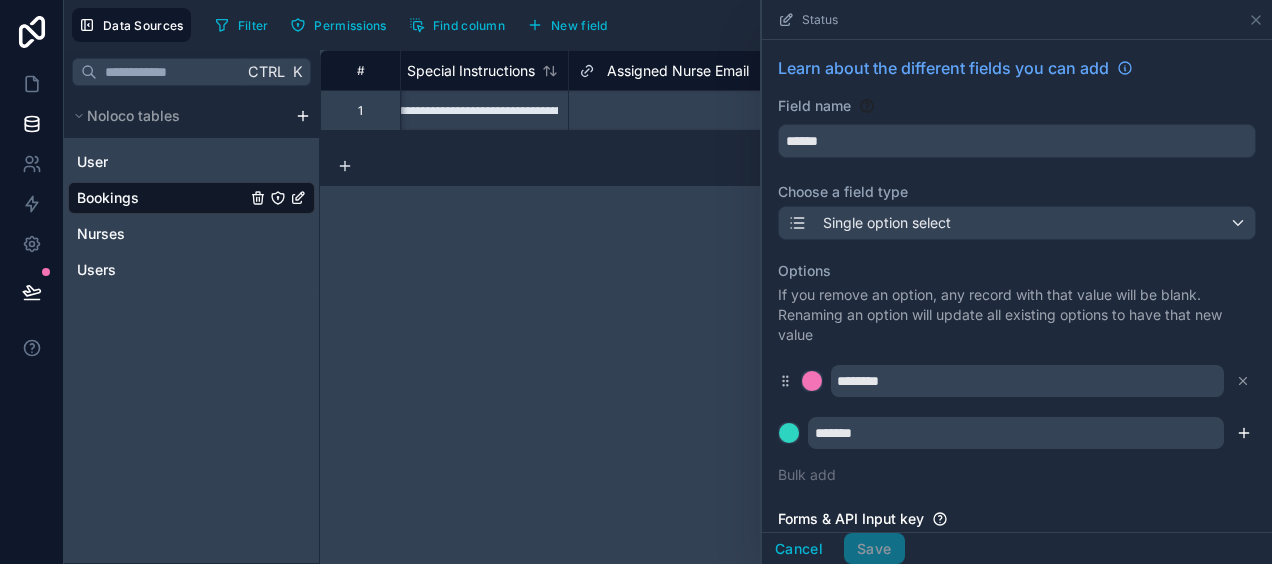 click 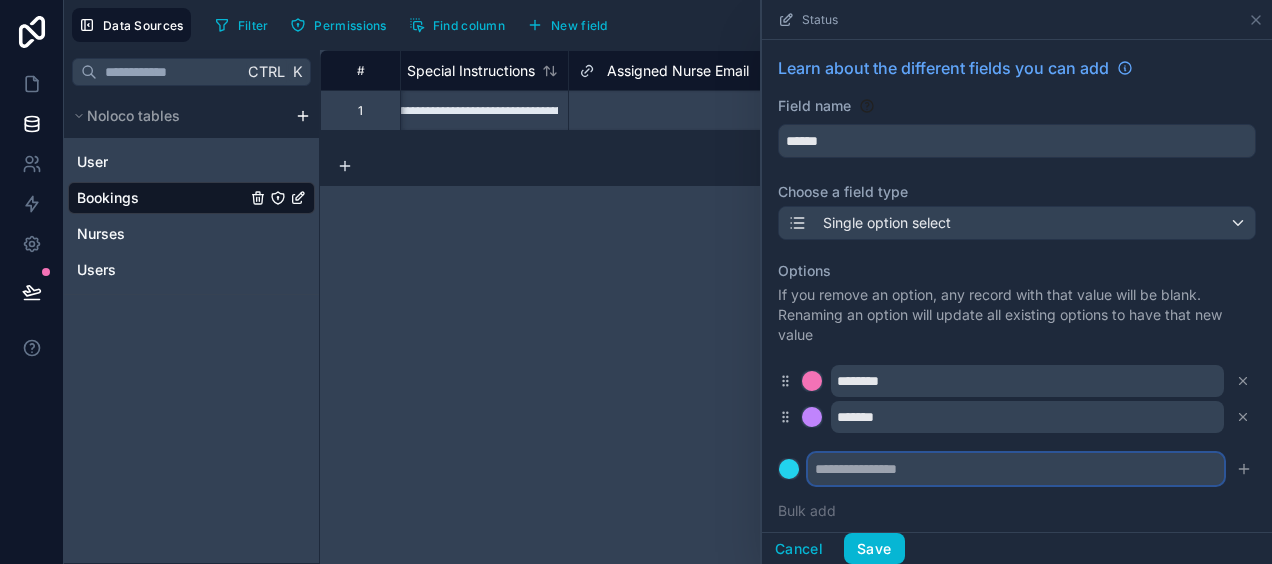 click at bounding box center [1016, 469] 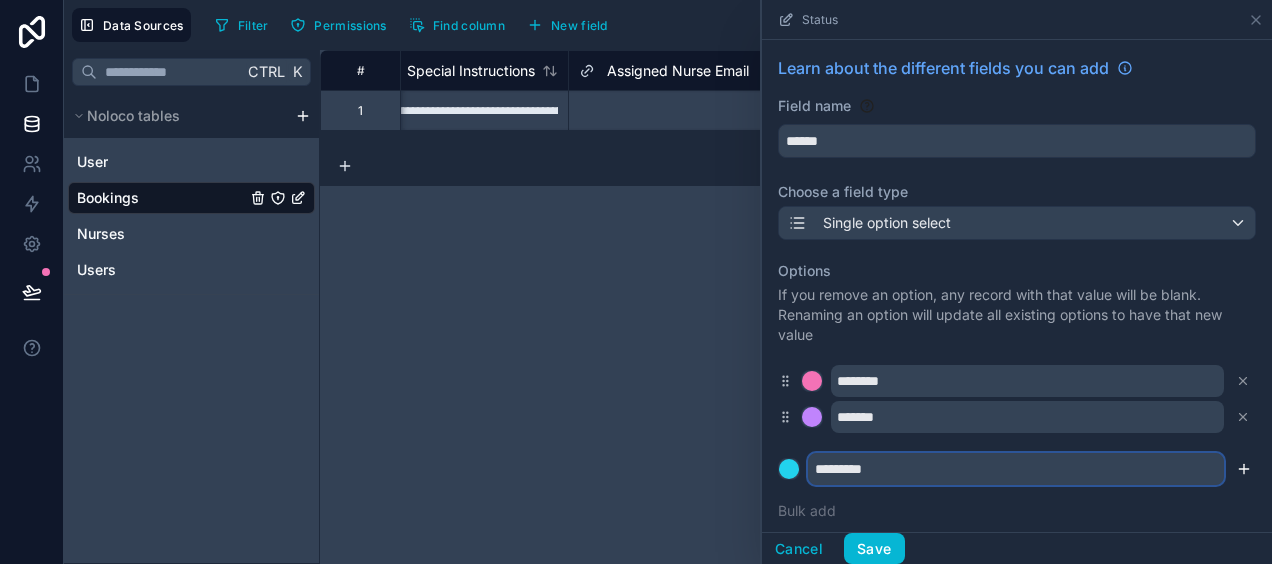 type on "*********" 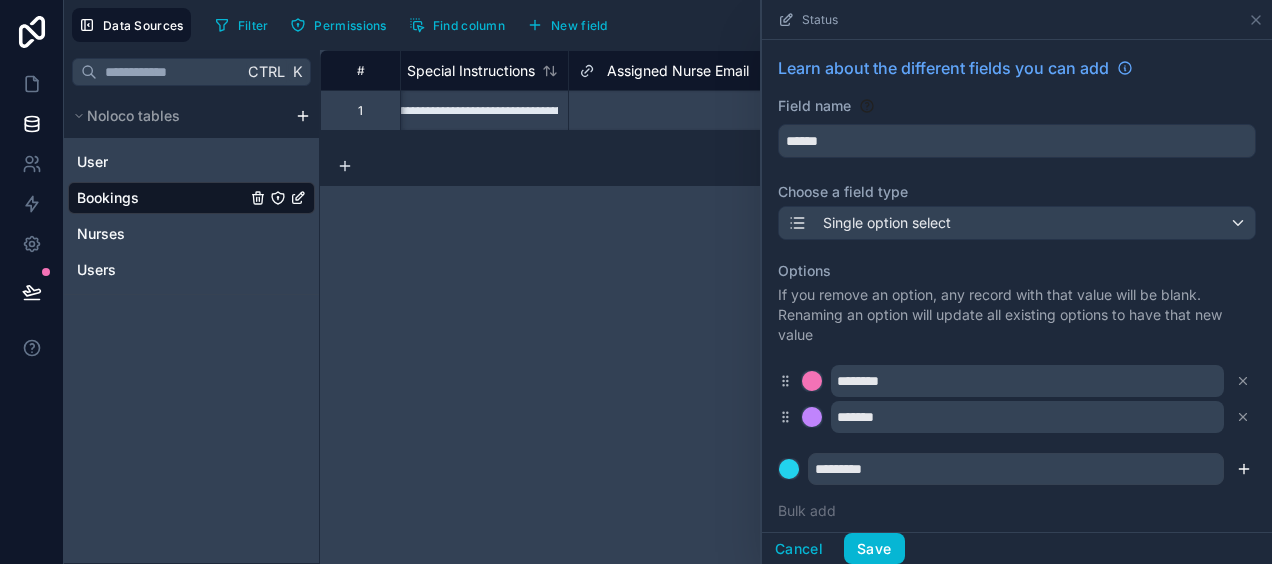 click 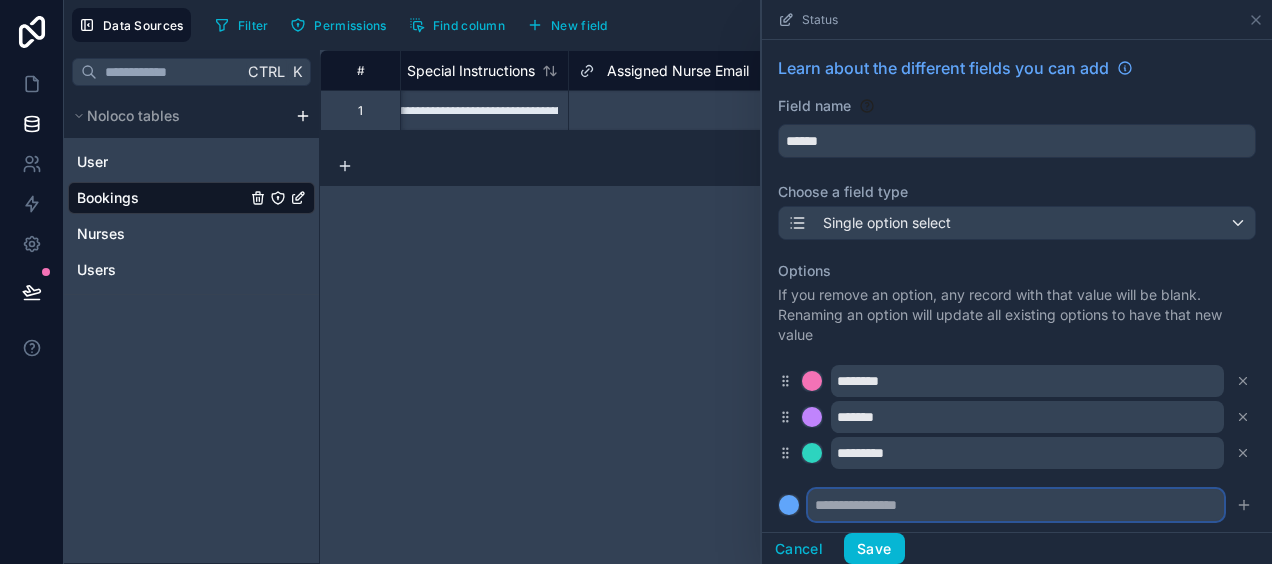 click at bounding box center [1016, 505] 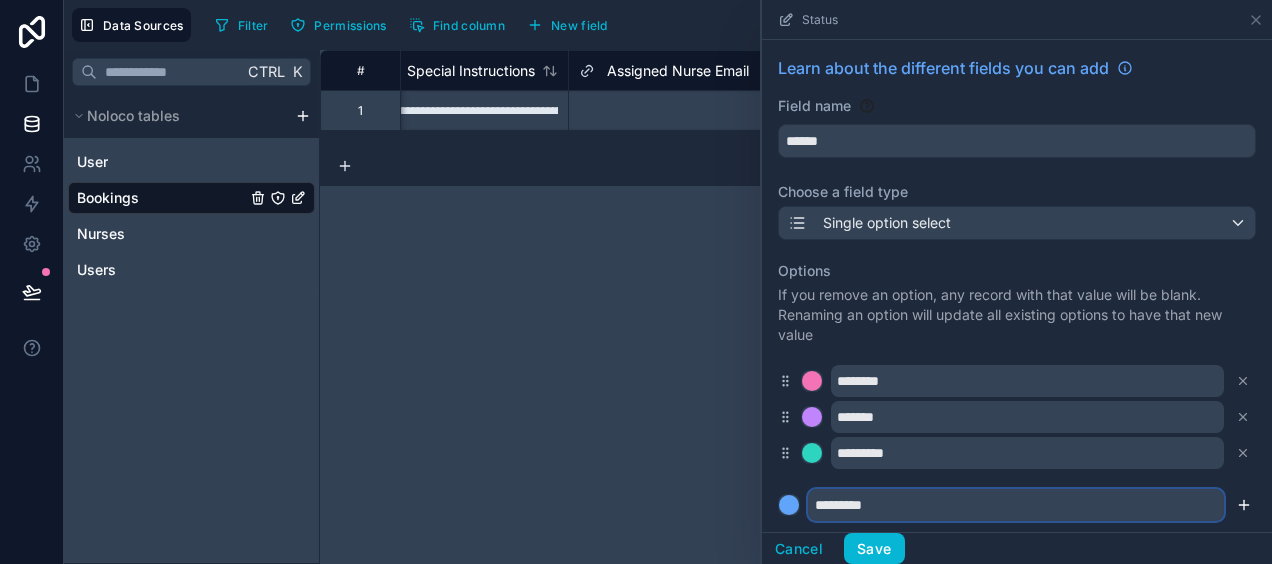 type on "*********" 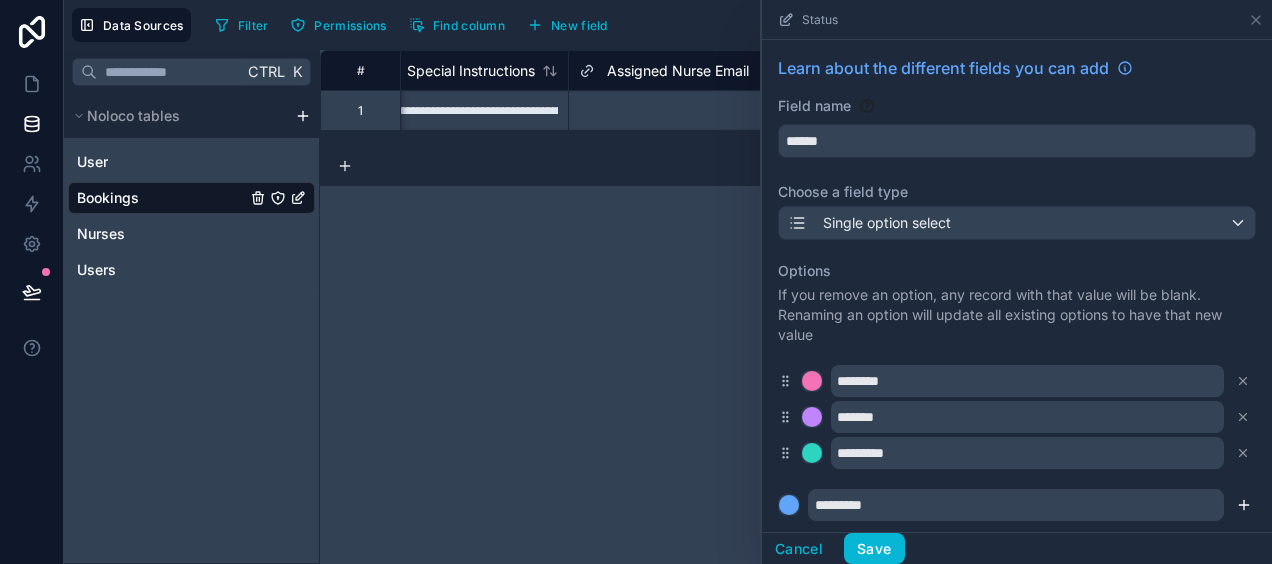 click 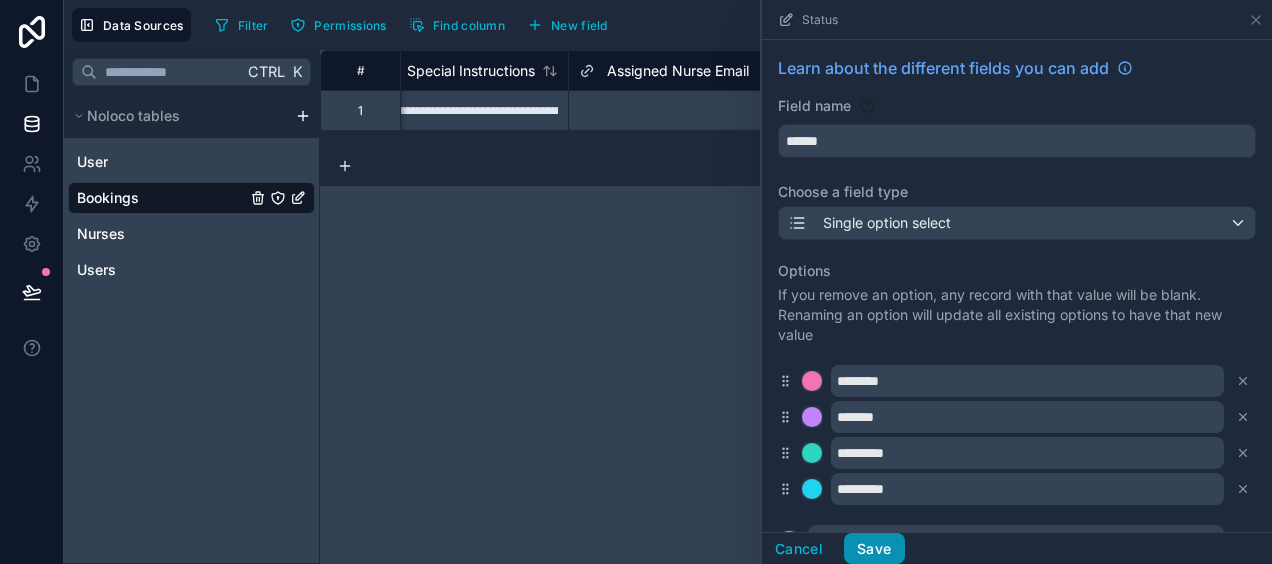 click on "Save" at bounding box center [874, 549] 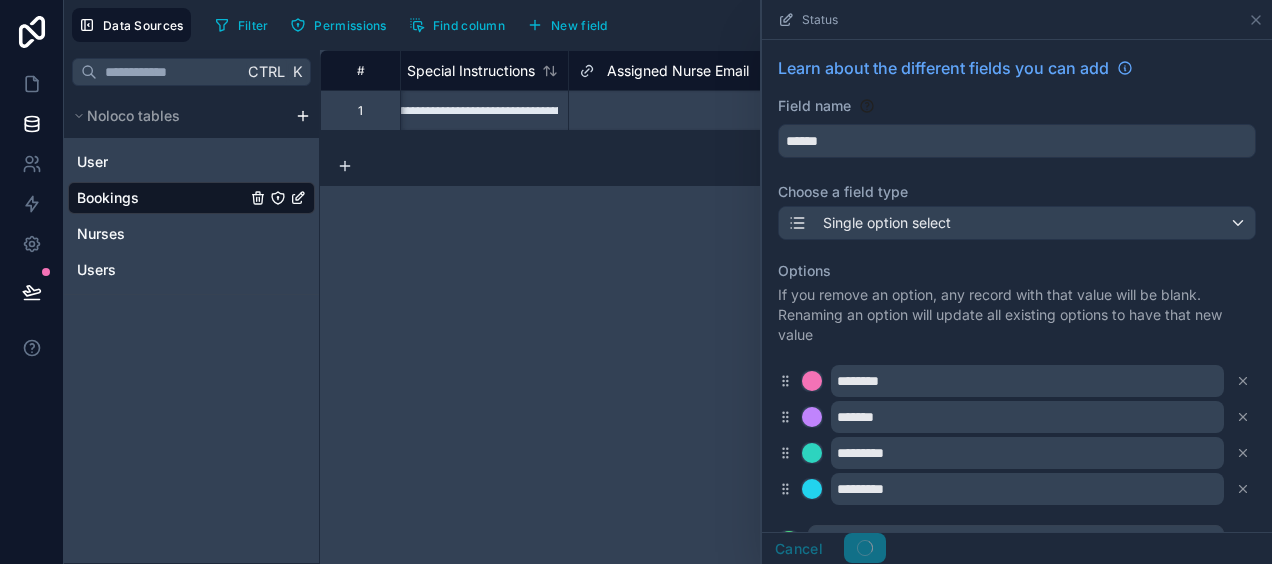 click on "**********" at bounding box center [796, 307] 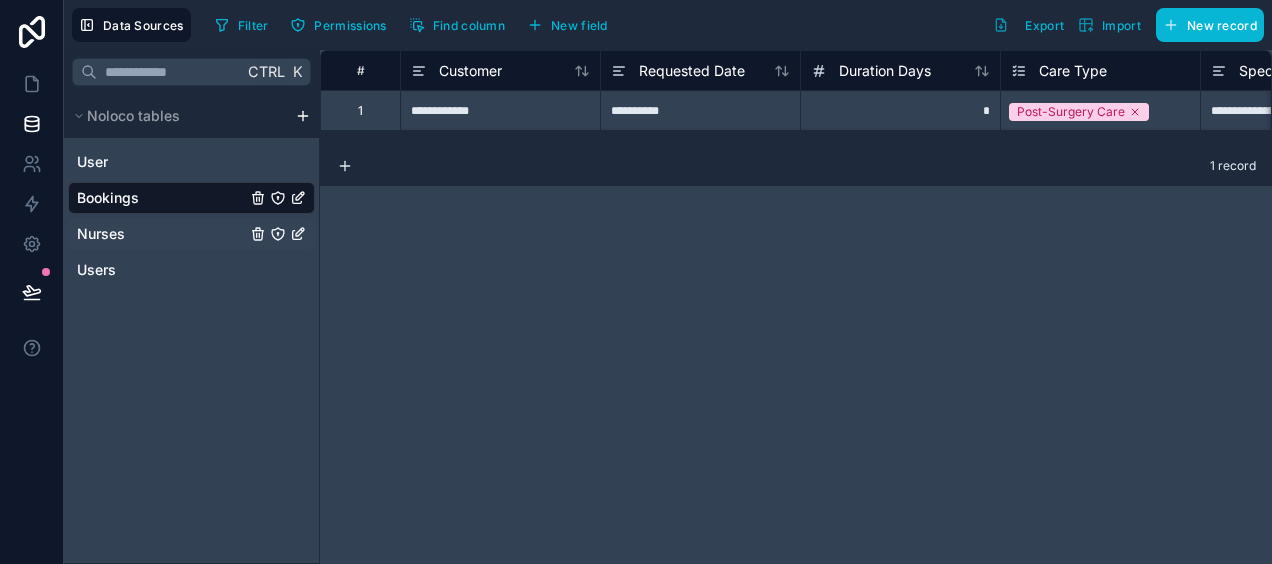 click on "Nurses" at bounding box center (101, 234) 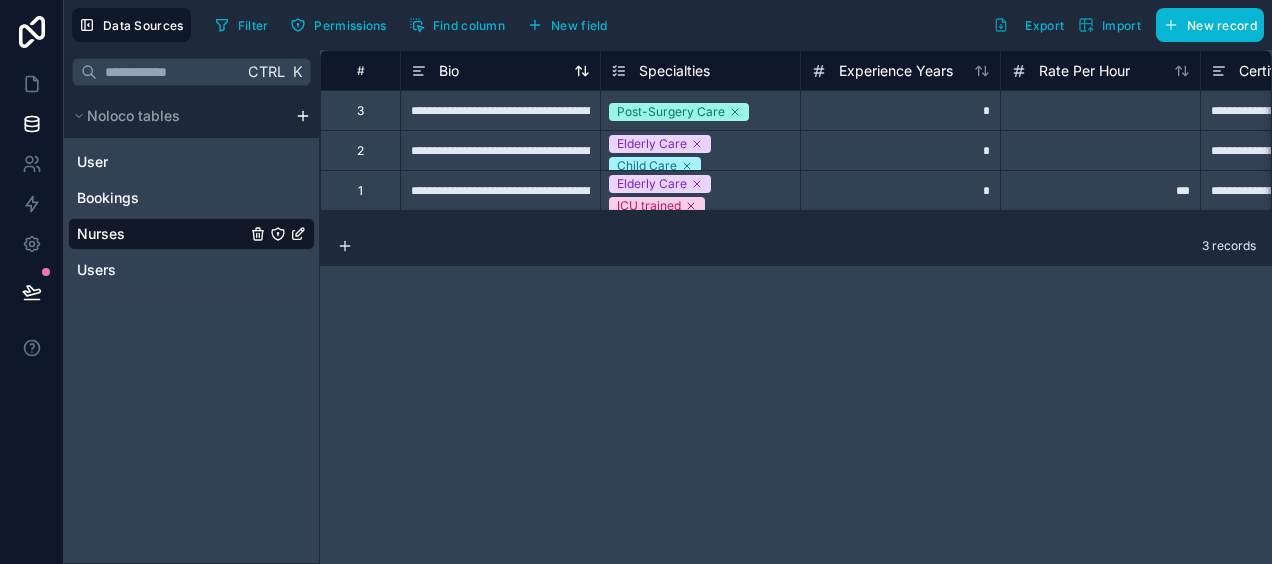 click 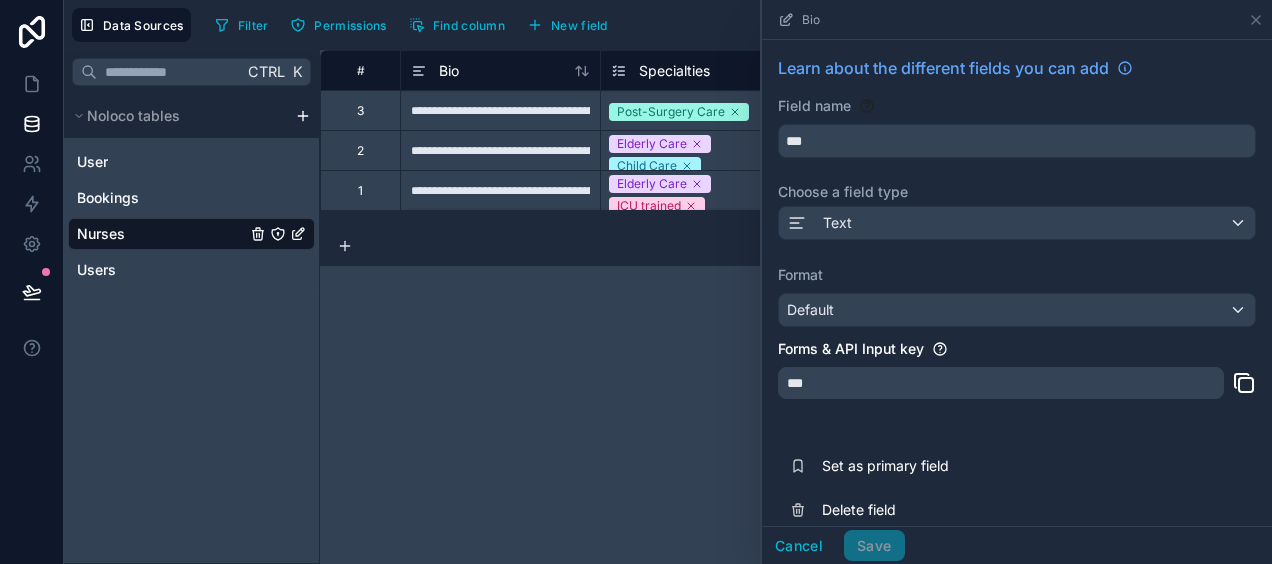 scroll, scrollTop: 21, scrollLeft: 0, axis: vertical 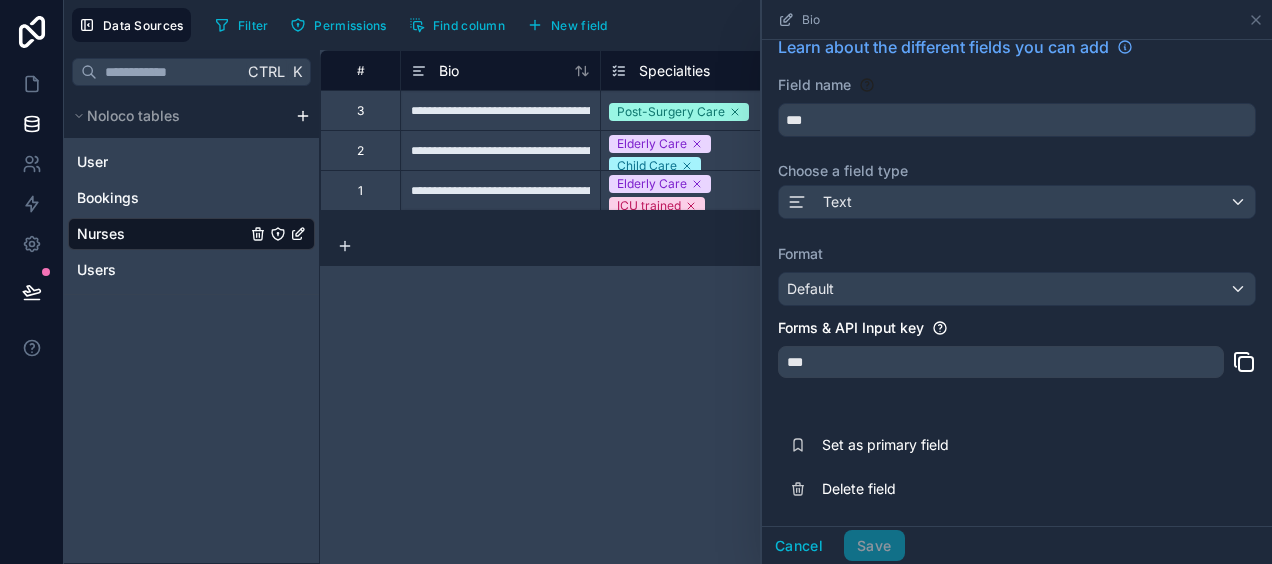 click 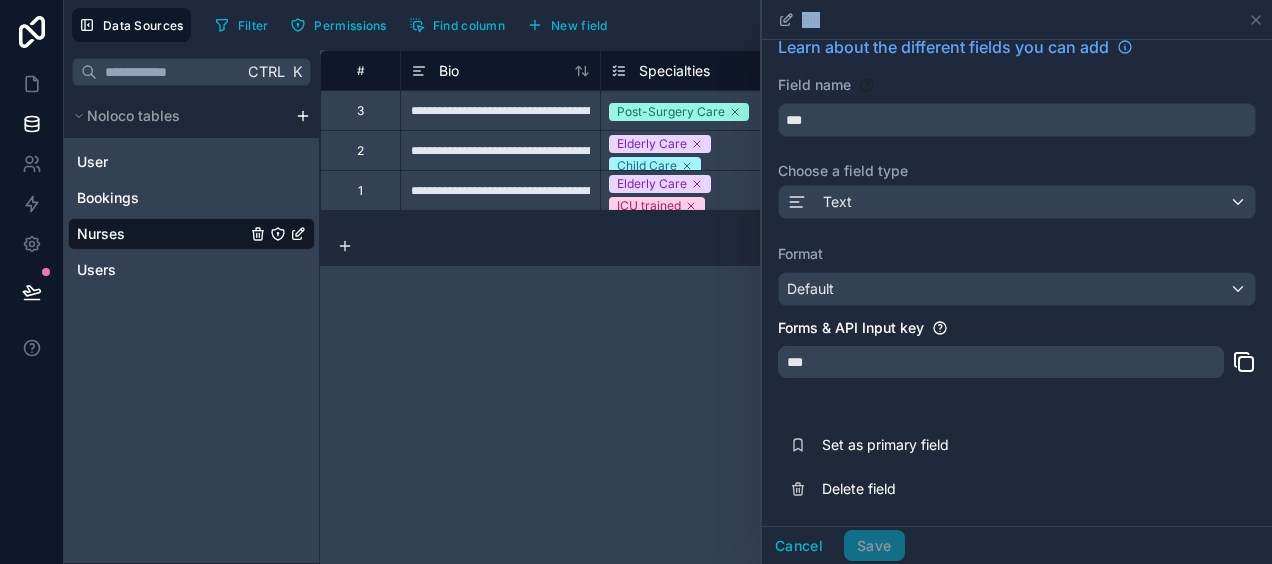 click 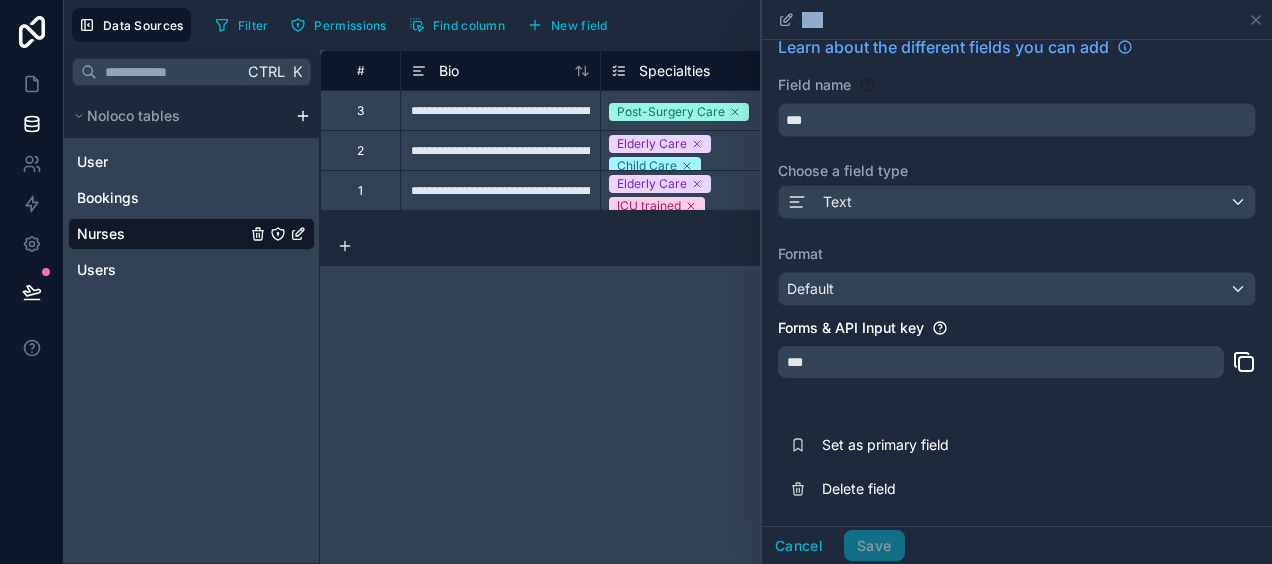 click 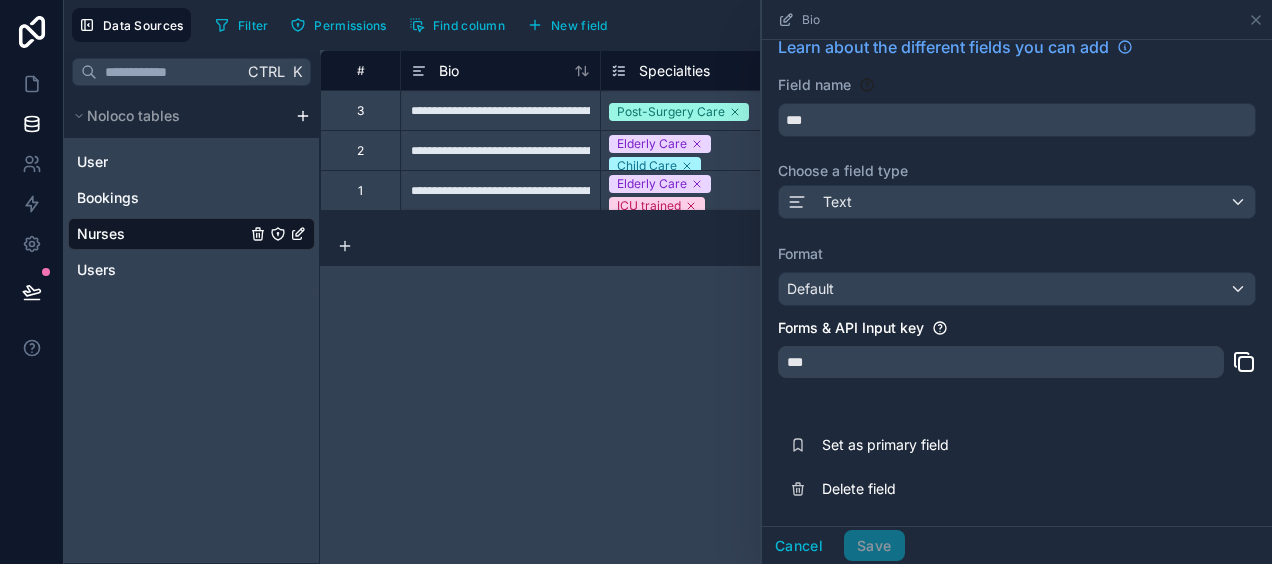 click on "**********" at bounding box center [796, 307] 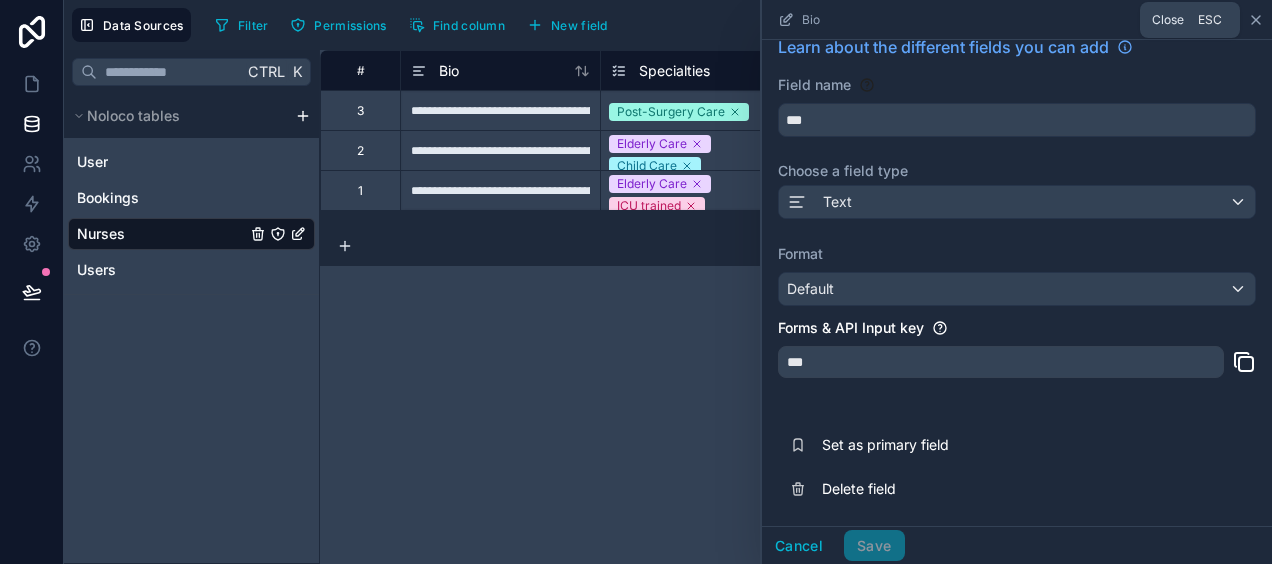 click 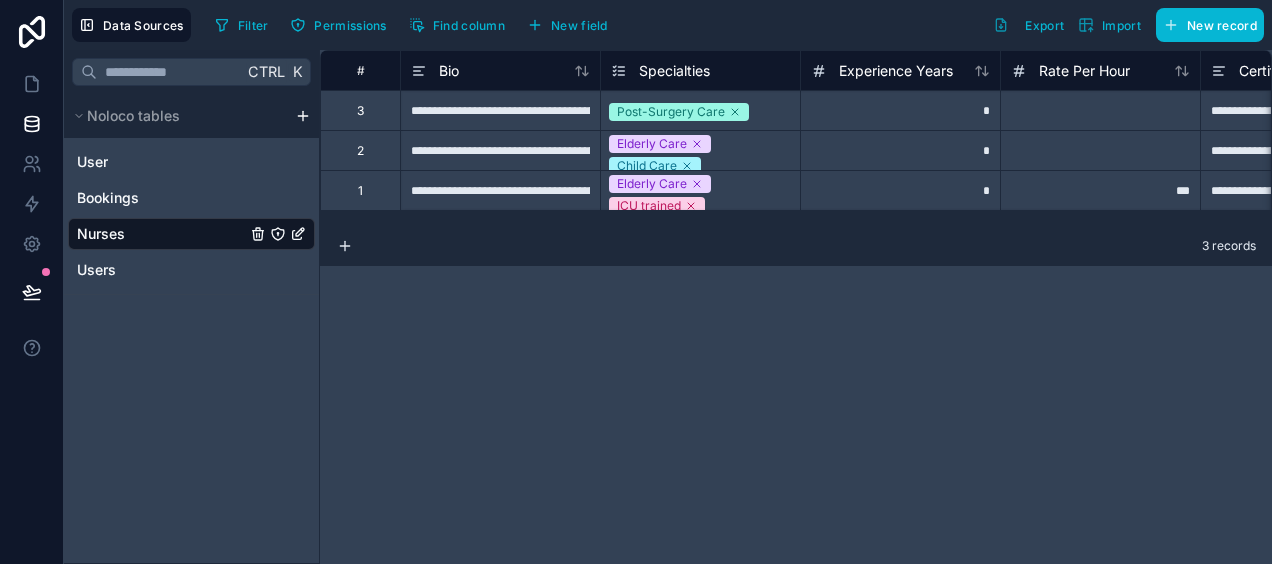 click 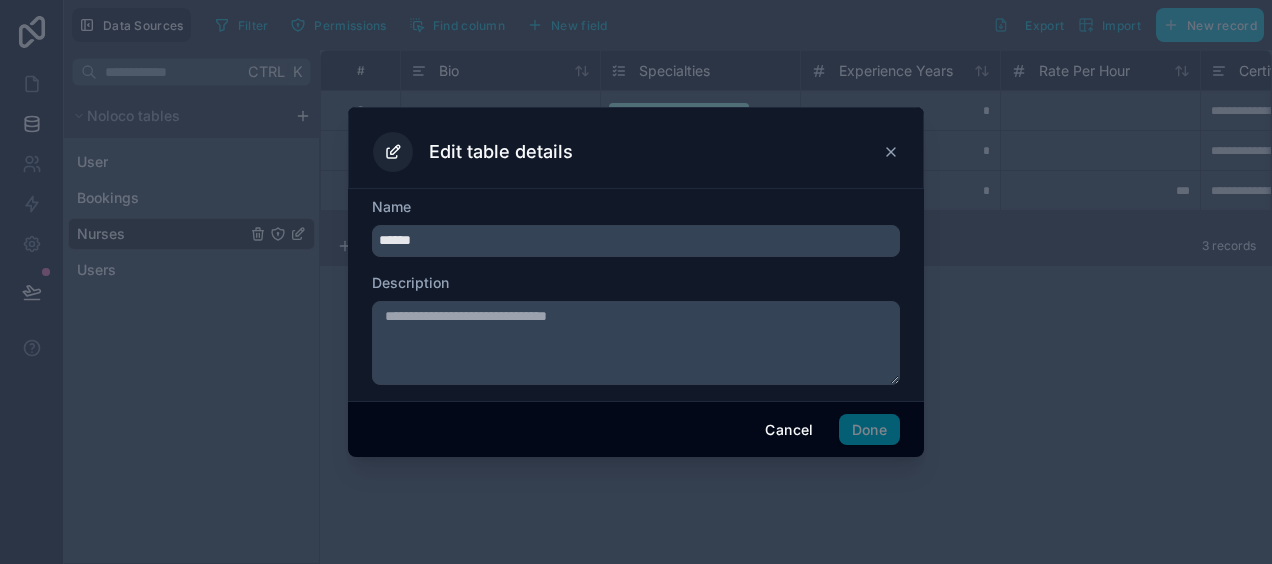 click 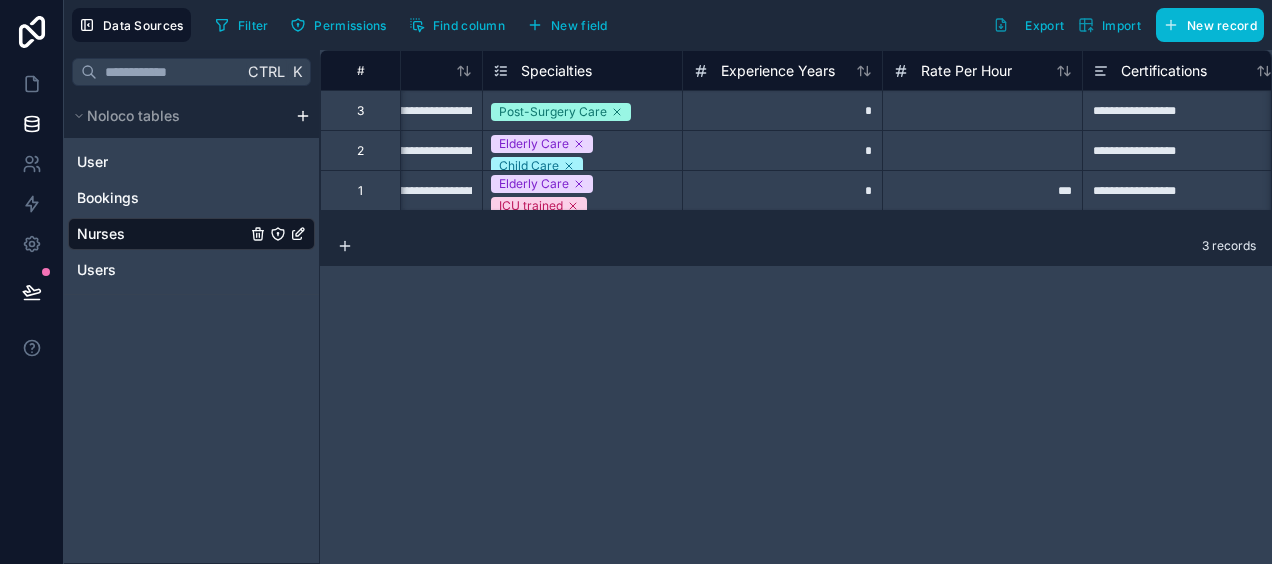 scroll, scrollTop: 0, scrollLeft: 94, axis: horizontal 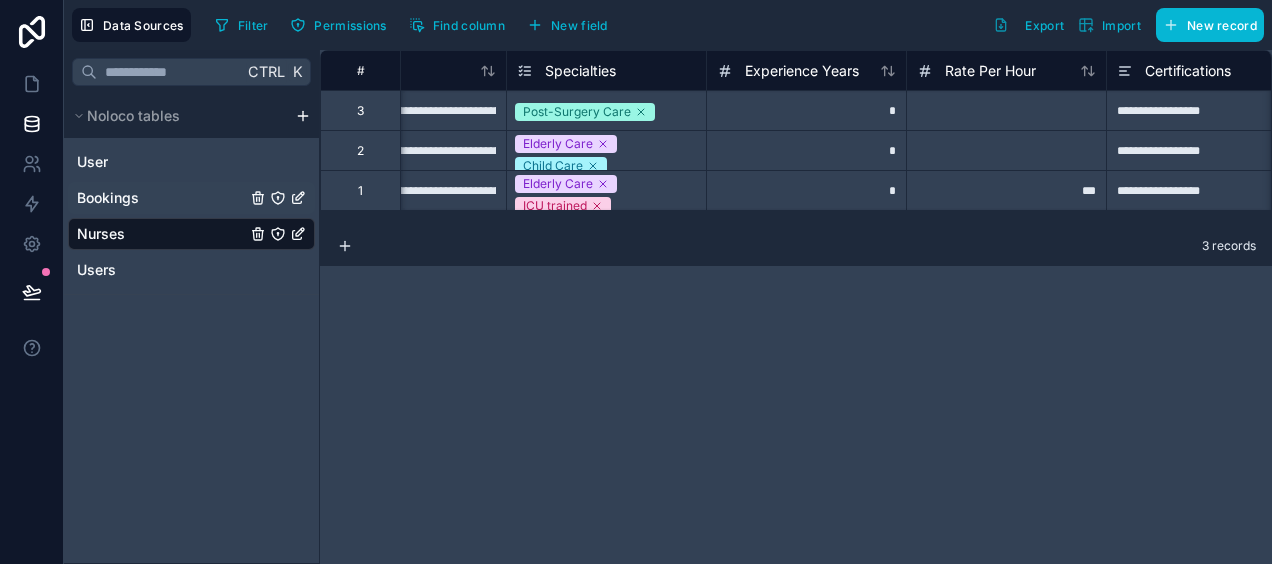 click on "Bookings" at bounding box center (191, 198) 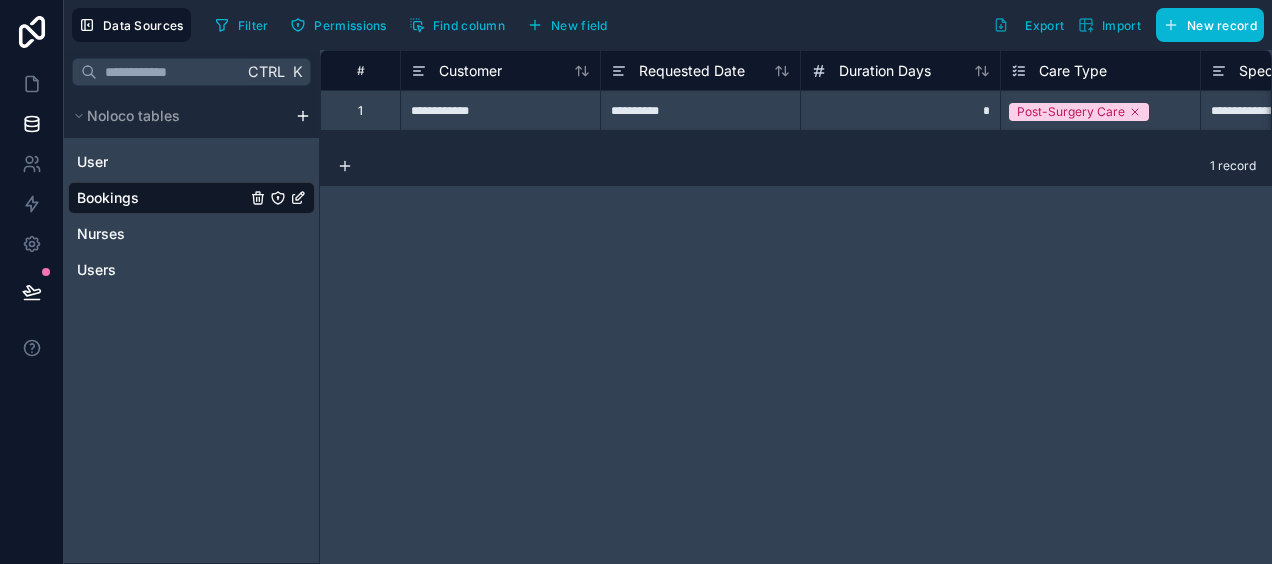 drag, startPoint x: 140, startPoint y: 196, endPoint x: 559, endPoint y: 236, distance: 420.90497 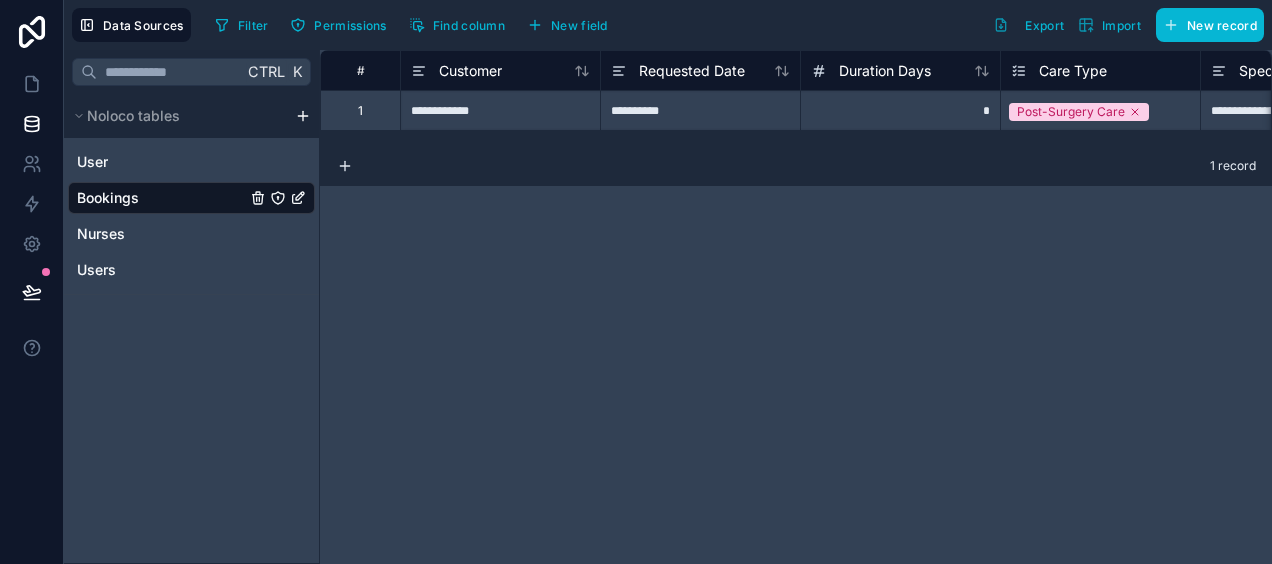 click on "**********" at bounding box center [796, 307] 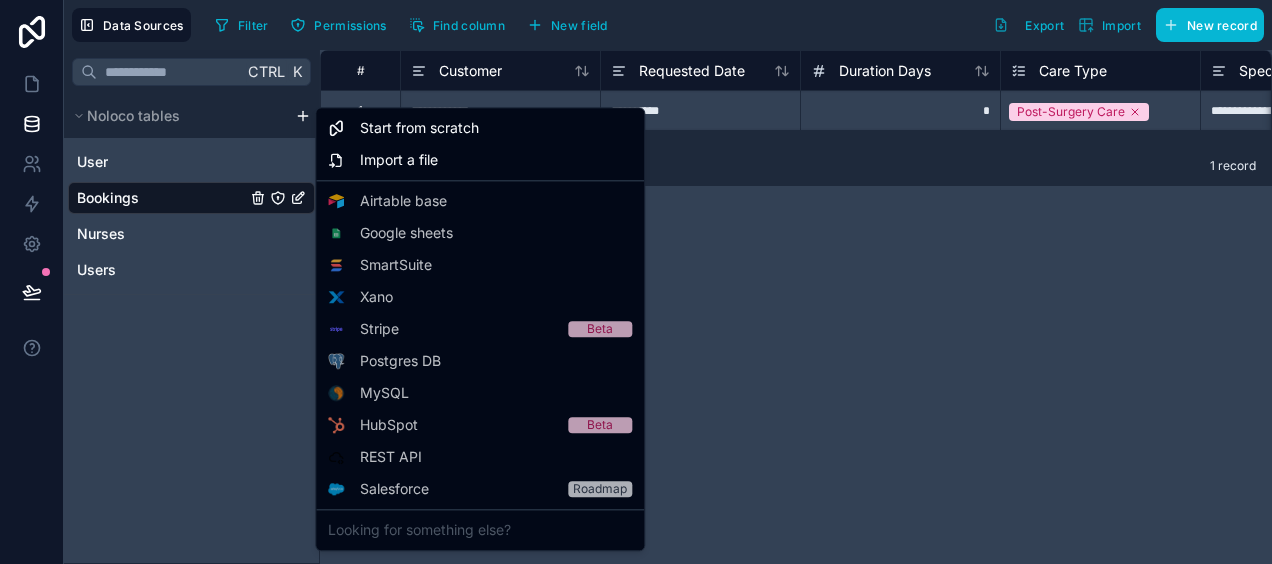 click on "**********" at bounding box center [636, 282] 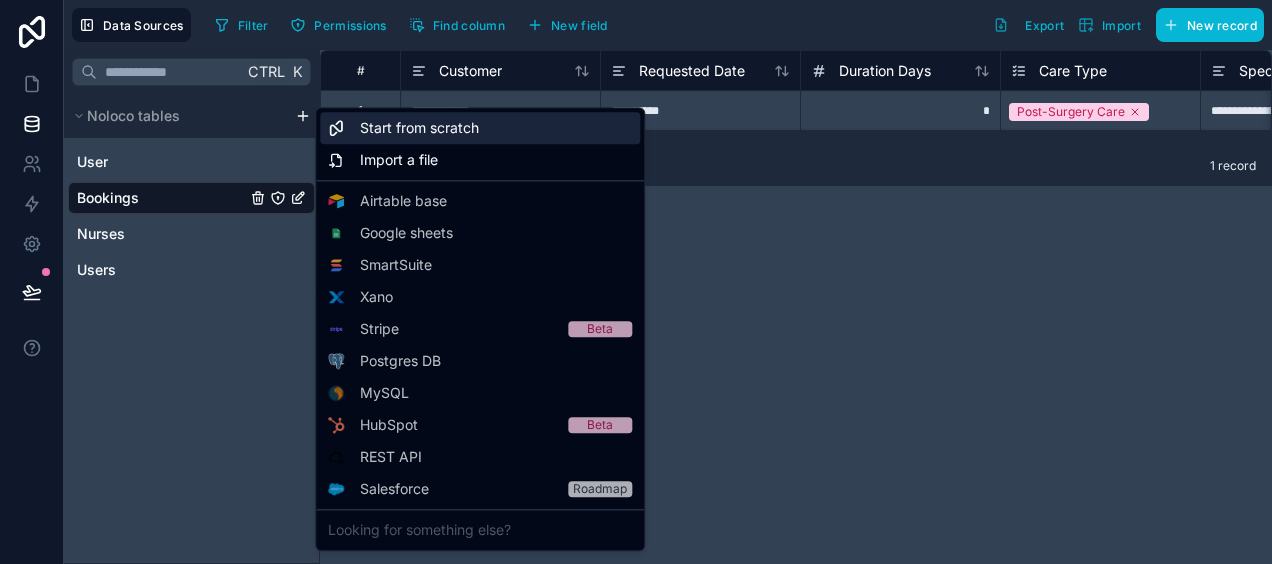 click on "Start from scratch" at bounding box center [419, 128] 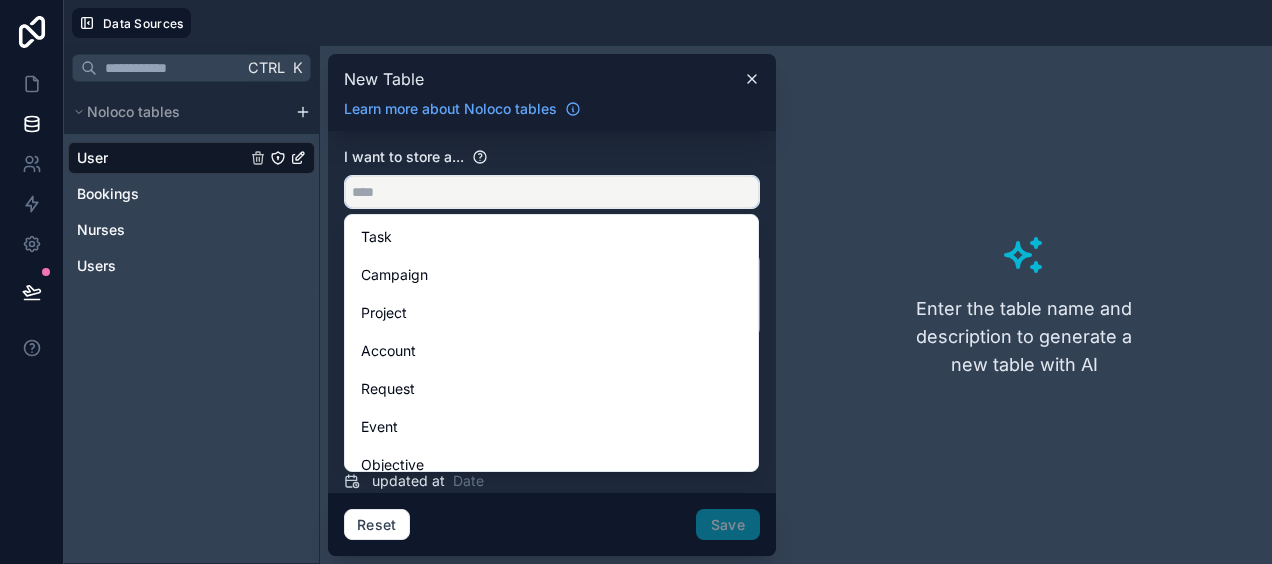 click at bounding box center [552, 192] 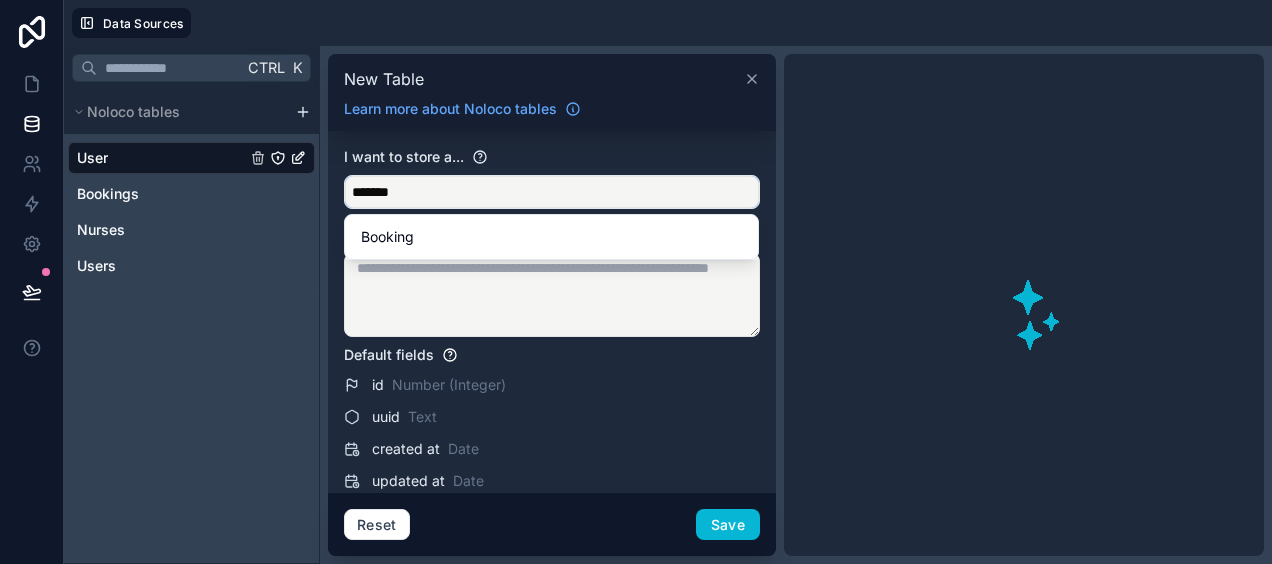 type on "*******" 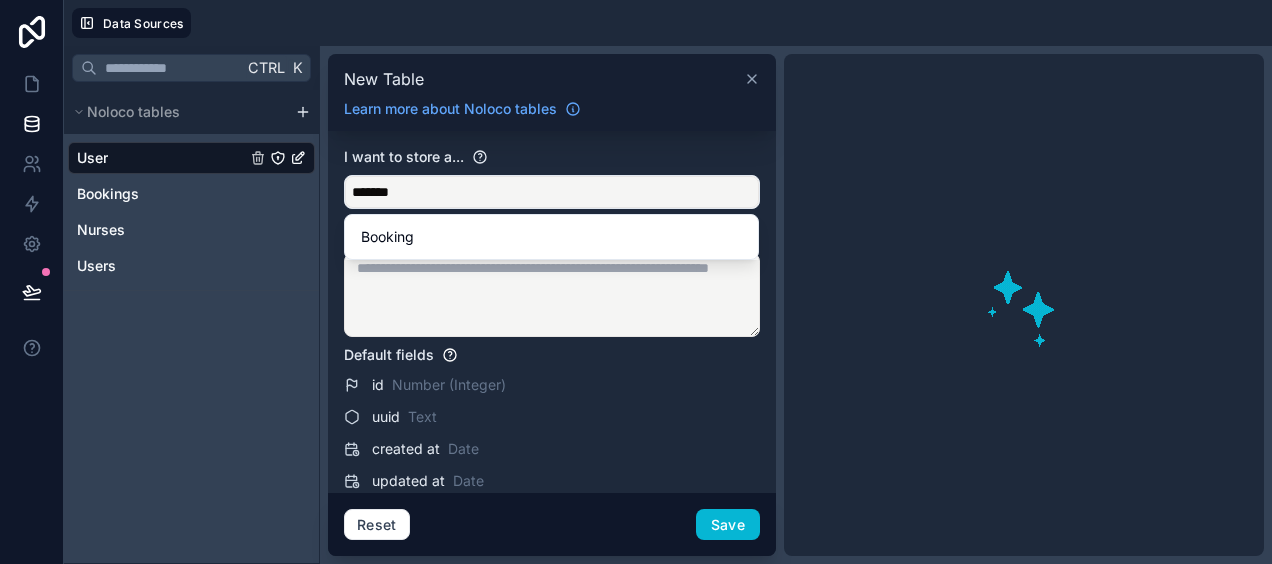 click 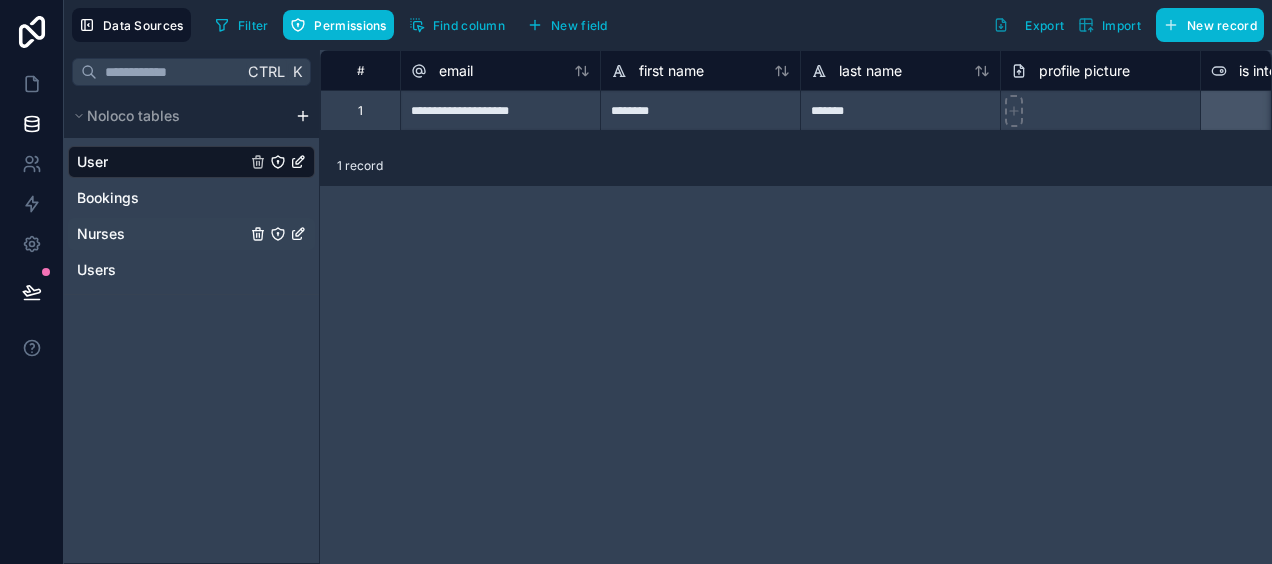 click on "Nurses" at bounding box center (191, 234) 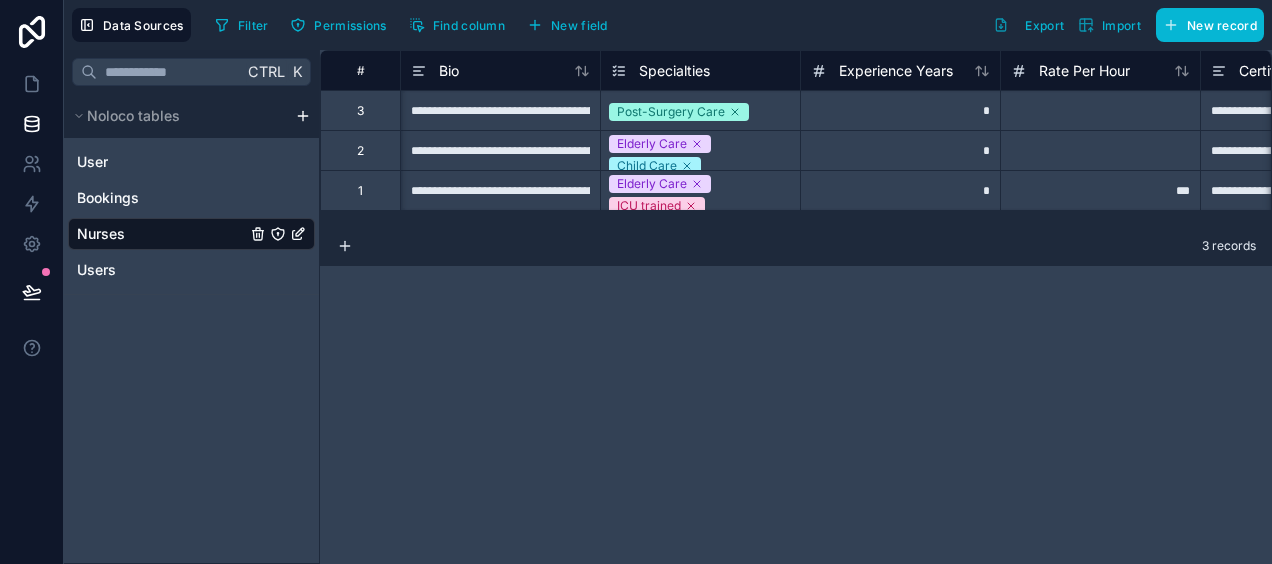 scroll, scrollTop: 0, scrollLeft: 832, axis: horizontal 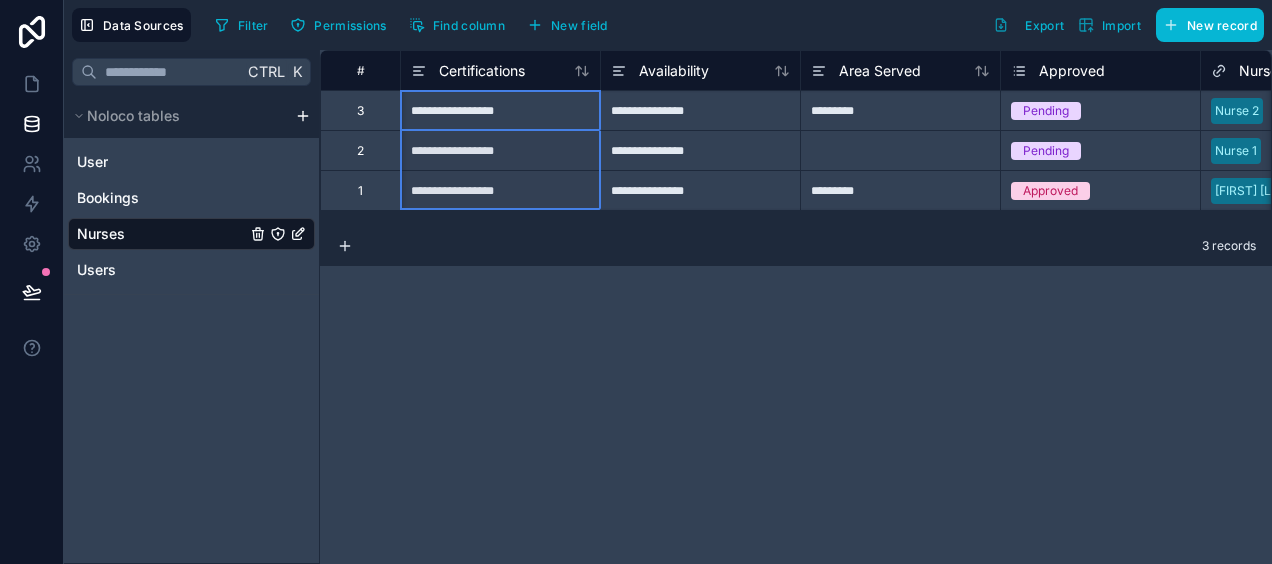 click on "**********" at bounding box center (796, 307) 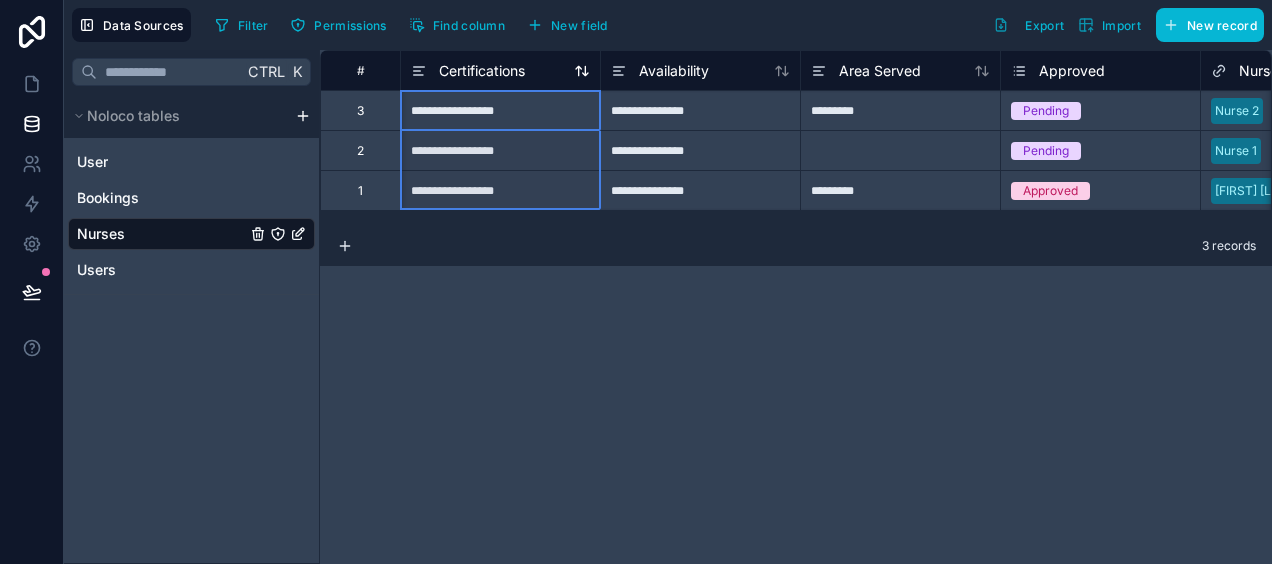 drag, startPoint x: 439, startPoint y: 66, endPoint x: 573, endPoint y: 64, distance: 134.01492 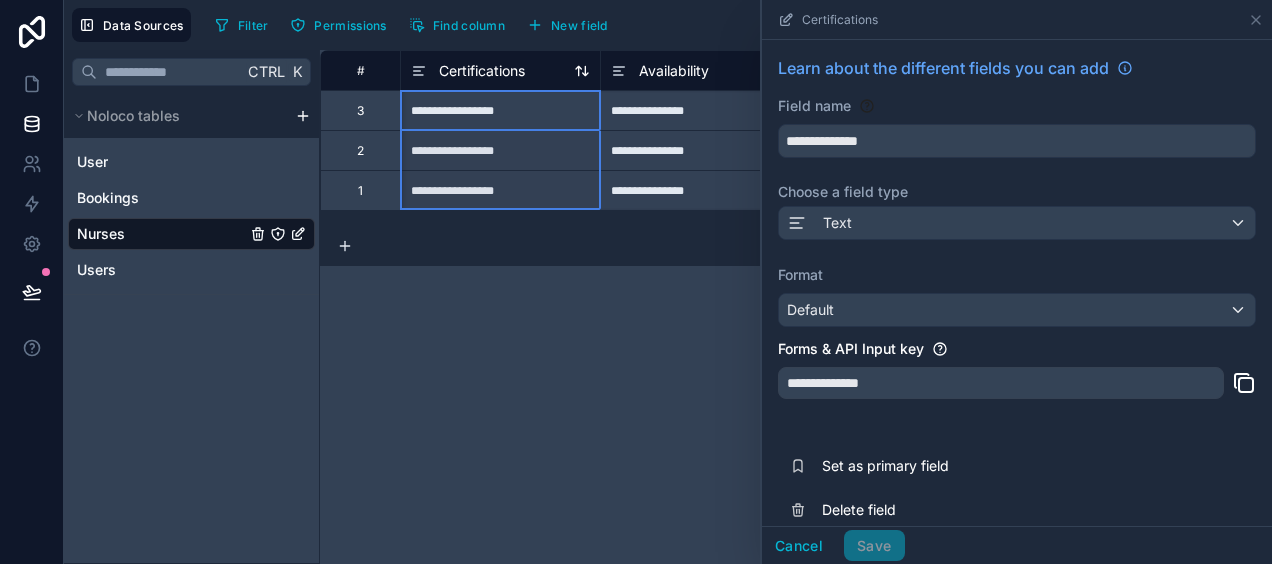 click on "Certifications" at bounding box center (482, 71) 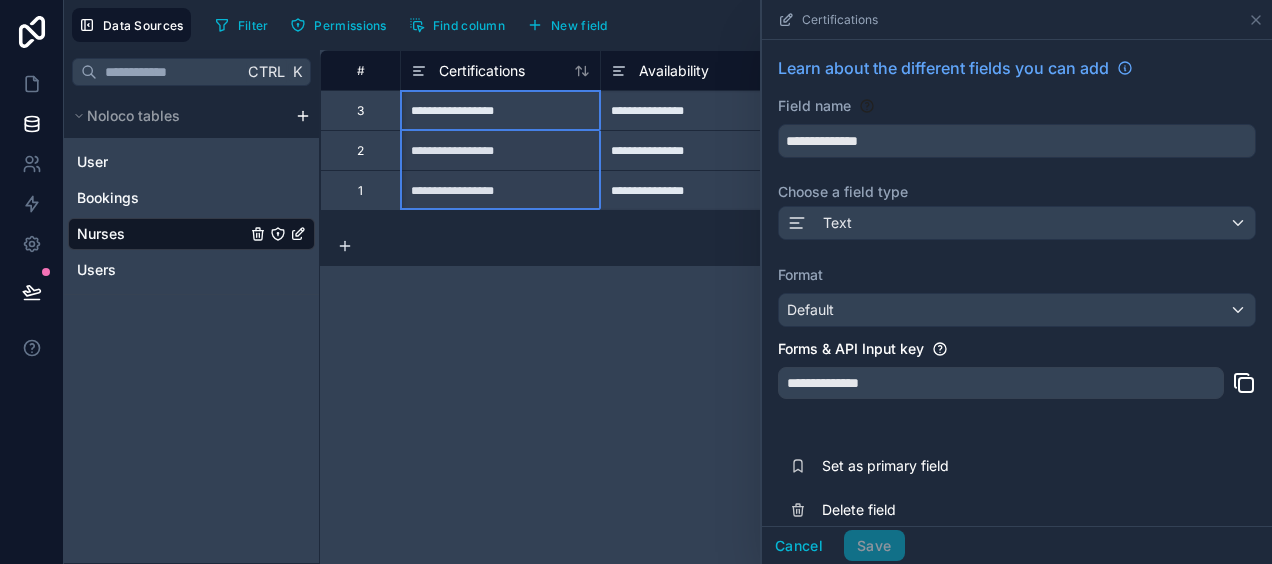 click on "#" at bounding box center [360, 70] 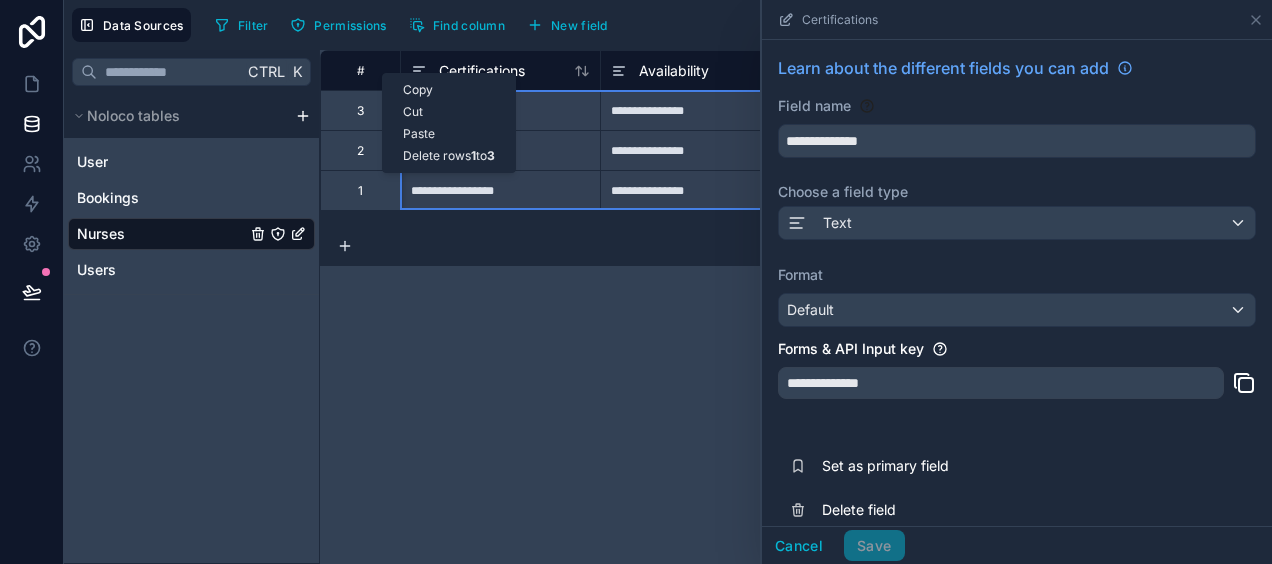 click on "**********" at bounding box center [796, 307] 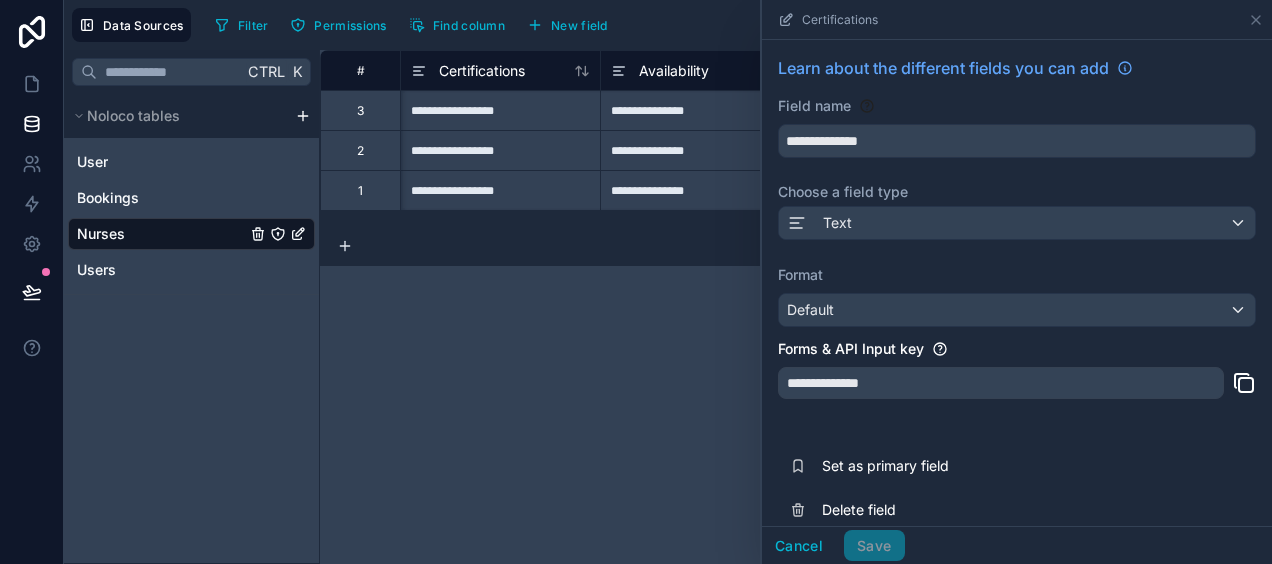 click on "**********" at bounding box center [796, 307] 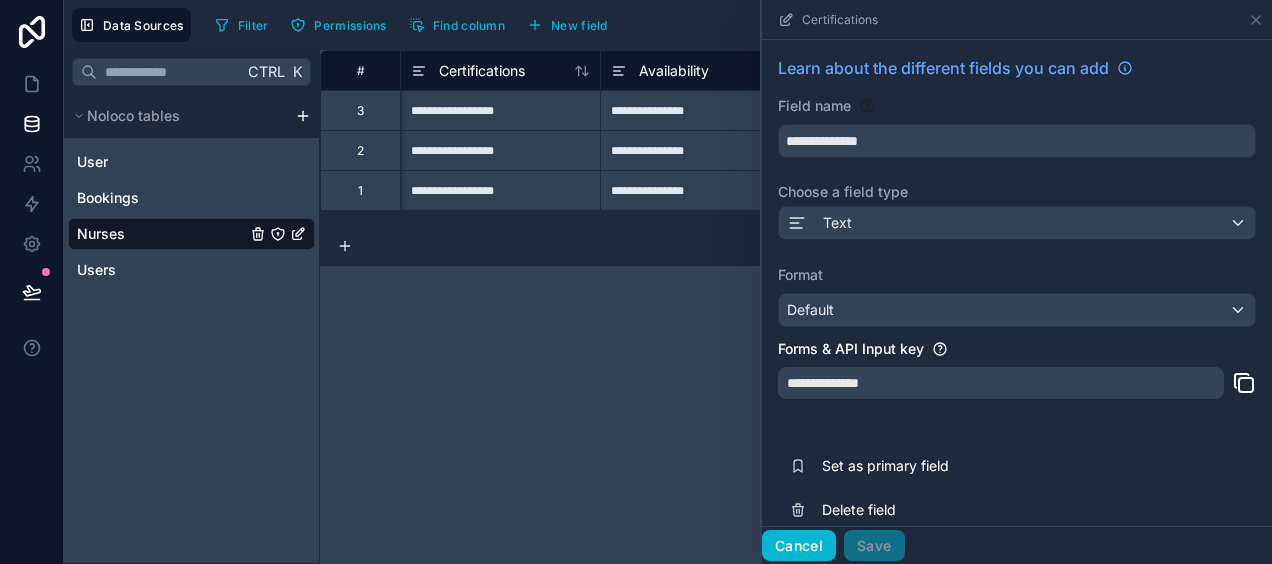 click on "Cancel" at bounding box center [799, 546] 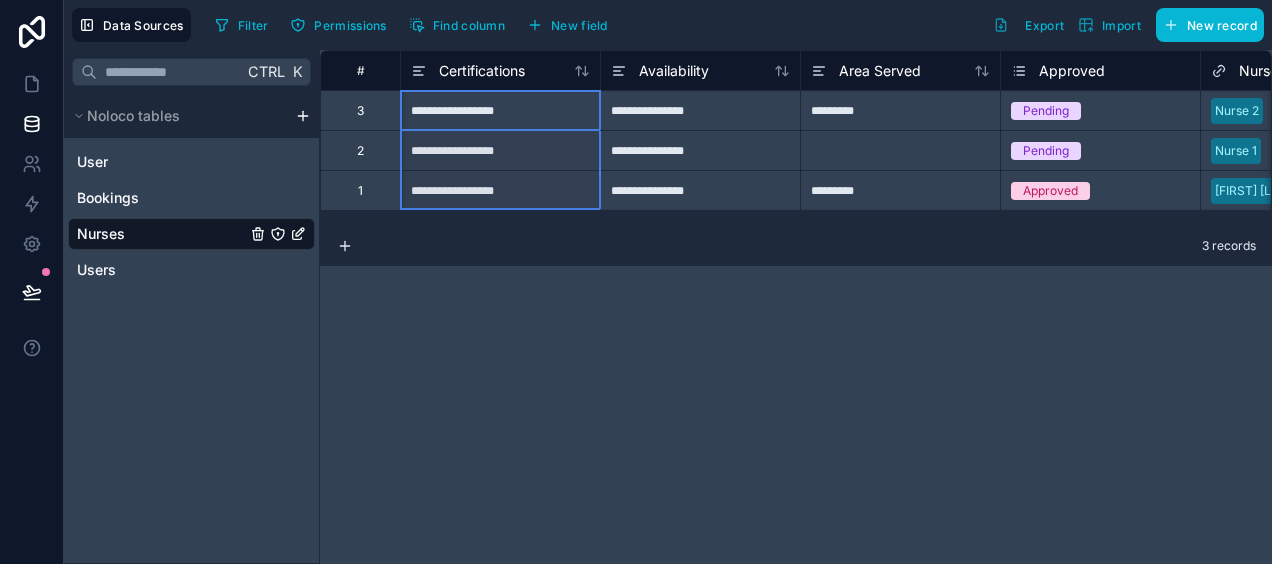 click on "**********" at bounding box center (796, 307) 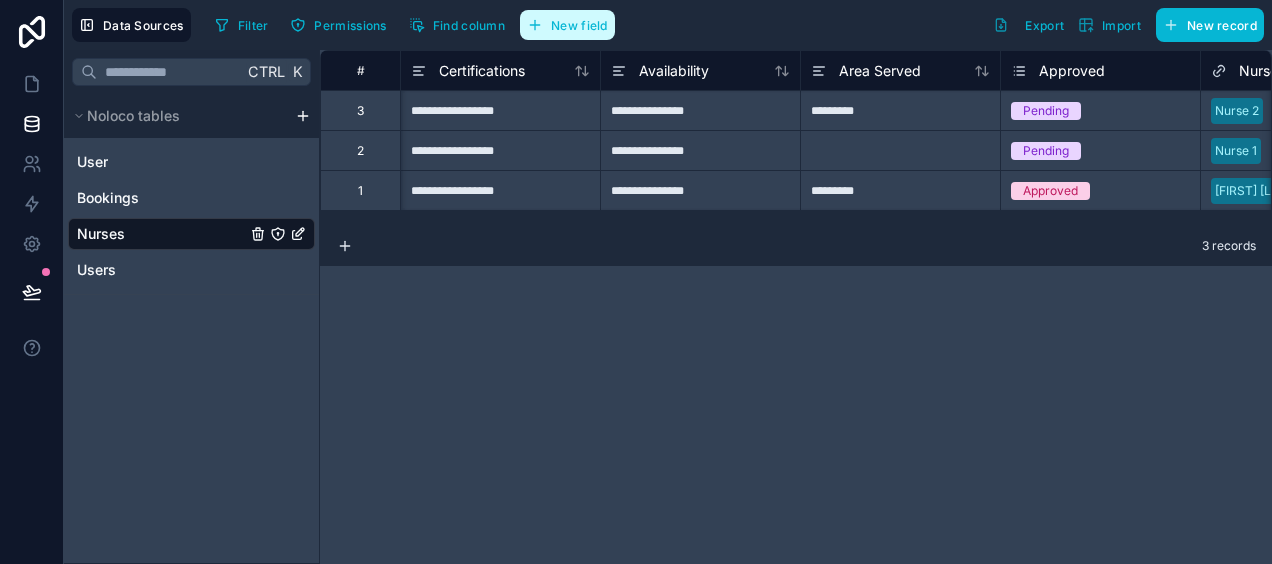click on "New field" at bounding box center (579, 25) 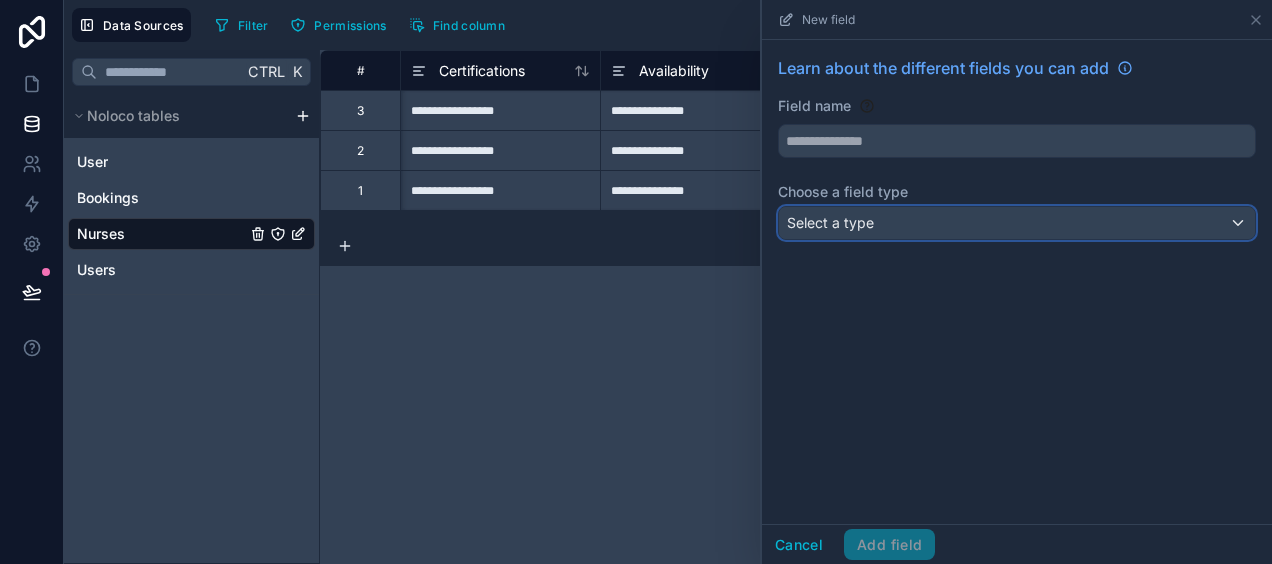 click on "Select a type" at bounding box center [1017, 223] 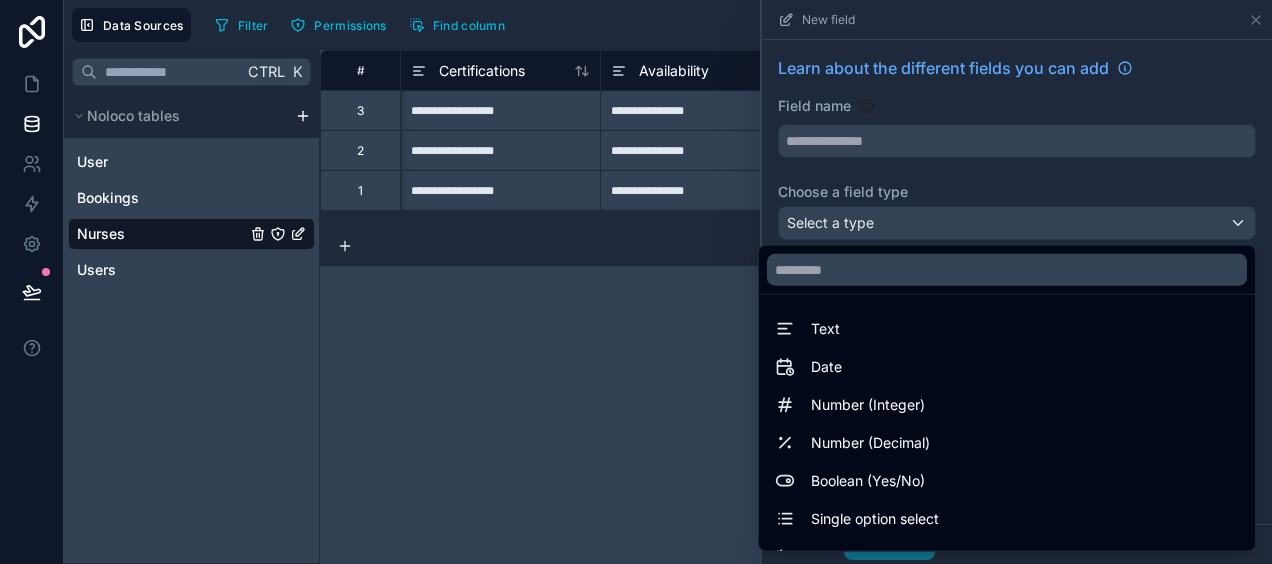 click at bounding box center [1017, 282] 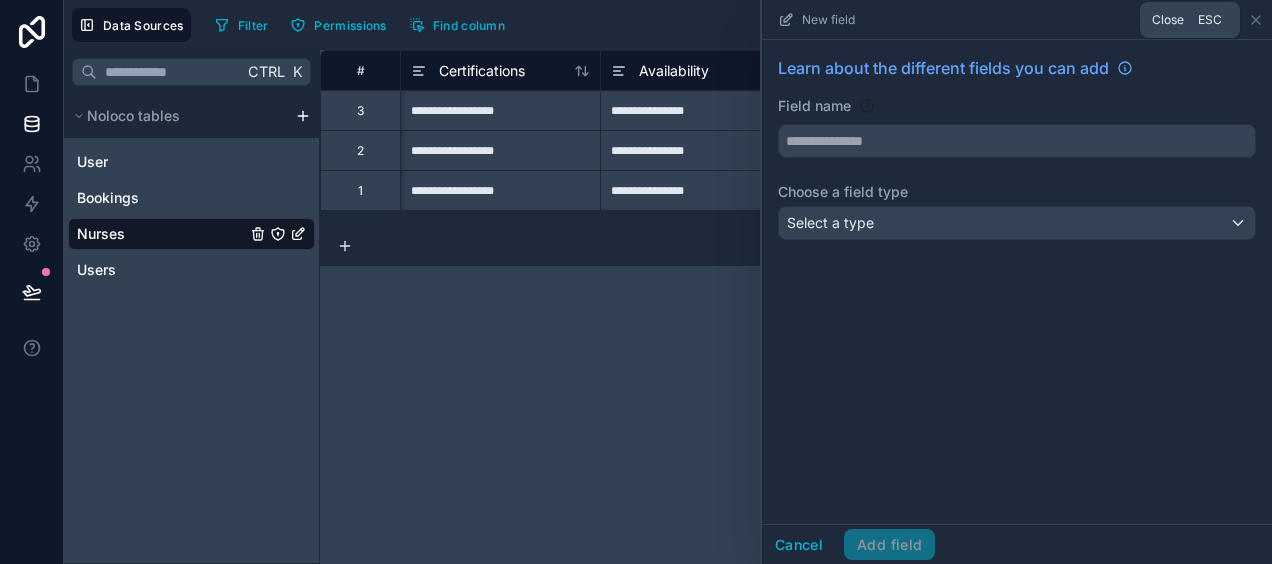 click 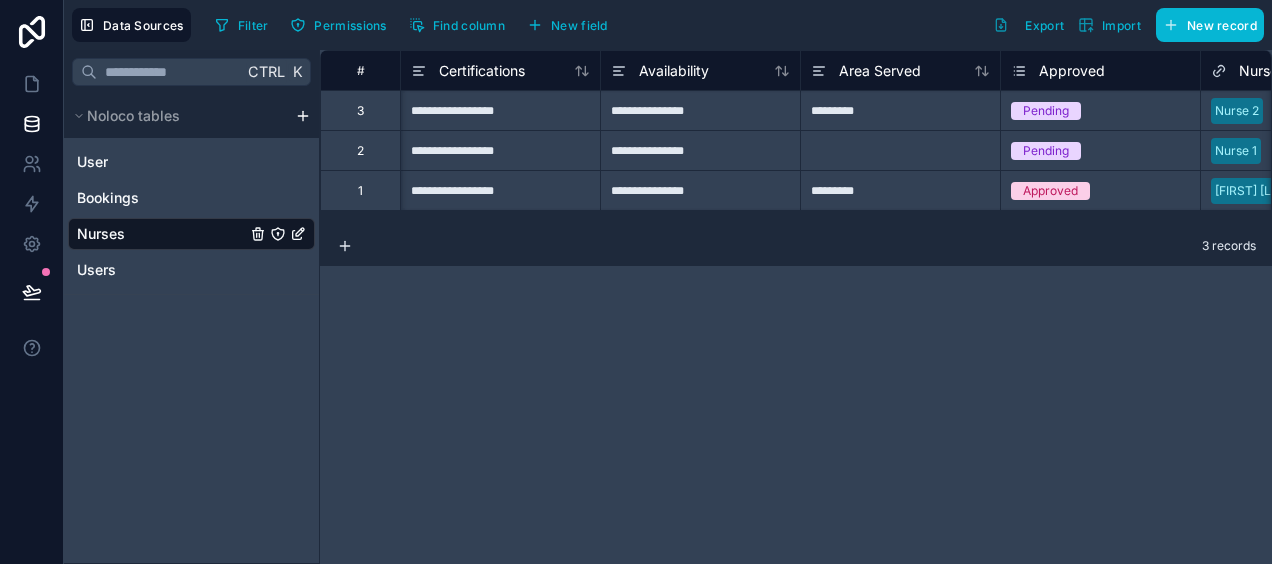 click on "**********" at bounding box center (796, 307) 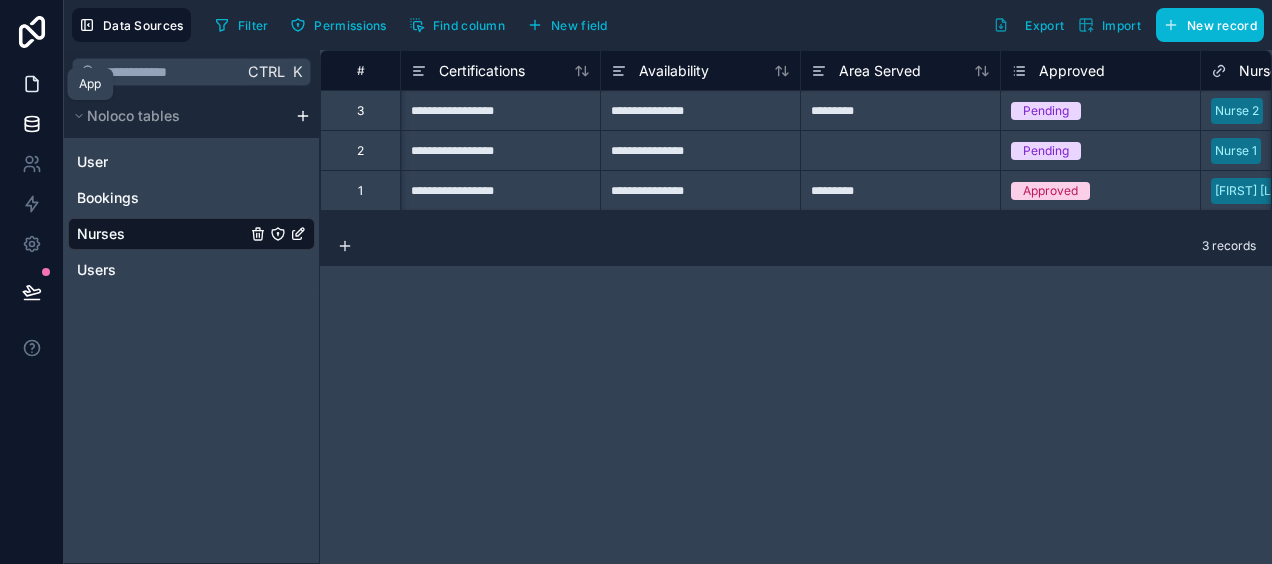 click 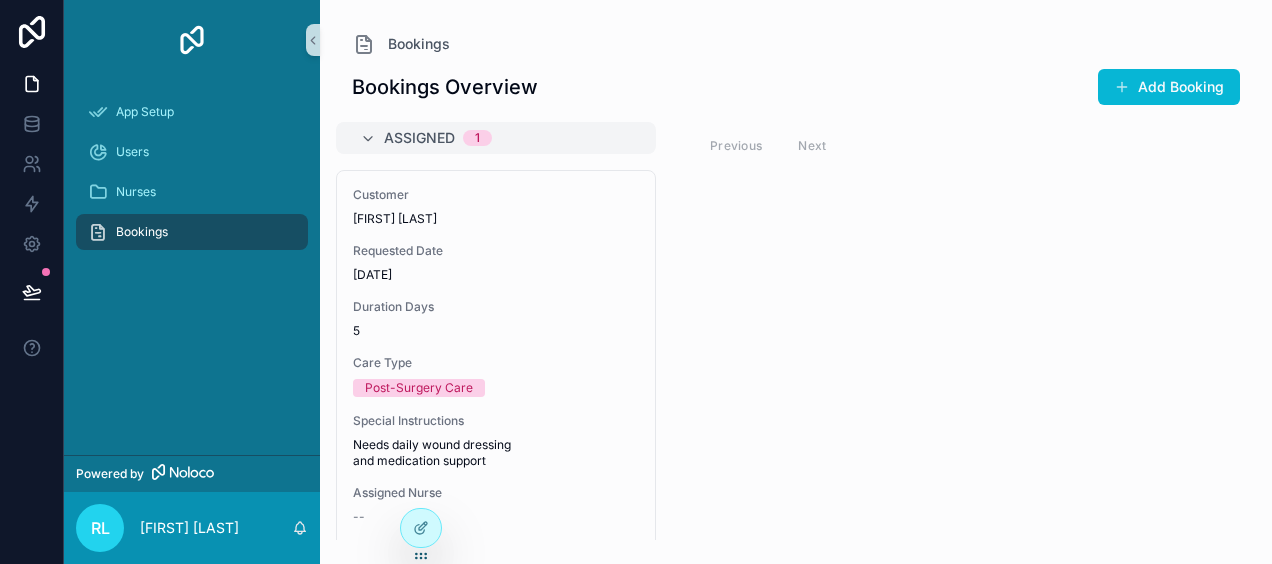 click on "Bookings" at bounding box center (192, 232) 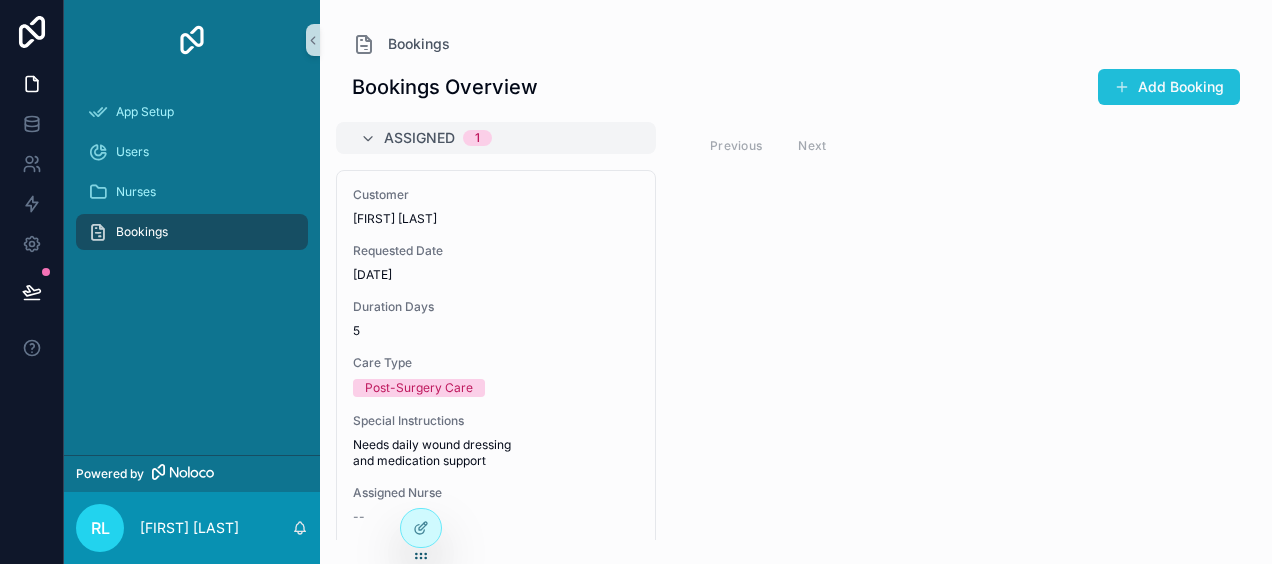 click on "Add Booking" at bounding box center (1169, 87) 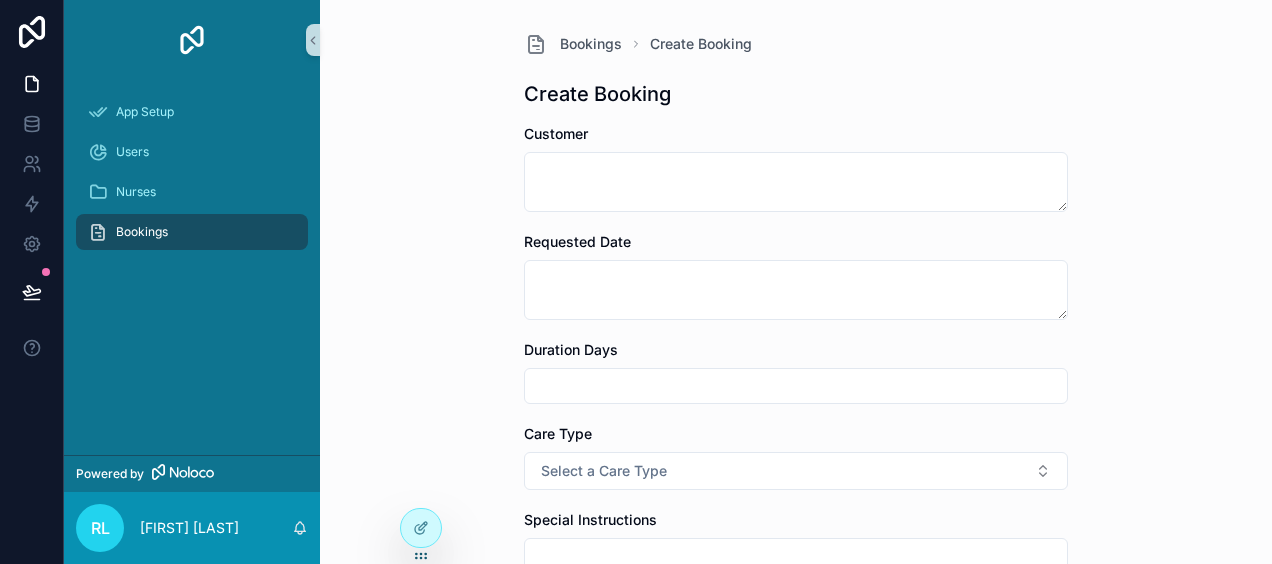 click on "Bookings Create Booking Create Booking Customer Requested Date Duration Days Care Type Select a Care Type Special Instructions Assigned Nurse Status Select a Status Created Date Save" at bounding box center [796, 282] 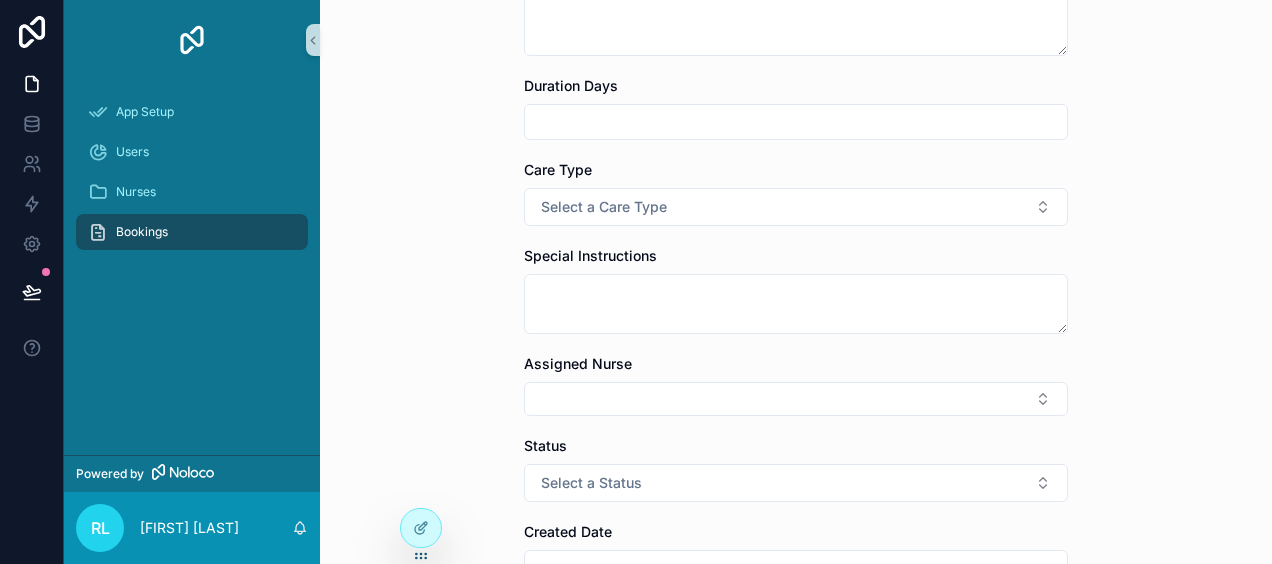 scroll, scrollTop: 289, scrollLeft: 0, axis: vertical 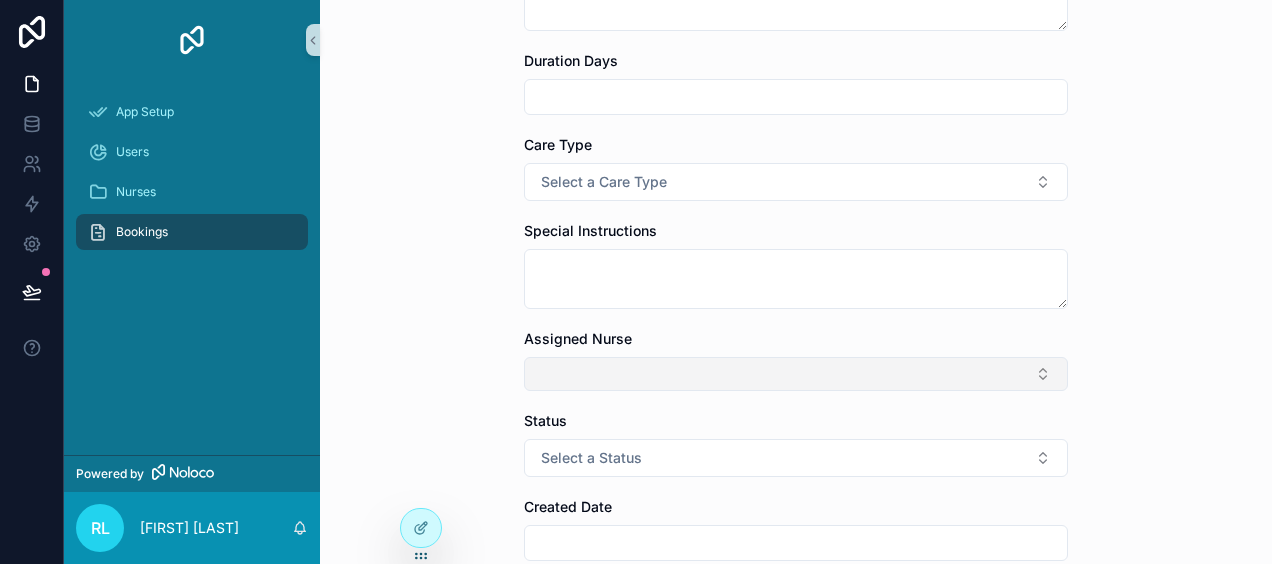 click at bounding box center [796, 374] 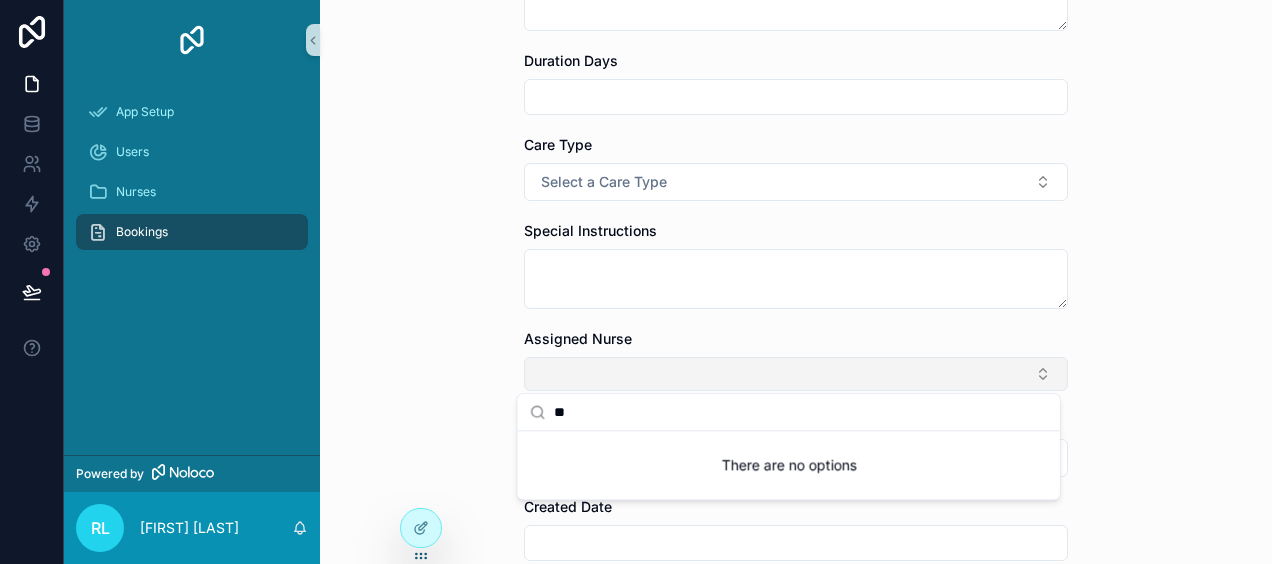 type on "***" 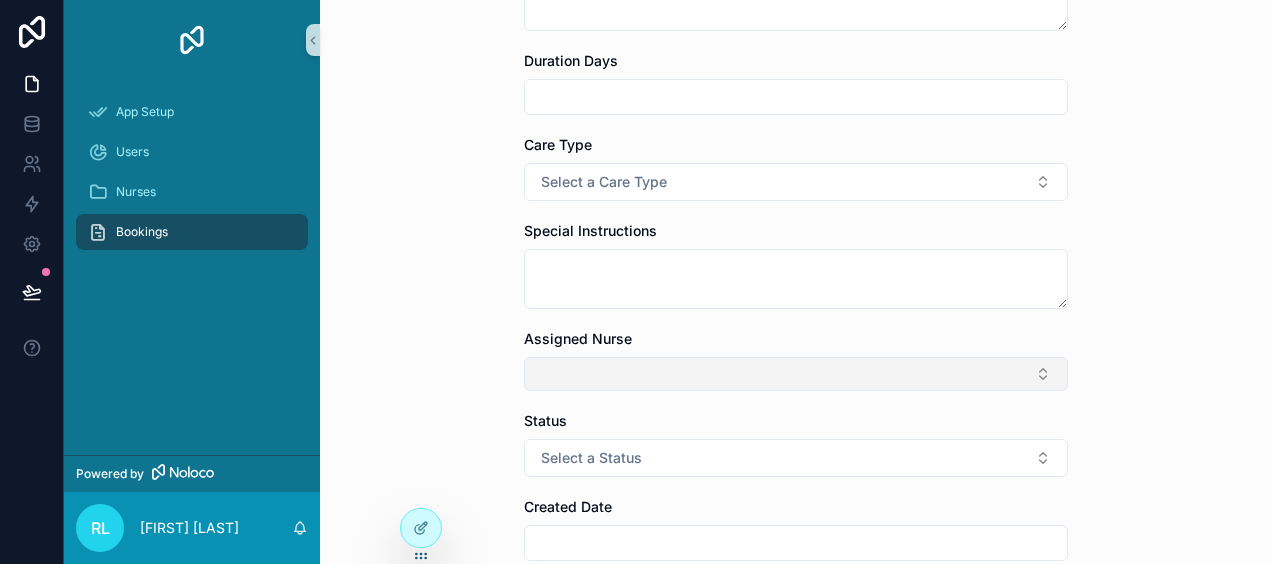 type 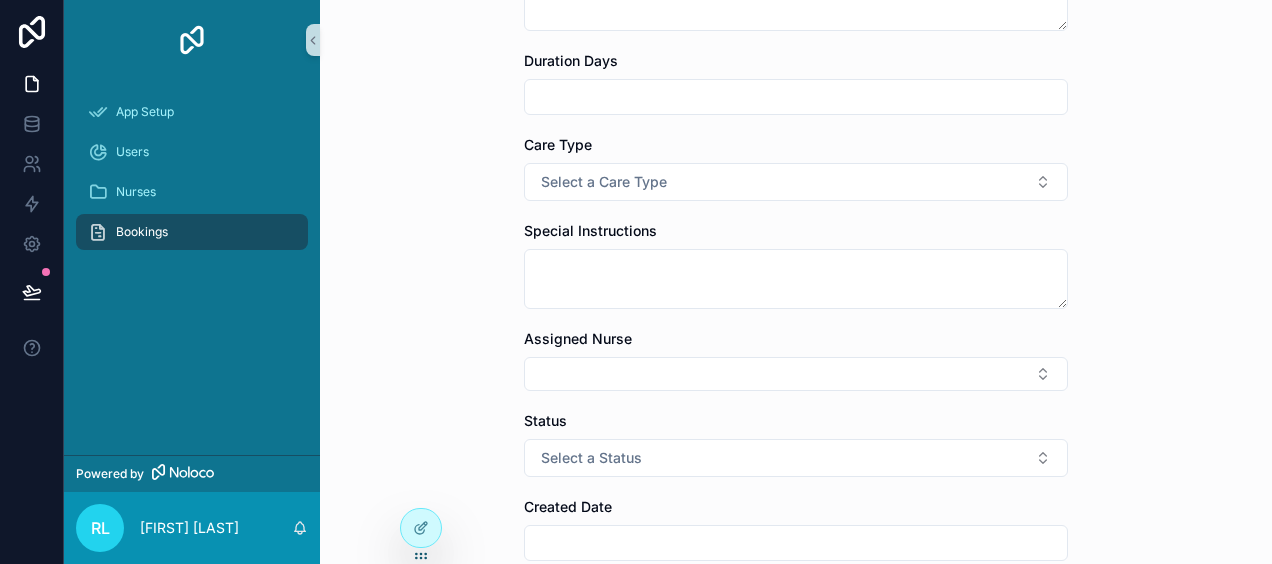 click on "Bookings Create Booking Create Booking Customer Requested Date Duration Days Care Type Select a Care Type Special Instructions Assigned Nurse Status Select a Status Created Date Save" at bounding box center (796, 282) 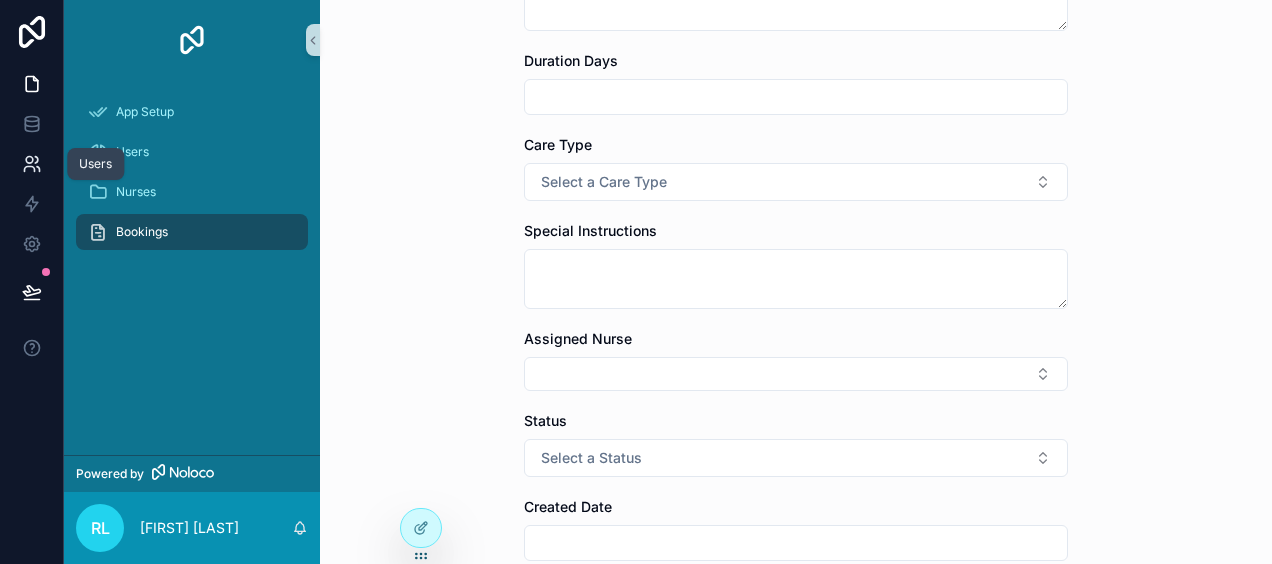 click 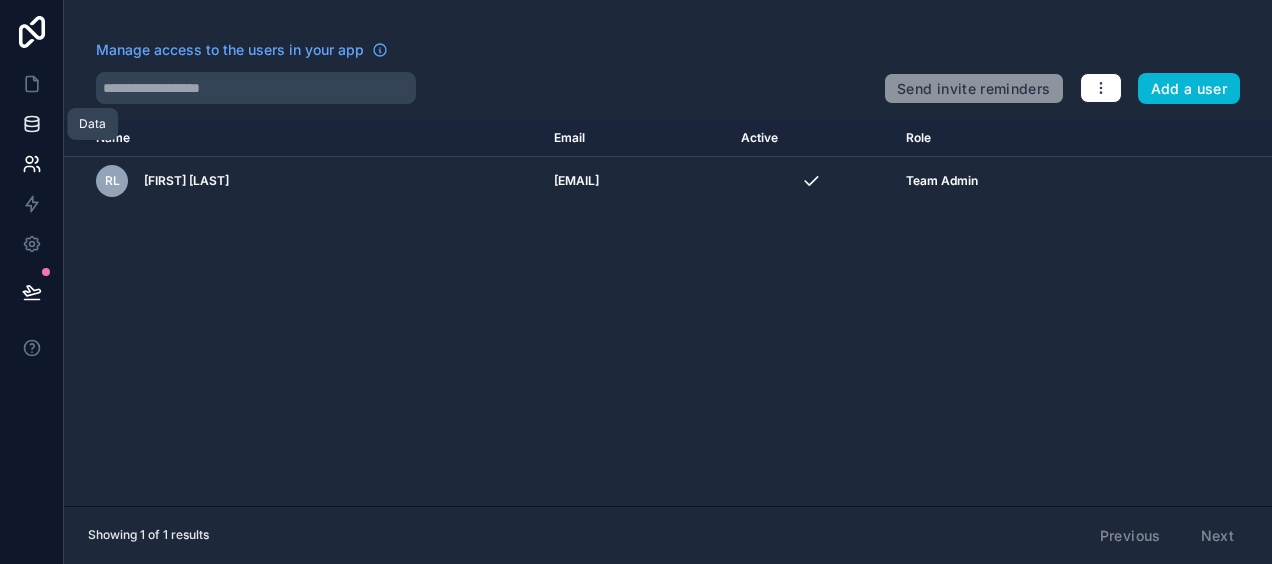 click 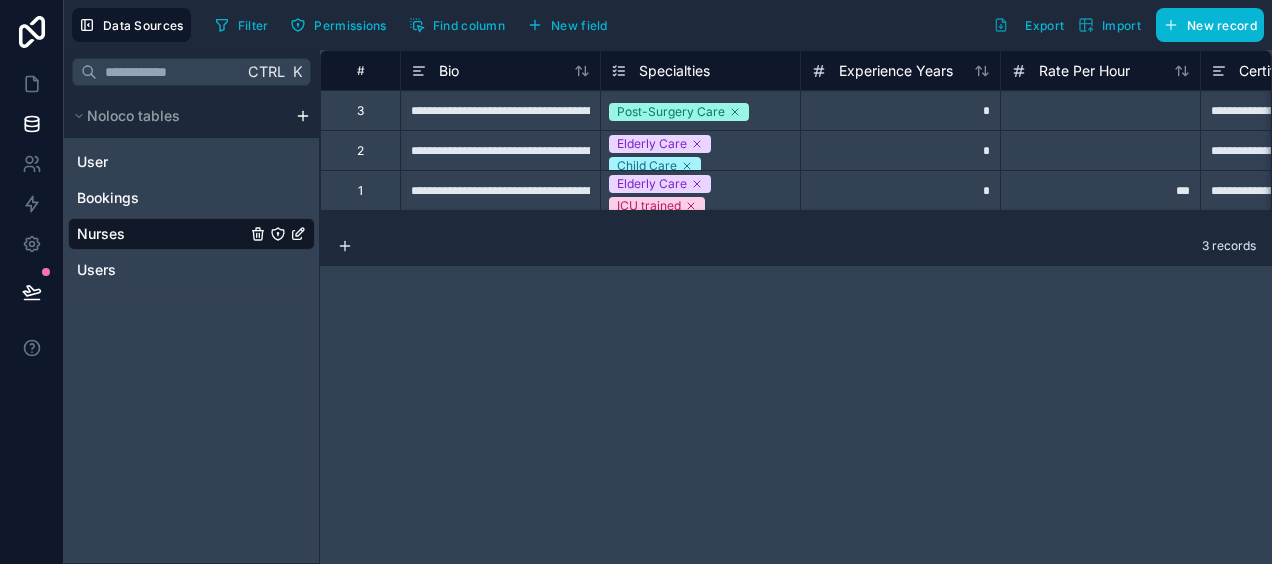 click on "**********" at bounding box center [796, 307] 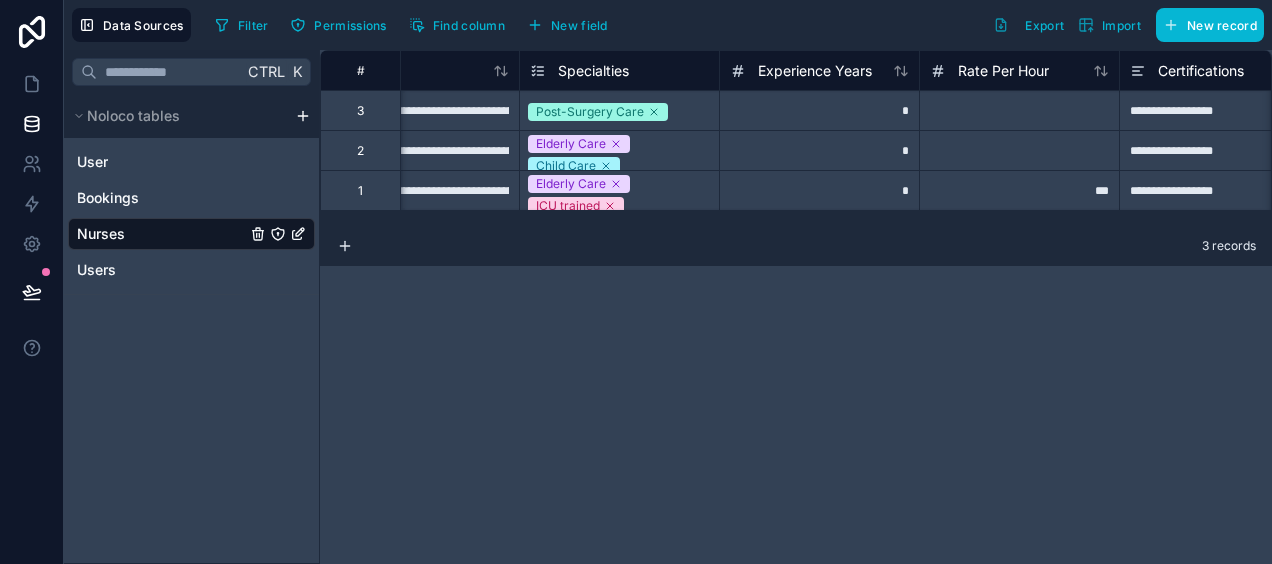 scroll, scrollTop: 0, scrollLeft: 0, axis: both 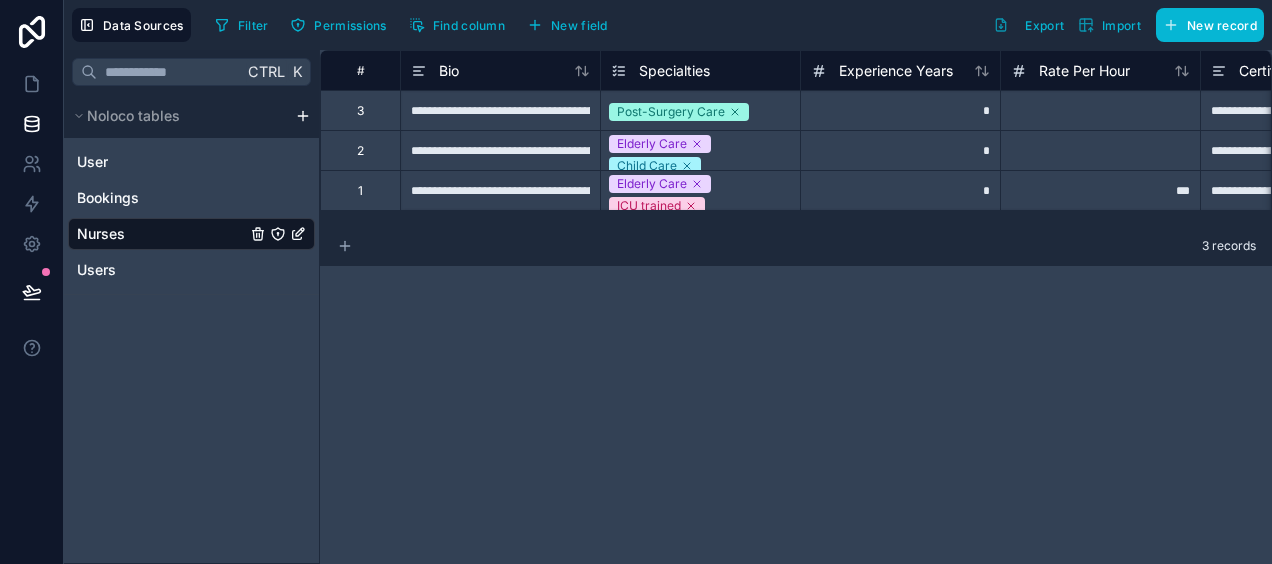 click 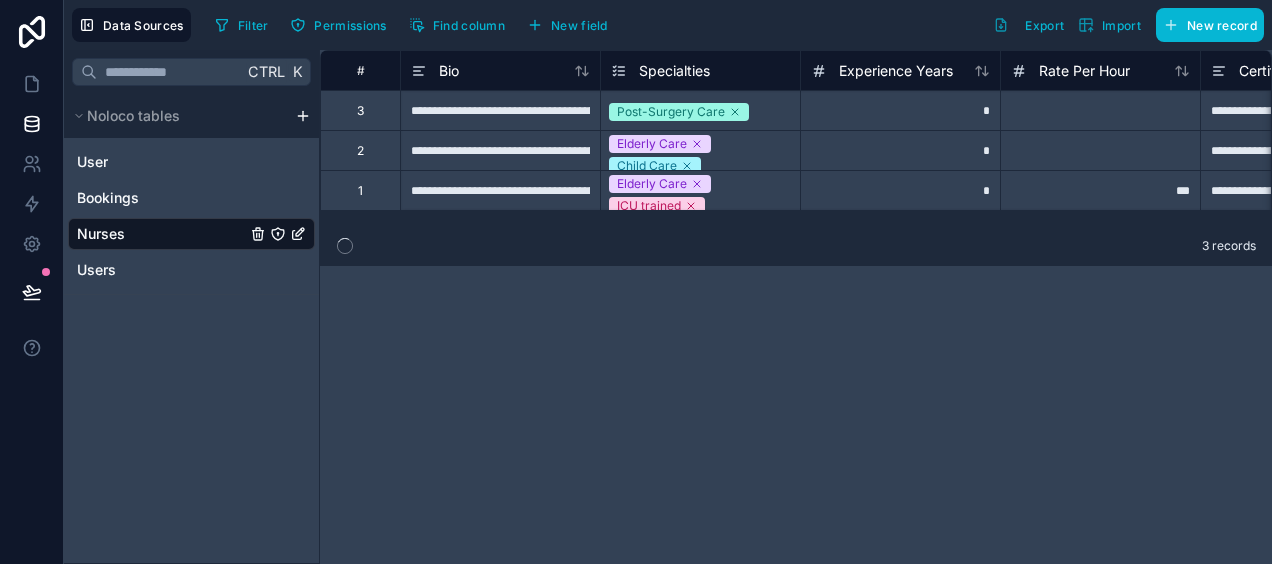 click on "**********" at bounding box center [796, 307] 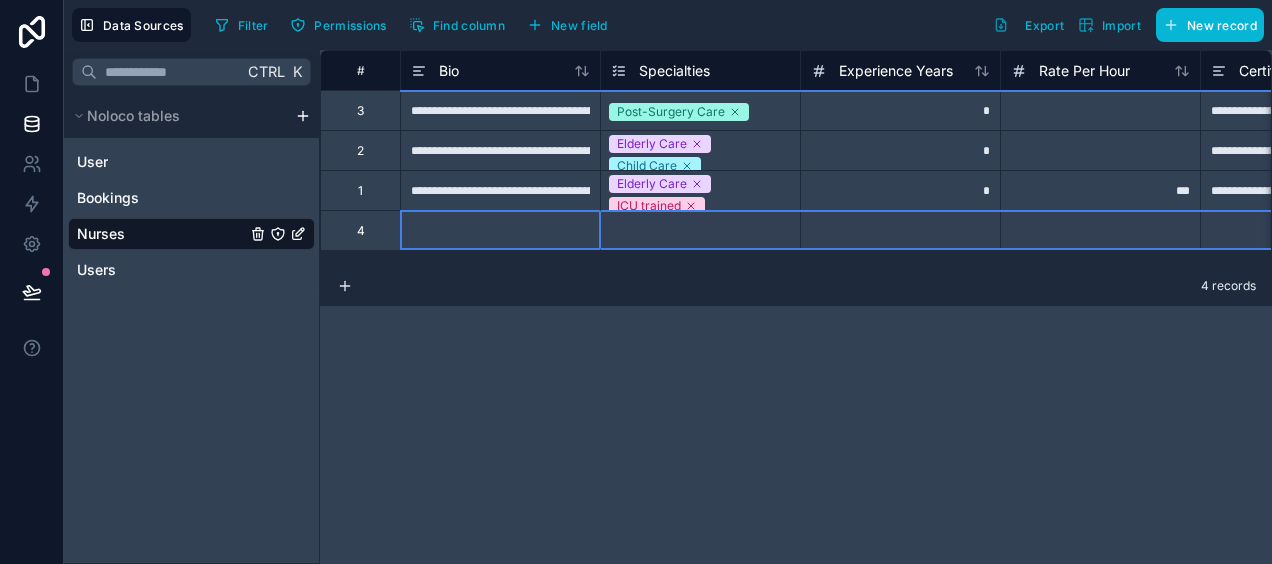 click on "4" at bounding box center [361, 231] 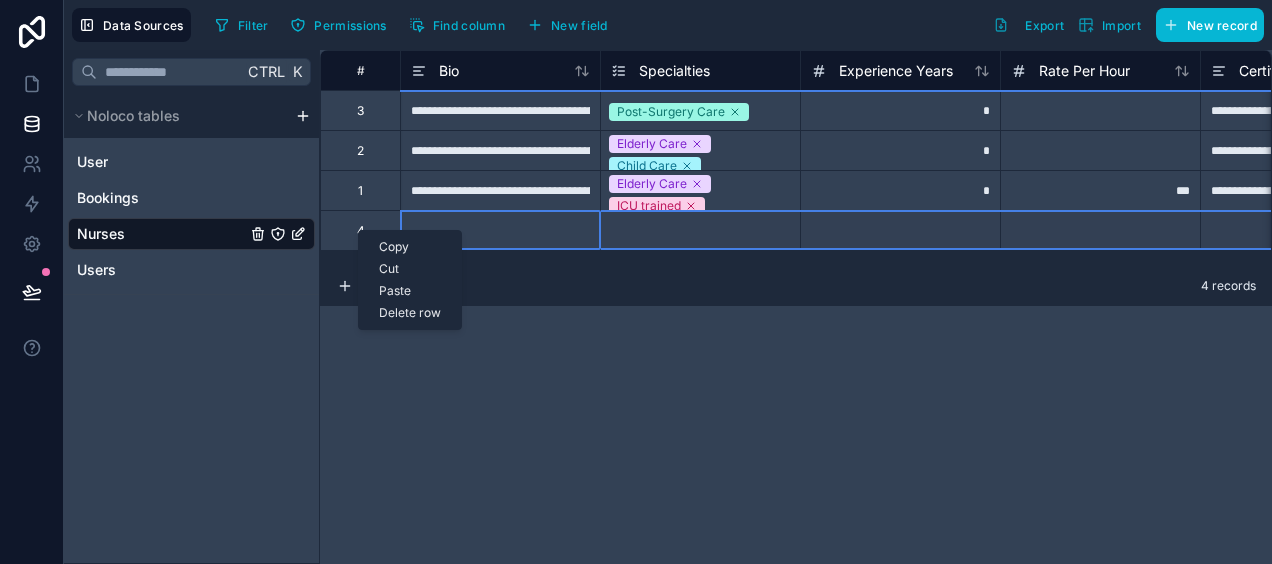 click on "Delete row" at bounding box center [410, 313] 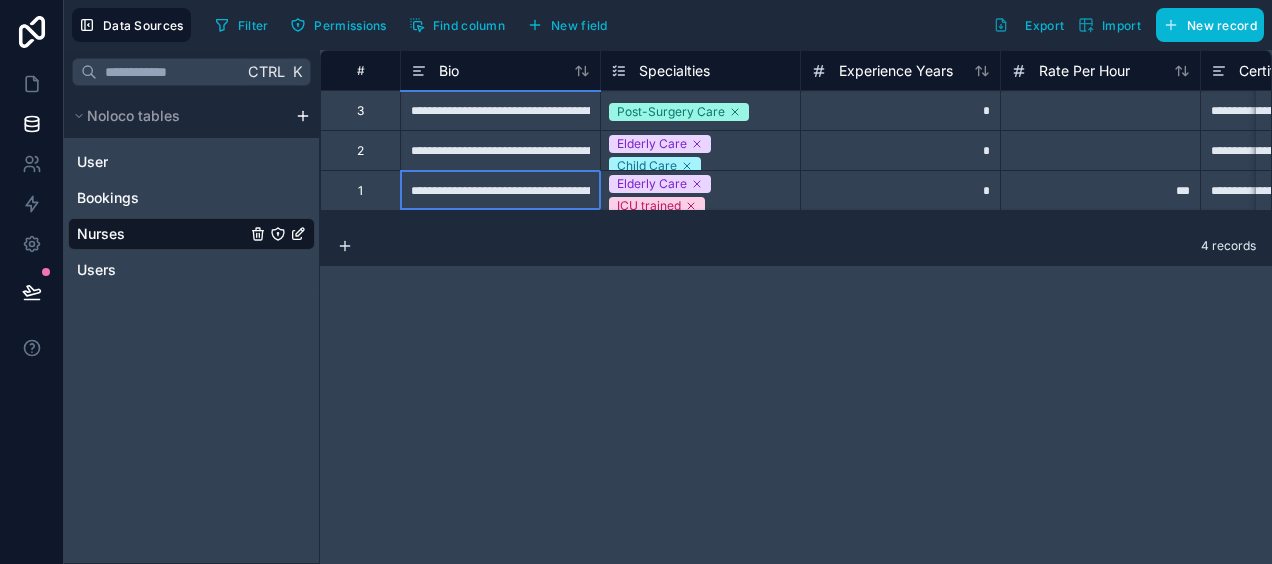 scroll, scrollTop: 0, scrollLeft: 0, axis: both 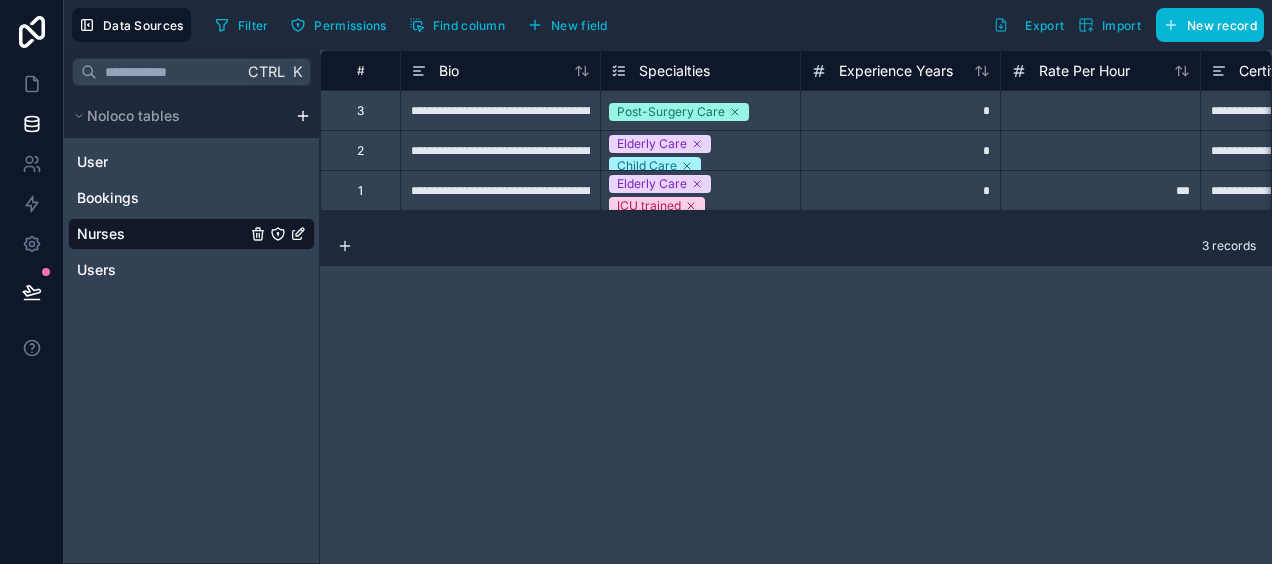 click on "**********" at bounding box center (796, 307) 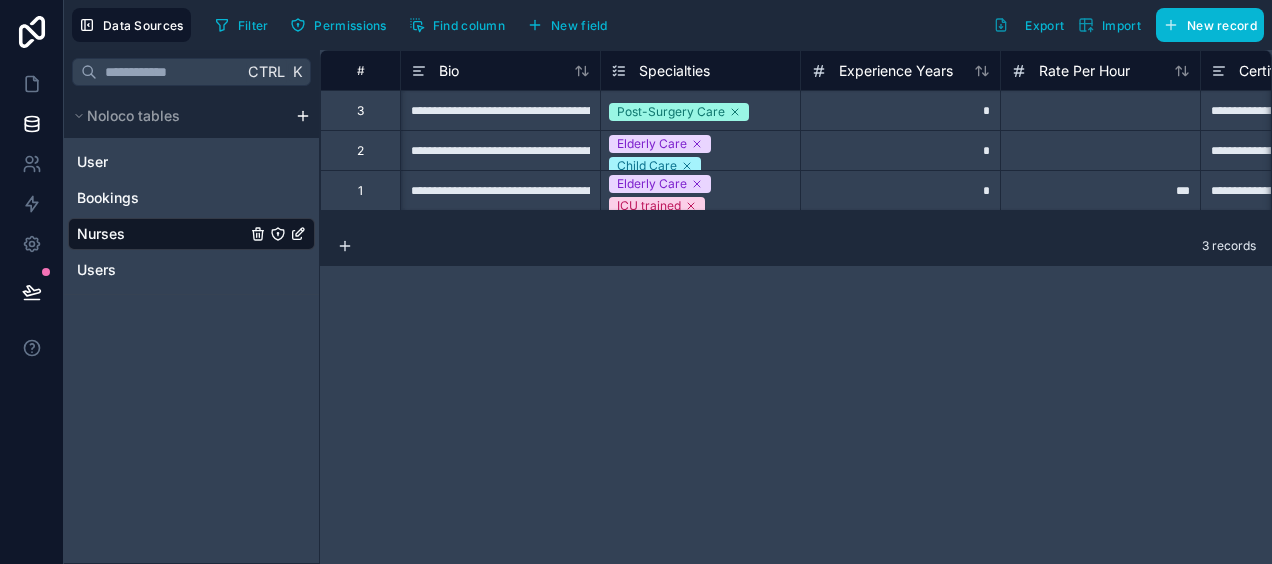 scroll, scrollTop: 0, scrollLeft: 832, axis: horizontal 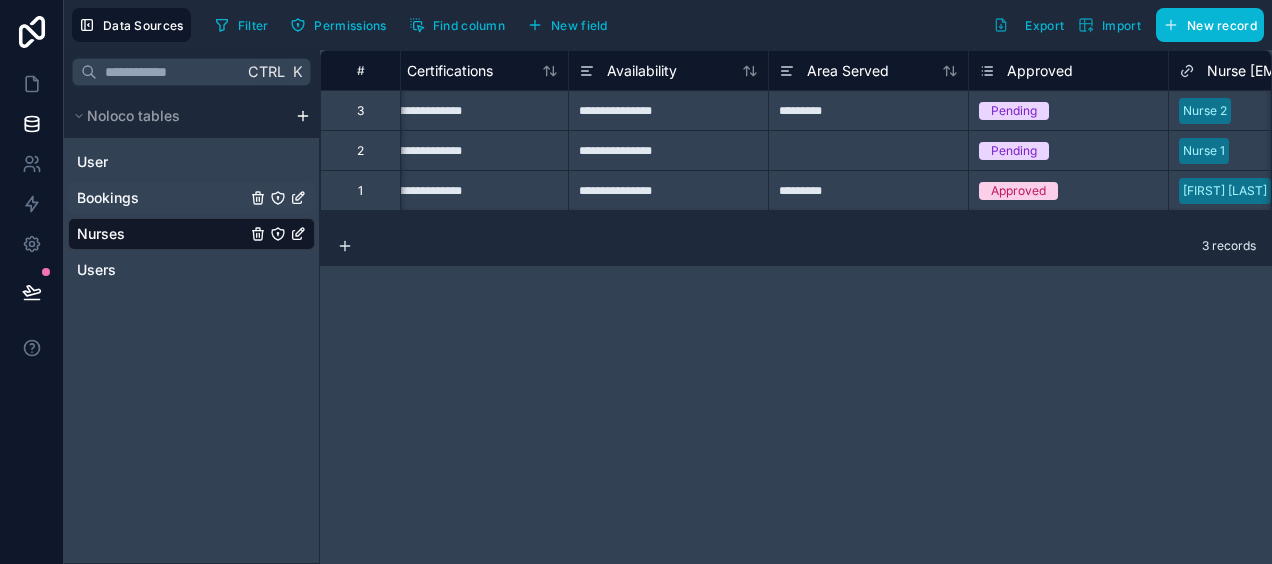 click on "Bookings" at bounding box center (191, 198) 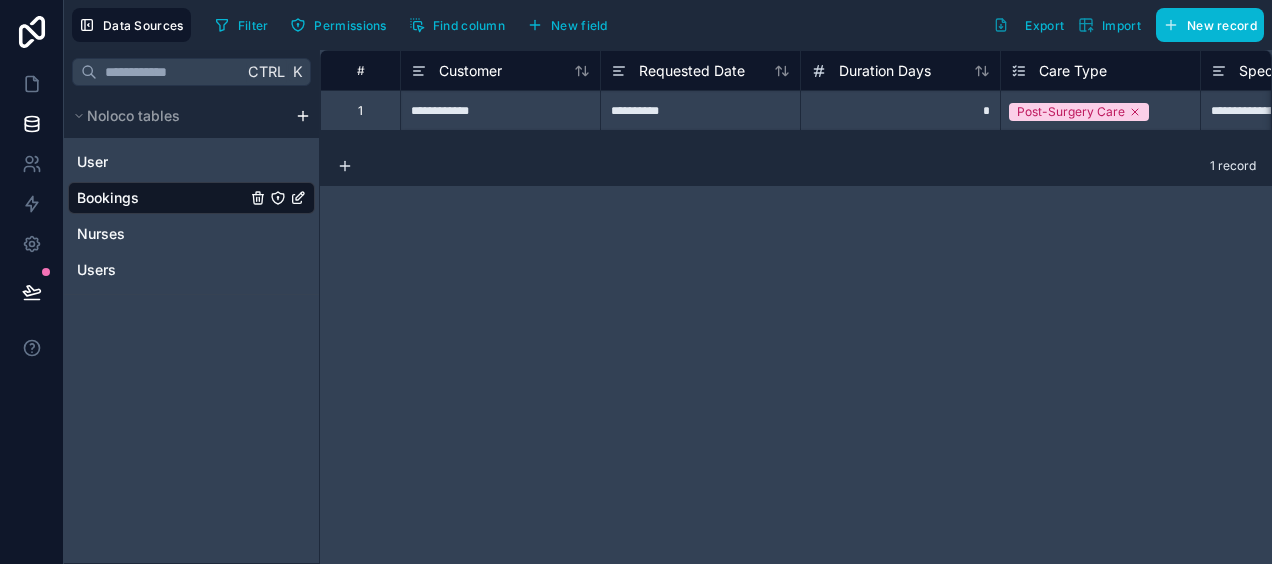 scroll, scrollTop: 0, scrollLeft: 832, axis: horizontal 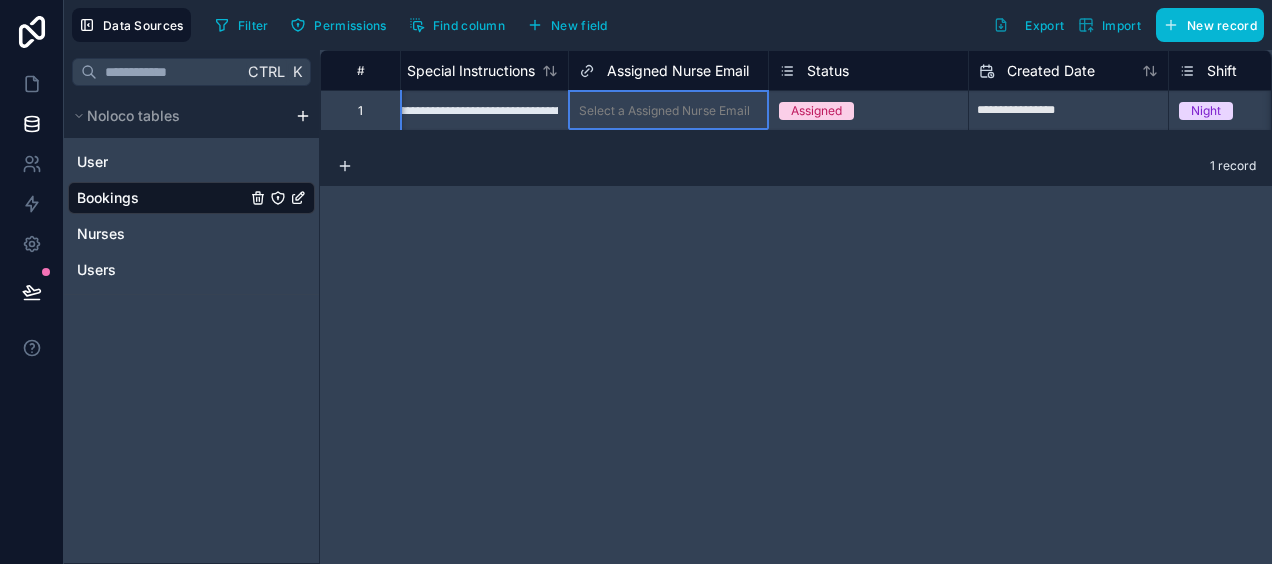 click on "Assigned Nurse Email" at bounding box center (678, 71) 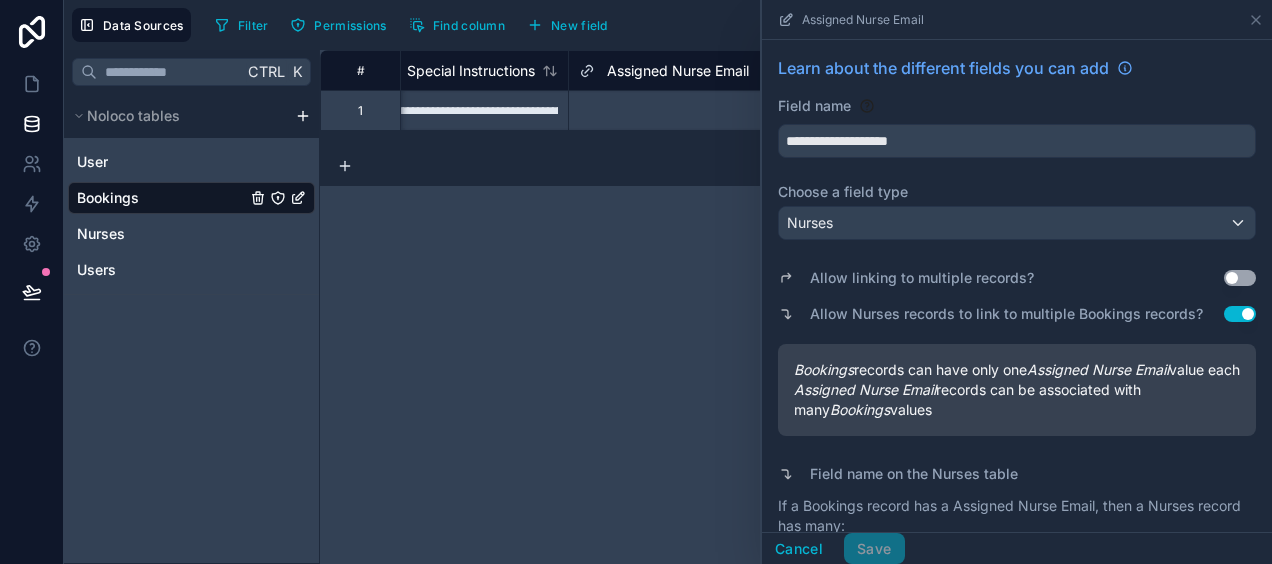 click on "Use setting" at bounding box center (1240, 278) 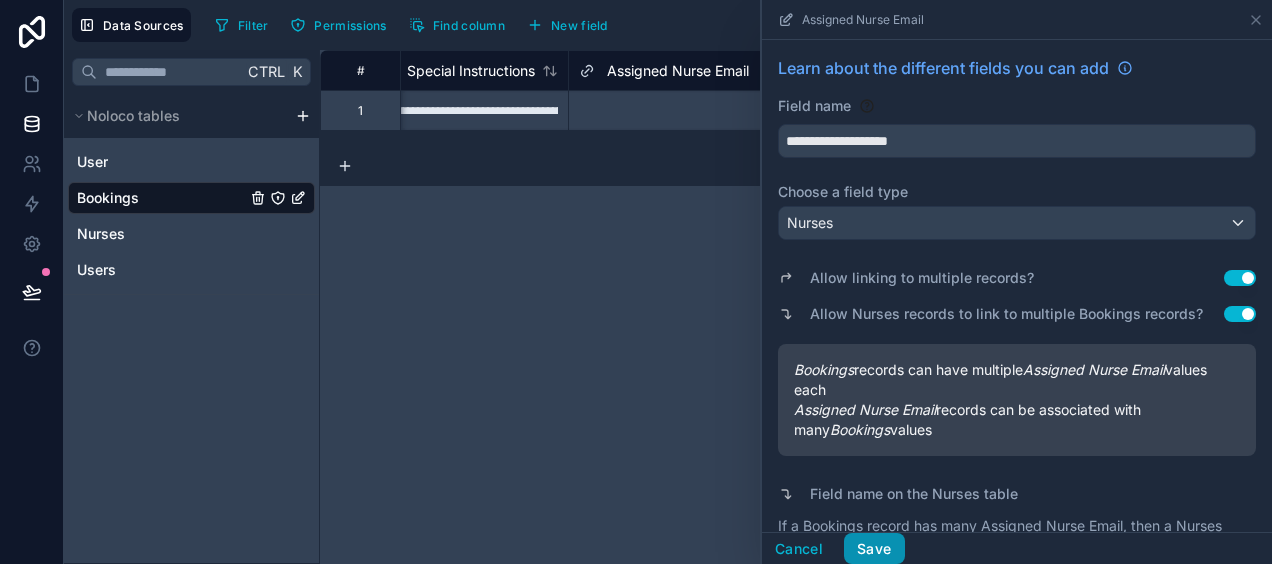 click on "Save" at bounding box center [874, 549] 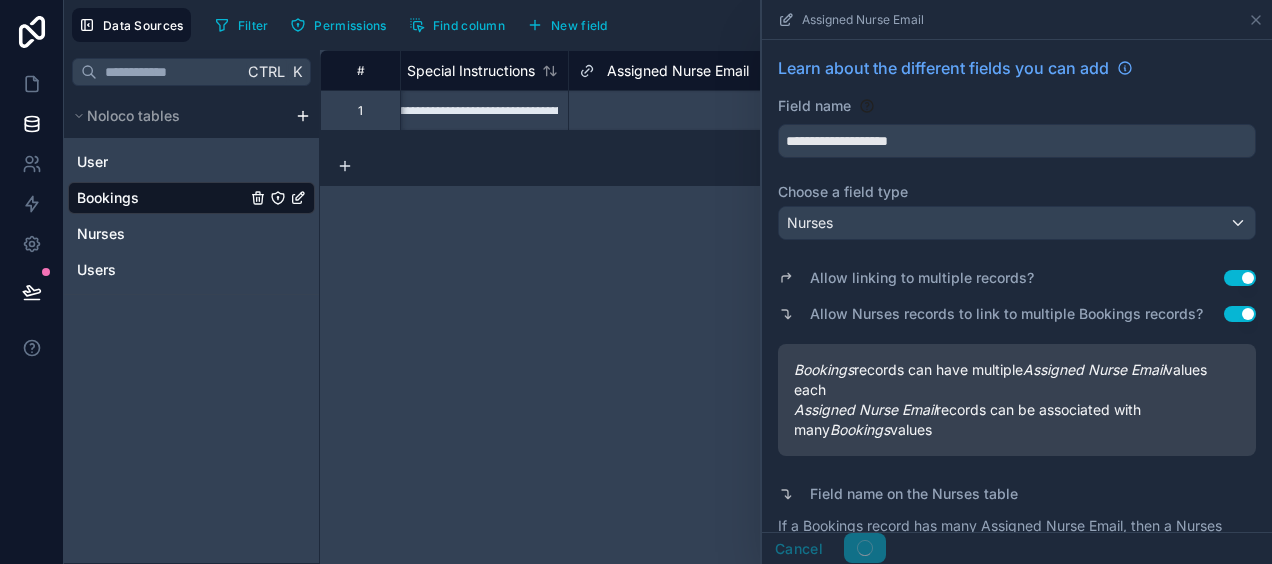 click on "**********" at bounding box center [796, 307] 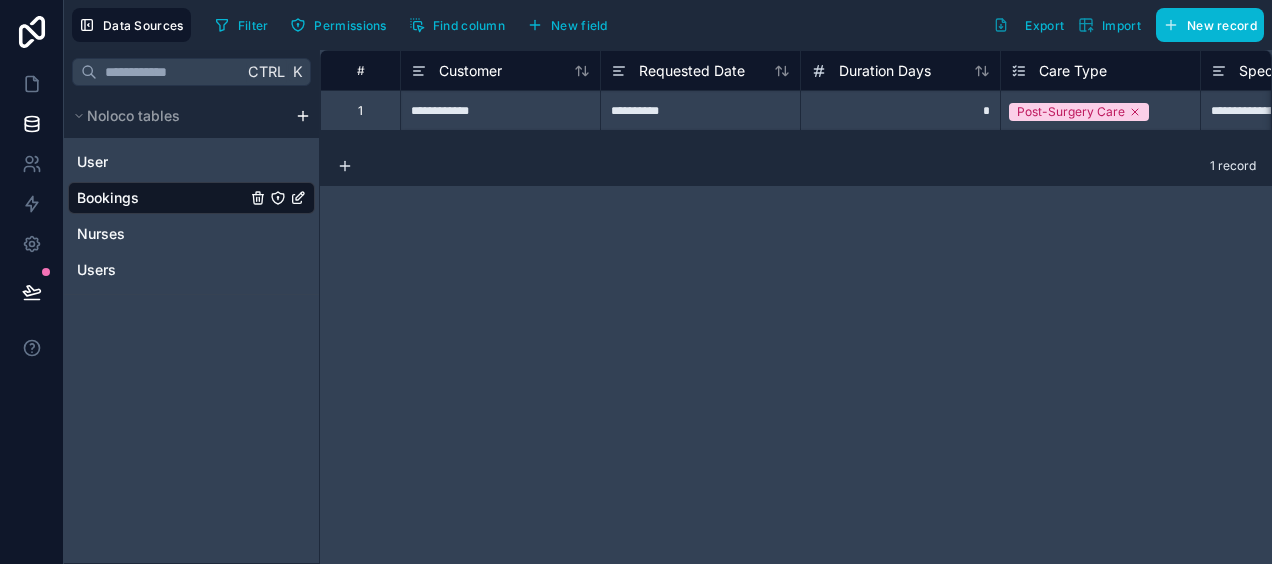 scroll, scrollTop: 0, scrollLeft: 832, axis: horizontal 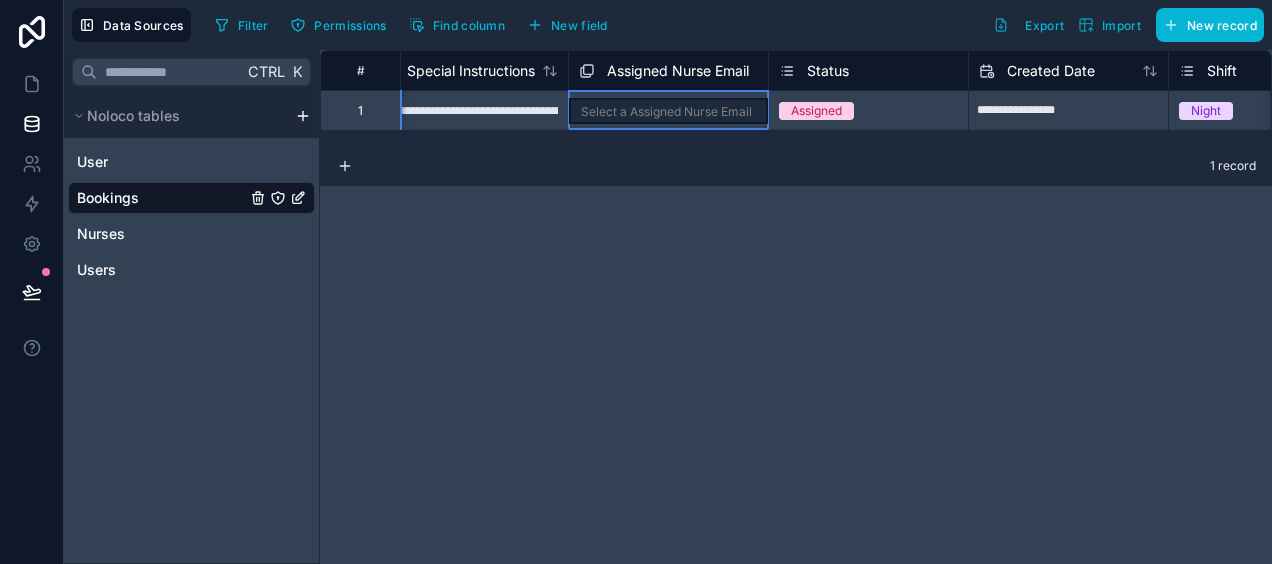 click on "Select a Assigned Nurse Email" at bounding box center (666, 112) 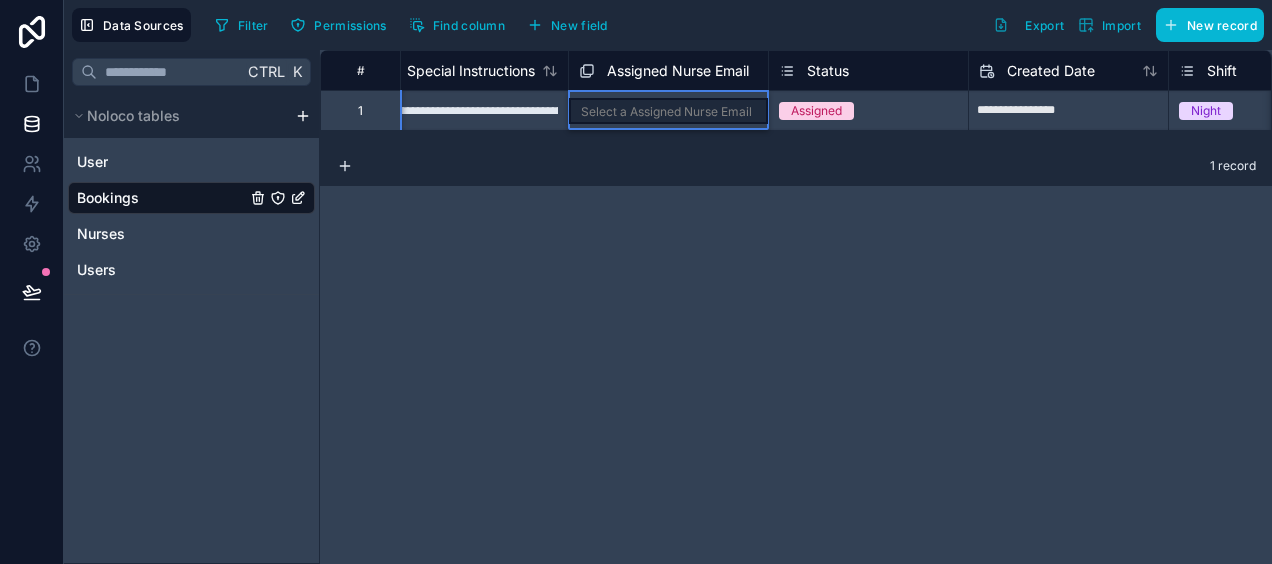 click on "Select a Assigned Nurse Email" at bounding box center [666, 112] 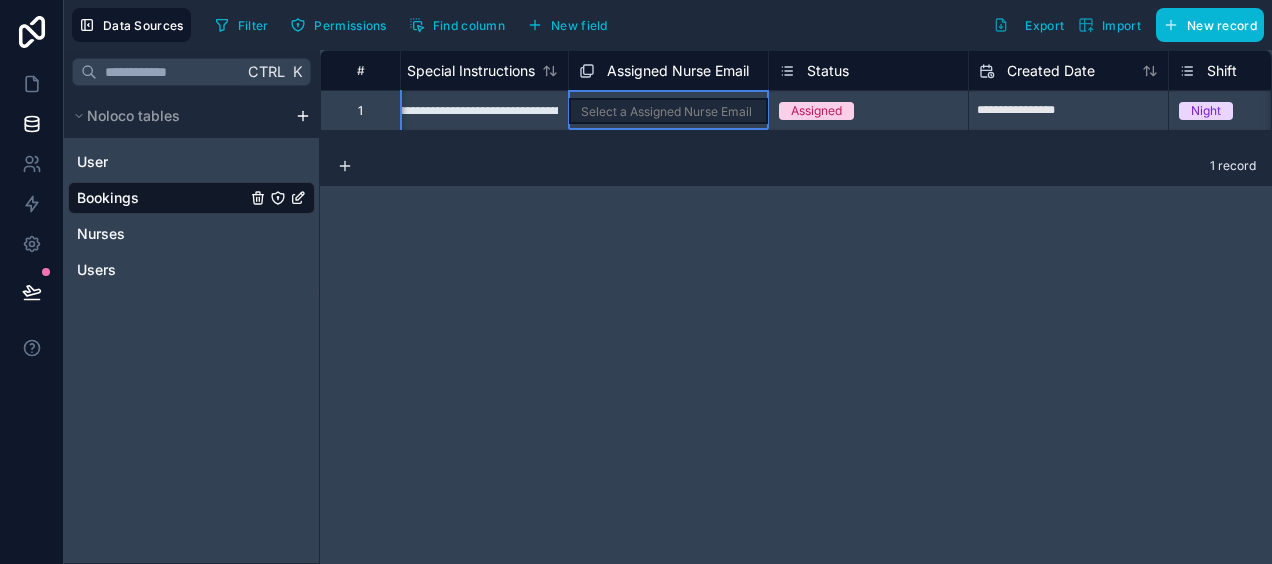 click on "Assigned Nurse Email" at bounding box center (678, 71) 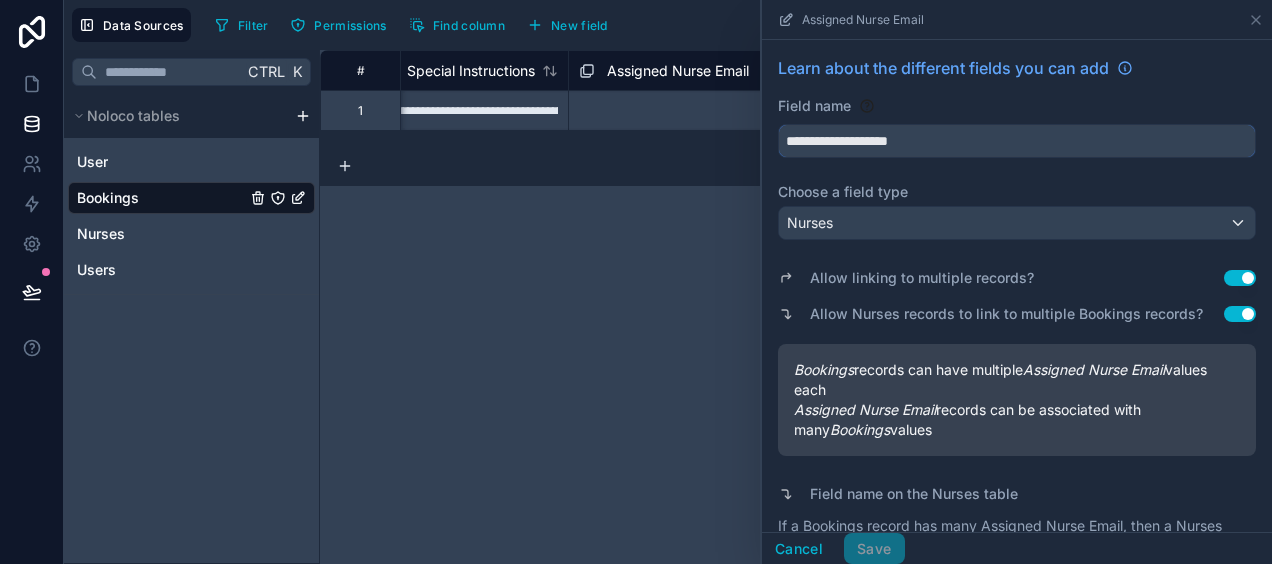 click on "**********" at bounding box center (1017, 141) 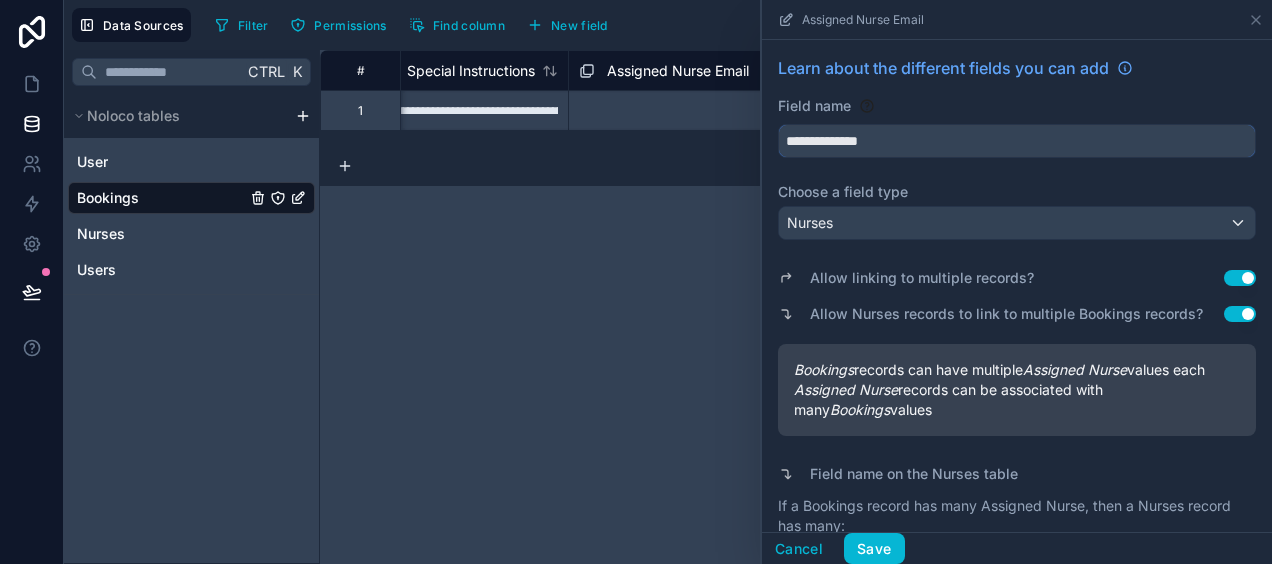 type on "**********" 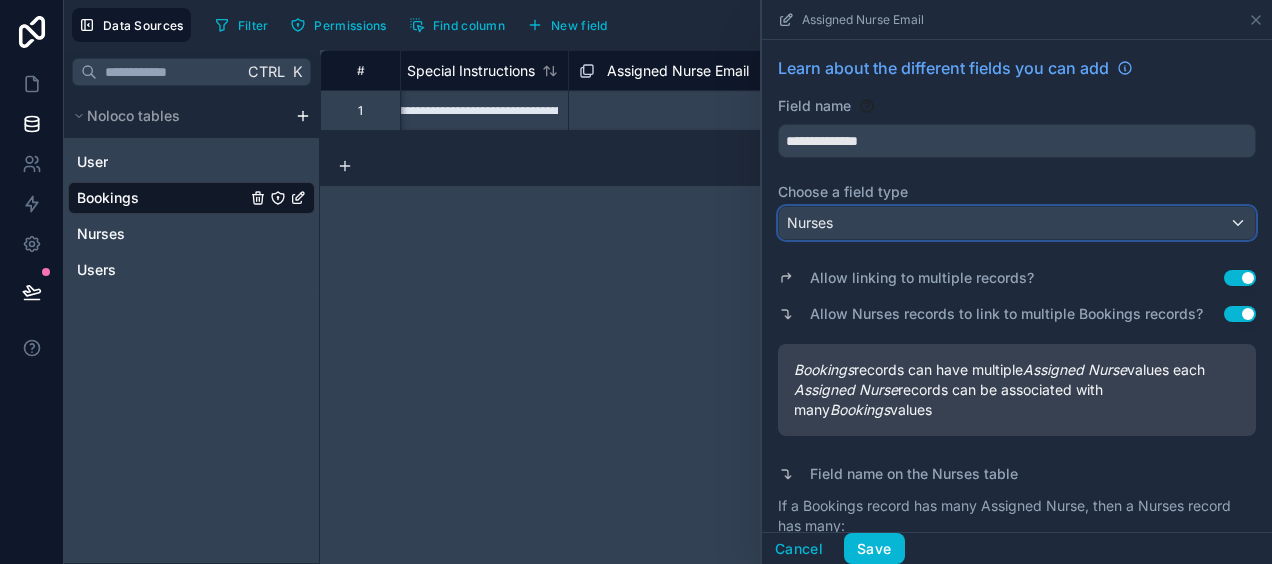 click on "Nurses" at bounding box center [1017, 223] 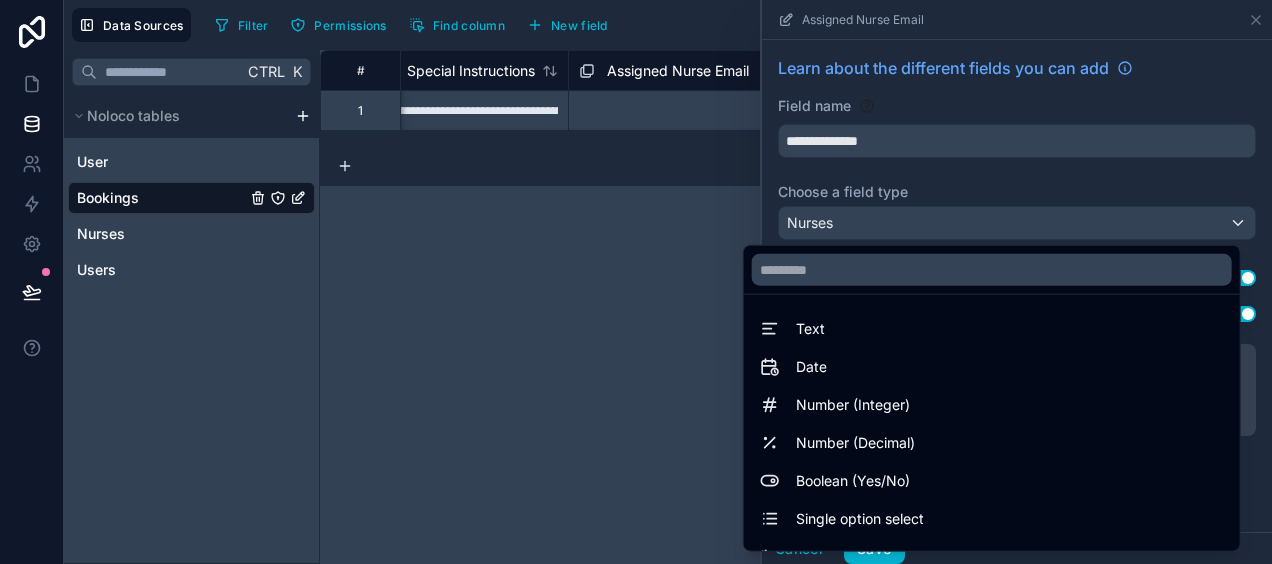 click at bounding box center (1017, 282) 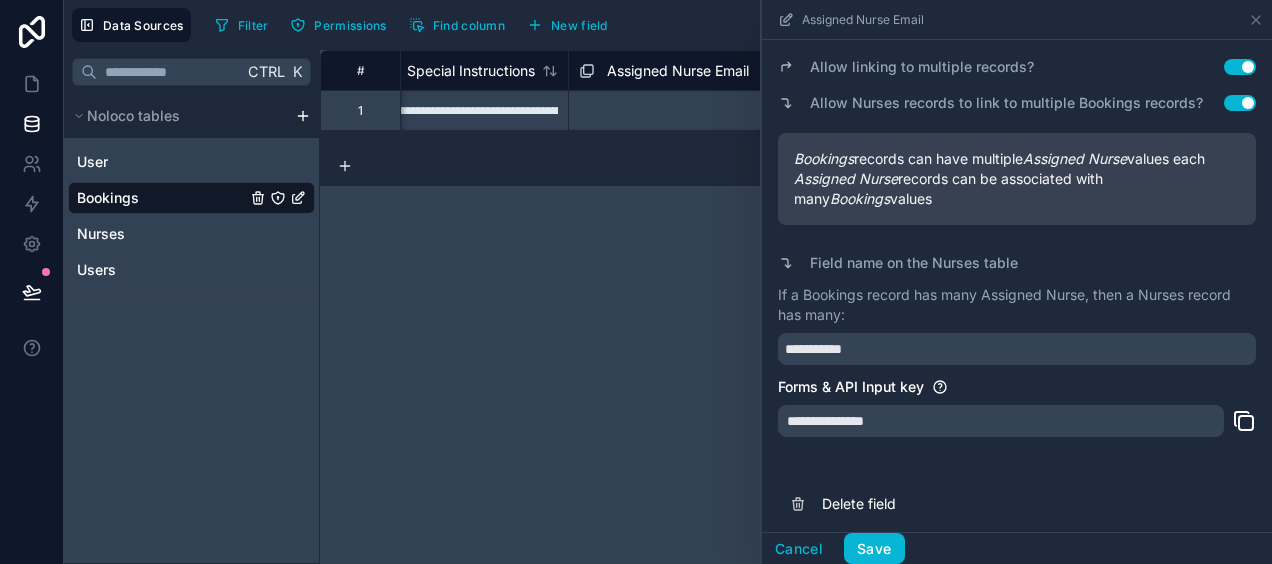 scroll, scrollTop: 218, scrollLeft: 0, axis: vertical 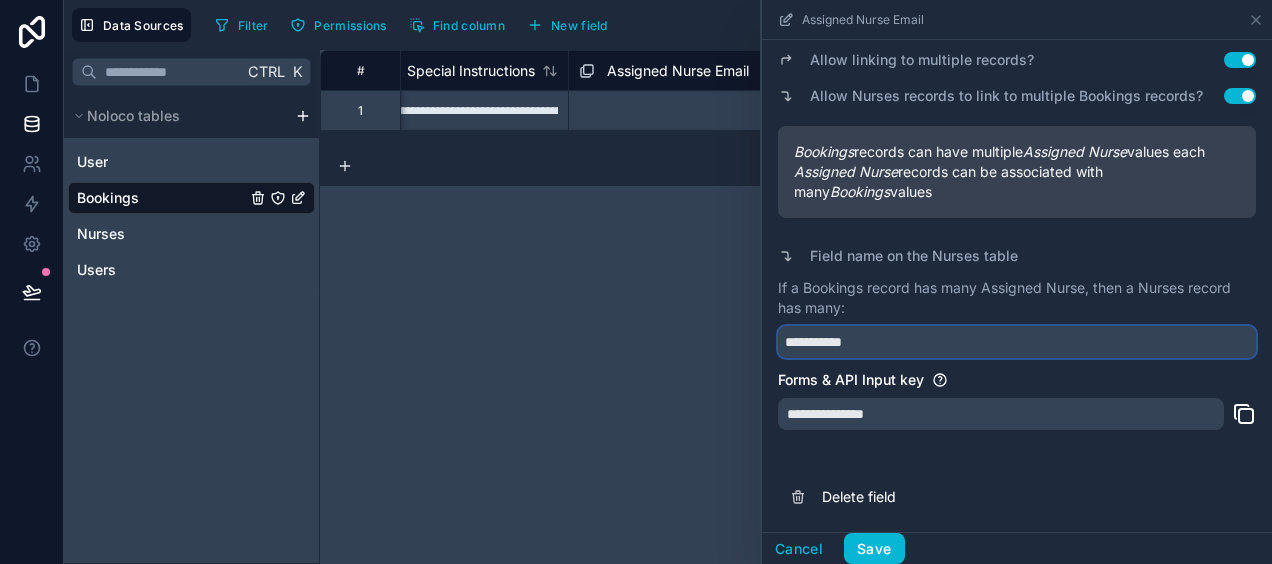 click on "**********" at bounding box center [1017, 342] 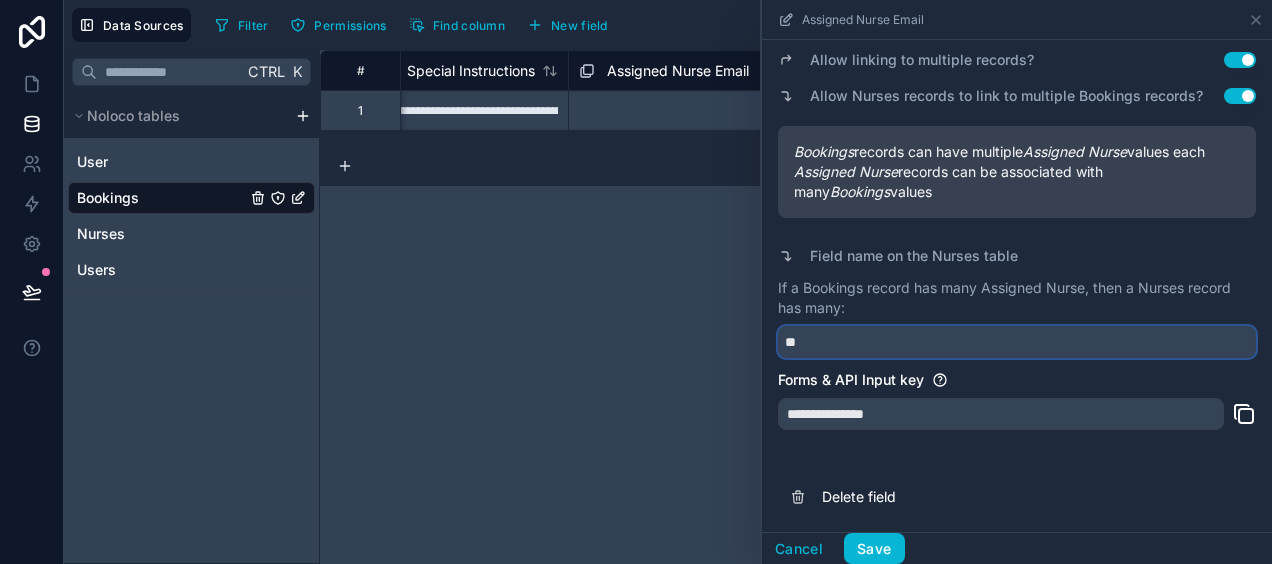type on "*" 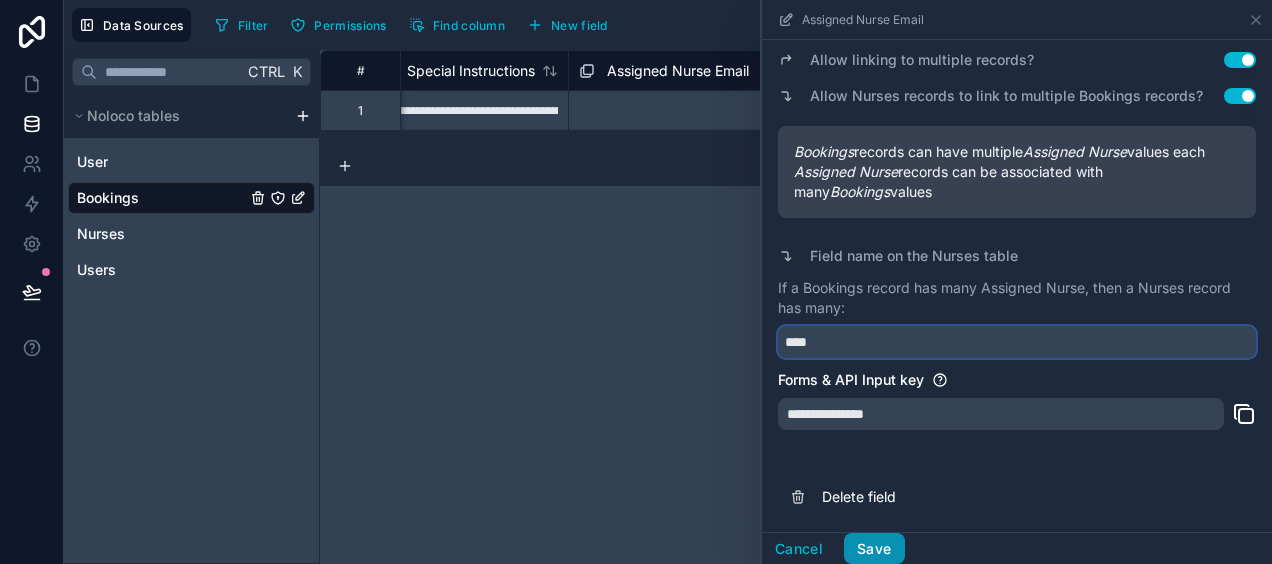 type on "****" 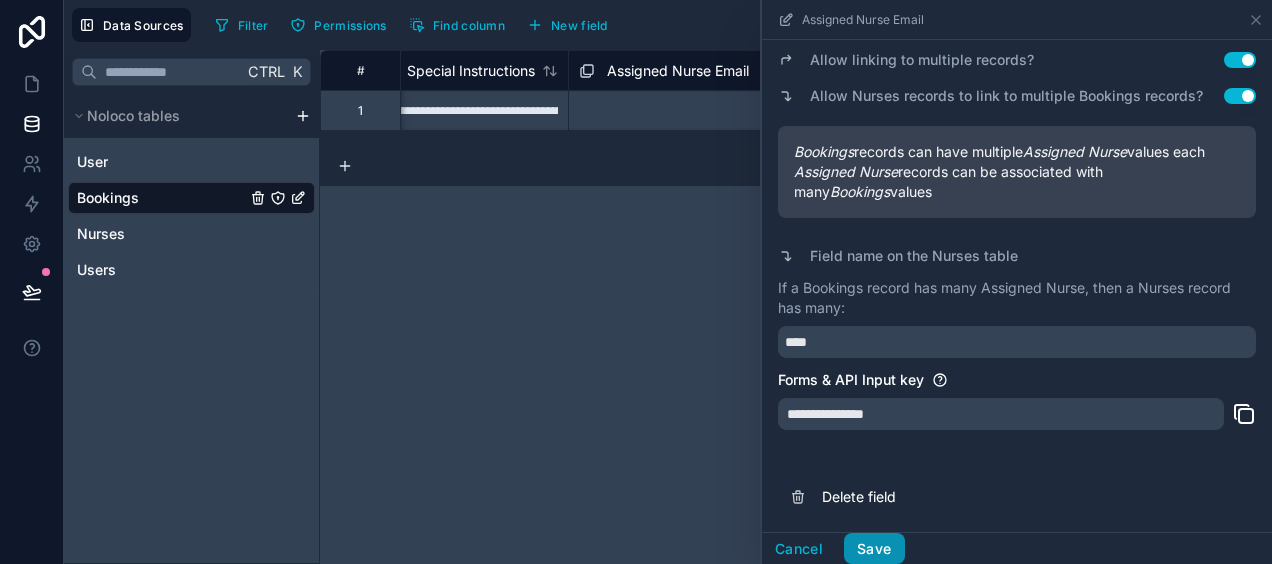 click on "Save" at bounding box center (874, 549) 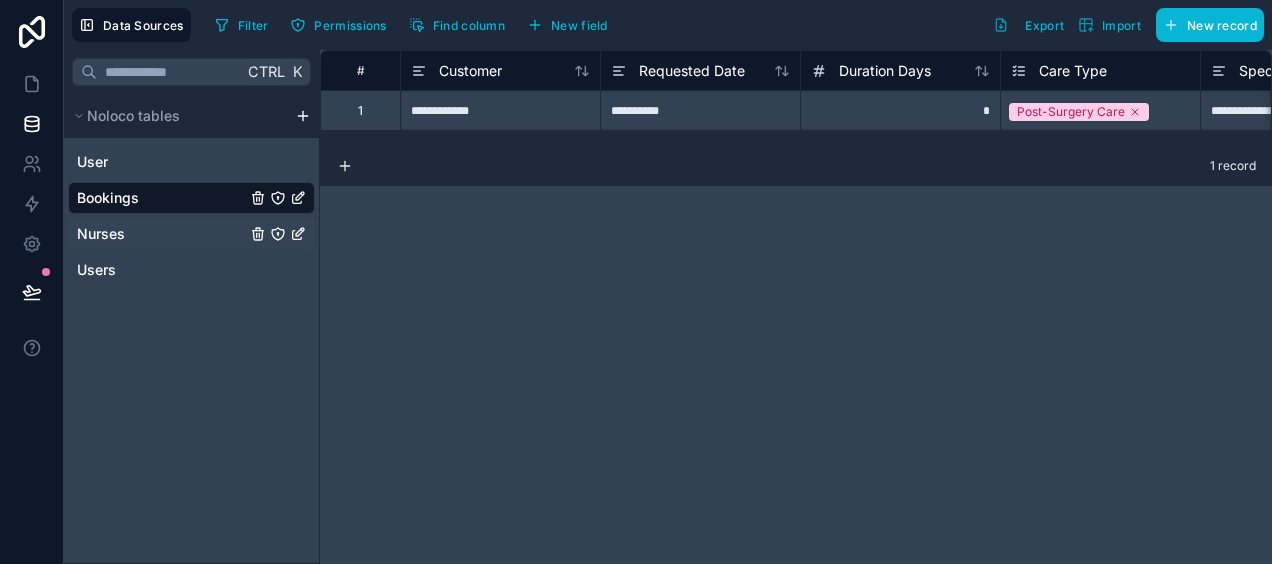 click on "Nurses" at bounding box center [101, 234] 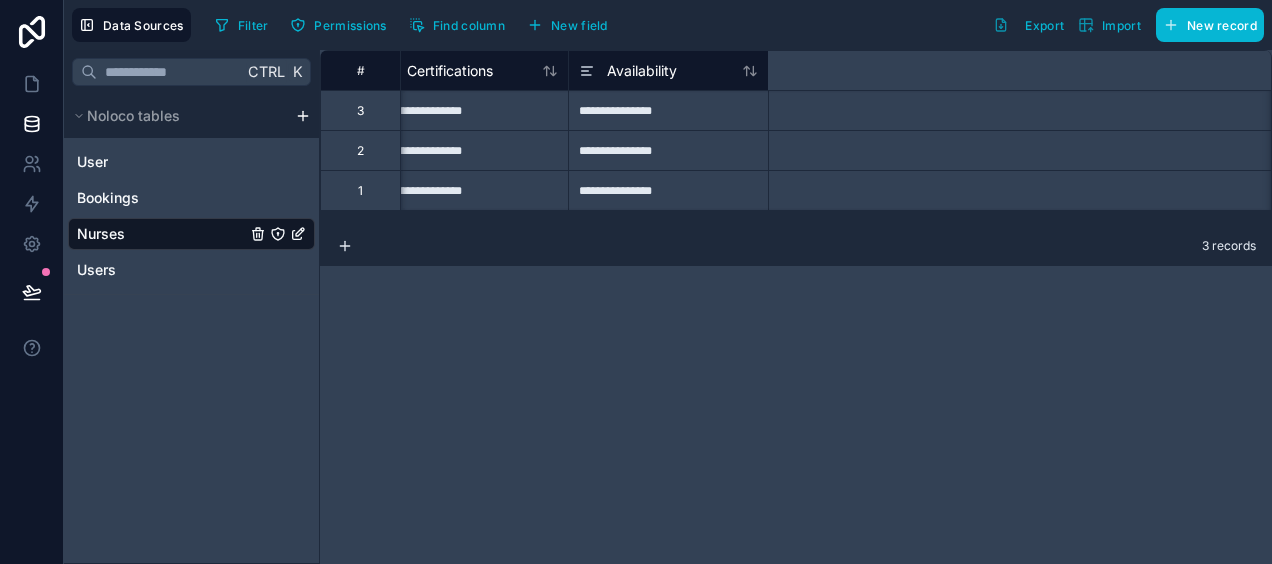 scroll, scrollTop: 0, scrollLeft: 0, axis: both 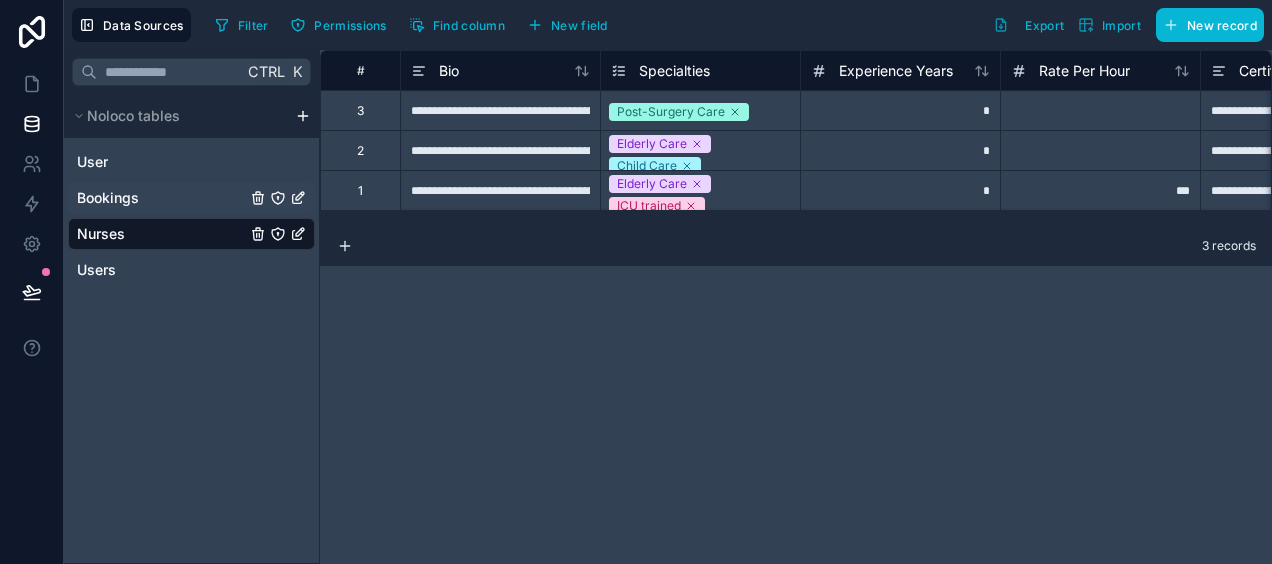 click on "Bookings" at bounding box center (108, 198) 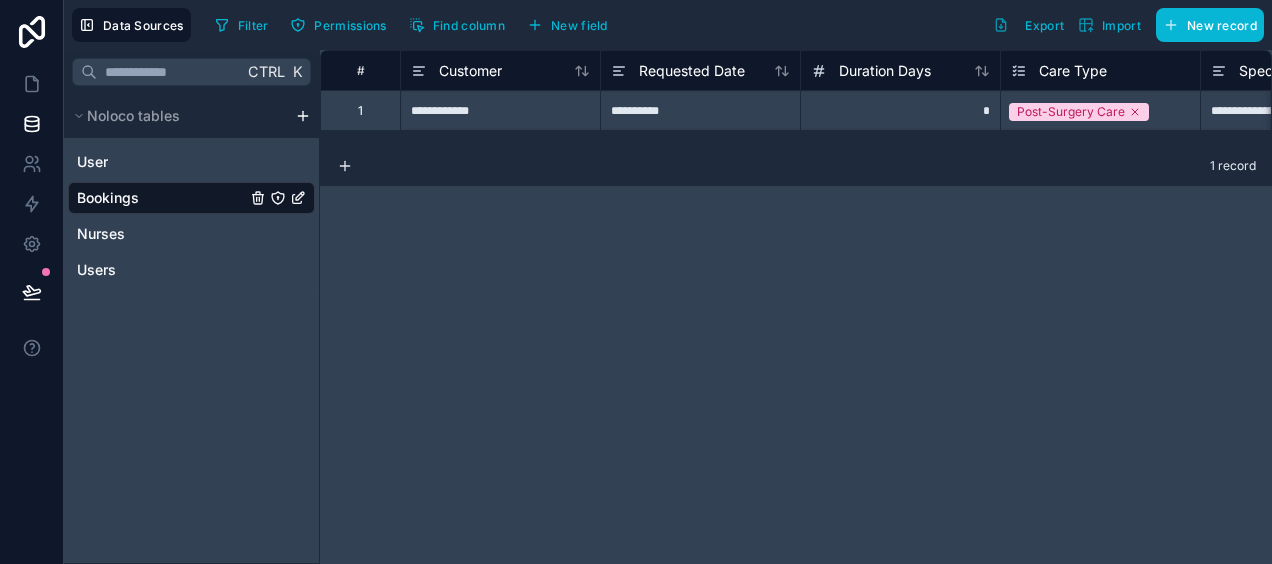 scroll, scrollTop: 0, scrollLeft: 832, axis: horizontal 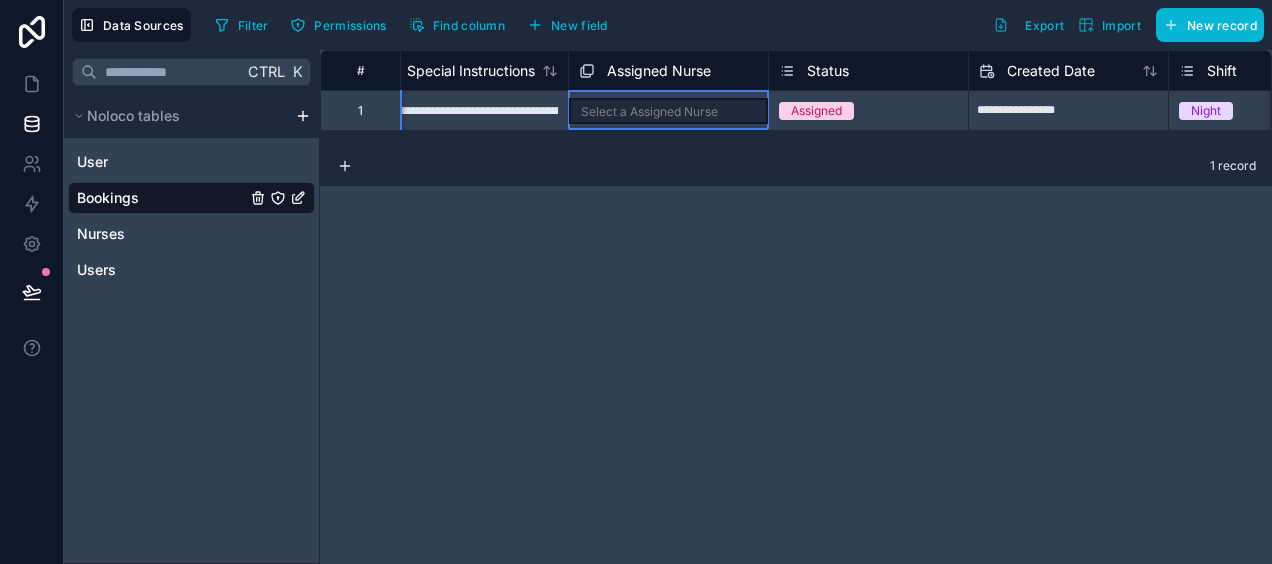 click on "Select a Assigned Nurse" at bounding box center (649, 112) 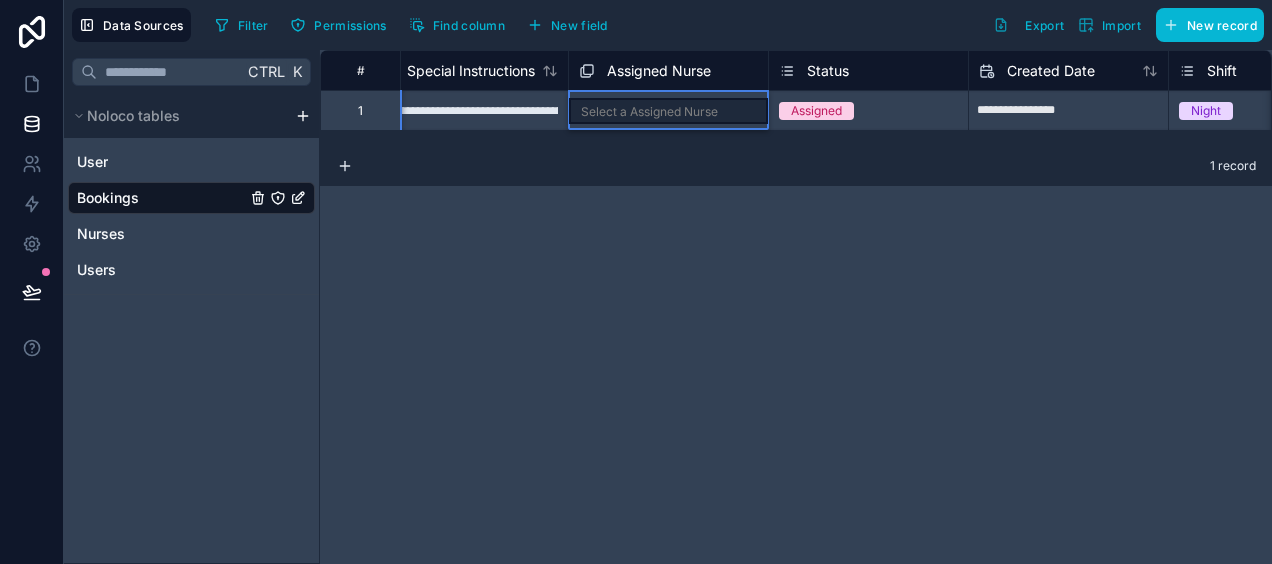 click on "Select a Assigned Nurse" at bounding box center (649, 112) 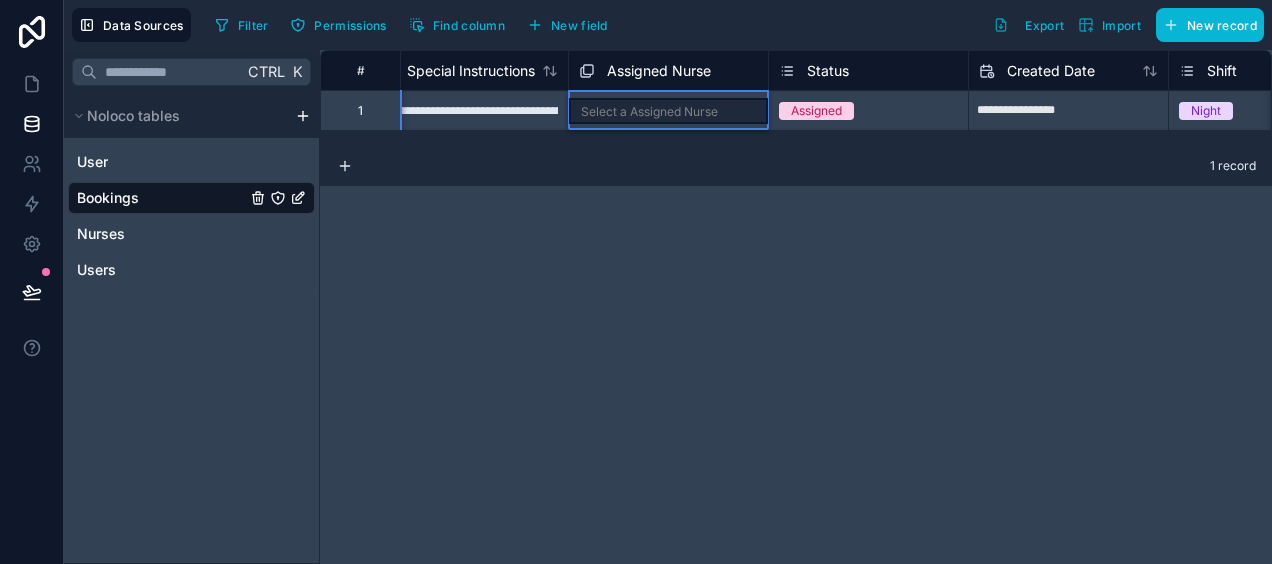 click on "Select a Assigned Nurse" at bounding box center [649, 112] 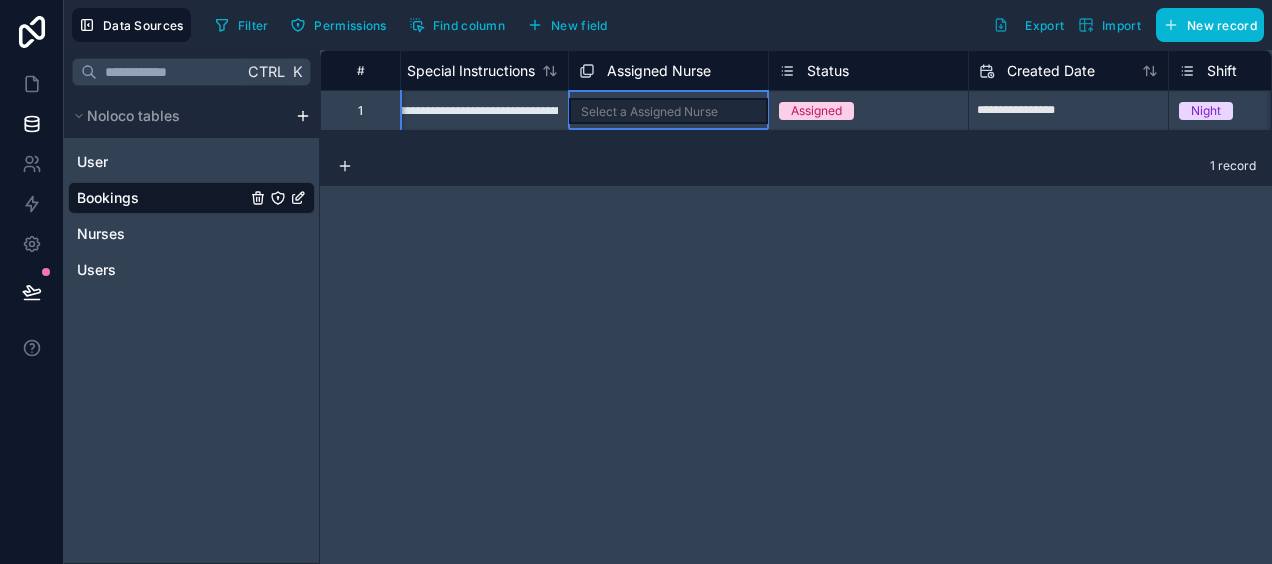 click on "Assigned Nurse" at bounding box center [659, 71] 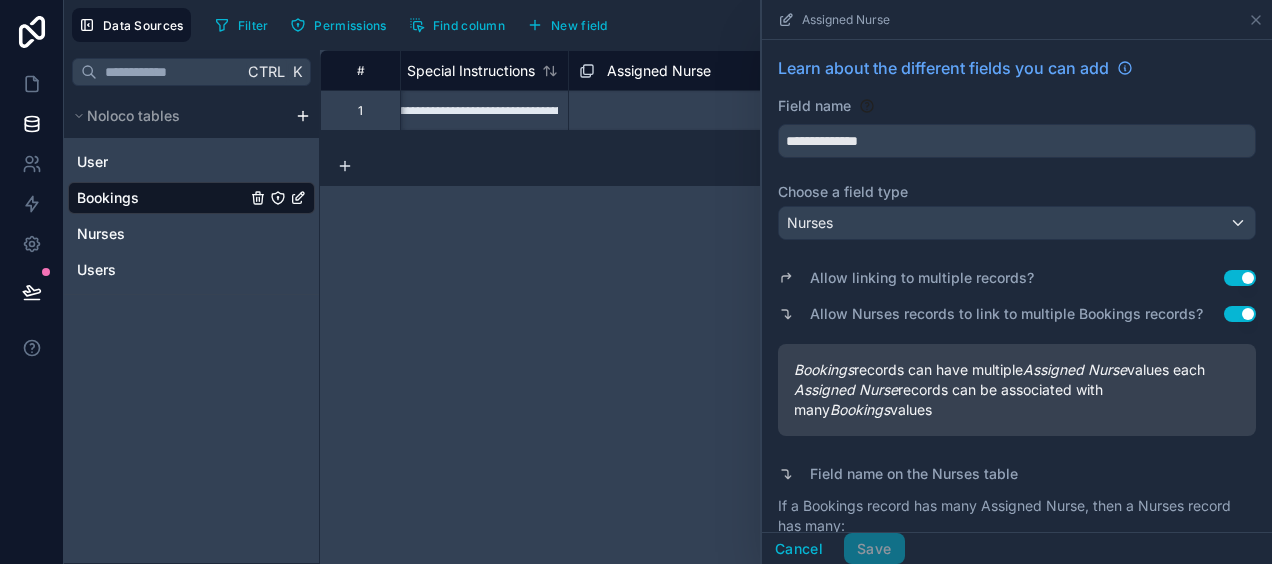 scroll, scrollTop: 218, scrollLeft: 0, axis: vertical 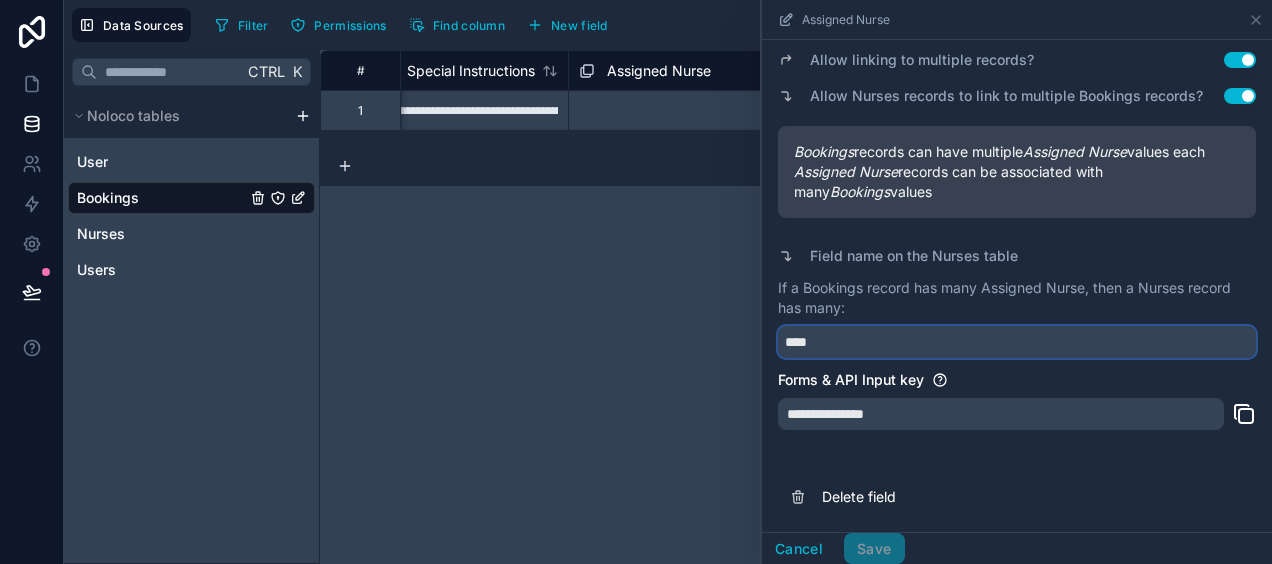 click on "****" at bounding box center [1017, 342] 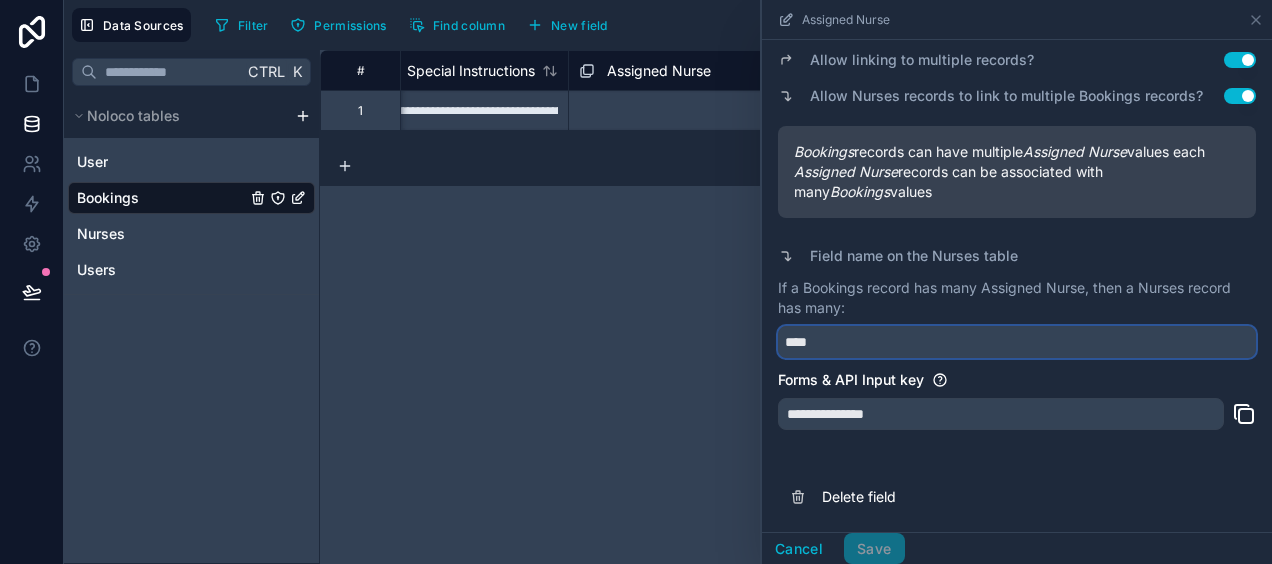 click on "****" at bounding box center [1017, 342] 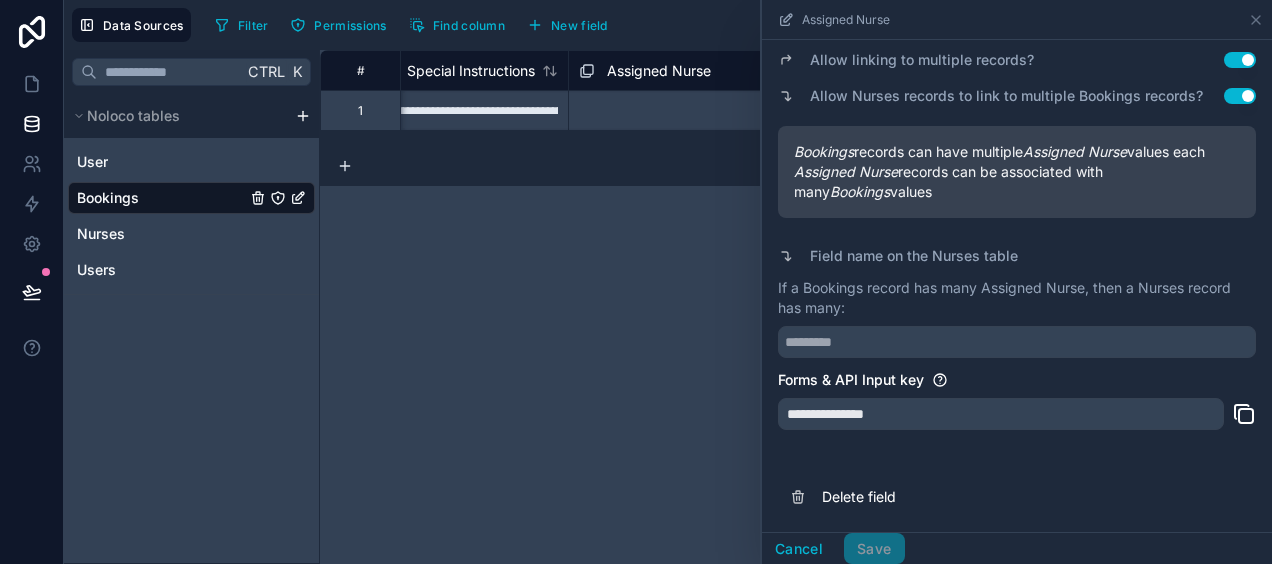 click on "Use setting" at bounding box center [1240, 96] 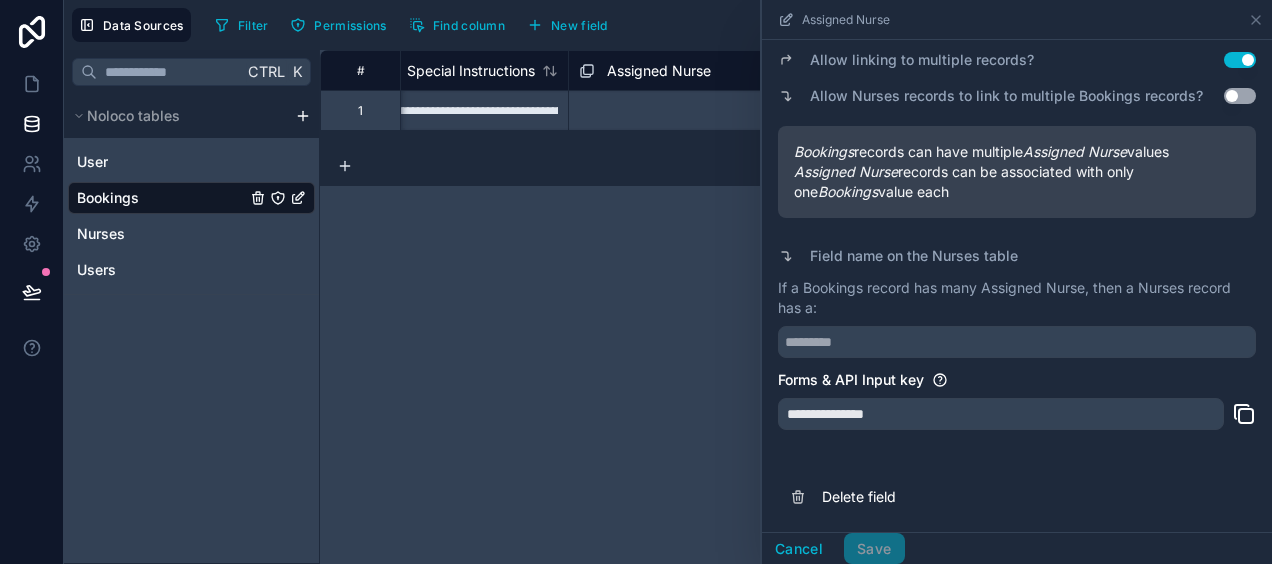 click on "Use setting" at bounding box center [1240, 60] 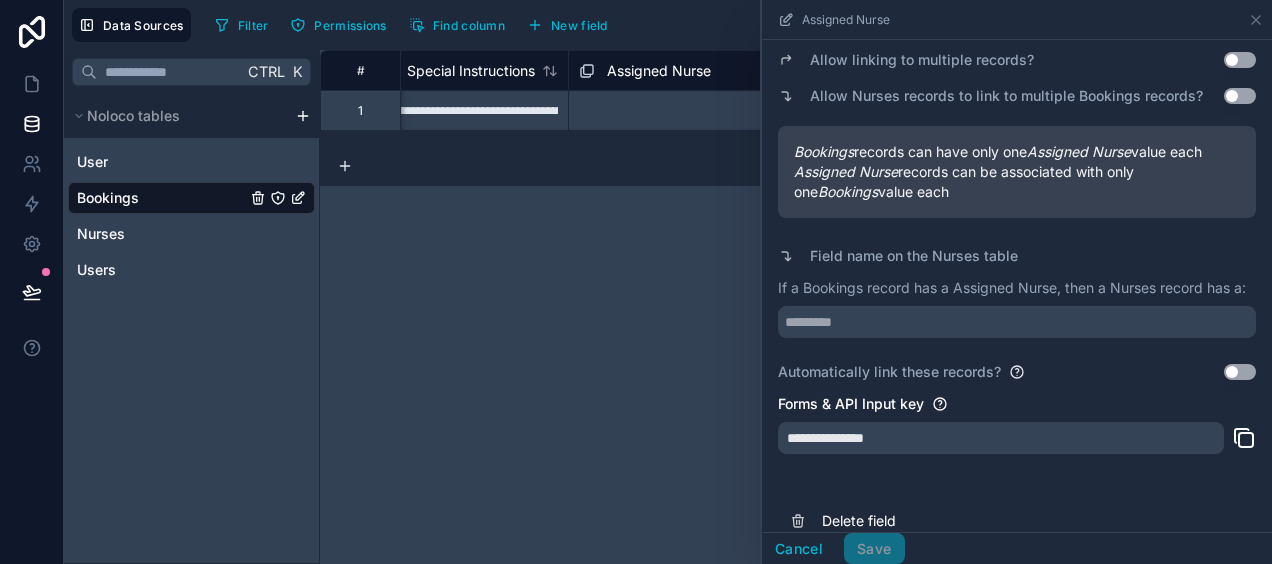 click on "Use setting" at bounding box center (1240, 60) 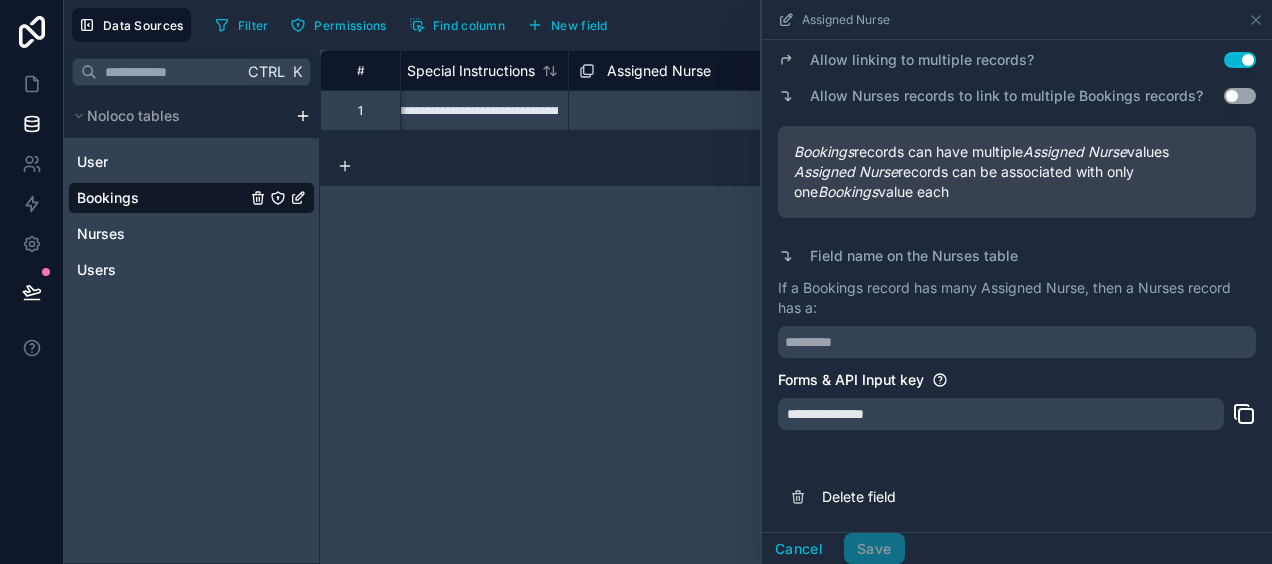 click on "Use setting" at bounding box center (1240, 60) 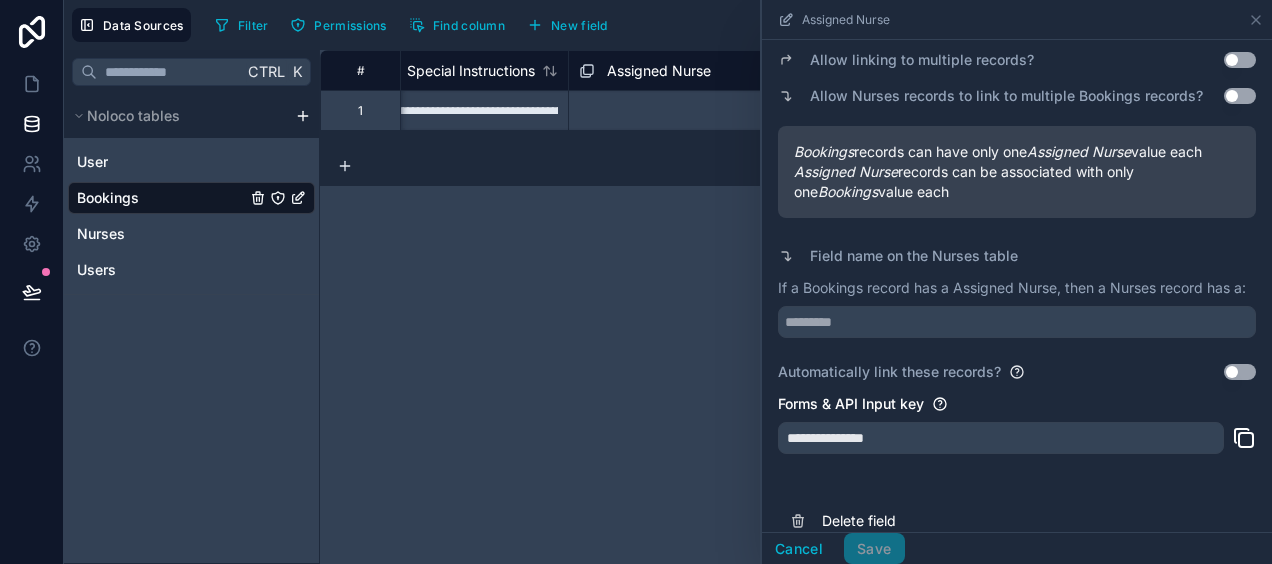 click on "Use setting" at bounding box center [1240, 60] 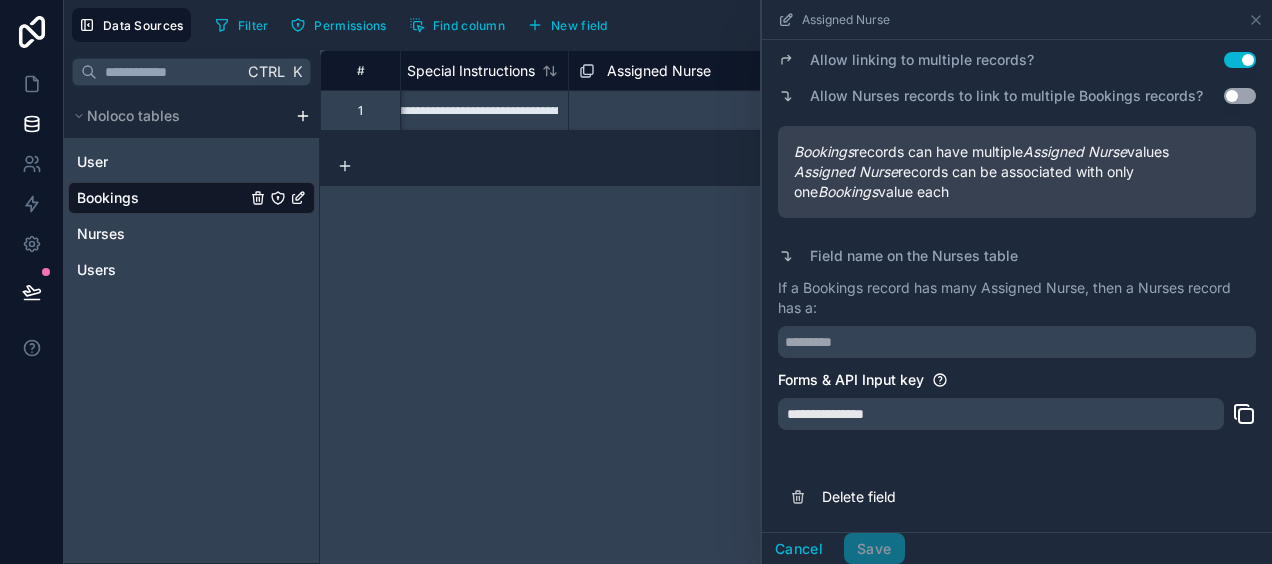 click on "Use setting" at bounding box center [1240, 60] 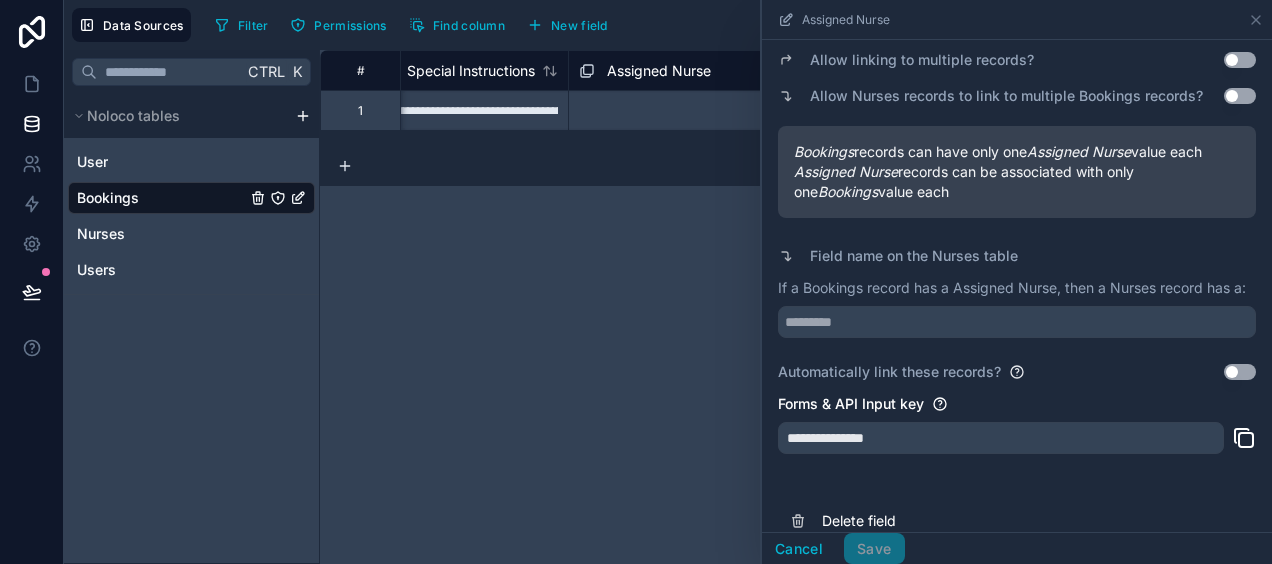 click on "Use setting" at bounding box center [1240, 96] 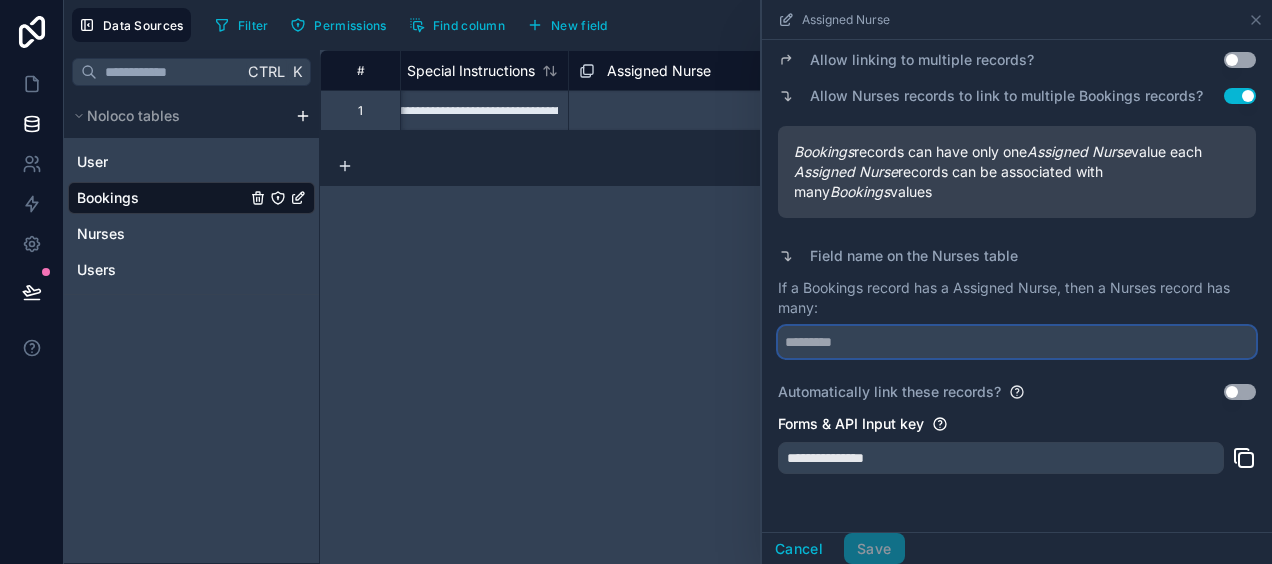 click at bounding box center [1017, 342] 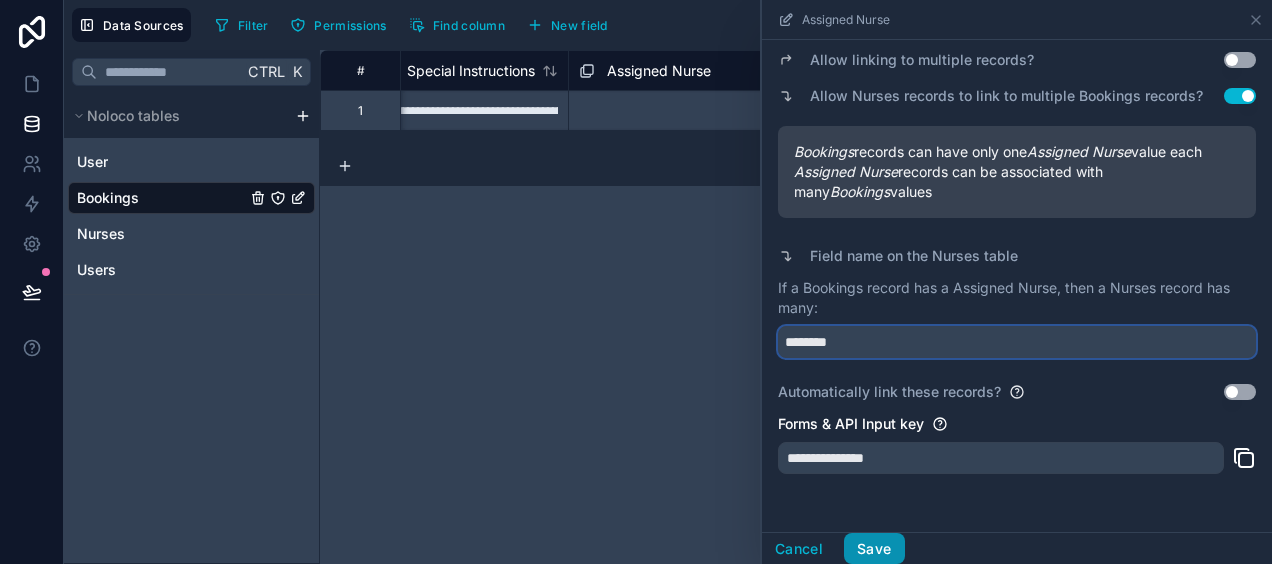 type on "********" 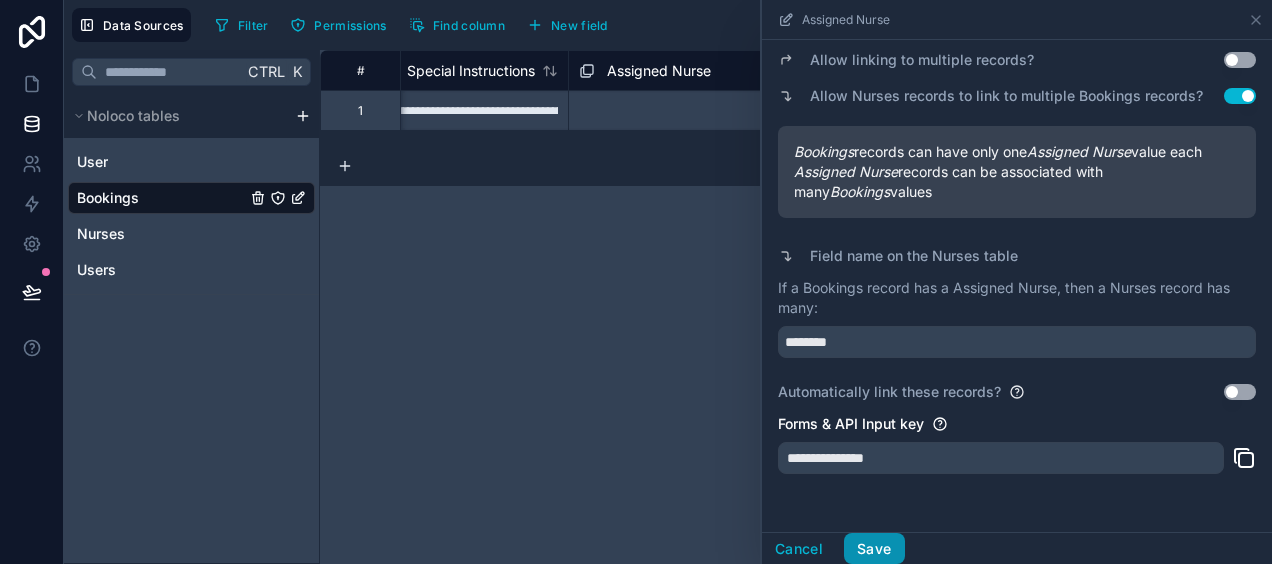 click on "Save" at bounding box center (874, 549) 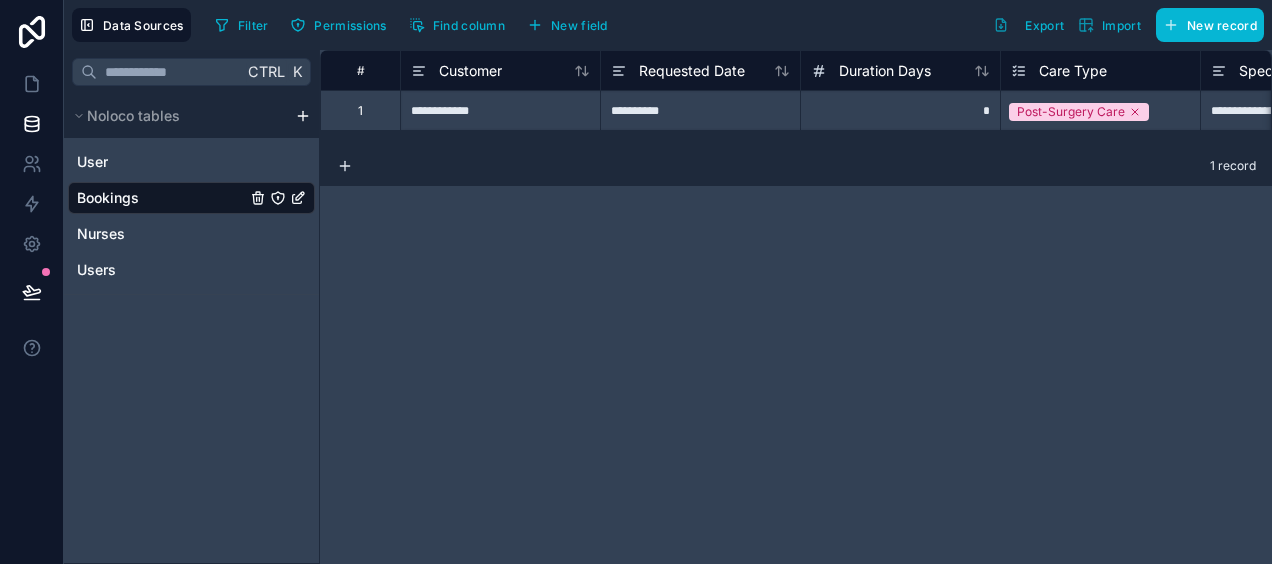 scroll, scrollTop: 0, scrollLeft: 832, axis: horizontal 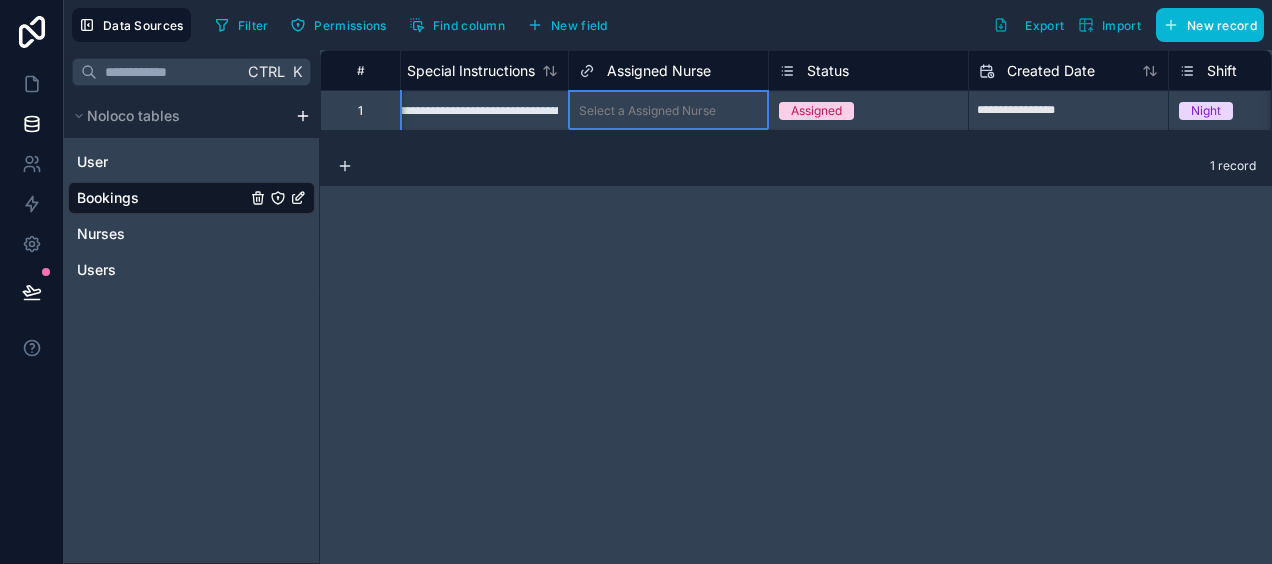 click on "Assigned Nurse" at bounding box center [668, 71] 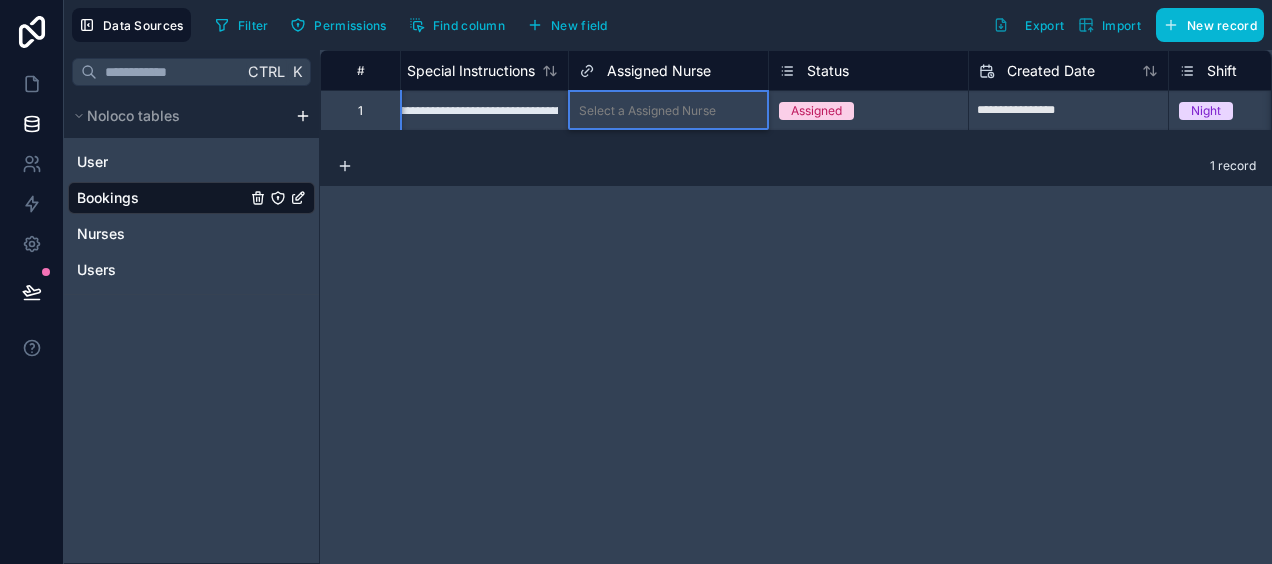 click on "Select a Assigned Nurse" at bounding box center [647, 111] 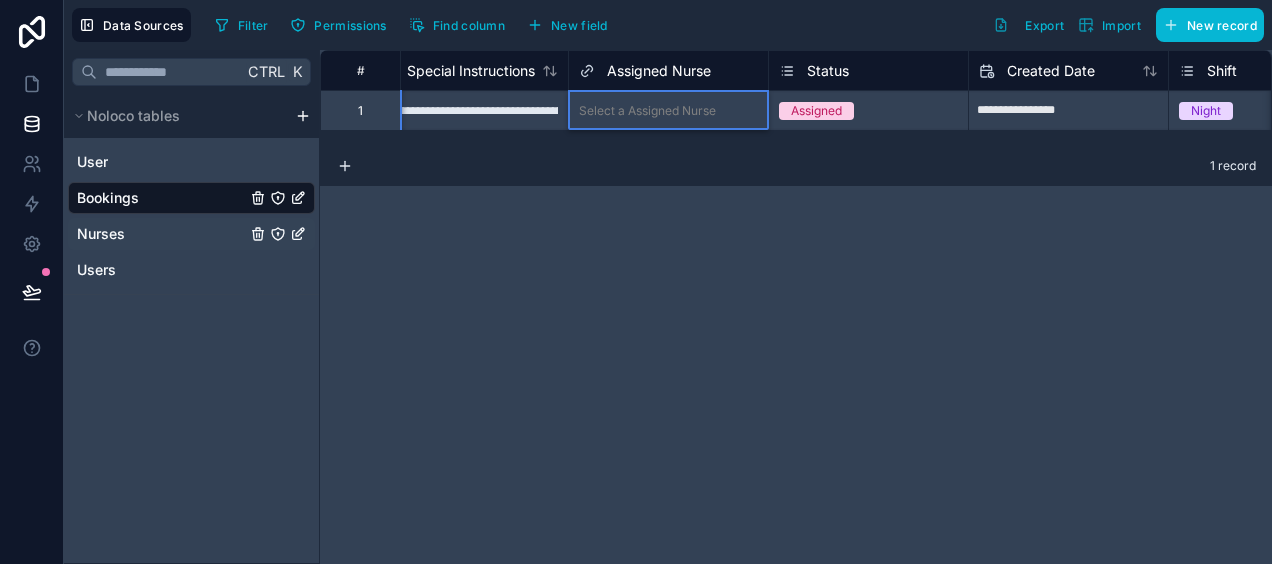 click on "Nurses" at bounding box center (101, 234) 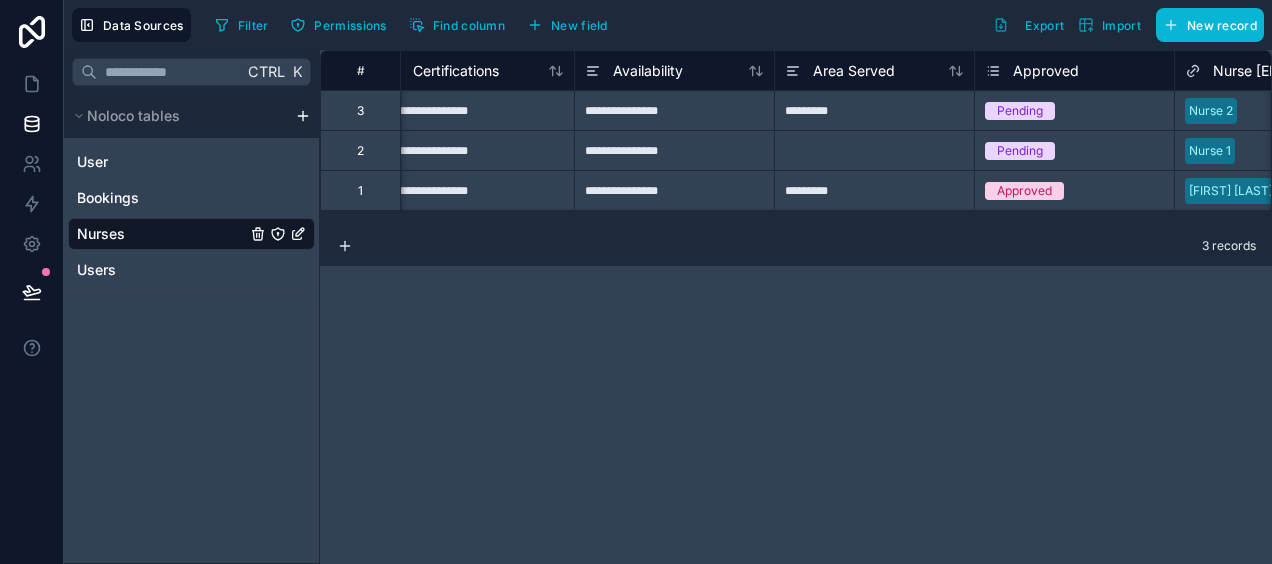 scroll, scrollTop: 0, scrollLeft: 832, axis: horizontal 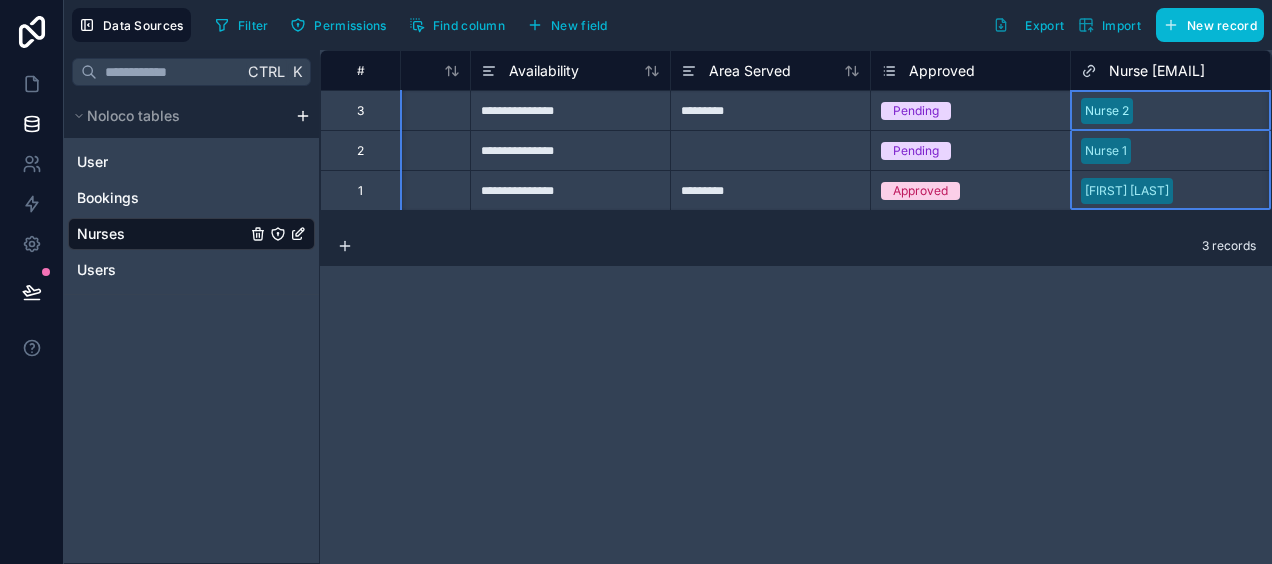 click on "Nurse [EMAIL]" at bounding box center [1170, 71] 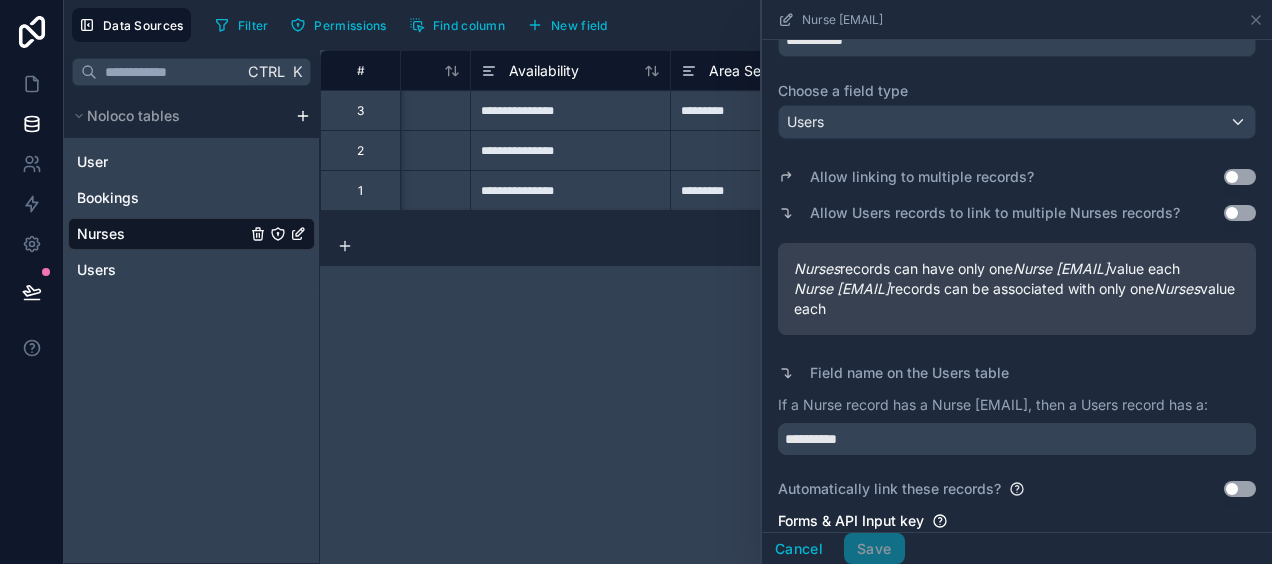 scroll, scrollTop: 120, scrollLeft: 0, axis: vertical 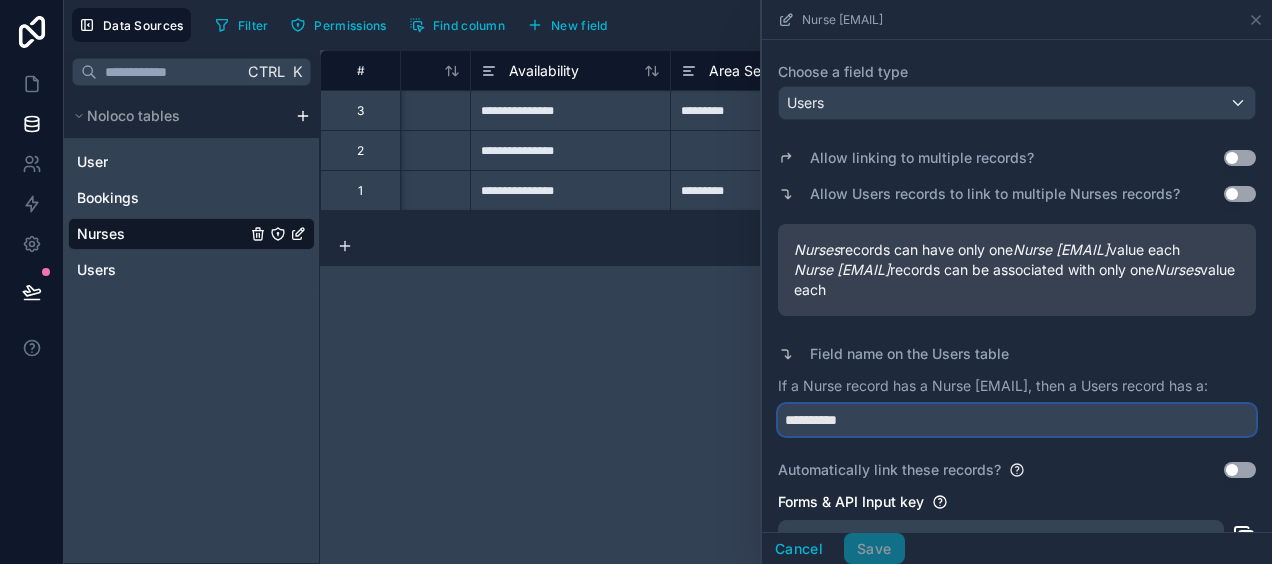 click on "**********" at bounding box center (1017, 420) 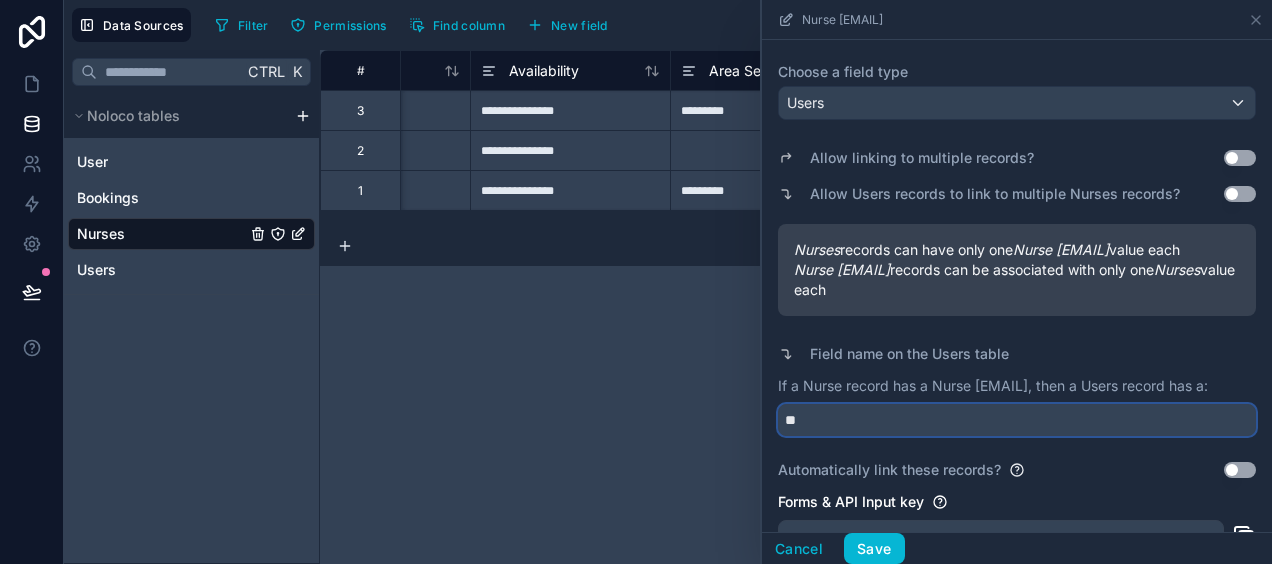 type on "*" 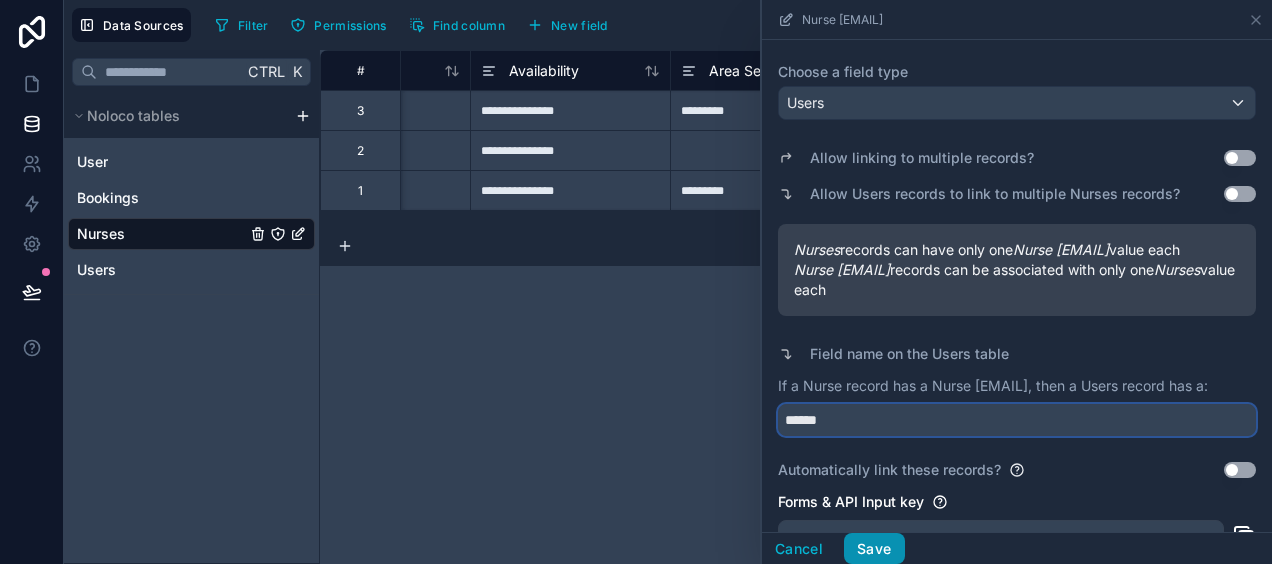 type on "******" 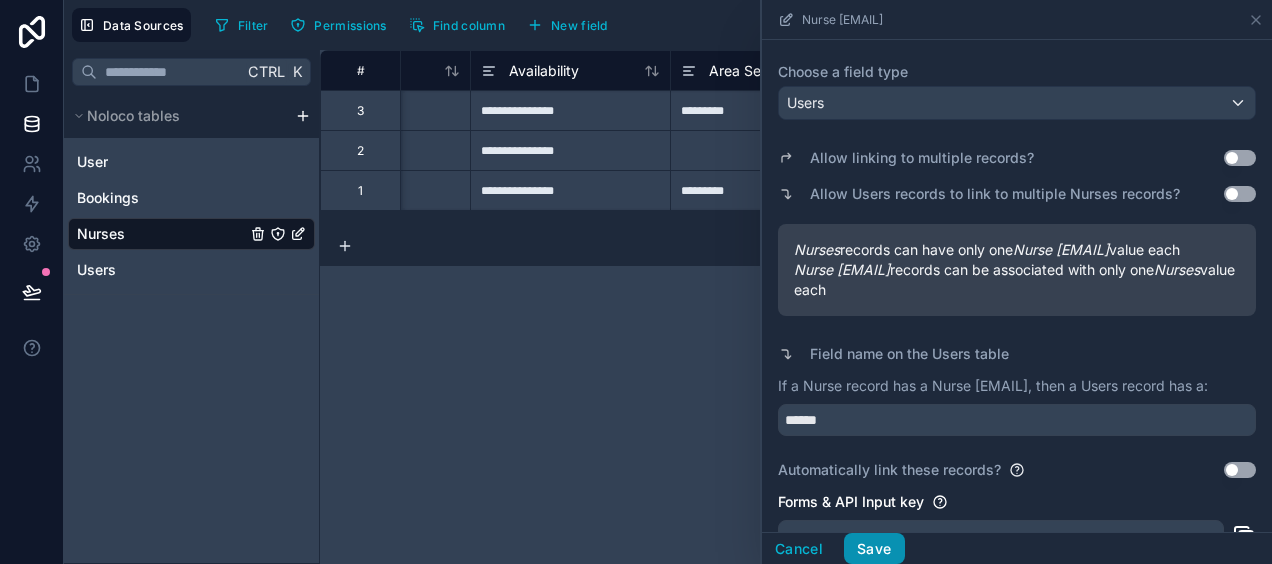 click on "Save" at bounding box center [874, 549] 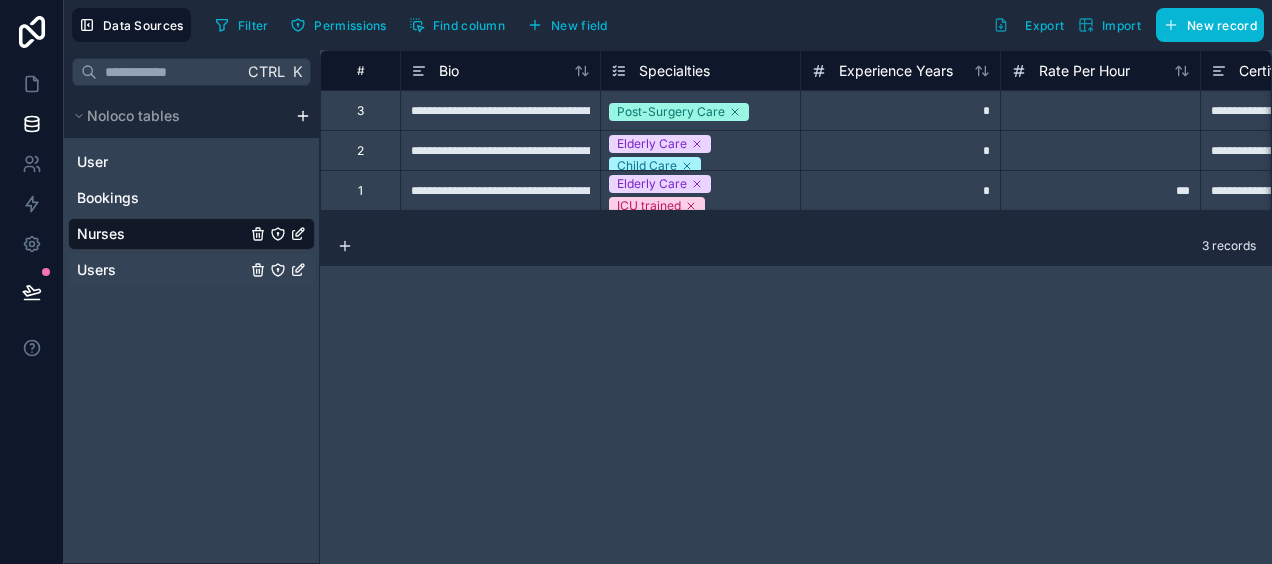 click on "Users" at bounding box center (191, 270) 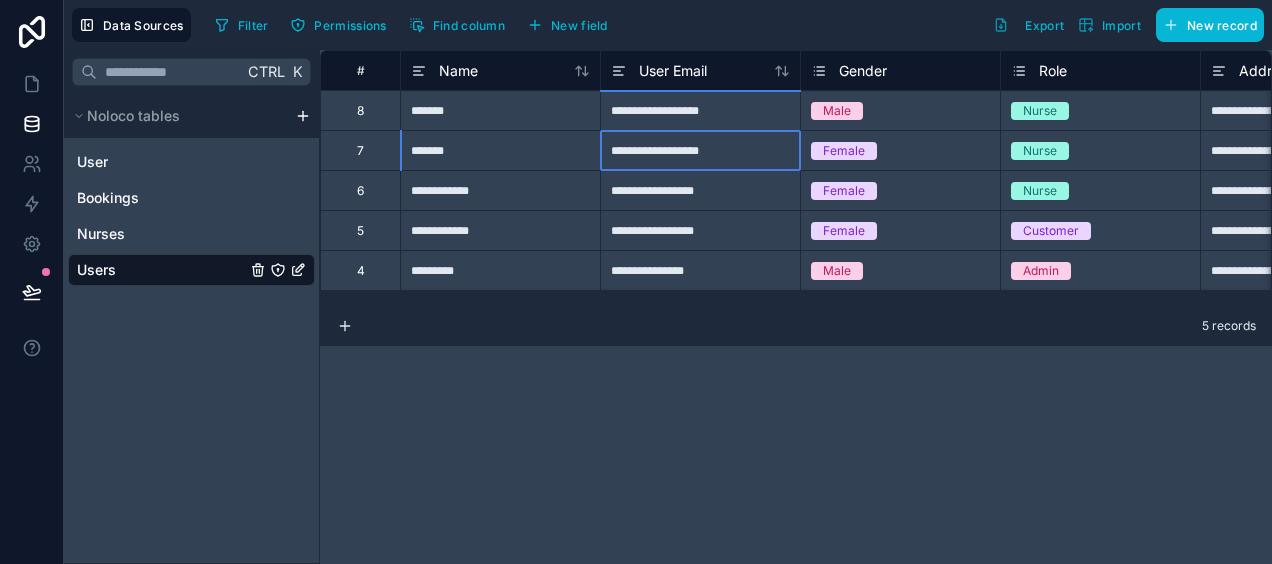 click on "**********" at bounding box center (700, 150) 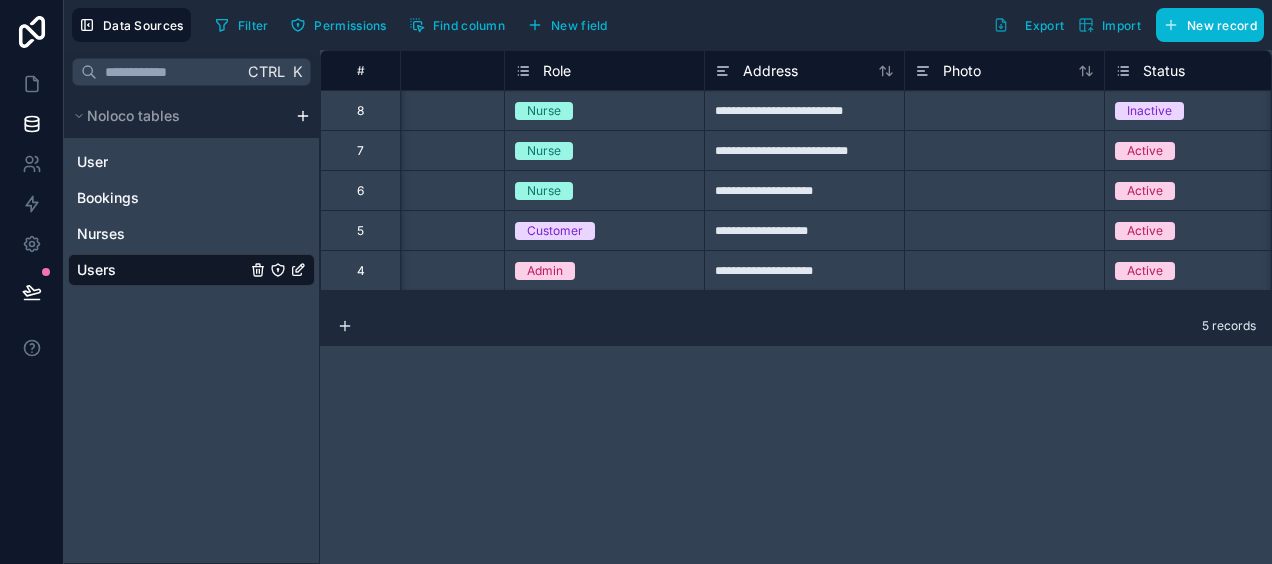 scroll, scrollTop: 0, scrollLeft: 0, axis: both 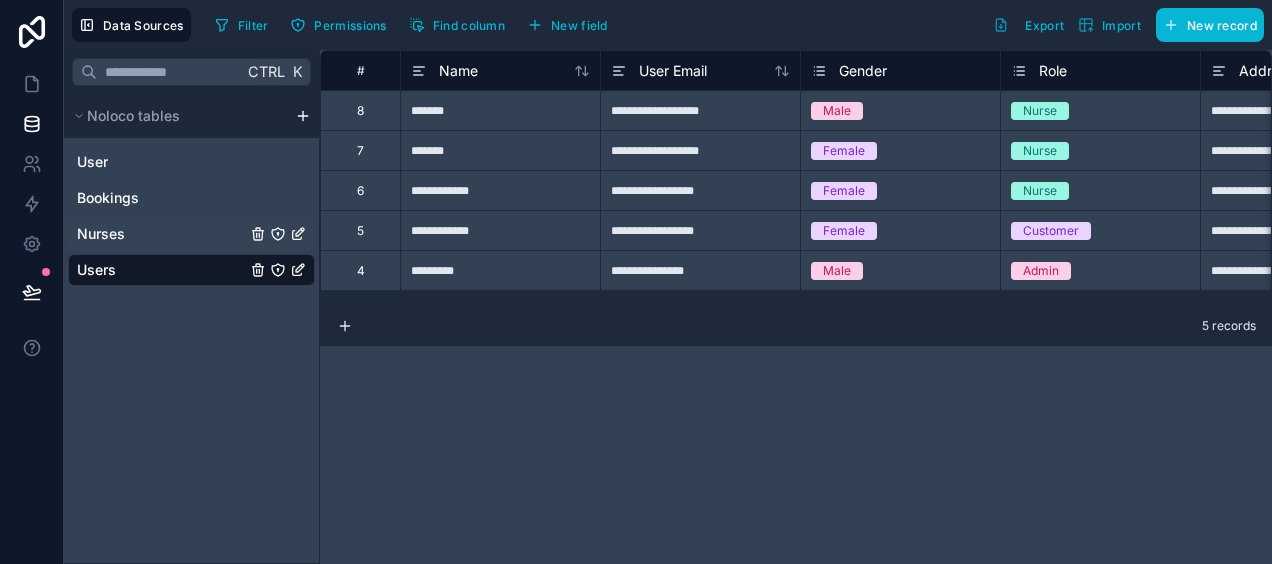 click on "Nurses" at bounding box center [191, 234] 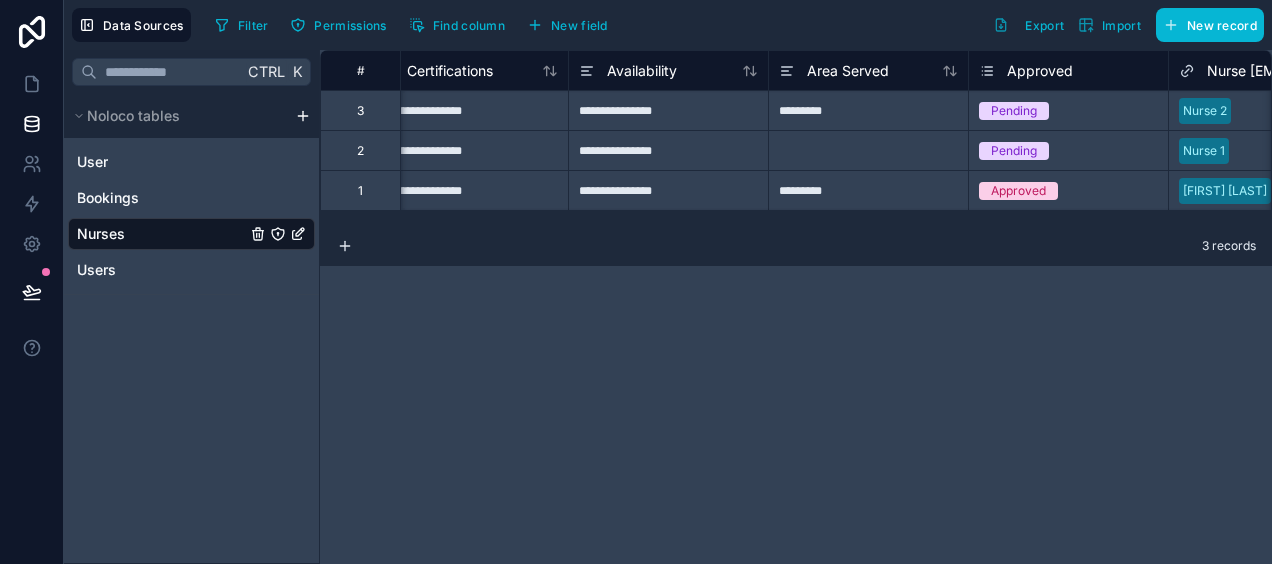scroll, scrollTop: 0, scrollLeft: 930, axis: horizontal 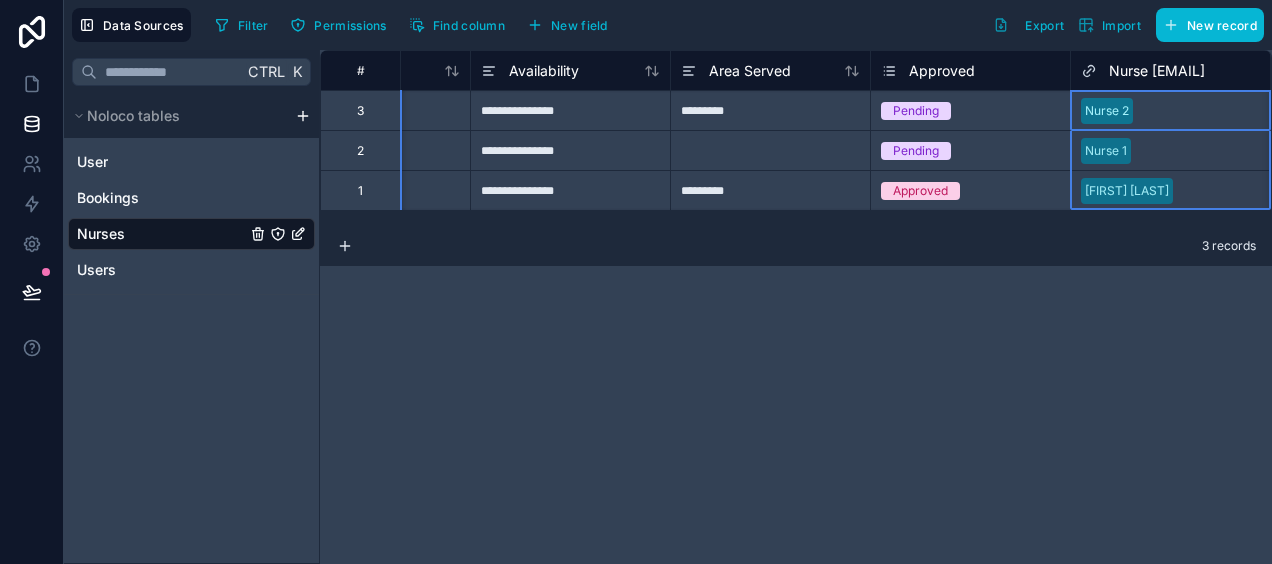 click on "Nurse [EMAIL]" at bounding box center (1170, 71) 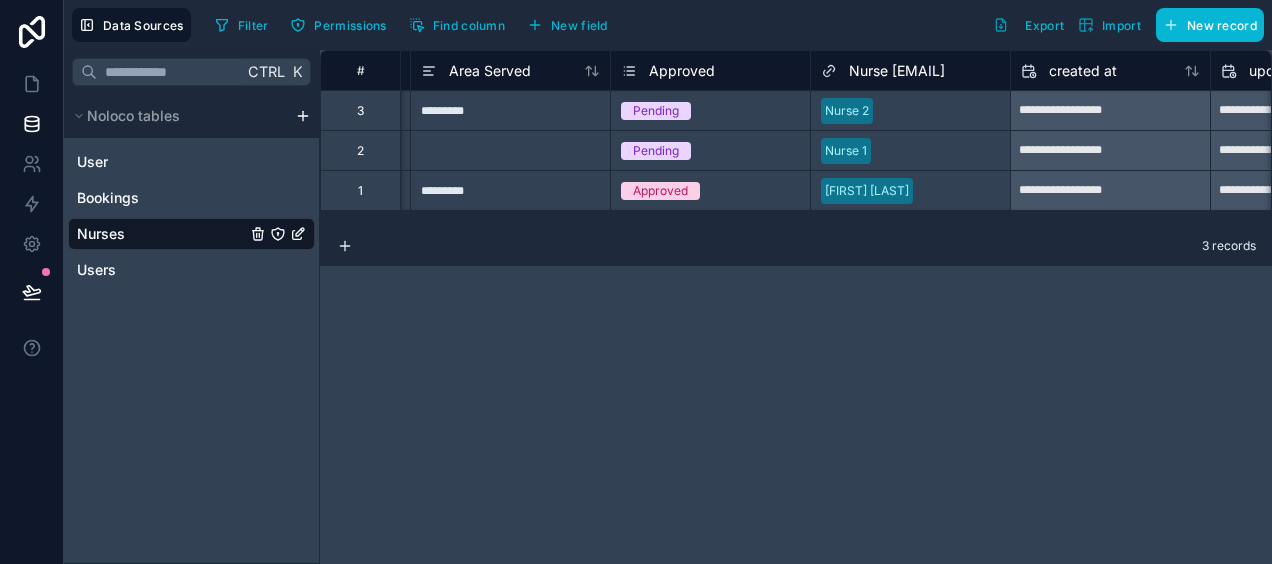 scroll, scrollTop: 0, scrollLeft: 1200, axis: horizontal 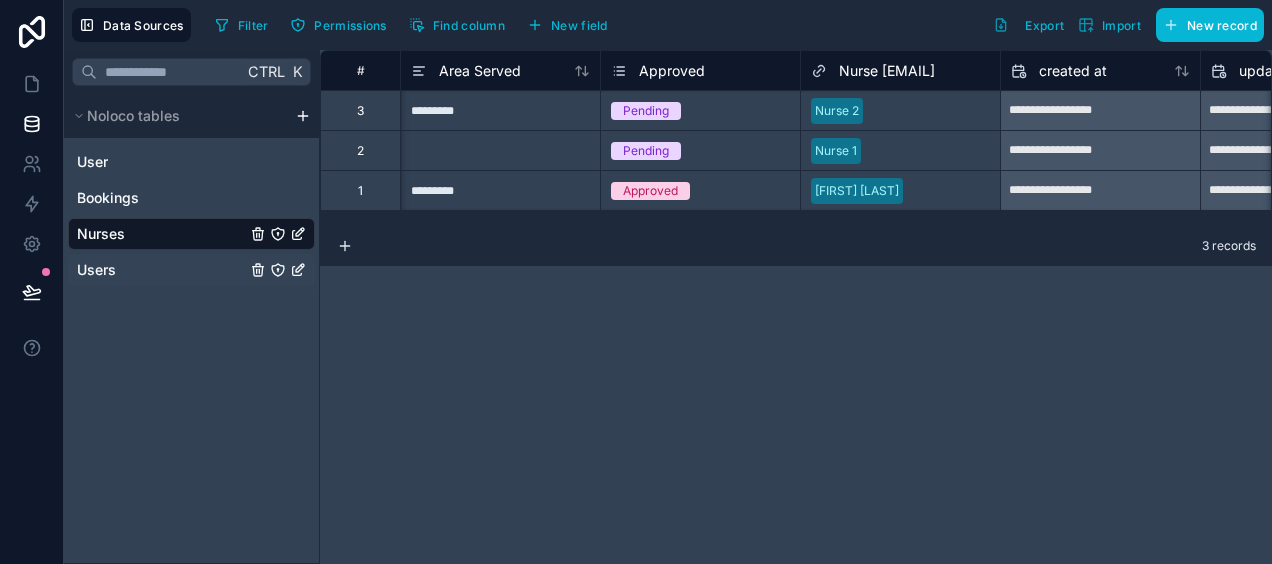 click on "Users" at bounding box center (191, 270) 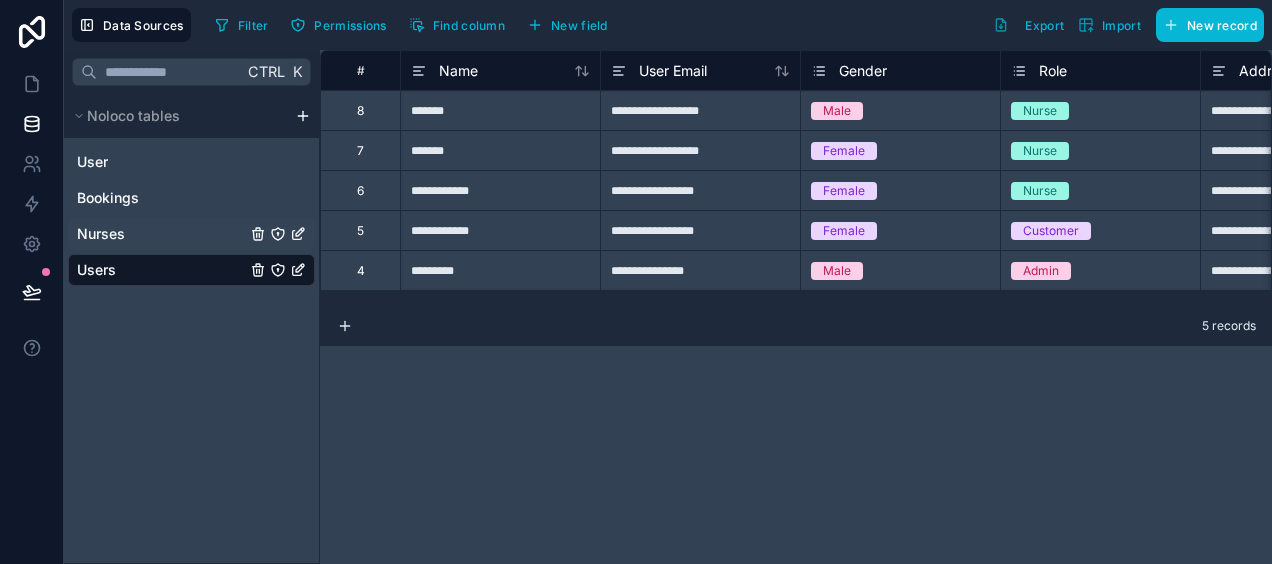 click on "Nurses" at bounding box center (191, 234) 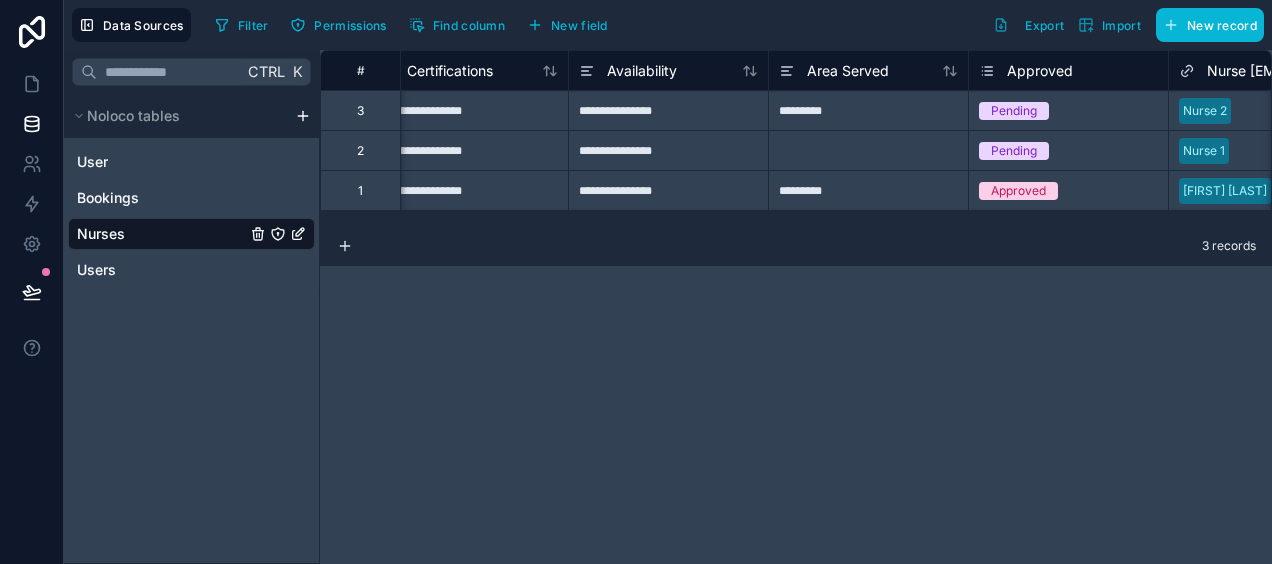 scroll, scrollTop: 0, scrollLeft: 1664, axis: horizontal 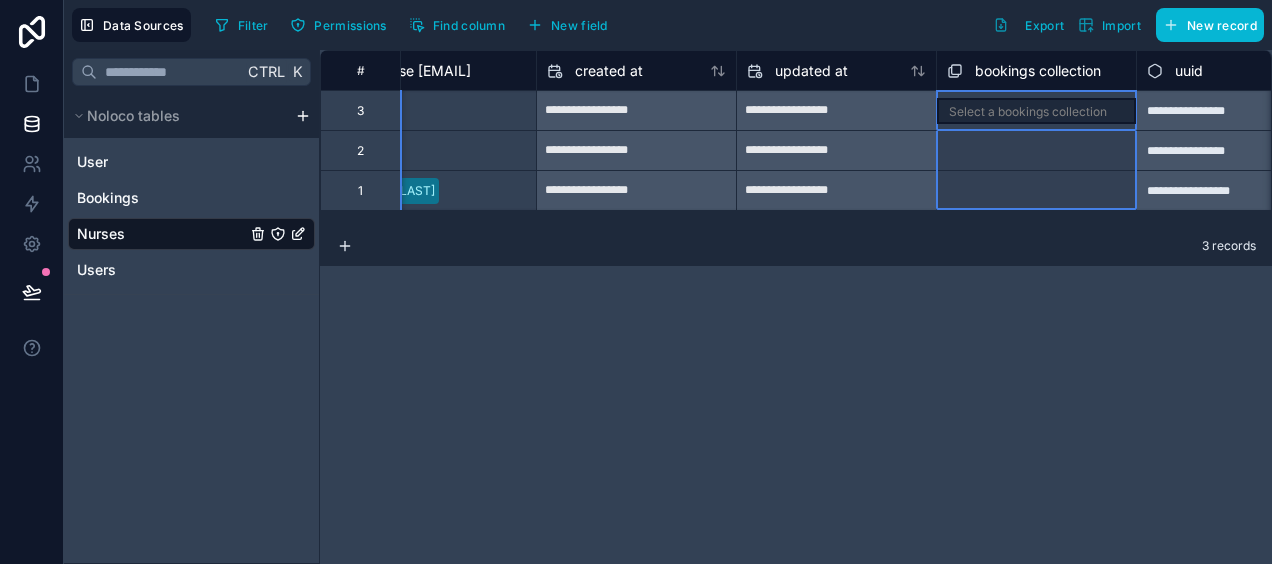 click on "bookings collection" at bounding box center (1038, 71) 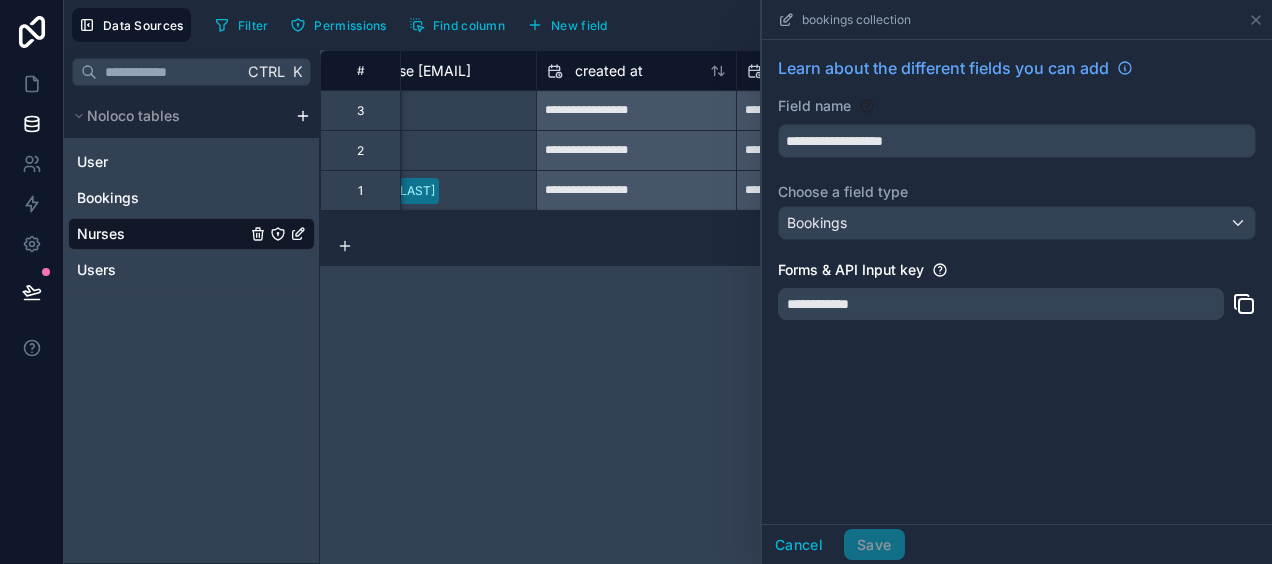 click on "**********" at bounding box center (796, 307) 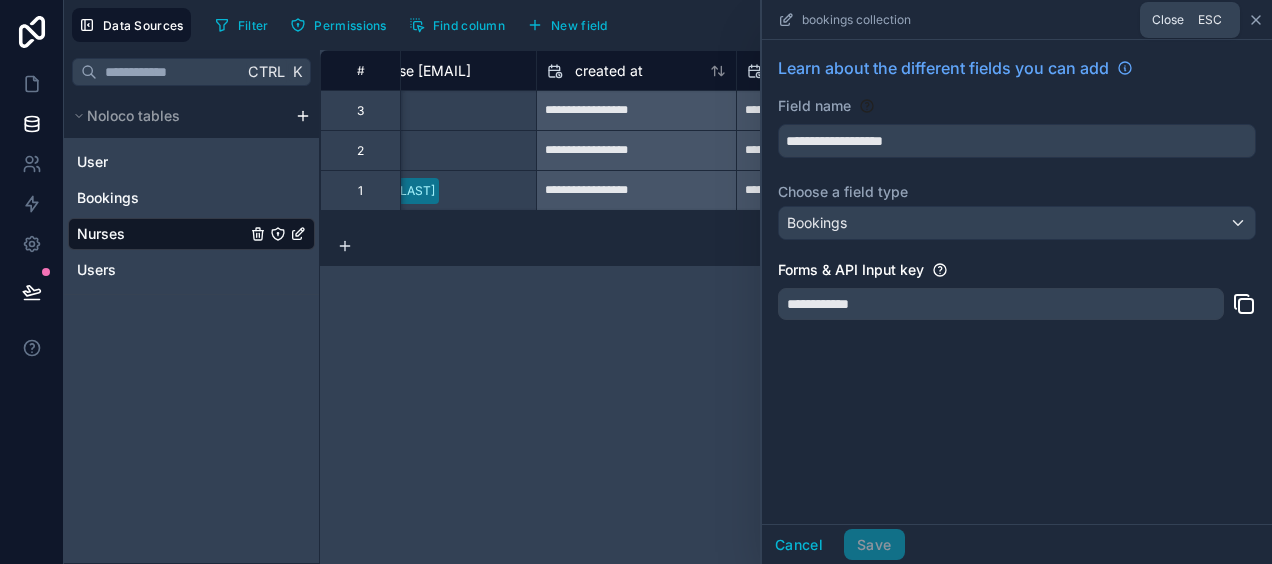 click 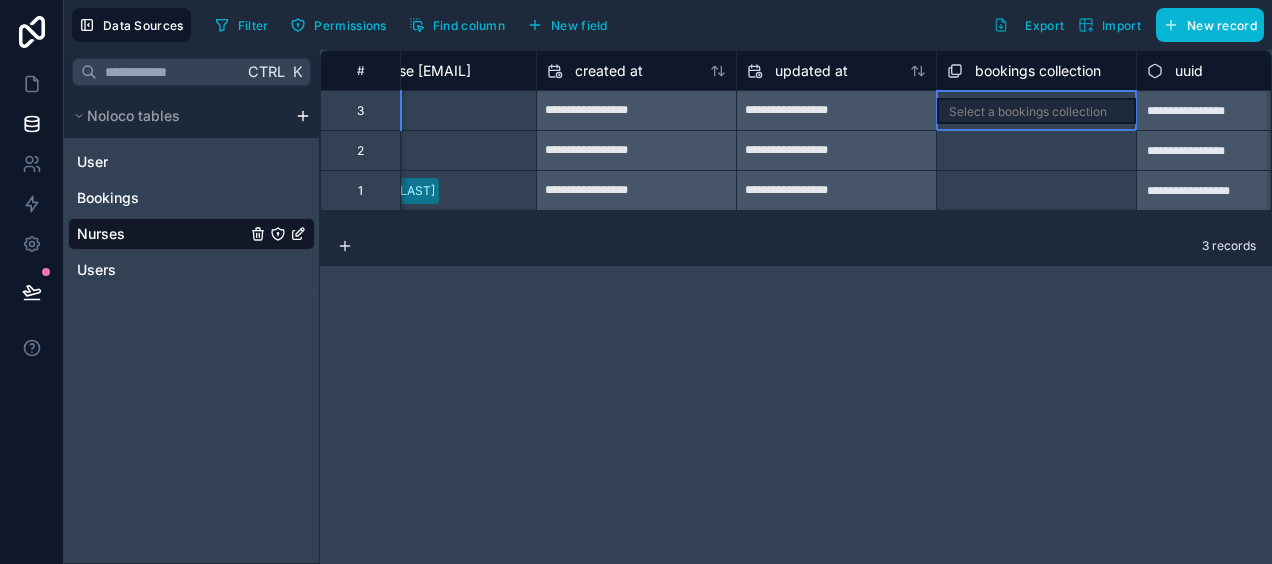 click on "Select a bookings collection" at bounding box center (1036, 111) 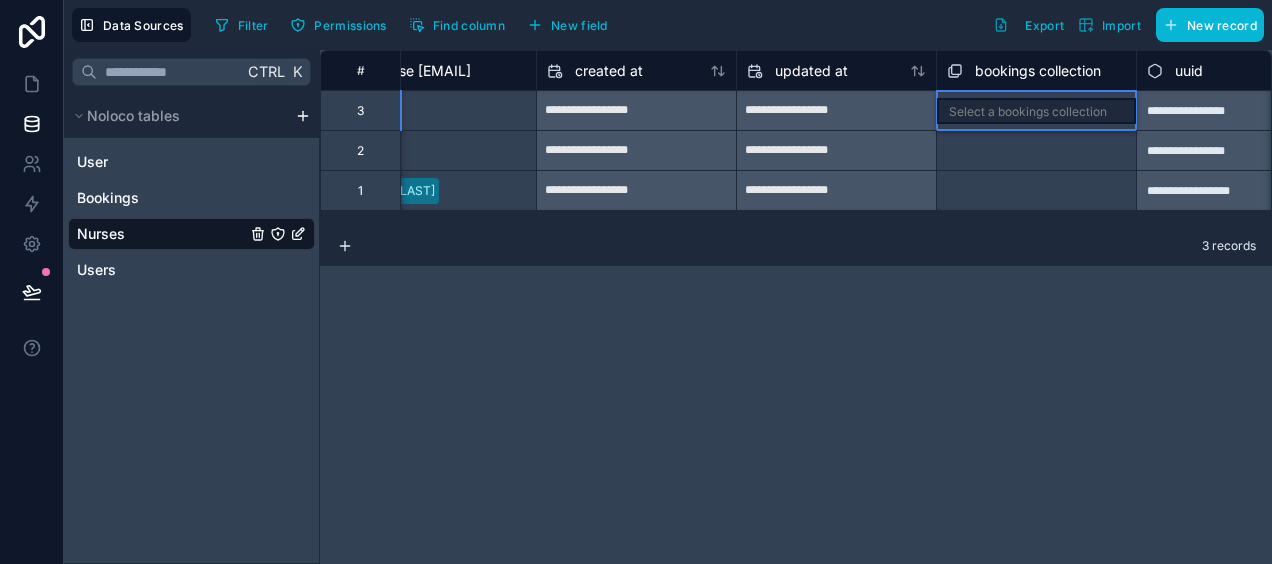 click on "Select a bookings collection" at bounding box center [1028, 112] 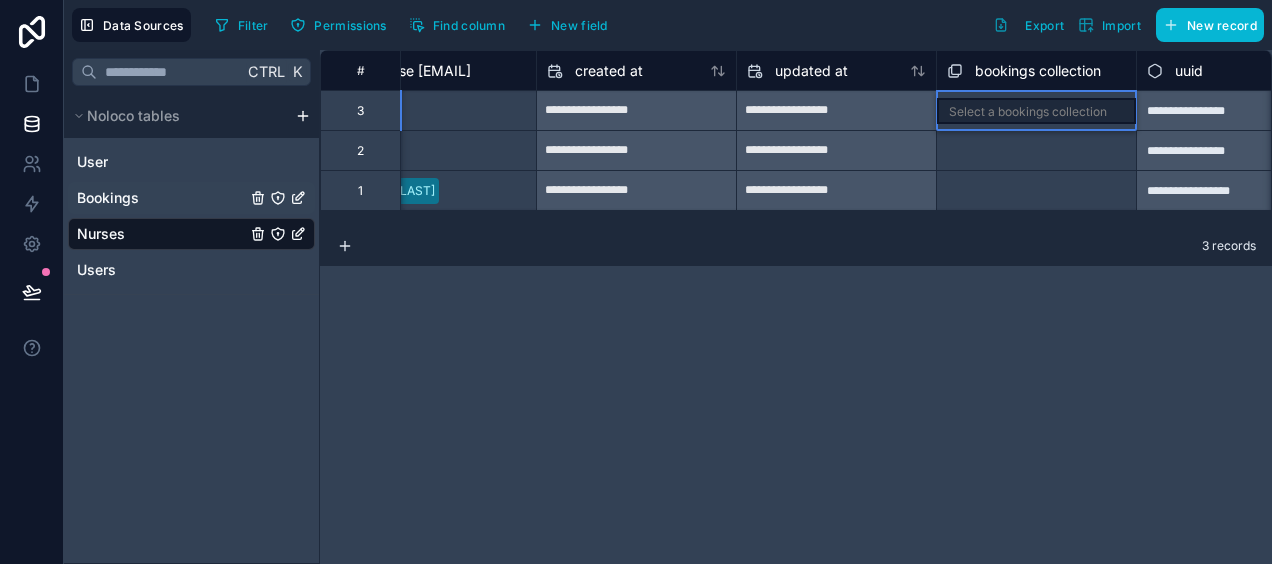 click on "Bookings" at bounding box center (108, 198) 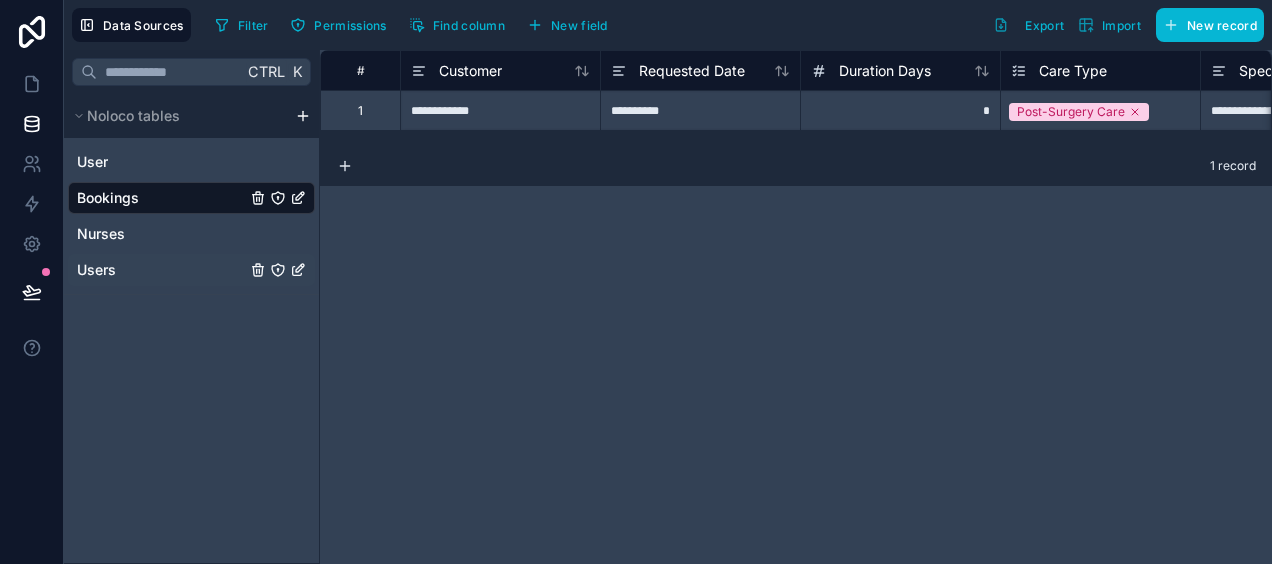 click on "Users" at bounding box center (191, 270) 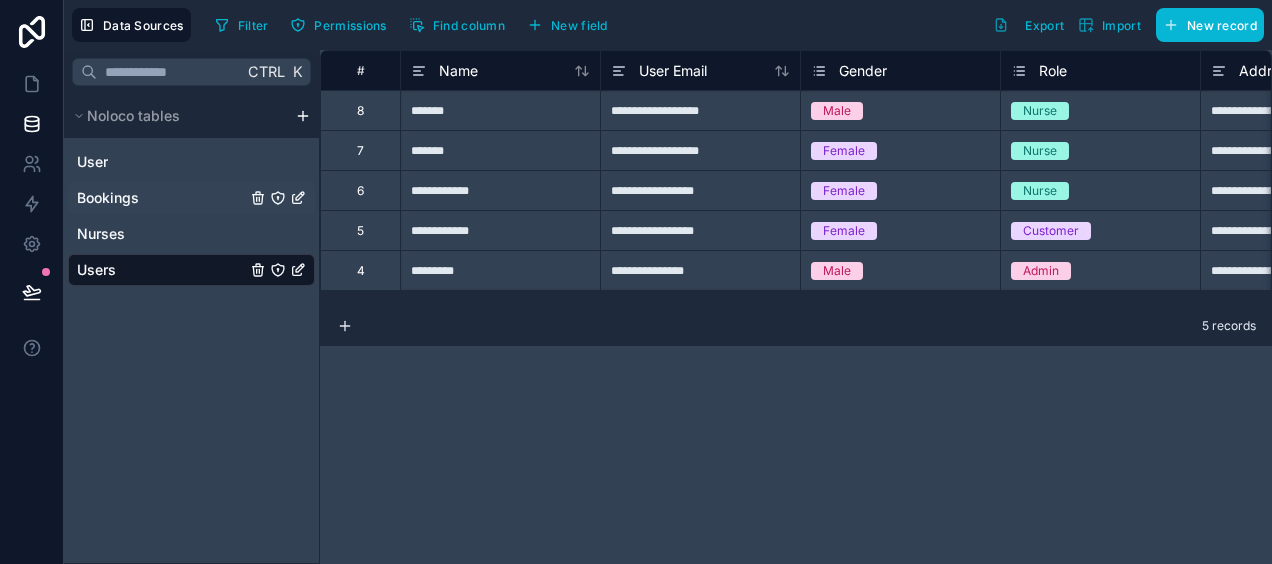 click on "Bookings" at bounding box center [108, 198] 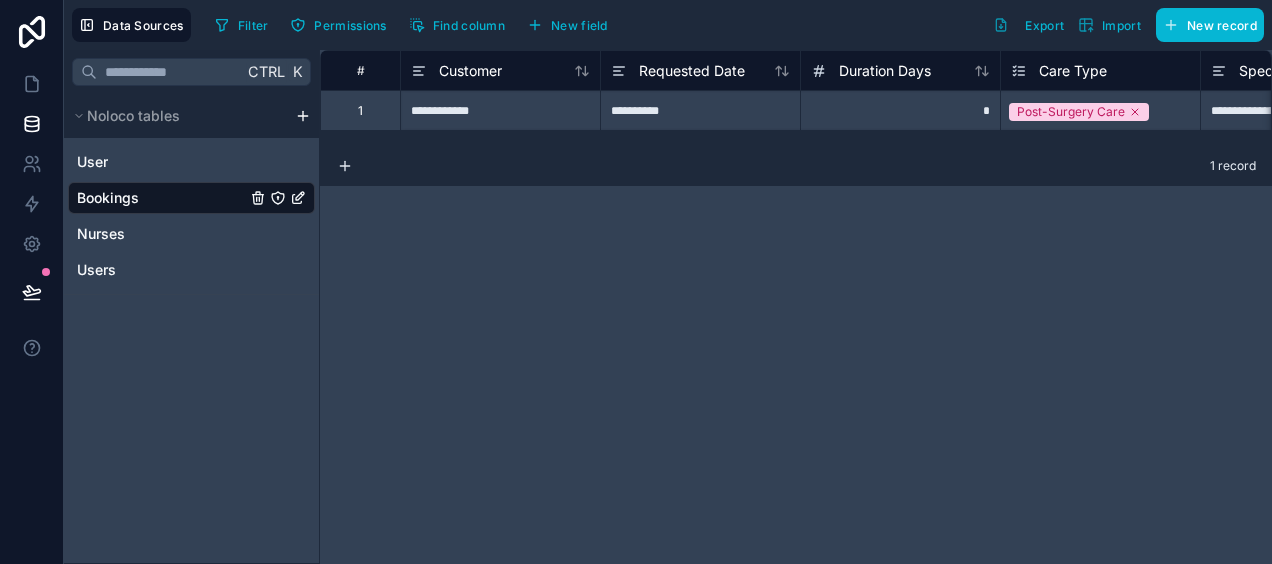 click on "**********" at bounding box center [796, 307] 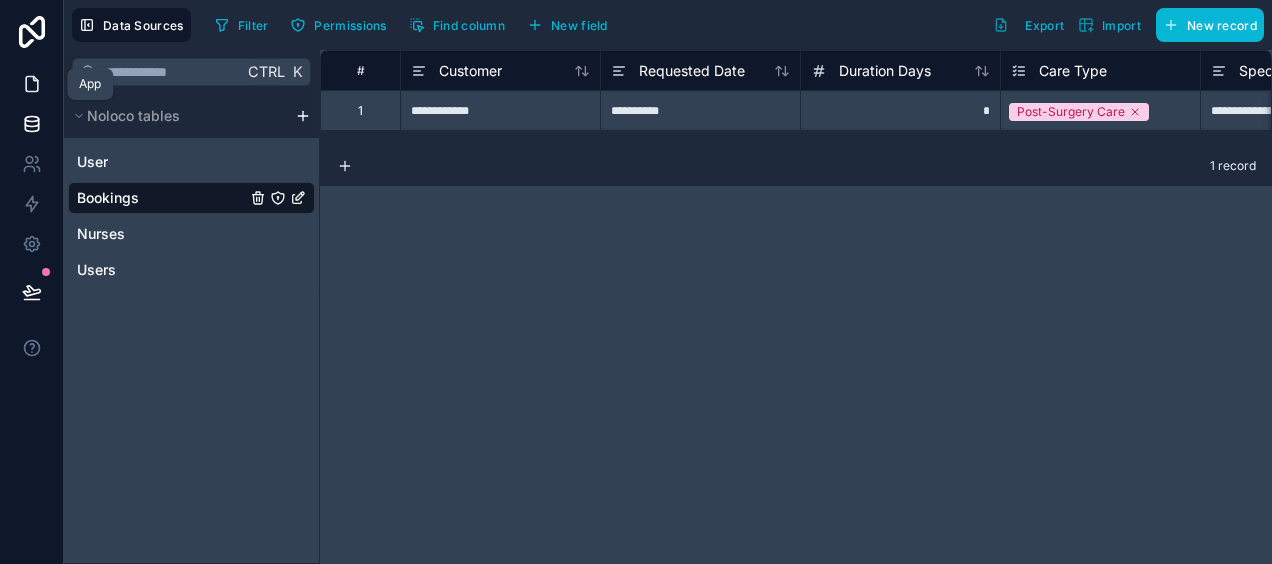 click 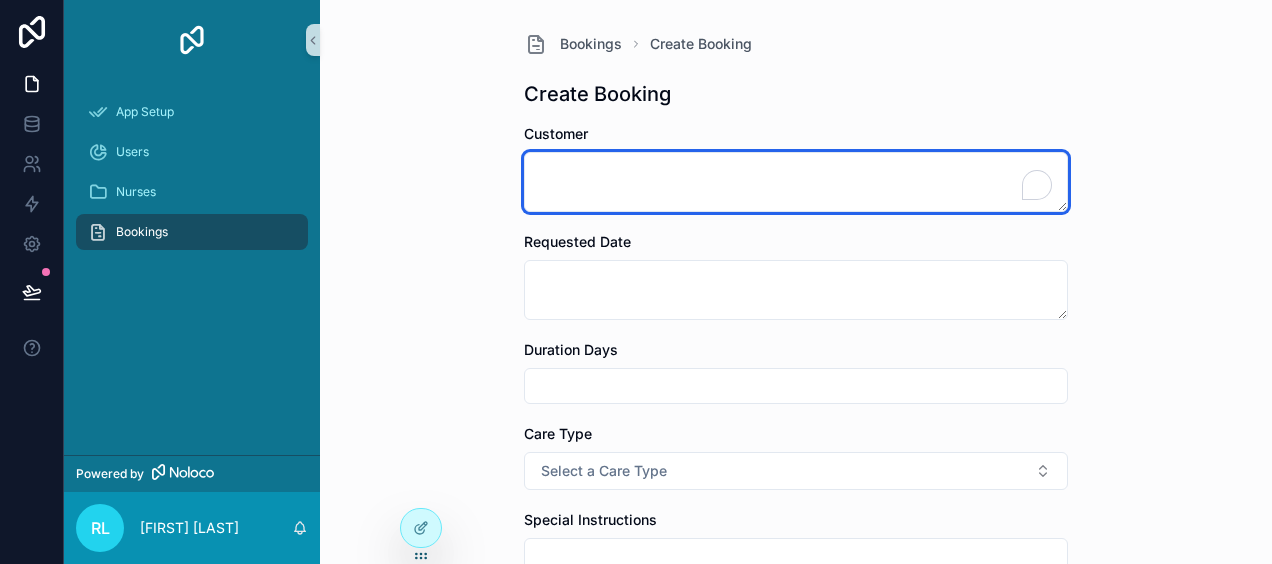 click at bounding box center [796, 182] 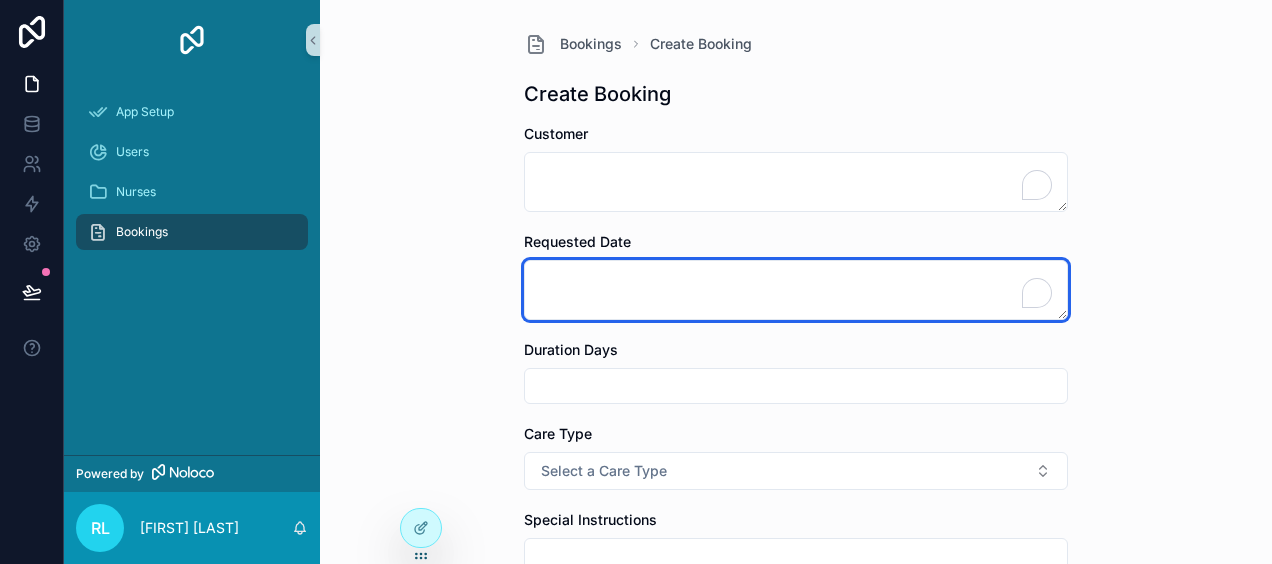 click at bounding box center [796, 290] 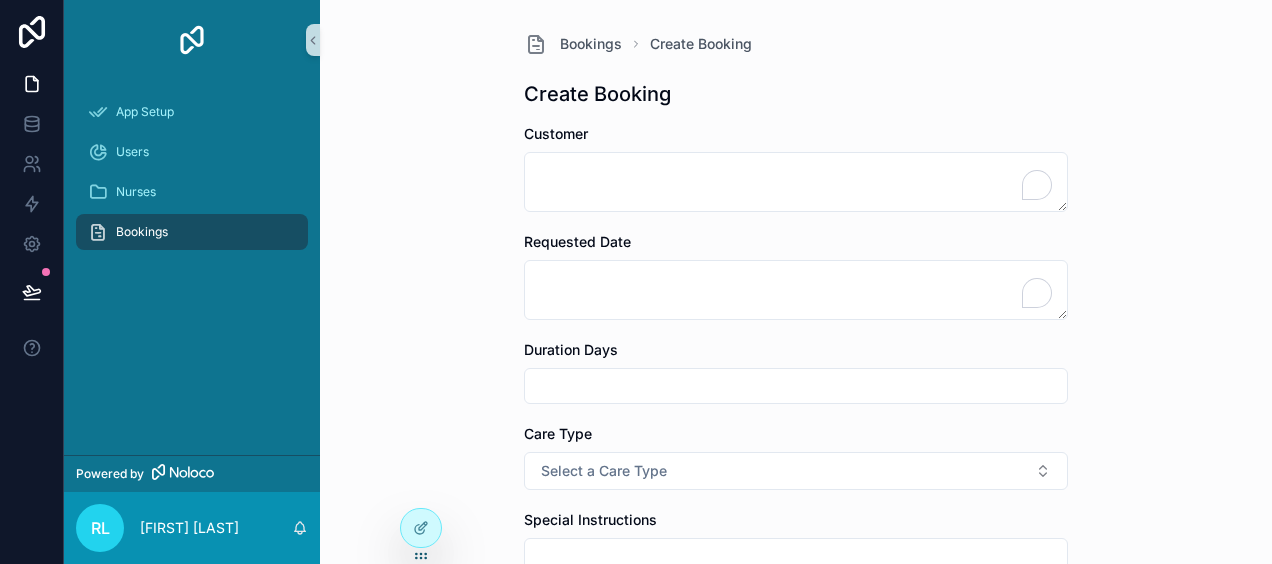 click on "Bookings Create Booking Create Booking Customer Requested Date Duration Days Care Type Select a Care Type Special Instructions Assigned Nurse Status Select a Status Created Date Save" at bounding box center [796, 282] 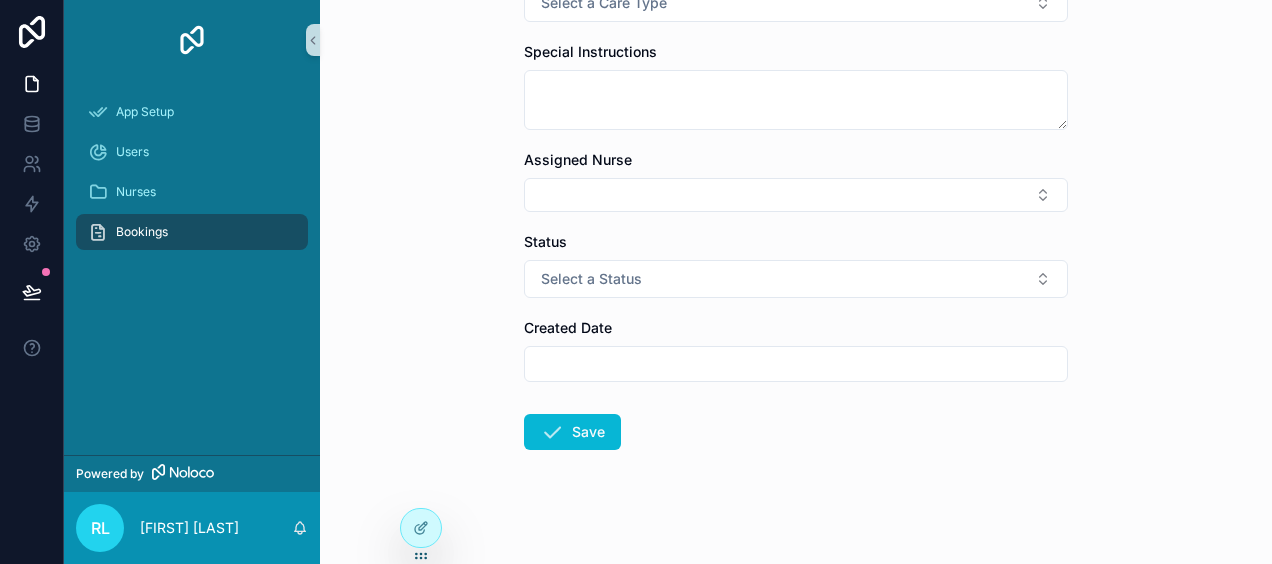 scroll, scrollTop: 480, scrollLeft: 0, axis: vertical 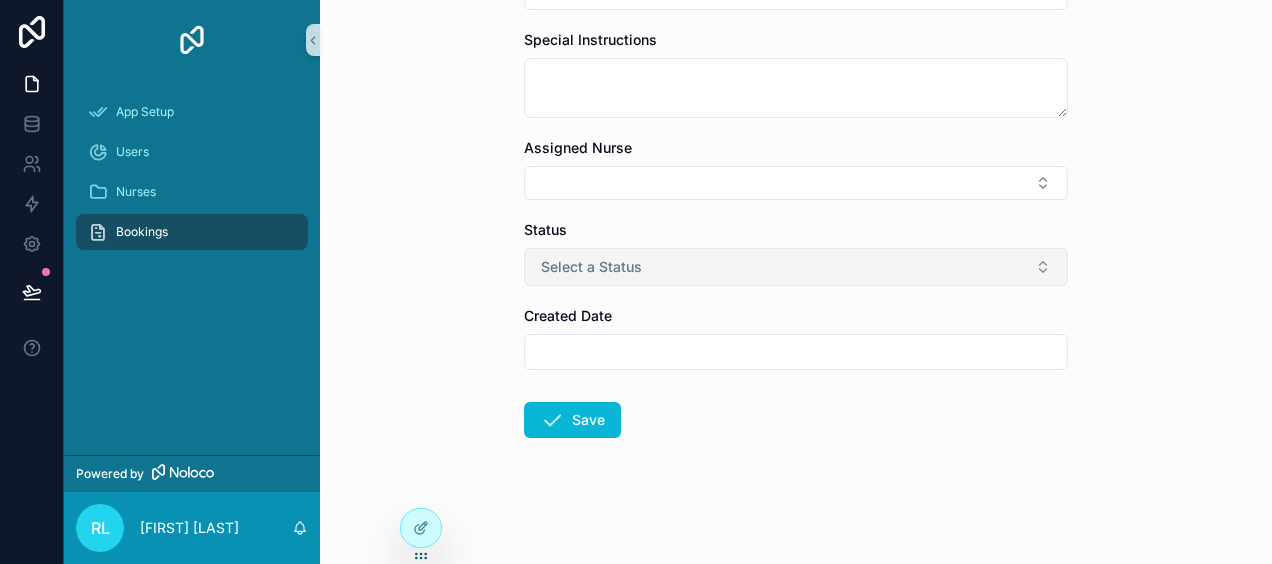 click on "Select a Status" at bounding box center (796, 267) 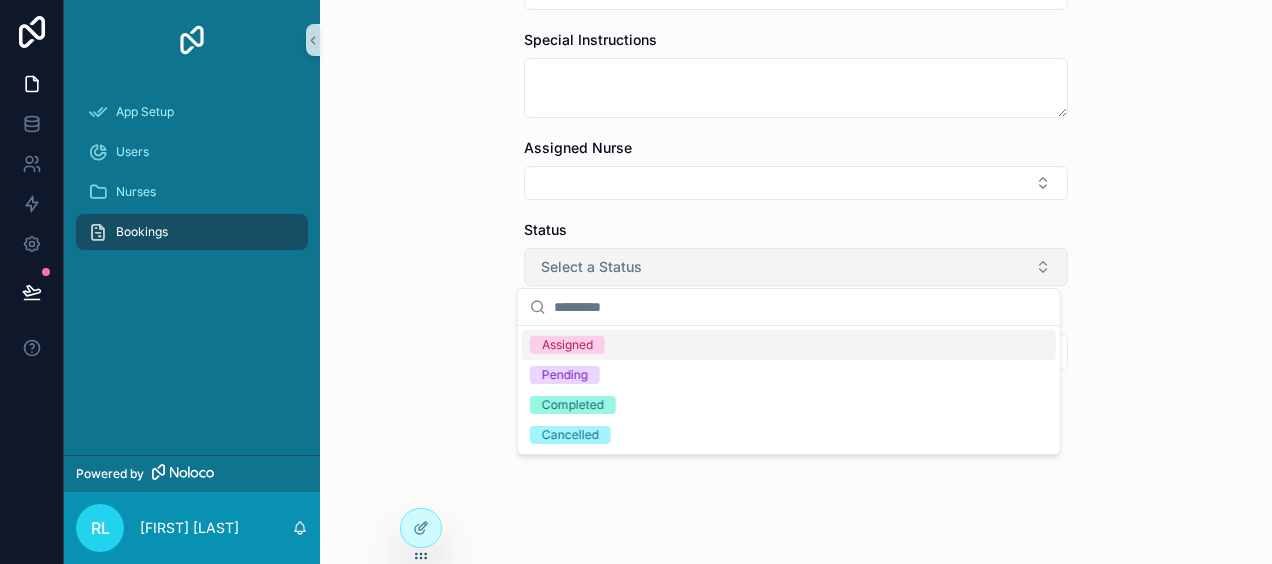 click on "Select a Status" at bounding box center [796, 267] 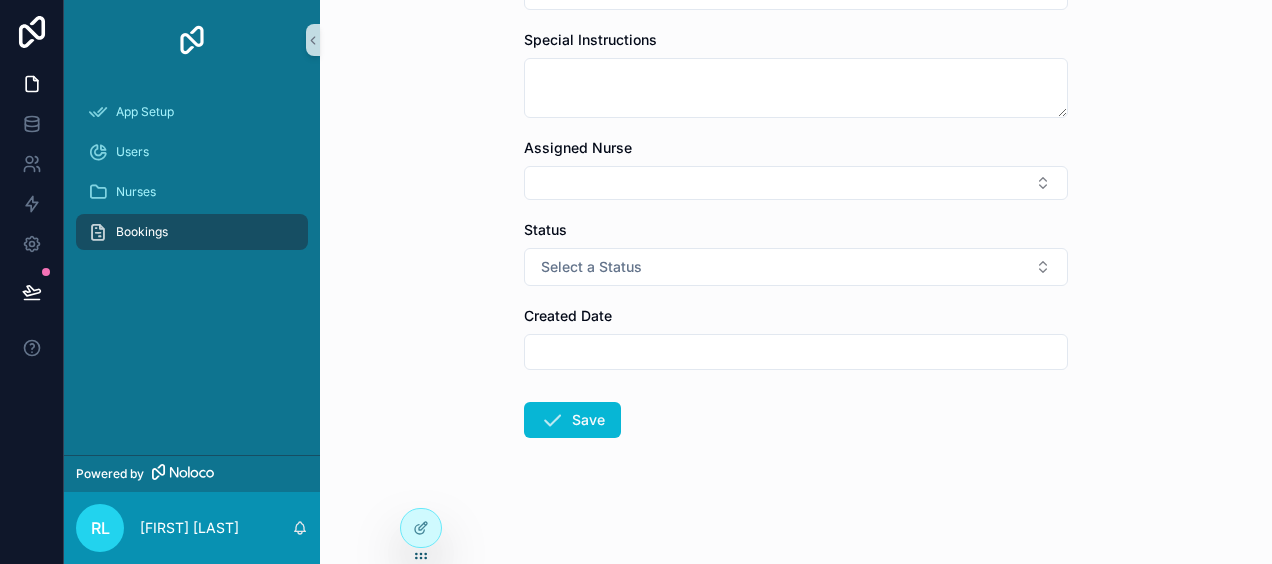 click at bounding box center (796, 352) 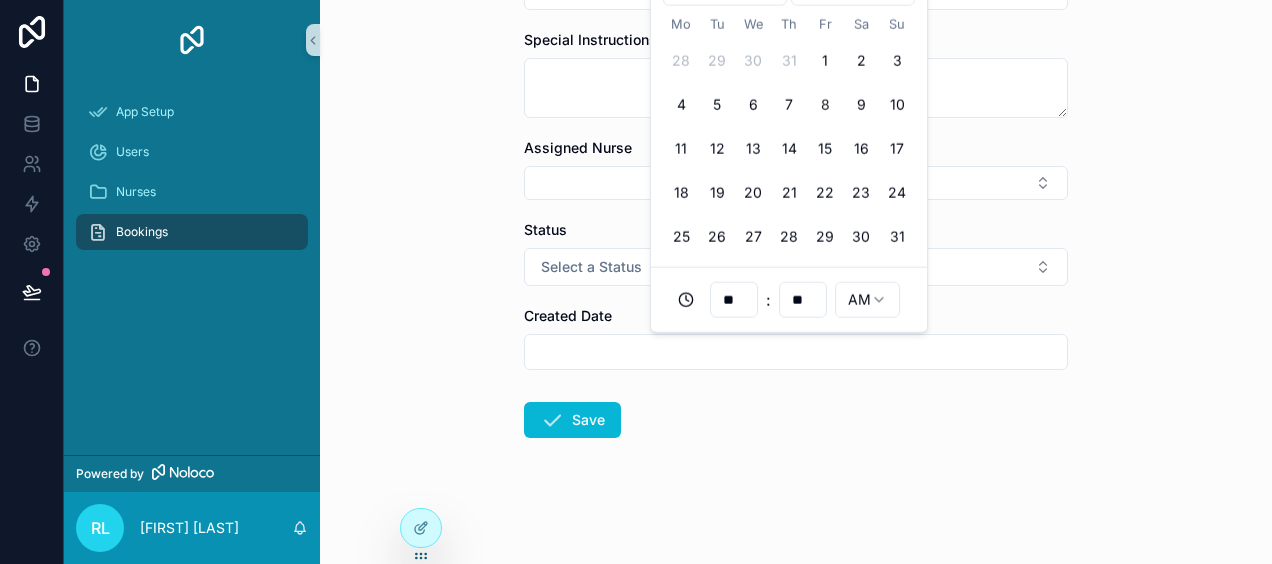 click at bounding box center [796, 352] 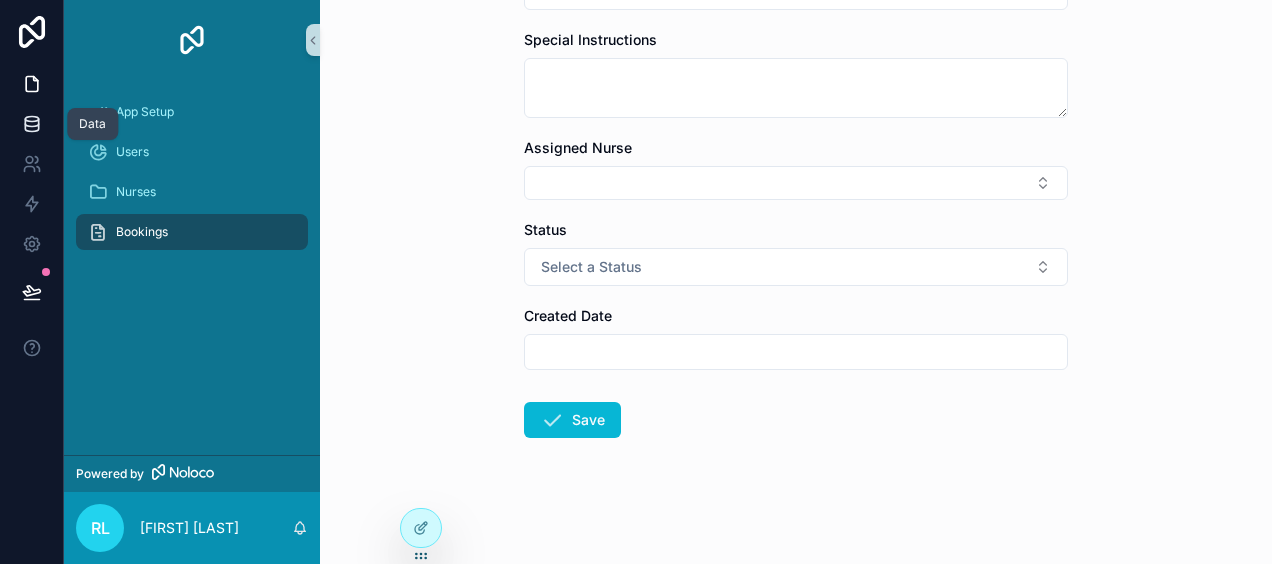 click 